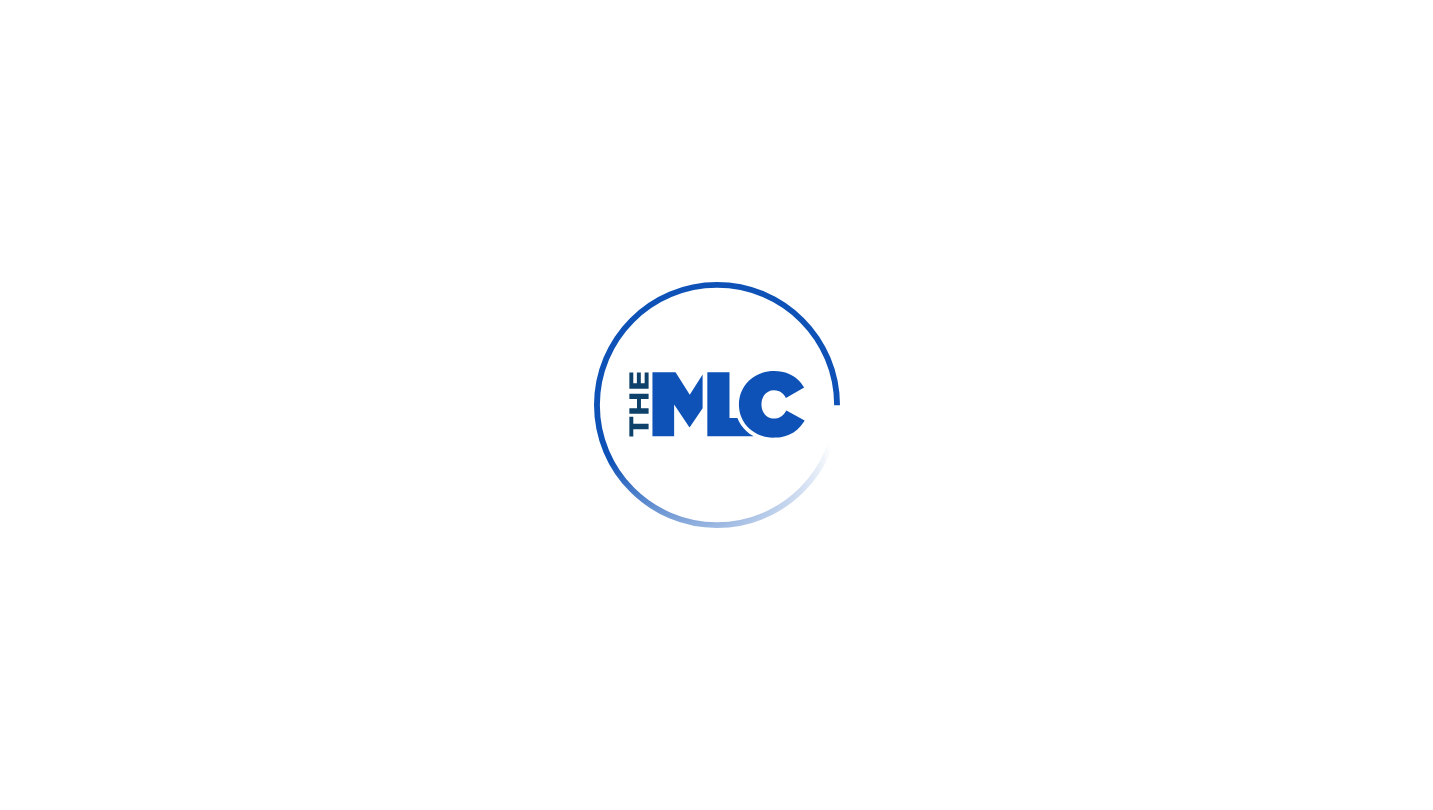 scroll, scrollTop: 0, scrollLeft: 0, axis: both 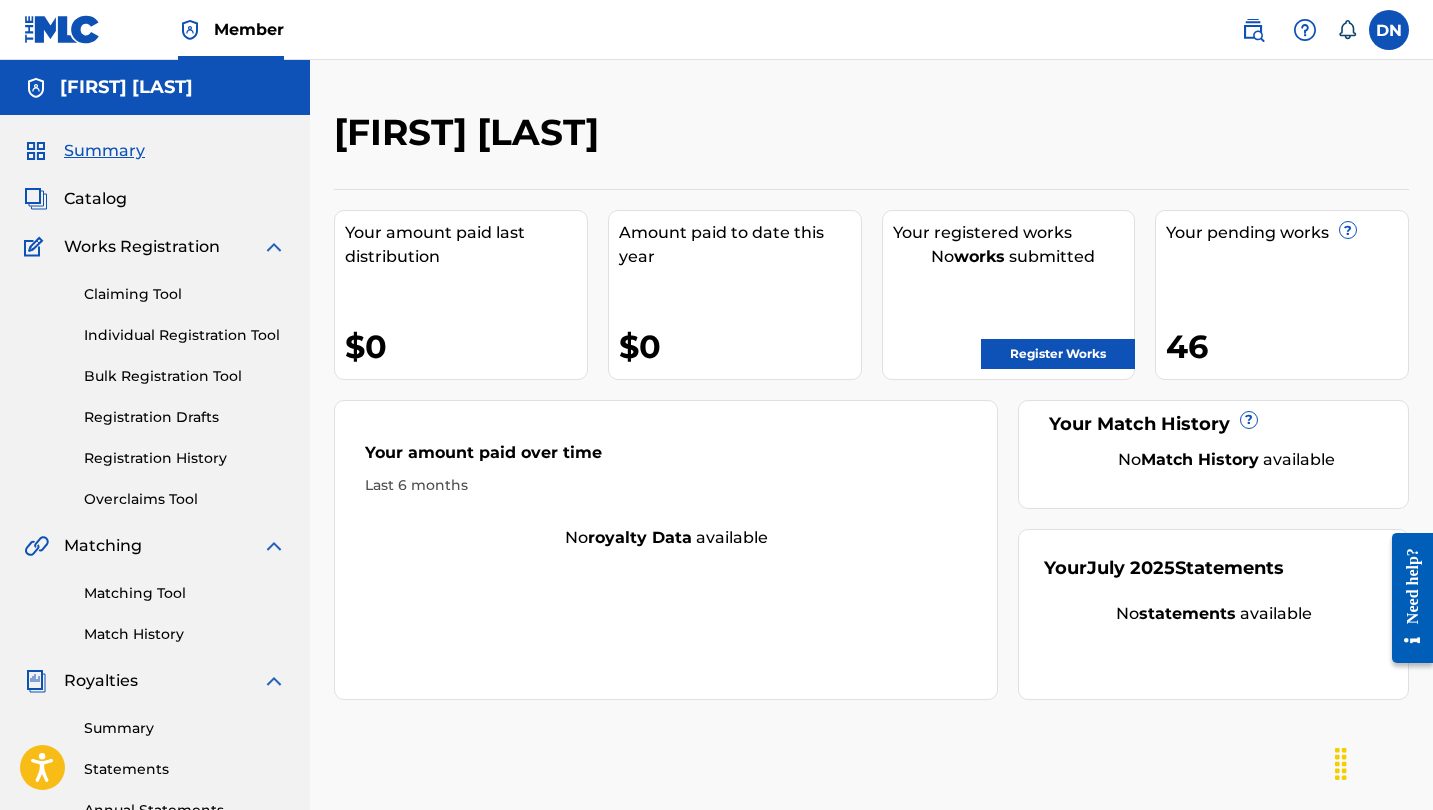 click on "Registration History" at bounding box center (185, 458) 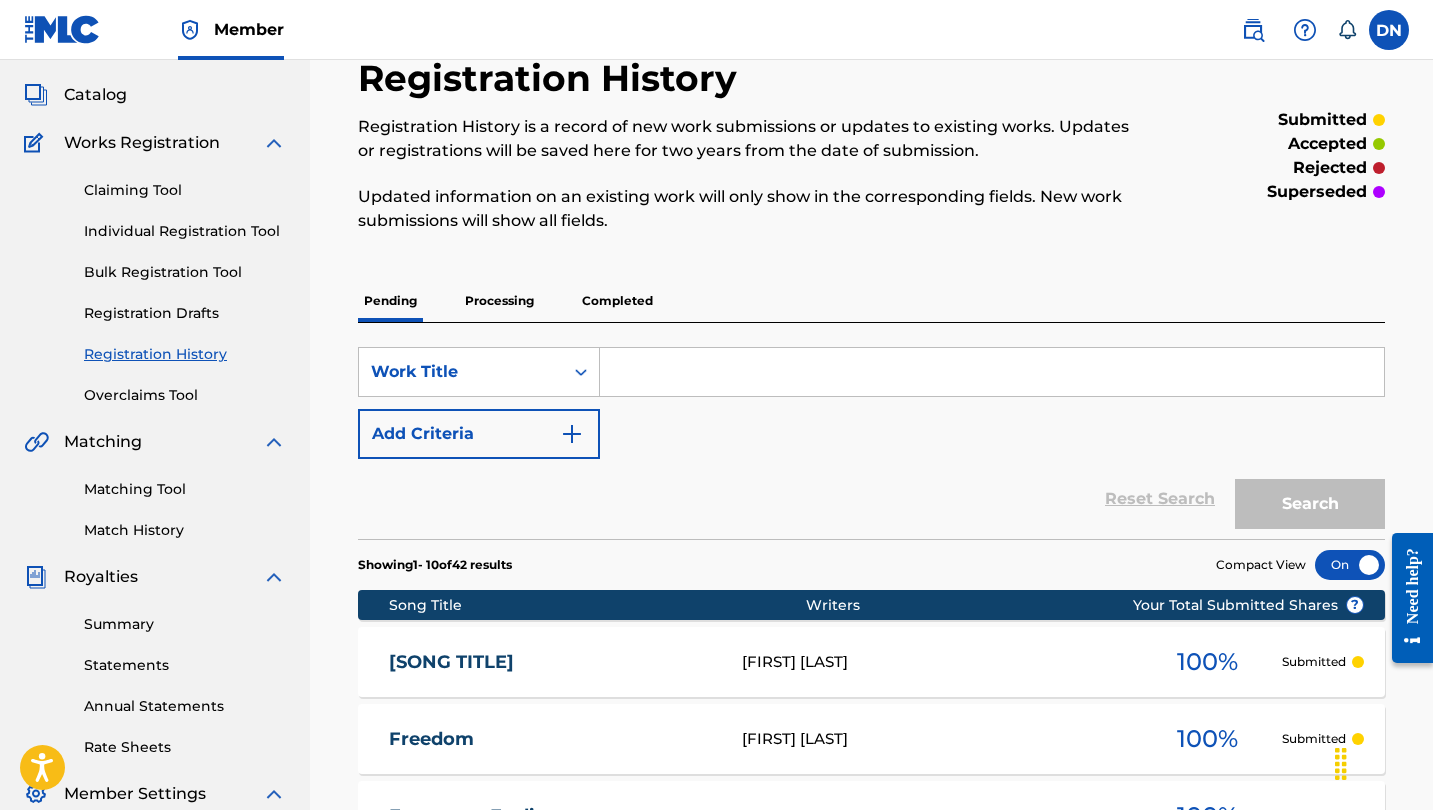 scroll, scrollTop: 83, scrollLeft: 0, axis: vertical 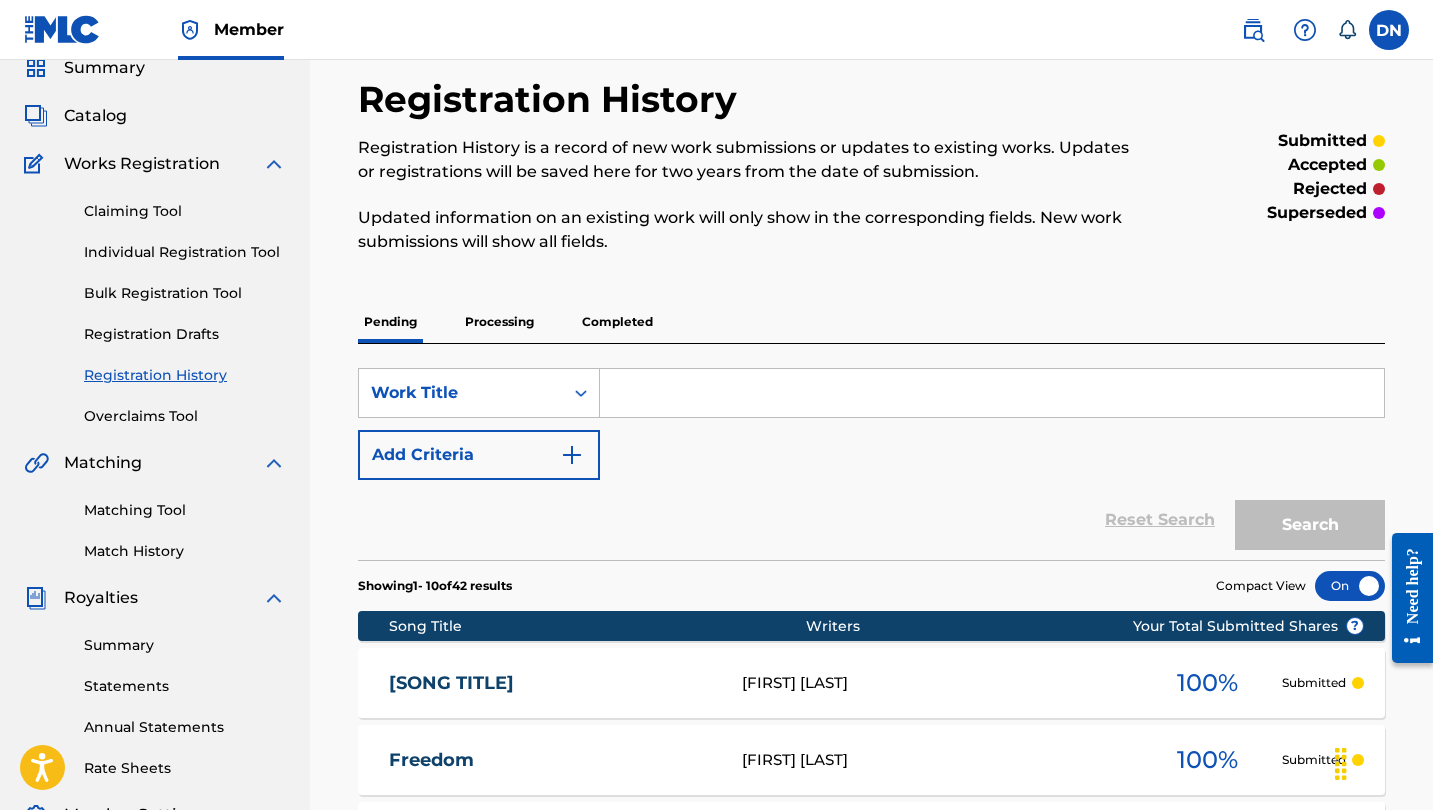 click on "Individual Registration Tool" at bounding box center [185, 252] 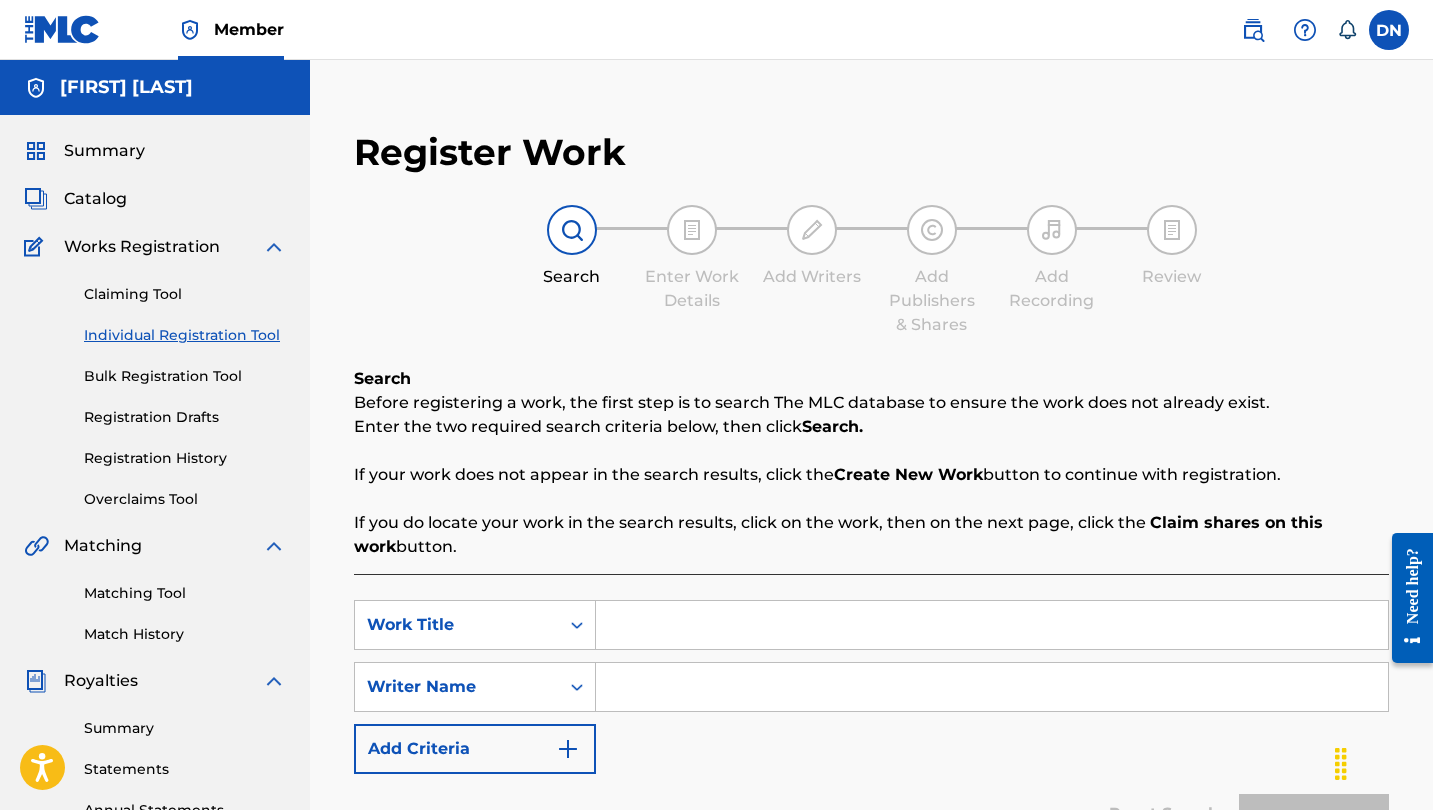 click at bounding box center [992, 625] 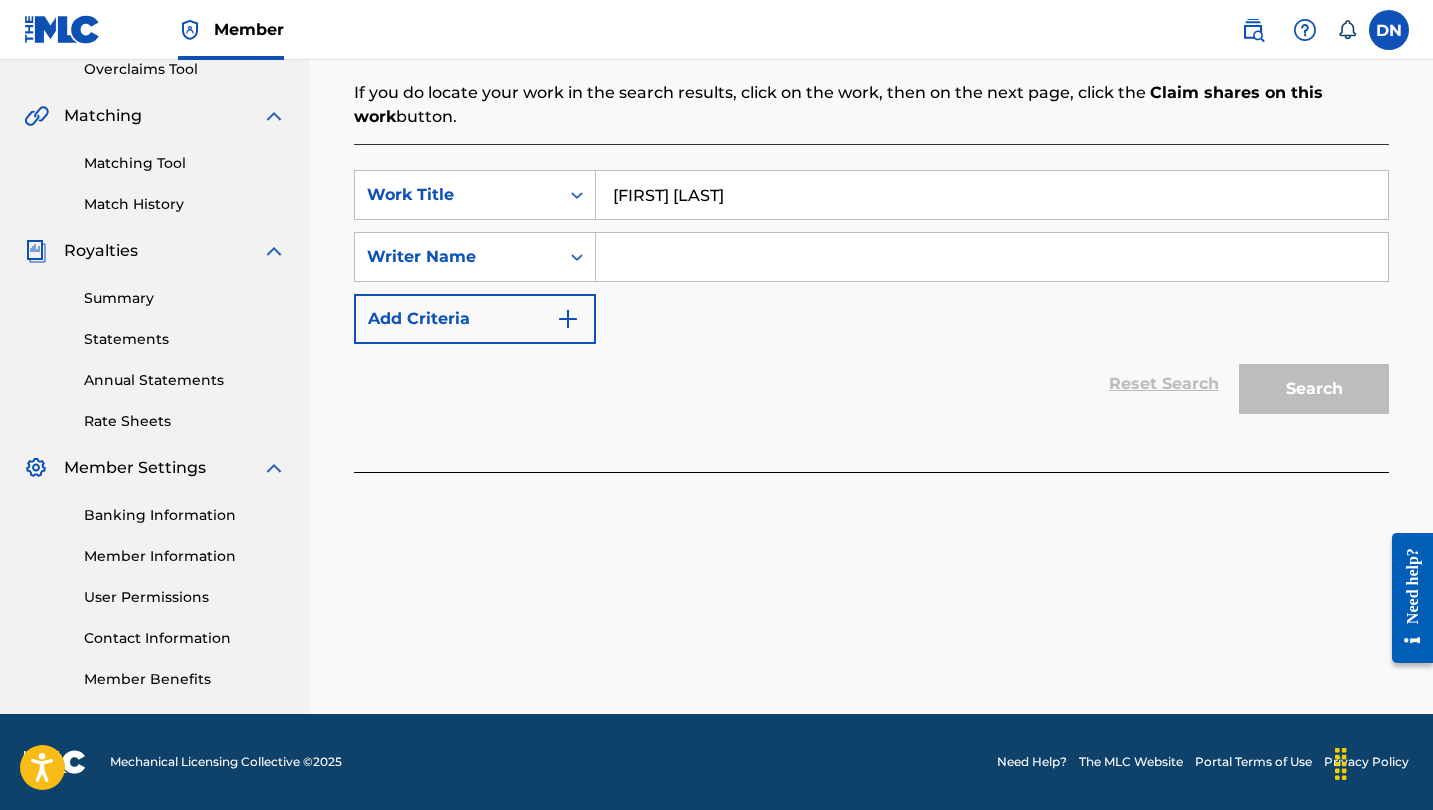 scroll, scrollTop: 430, scrollLeft: 0, axis: vertical 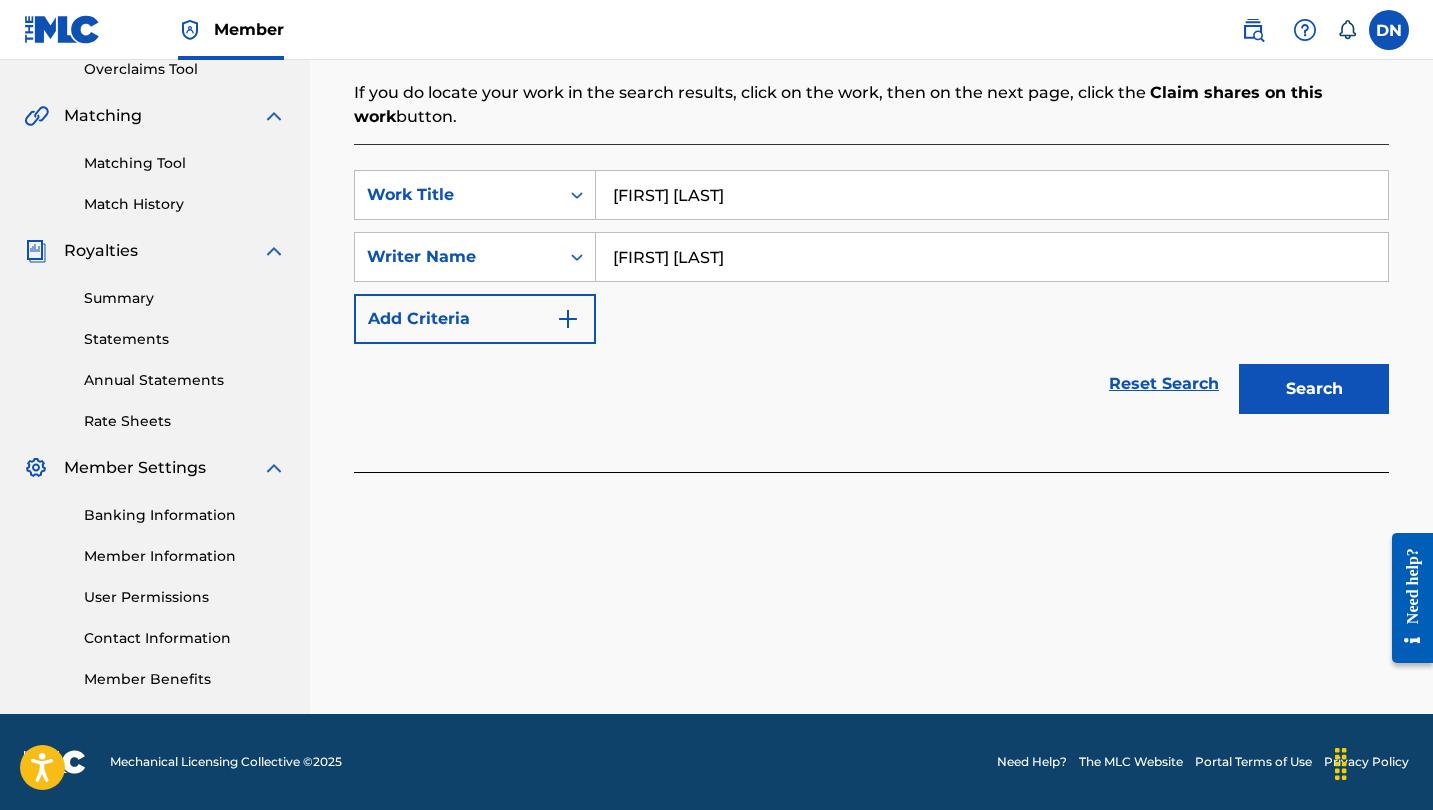 click on "Search" at bounding box center (1314, 389) 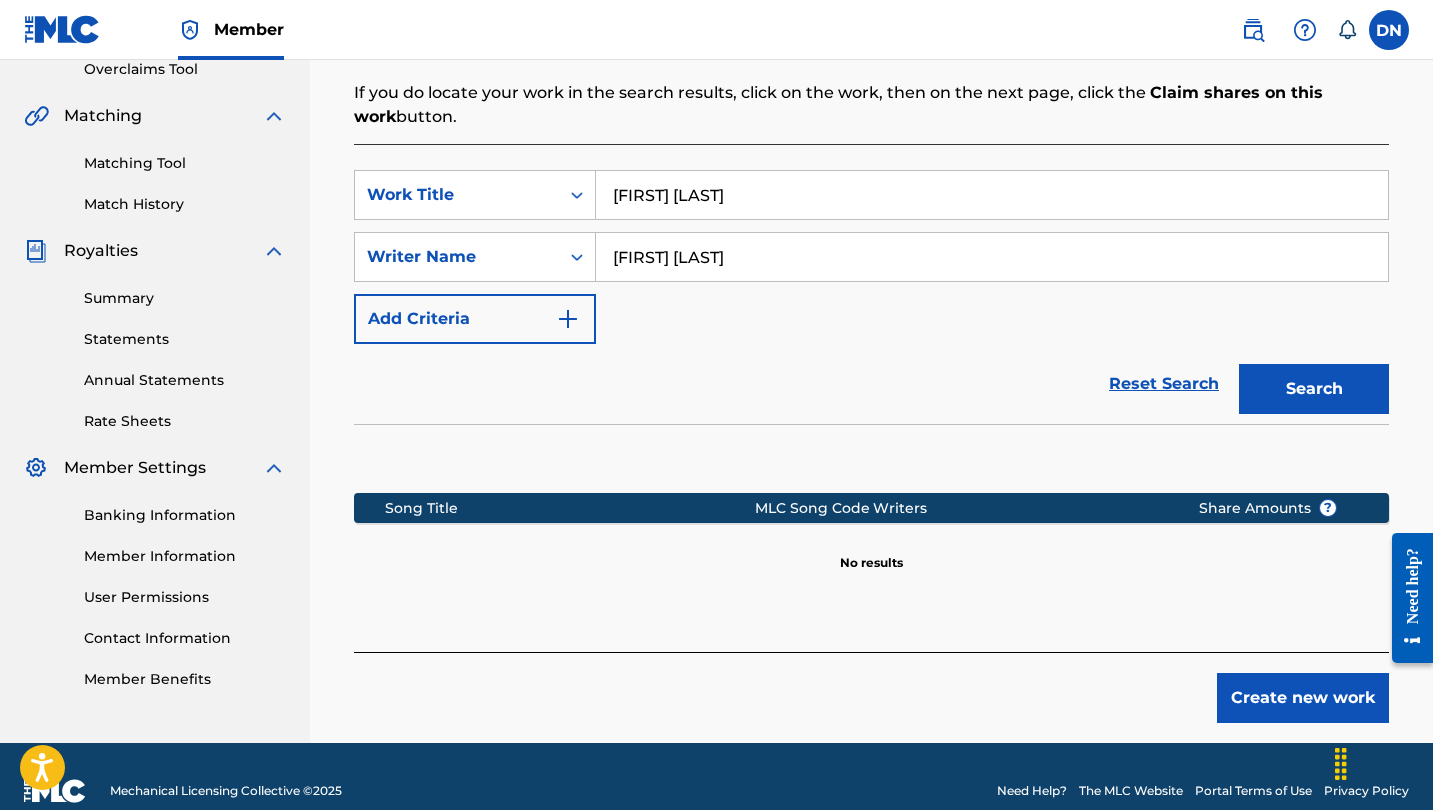 drag, startPoint x: 786, startPoint y: 256, endPoint x: 643, endPoint y: 254, distance: 143.01399 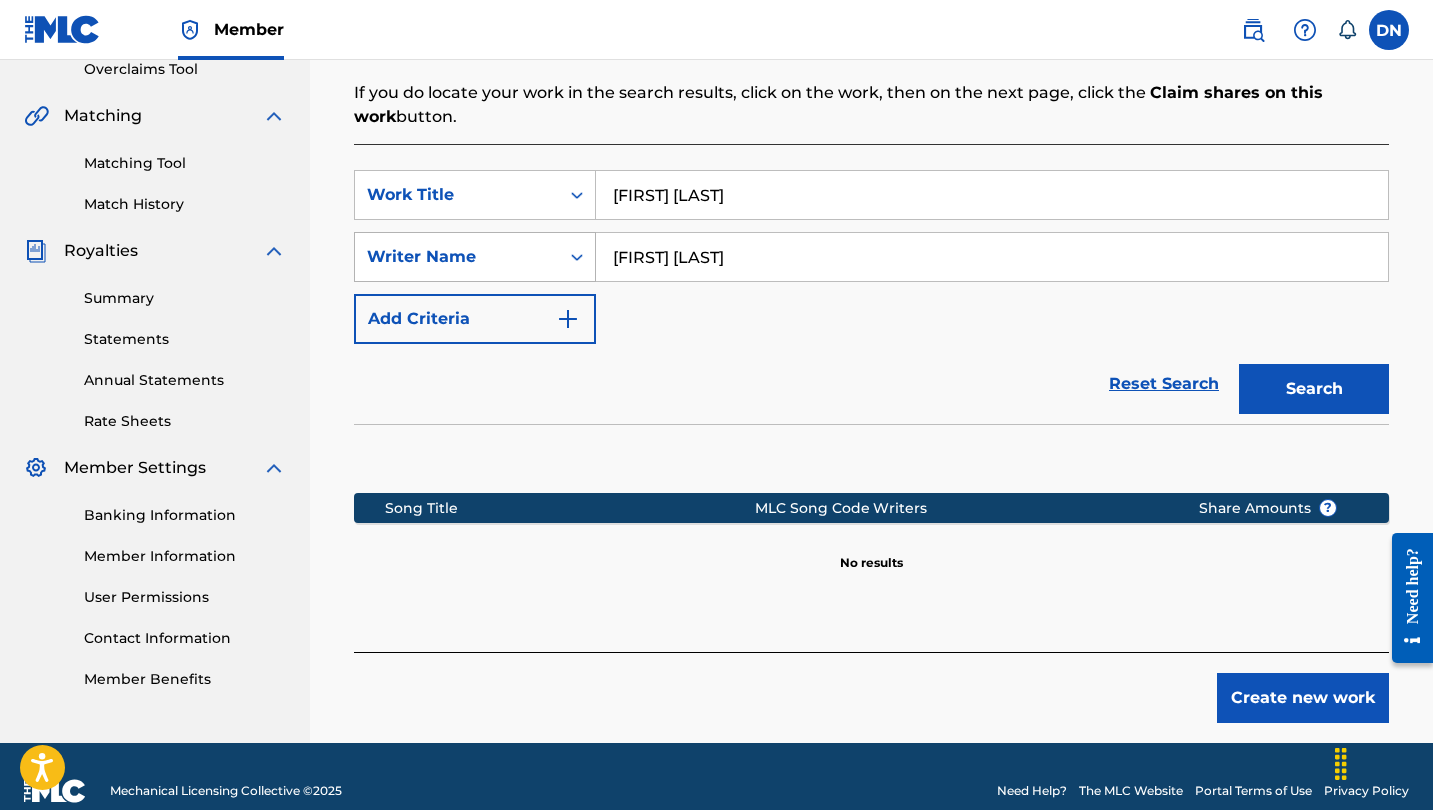 drag, startPoint x: 742, startPoint y: 251, endPoint x: 581, endPoint y: 251, distance: 161 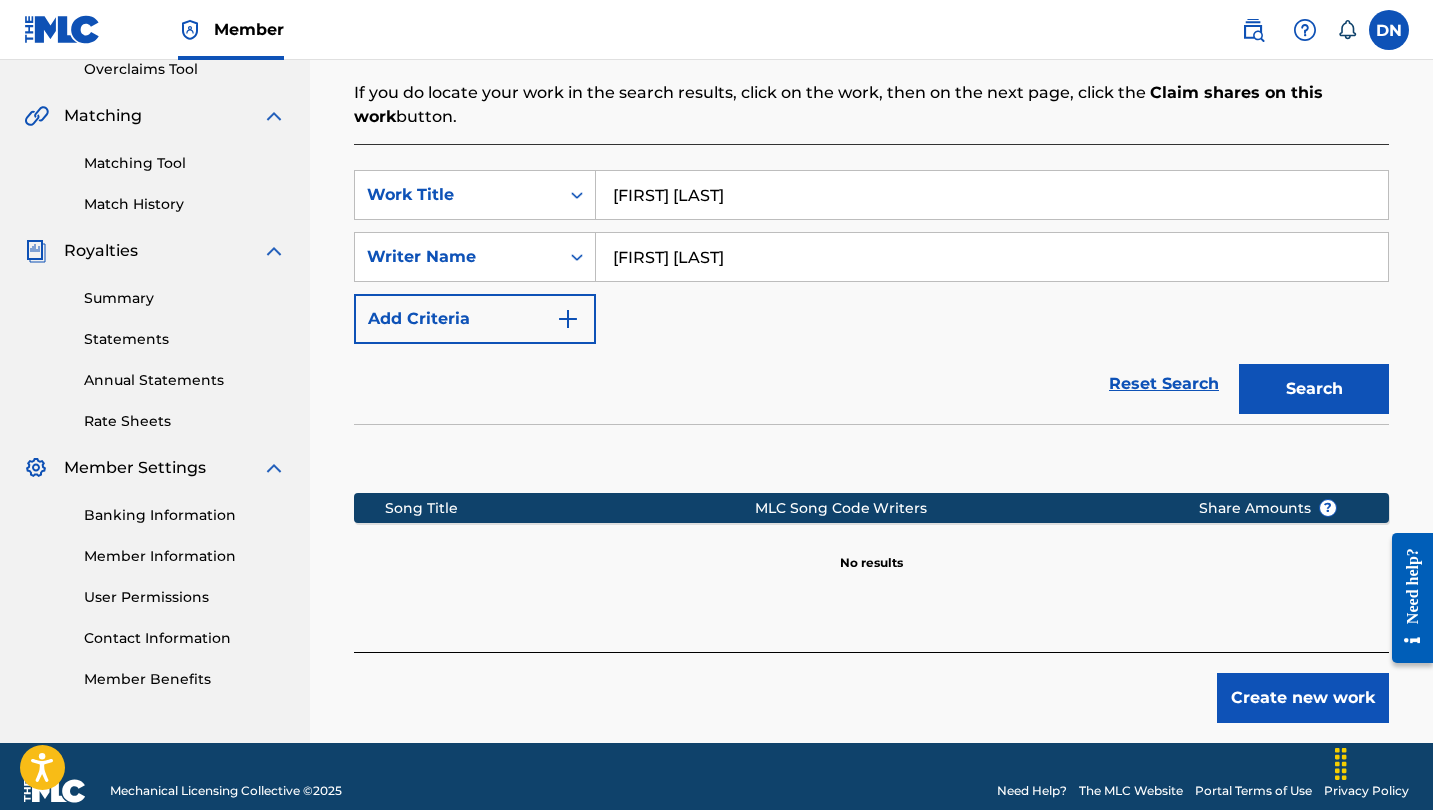 click on "Search" at bounding box center (1314, 389) 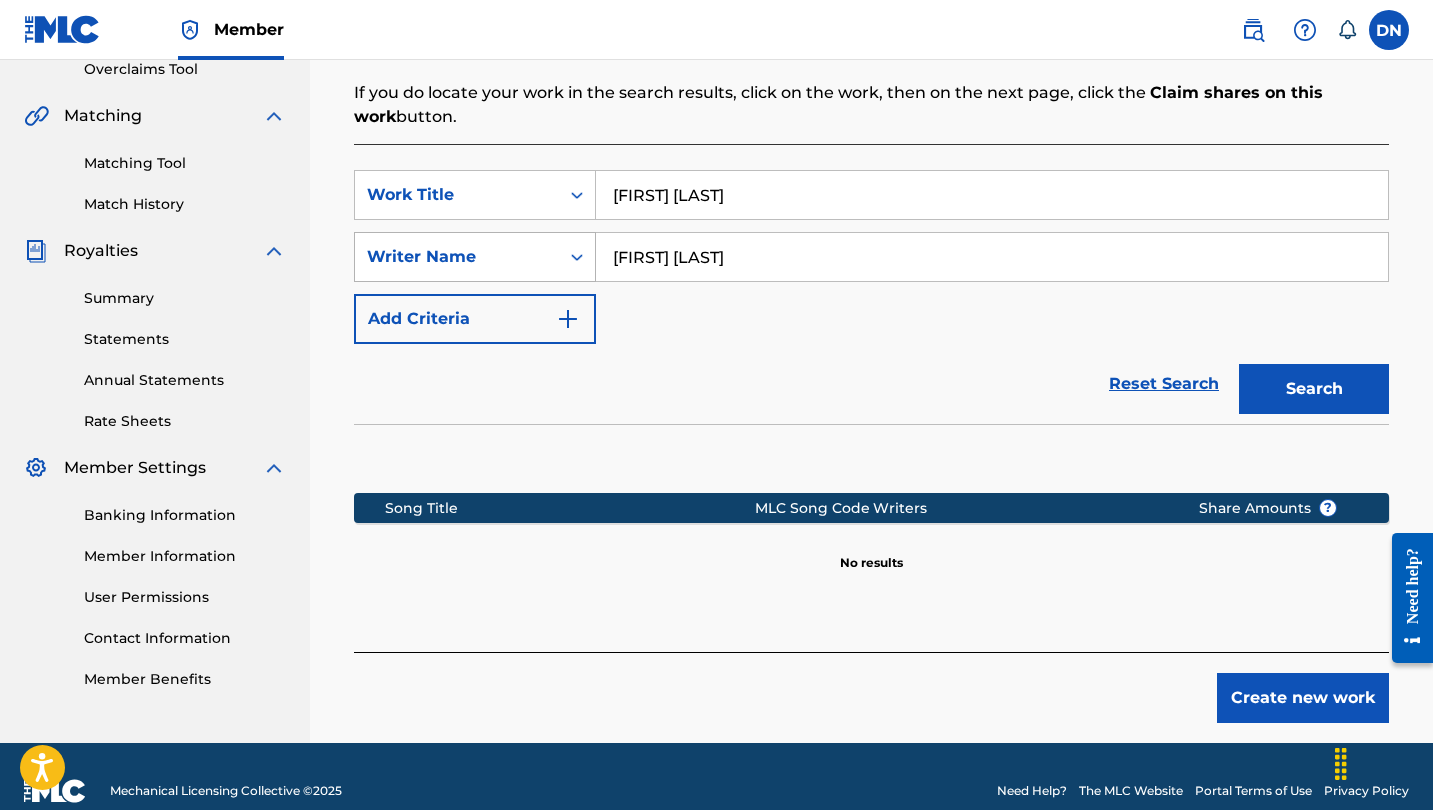 drag, startPoint x: 791, startPoint y: 248, endPoint x: 587, endPoint y: 248, distance: 204 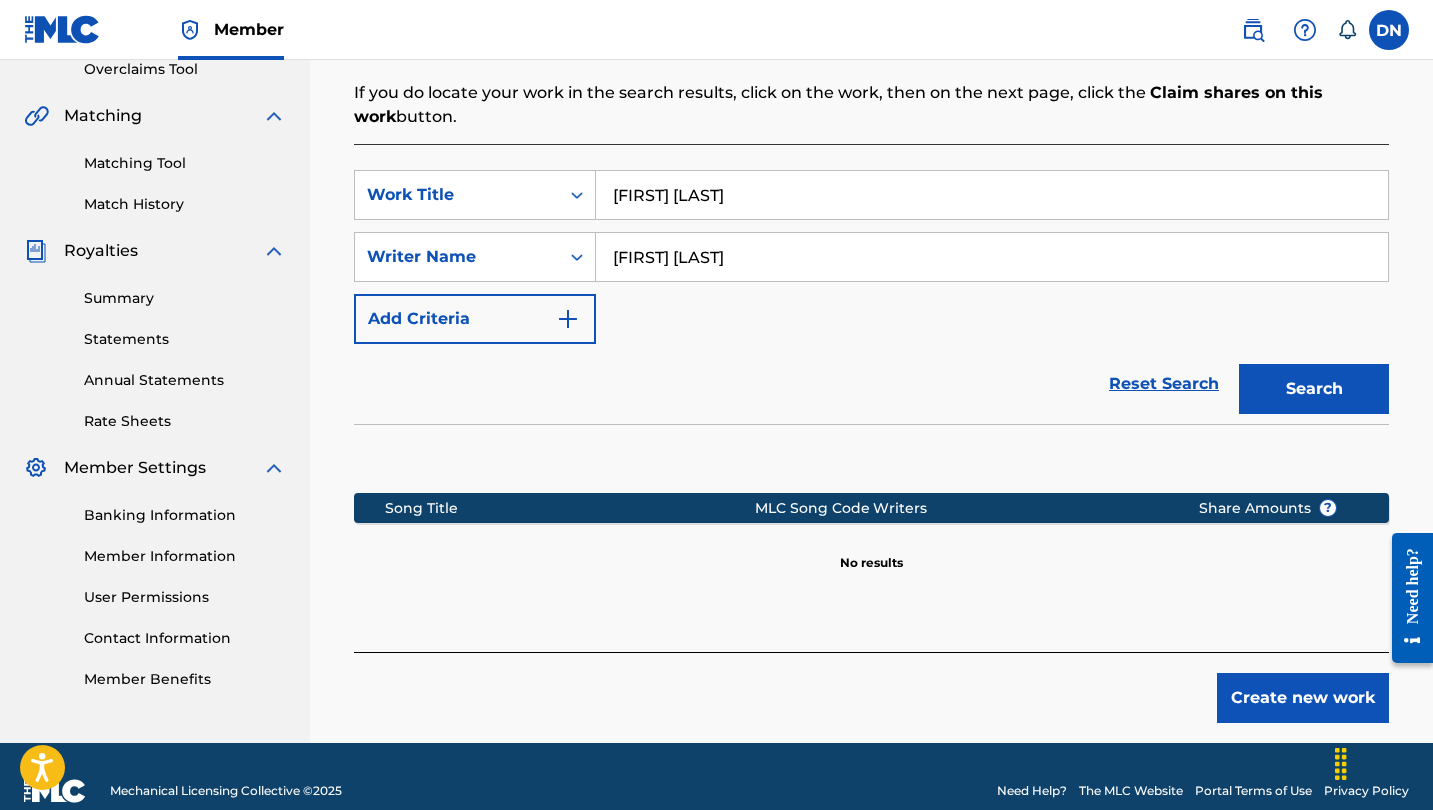click on "Search" at bounding box center [1314, 389] 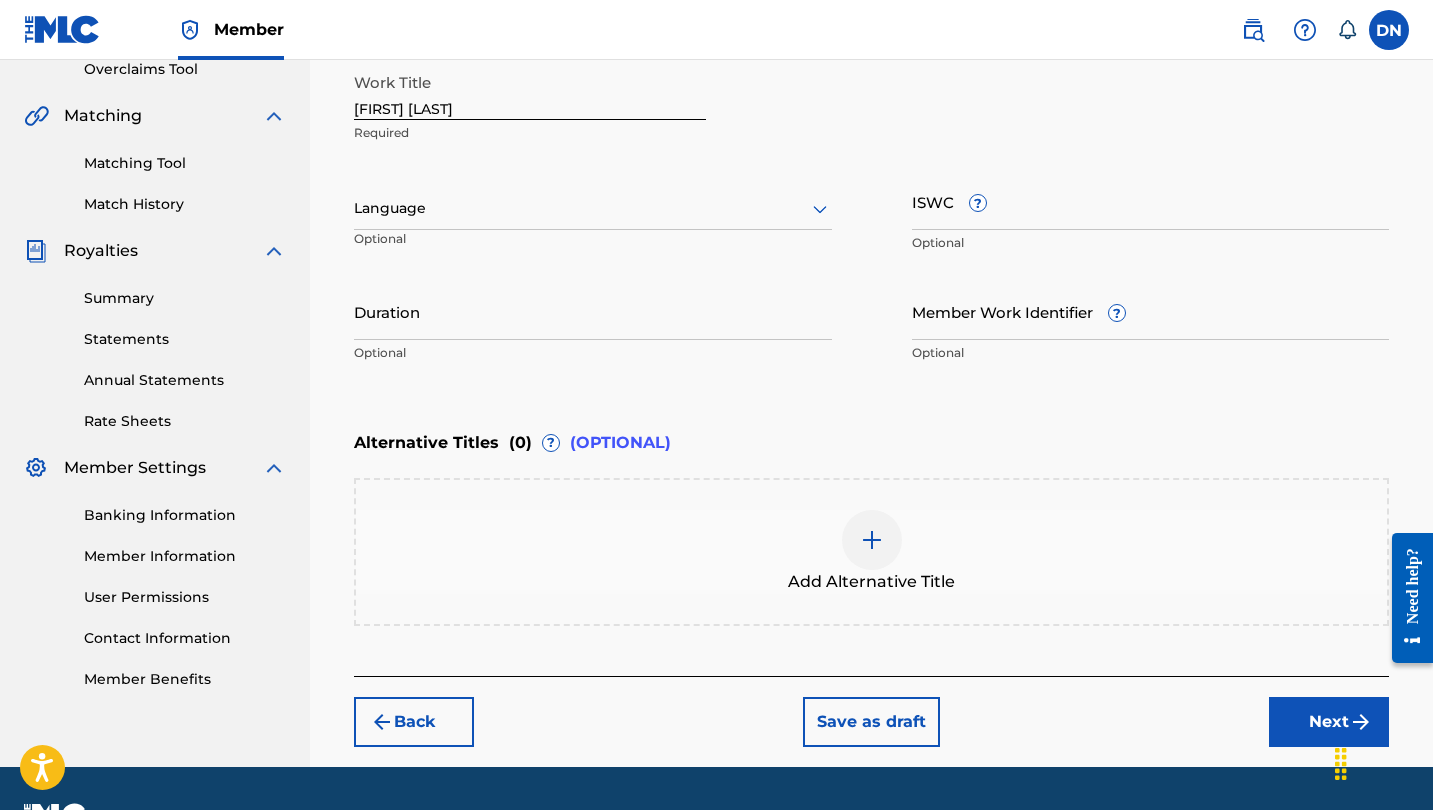 scroll, scrollTop: 412, scrollLeft: 0, axis: vertical 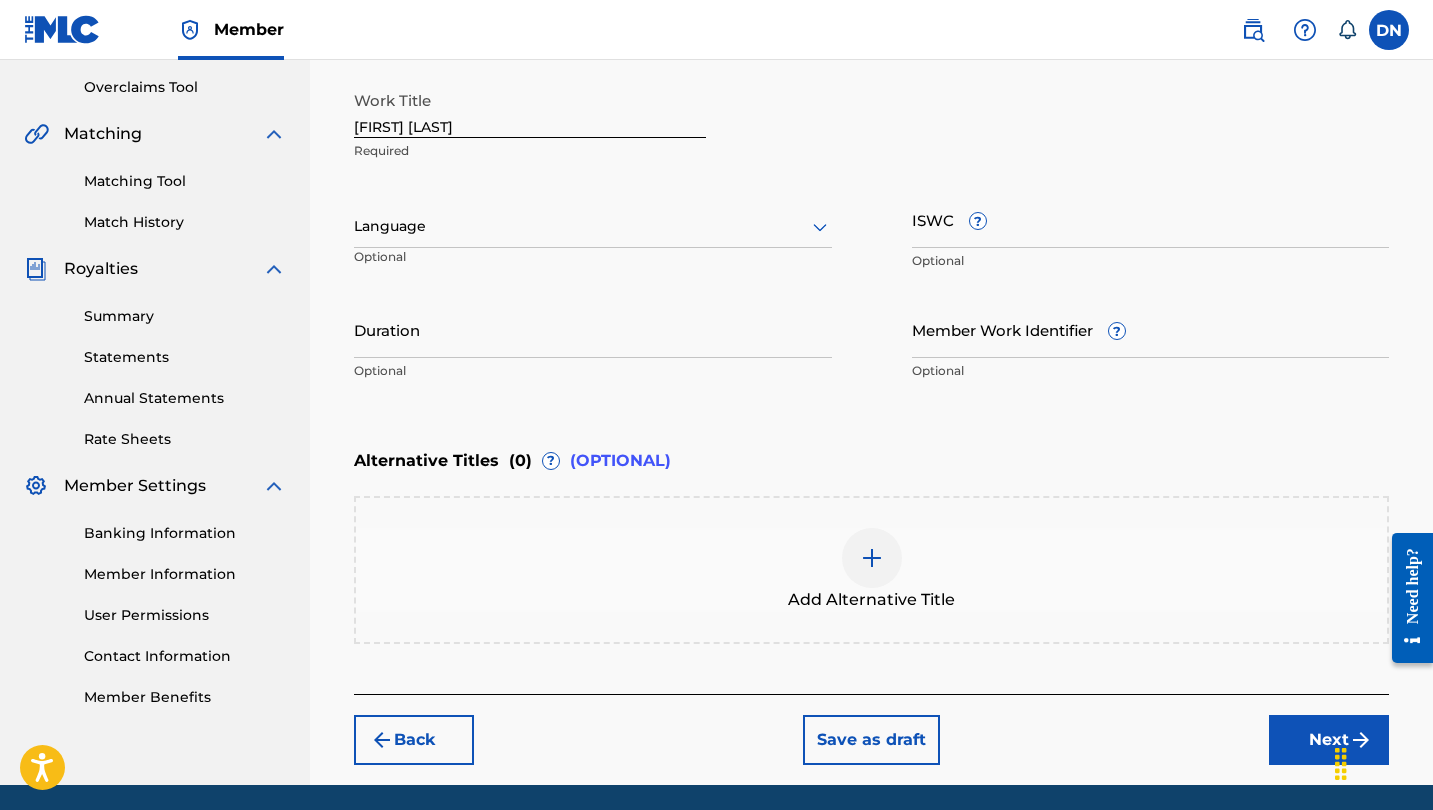 click on "Next" at bounding box center (1329, 740) 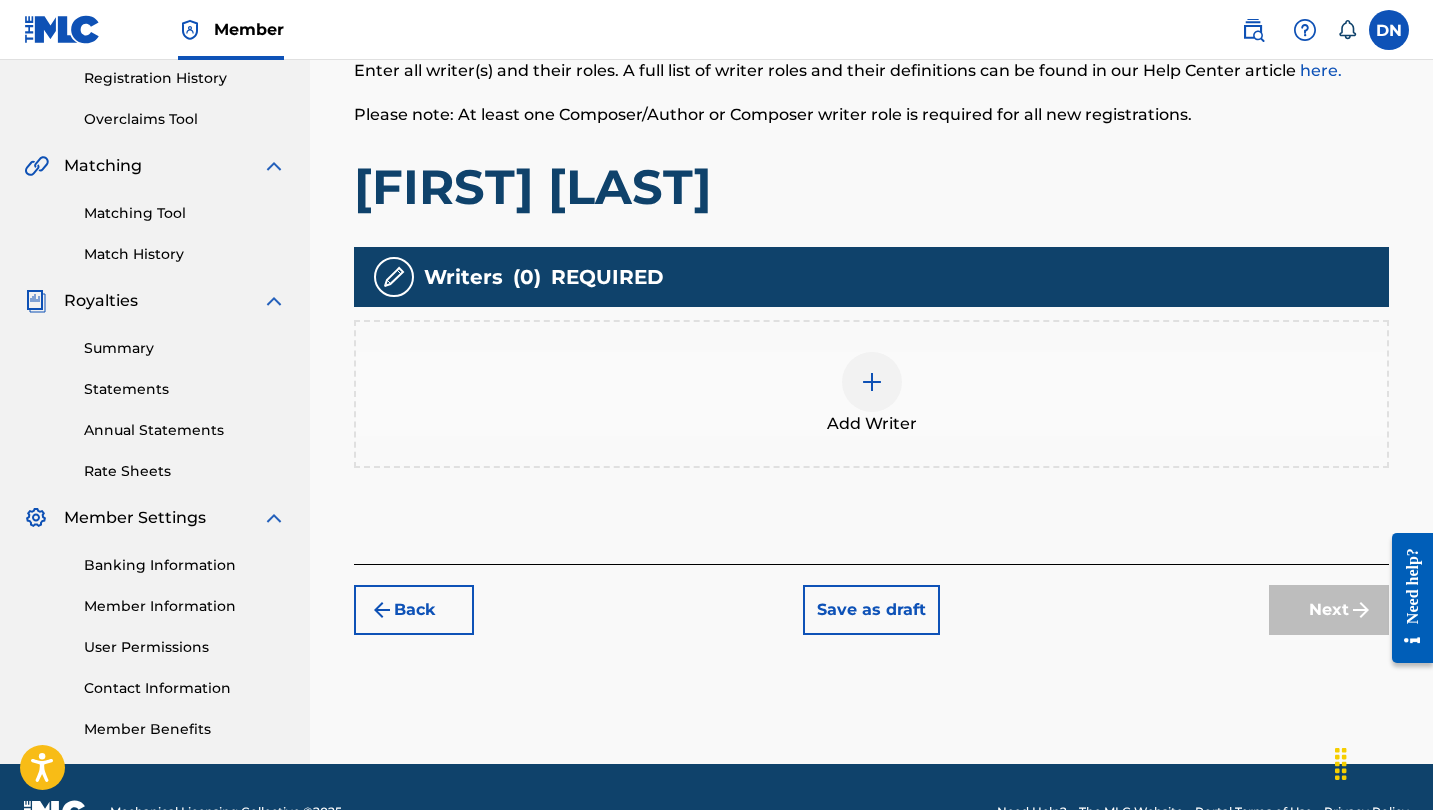 scroll, scrollTop: 90, scrollLeft: 0, axis: vertical 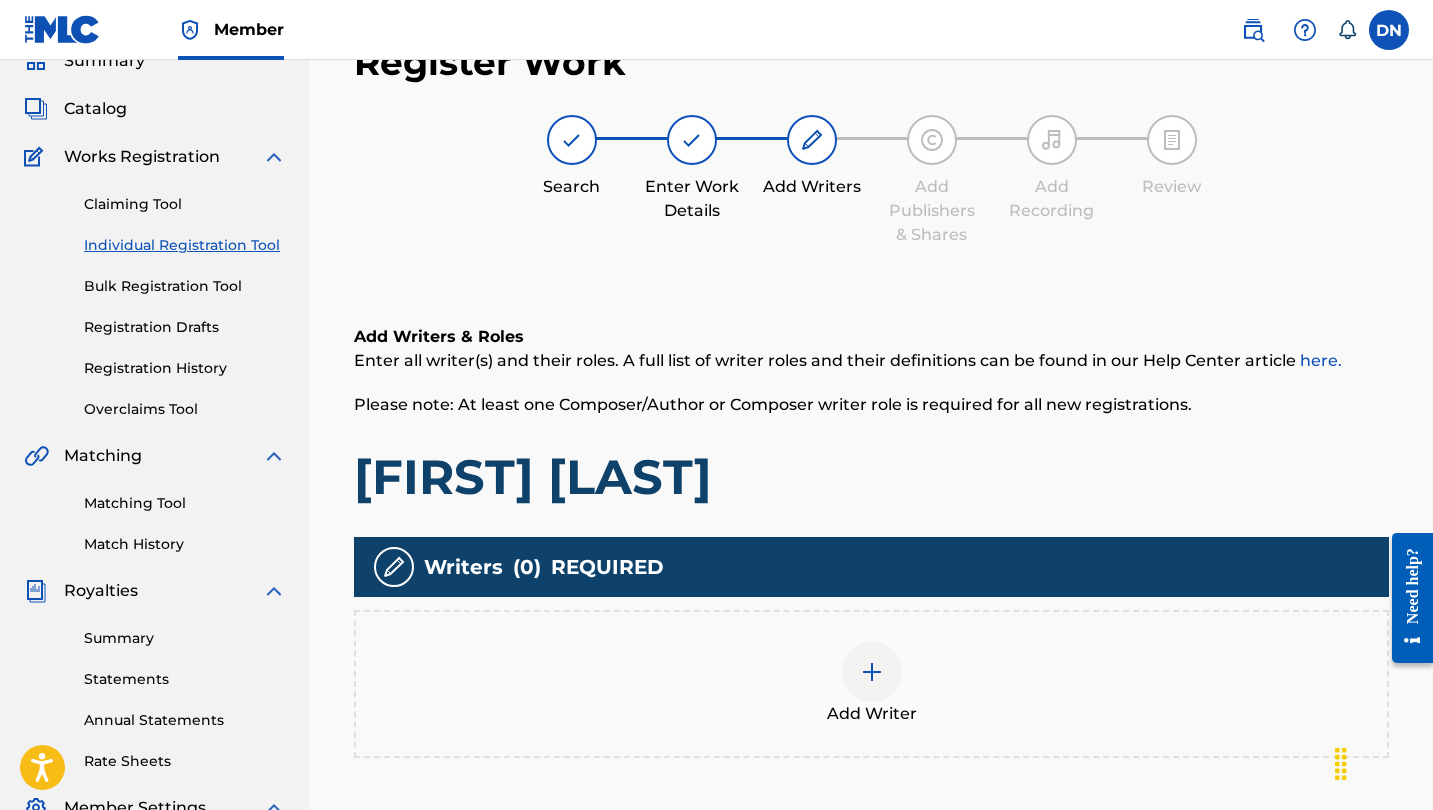 click at bounding box center [872, 672] 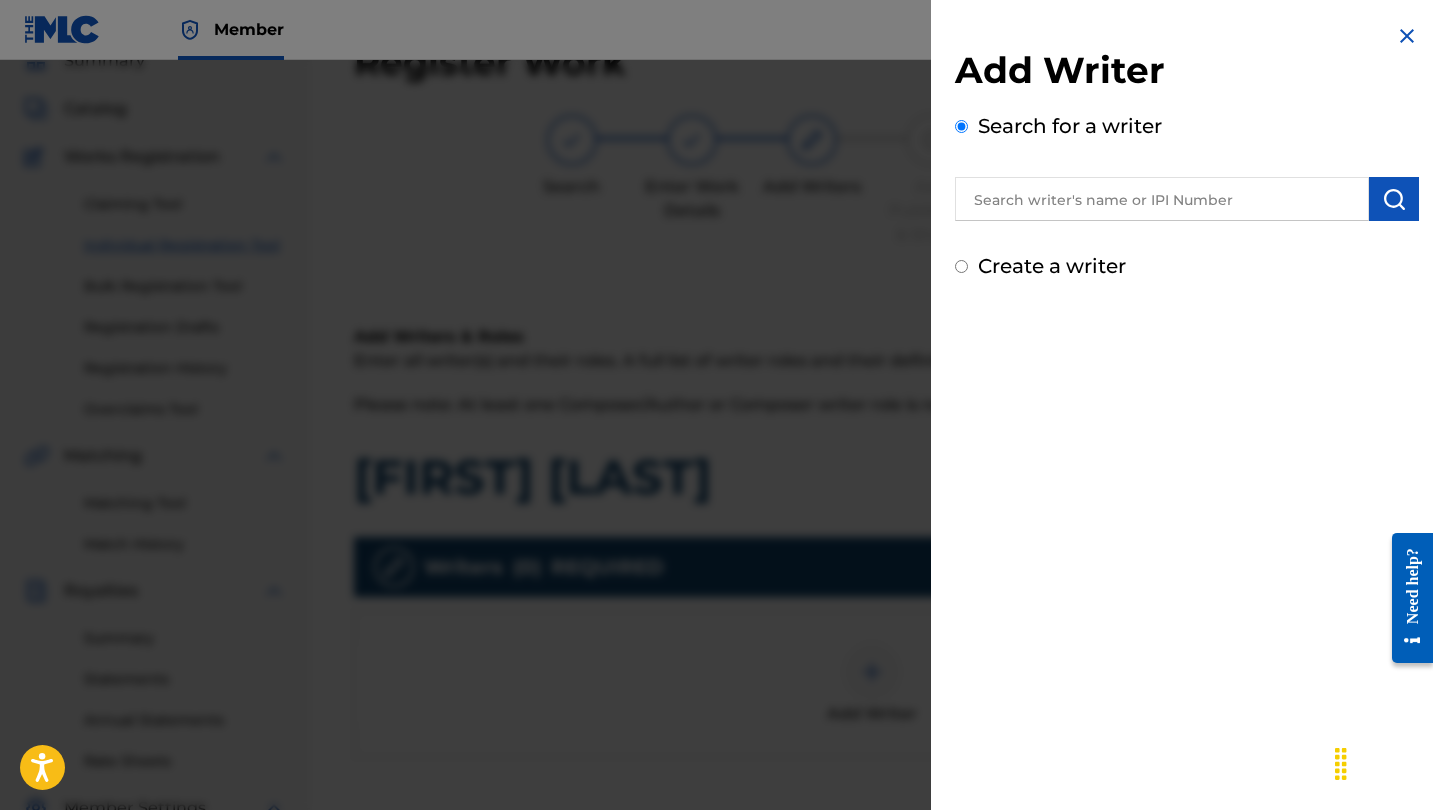 click on "Create a writer" at bounding box center [1052, 266] 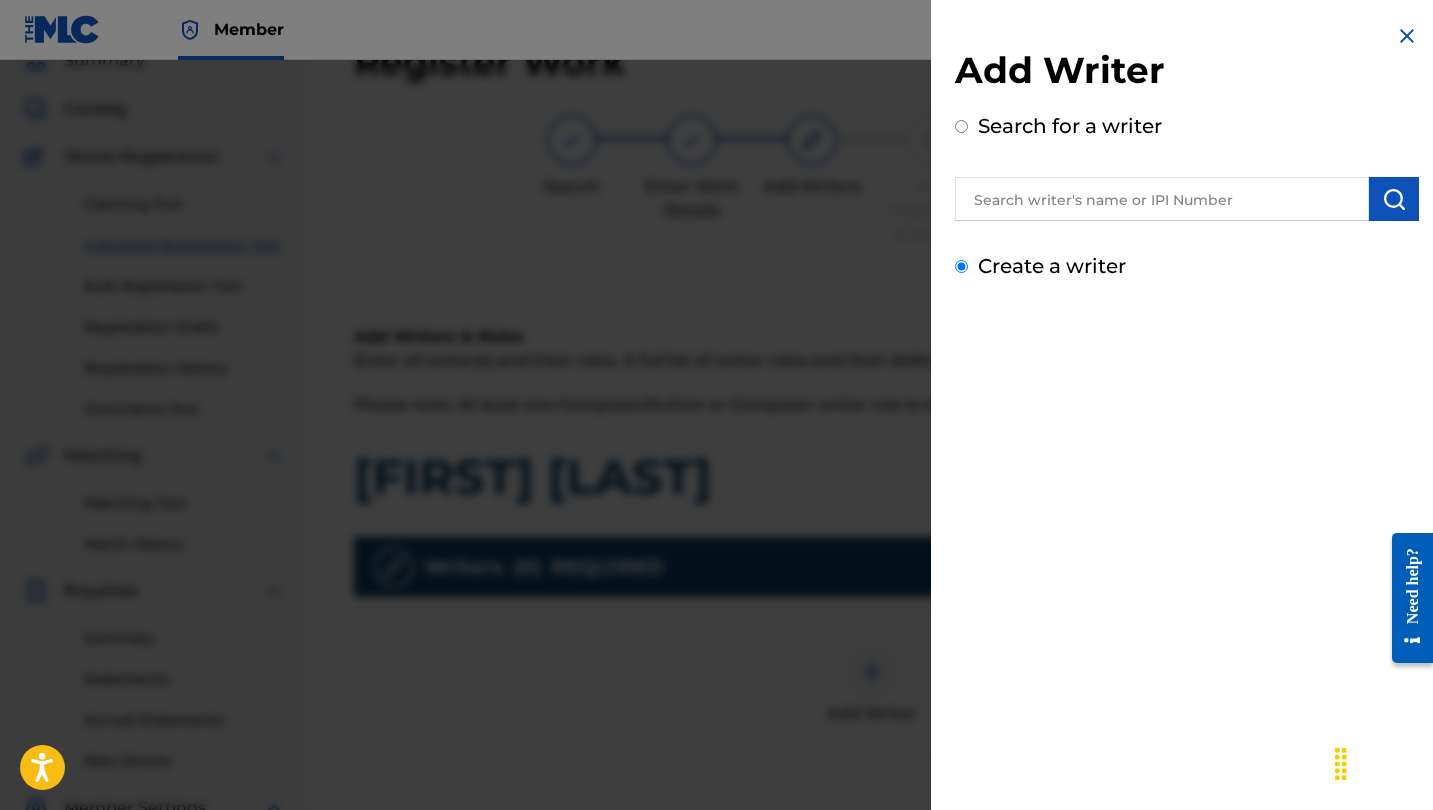 click on "Create a writer" at bounding box center [961, 266] 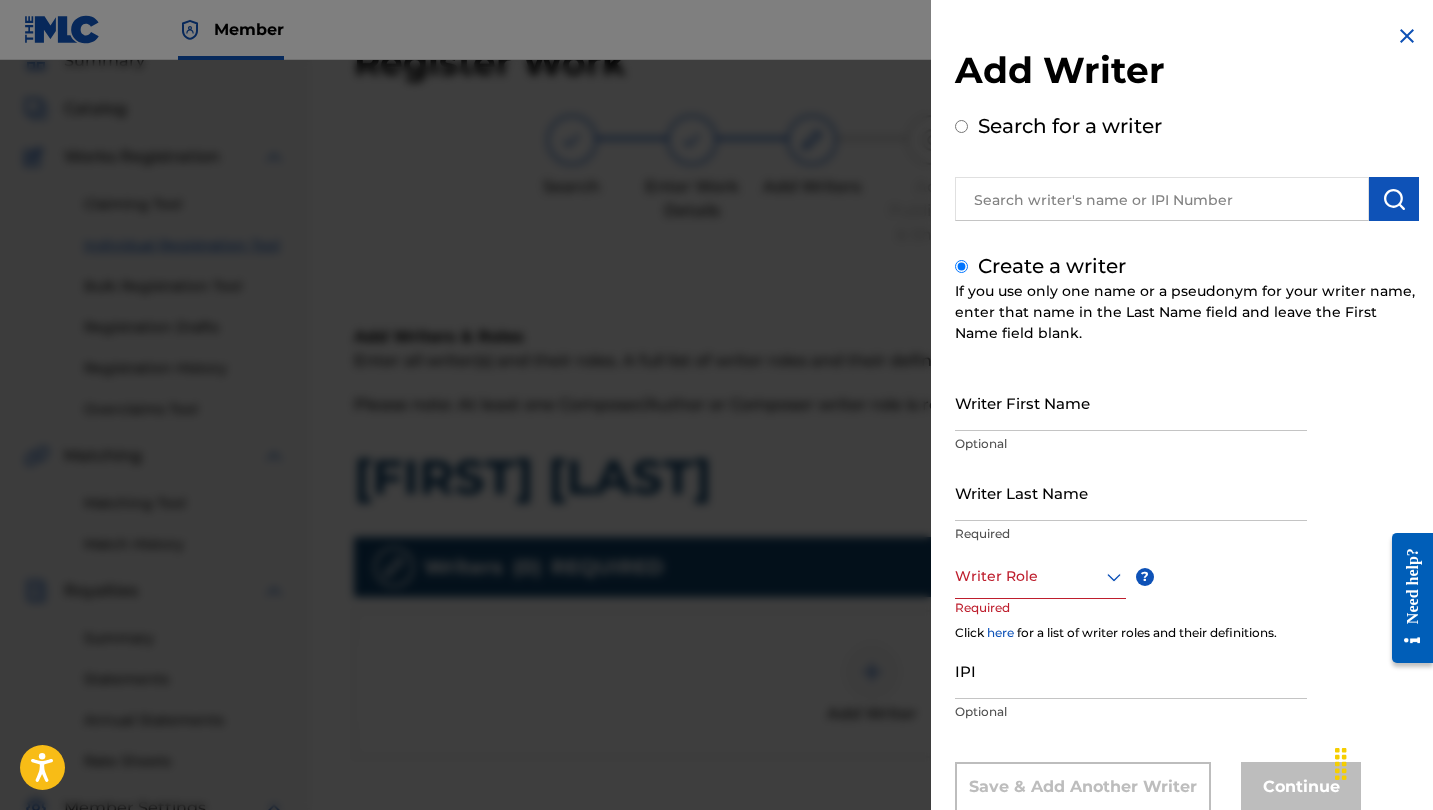click on "Writer First Name" at bounding box center (1131, 402) 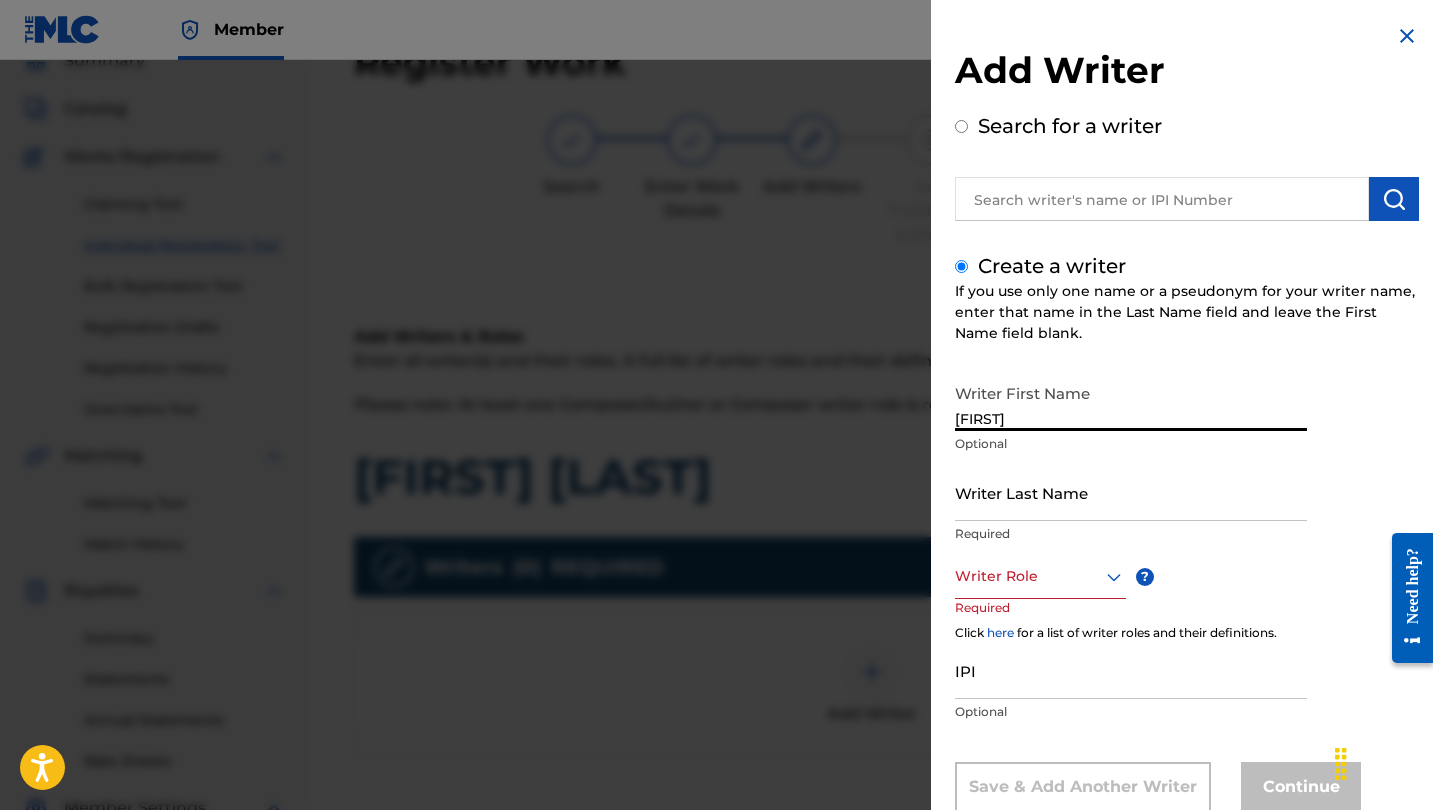 type on "[FIRST]" 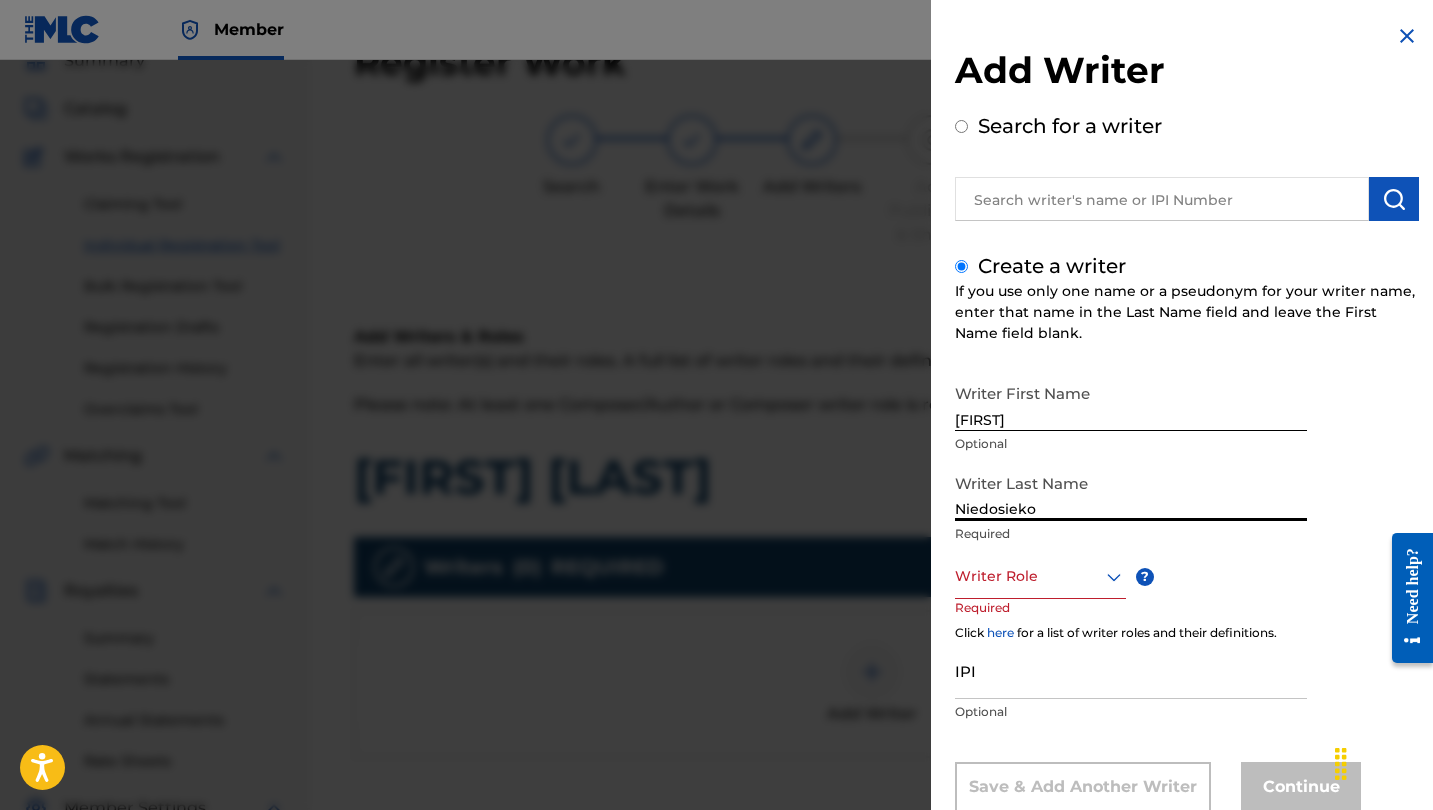 type on "Niedosieko" 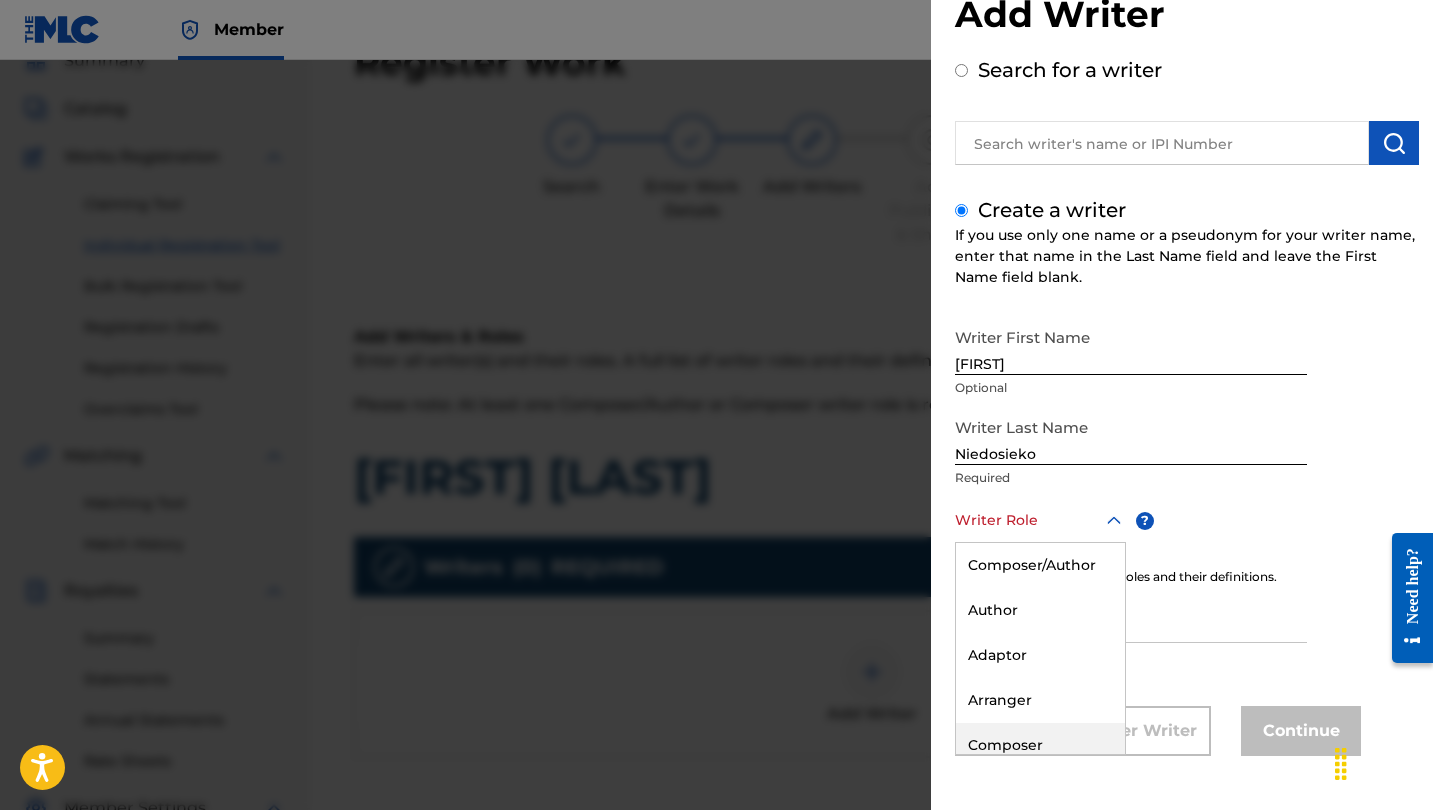 click on "Composer" at bounding box center (1040, 745) 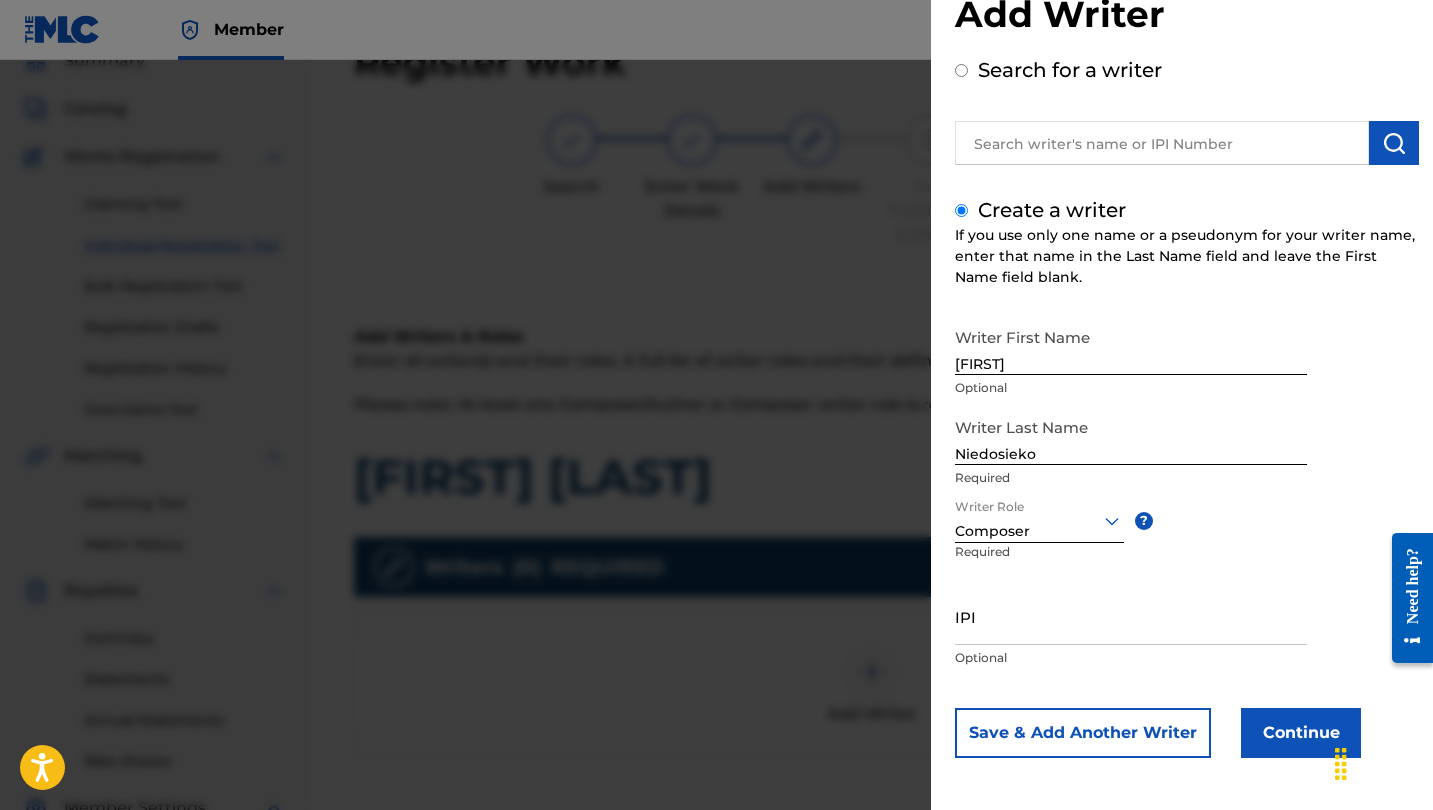 click on "Continue" at bounding box center [1301, 733] 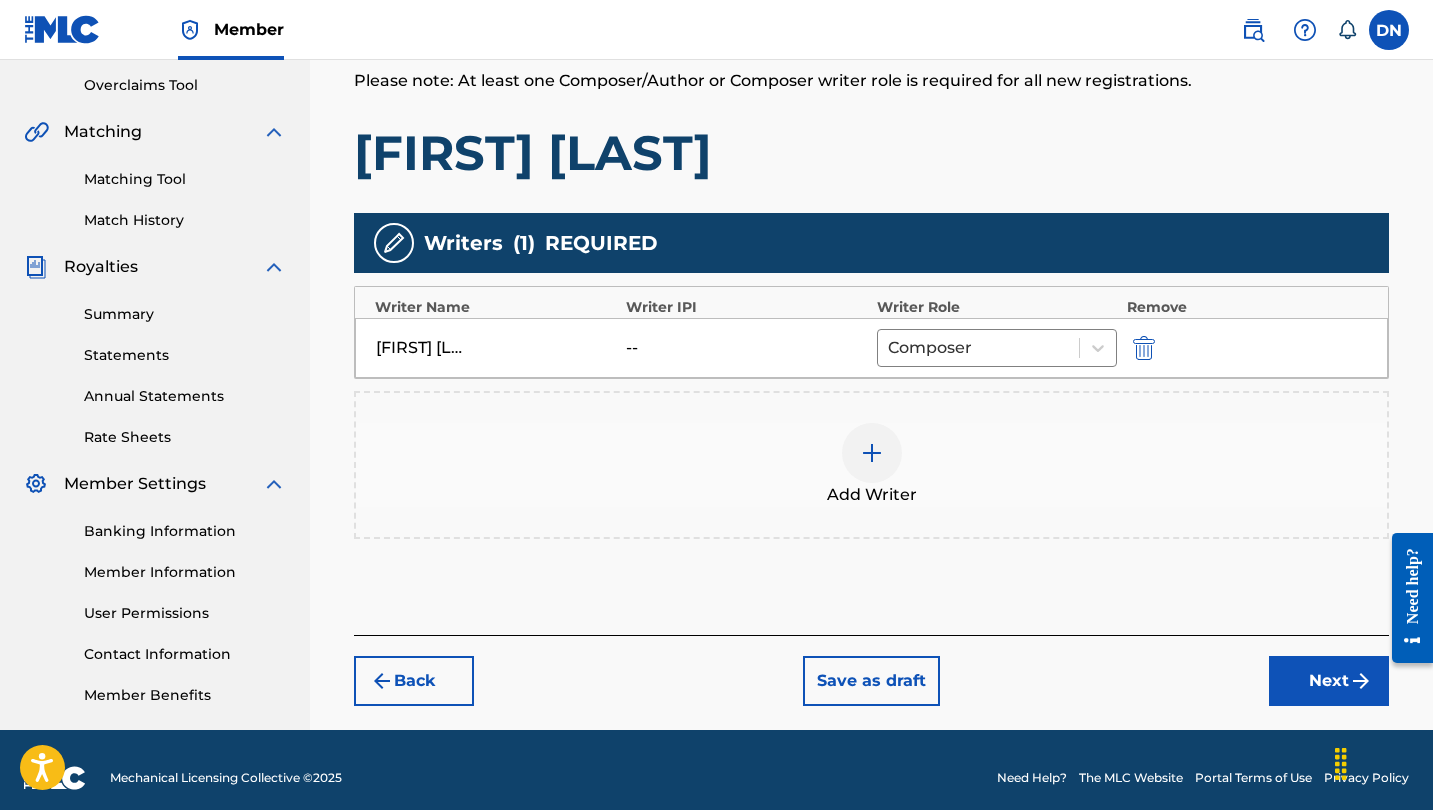 click at bounding box center (1361, 681) 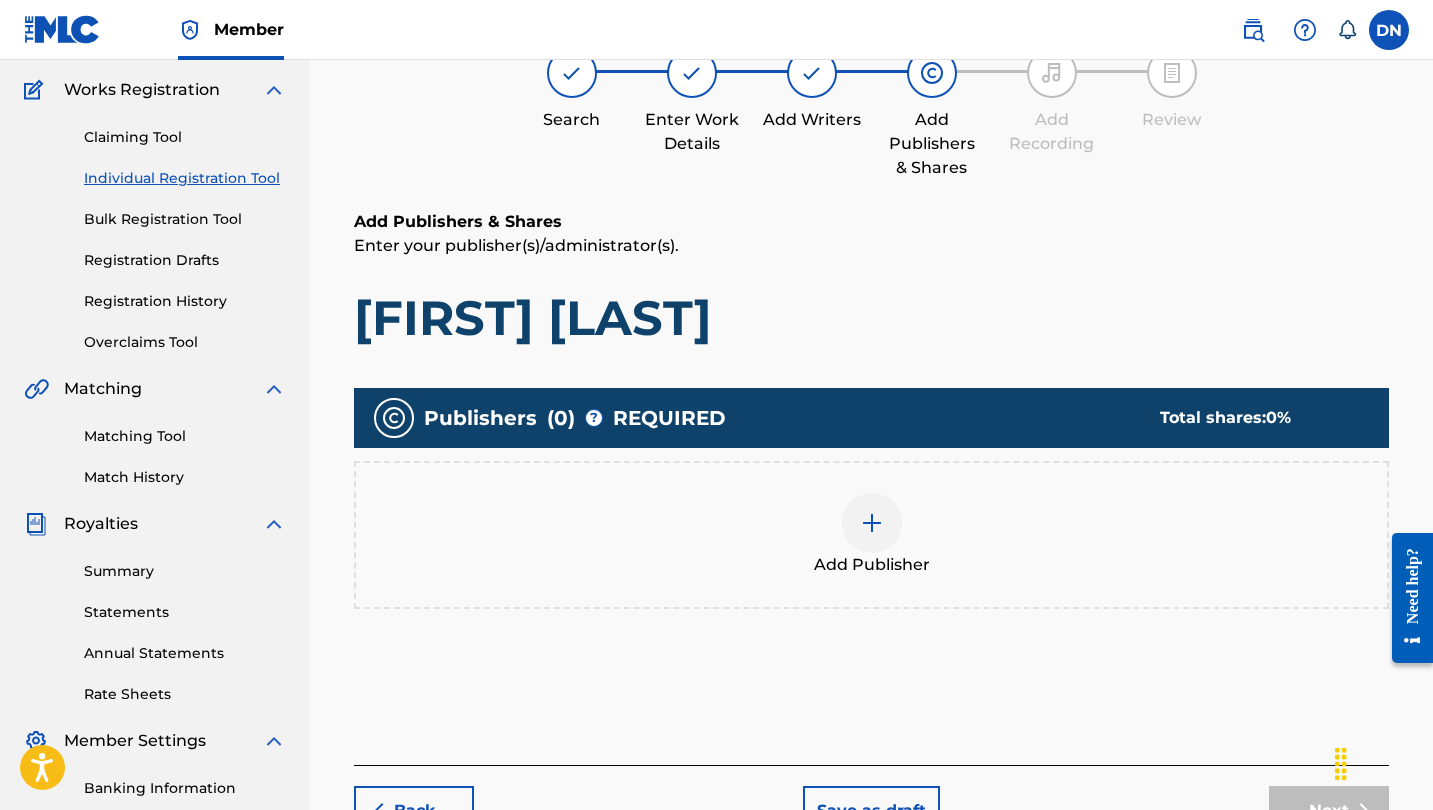 scroll, scrollTop: 321, scrollLeft: 0, axis: vertical 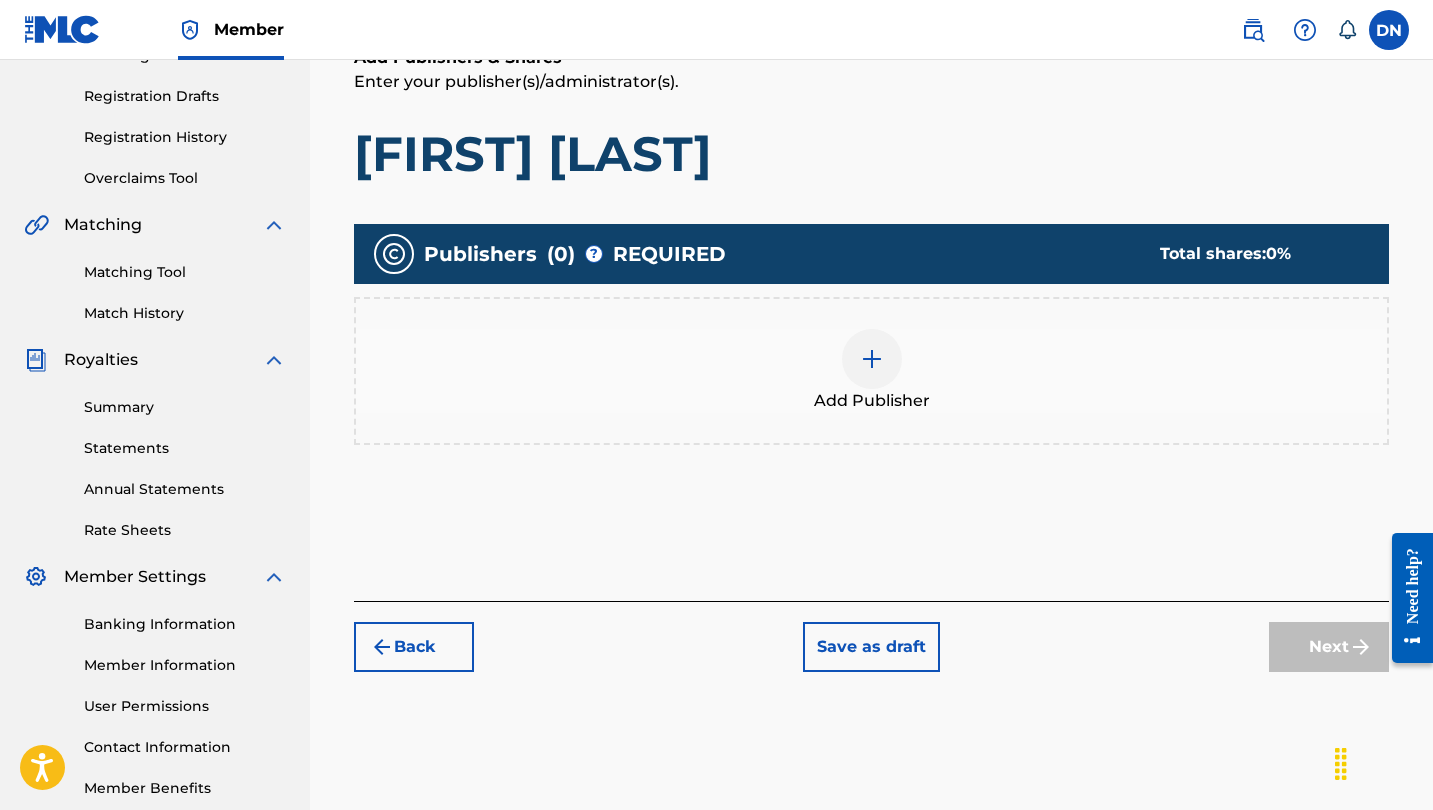 click on "Add Publisher" at bounding box center [871, 371] 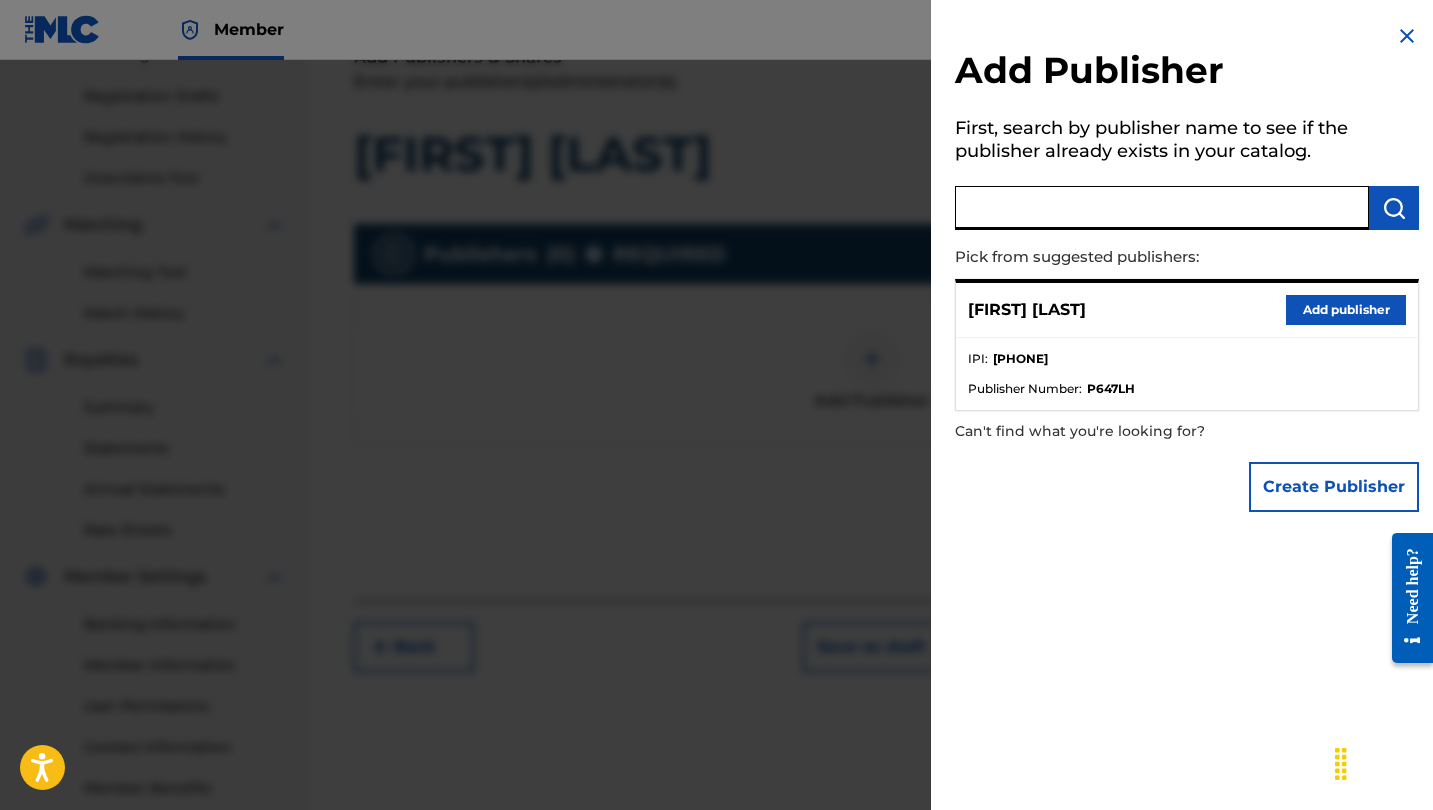 click at bounding box center (1162, 208) 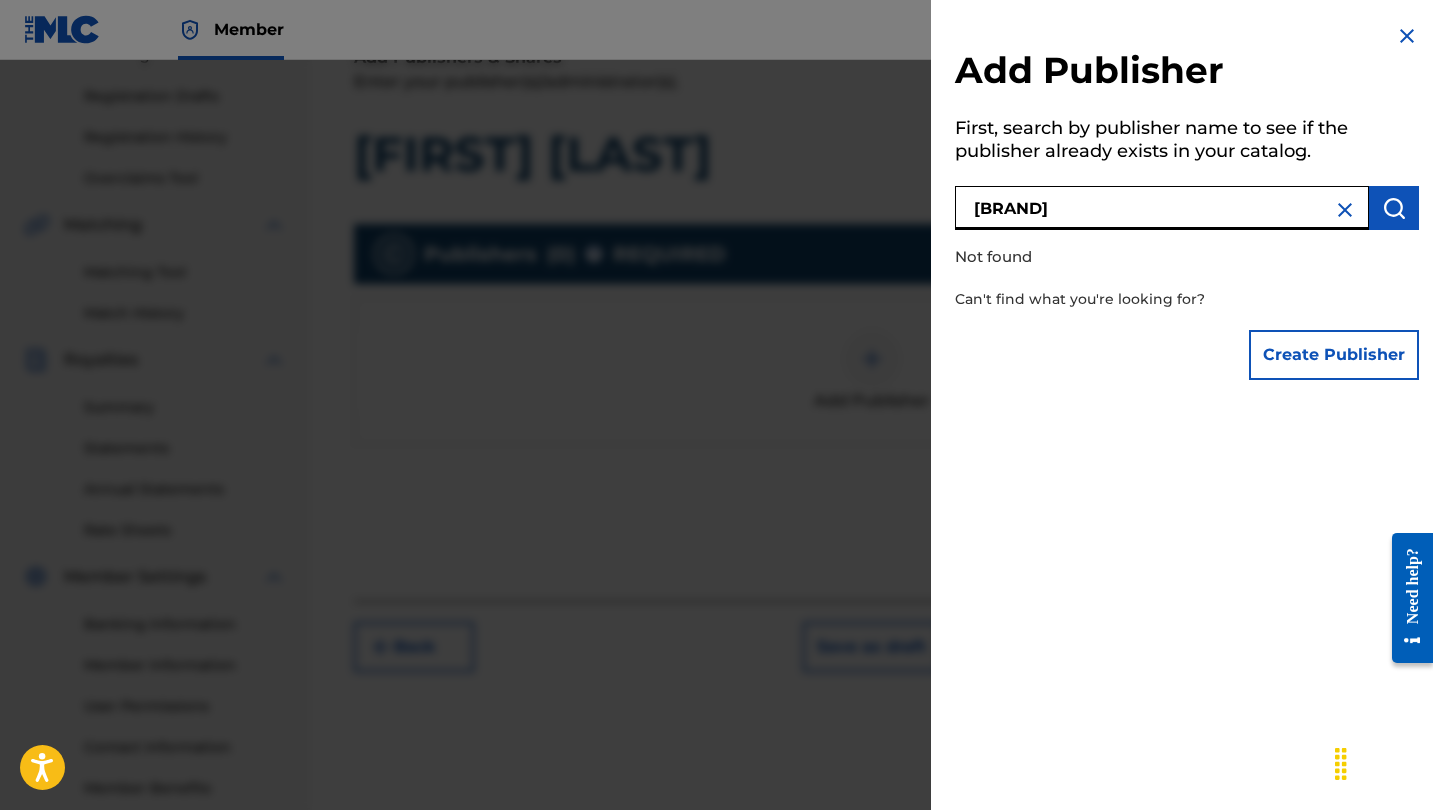 drag, startPoint x: 1087, startPoint y: 205, endPoint x: 916, endPoint y: 205, distance: 171 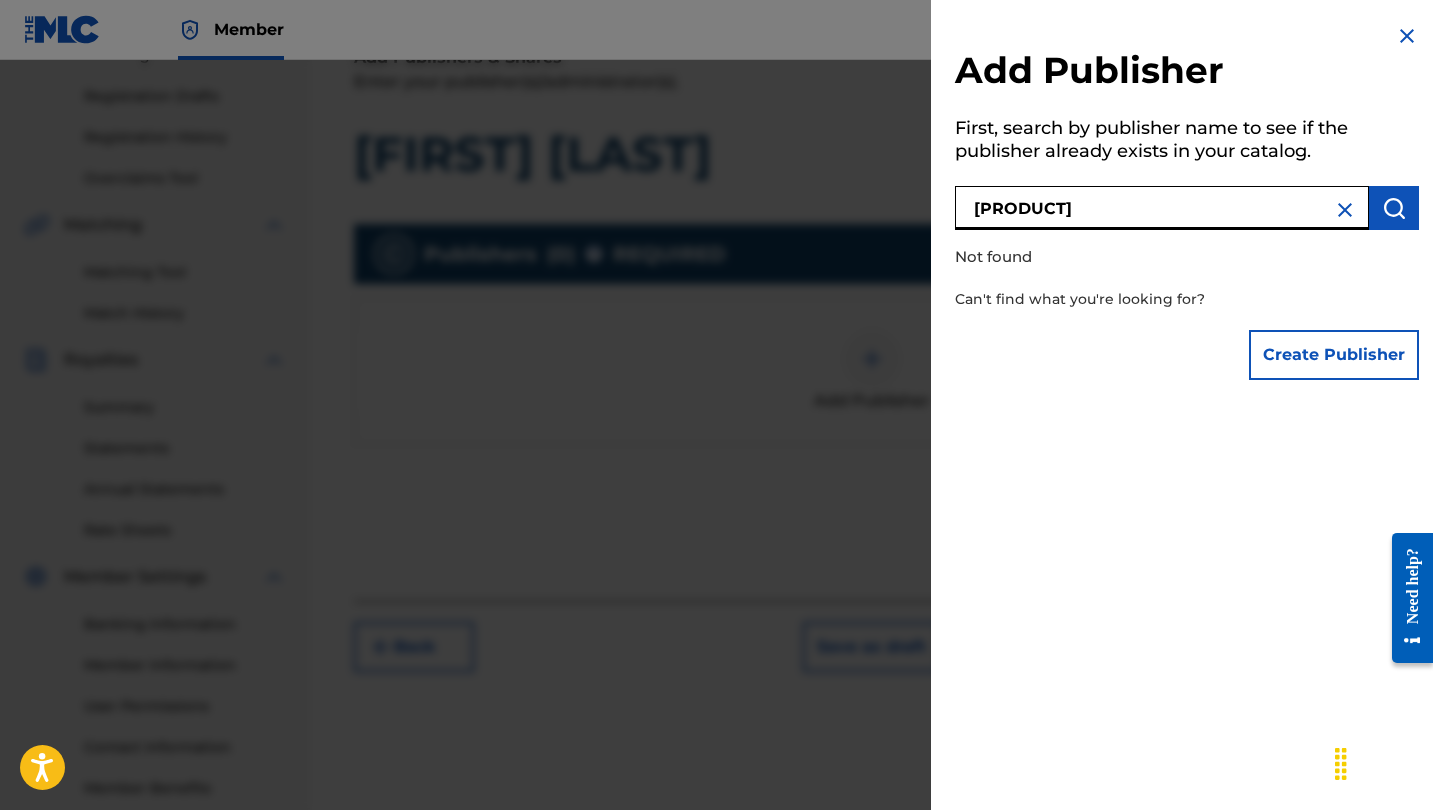 type on "[PRODUCT]" 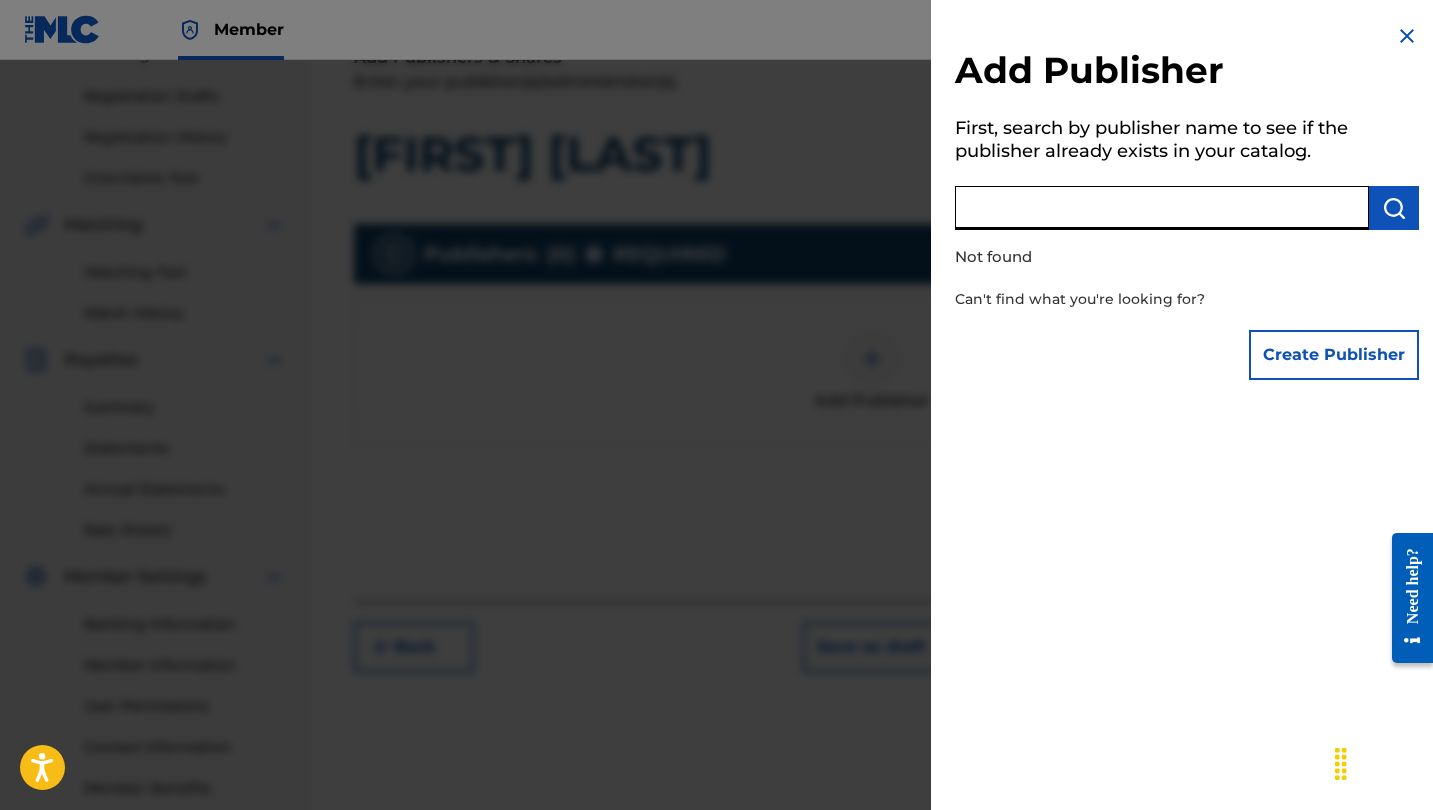 type 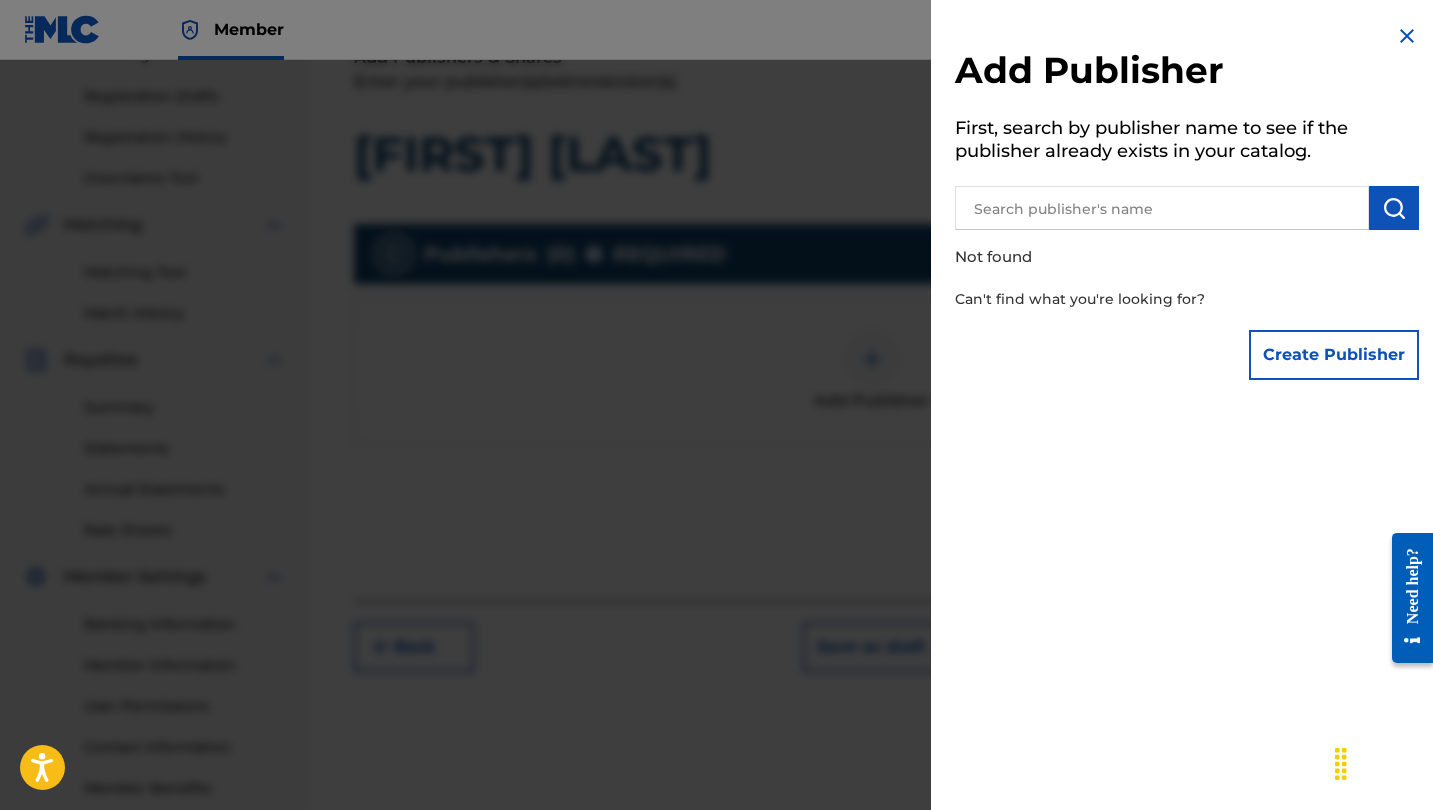 click on "Can't find what you're looking for?" at bounding box center [1130, 299] 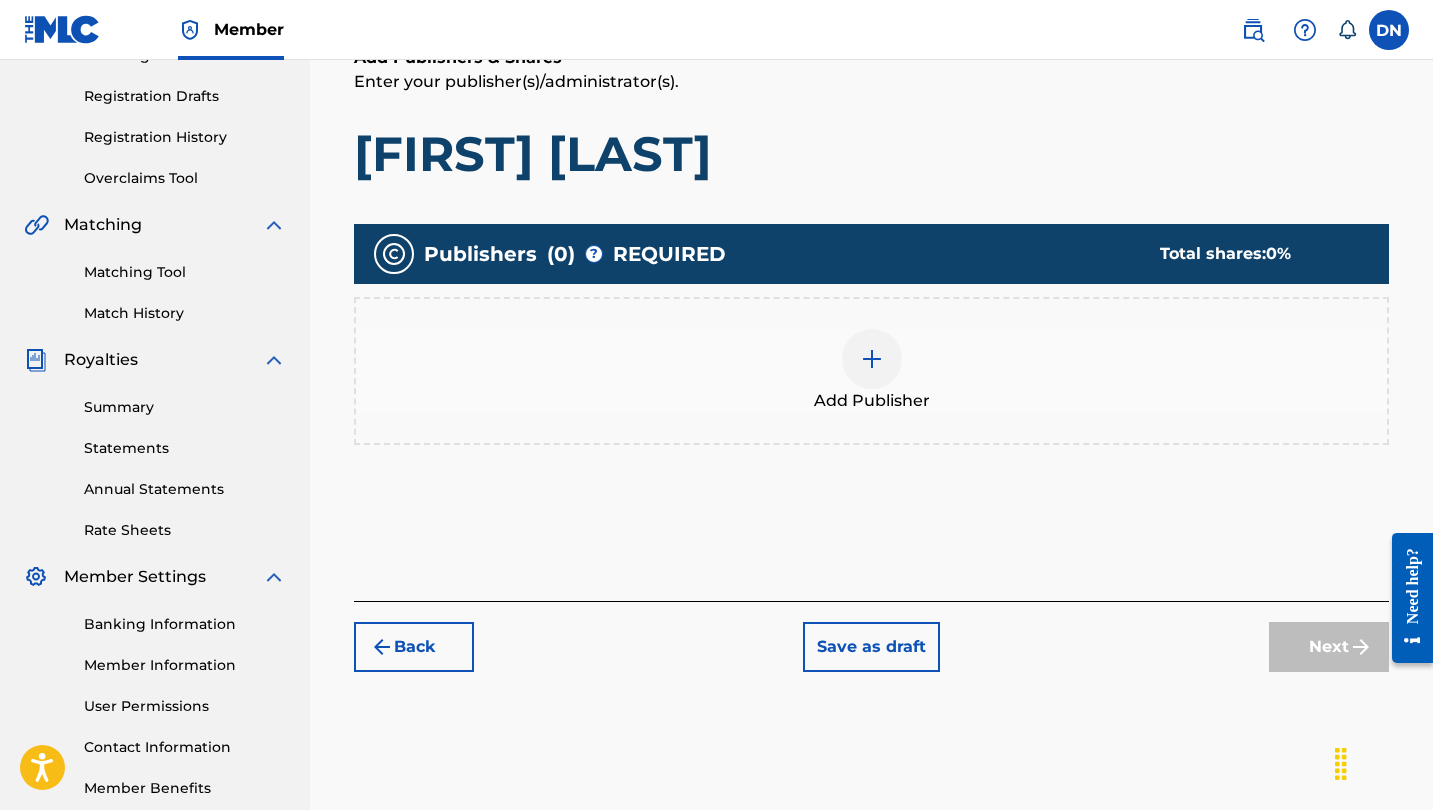 click at bounding box center (872, 359) 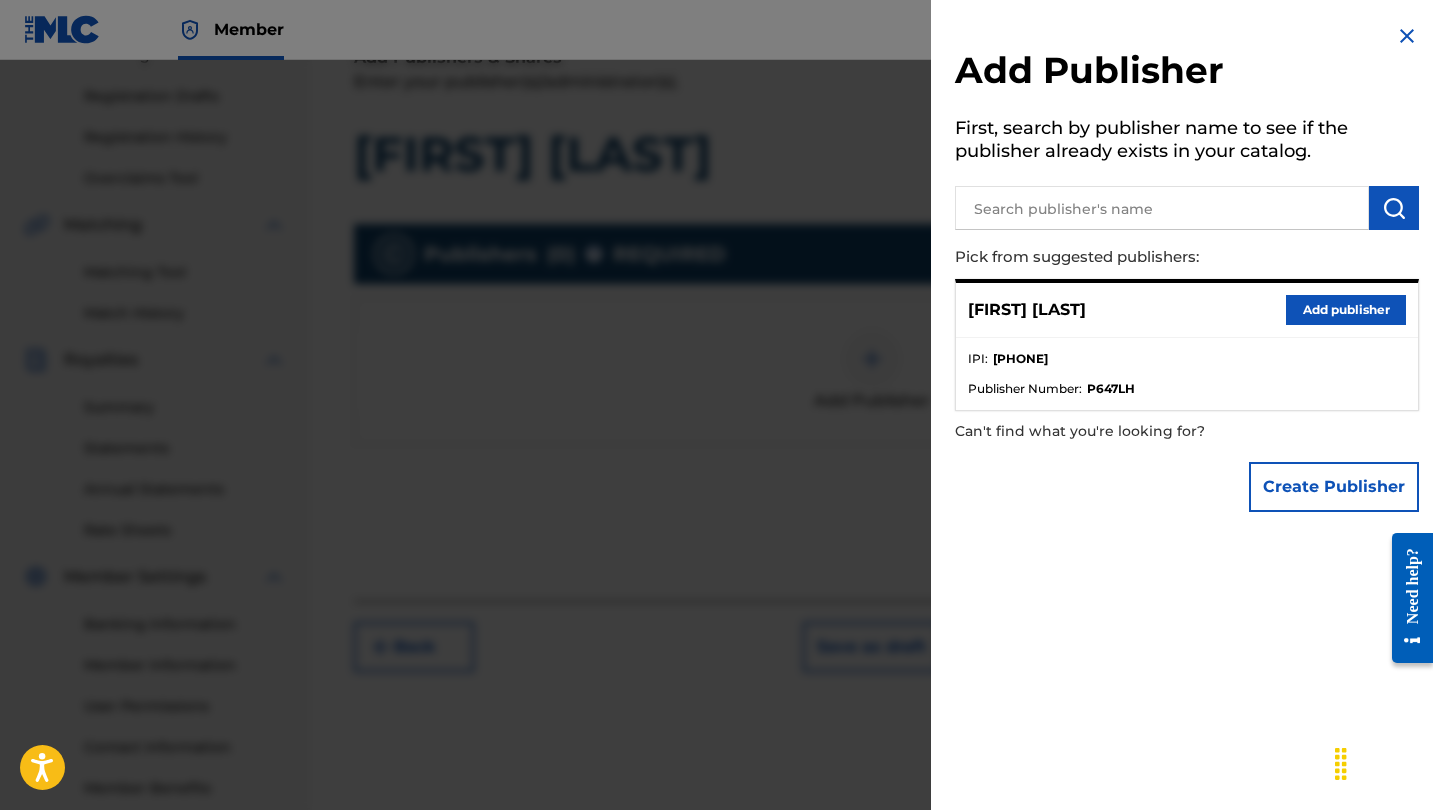 click on "Add publisher" at bounding box center (1346, 310) 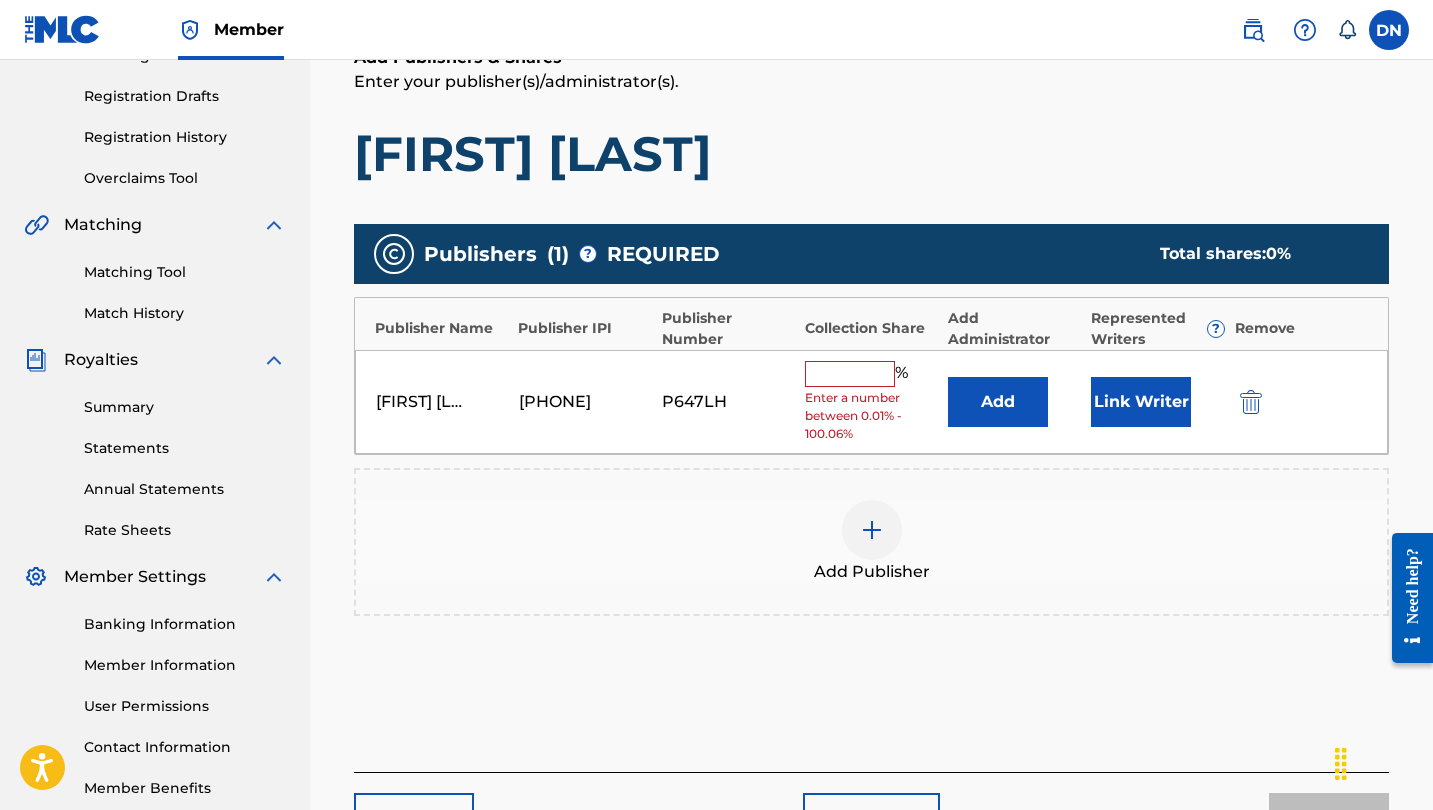 click at bounding box center [850, 374] 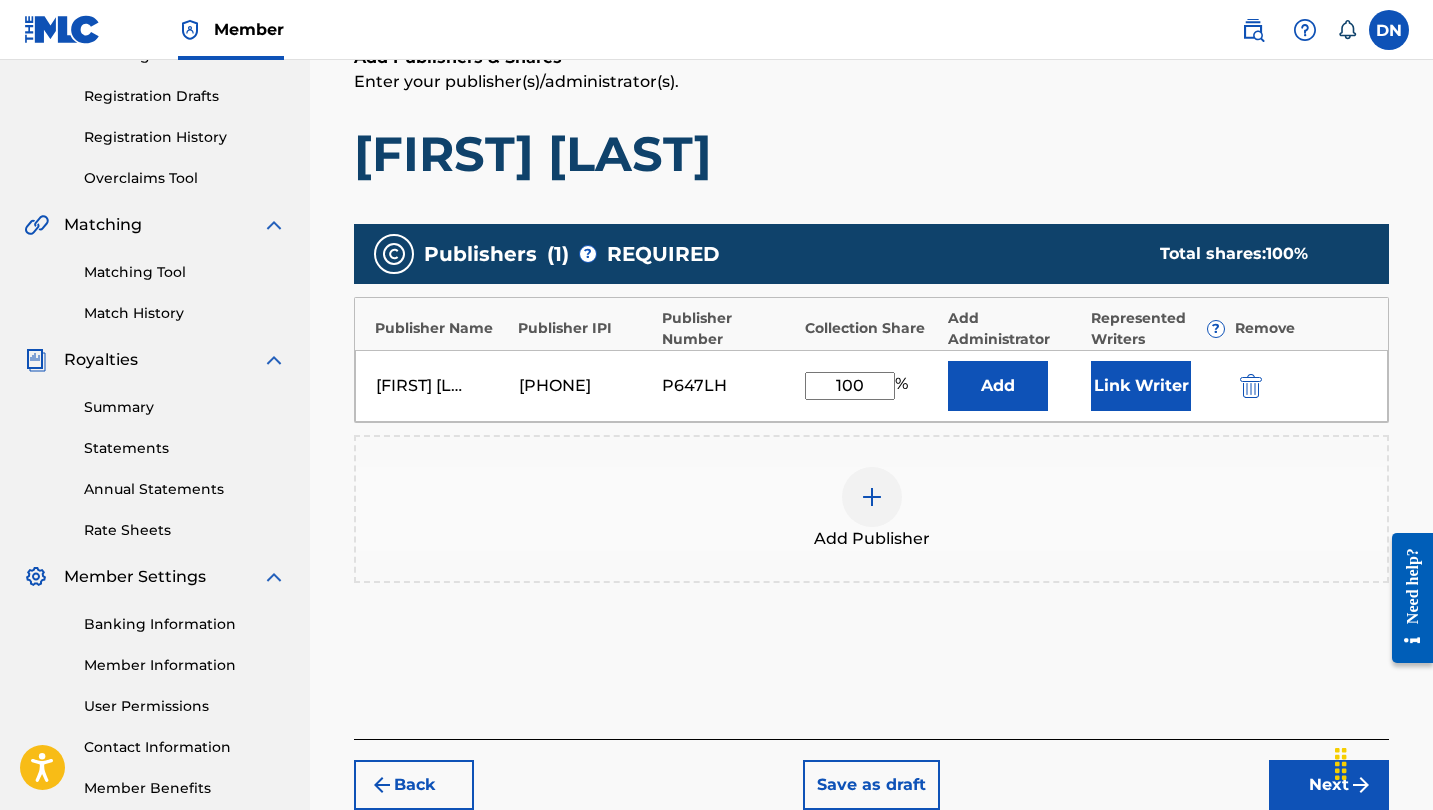 type on "100" 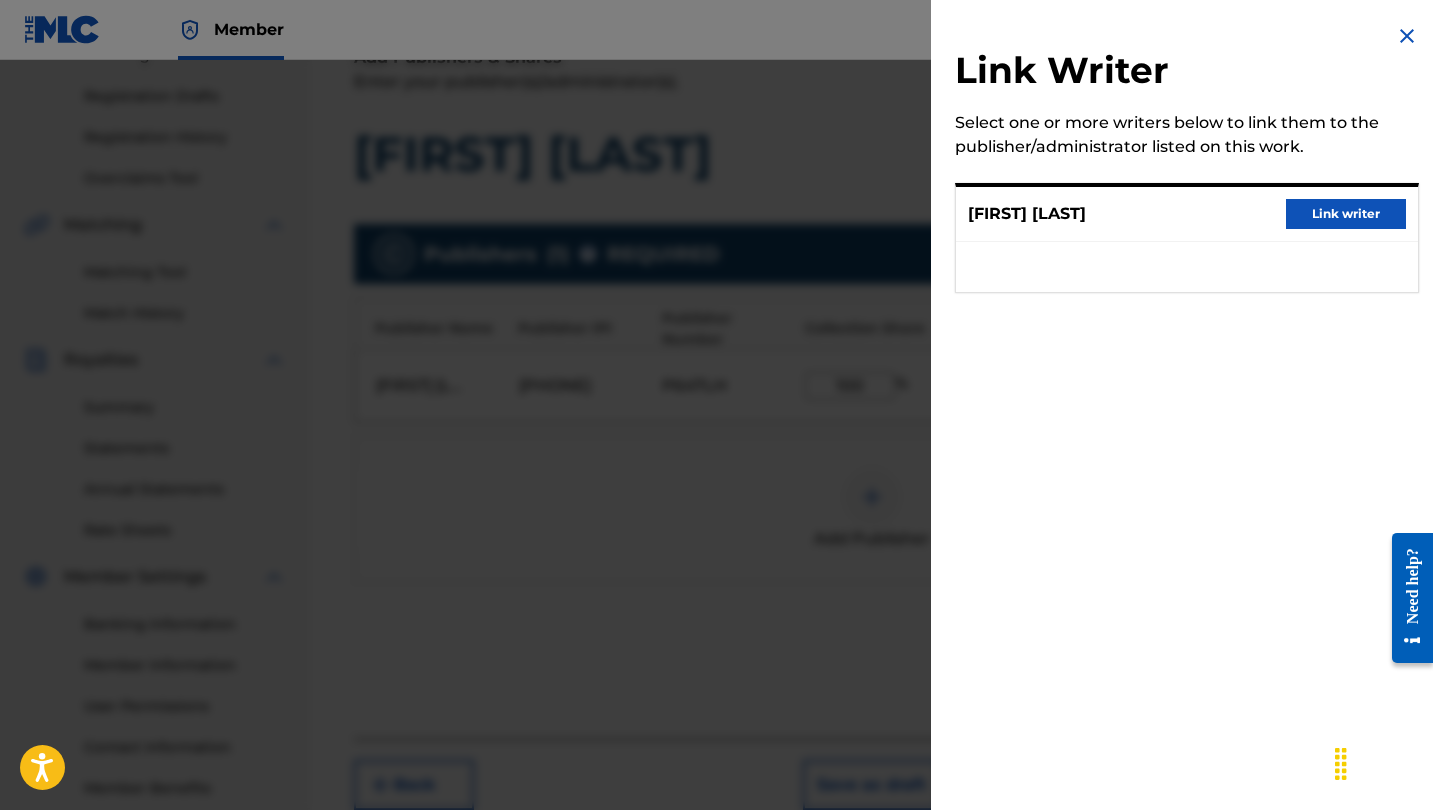 click on "Link writer" at bounding box center [1346, 214] 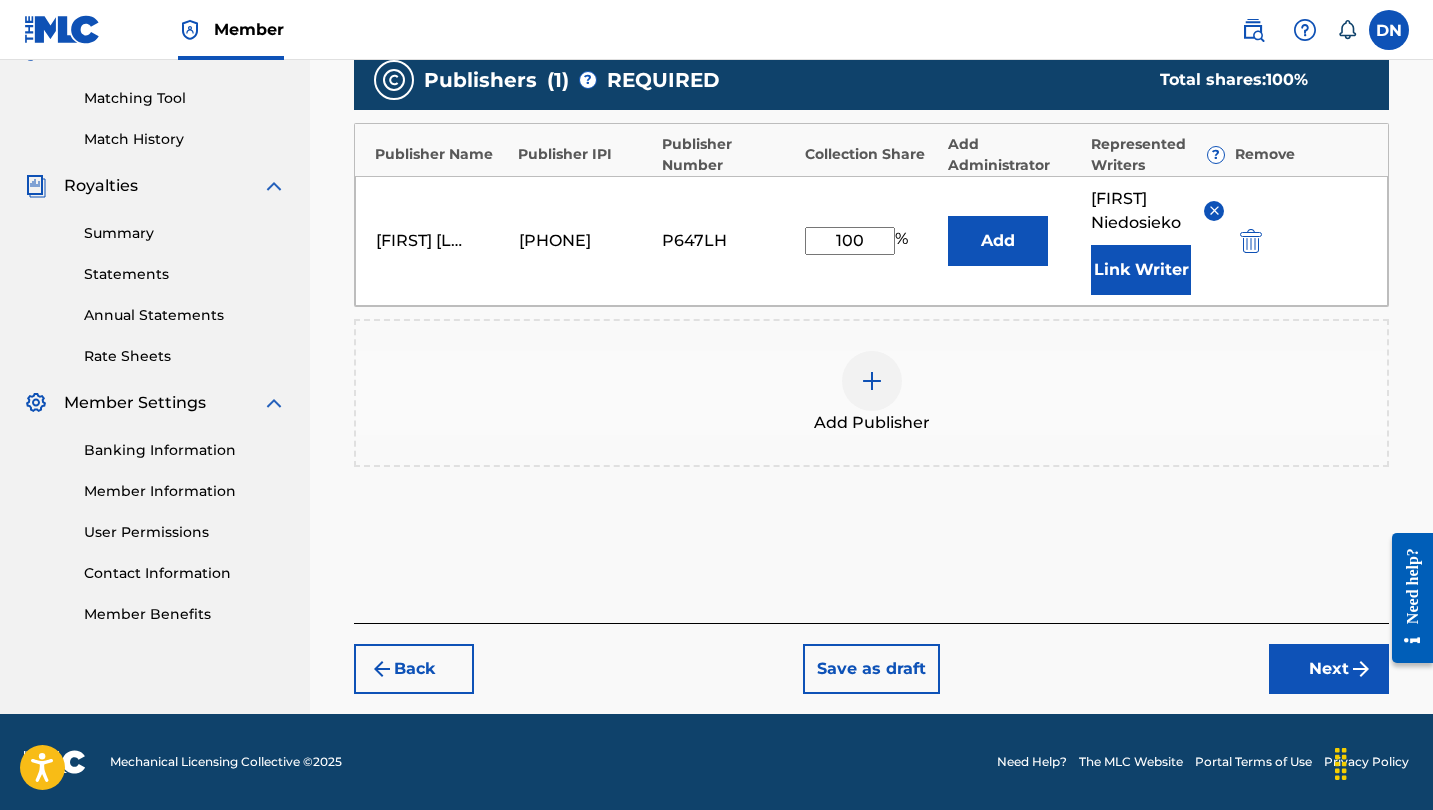 click at bounding box center [1361, 669] 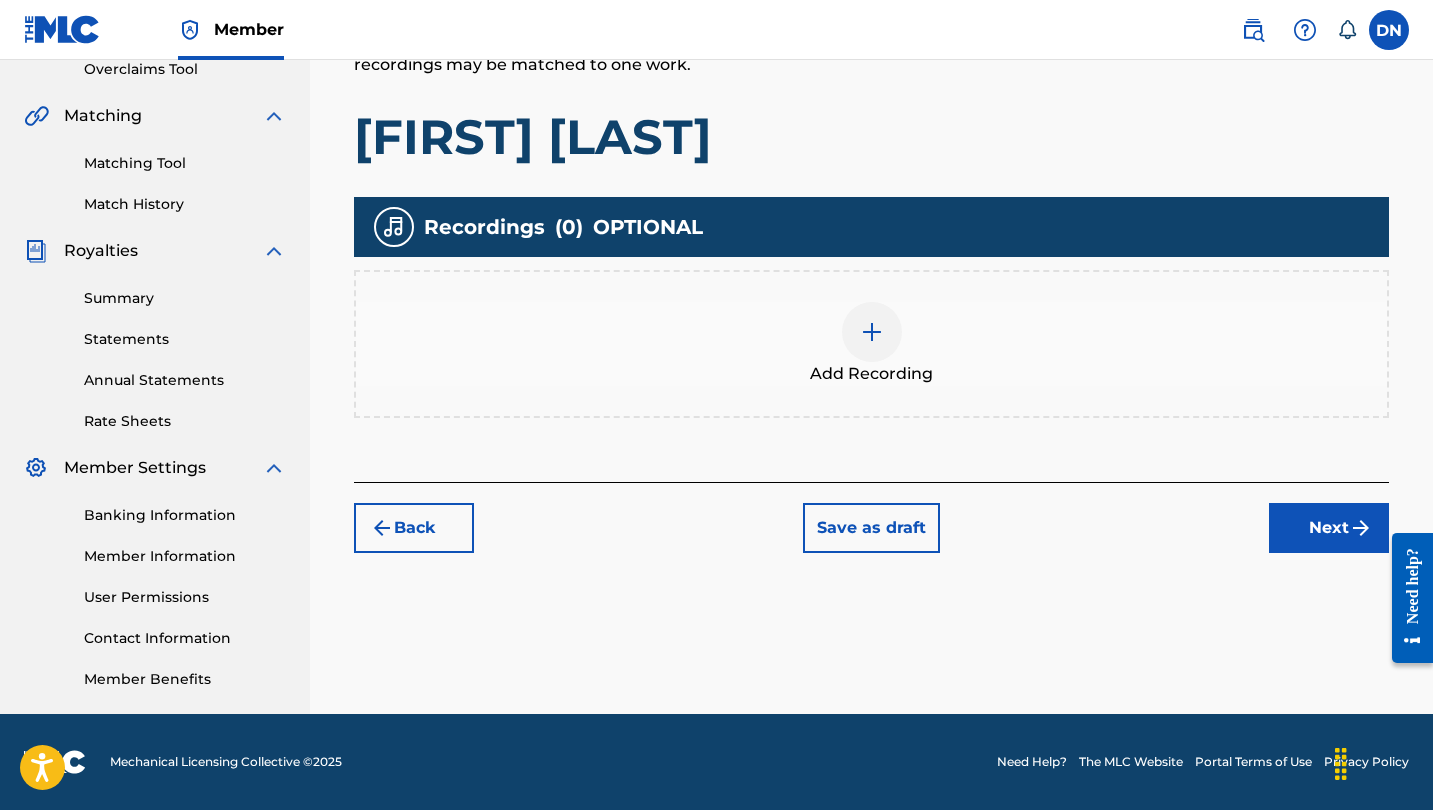 click at bounding box center [872, 332] 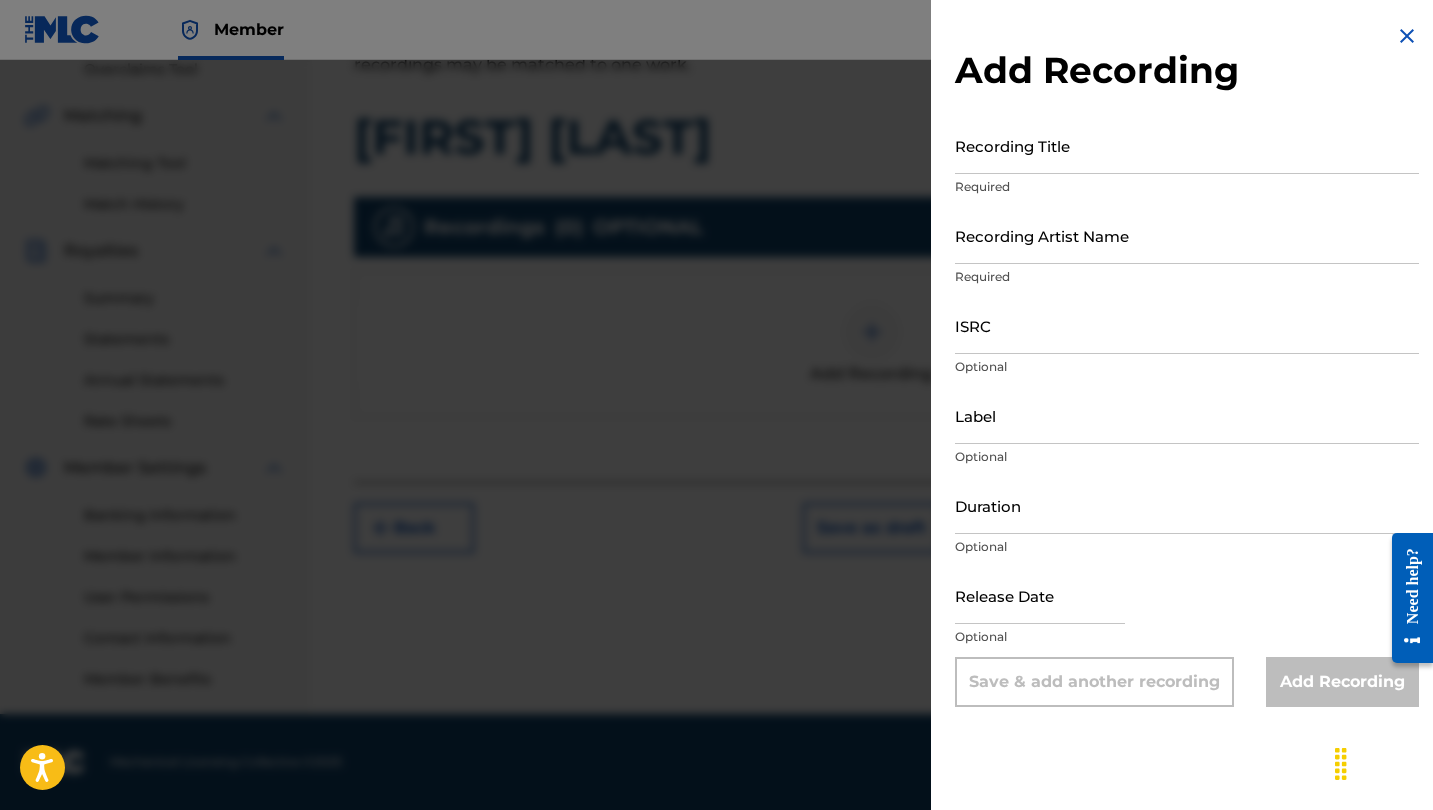 click on "ISRC" at bounding box center [1187, 325] 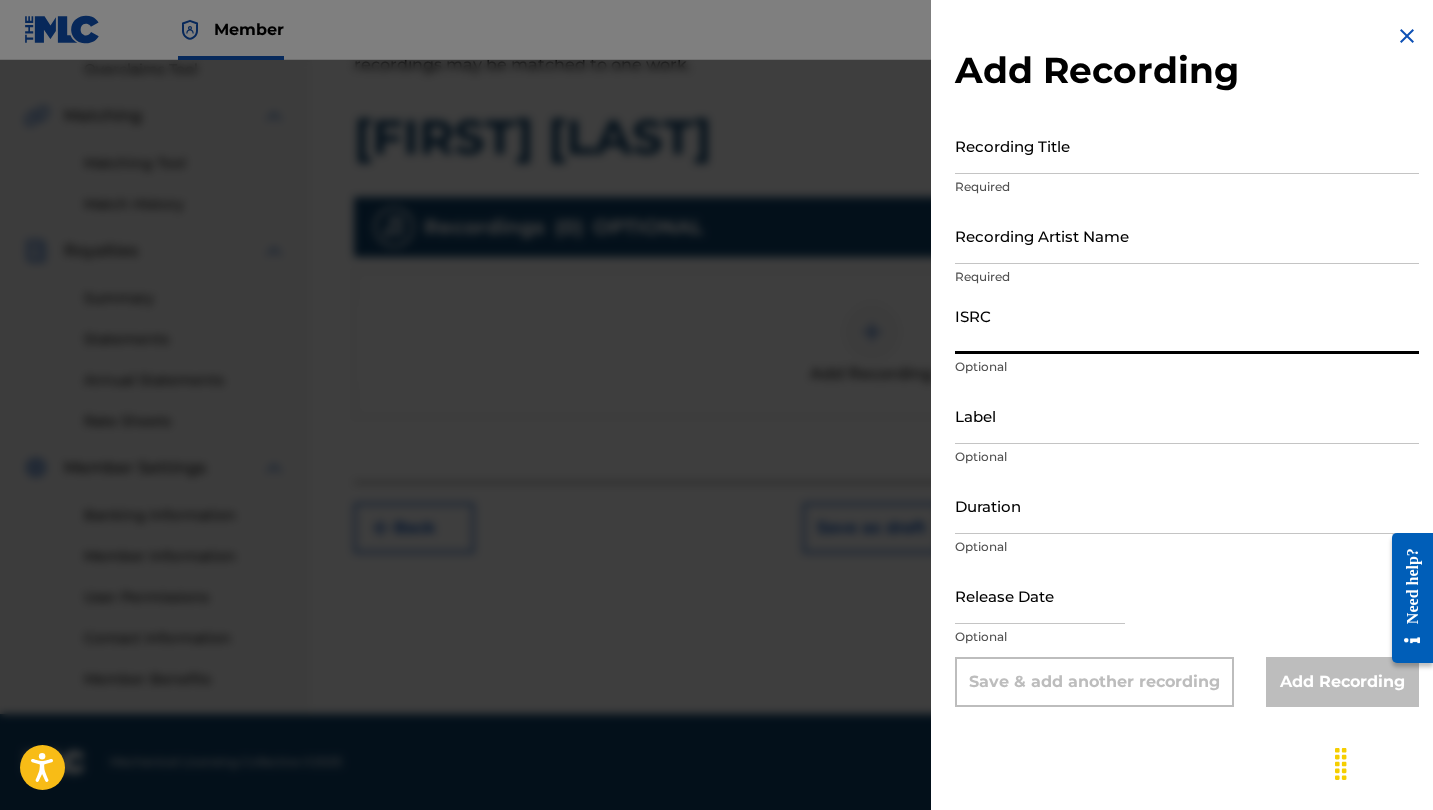 paste on "US83Z1470096" 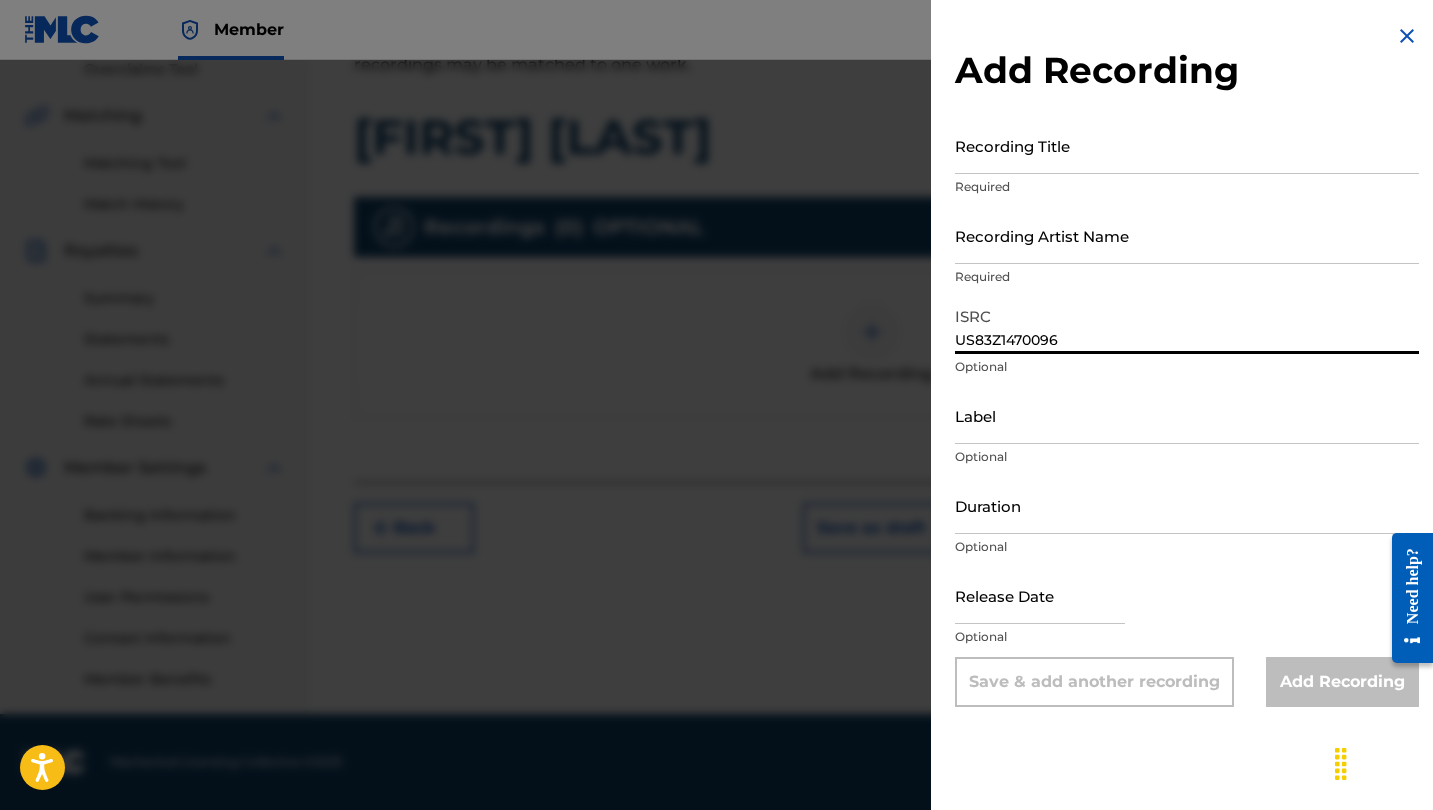 type on "US83Z1470096" 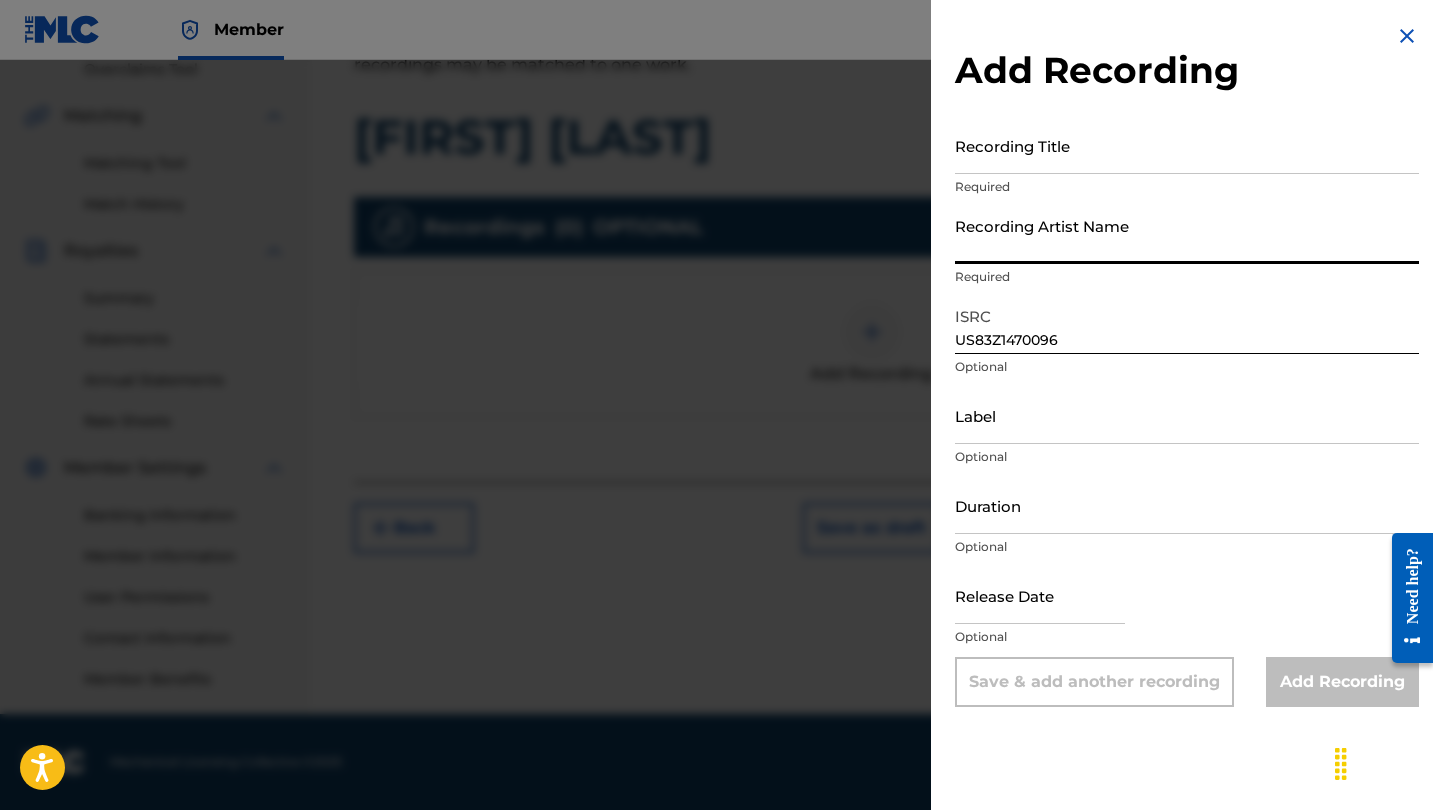 click on "Recording Artist Name" at bounding box center (1187, 235) 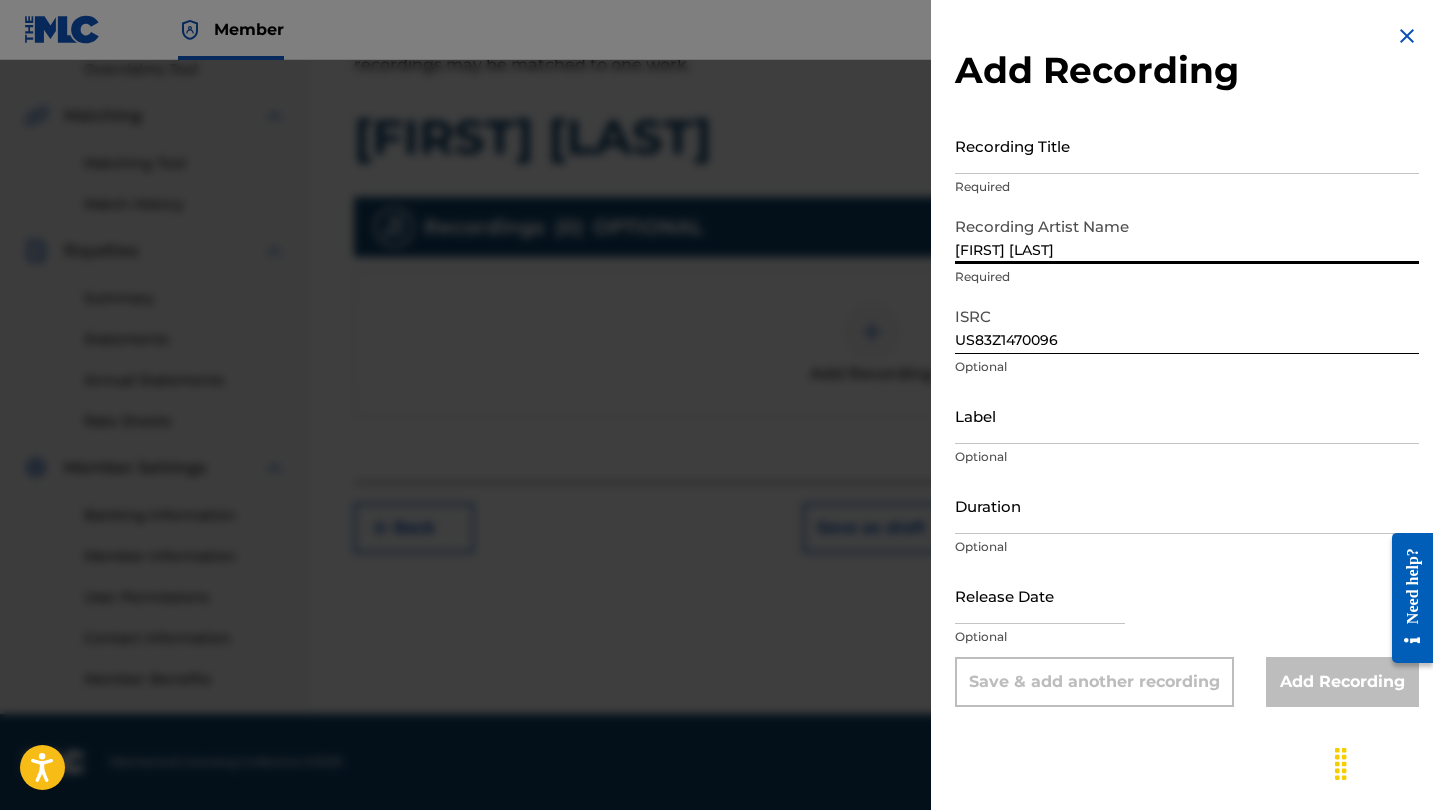 type on "[FIRST] [LAST]" 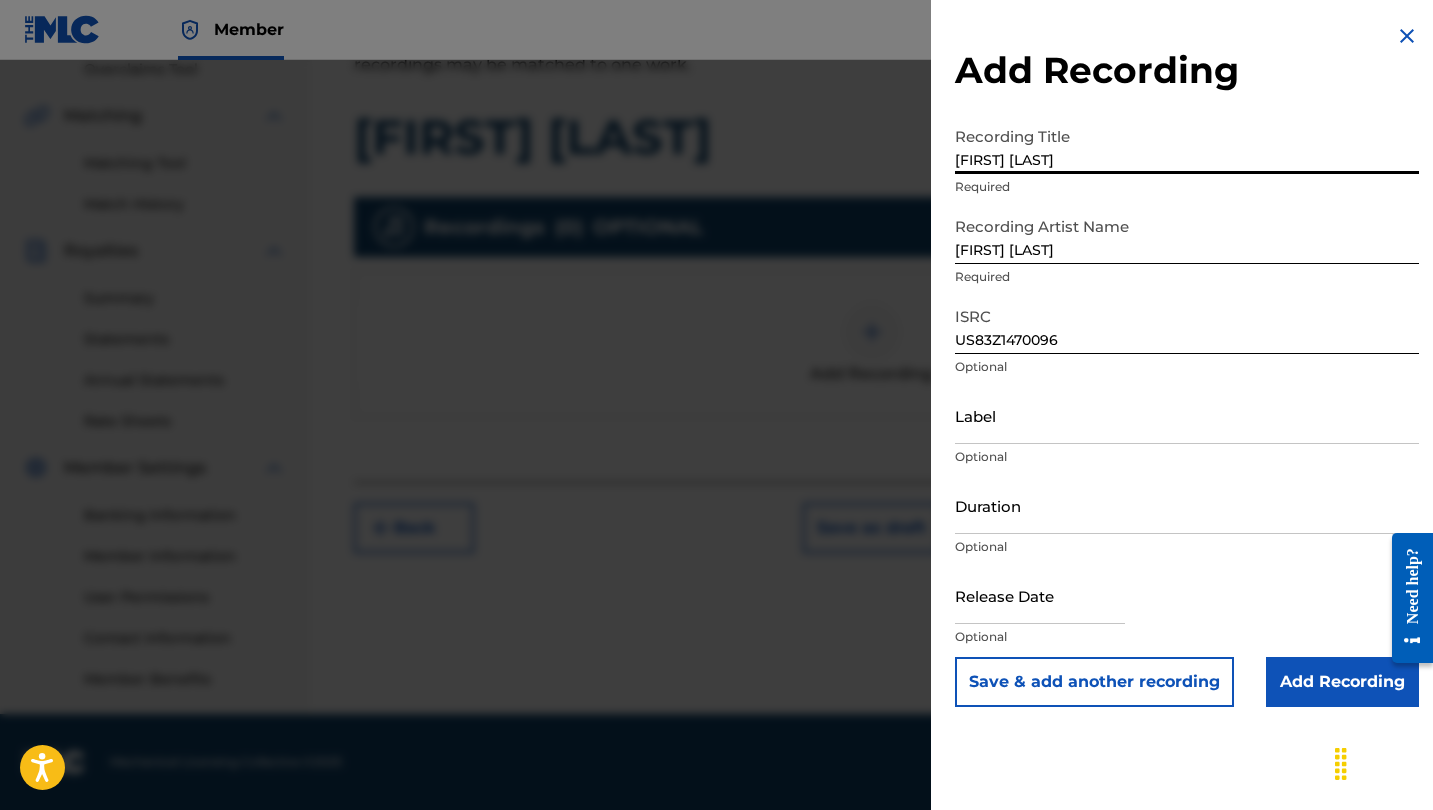 type on "[FIRST] [LAST]" 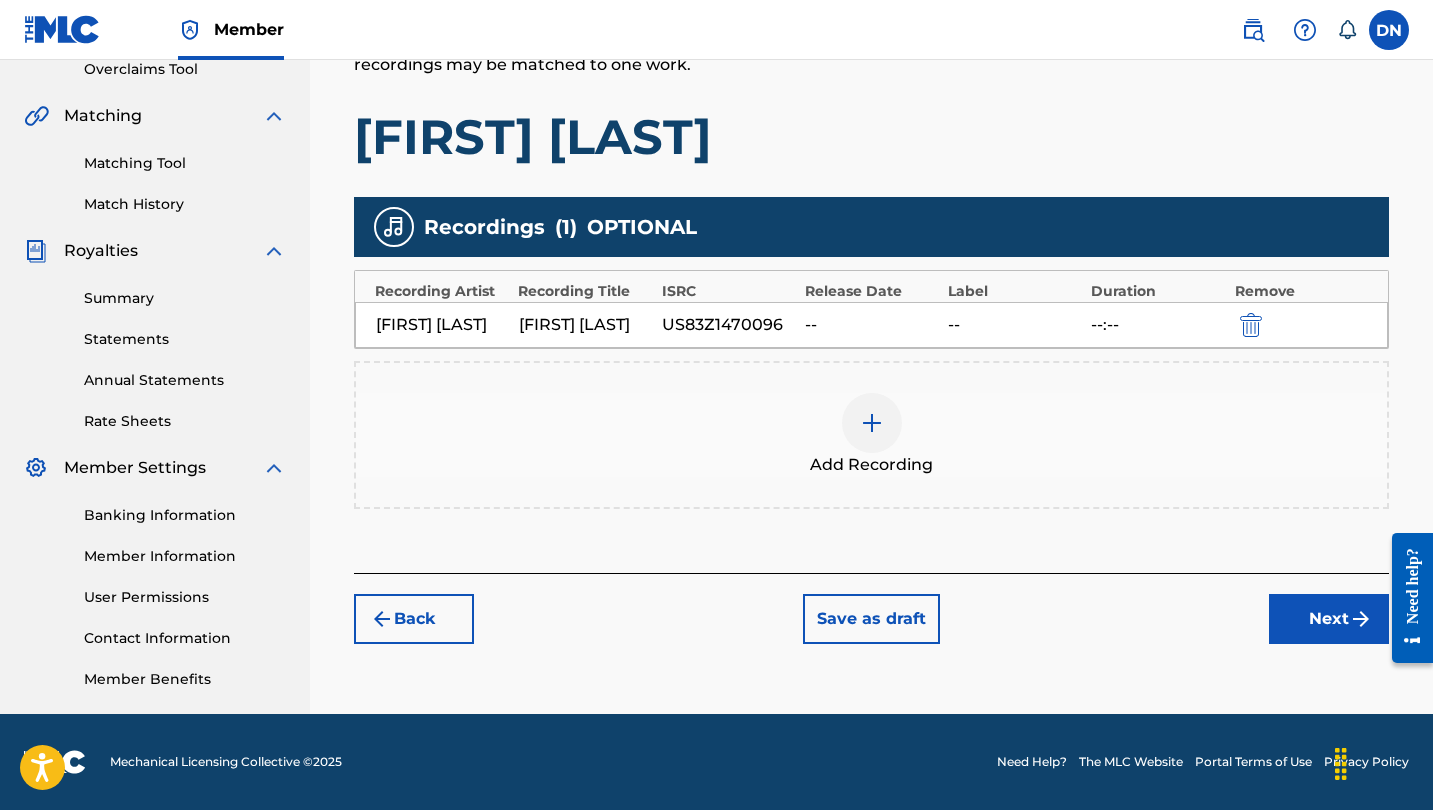 click on "Next" at bounding box center [1329, 619] 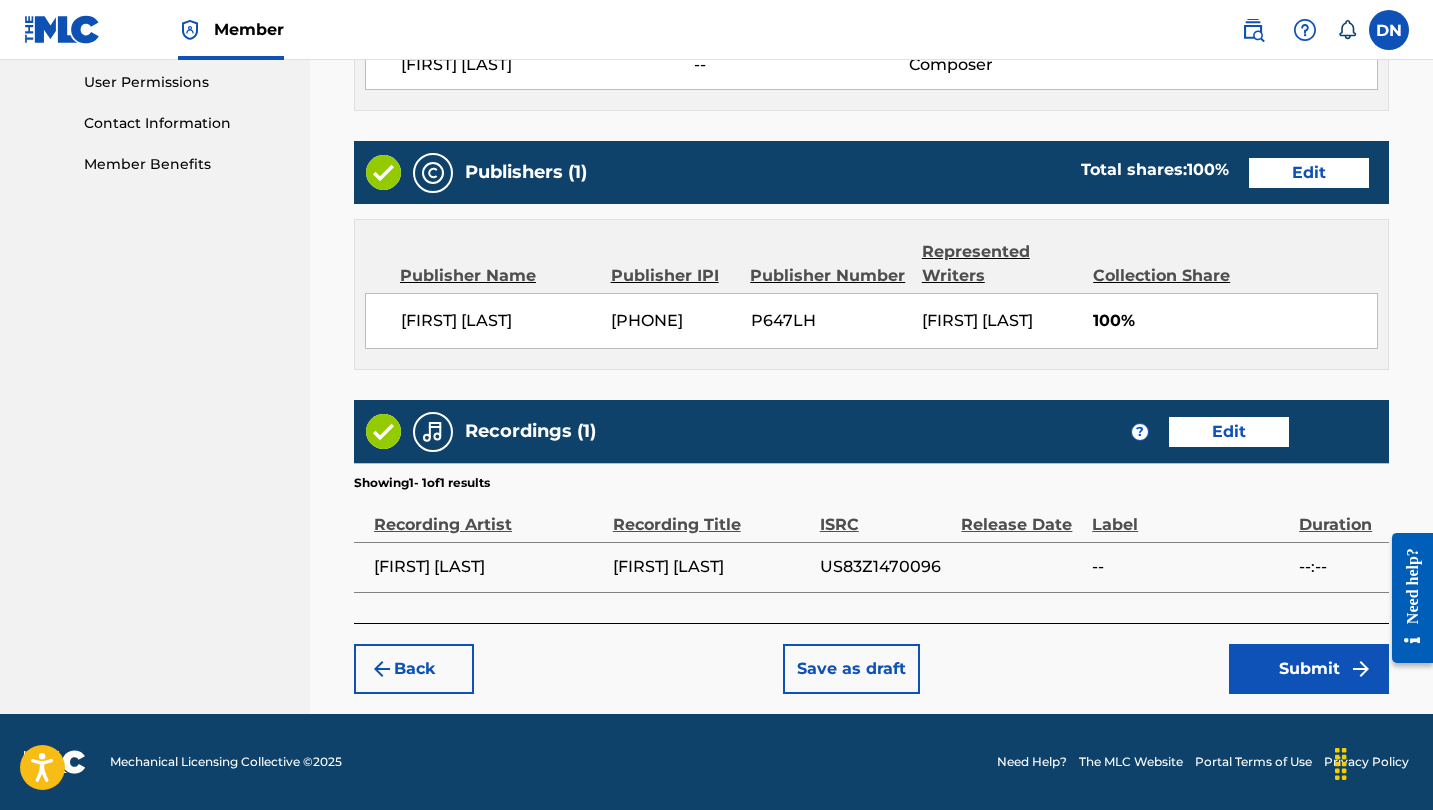 click at bounding box center [1361, 669] 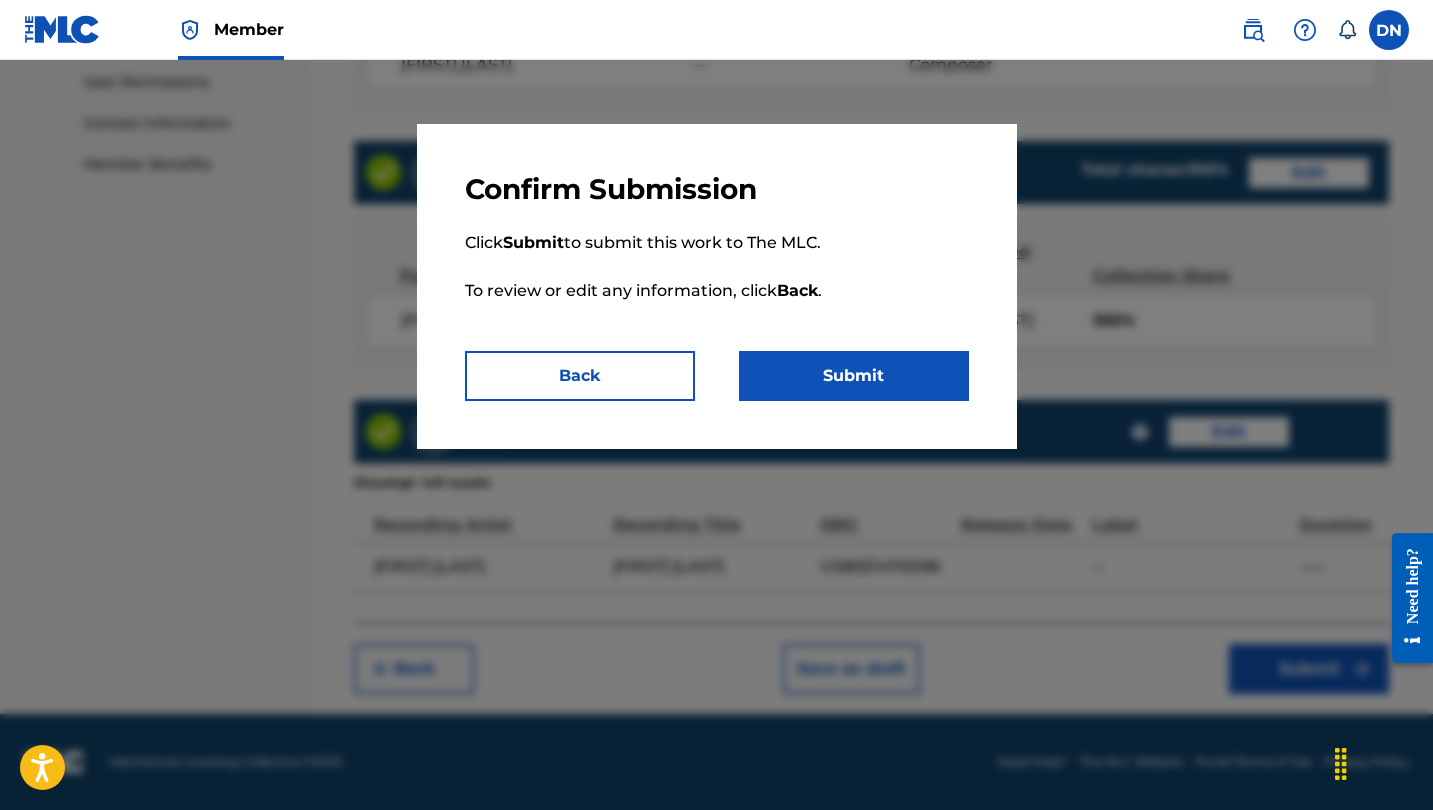 click on "Submit" at bounding box center [854, 376] 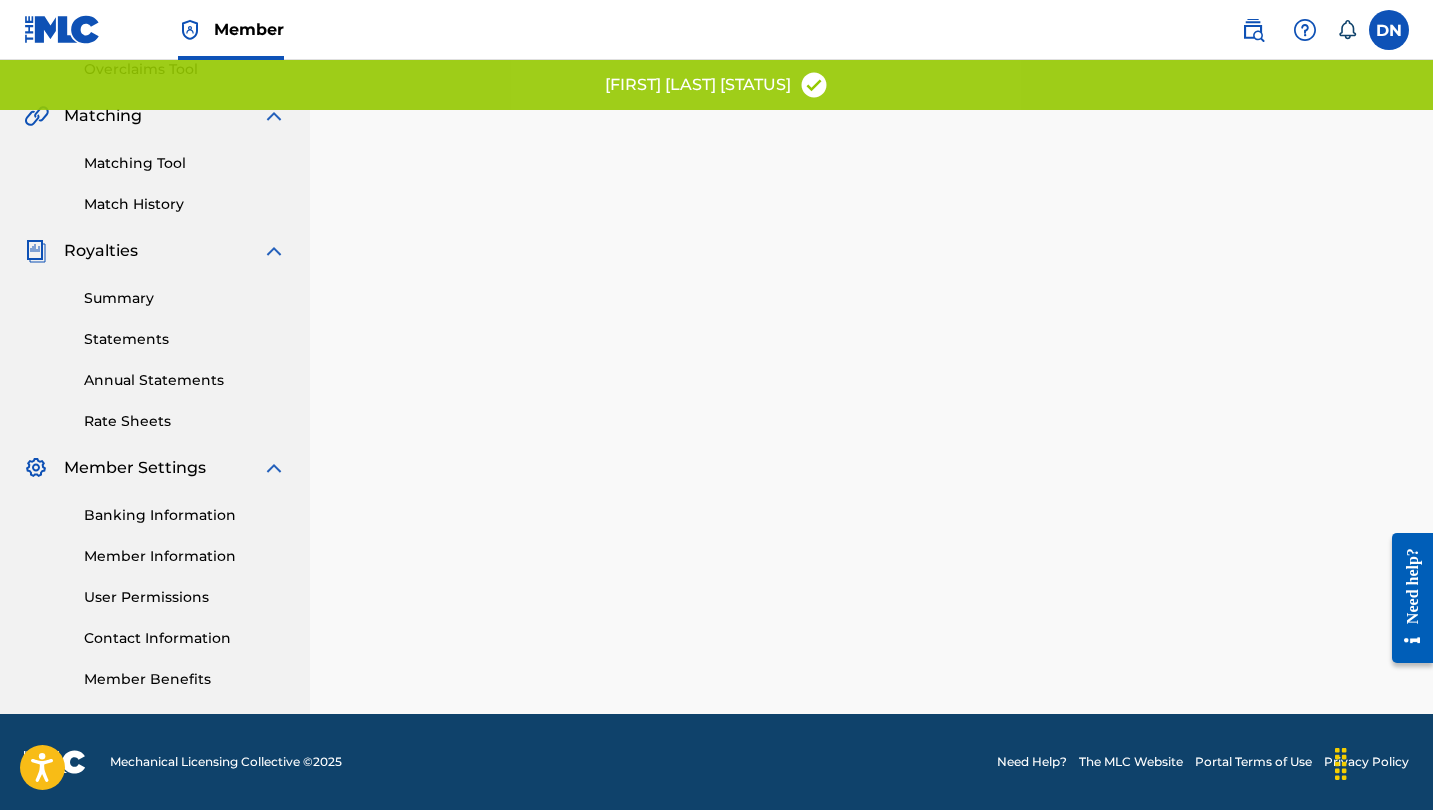 scroll, scrollTop: 0, scrollLeft: 0, axis: both 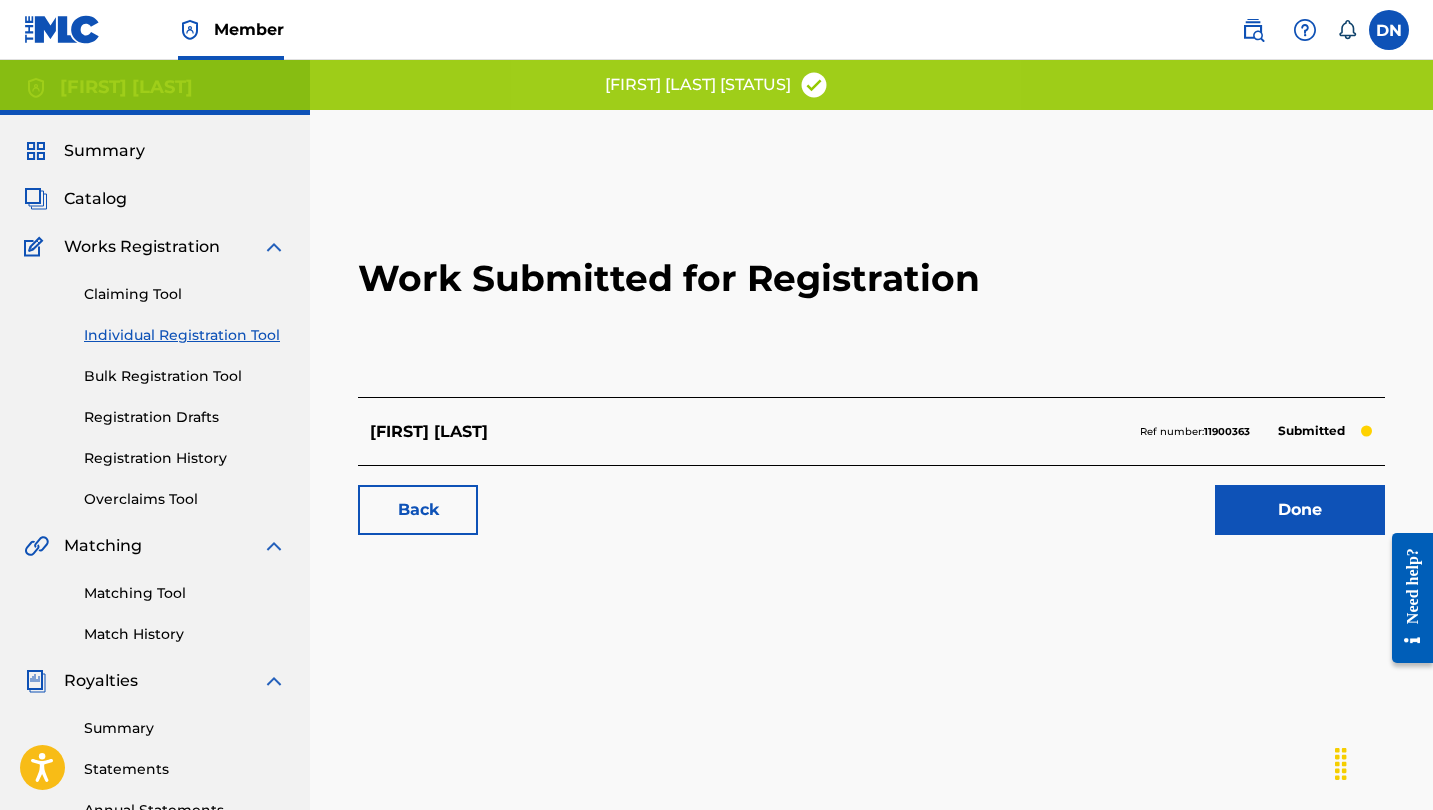 click on "Done" at bounding box center (1300, 510) 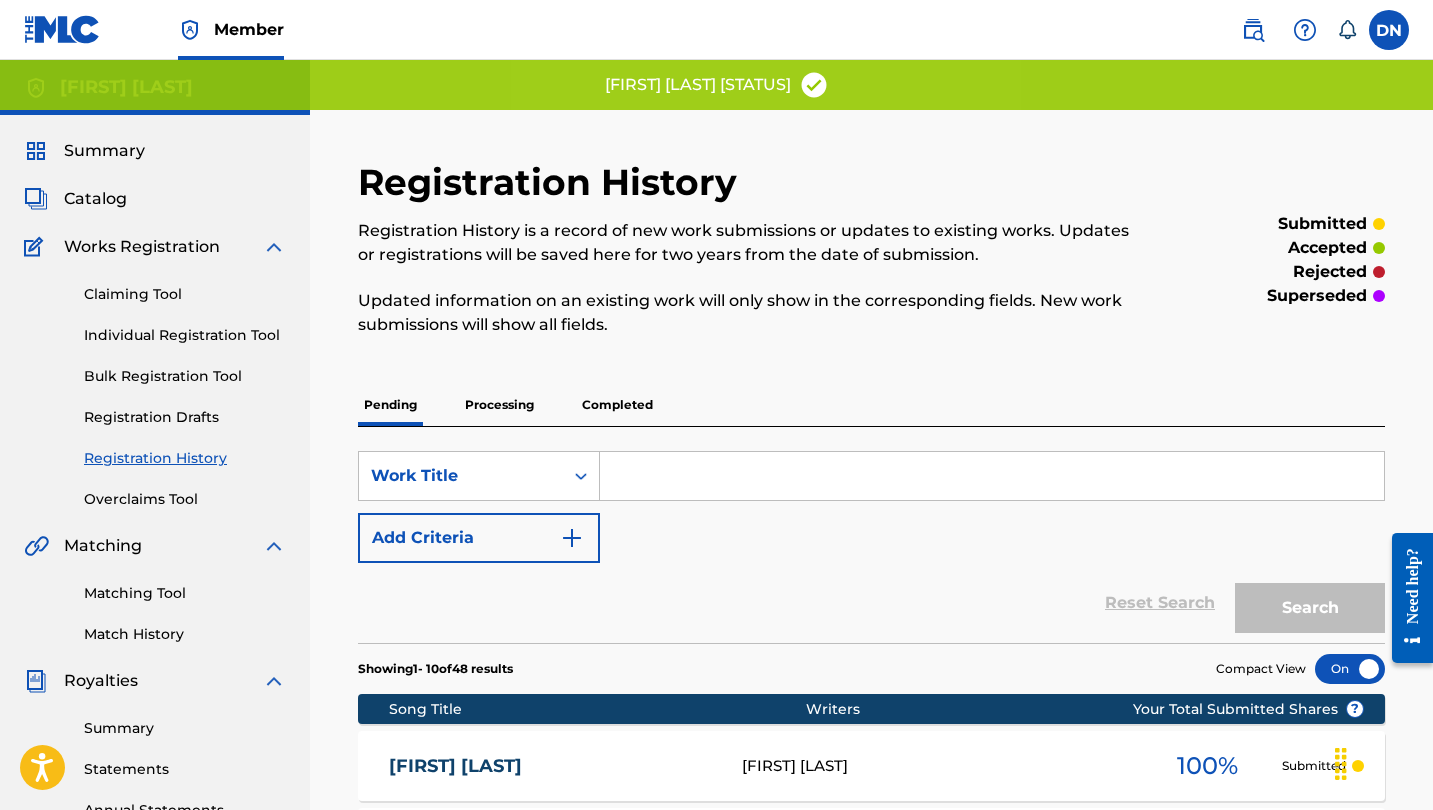 click on "Individual Registration Tool" at bounding box center (185, 335) 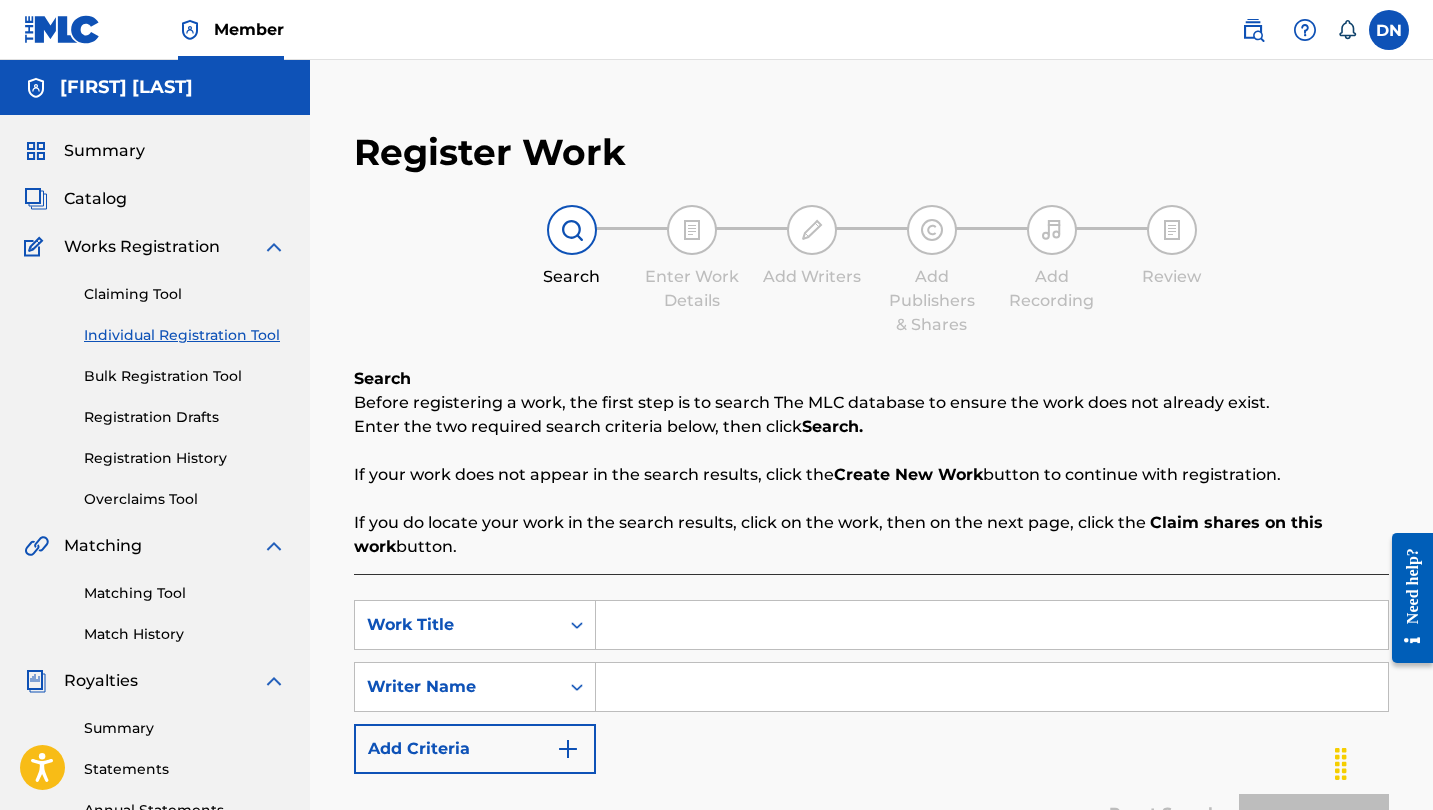 click at bounding box center [992, 625] 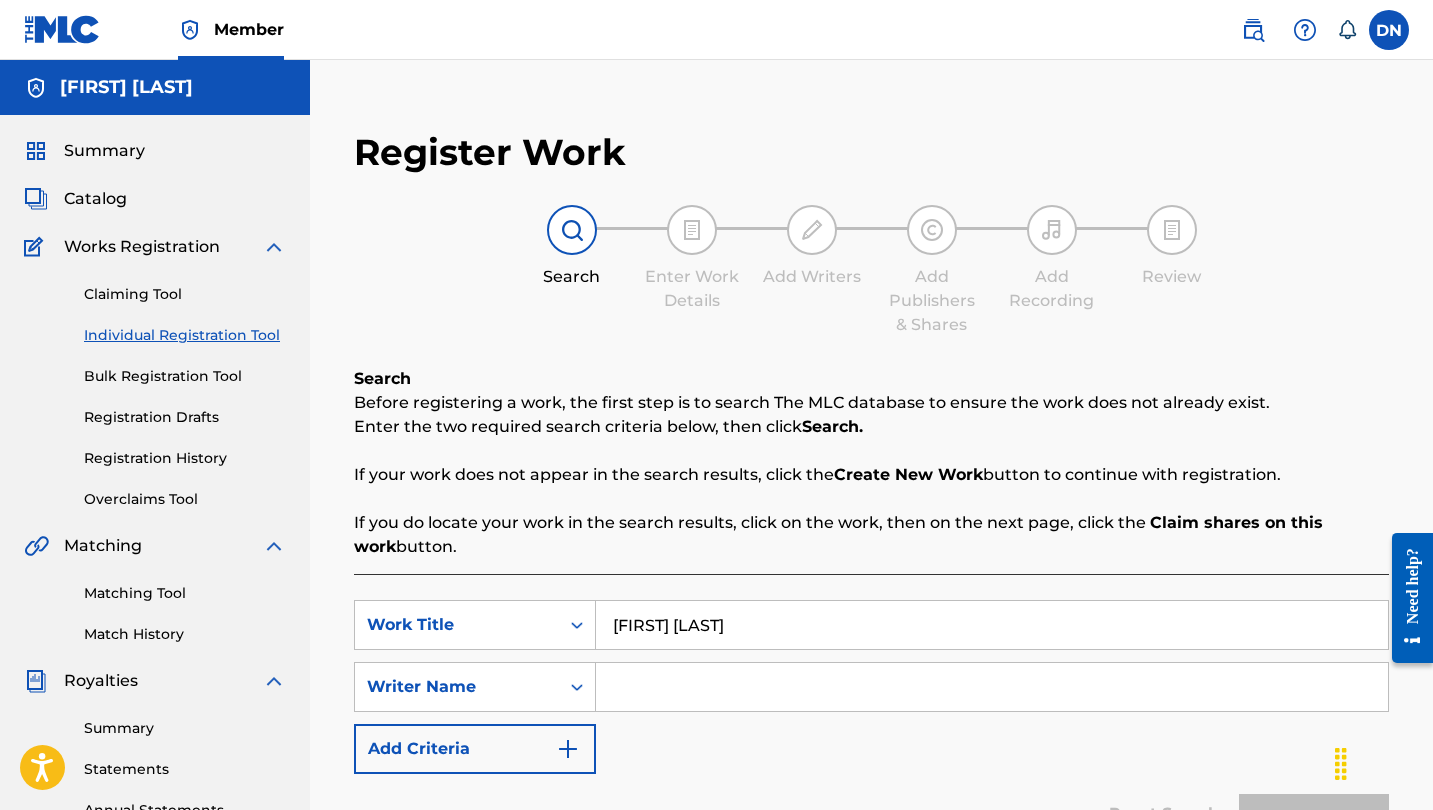 type on "[FIRST] [LAST]" 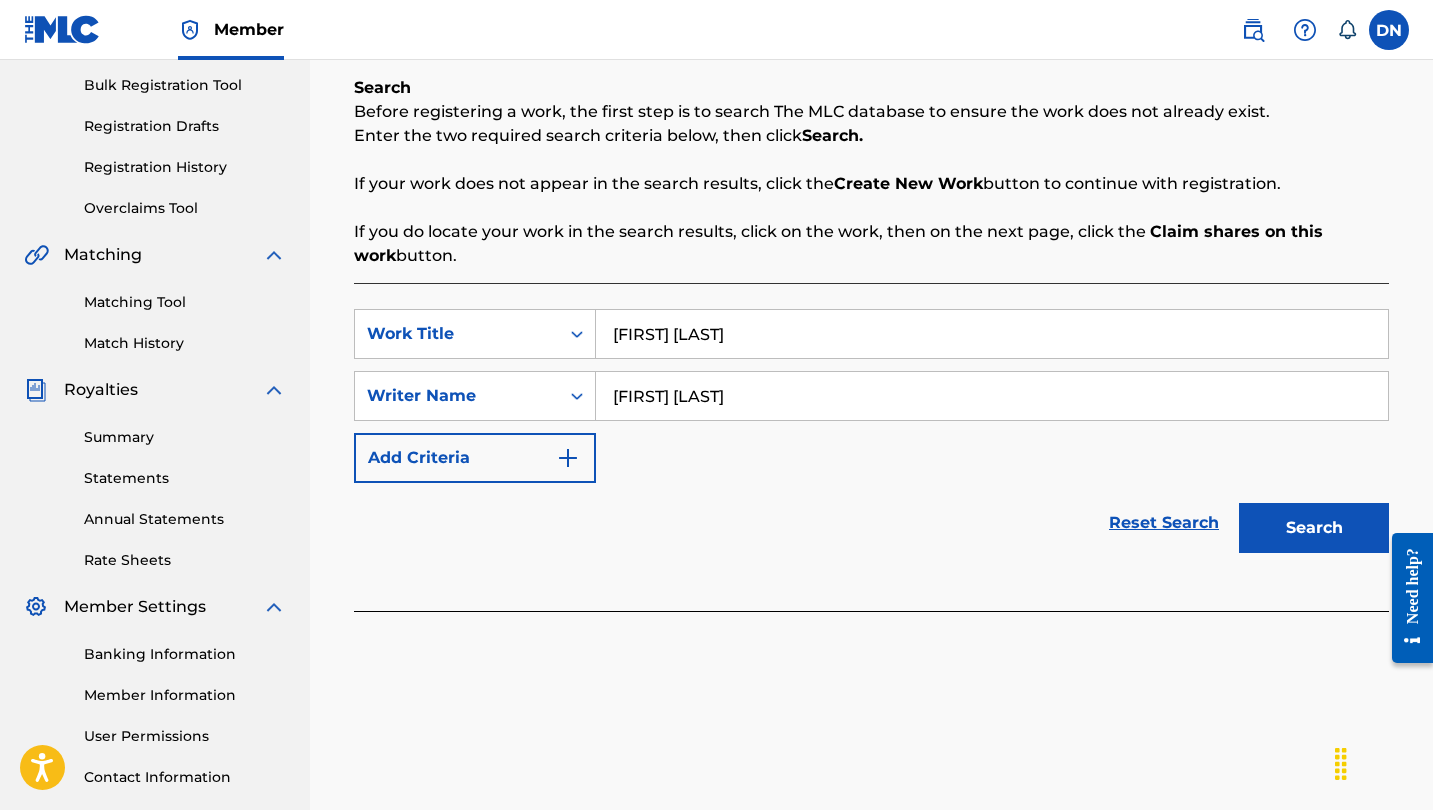 scroll, scrollTop: 301, scrollLeft: 0, axis: vertical 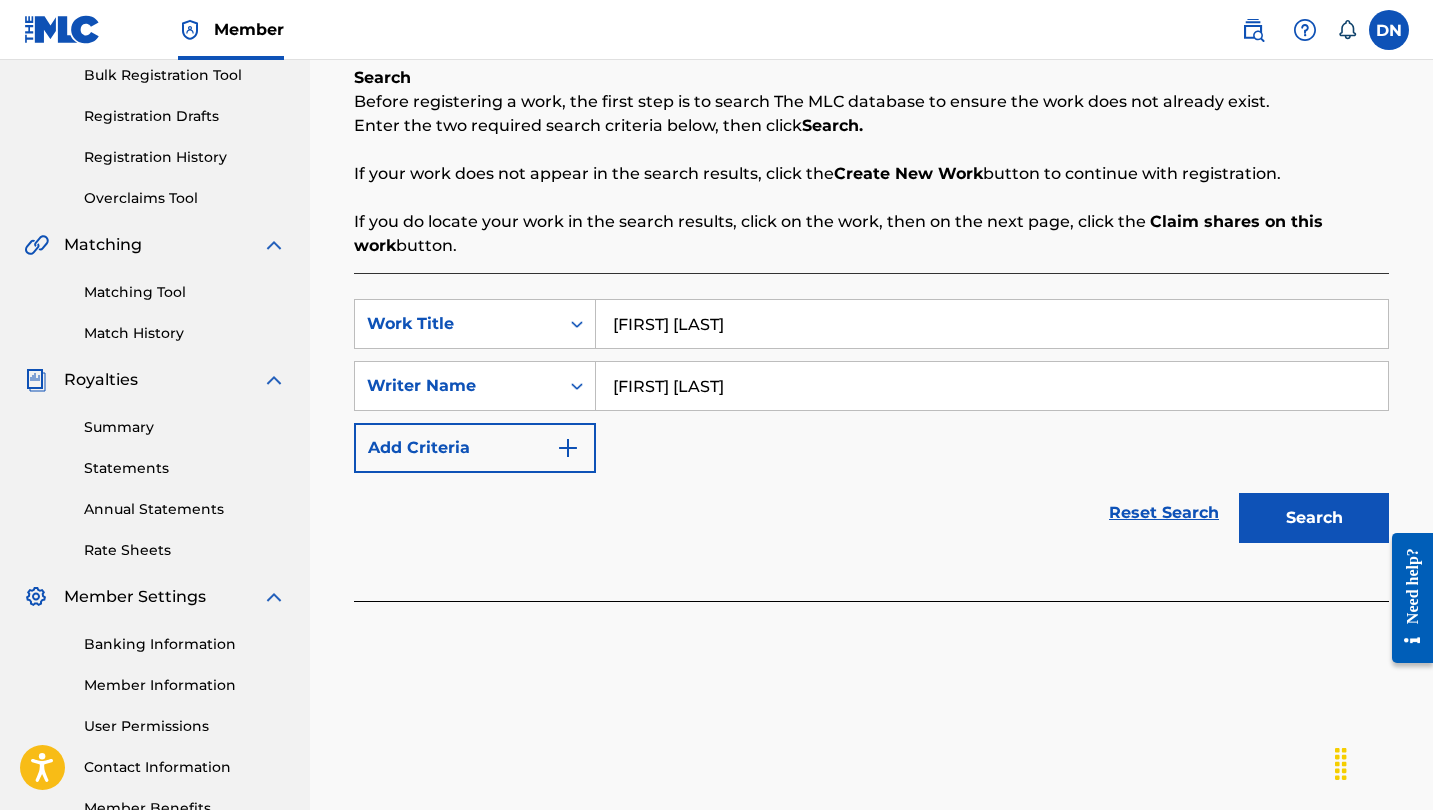 click on "Search" at bounding box center [1314, 518] 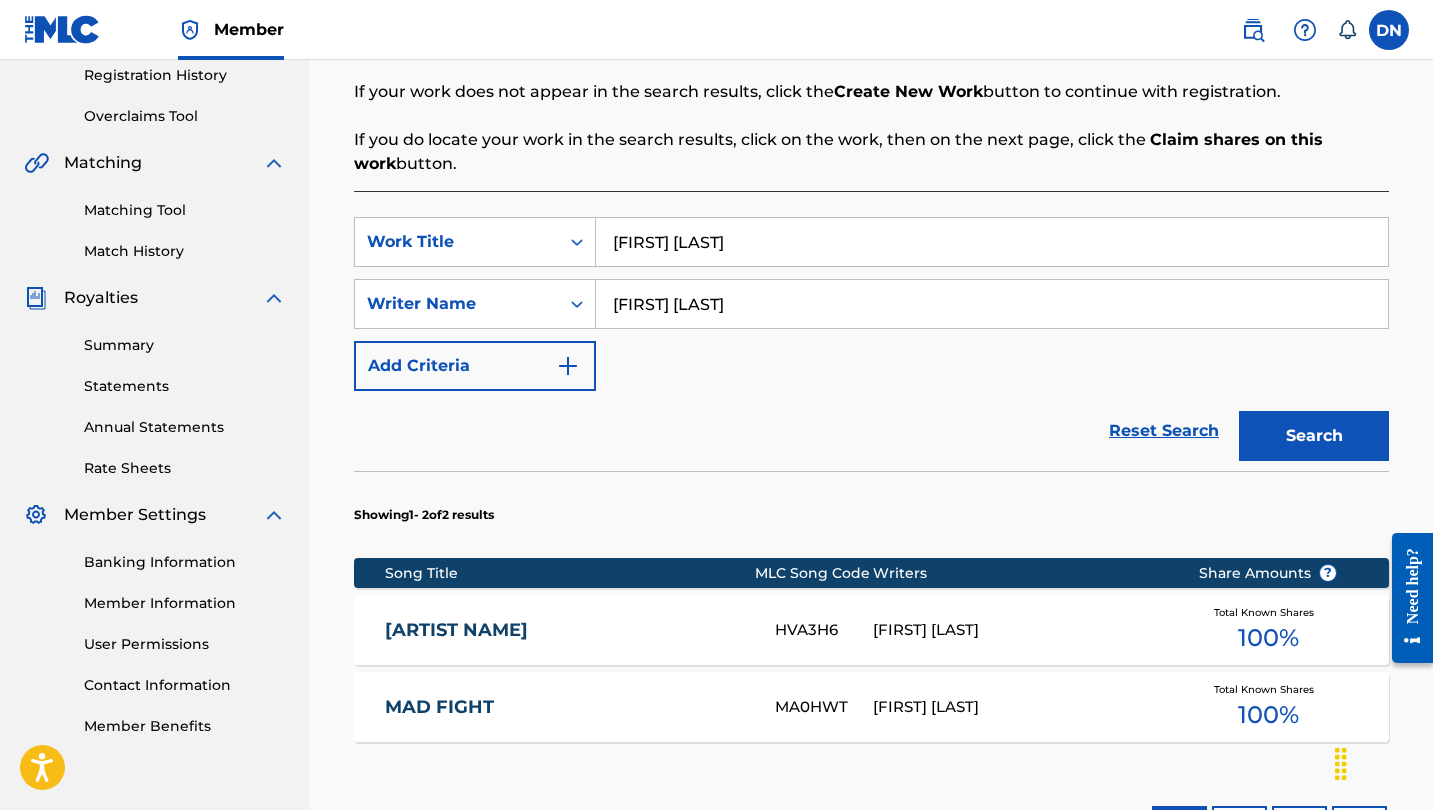 scroll, scrollTop: 382, scrollLeft: 0, axis: vertical 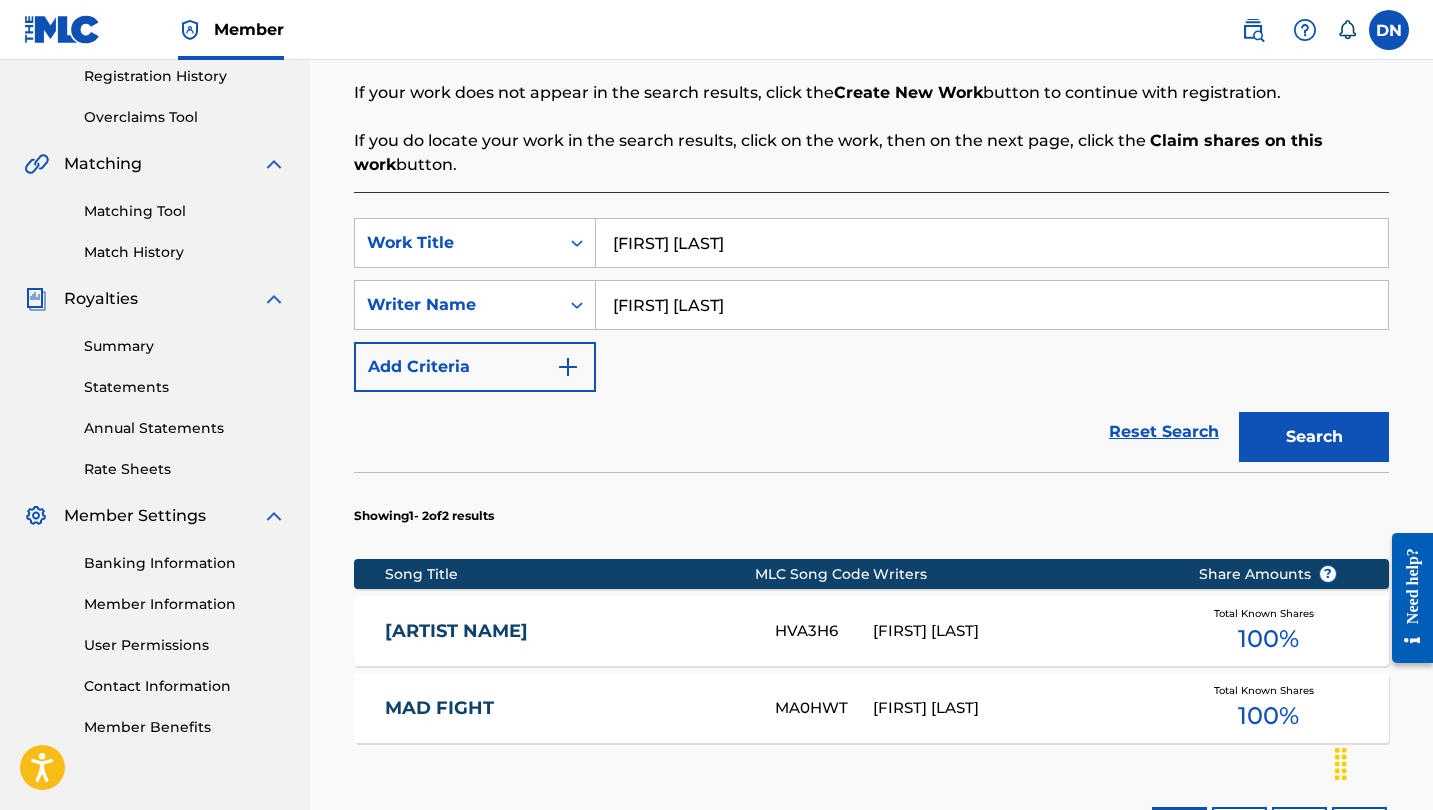 drag, startPoint x: 786, startPoint y: 298, endPoint x: 638, endPoint y: 297, distance: 148.00337 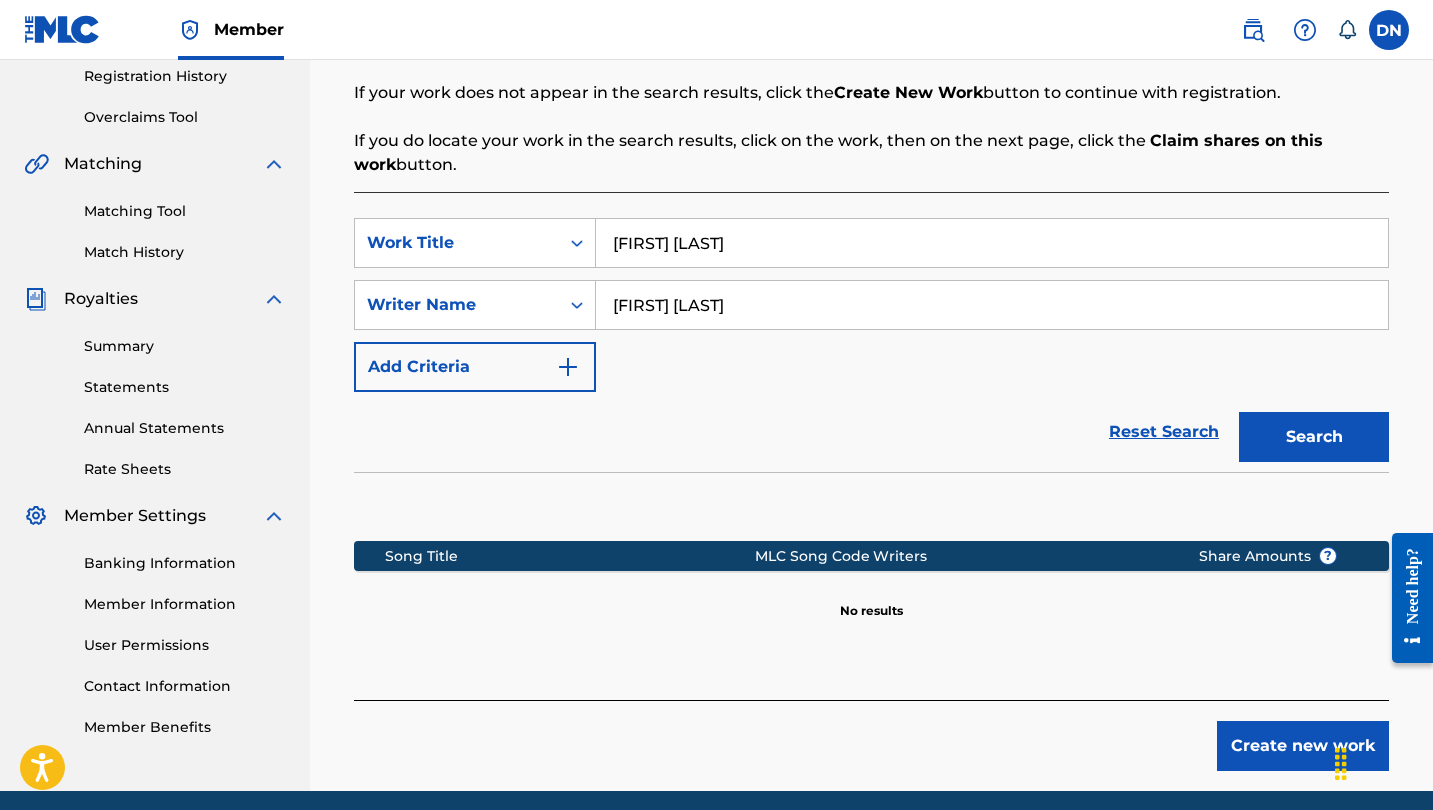 click on "Create new work" at bounding box center [1303, 746] 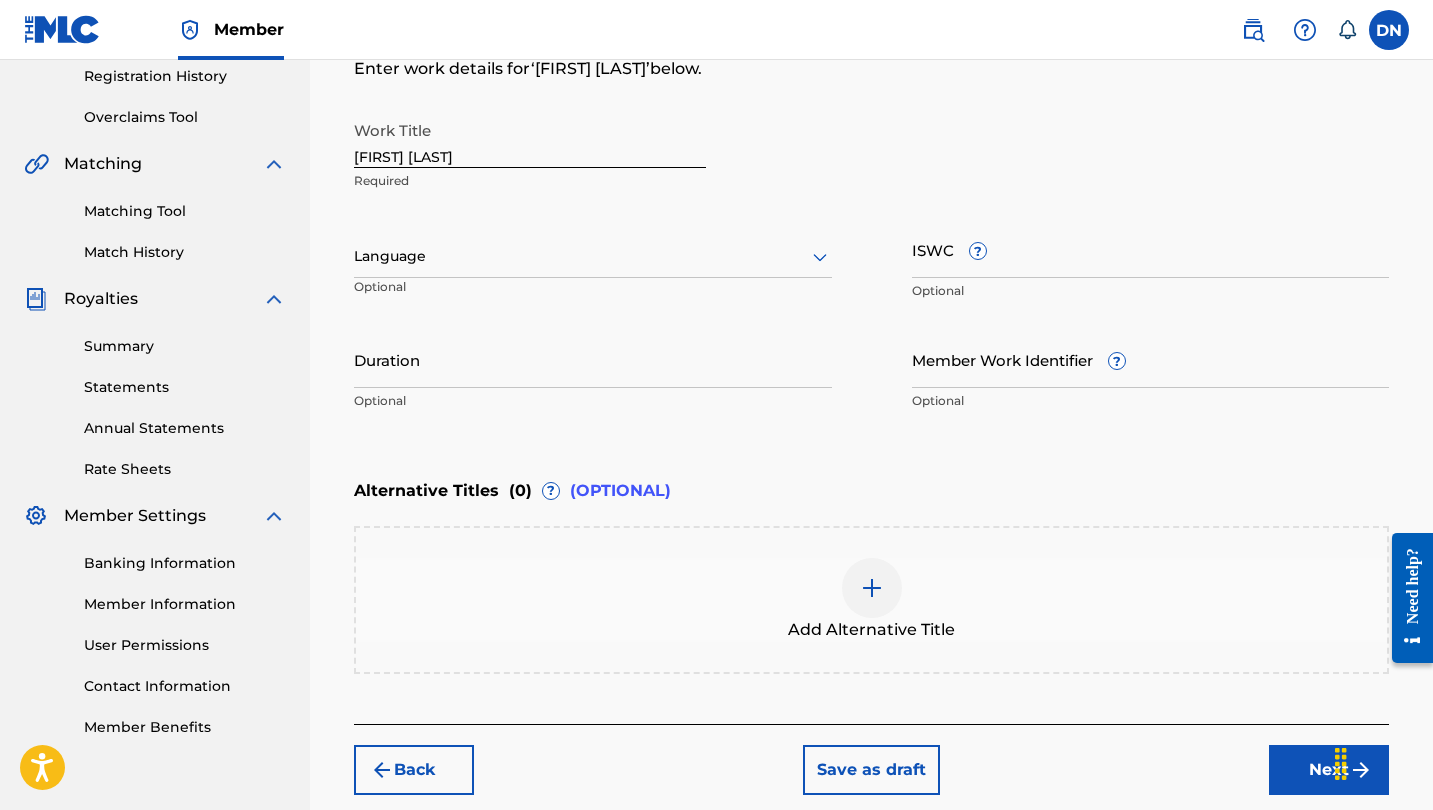 click on "Next" at bounding box center (1329, 770) 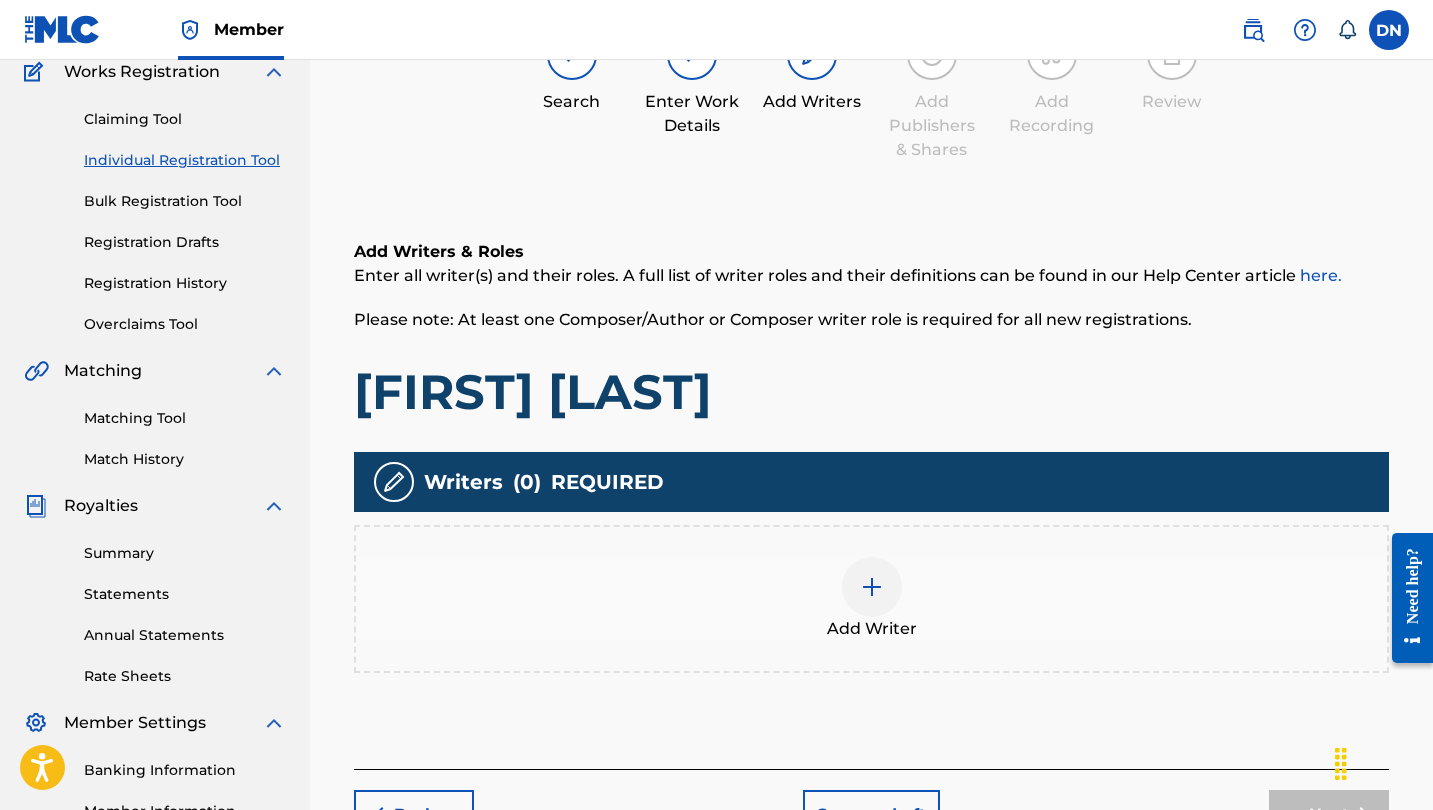 scroll, scrollTop: 182, scrollLeft: 0, axis: vertical 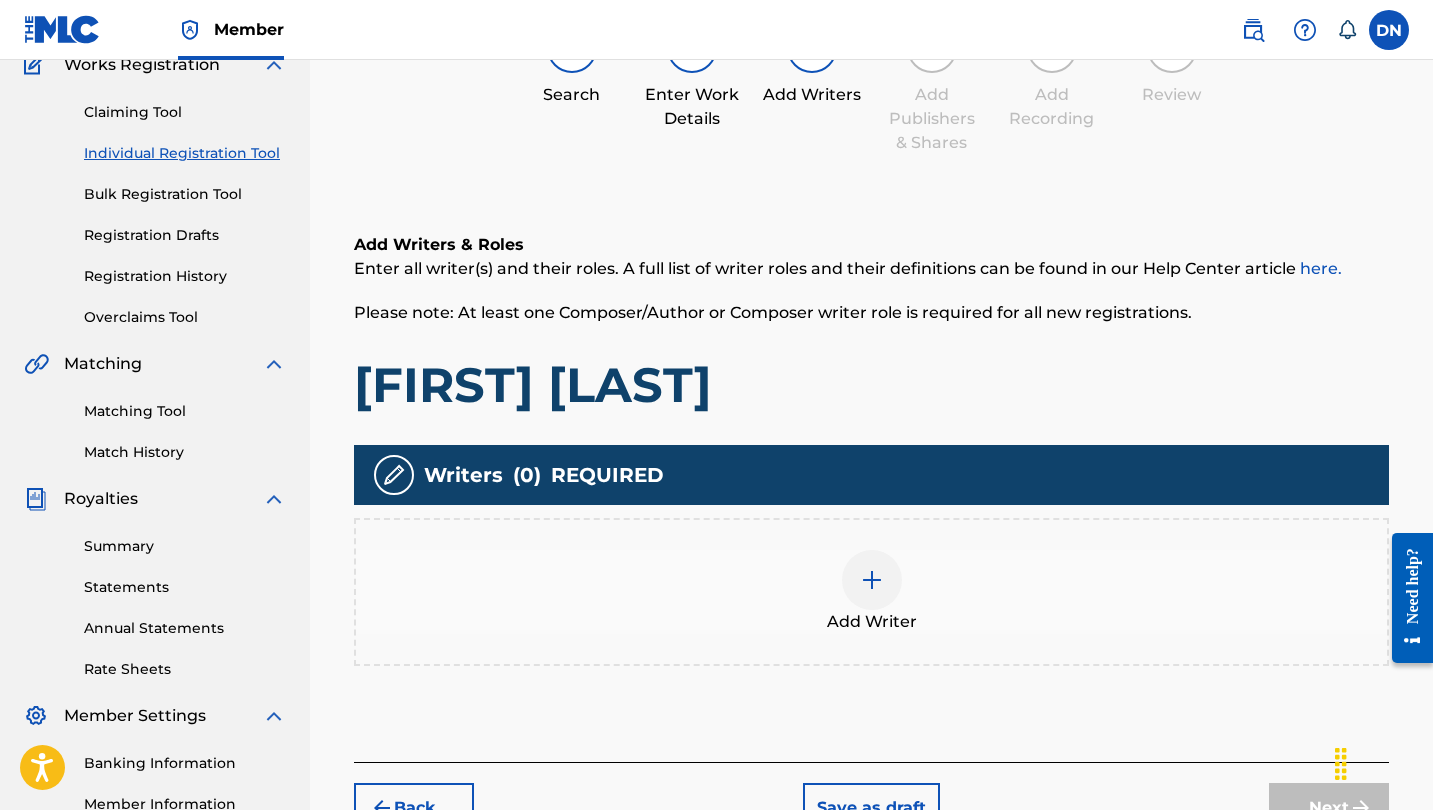 click at bounding box center (872, 580) 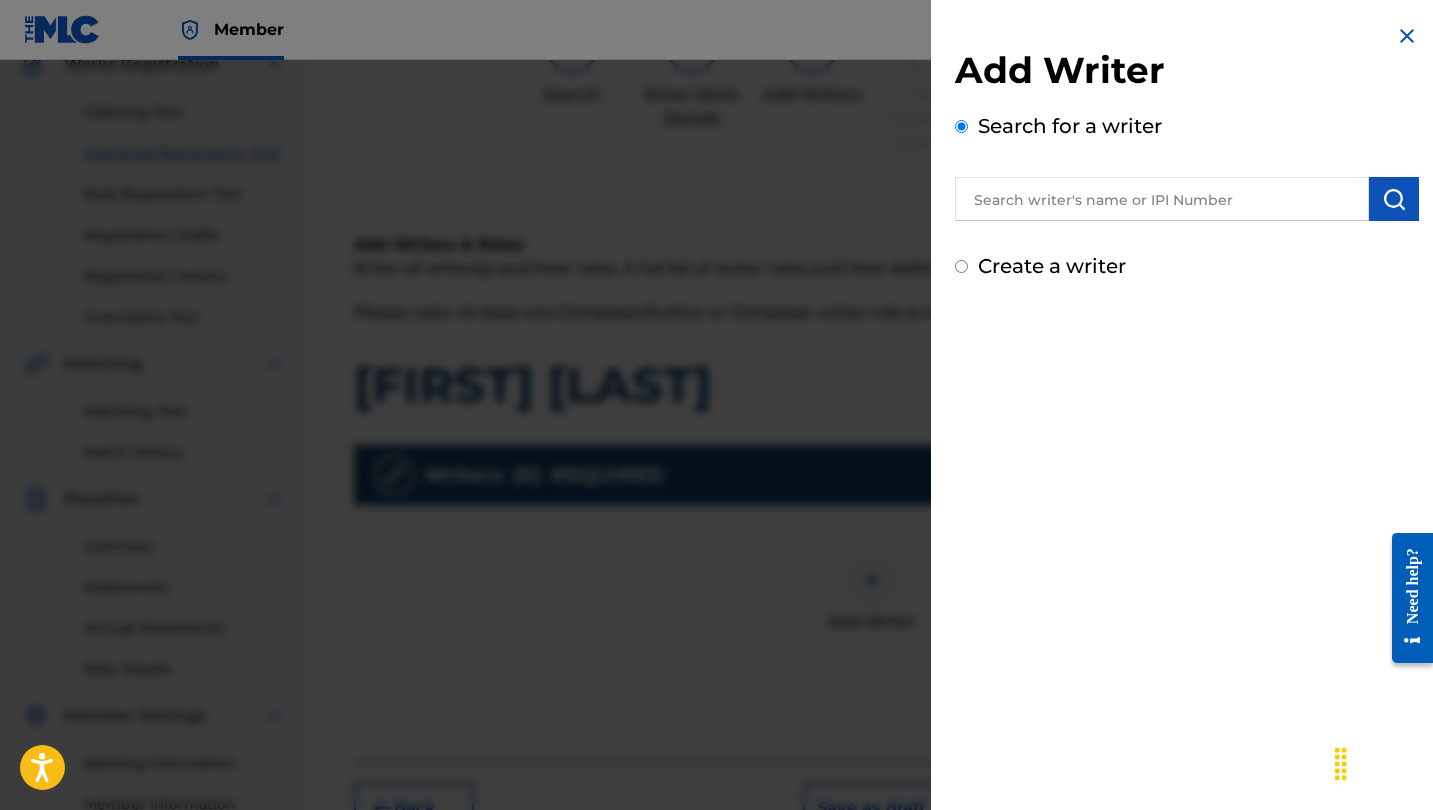 click at bounding box center [1162, 199] 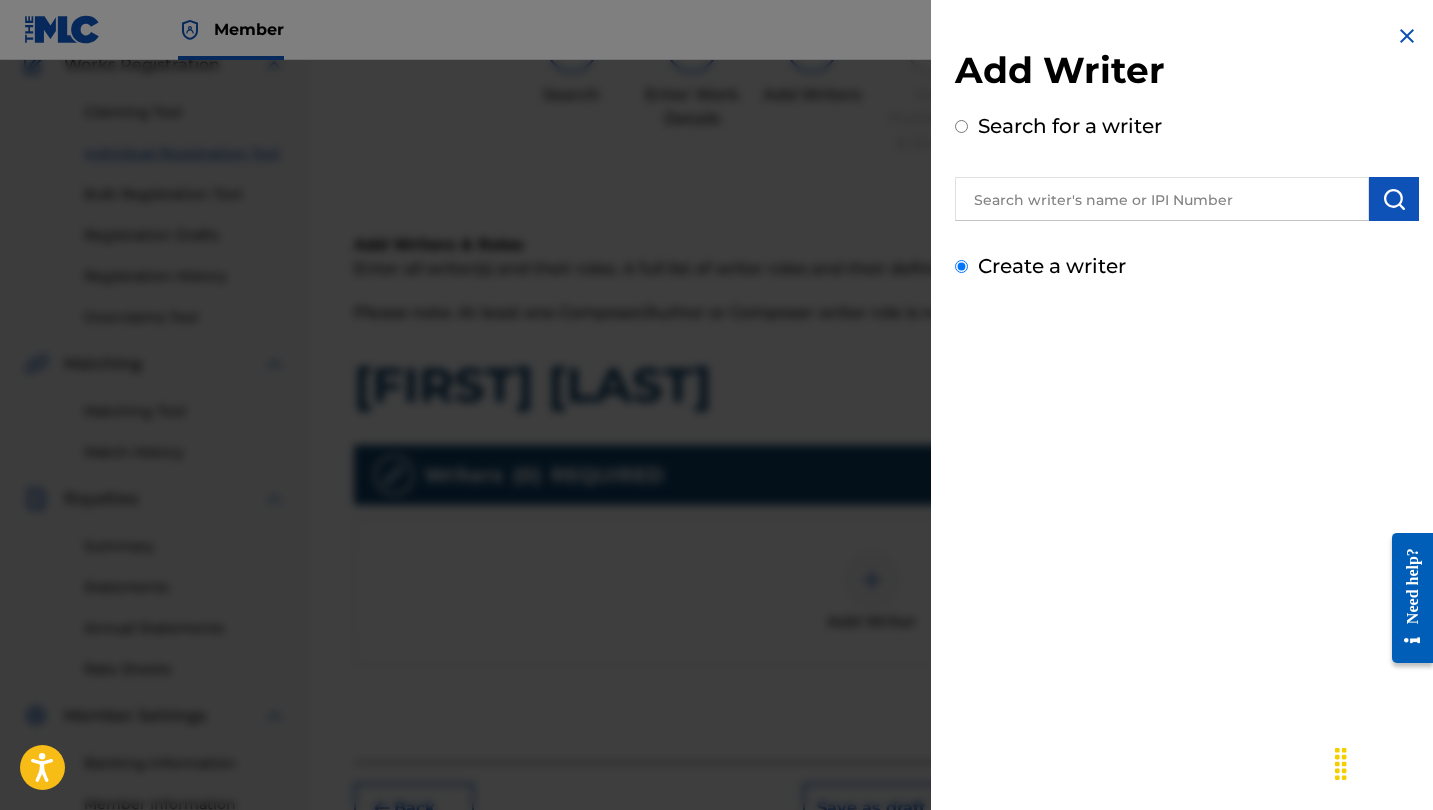 click on "Create a writer" at bounding box center (961, 266) 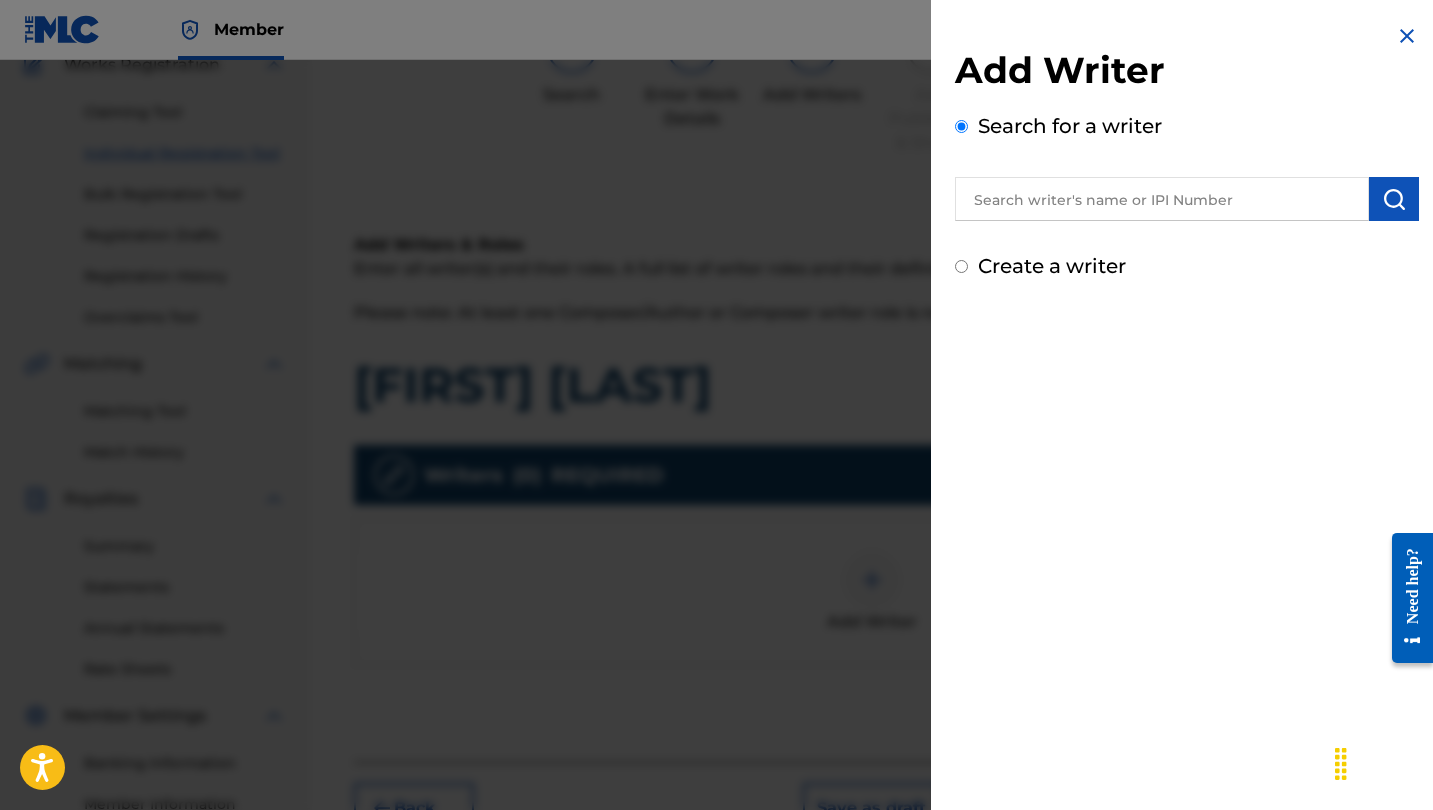 radio on "false" 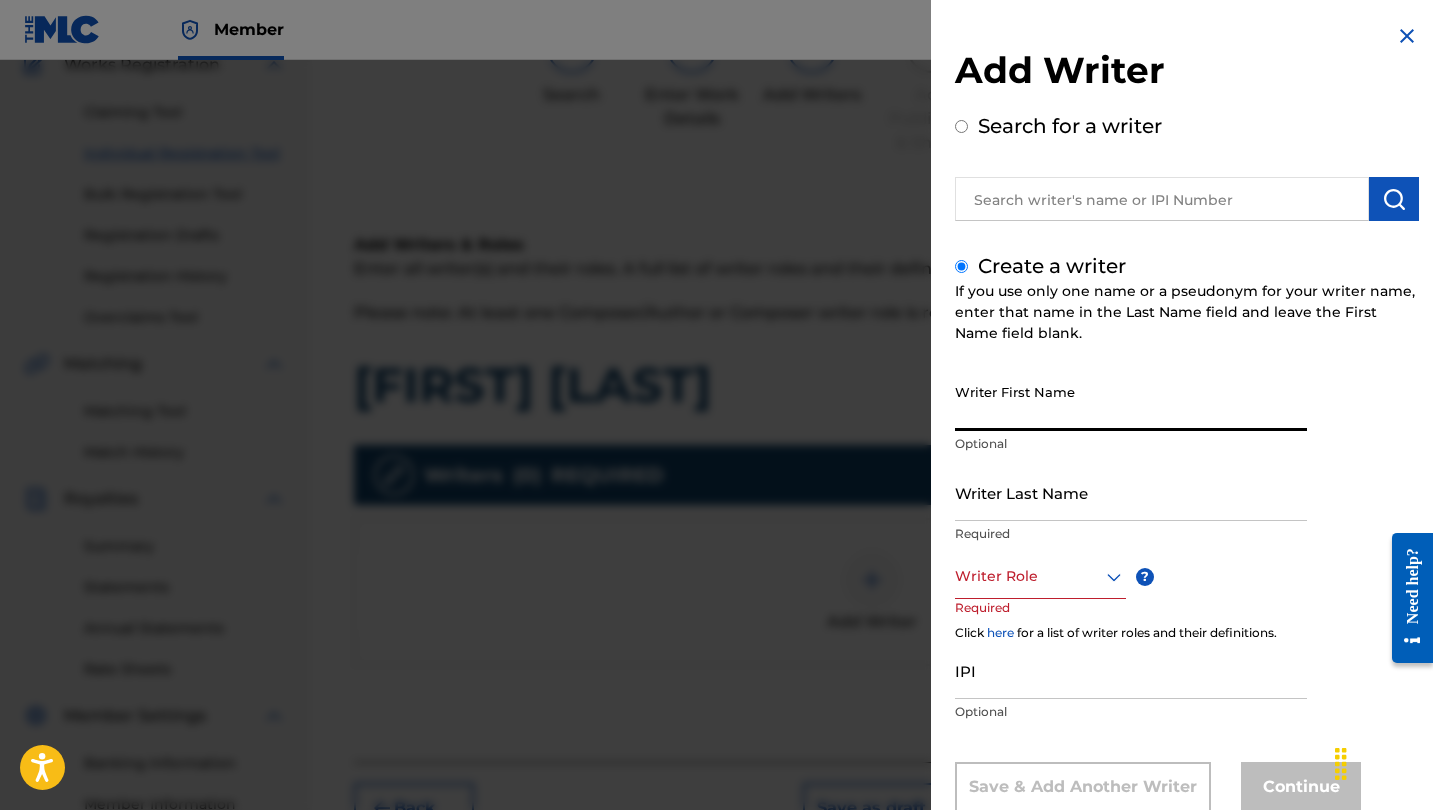 click on "Writer First Name" at bounding box center (1131, 402) 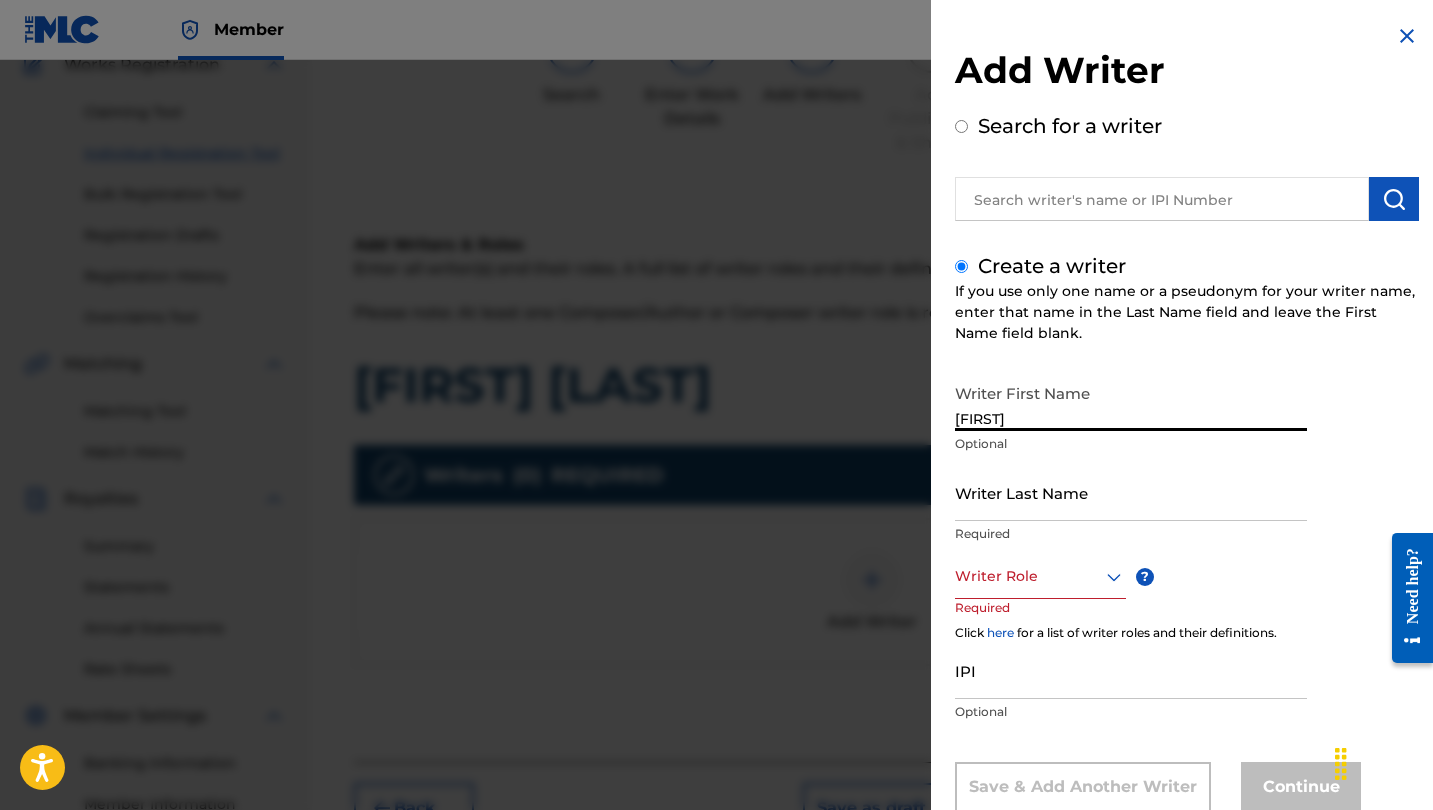 type on "[FIRST]" 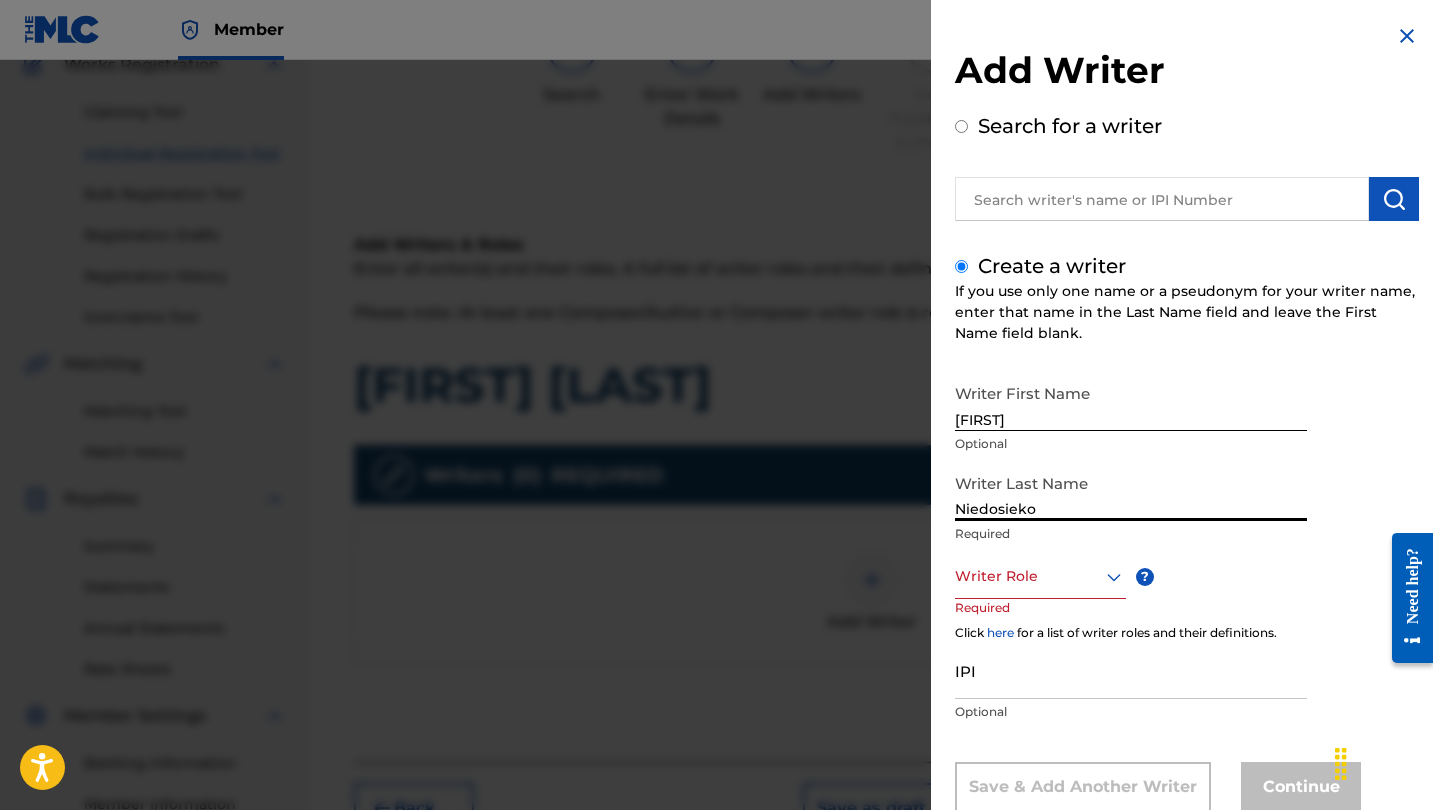 type on "Niedosieko" 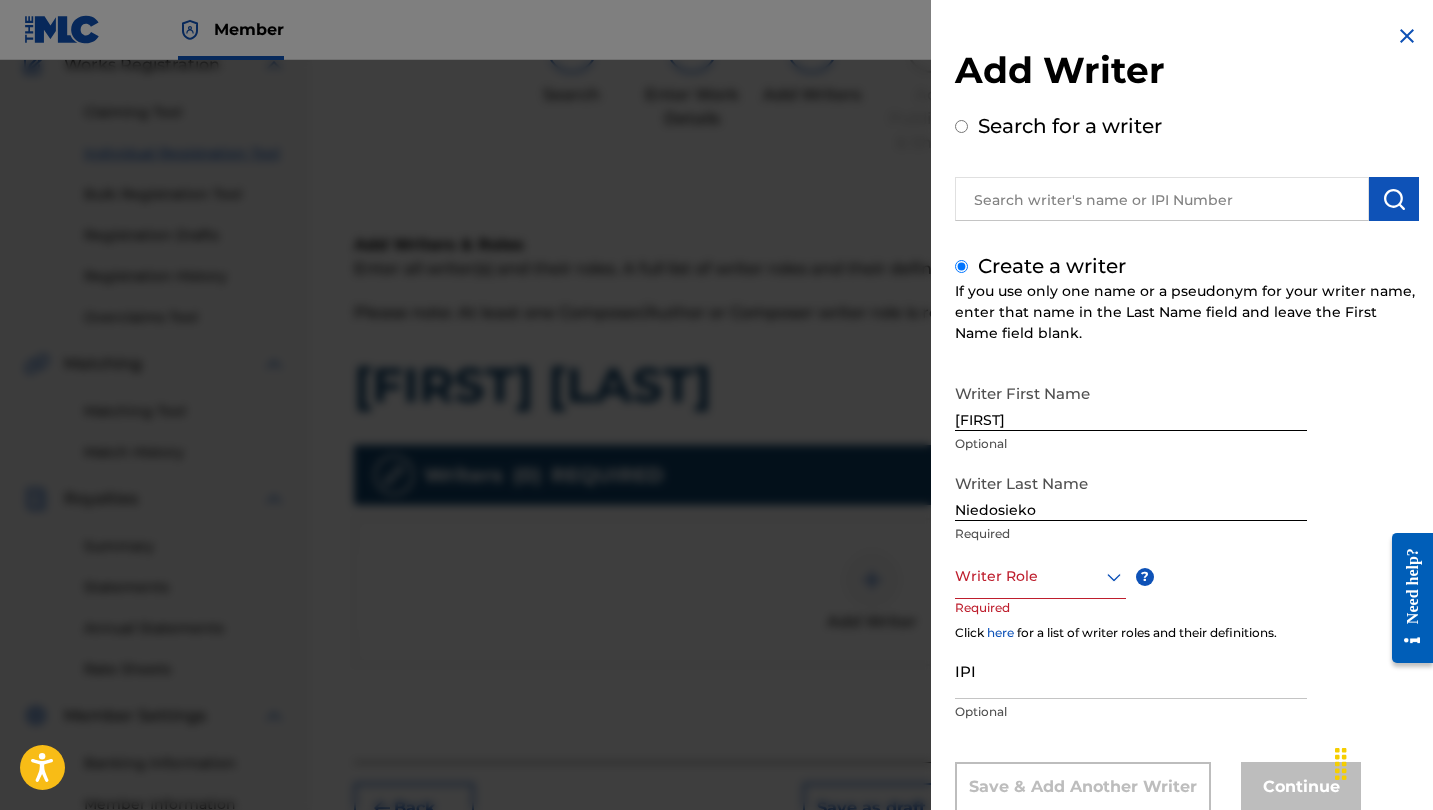 click on "option , selected. Select is focused ,type to refine list, press Down to open the menu,  Writer Role" at bounding box center [1040, 576] 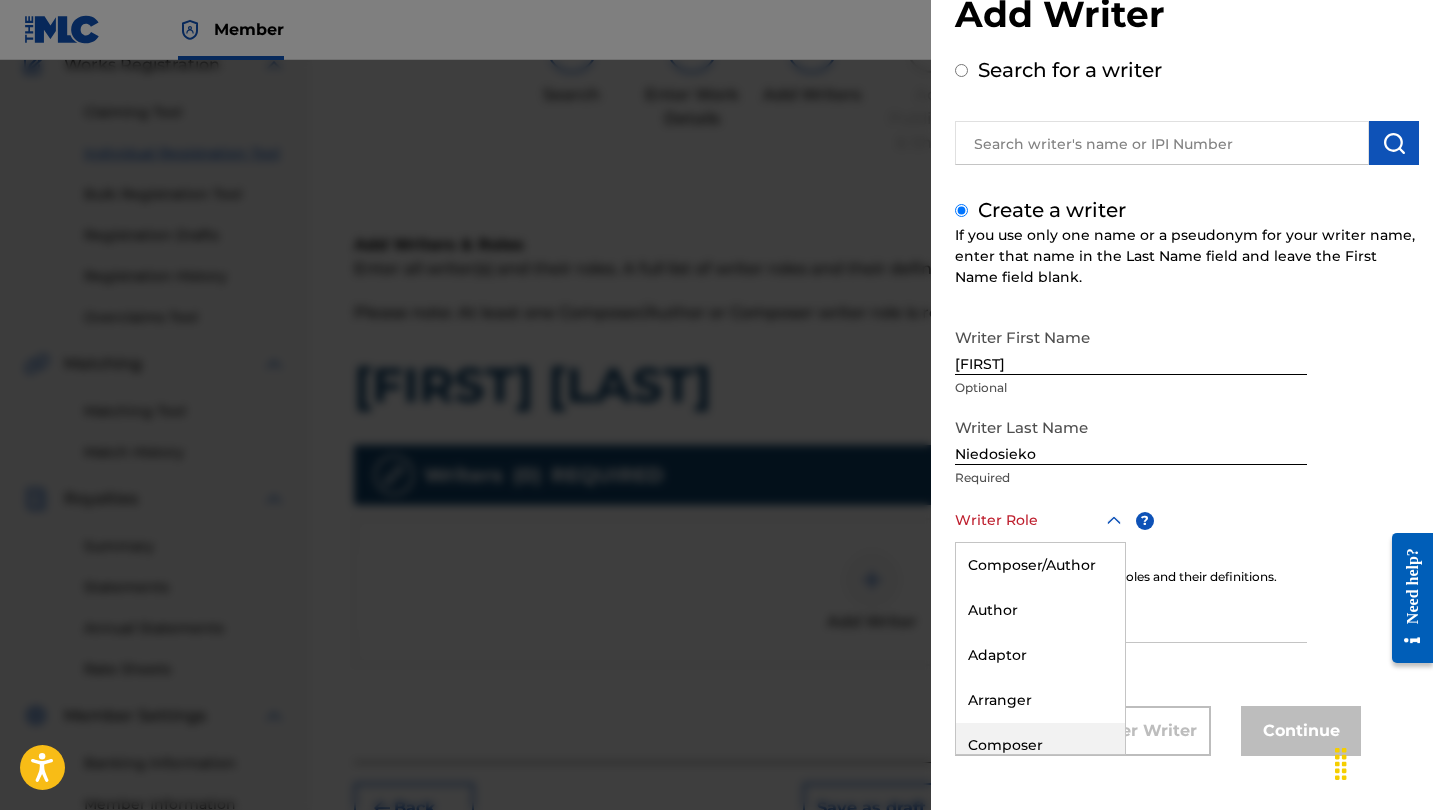 click on "Composer" at bounding box center [1040, 745] 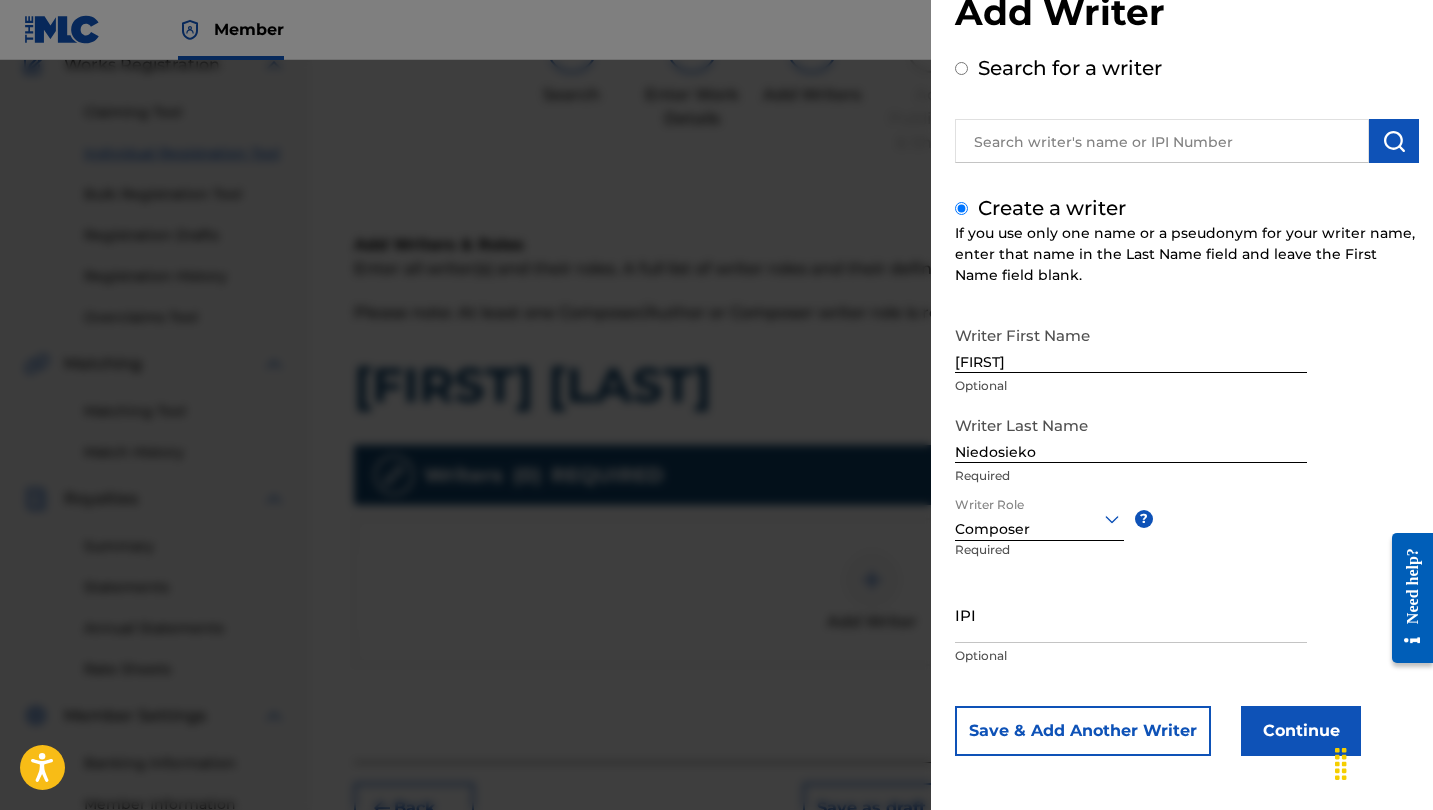 scroll, scrollTop: 58, scrollLeft: 0, axis: vertical 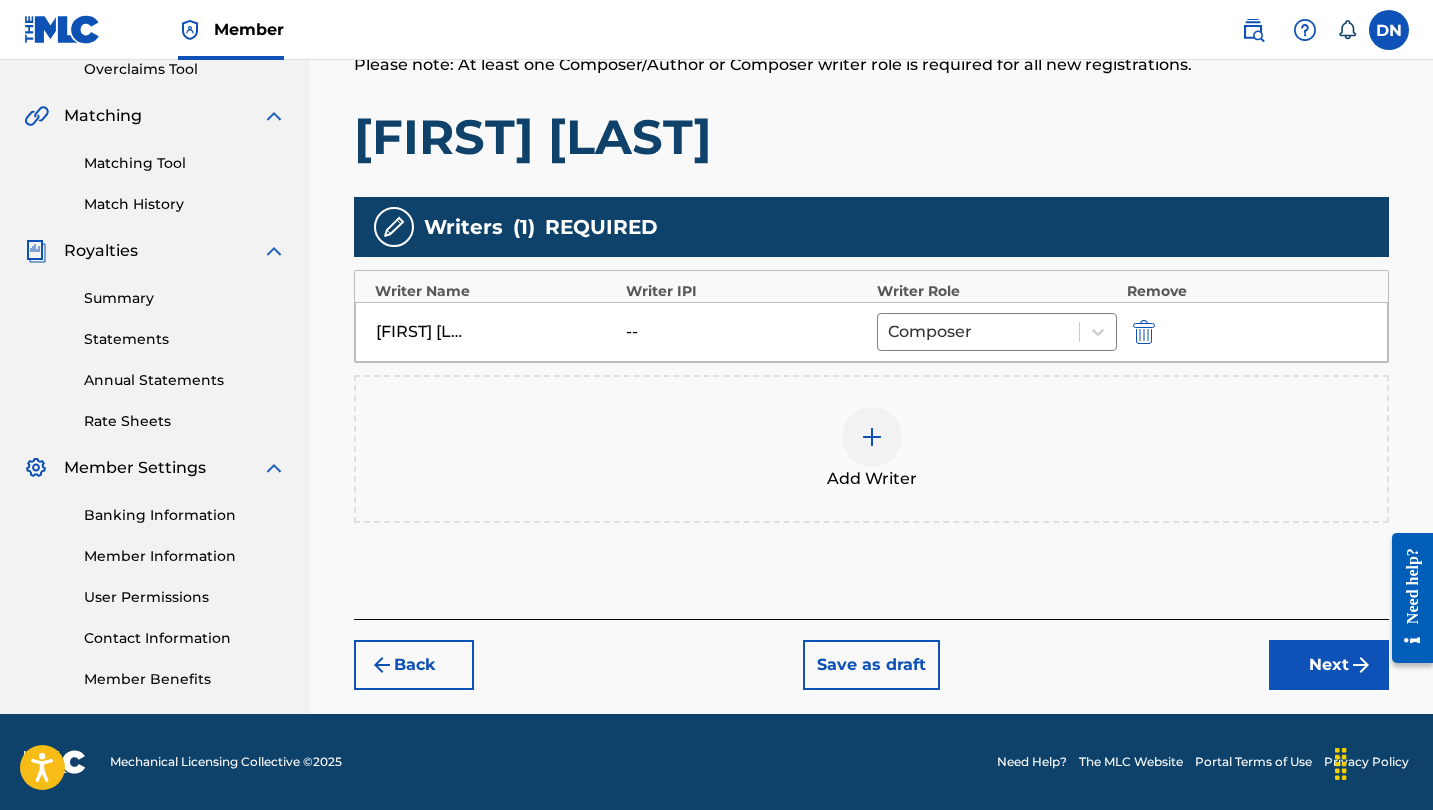 click on "Next" at bounding box center (1329, 665) 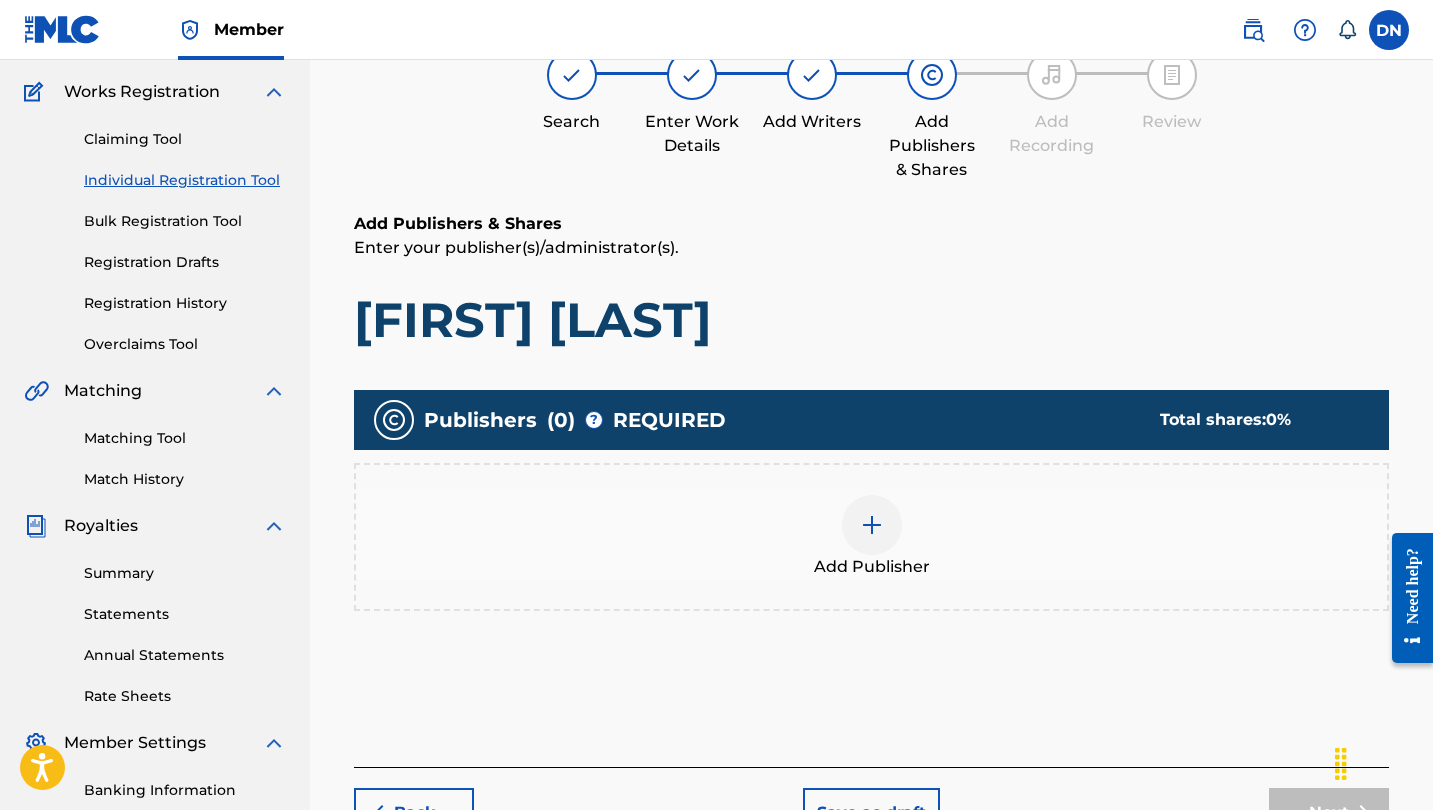 scroll, scrollTop: 173, scrollLeft: 0, axis: vertical 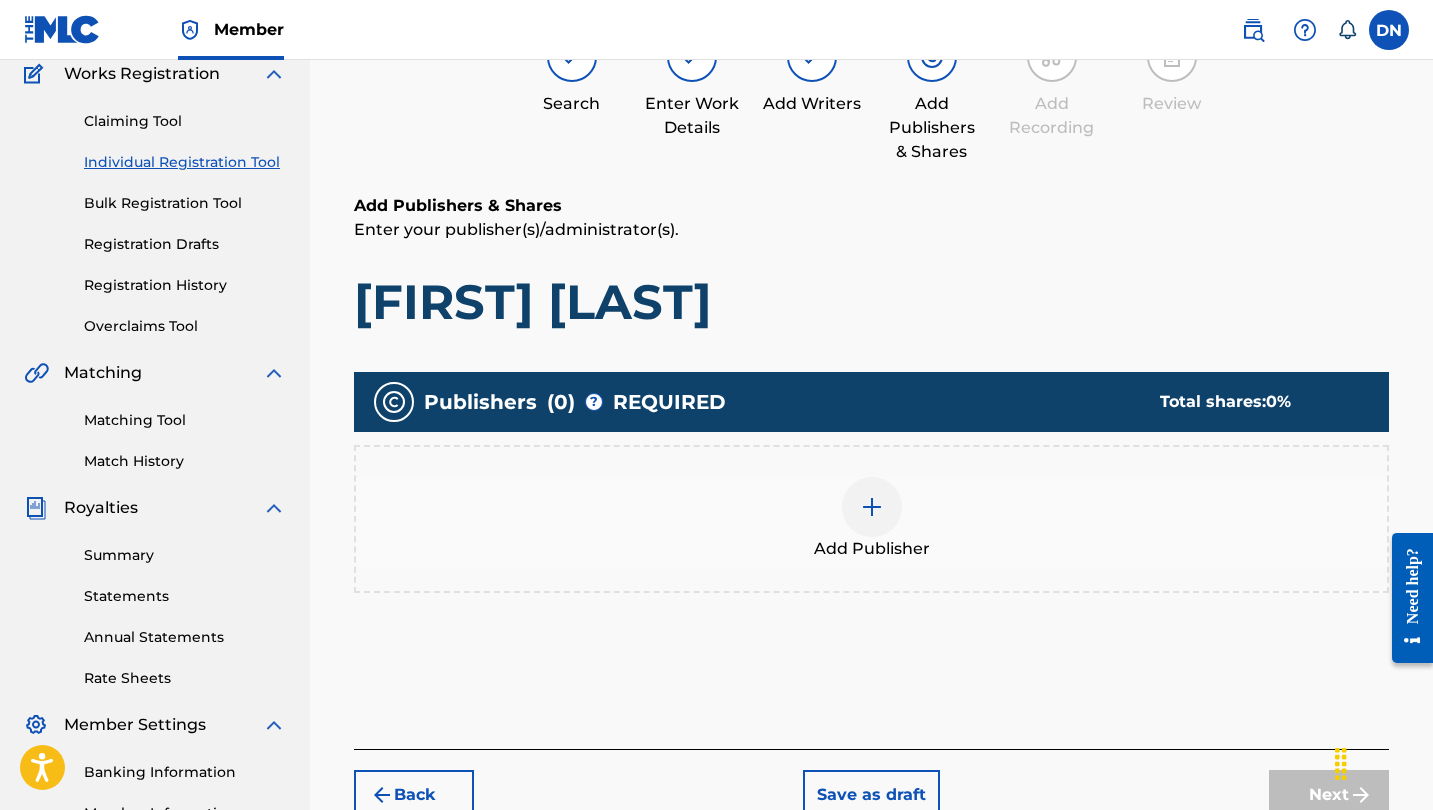 click at bounding box center (872, 507) 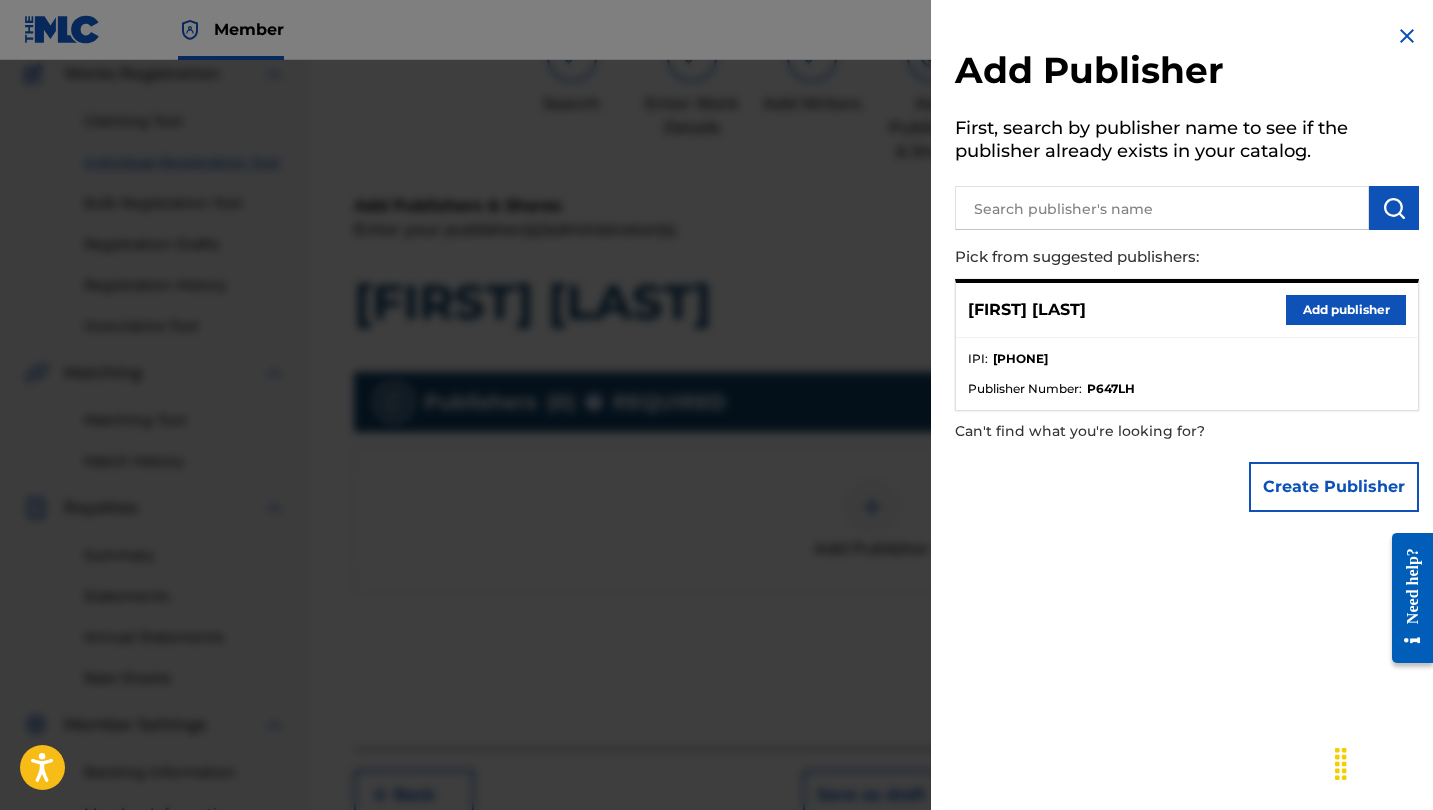 click at bounding box center (1162, 208) 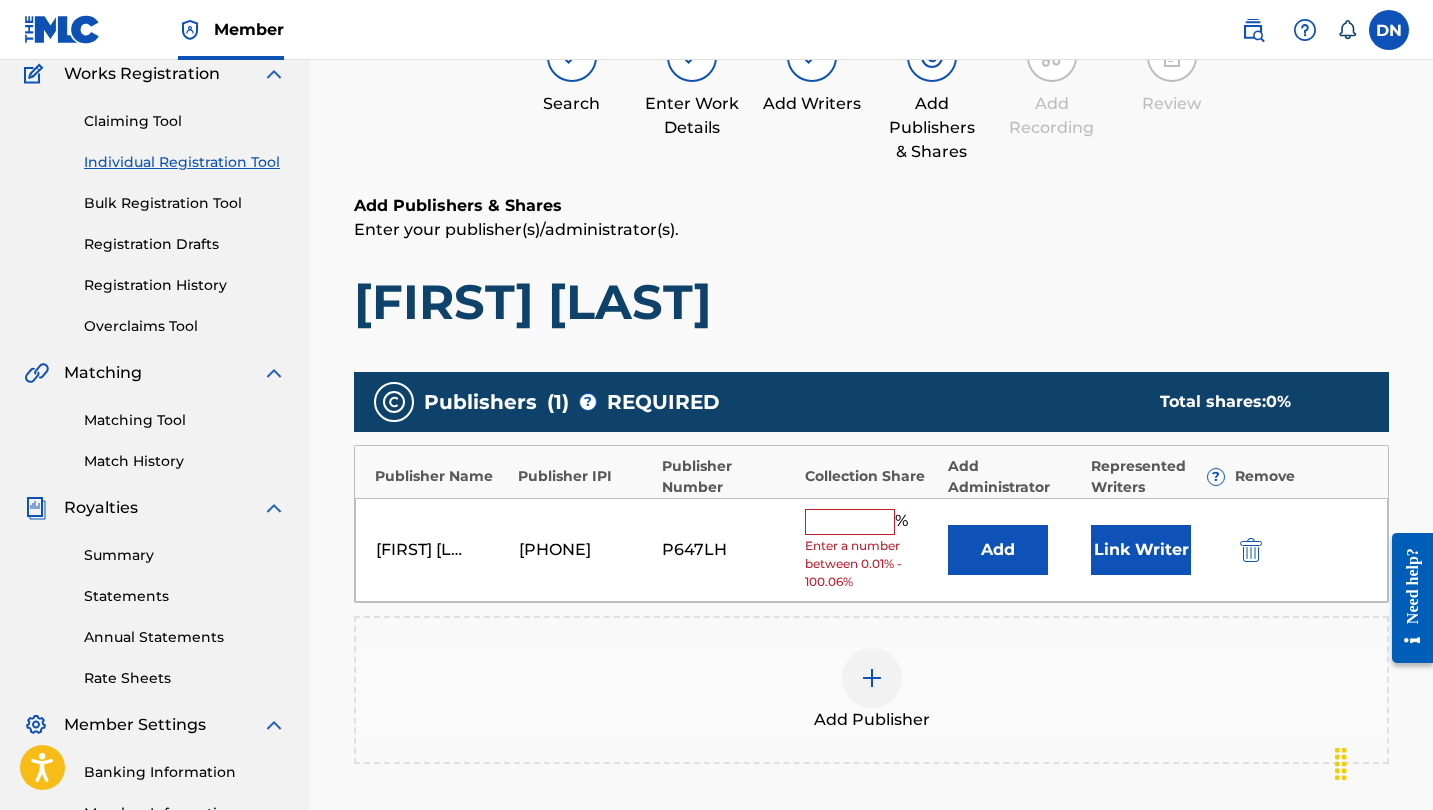 click at bounding box center (850, 522) 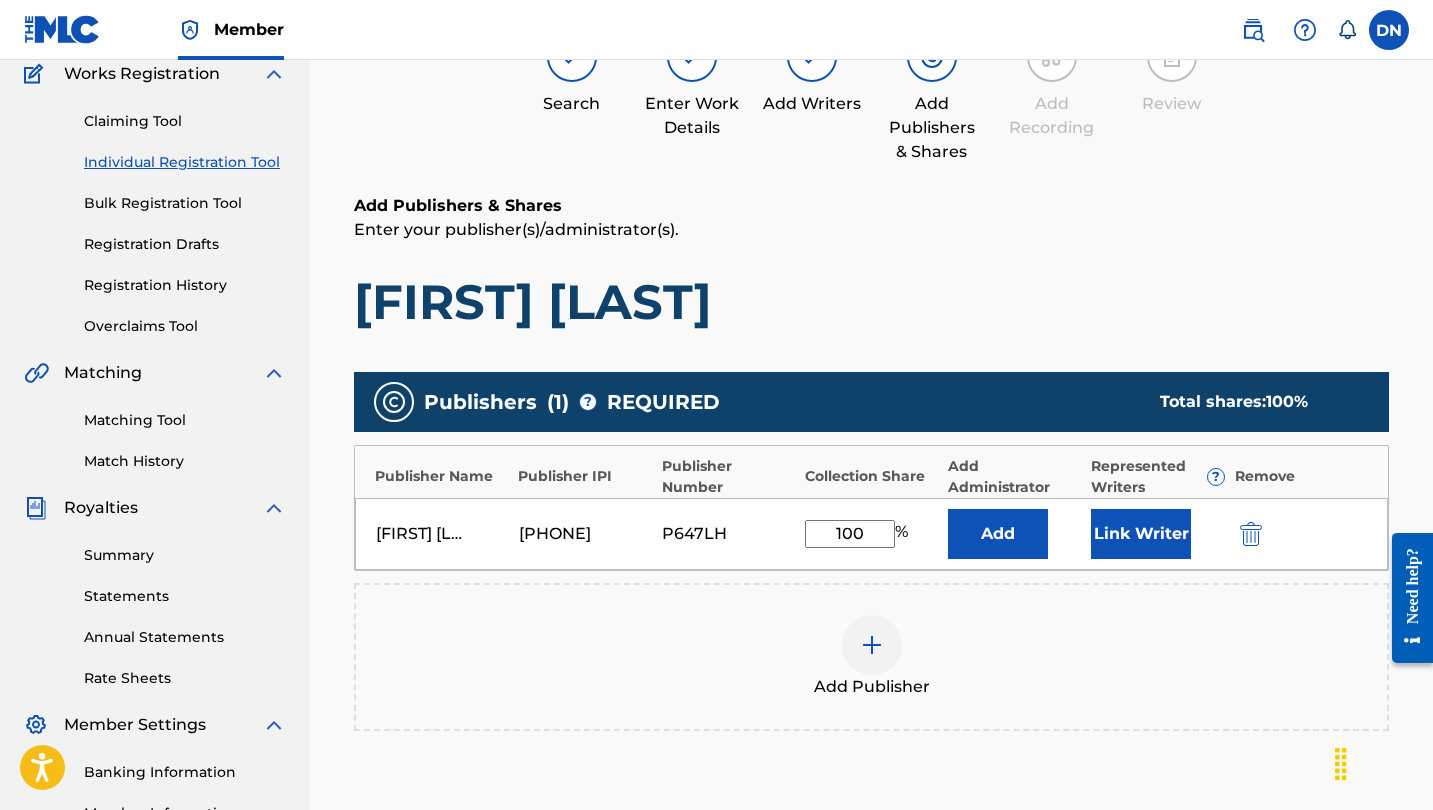 type on "100" 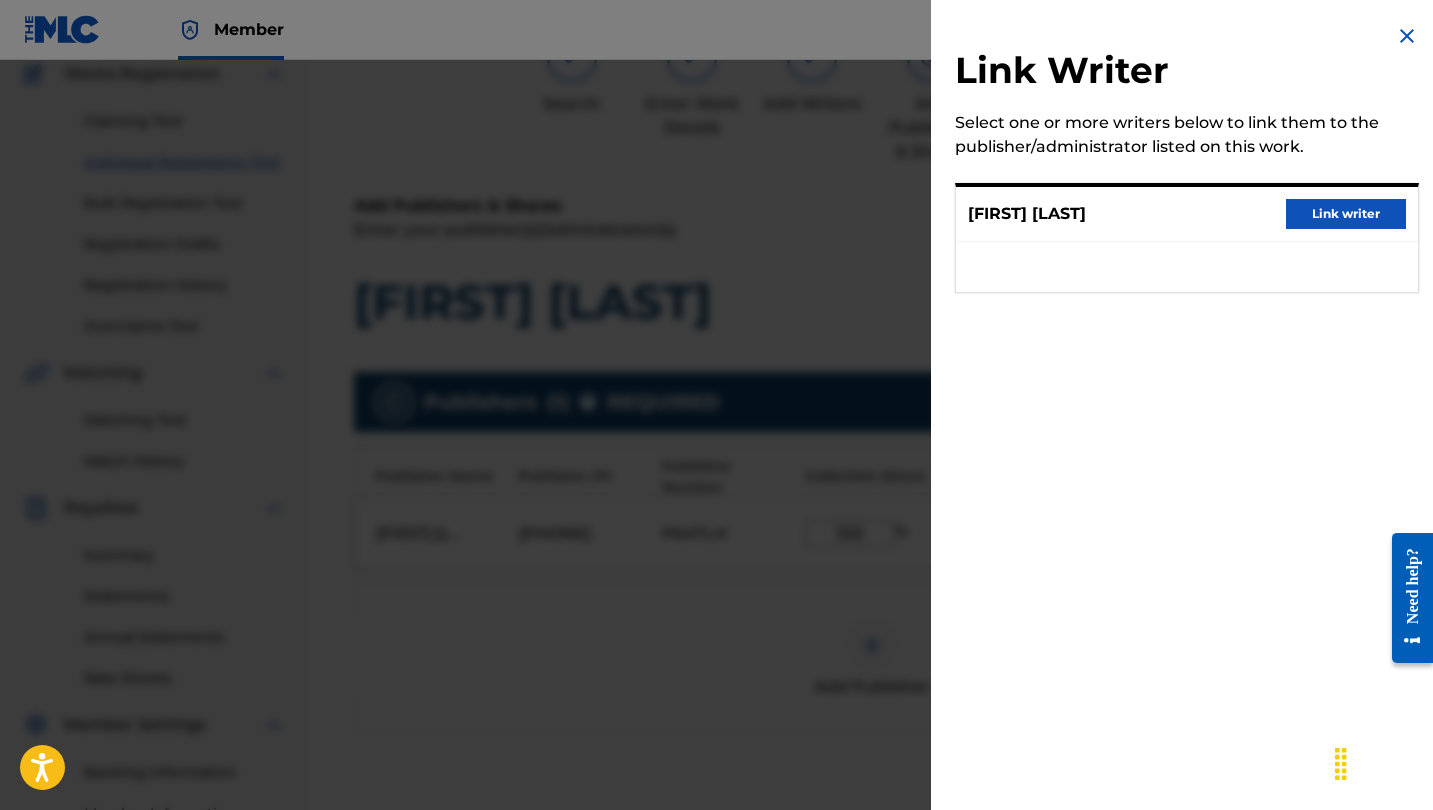 click on "Link writer" at bounding box center (1346, 214) 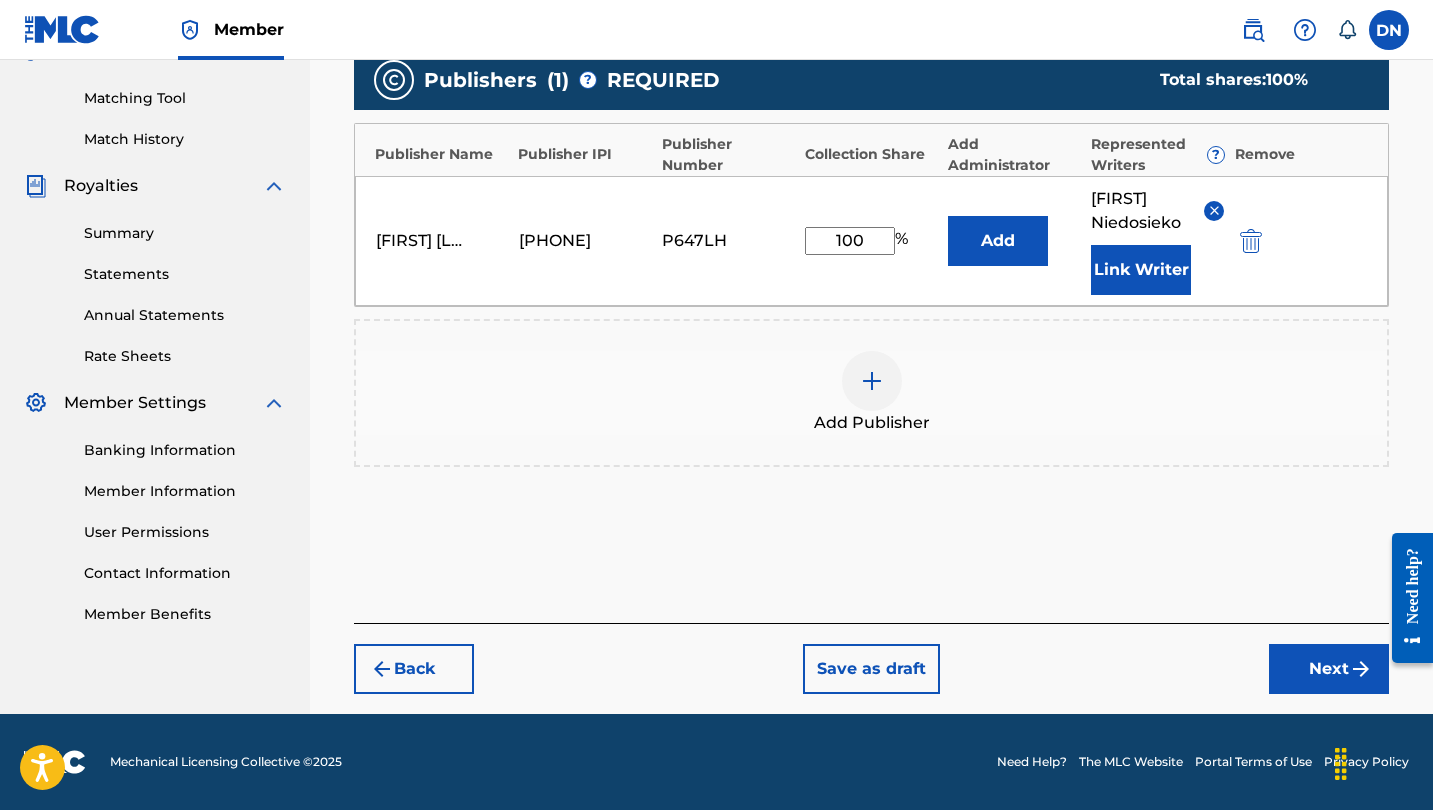click on "Next" at bounding box center [1329, 669] 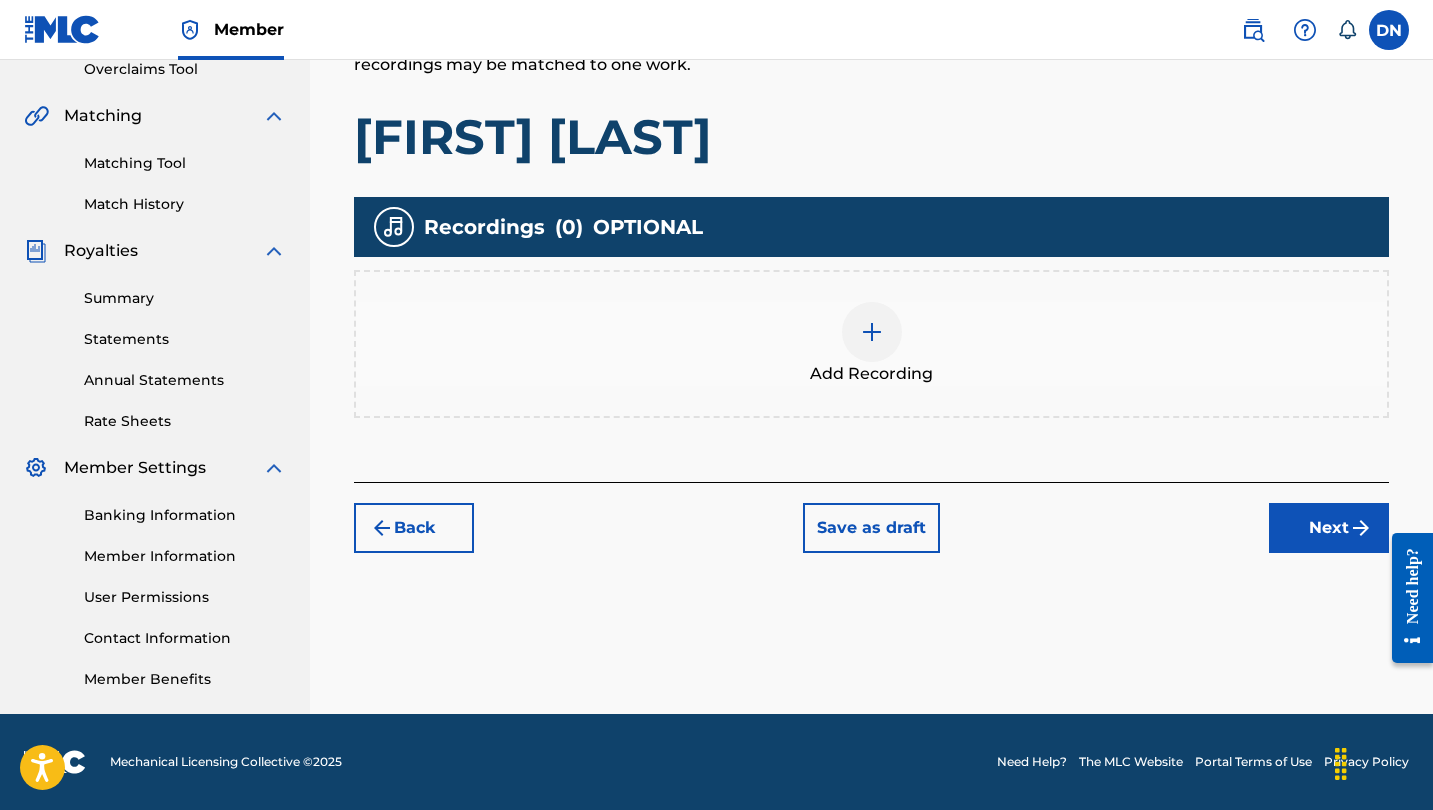 scroll, scrollTop: 430, scrollLeft: 0, axis: vertical 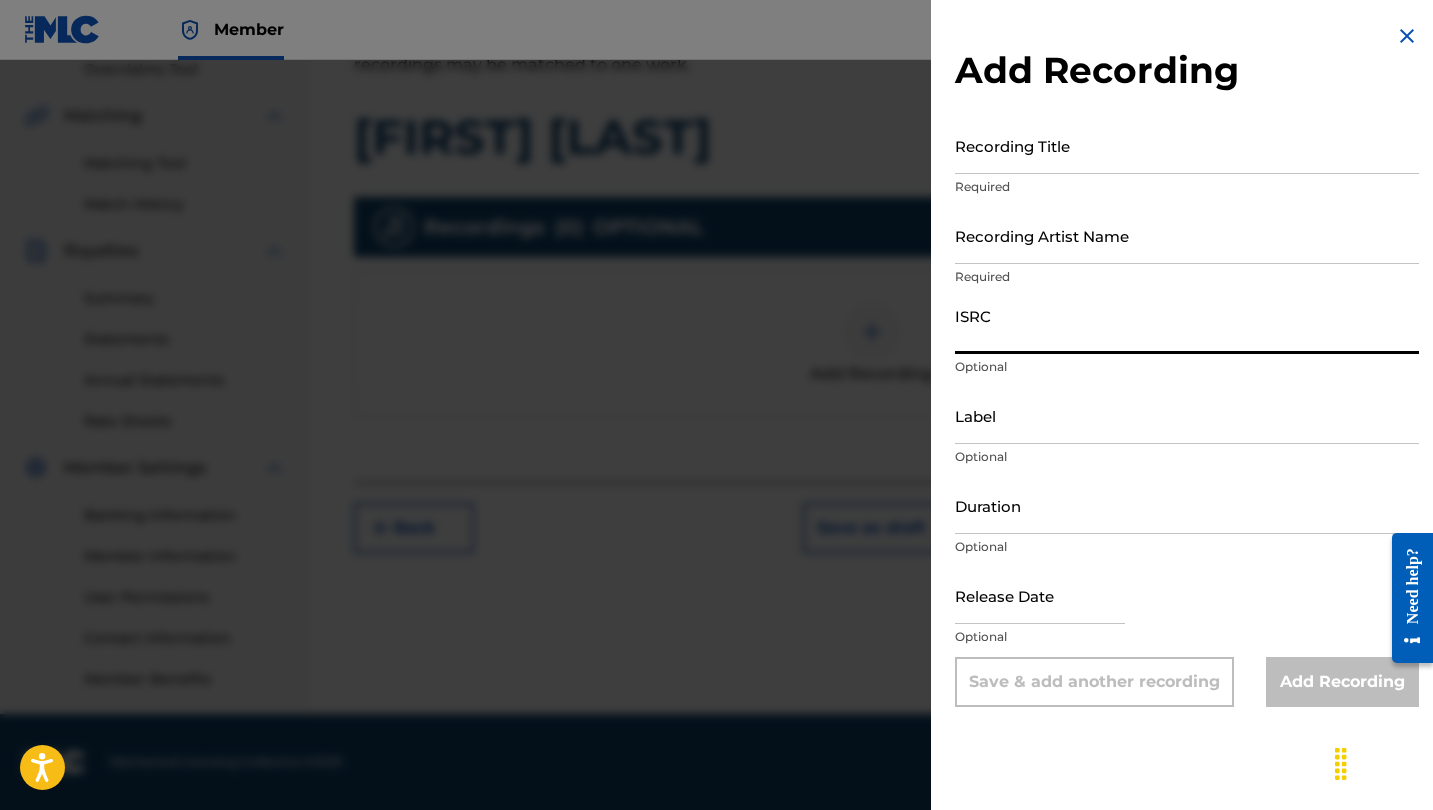 click on "ISRC" at bounding box center (1187, 325) 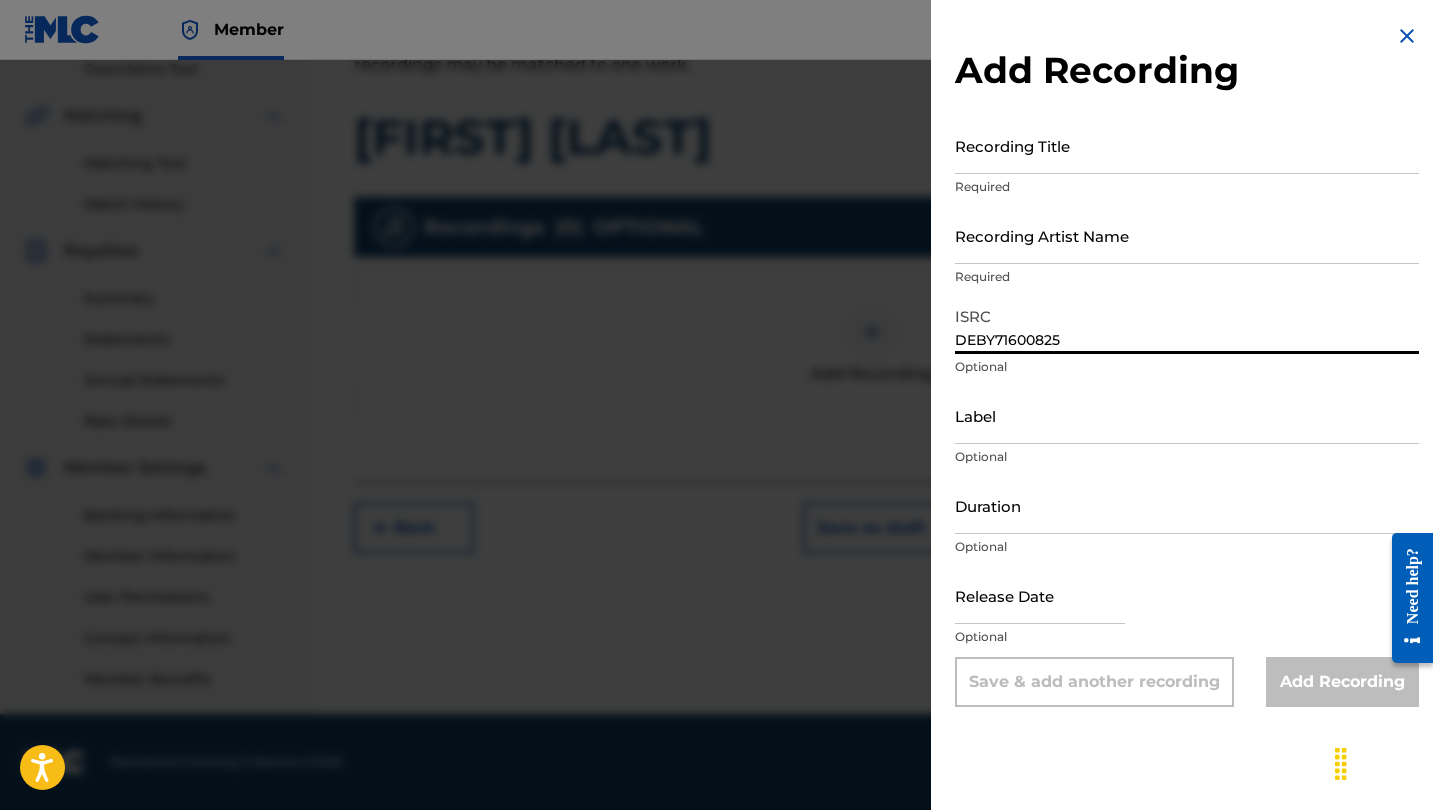 type on "DEBY71600825" 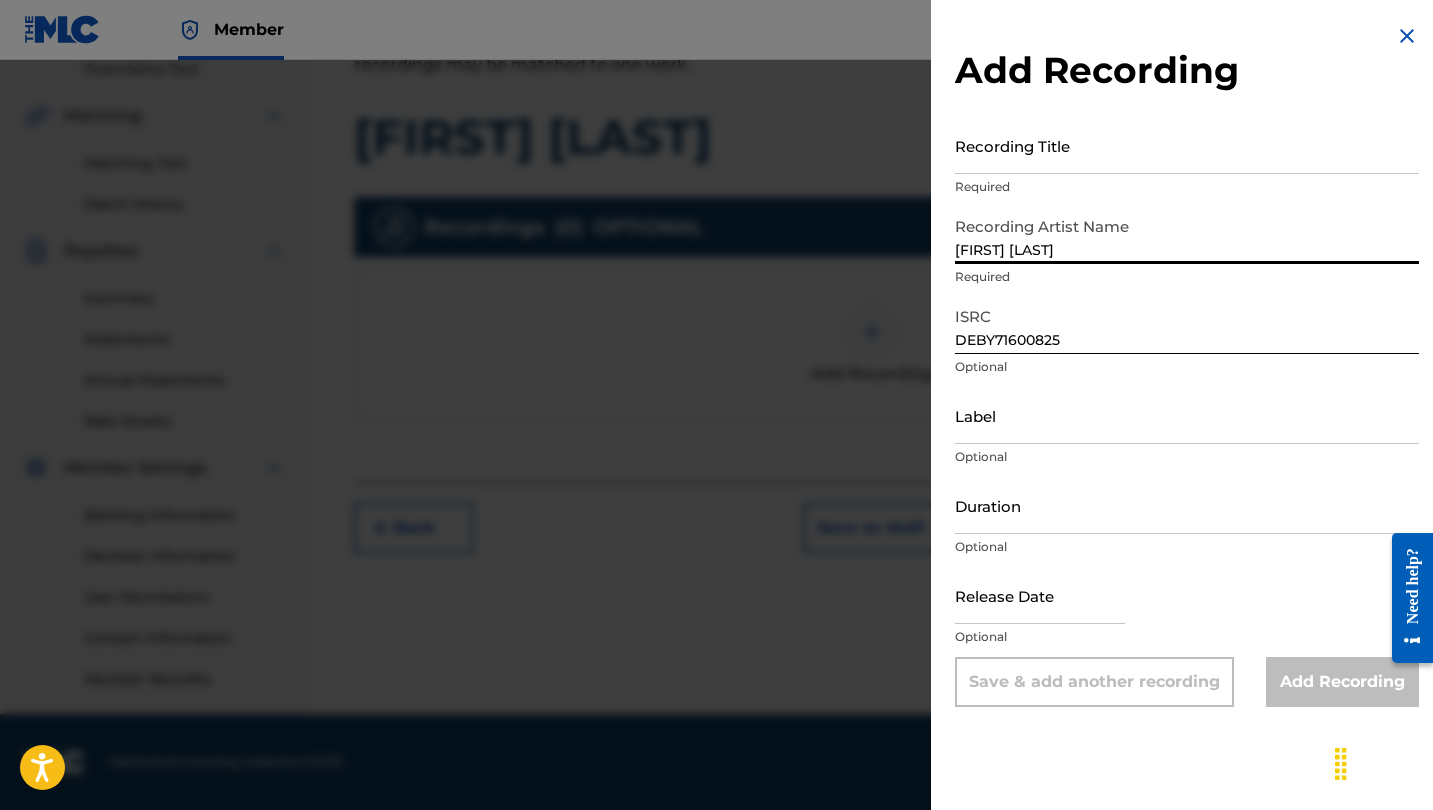 type on "[FIRST] [LAST]" 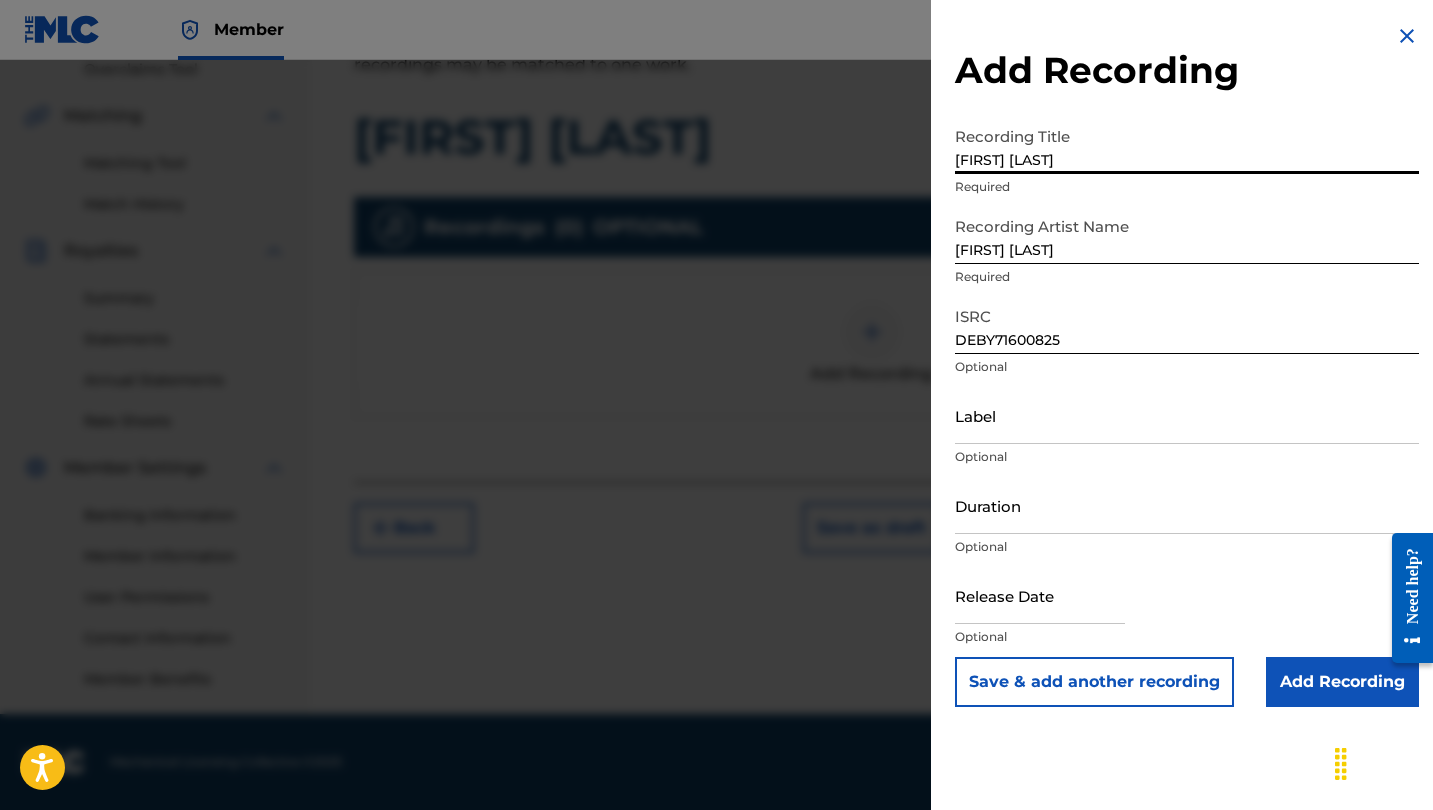type on "[FIRST] [LAST]" 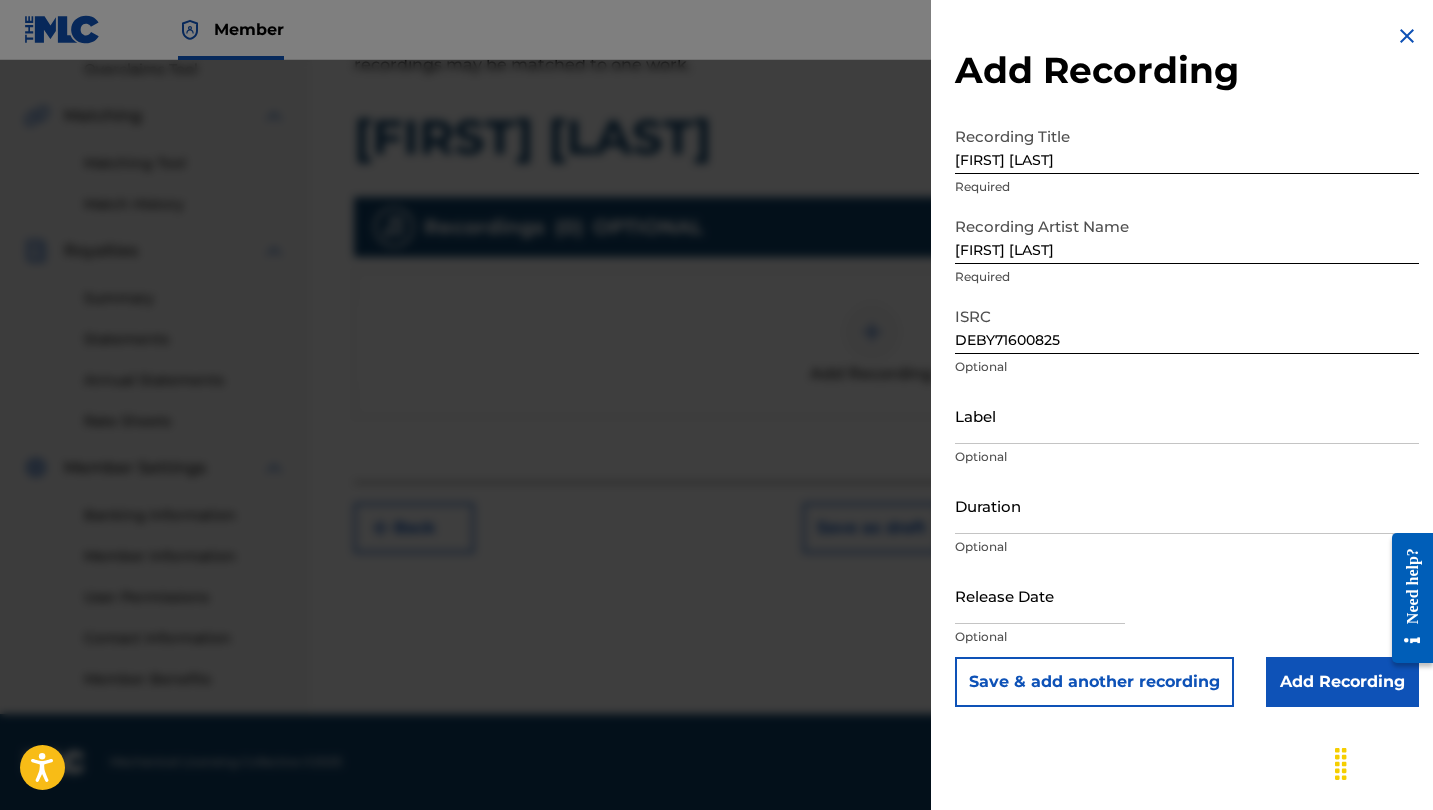 click on "Add Recording" at bounding box center (1342, 682) 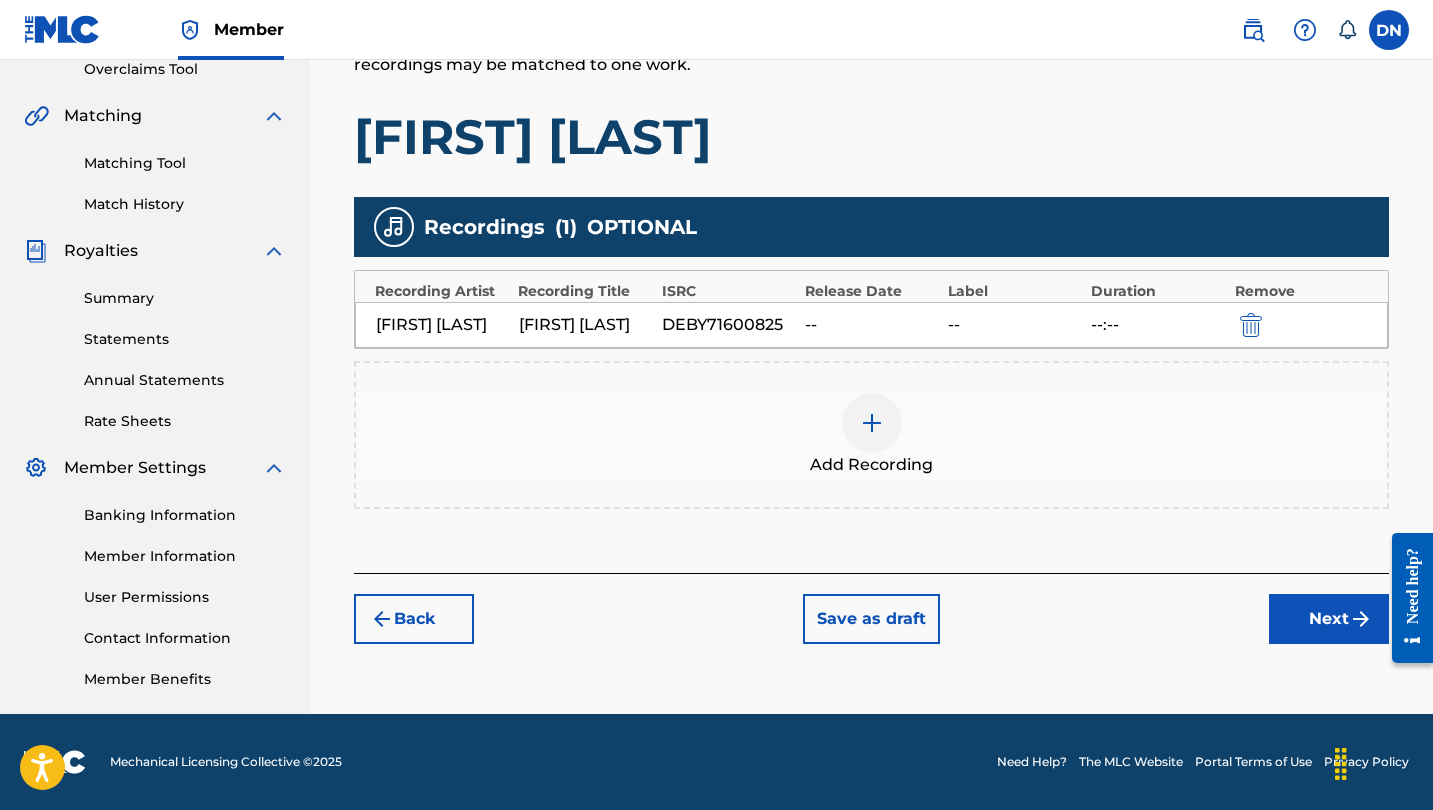 click at bounding box center [872, 423] 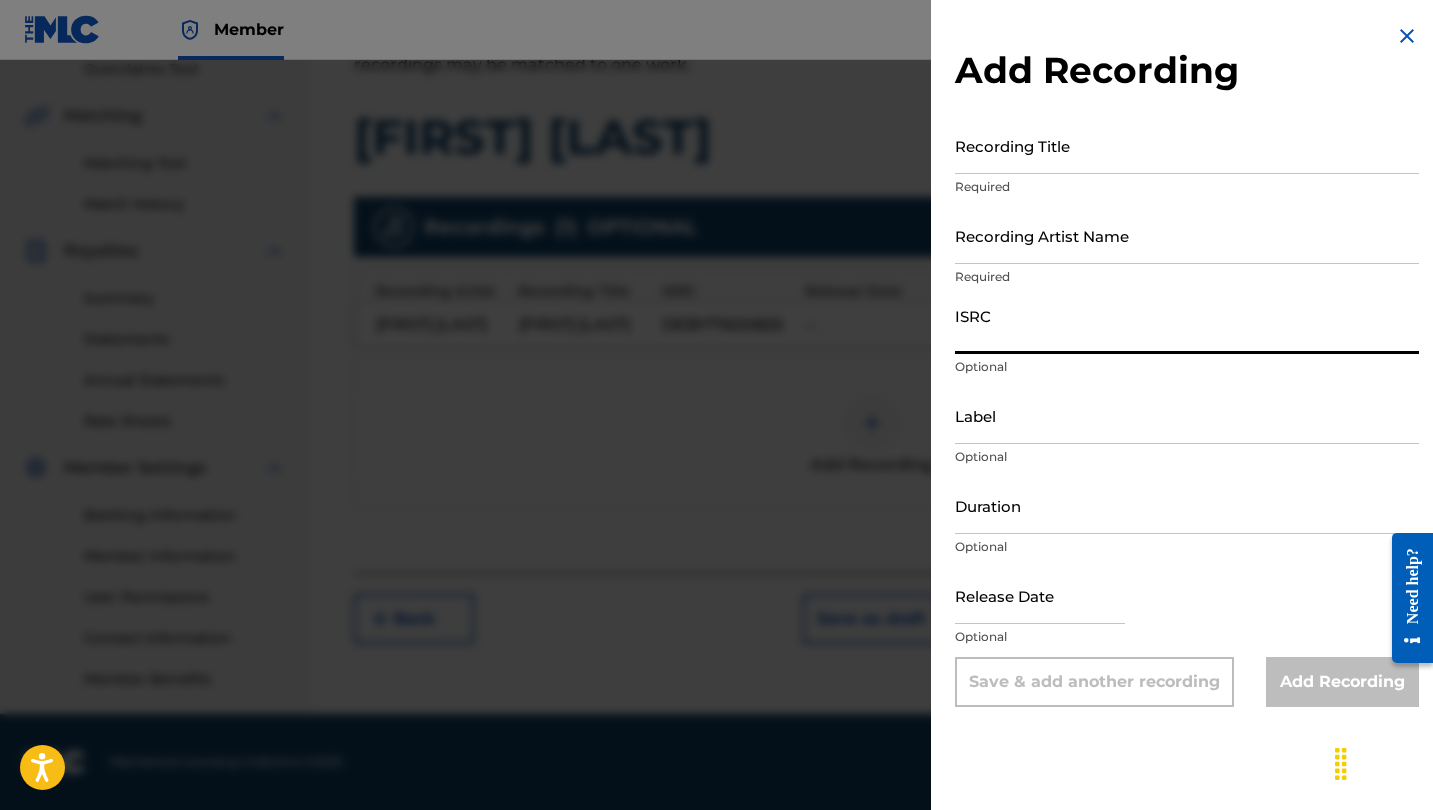 click on "ISRC" at bounding box center (1187, 325) 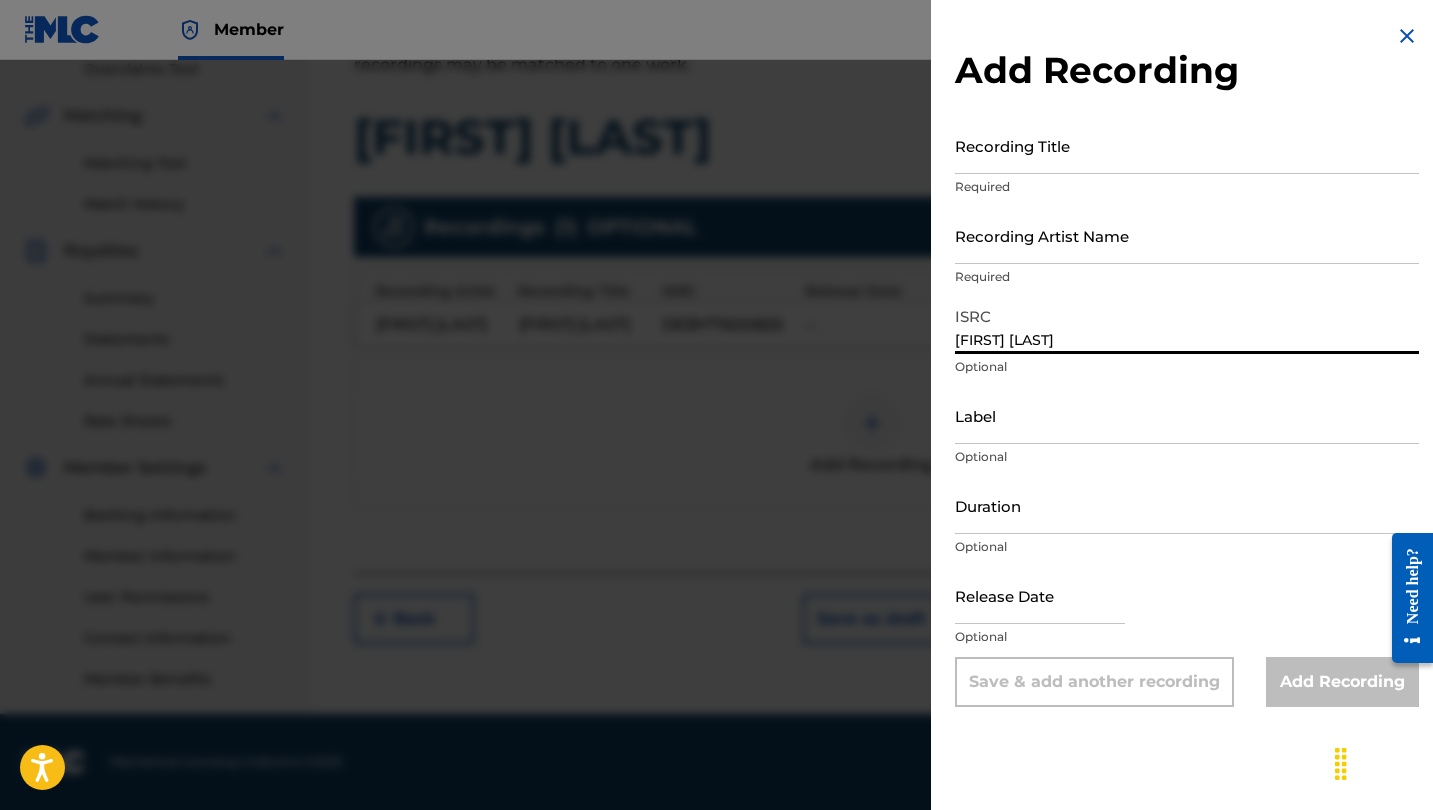type on "[FIRST] [LAST]" 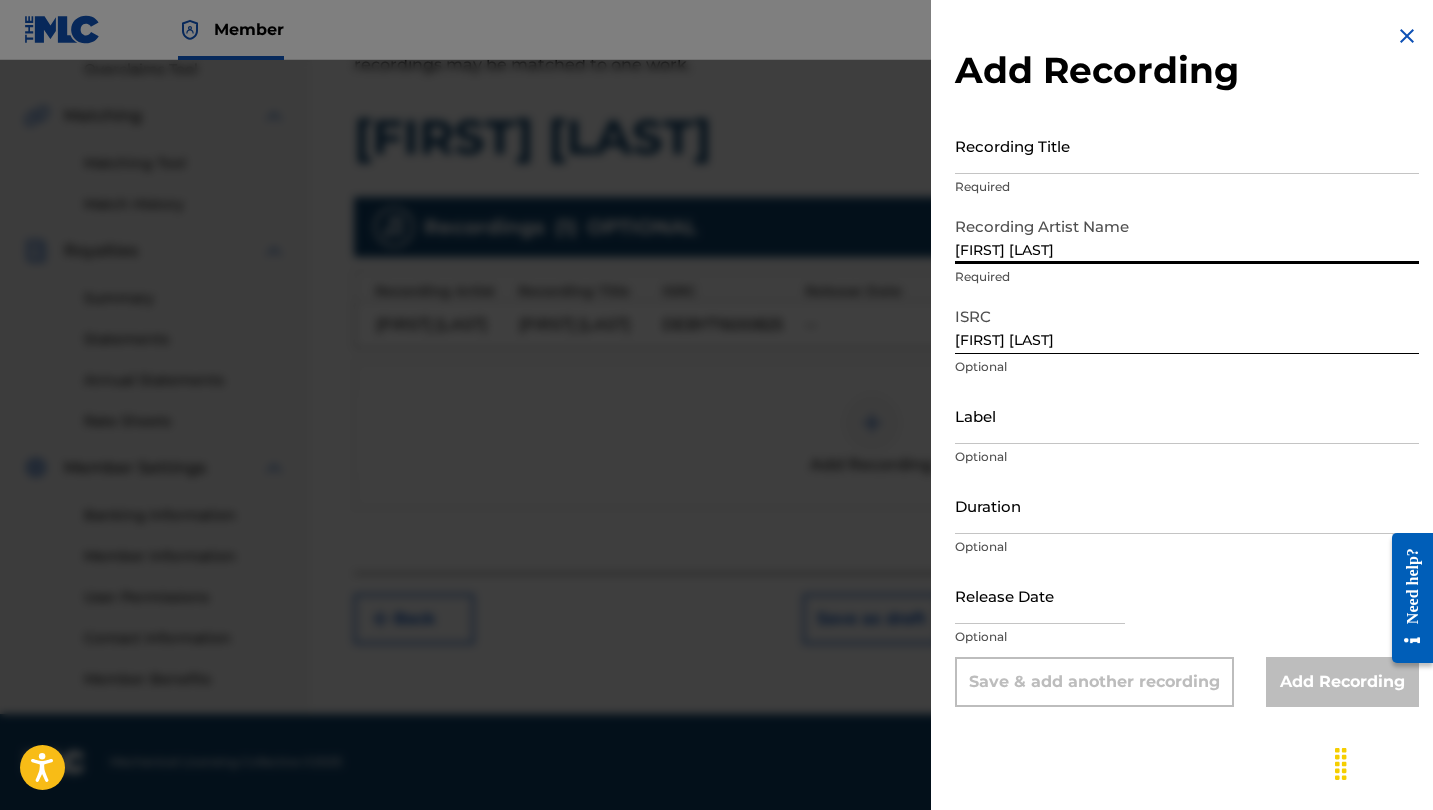 type on "[FIRST] [LAST]" 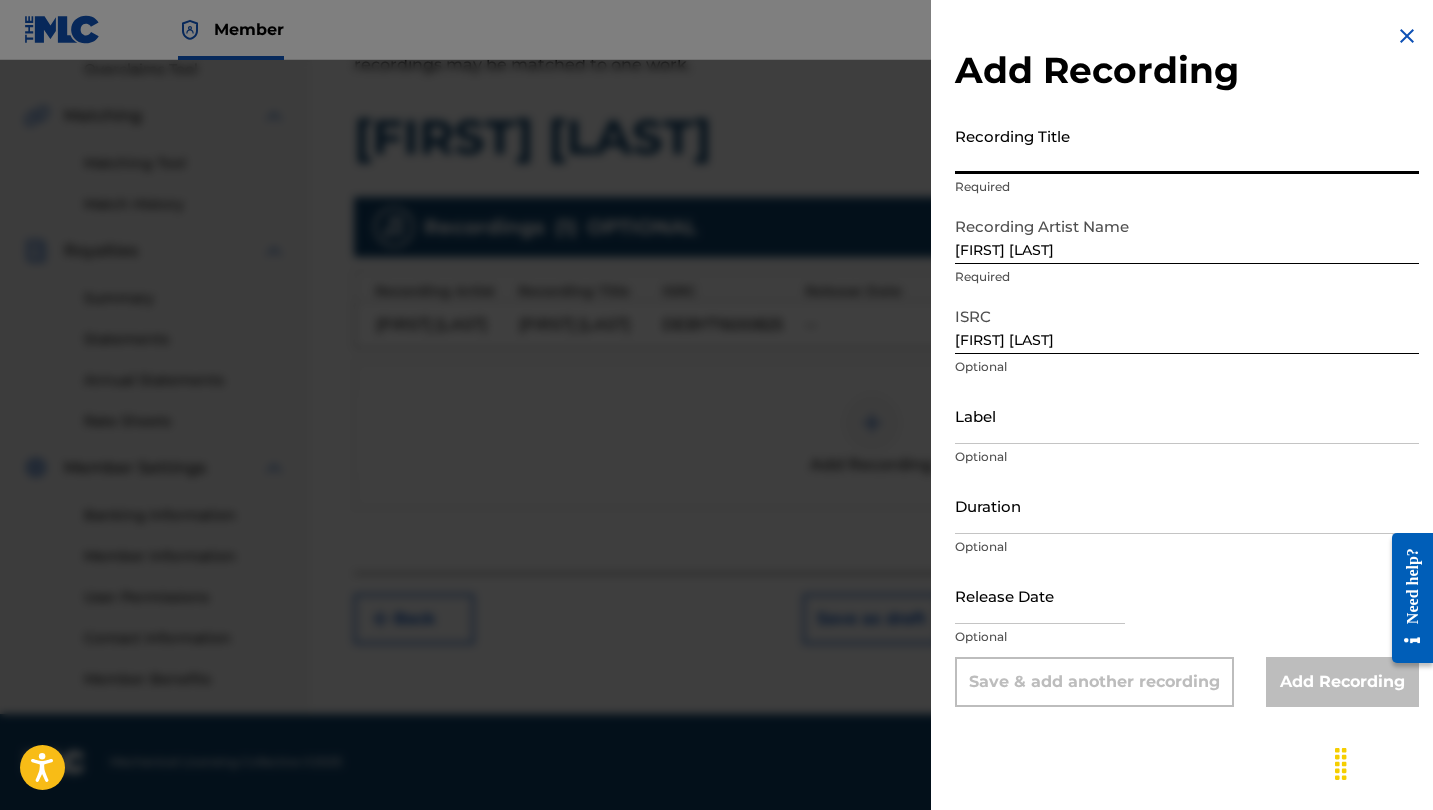 click on "Recording Title" at bounding box center (1187, 145) 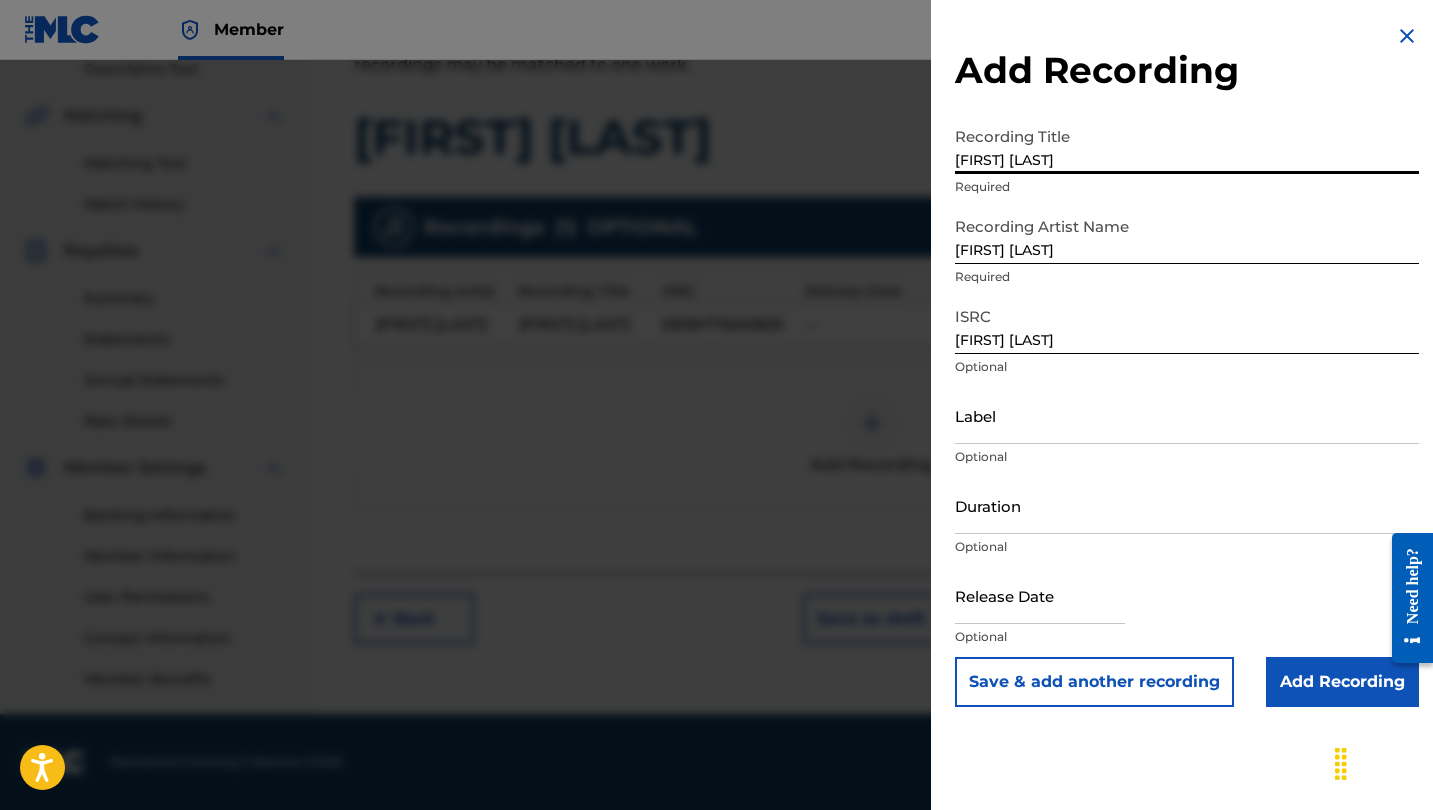 type on "[FIRST] [LAST]" 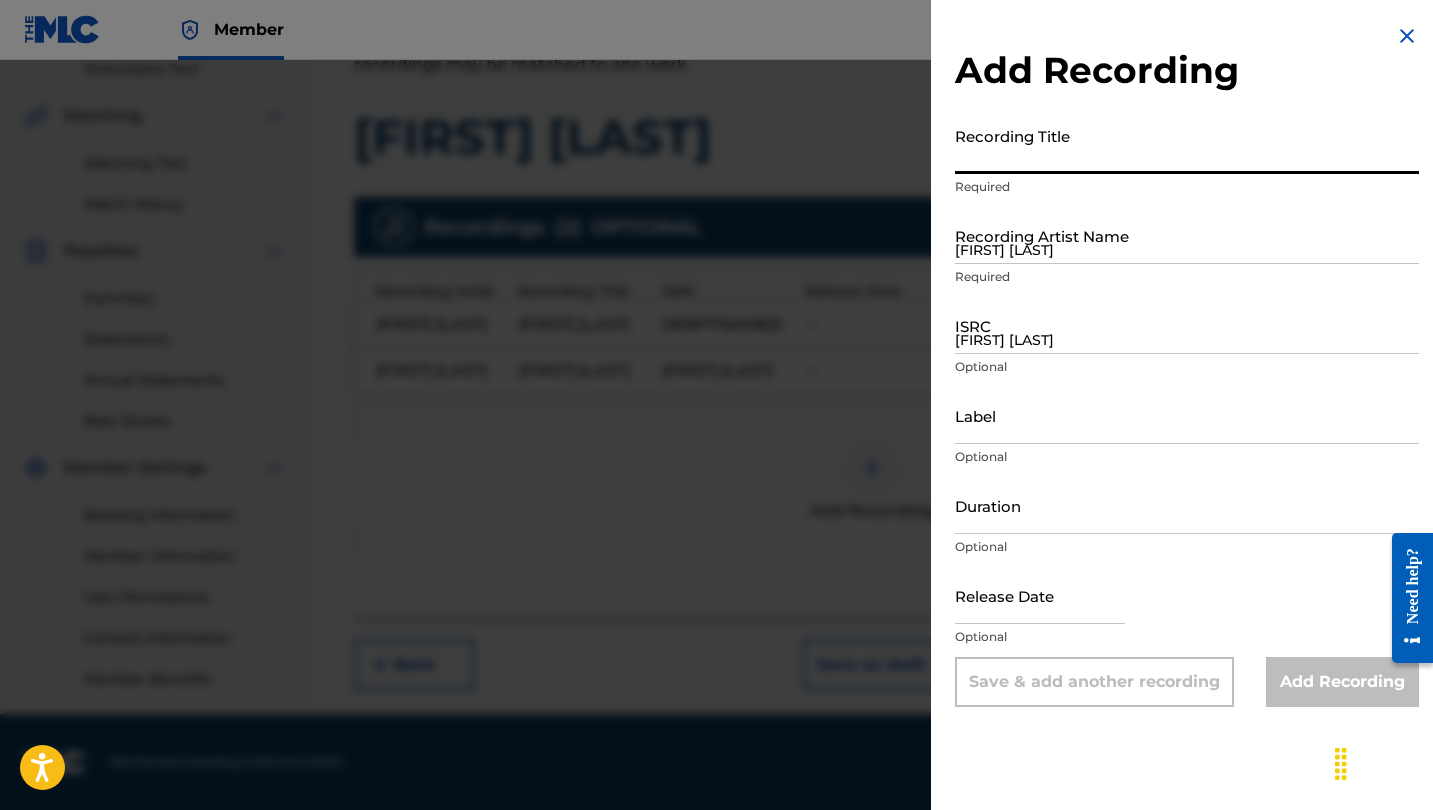 click on "[FIRST] [LAST]" at bounding box center (1187, 325) 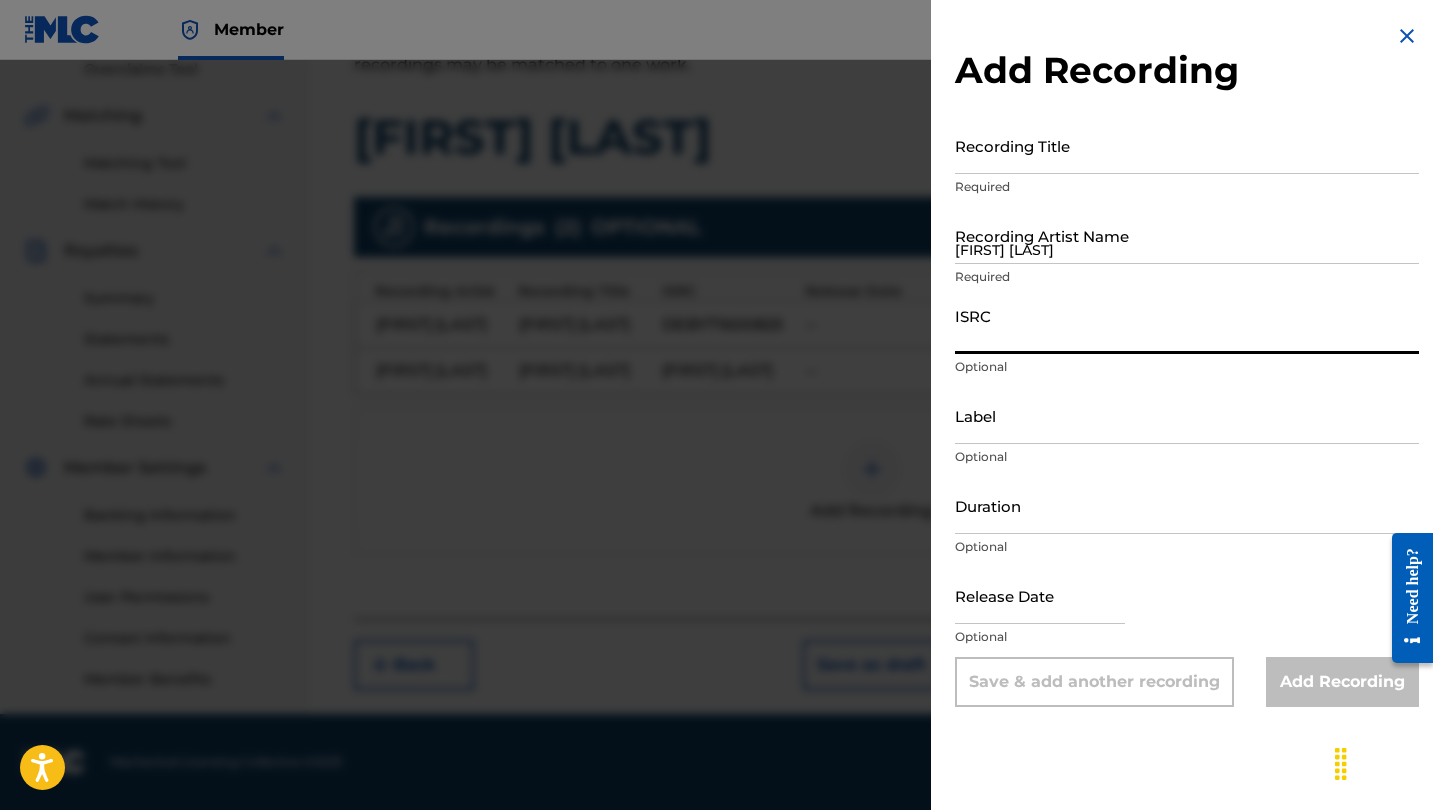 paste on "VGA0B1913542" 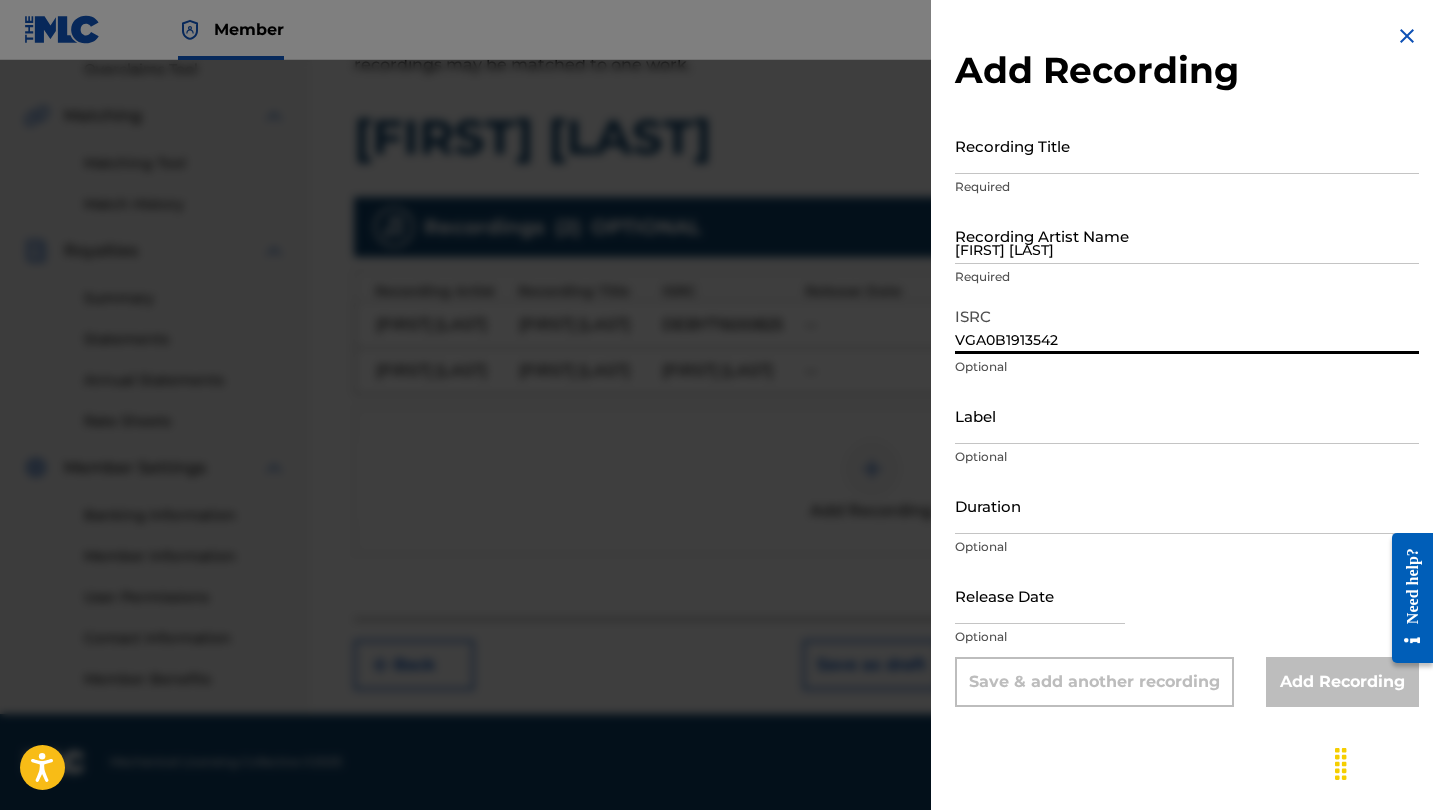 type on "VGA0B1913542" 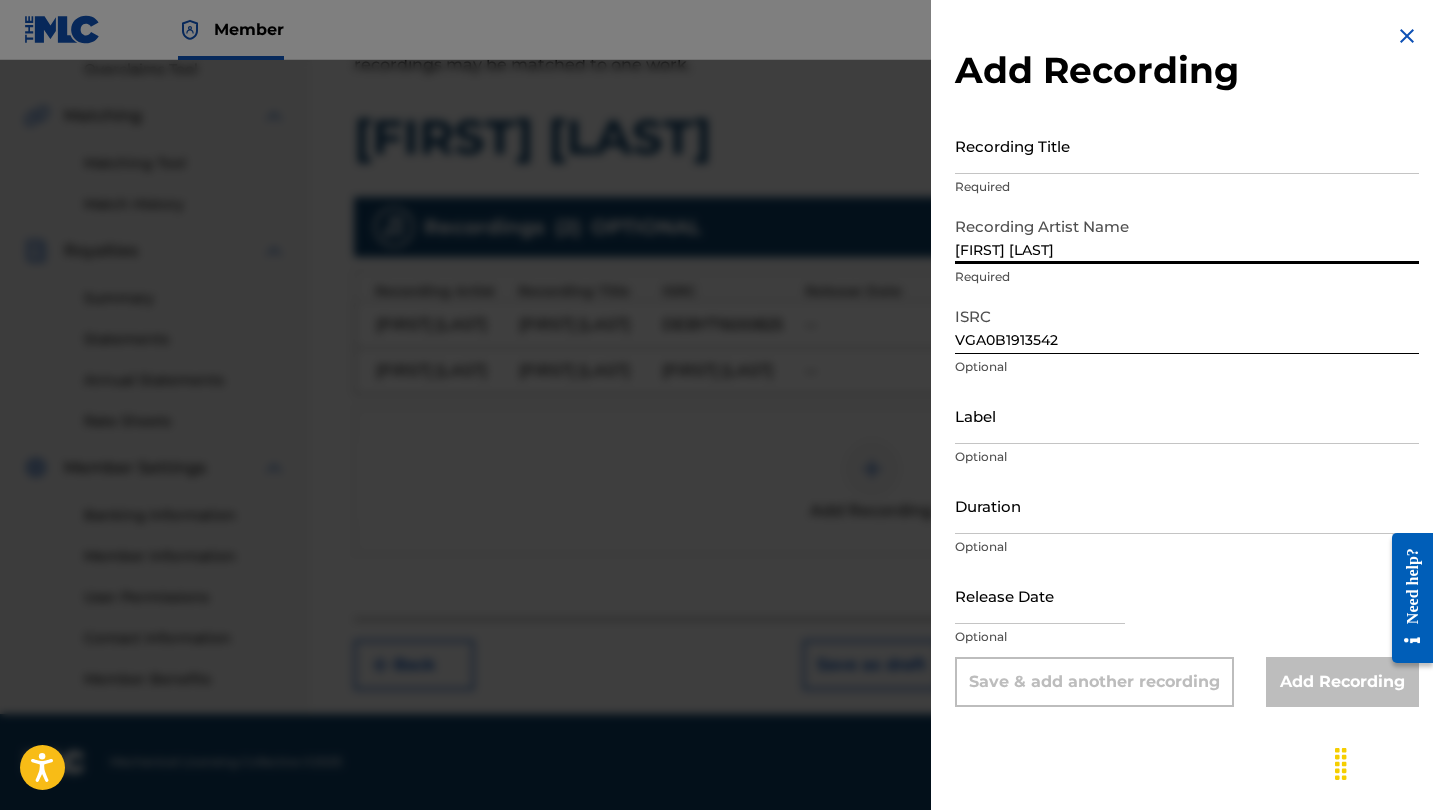 type on "[FIRST] [LAST]" 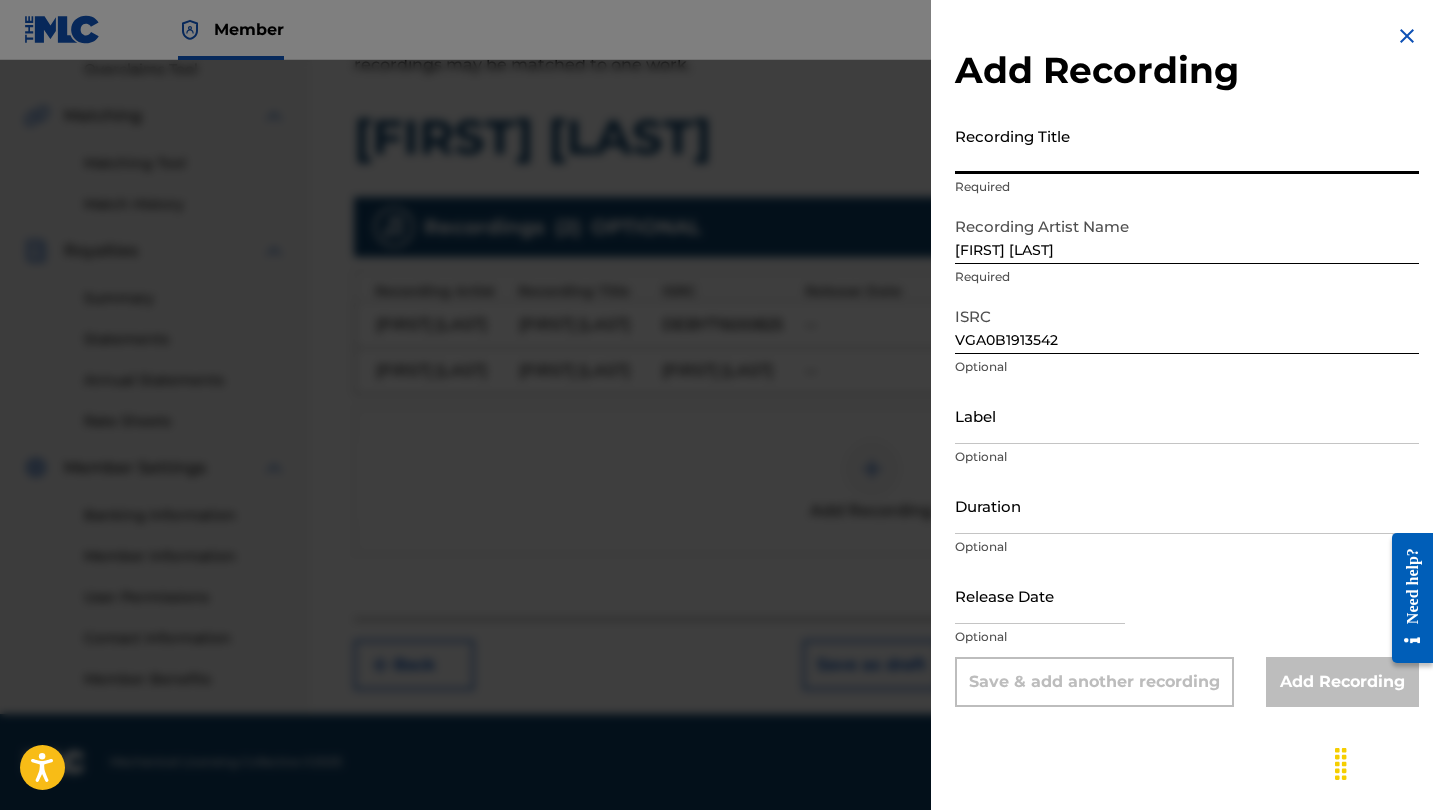 click on "Recording Title" at bounding box center (1187, 145) 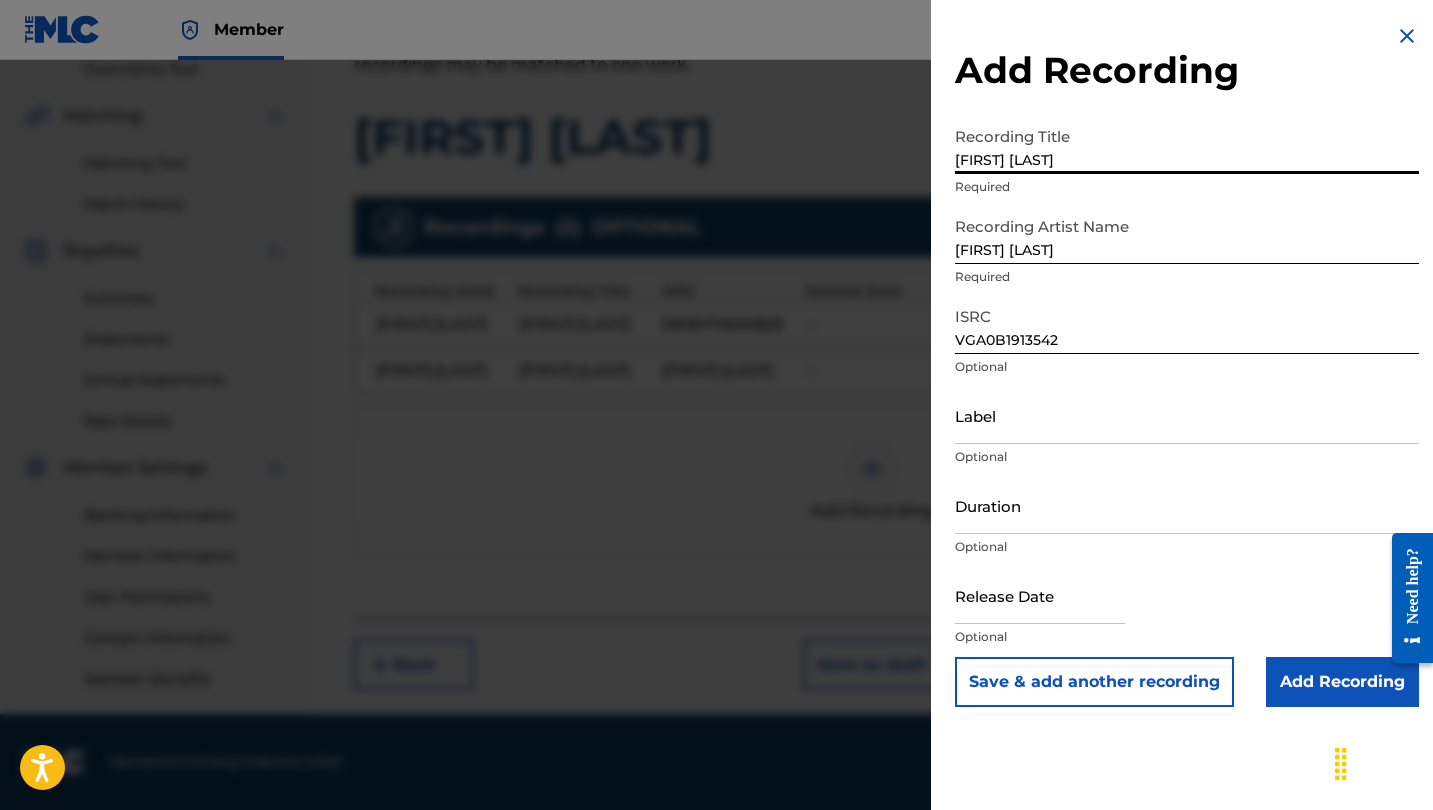 type on "[FIRST] [LAST]" 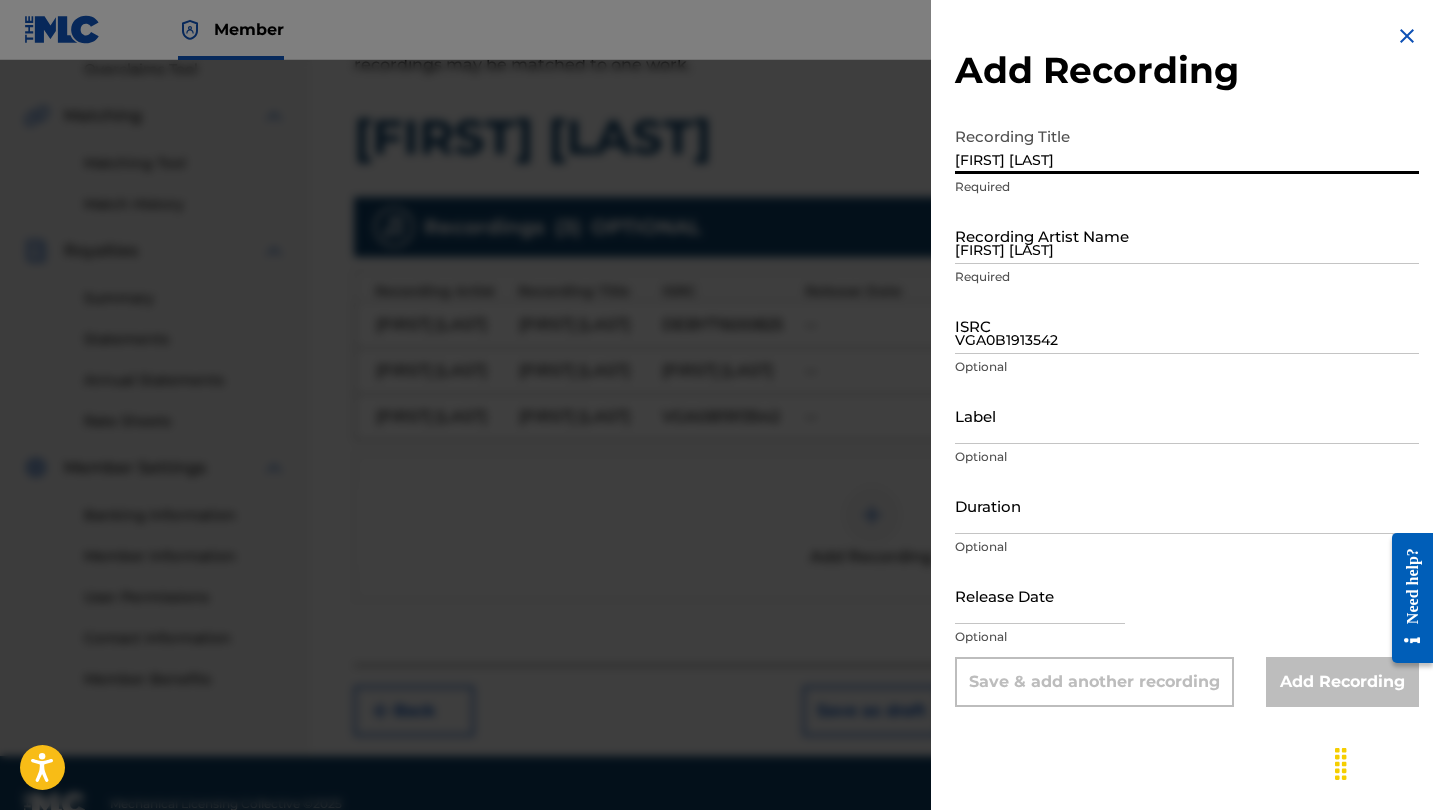 type on "[FIRST] [LAST]" 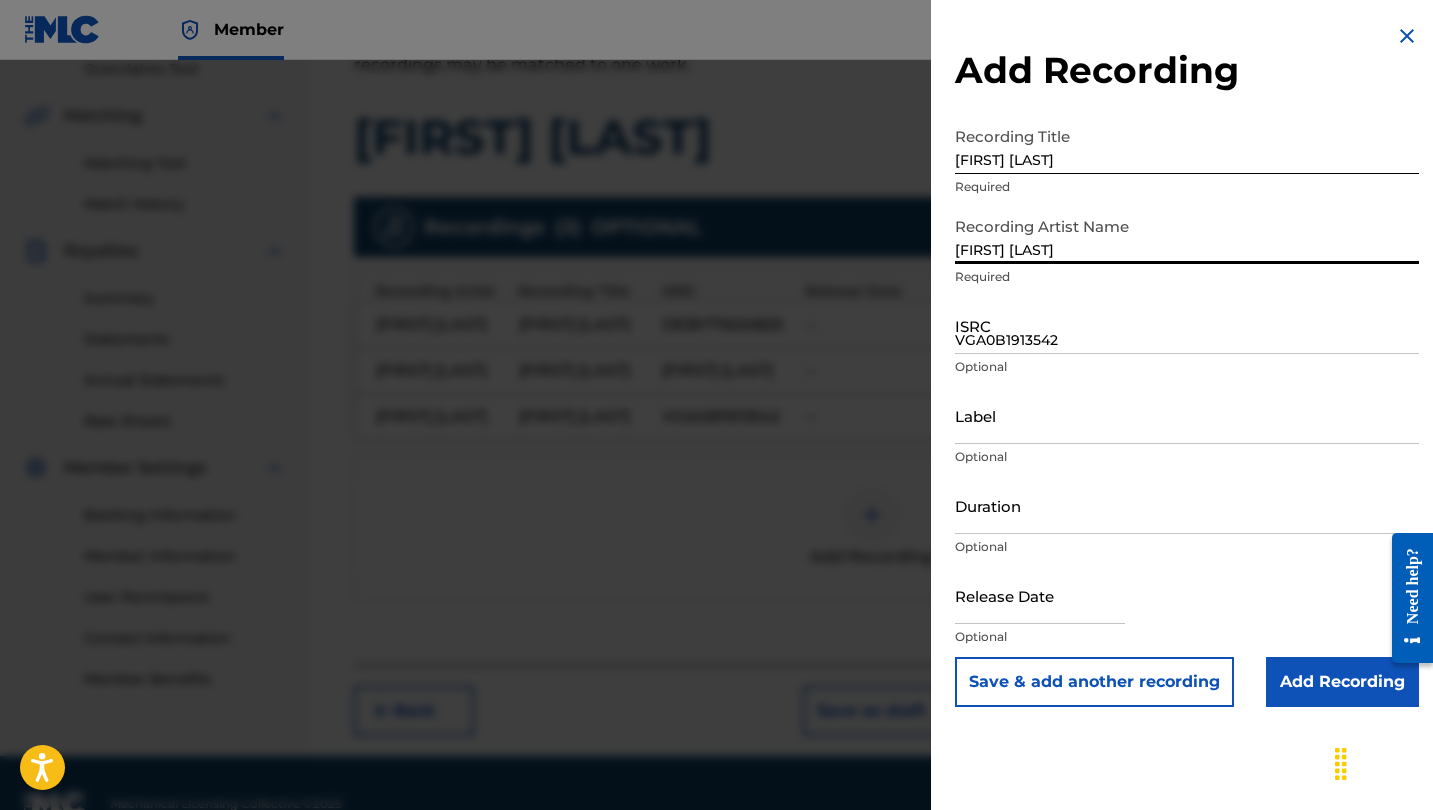 type on "[FIRST] [LAST]" 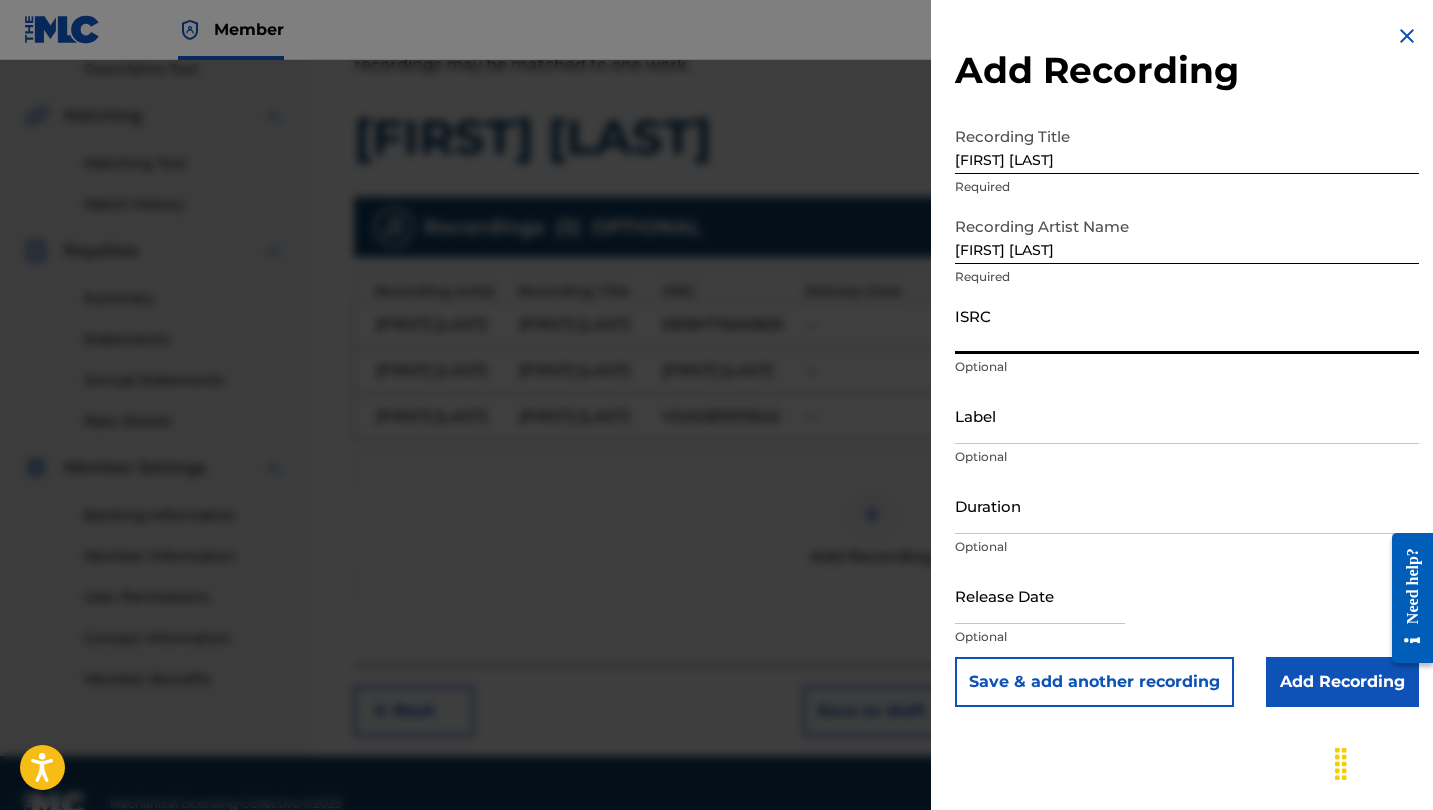 paste on "[ID]" 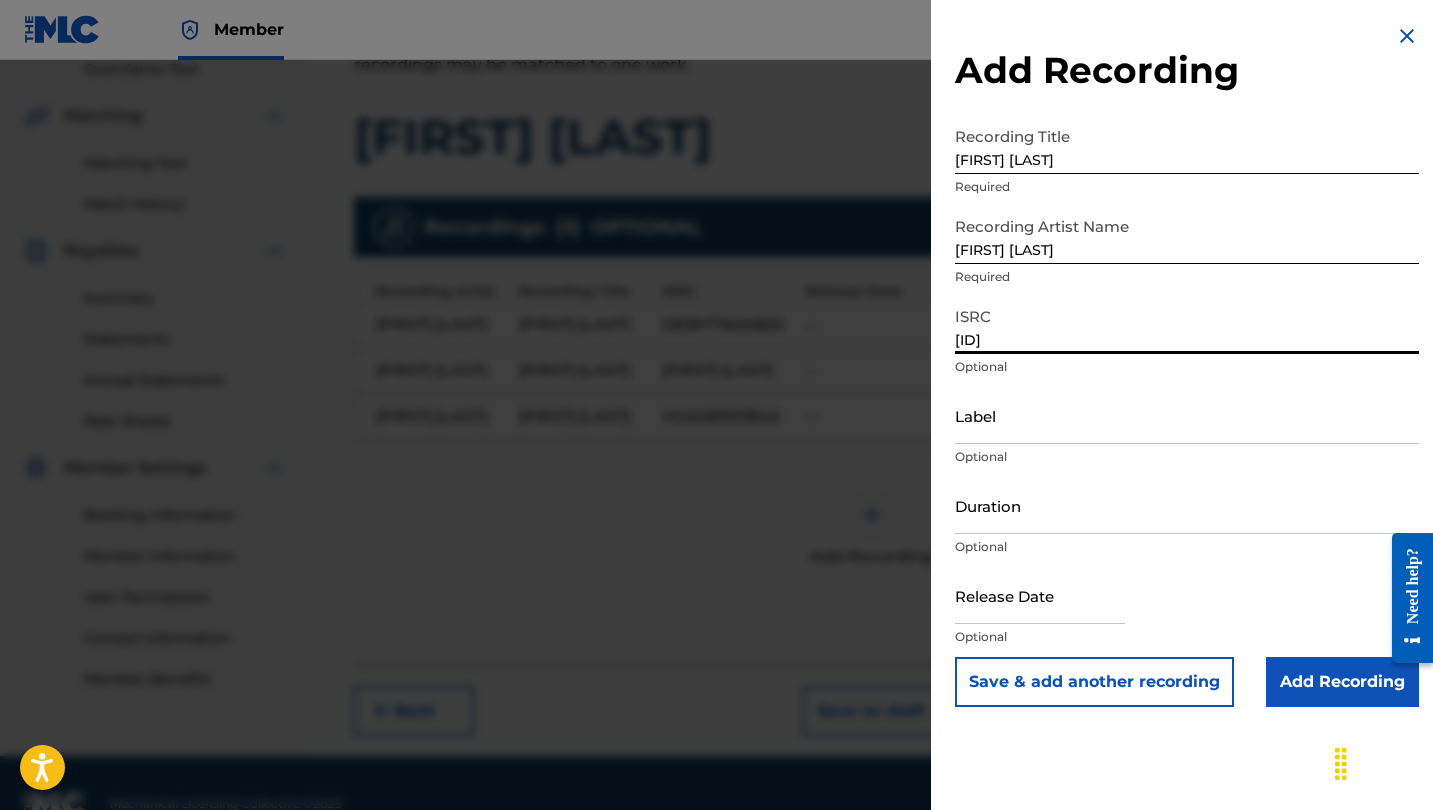 type on "[ID]" 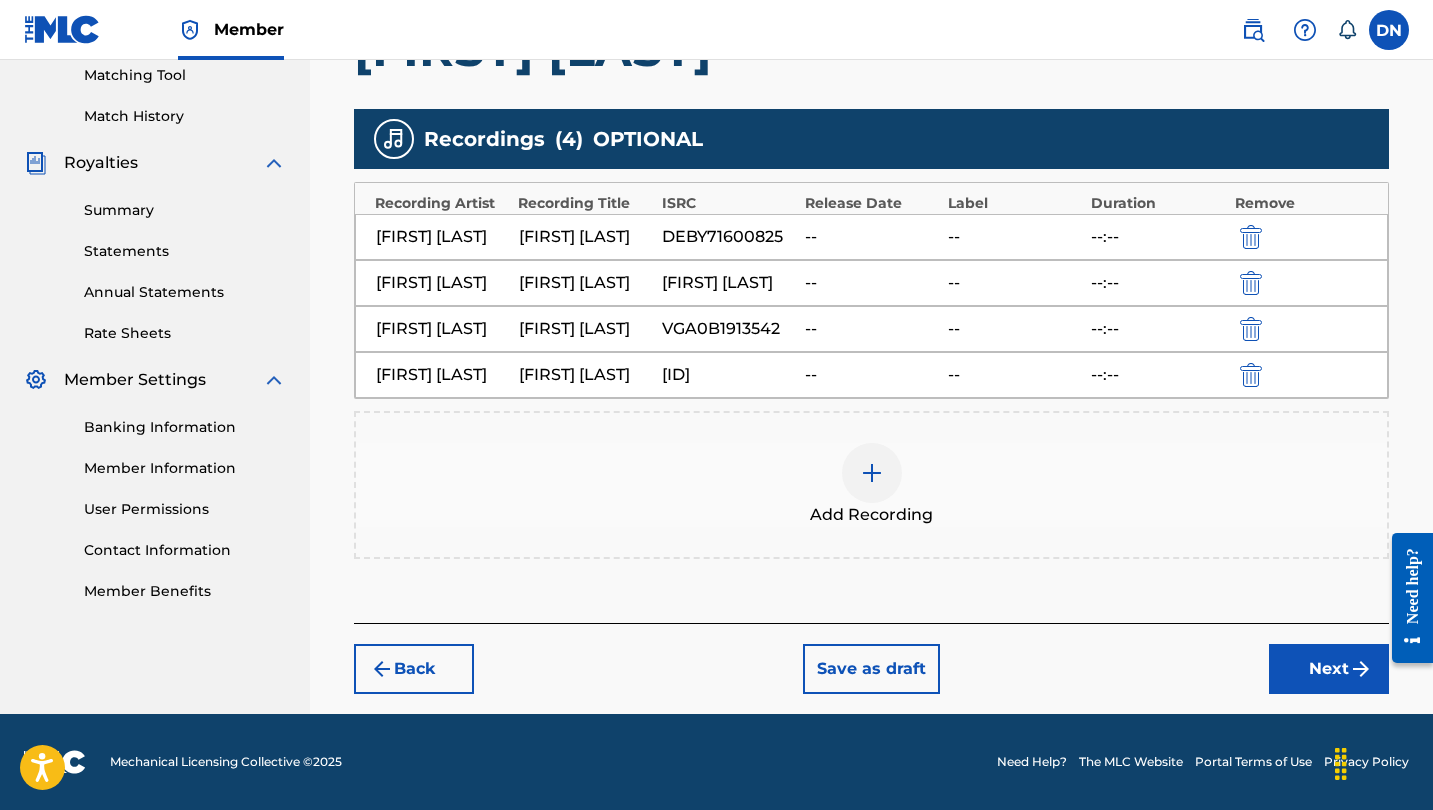 click on "Next" at bounding box center [1329, 669] 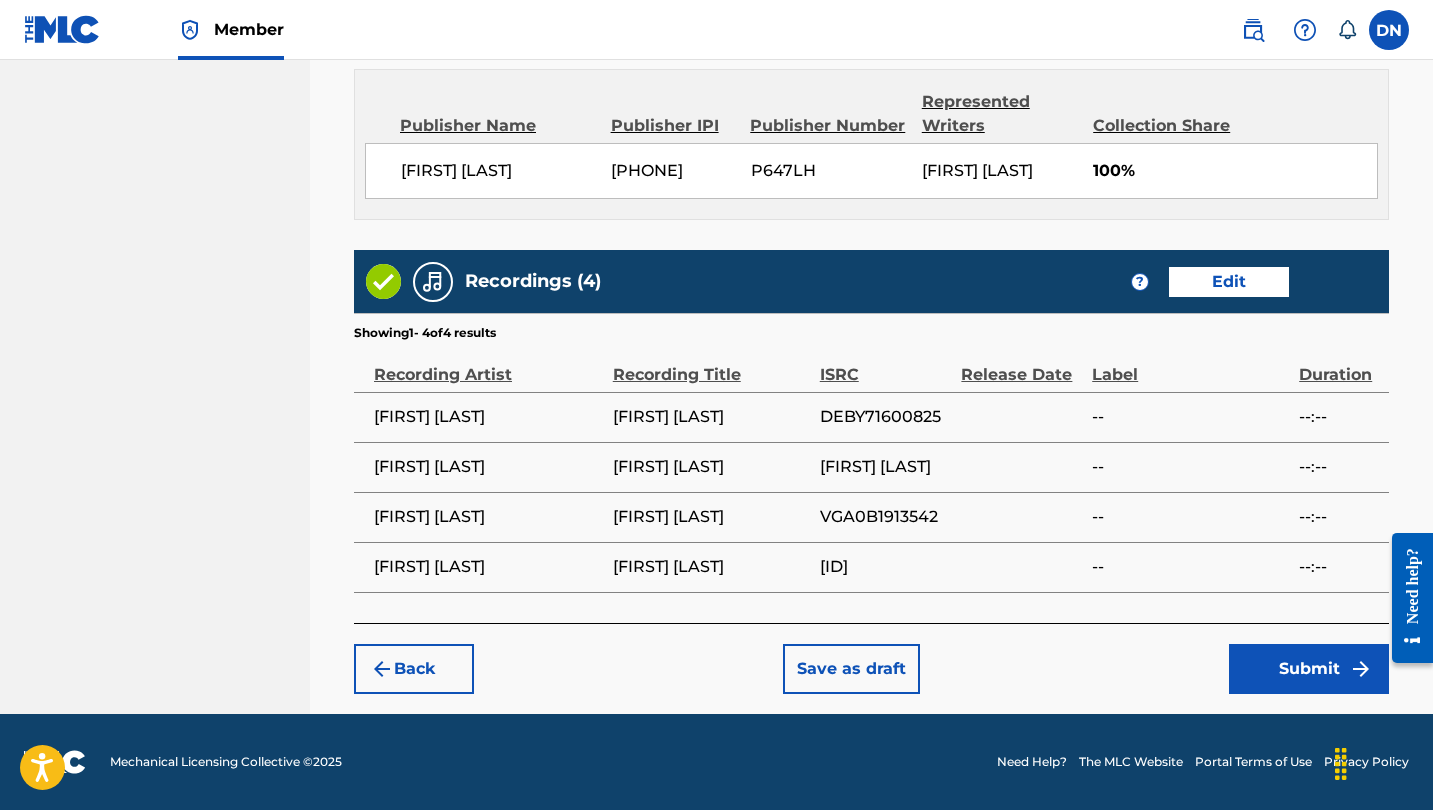 scroll, scrollTop: 1118, scrollLeft: 0, axis: vertical 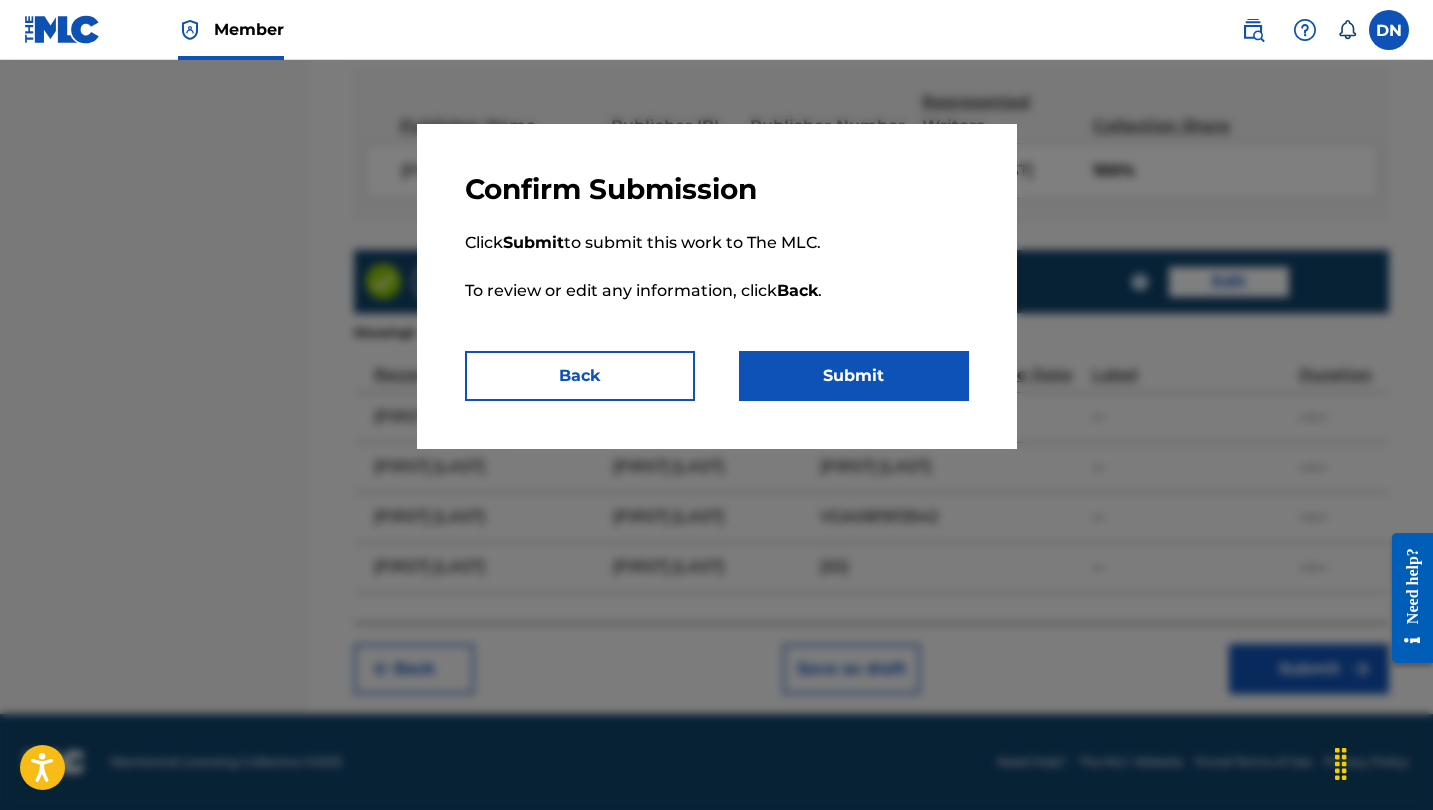 click on "Submit" at bounding box center (854, 376) 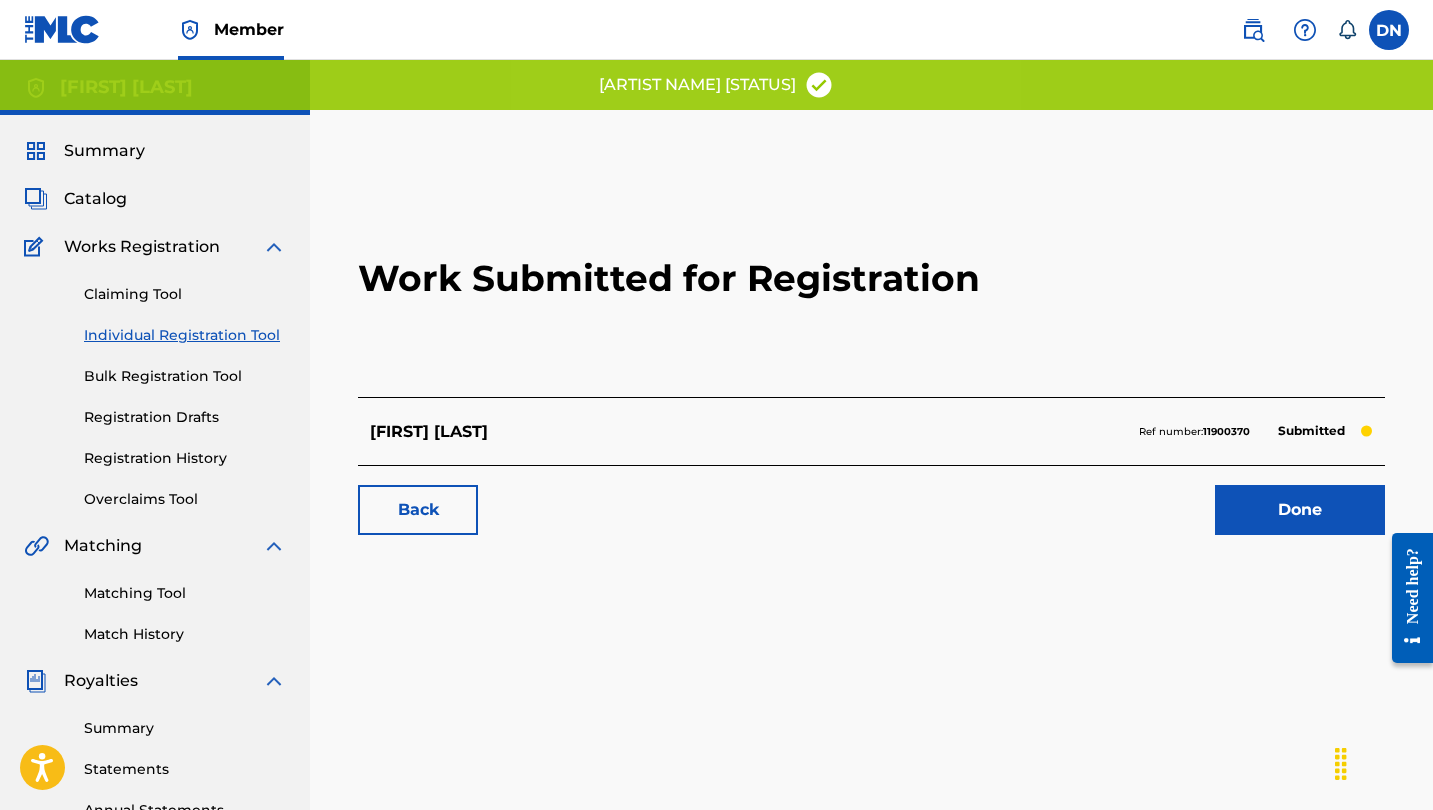 scroll, scrollTop: 0, scrollLeft: 0, axis: both 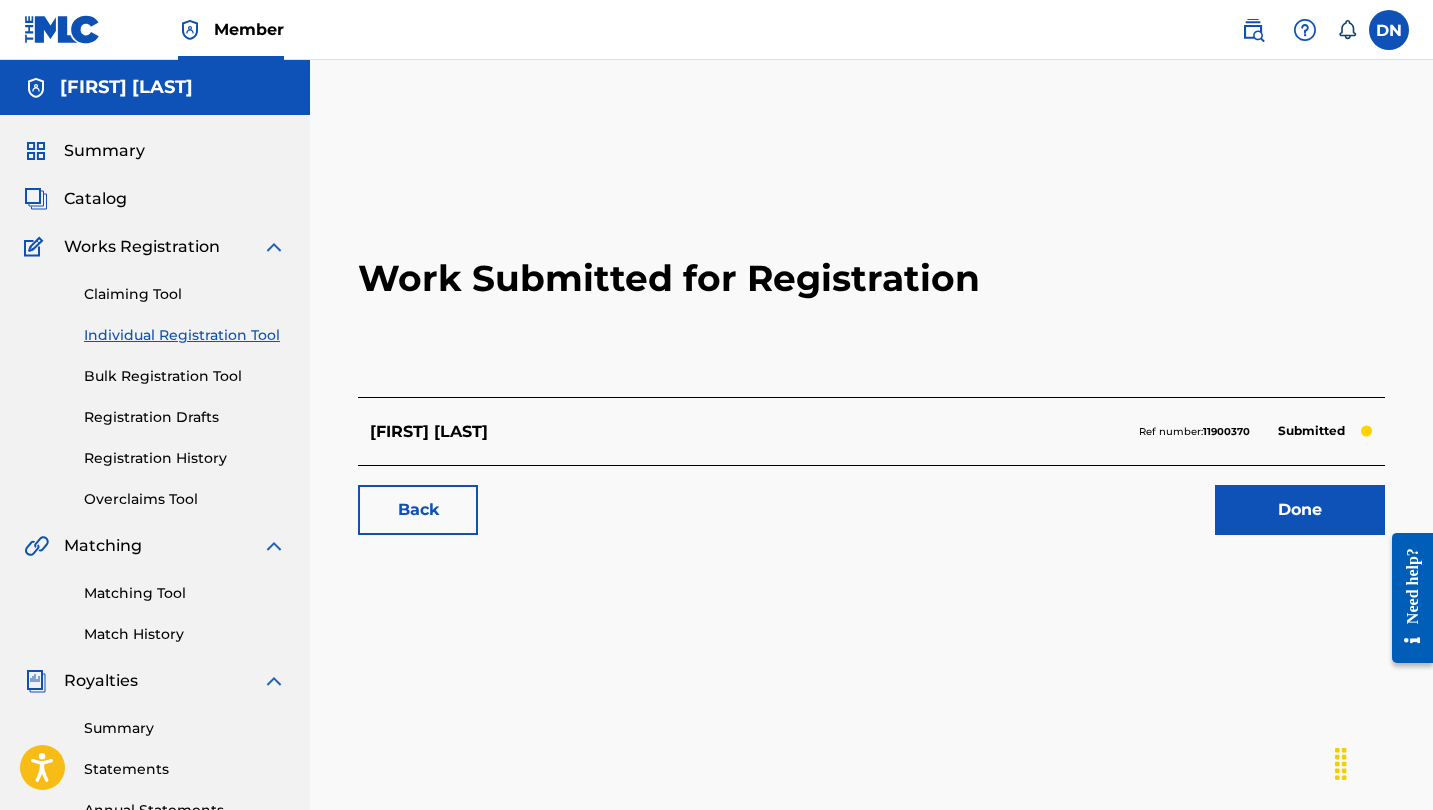 click on "Done" at bounding box center (1300, 510) 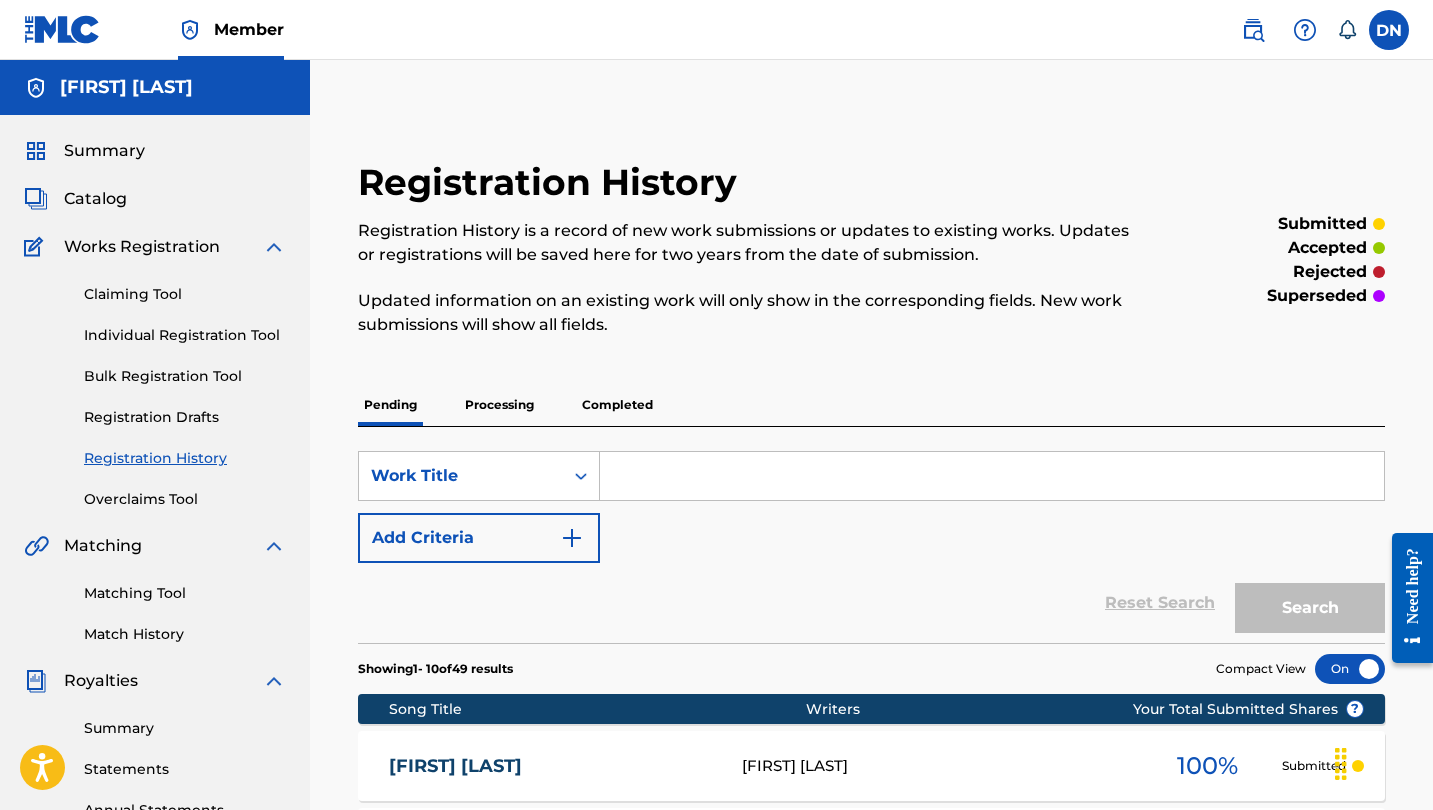 click on "Works Registration" at bounding box center [142, 247] 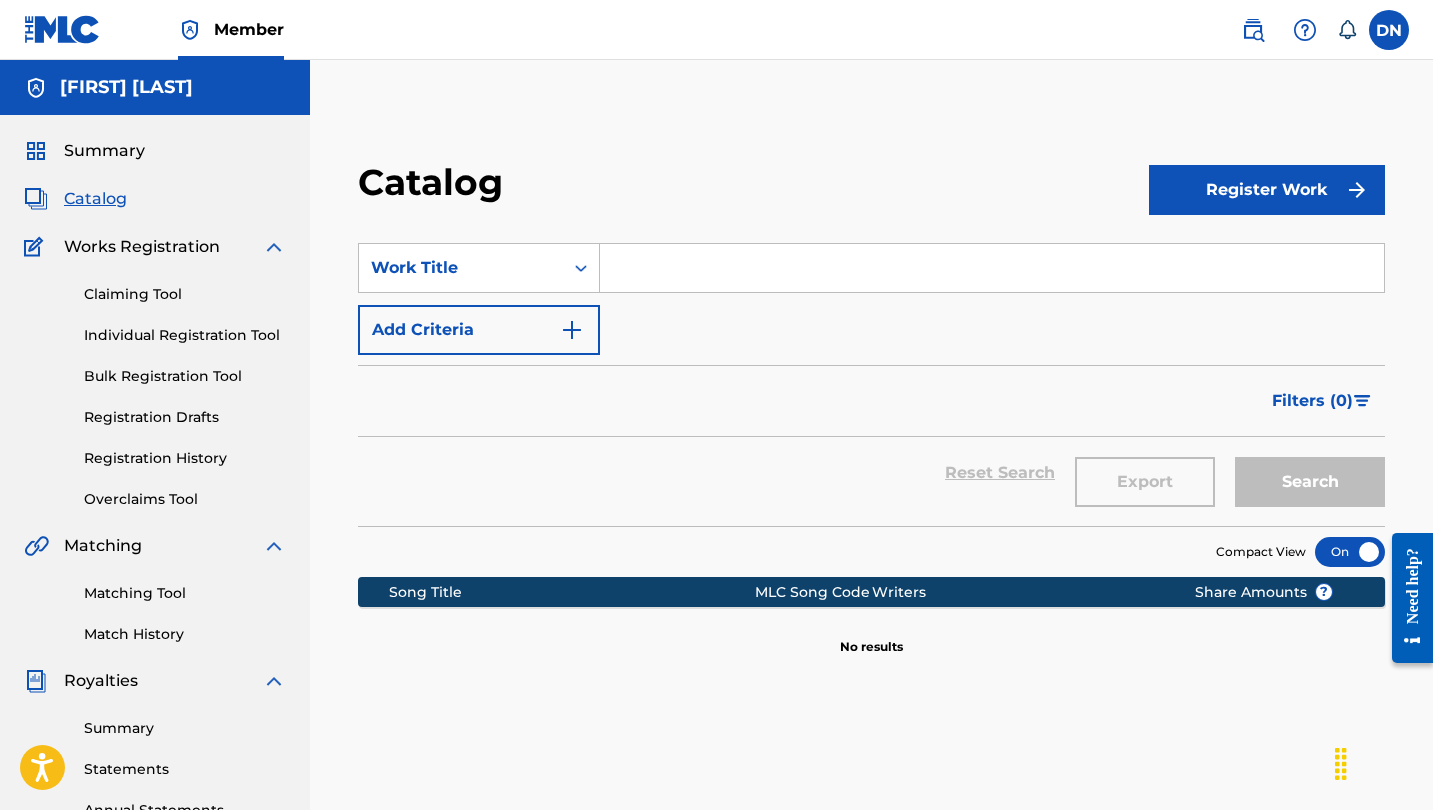 click on "Summary" at bounding box center [104, 151] 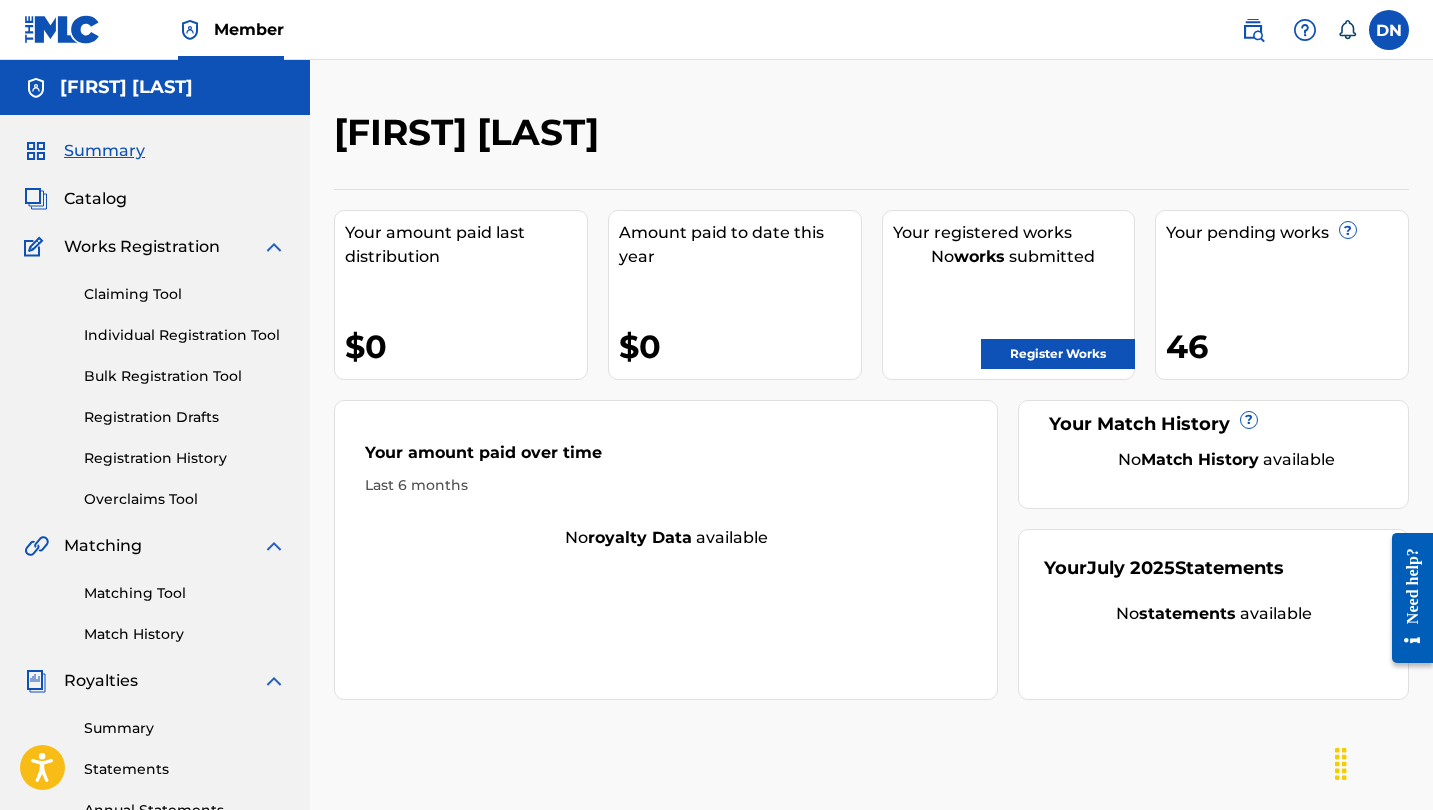 click on "Individual Registration Tool" at bounding box center [185, 335] 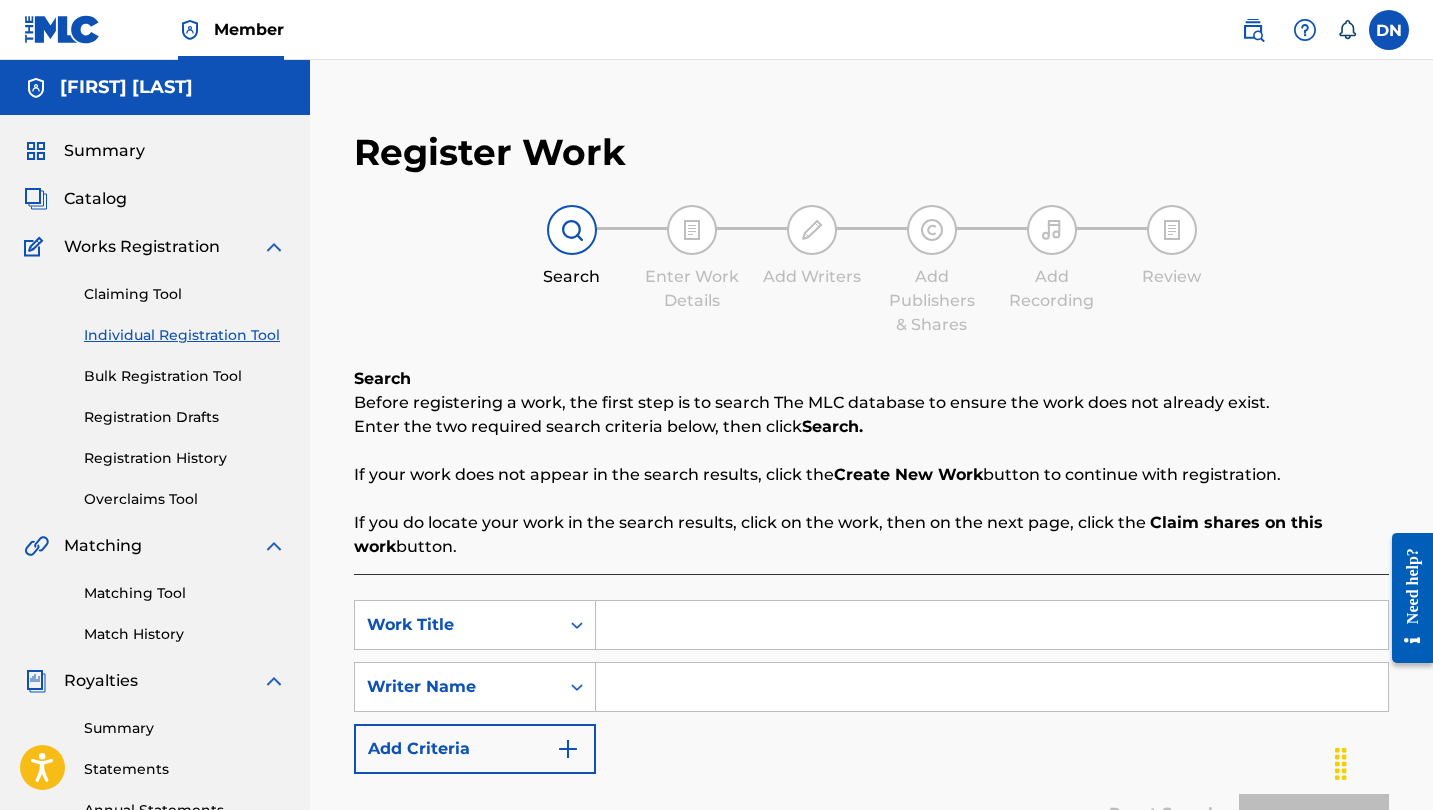 click at bounding box center [992, 625] 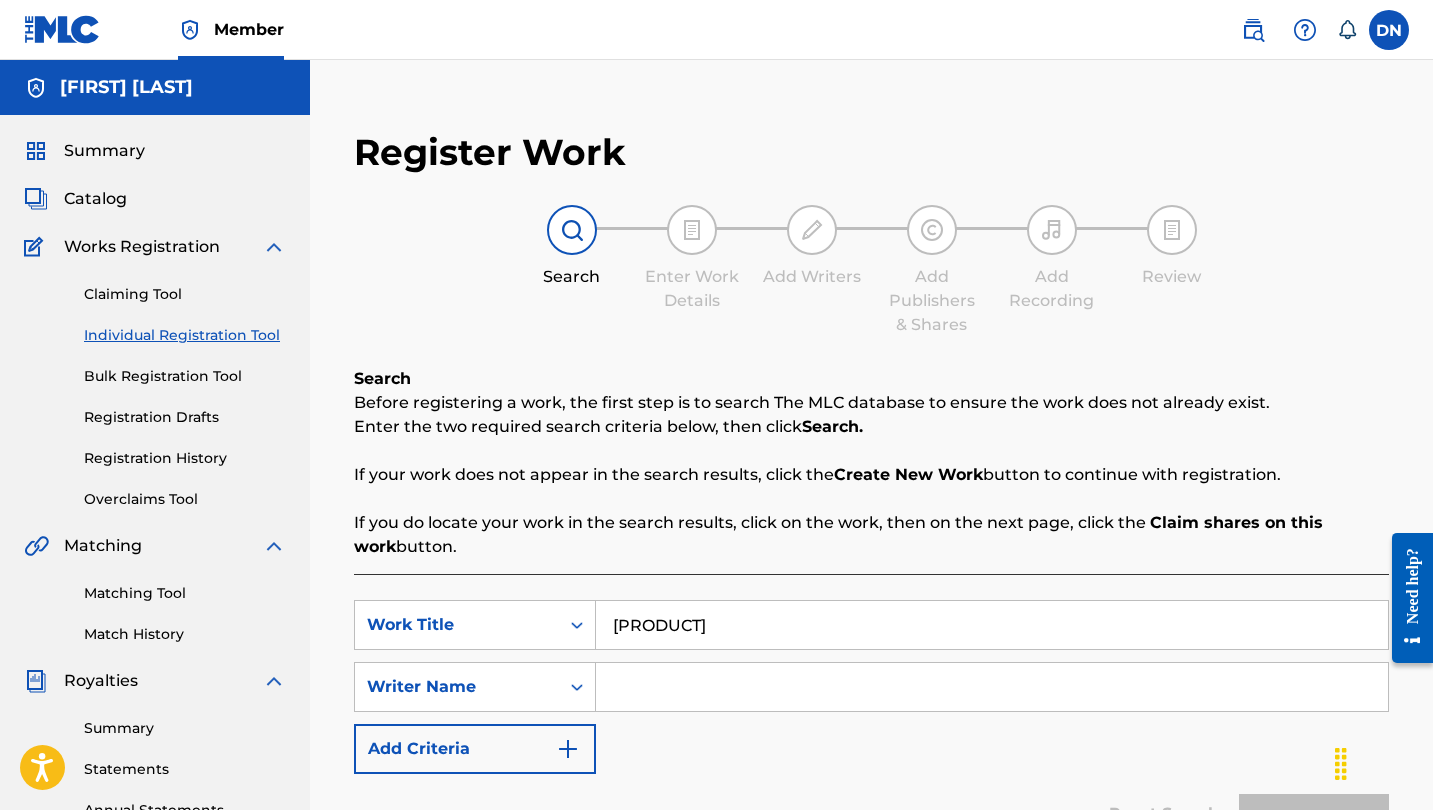 type on "[PRODUCT]" 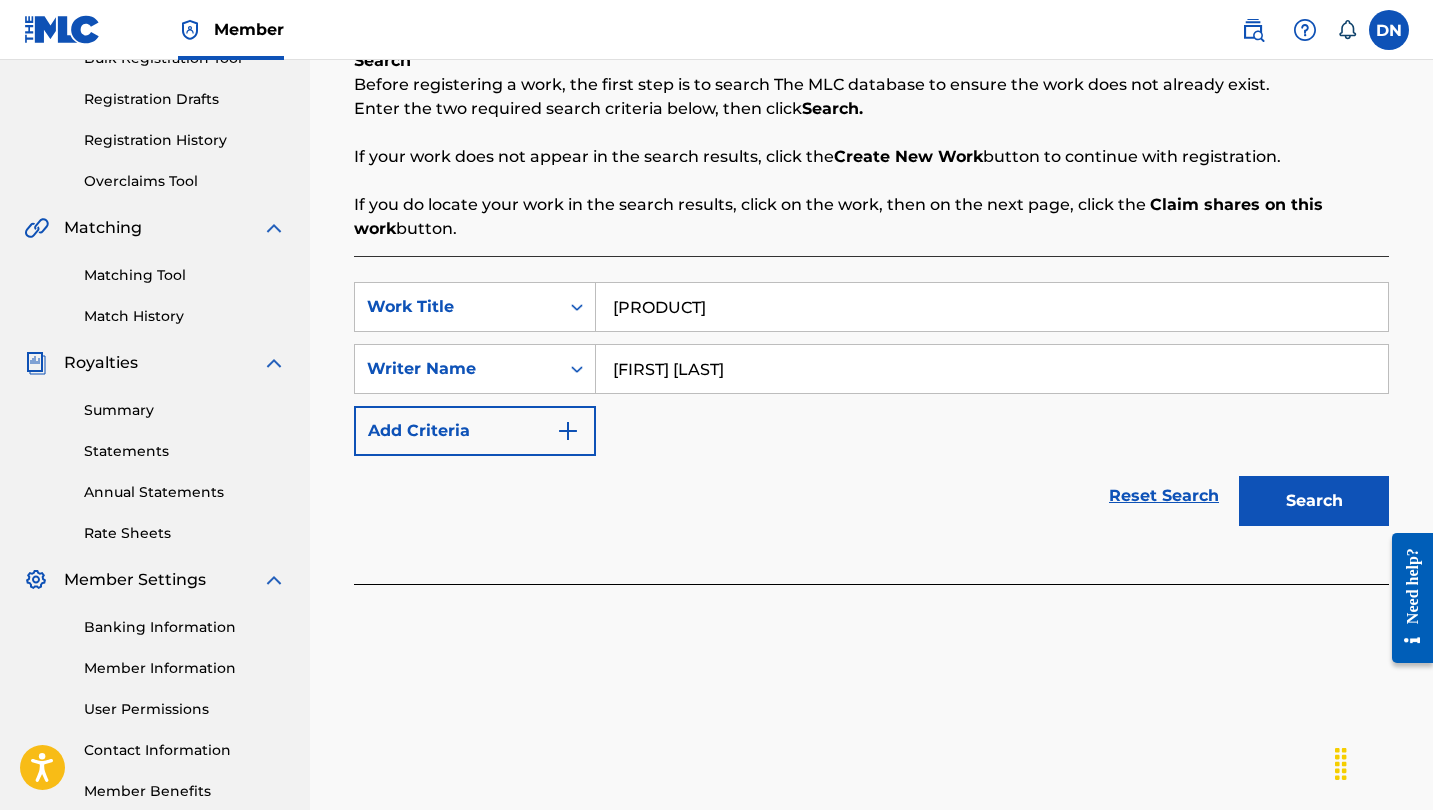 scroll, scrollTop: 332, scrollLeft: 0, axis: vertical 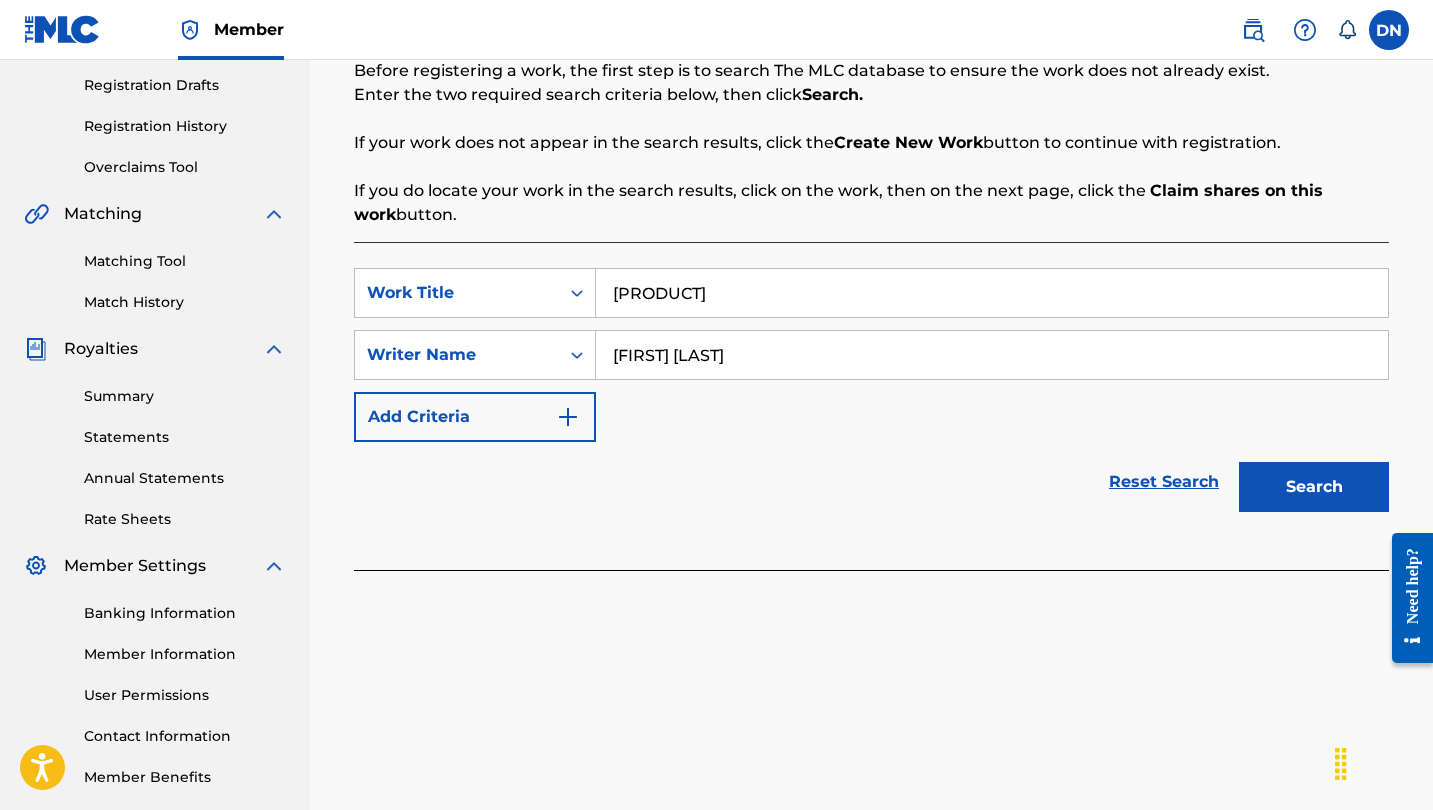 click on "Search" at bounding box center [1314, 487] 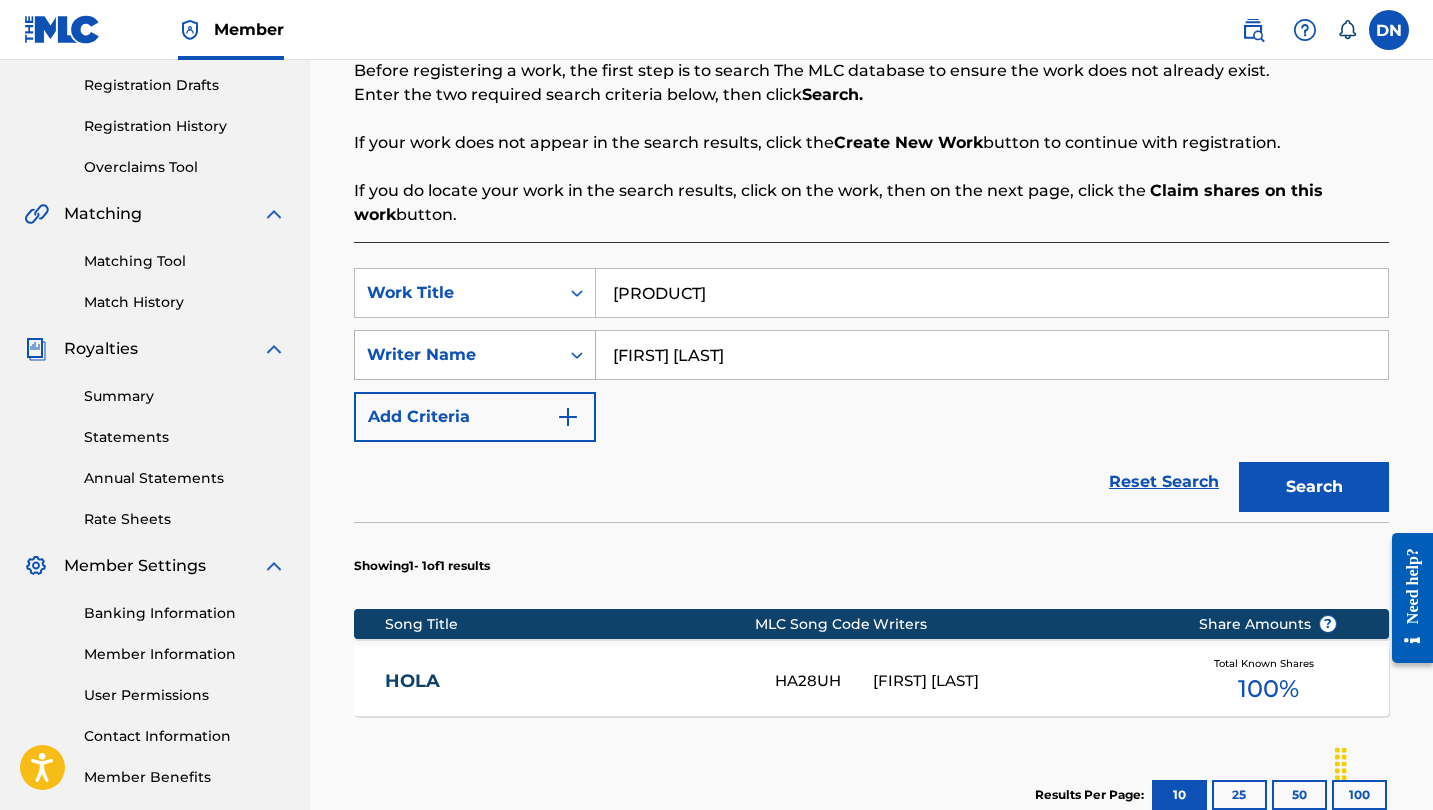 drag, startPoint x: 769, startPoint y: 359, endPoint x: 543, endPoint y: 355, distance: 226.0354 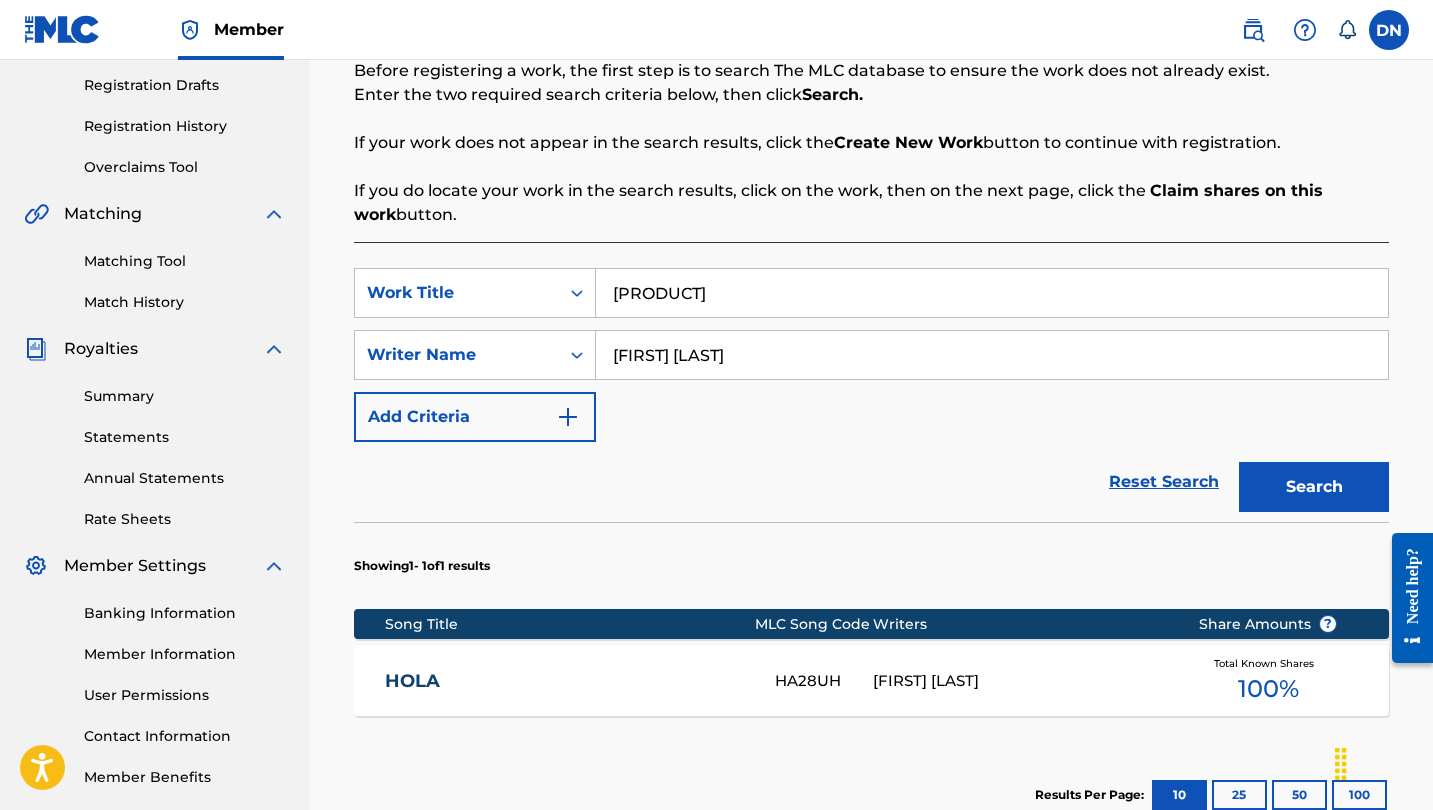 type on "[FIRST] [LAST]" 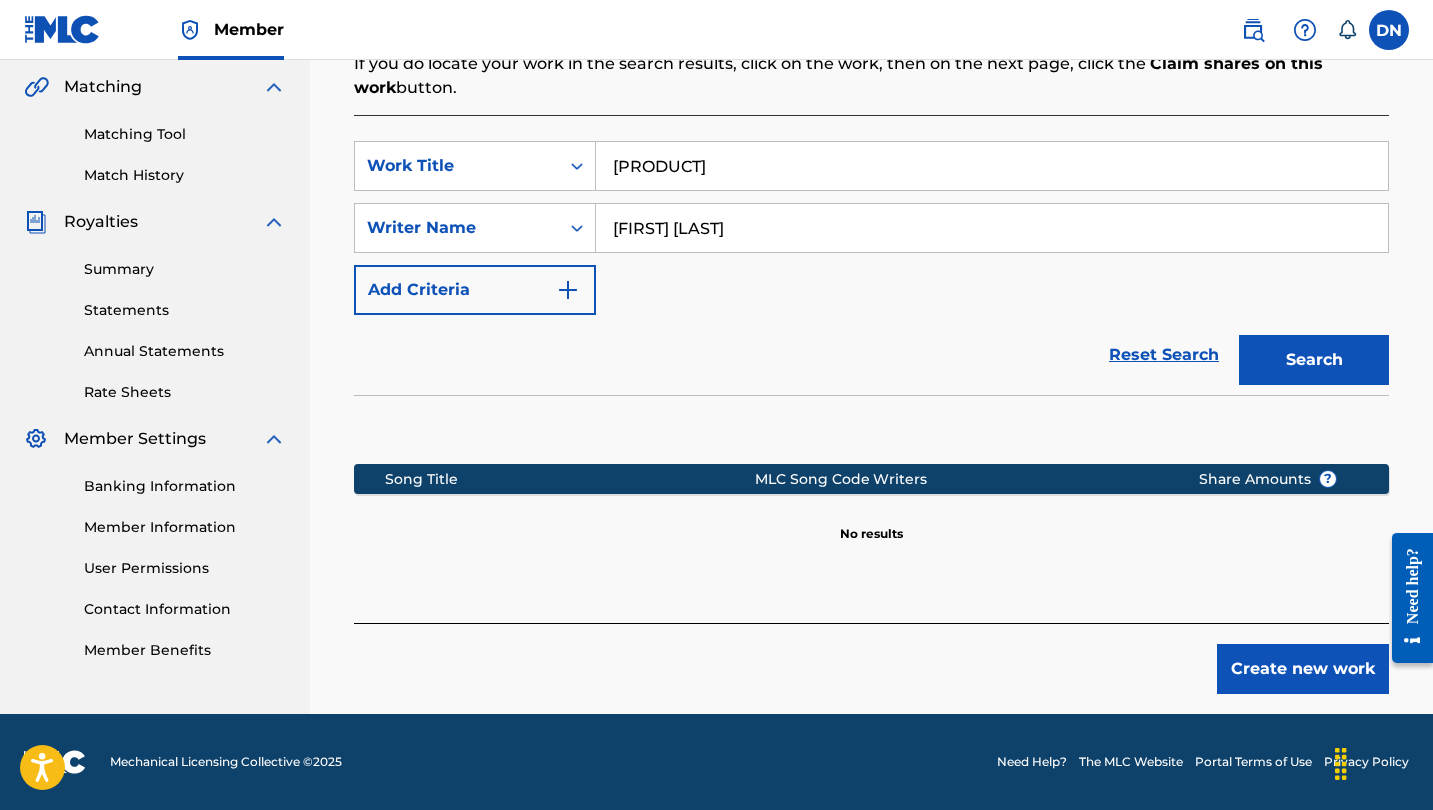 scroll, scrollTop: 459, scrollLeft: 0, axis: vertical 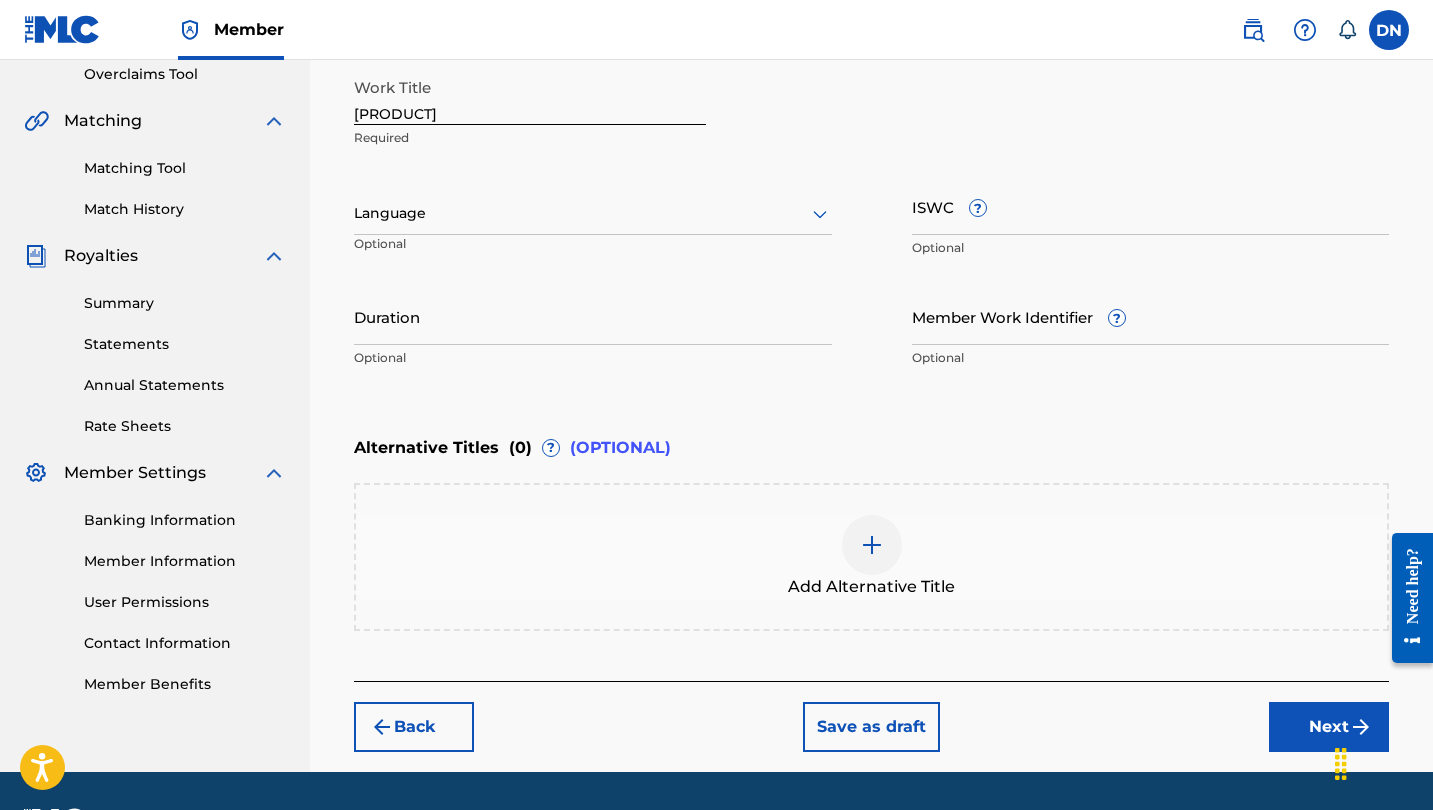 click on "Optional" at bounding box center [1151, 248] 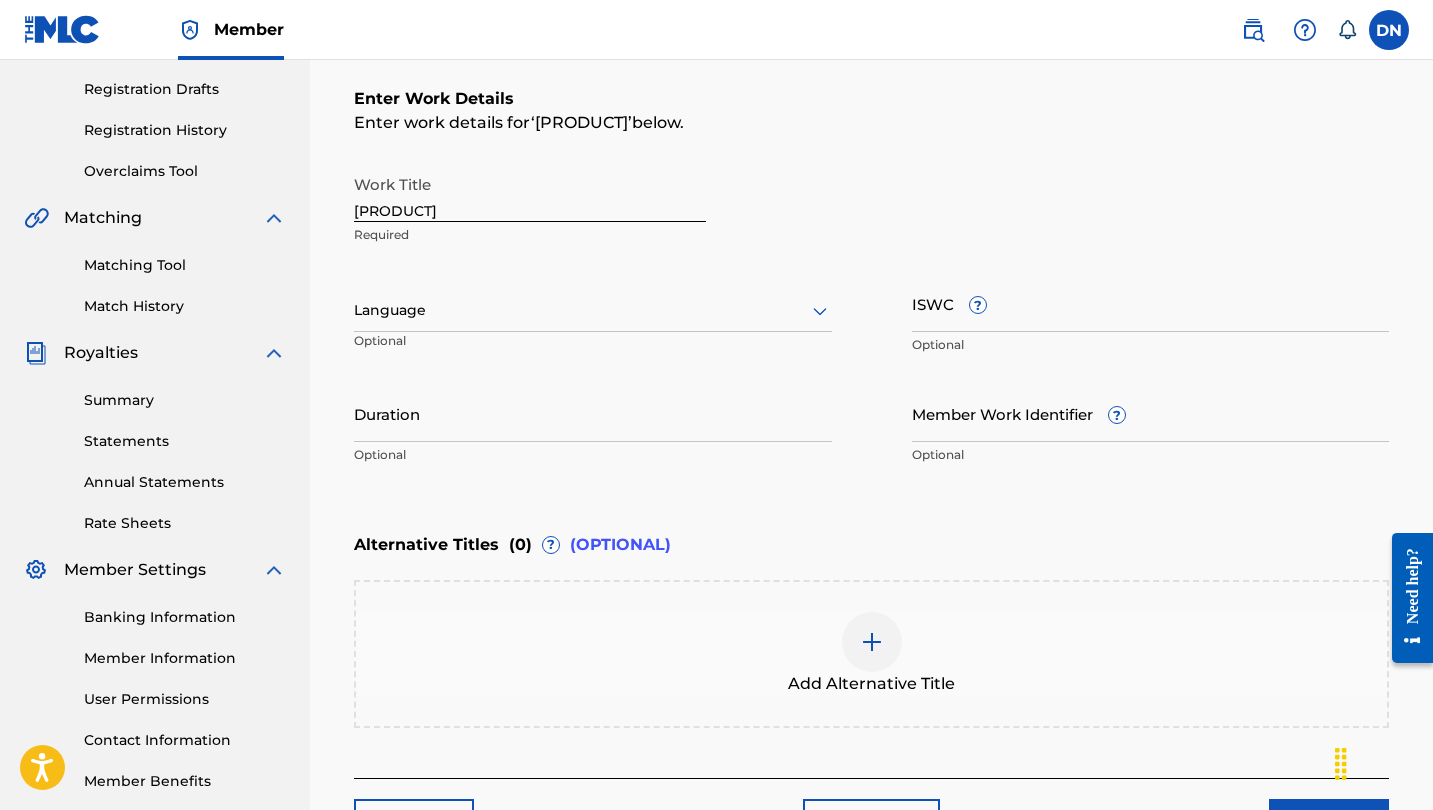 scroll, scrollTop: 320, scrollLeft: 0, axis: vertical 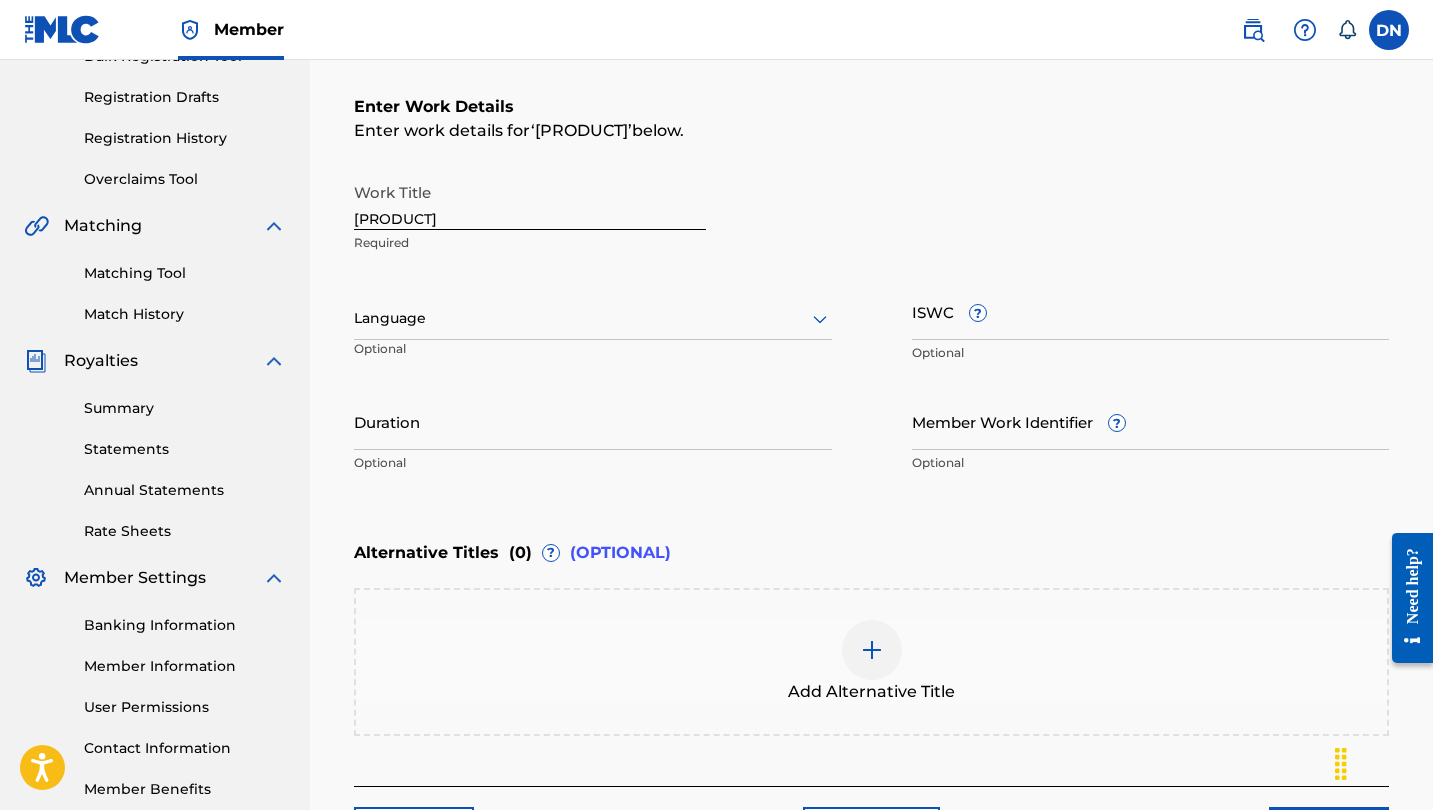 click on "Statements" at bounding box center [185, 449] 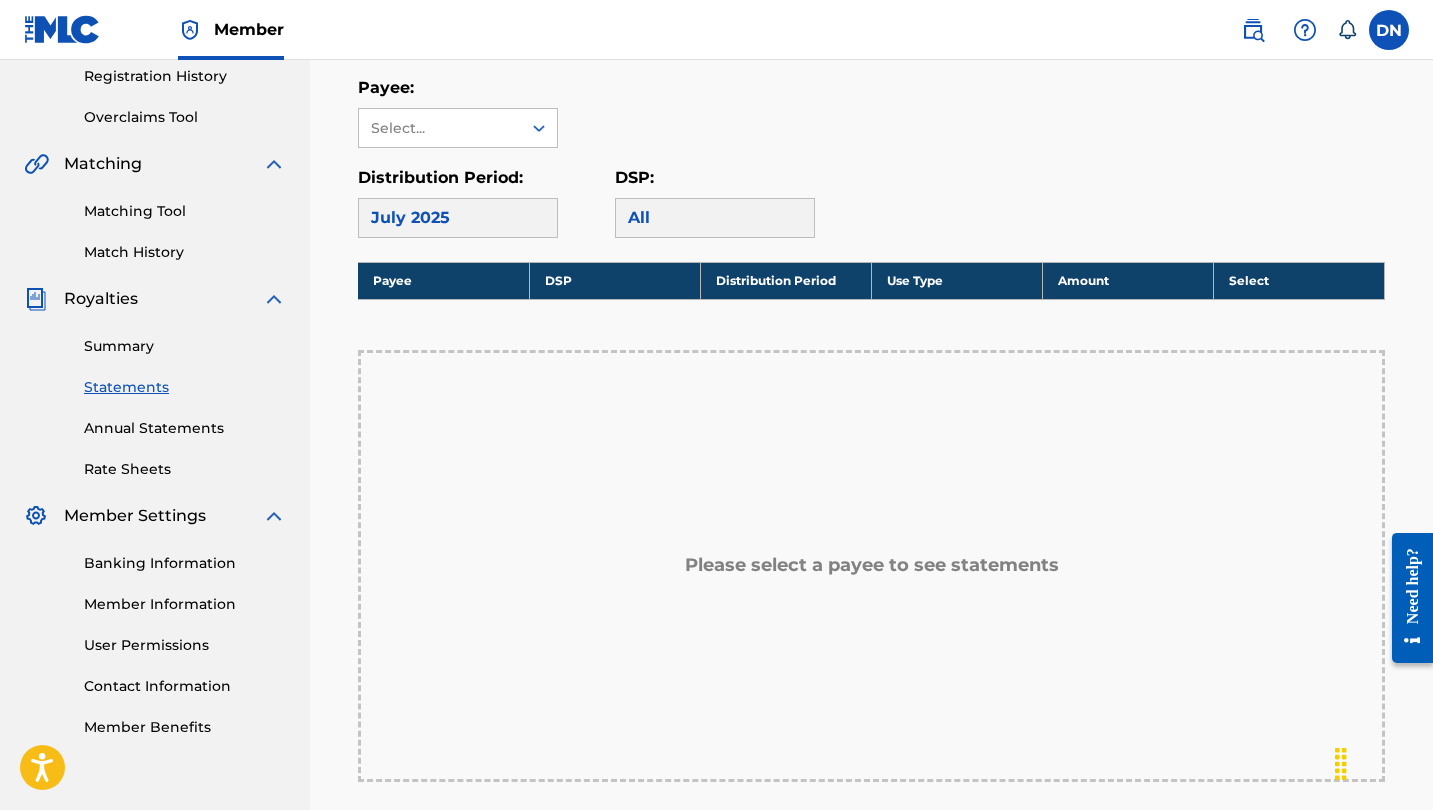 scroll, scrollTop: 347, scrollLeft: 0, axis: vertical 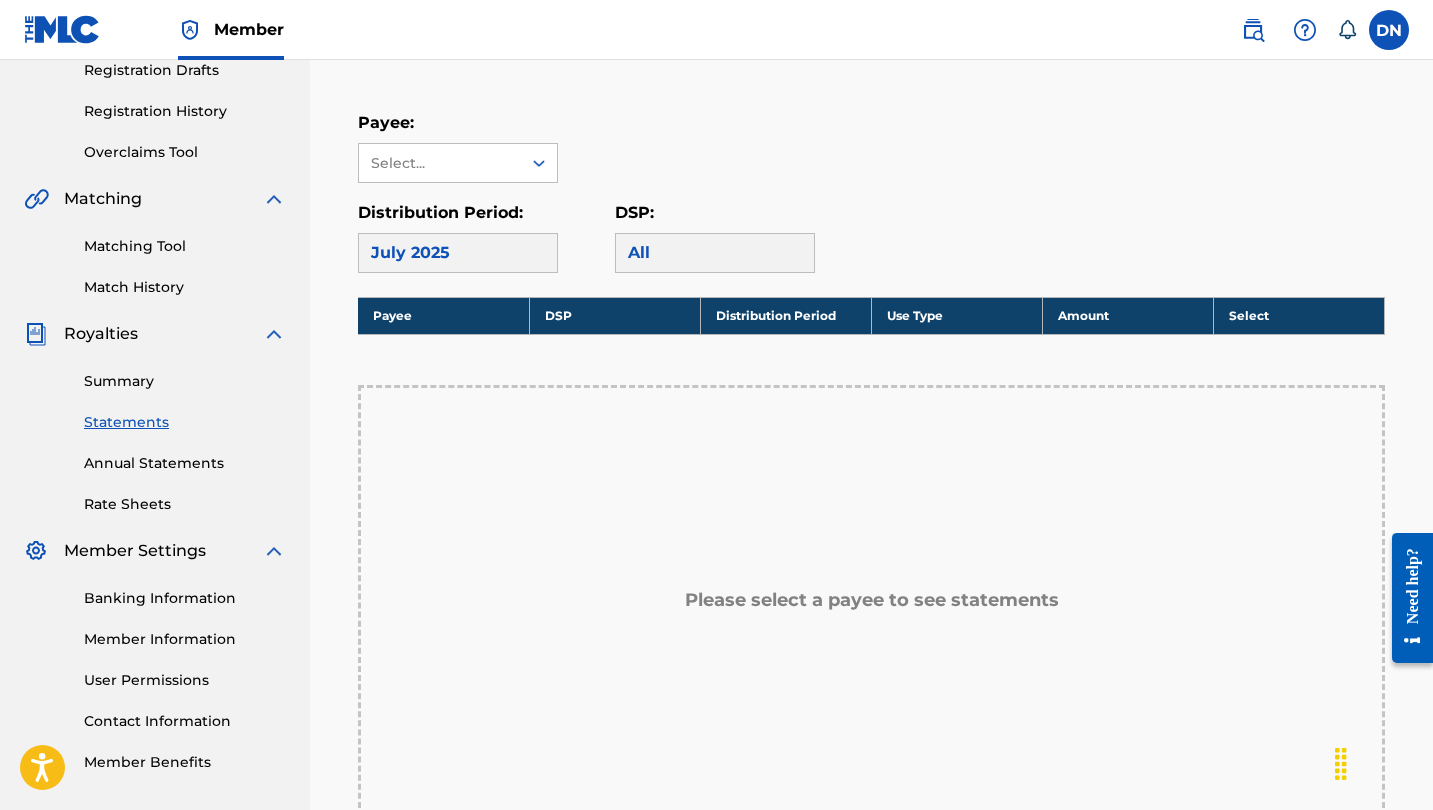 click on "Summary" at bounding box center (185, 381) 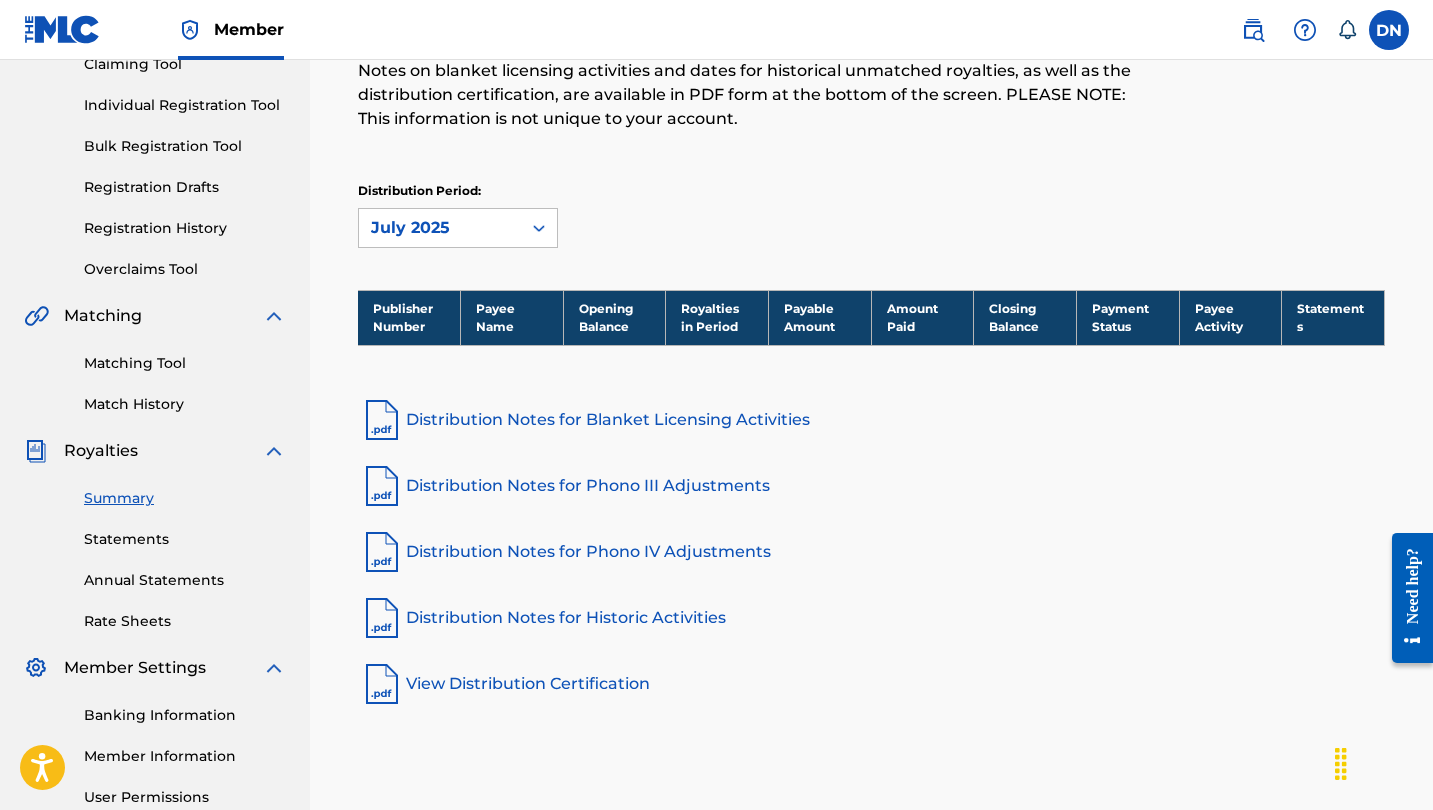 scroll, scrollTop: 220, scrollLeft: 0, axis: vertical 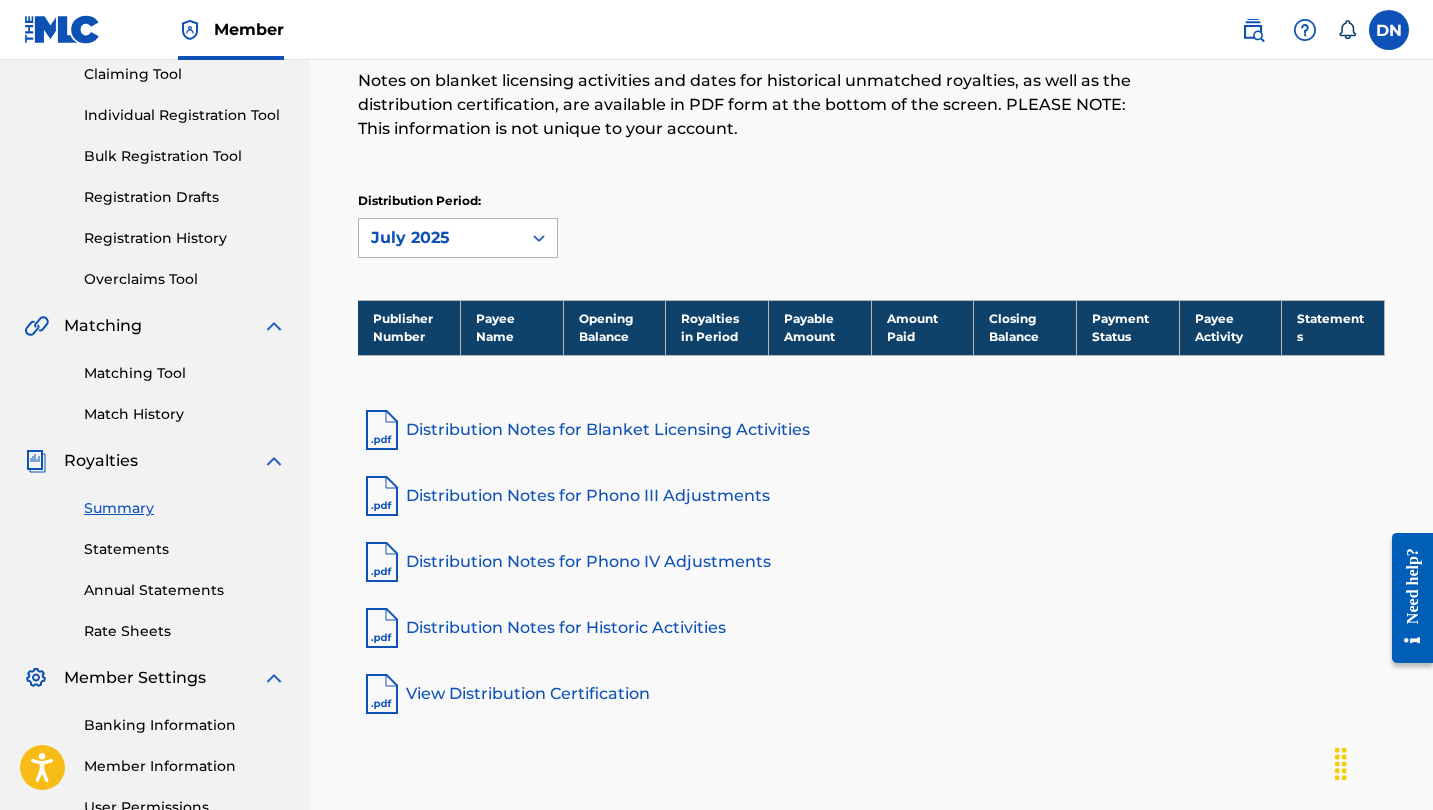 click at bounding box center [539, 238] 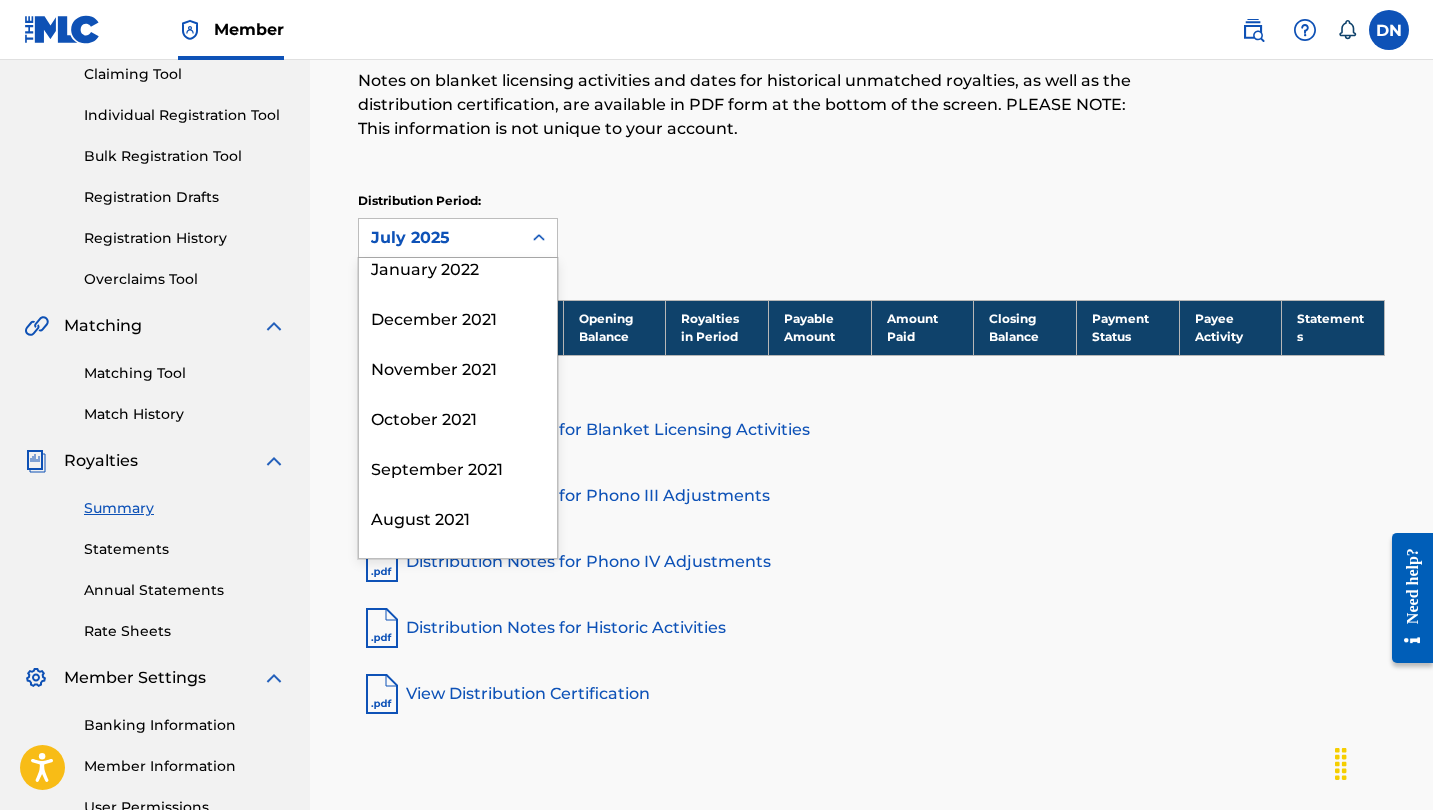 scroll, scrollTop: 2300, scrollLeft: 0, axis: vertical 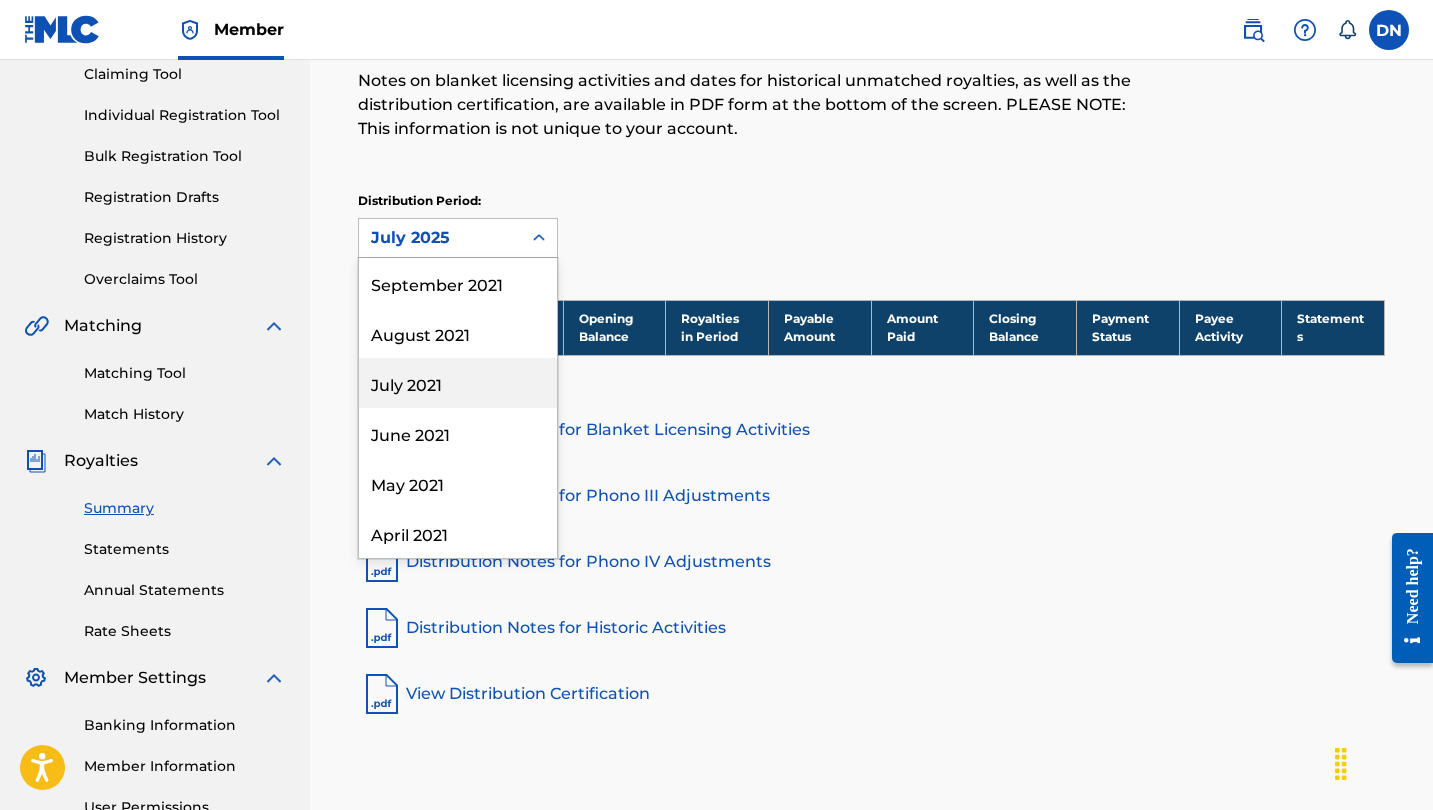 click on "Distribution Period: [MONTH] [YEAR], 49 of 52. 52 results available. Use Up and Down to choose options, press Enter to select the currently focused option, press Escape to exit the menu, press Tab to select the option and exit the menu. July 2025 July 2025 June 2025 May 2025 April 2025 March 2025 February 2025 January 2025 December 2024 November 2024 October 2024 September 2024 August 2024 July 2024 June 2024 May 2024 April 2024 March 2024 February 2024 January 2024 December 2023 November 2023 October 2023 September 2023 August 2023 July 2023 June 2023 May 2023 April 2023 March 2023 February 2023 January 2023 December 2022 November 2022 October 2022 September 2022 August 2022 July 2022 June 2022 May 2022 April 2022 March 2022 February 2022 January 2022 December 2021 November 2021 October 2021 September 2021 August 2021 July 2021 June 2021 May 2021 April 2021" at bounding box center (871, 225) 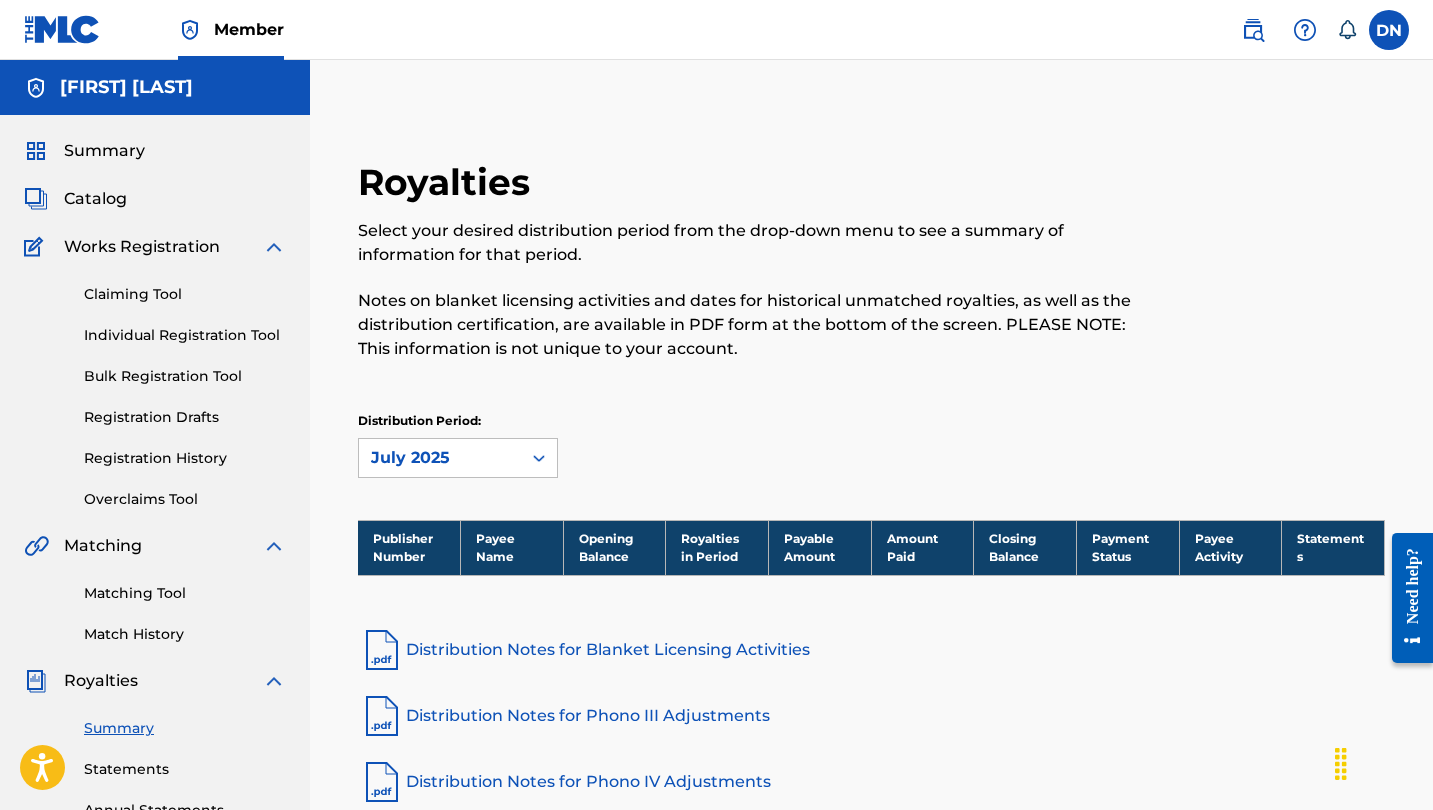 scroll, scrollTop: 0, scrollLeft: 0, axis: both 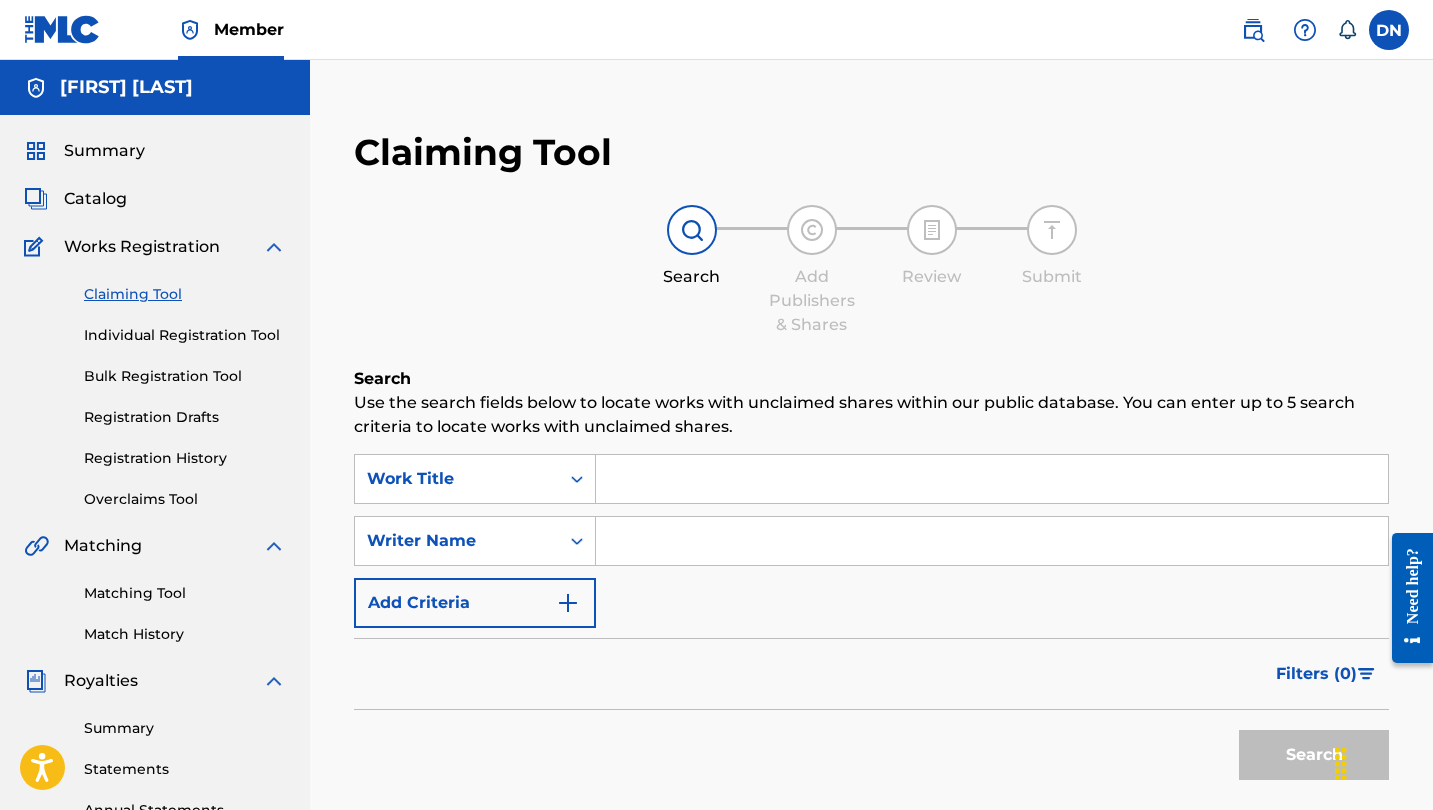 click at bounding box center [992, 479] 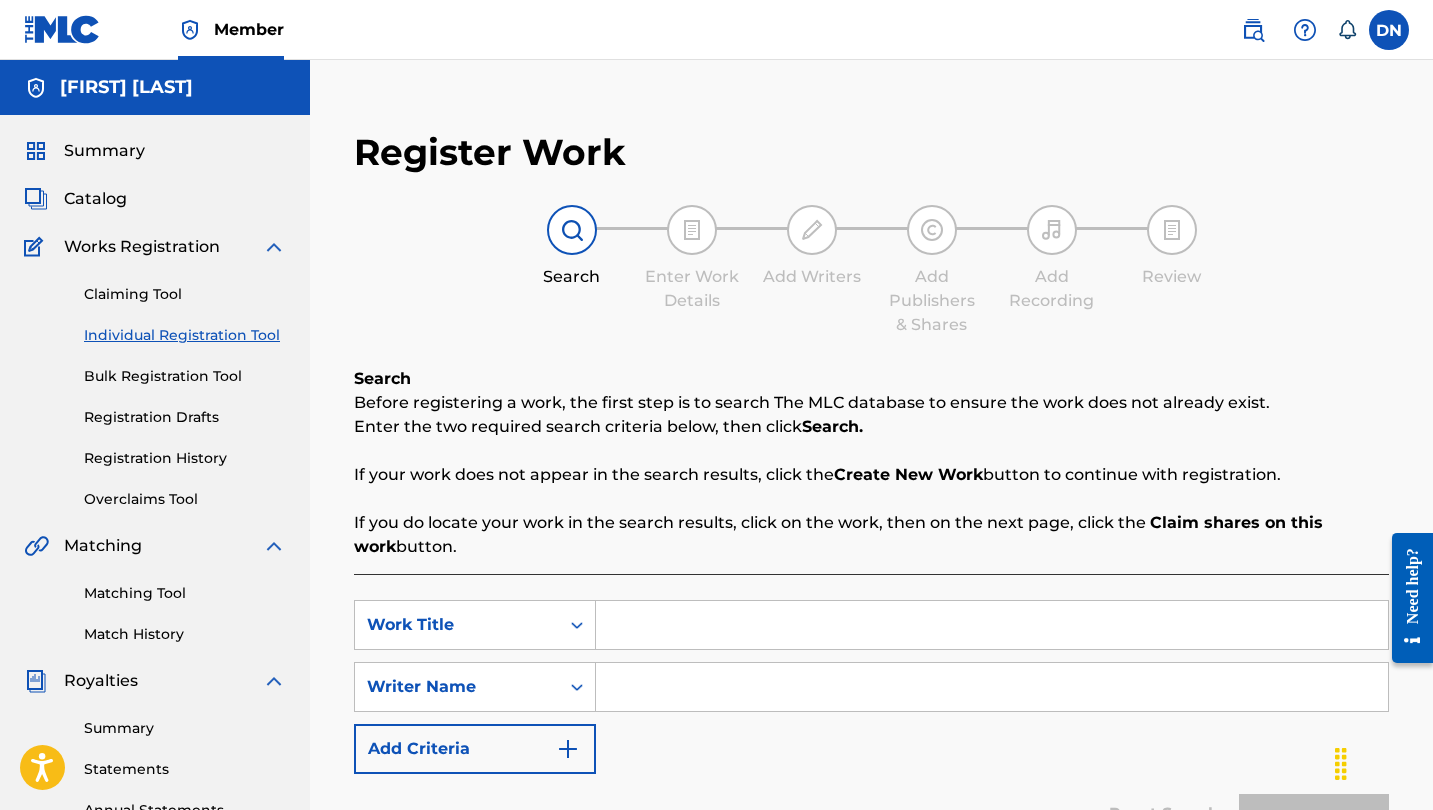 click on "Individual Registration Tool" at bounding box center (185, 335) 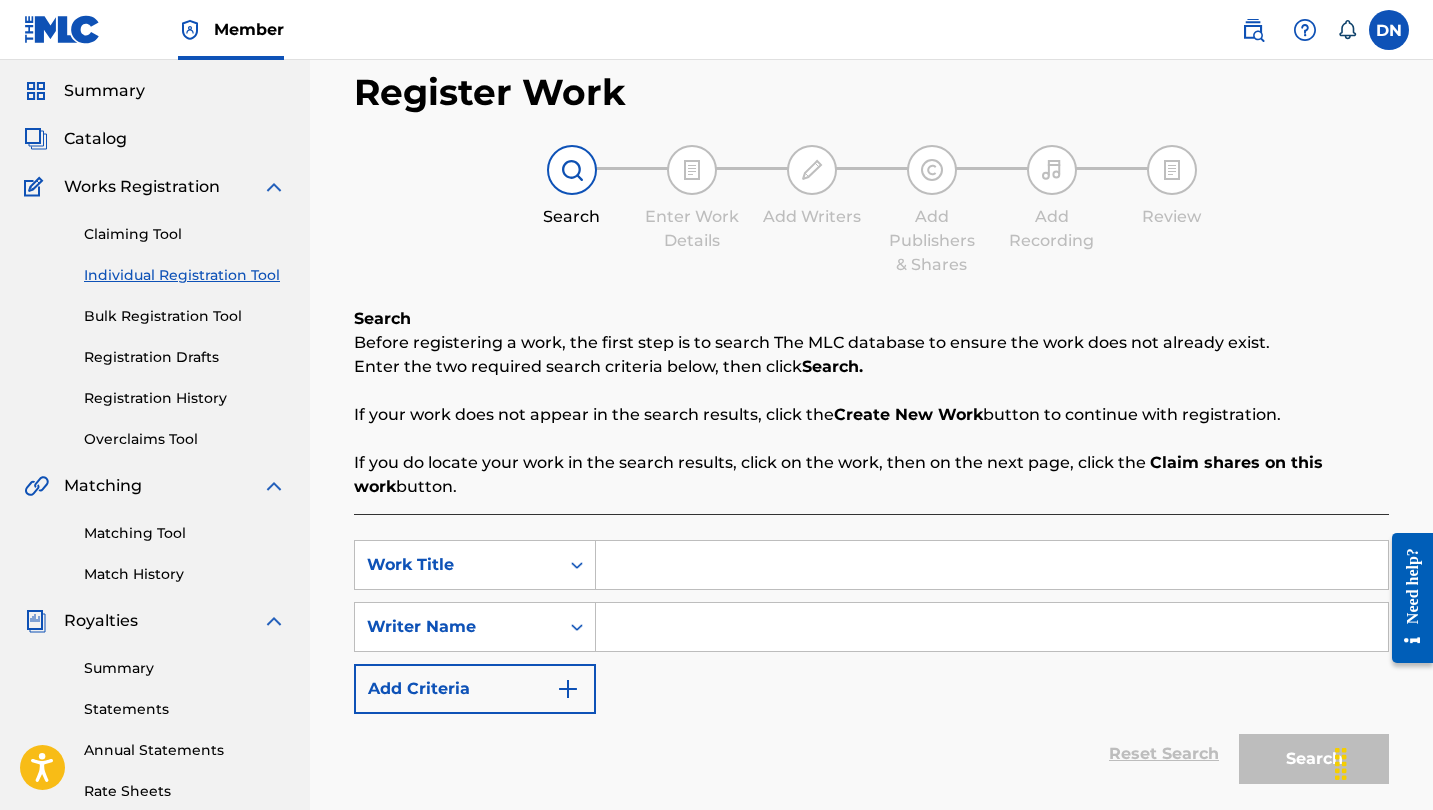 scroll, scrollTop: 80, scrollLeft: 0, axis: vertical 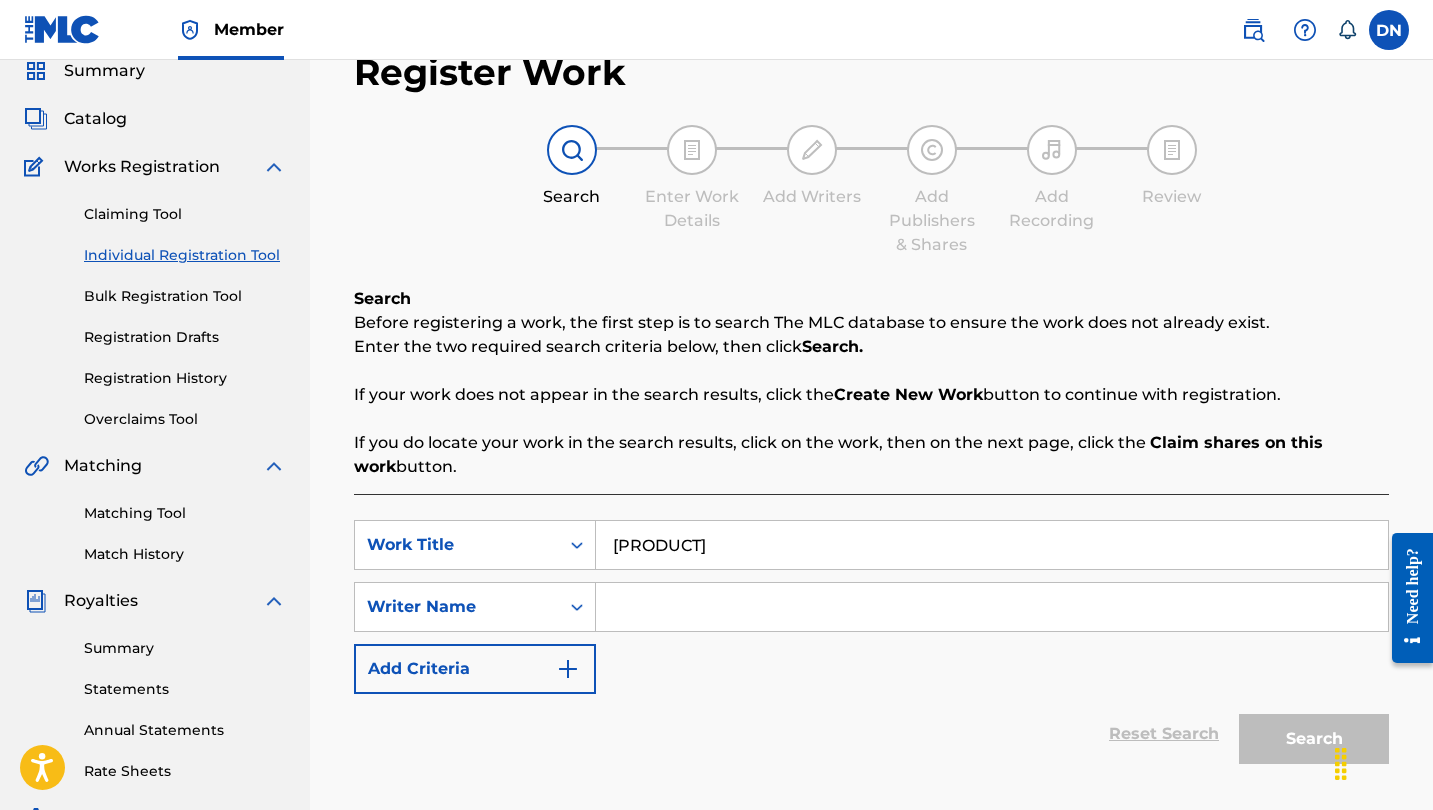 type on "[PRODUCT]" 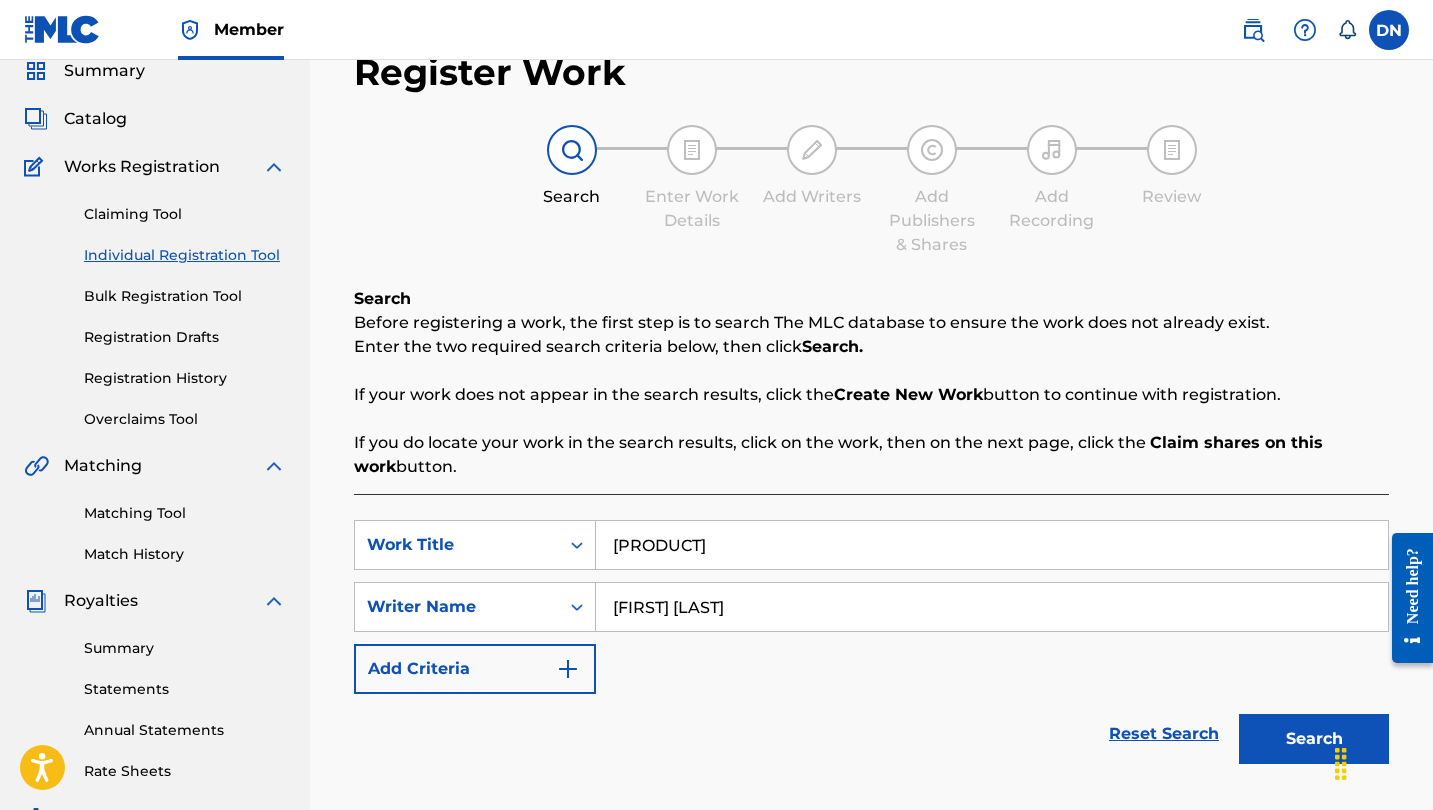 click on "Search" at bounding box center (1314, 739) 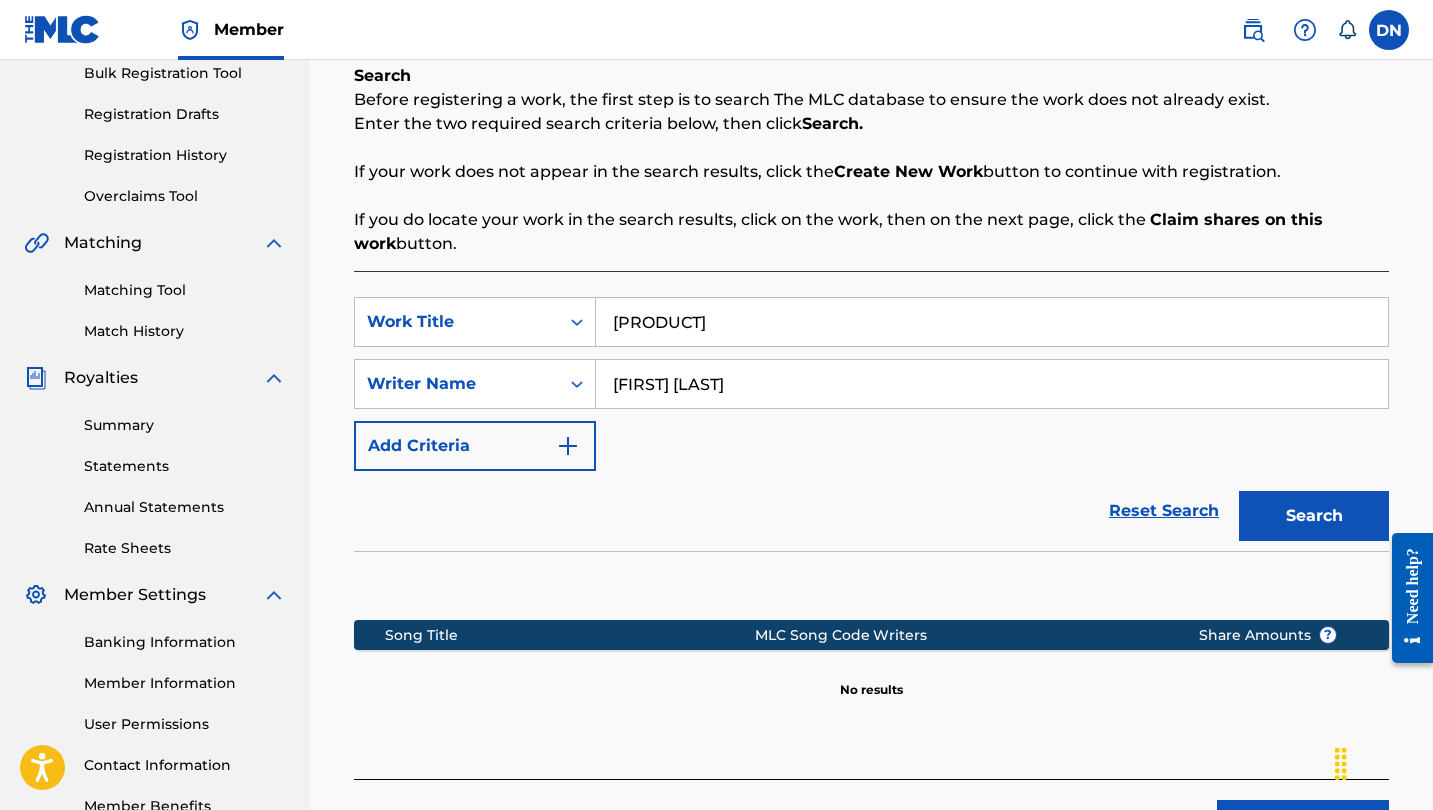 scroll, scrollTop: 289, scrollLeft: 0, axis: vertical 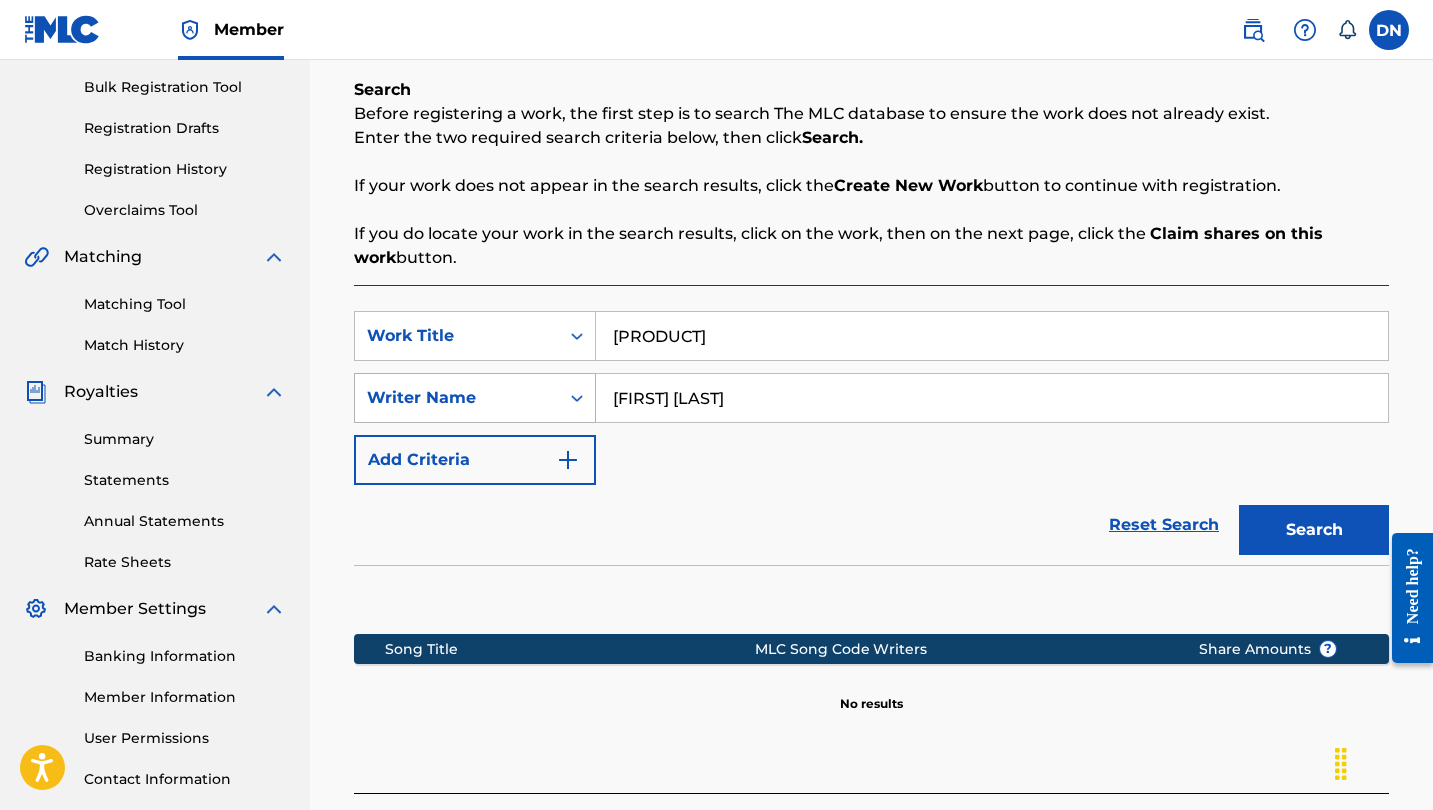 drag, startPoint x: 784, startPoint y: 394, endPoint x: 567, endPoint y: 393, distance: 217.0023 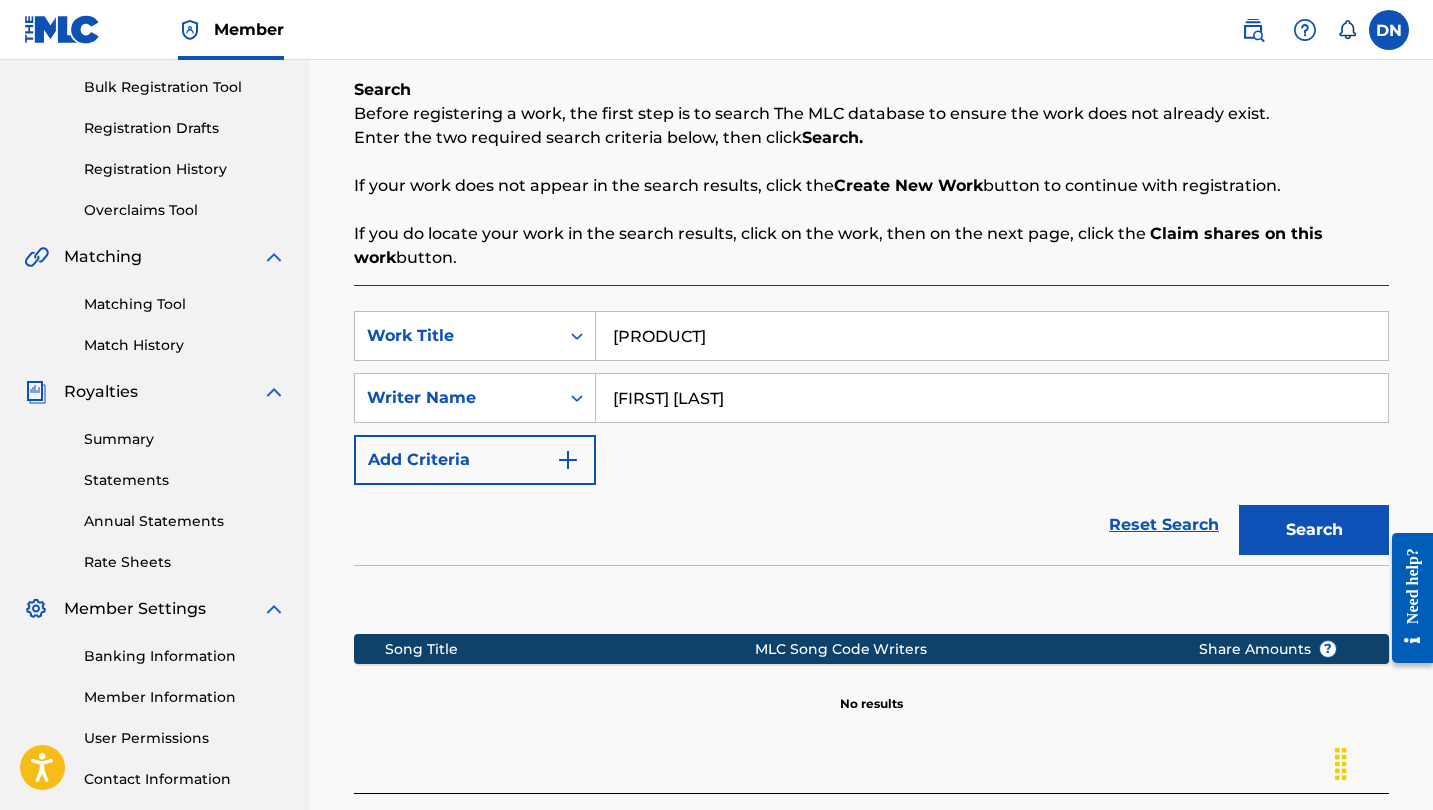 type on "[FIRST] [LAST]" 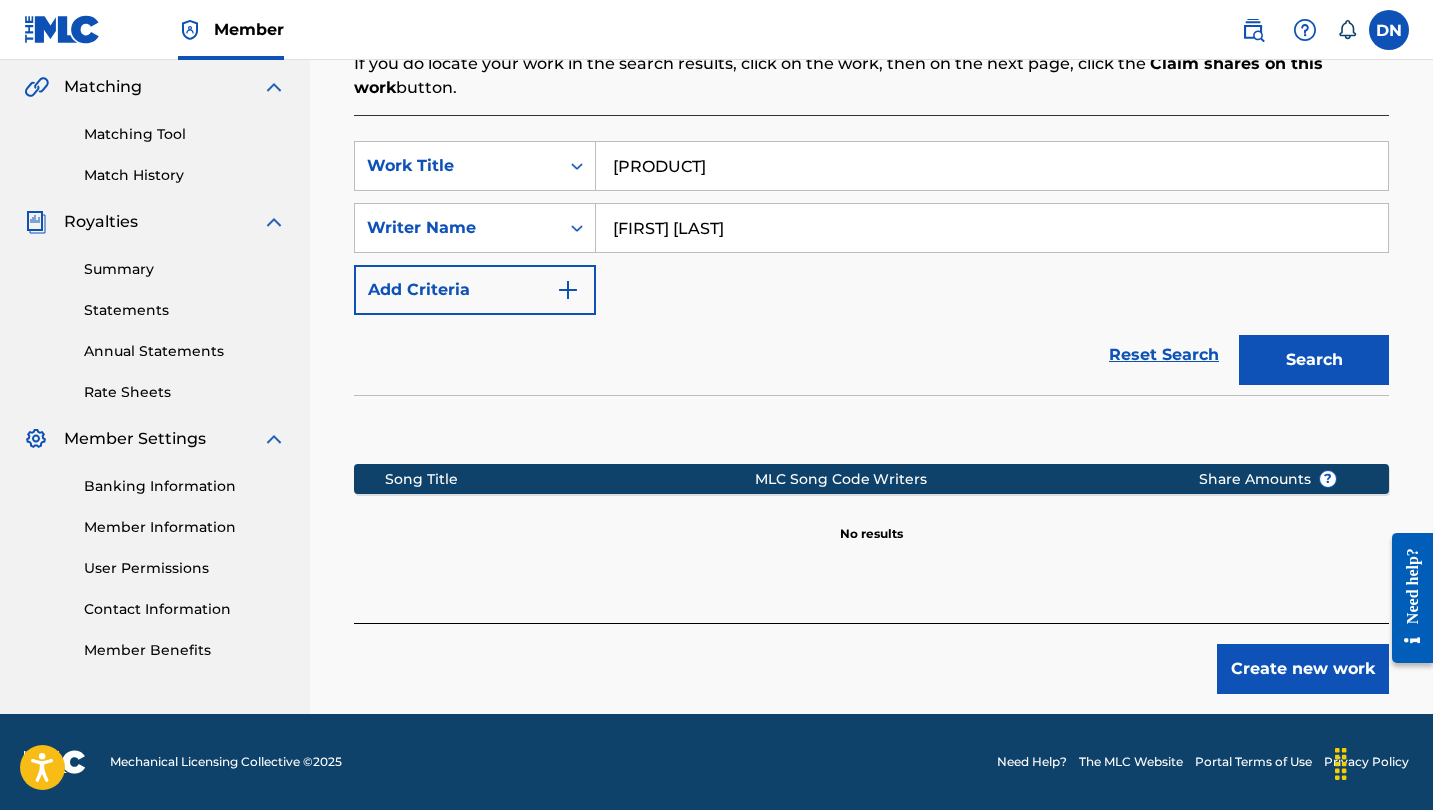 scroll, scrollTop: 459, scrollLeft: 0, axis: vertical 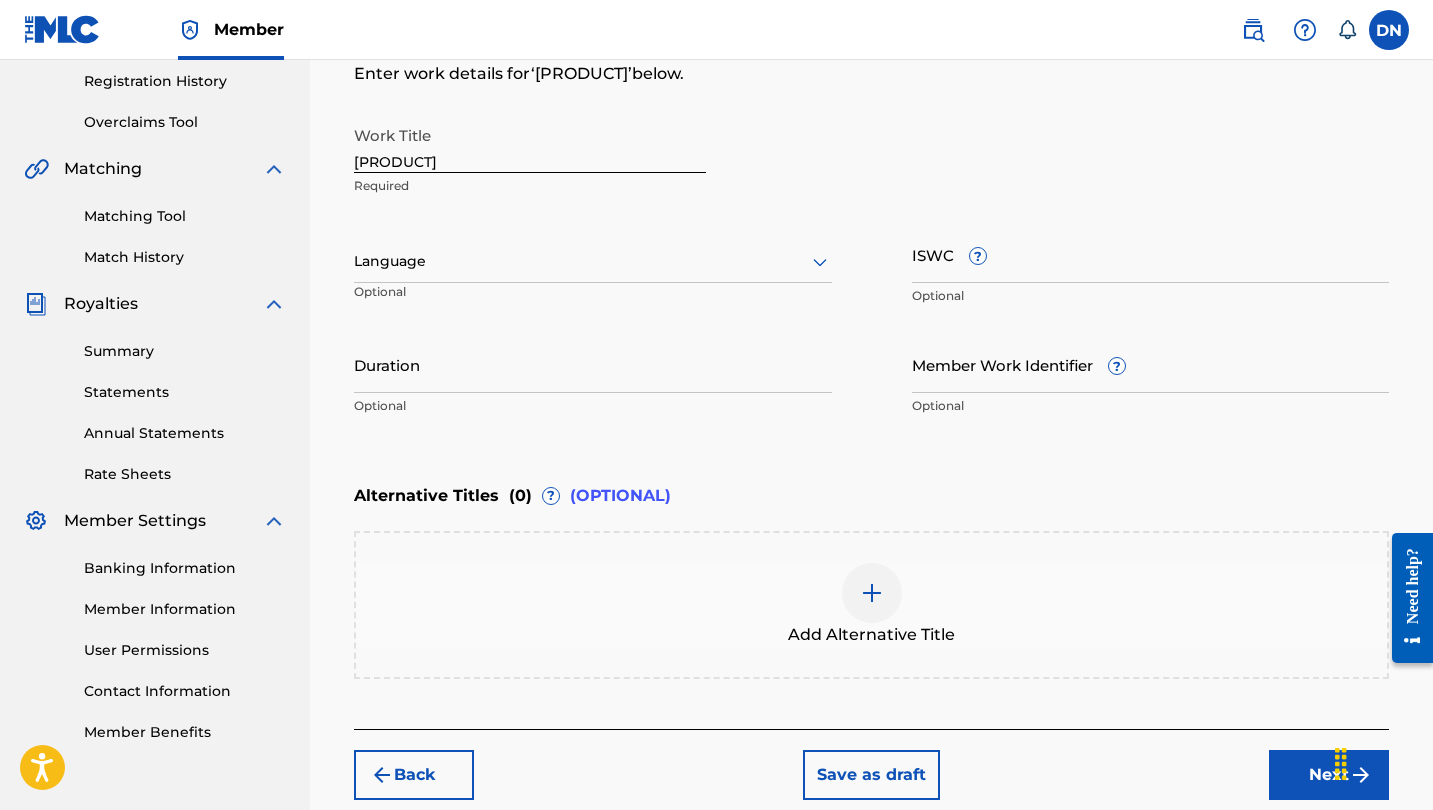 click on "Next" at bounding box center (1329, 775) 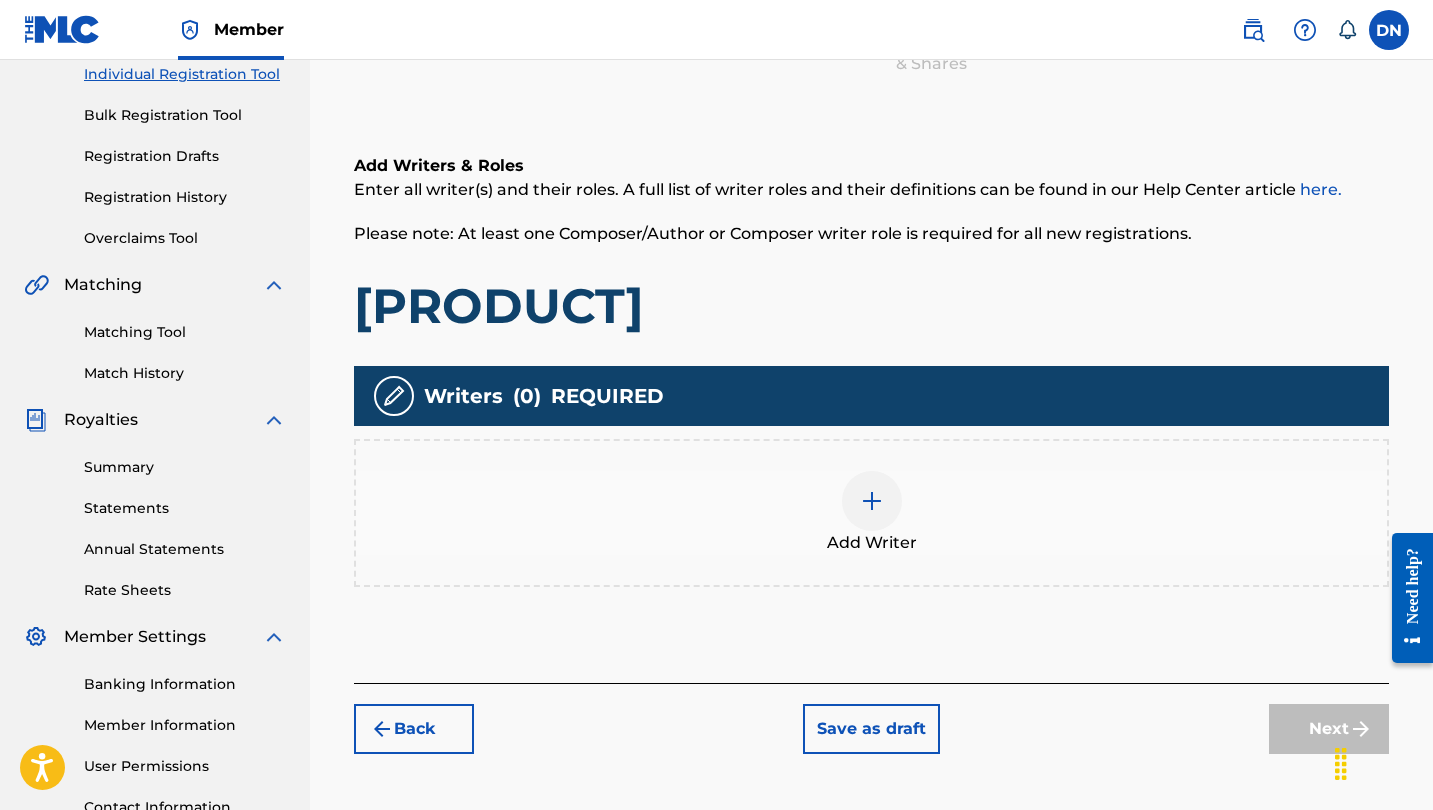 scroll, scrollTop: 262, scrollLeft: 0, axis: vertical 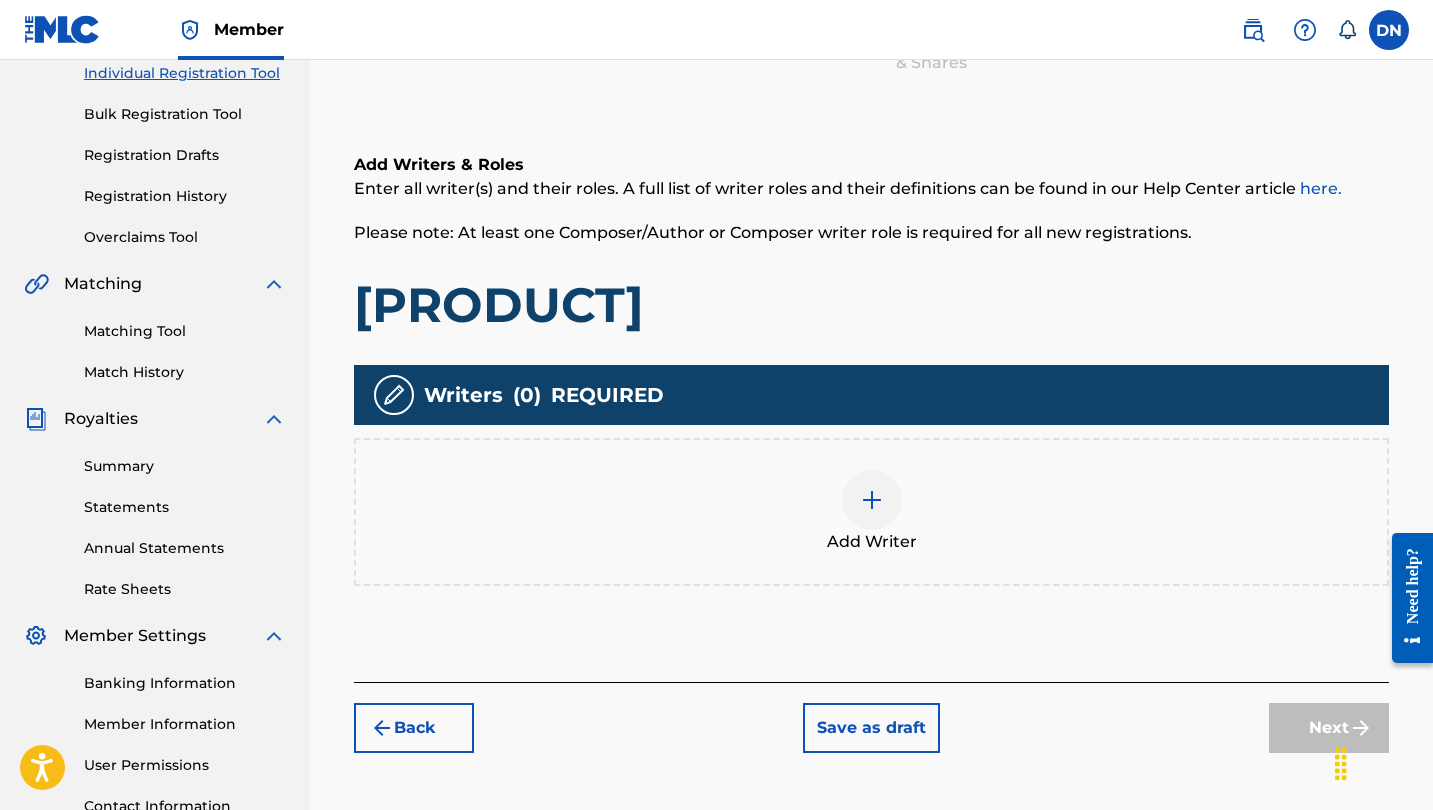 click at bounding box center (872, 500) 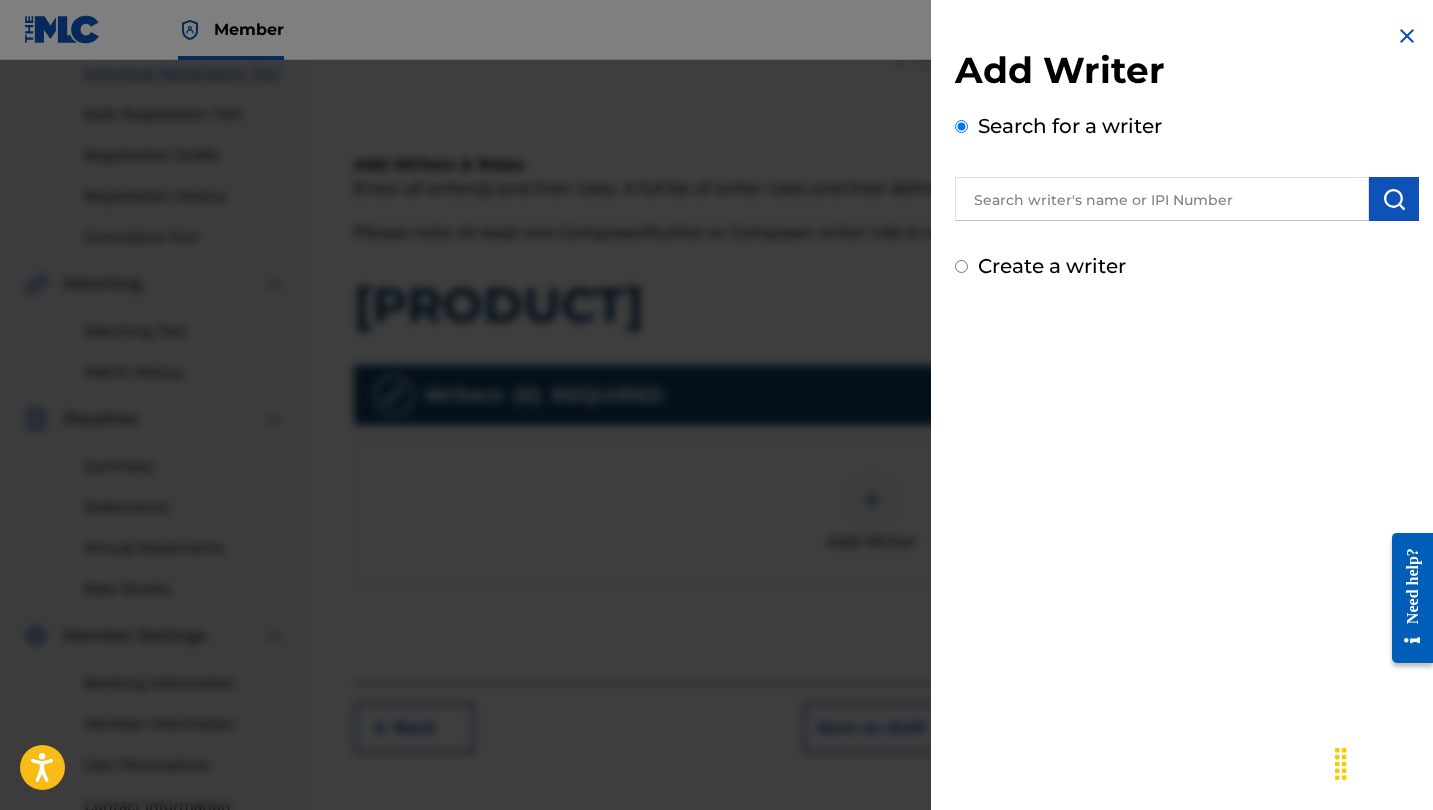 click on "Create a writer" at bounding box center [1052, 266] 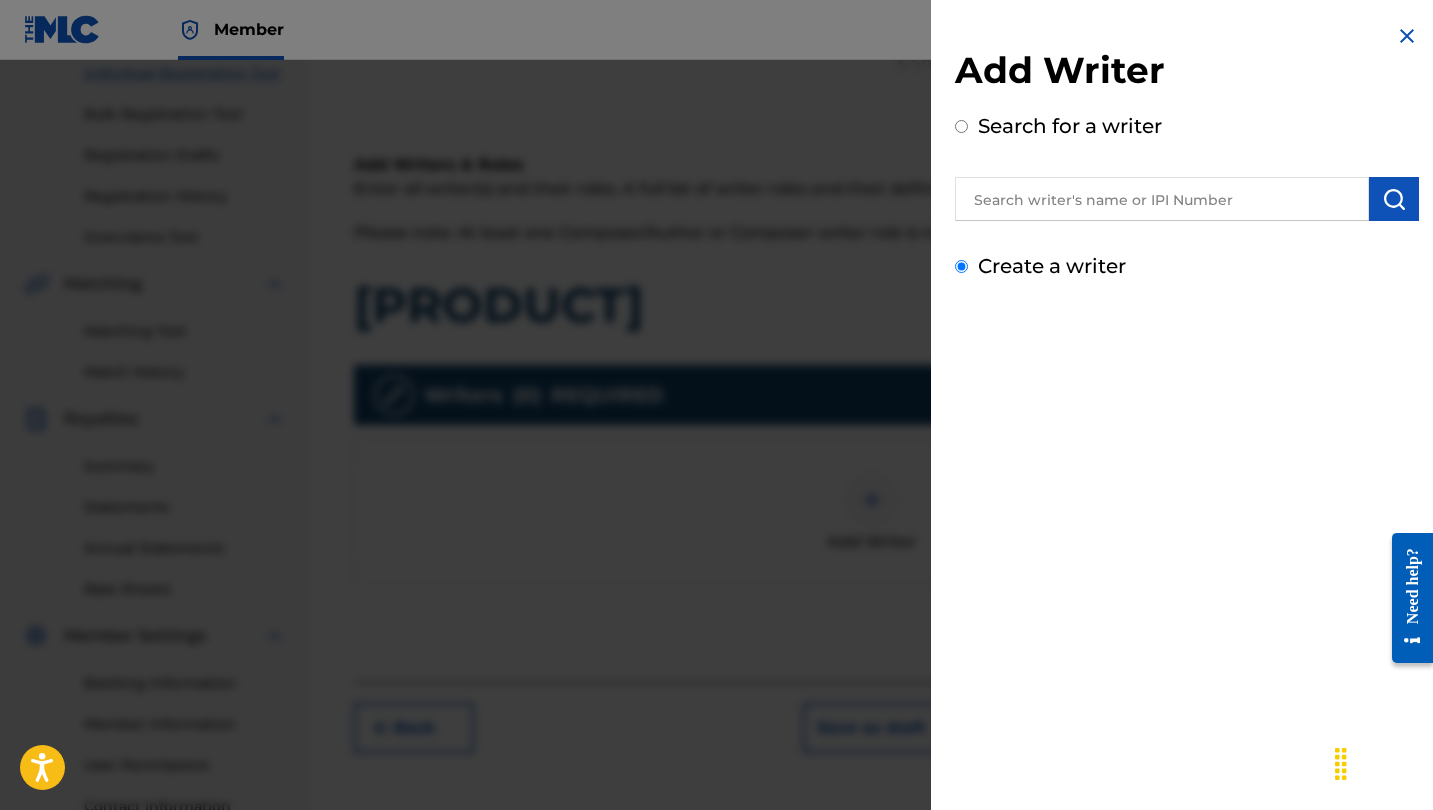 click on "Create a writer" at bounding box center (961, 266) 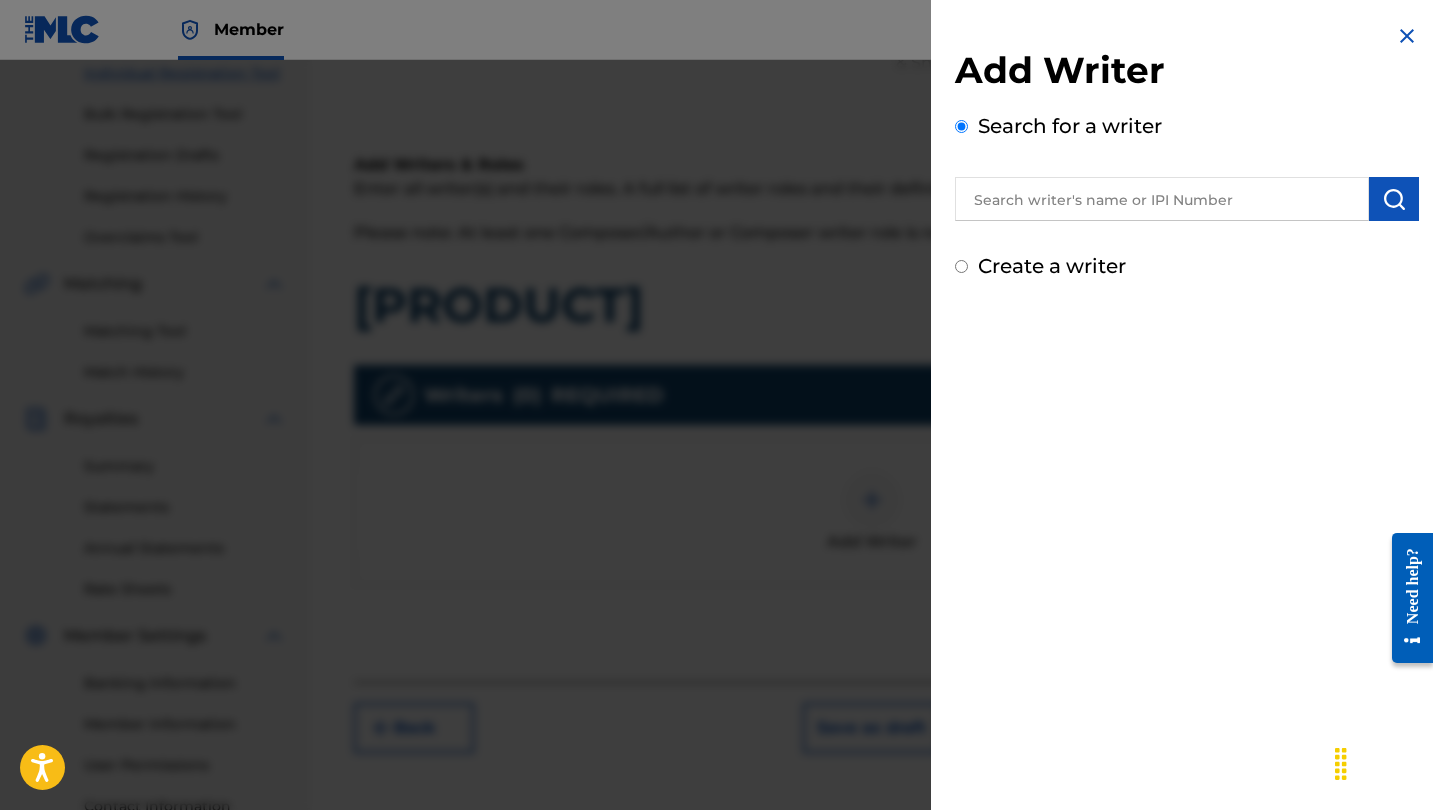 radio on "false" 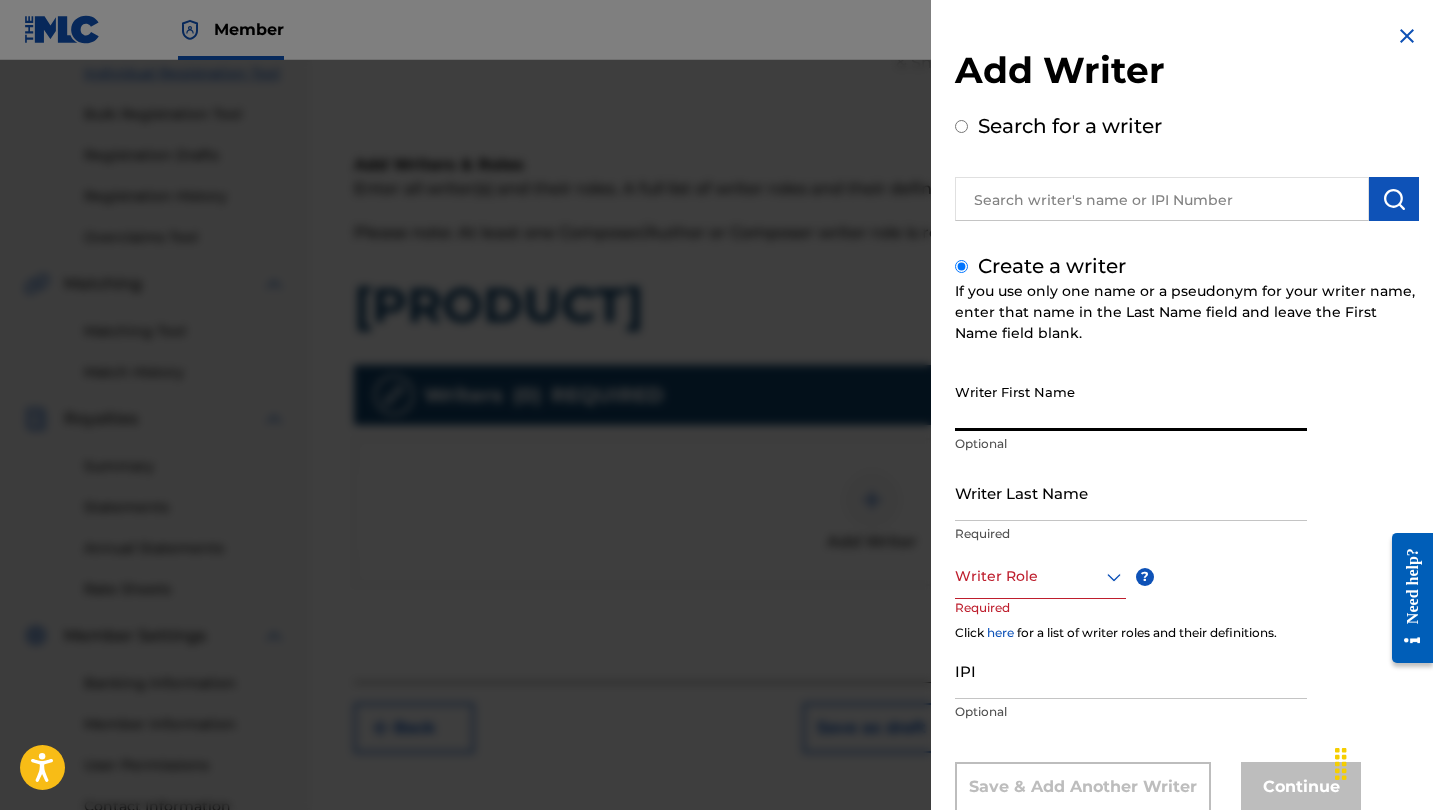 click on "Writer First Name" at bounding box center [1131, 402] 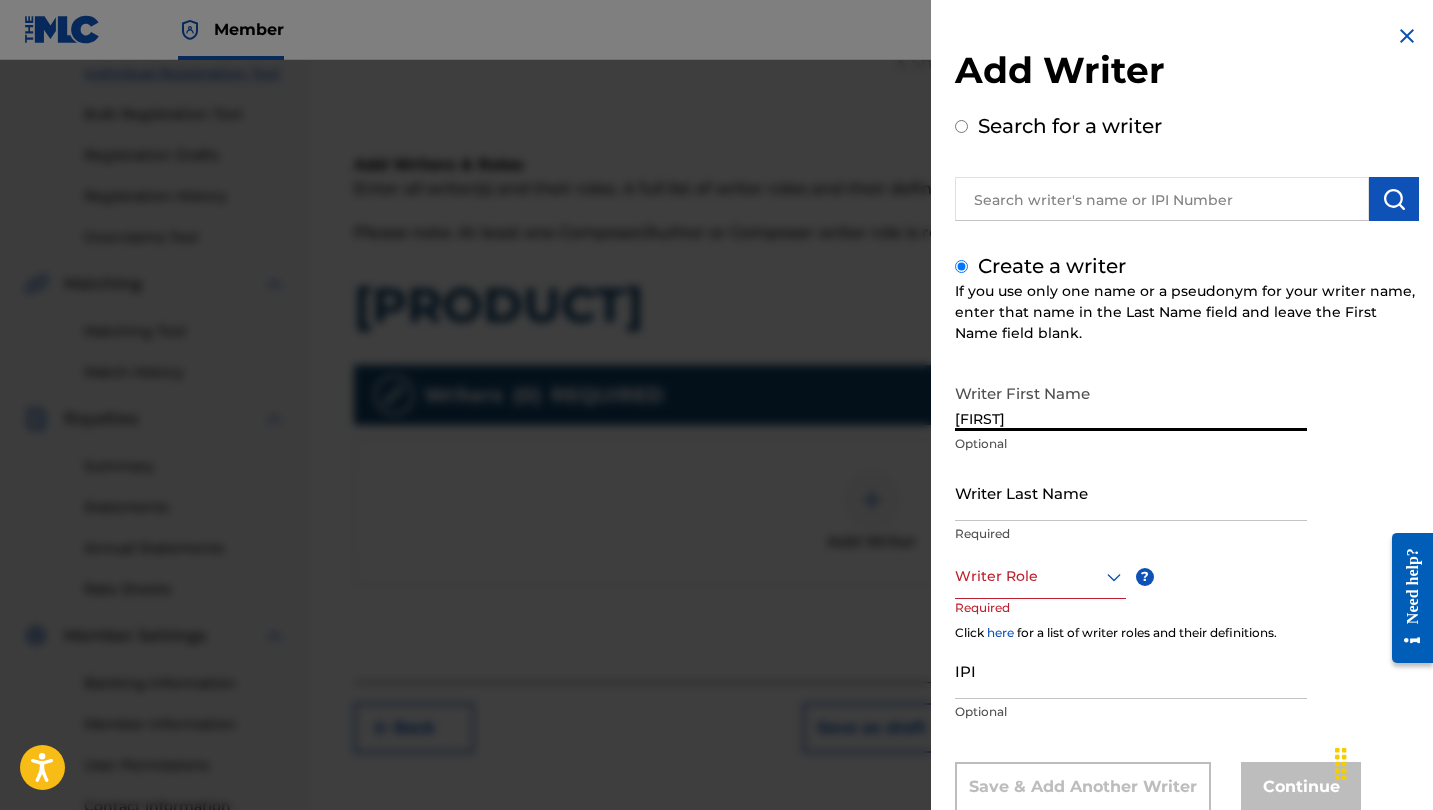 type on "[FIRST]" 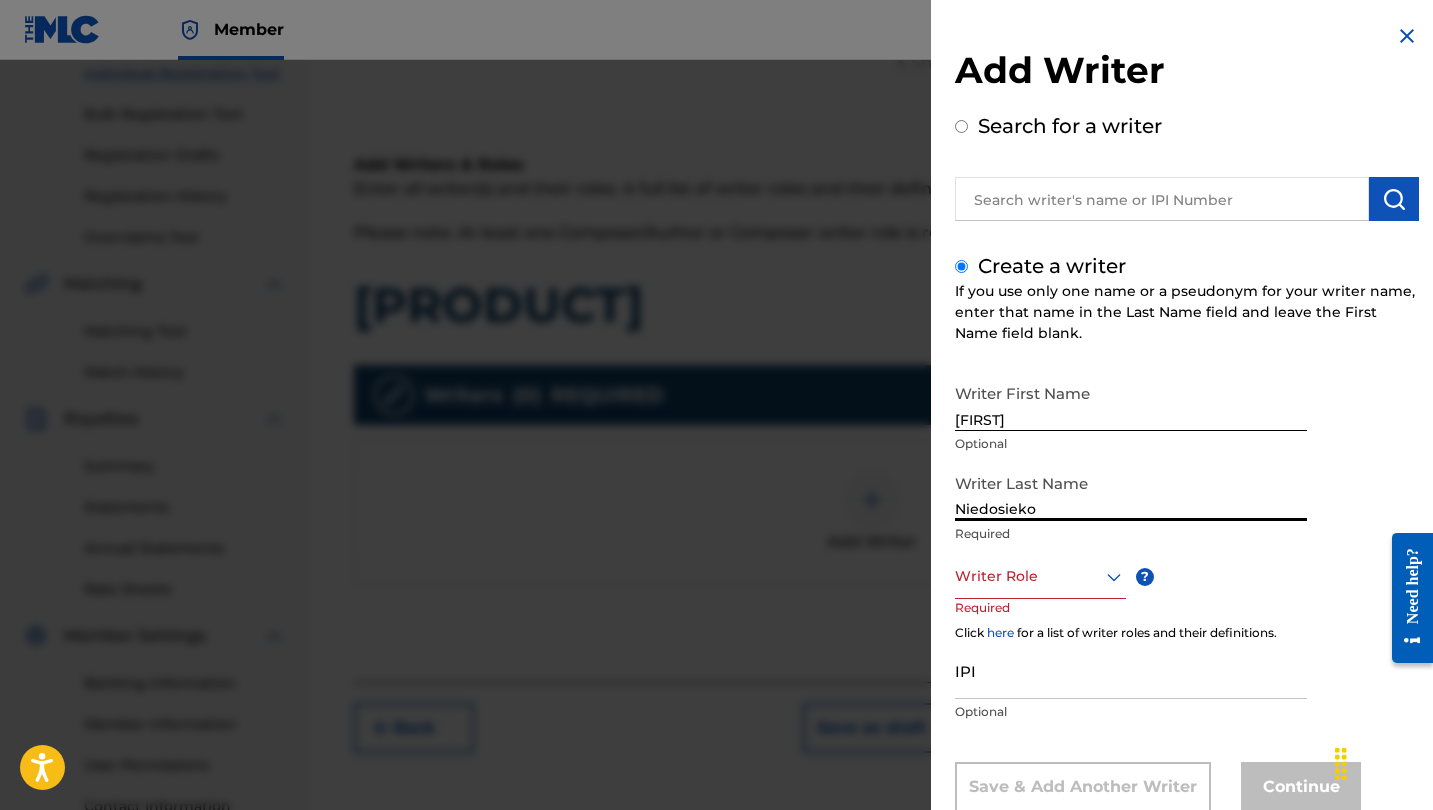 type on "Niedosieko" 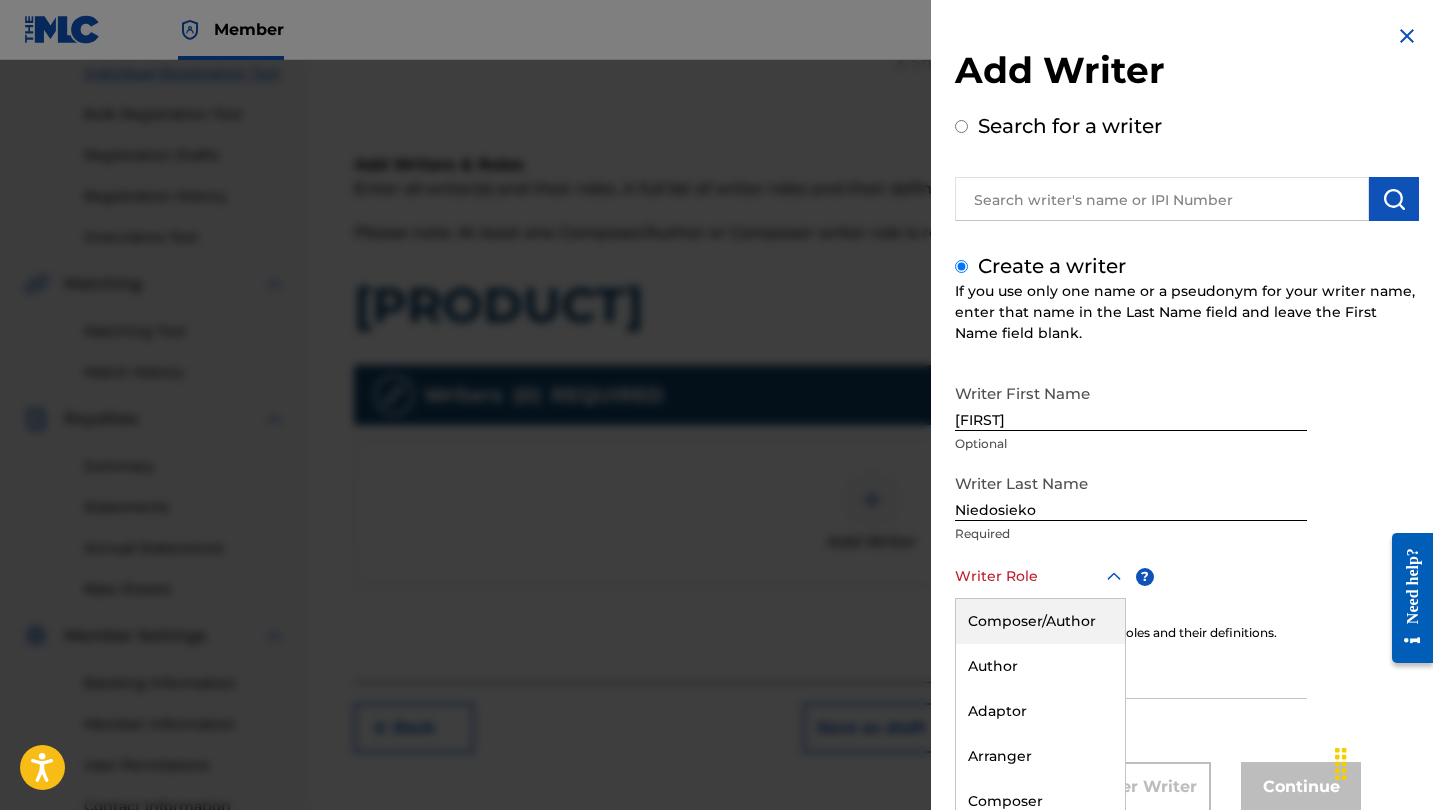 click on "Composer/Author, 1 of 8. 8 results available. Use Up and Down to choose options, press Enter to select the currently focused option, press Escape to exit the menu, press Tab to select the option and exit the menu. Writer Role Composer/Author Author Adaptor Arranger Composer Translator Sub Arranger Sub Author" at bounding box center (1040, 576) 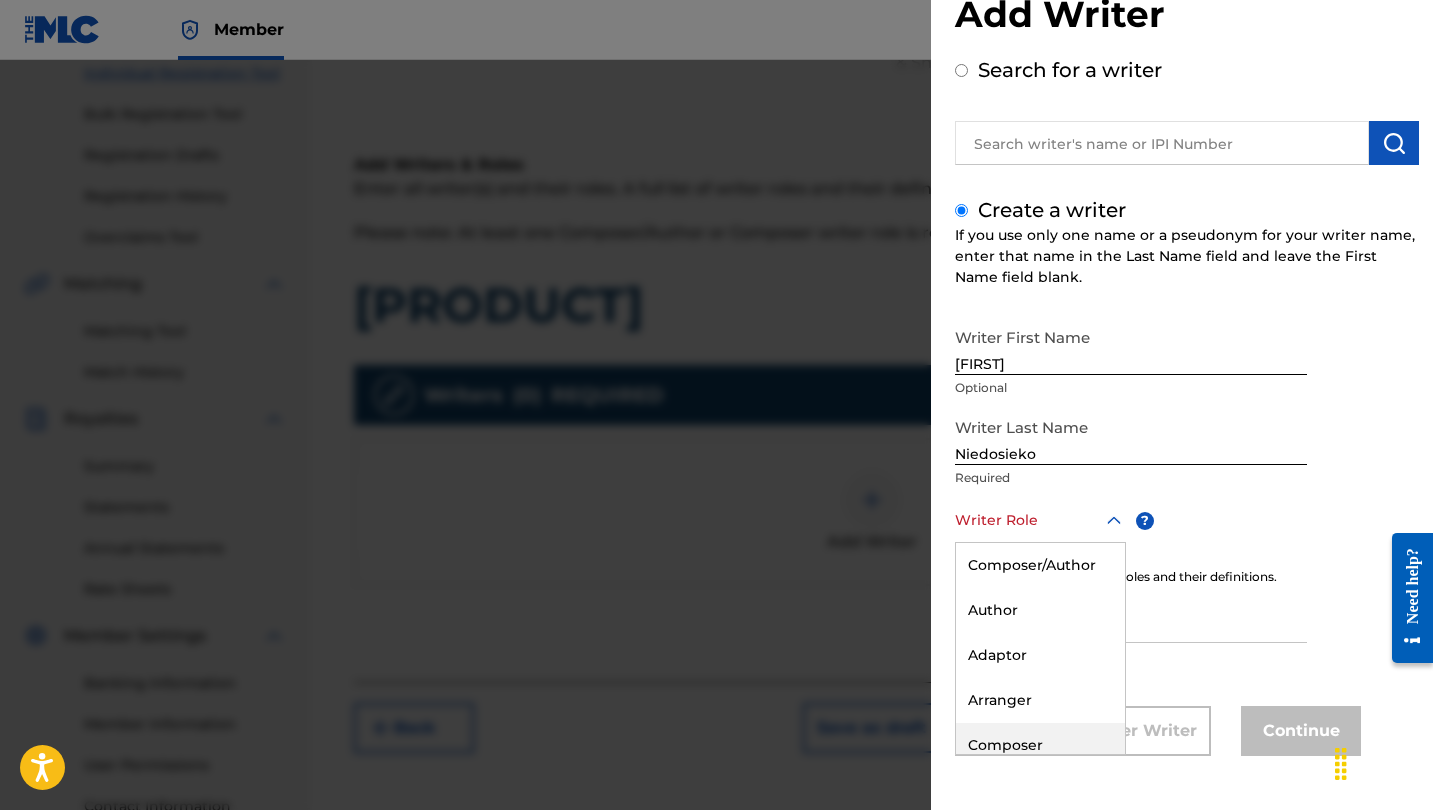 click on "Composer" at bounding box center (1040, 745) 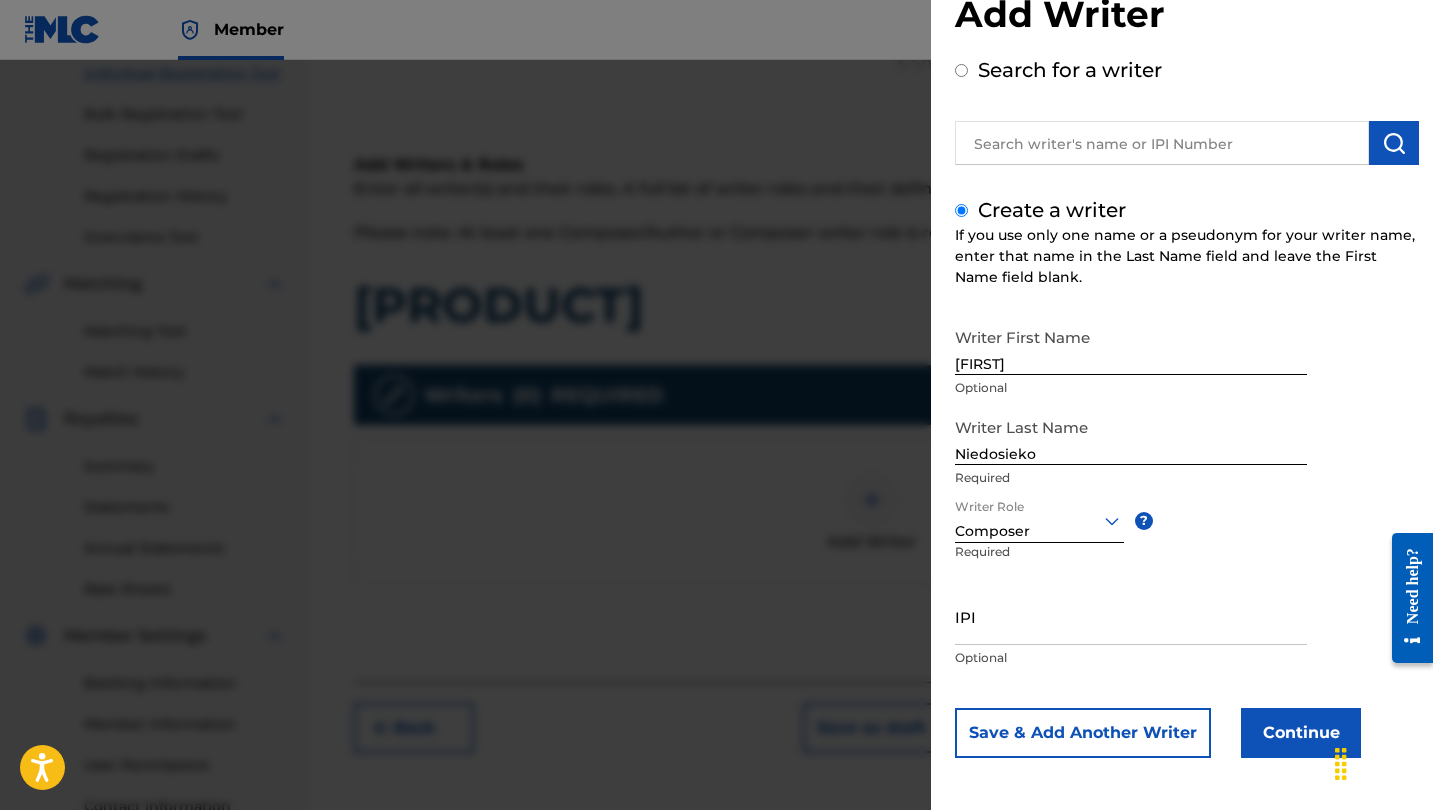 click on "Continue" at bounding box center [1301, 733] 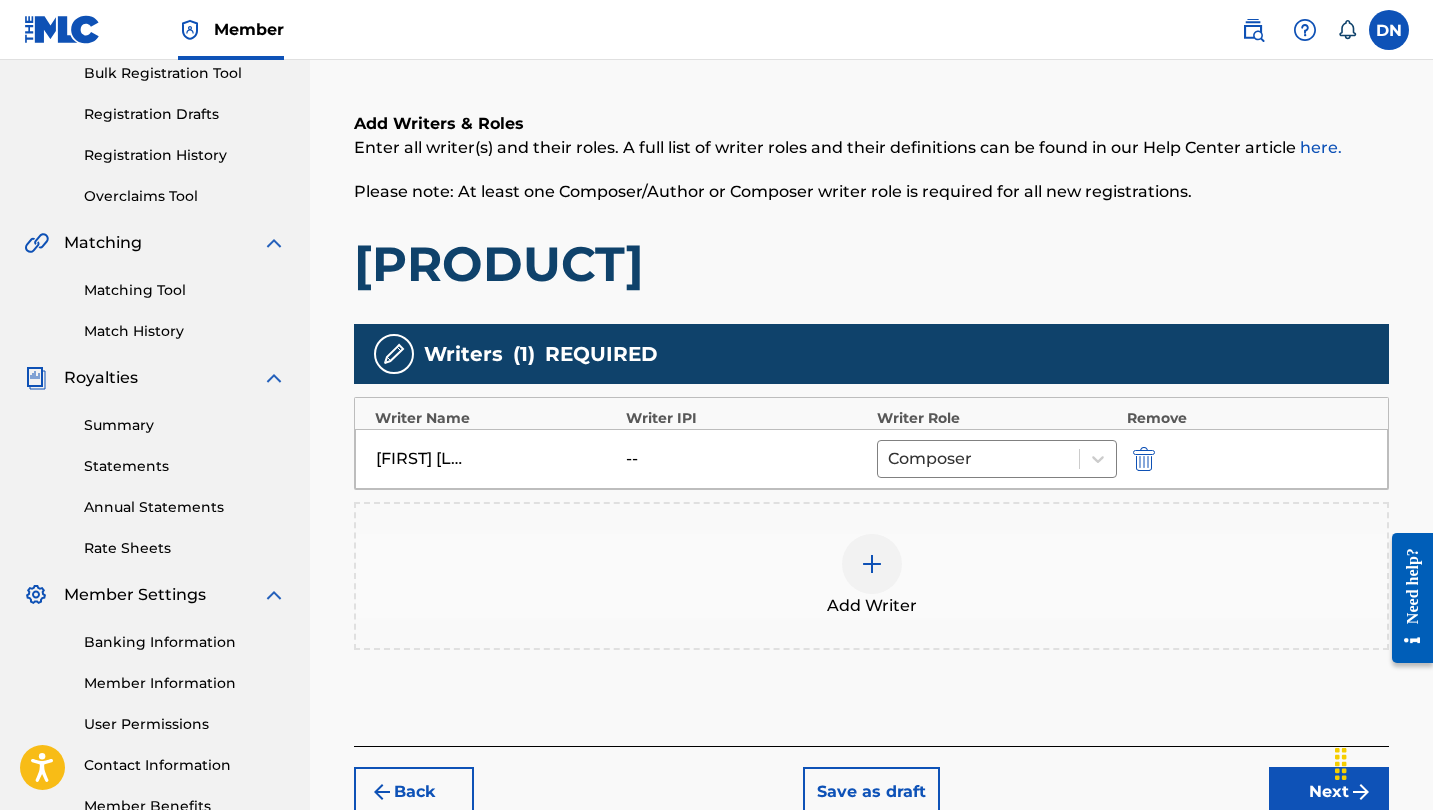 scroll, scrollTop: 327, scrollLeft: 0, axis: vertical 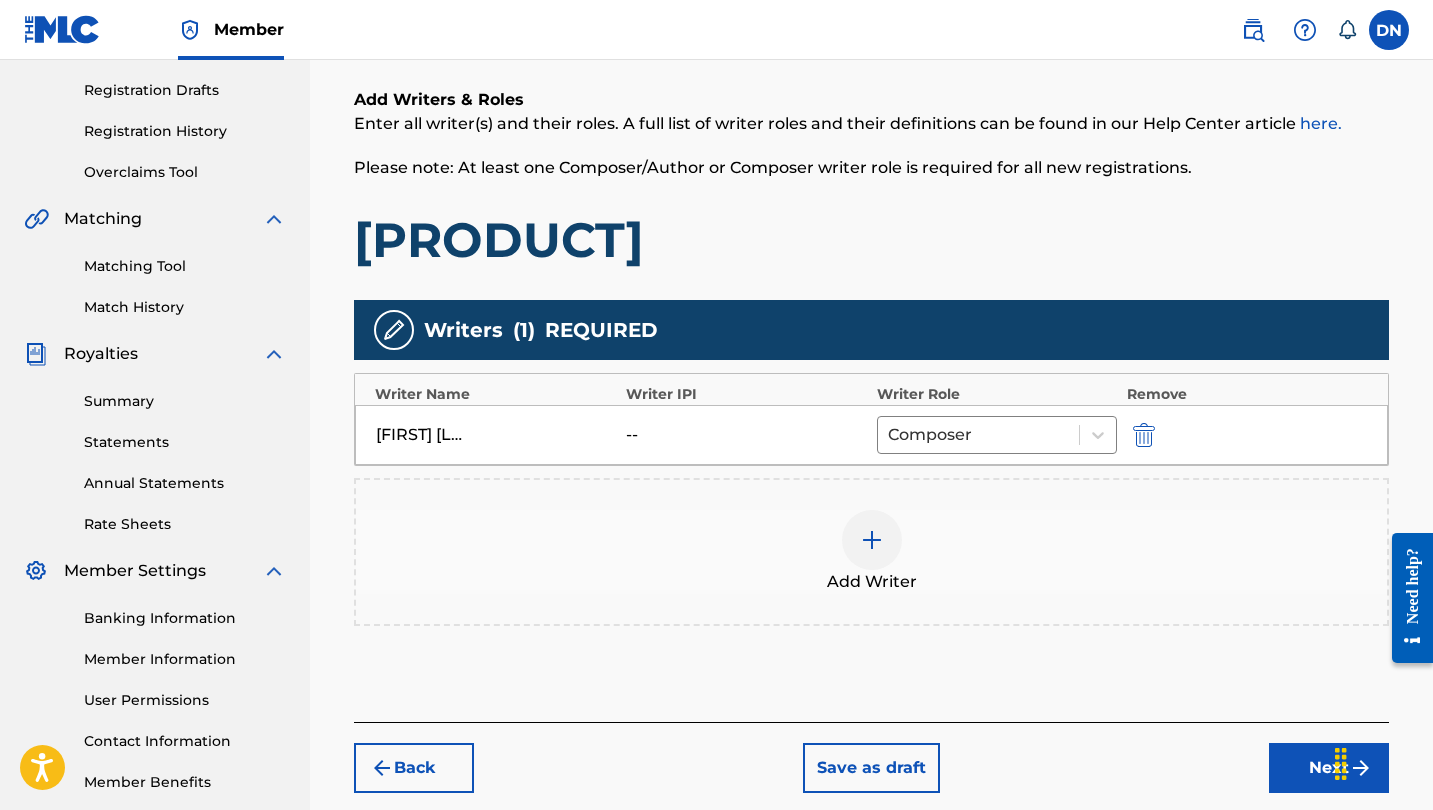 click at bounding box center [872, 540] 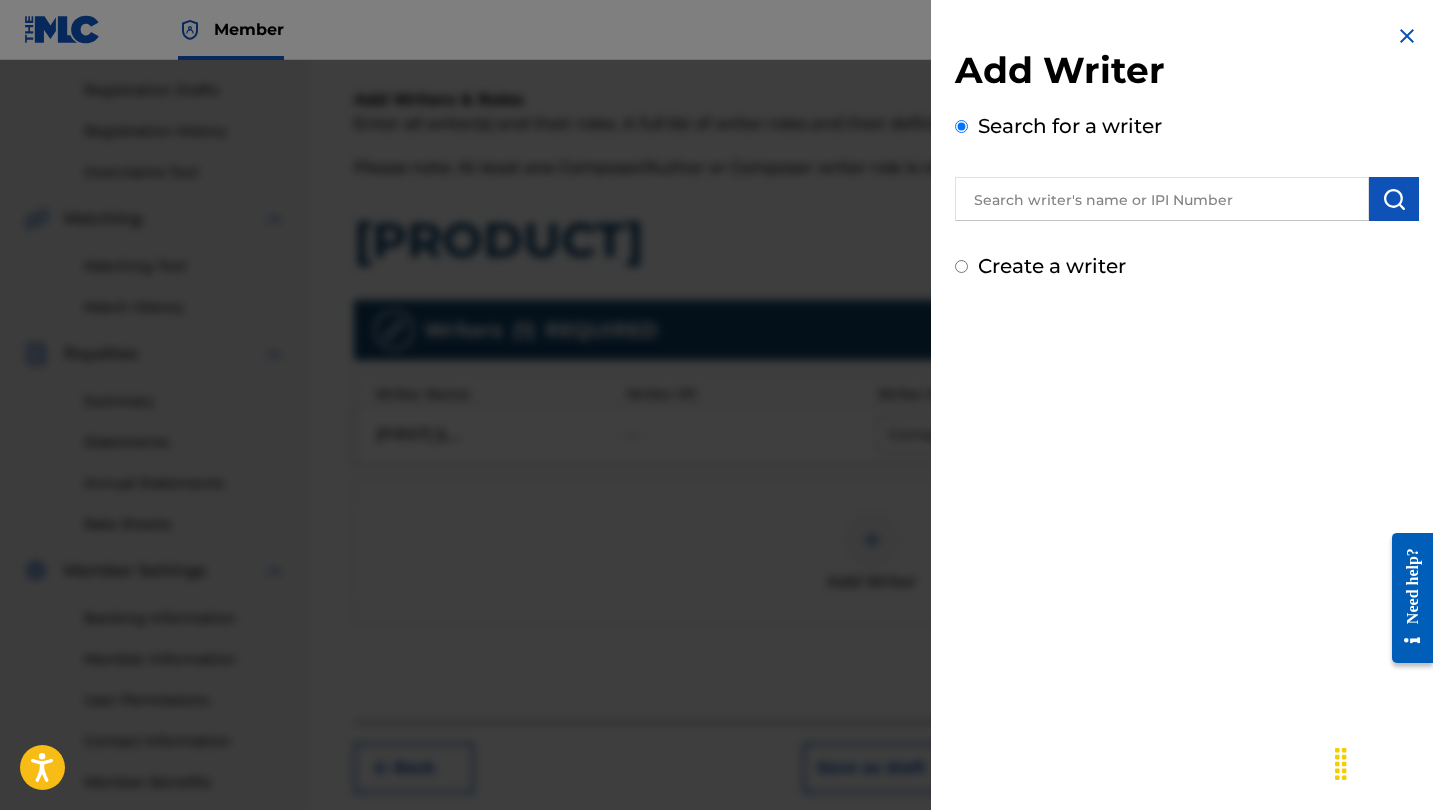 click at bounding box center [716, 465] 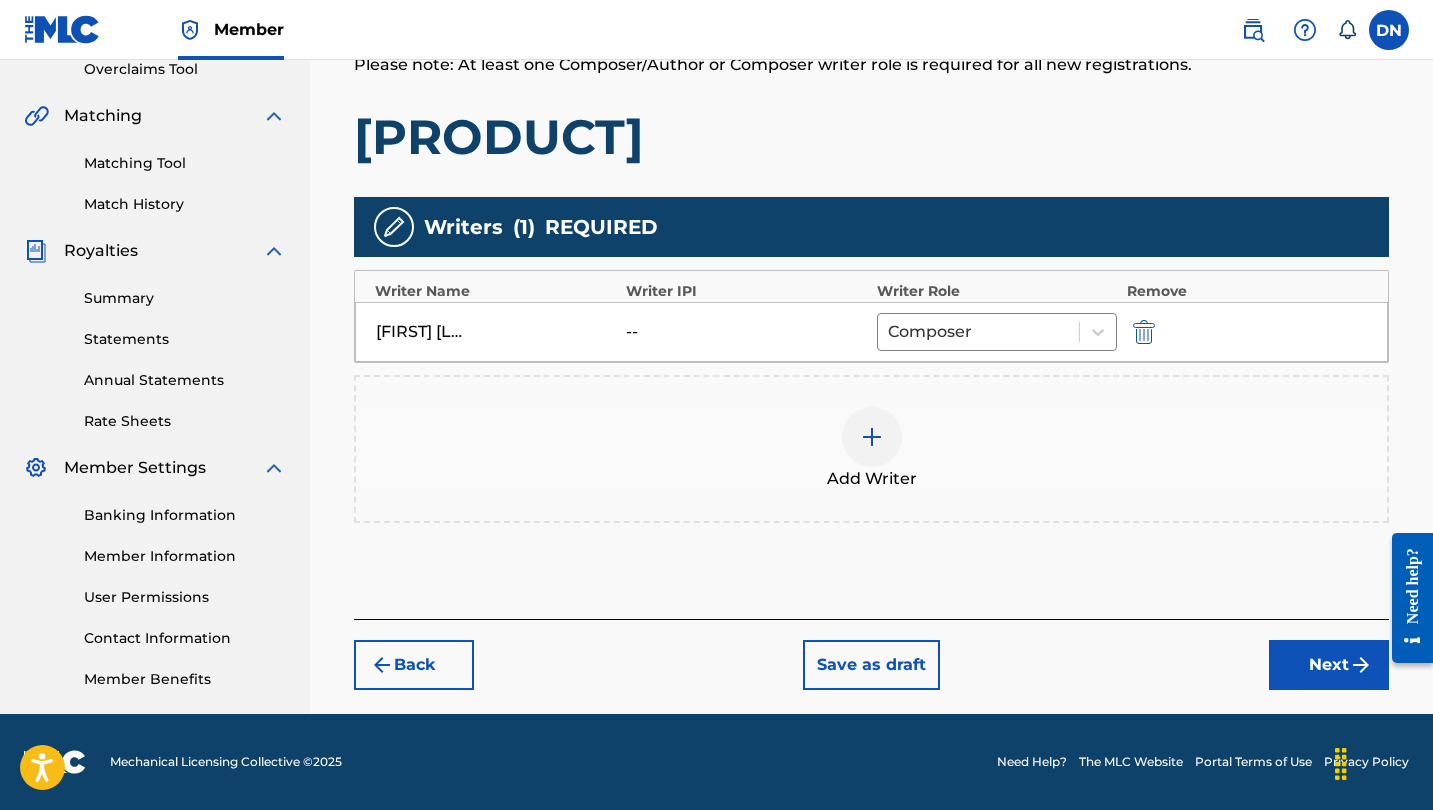 click on "Next" at bounding box center (1329, 665) 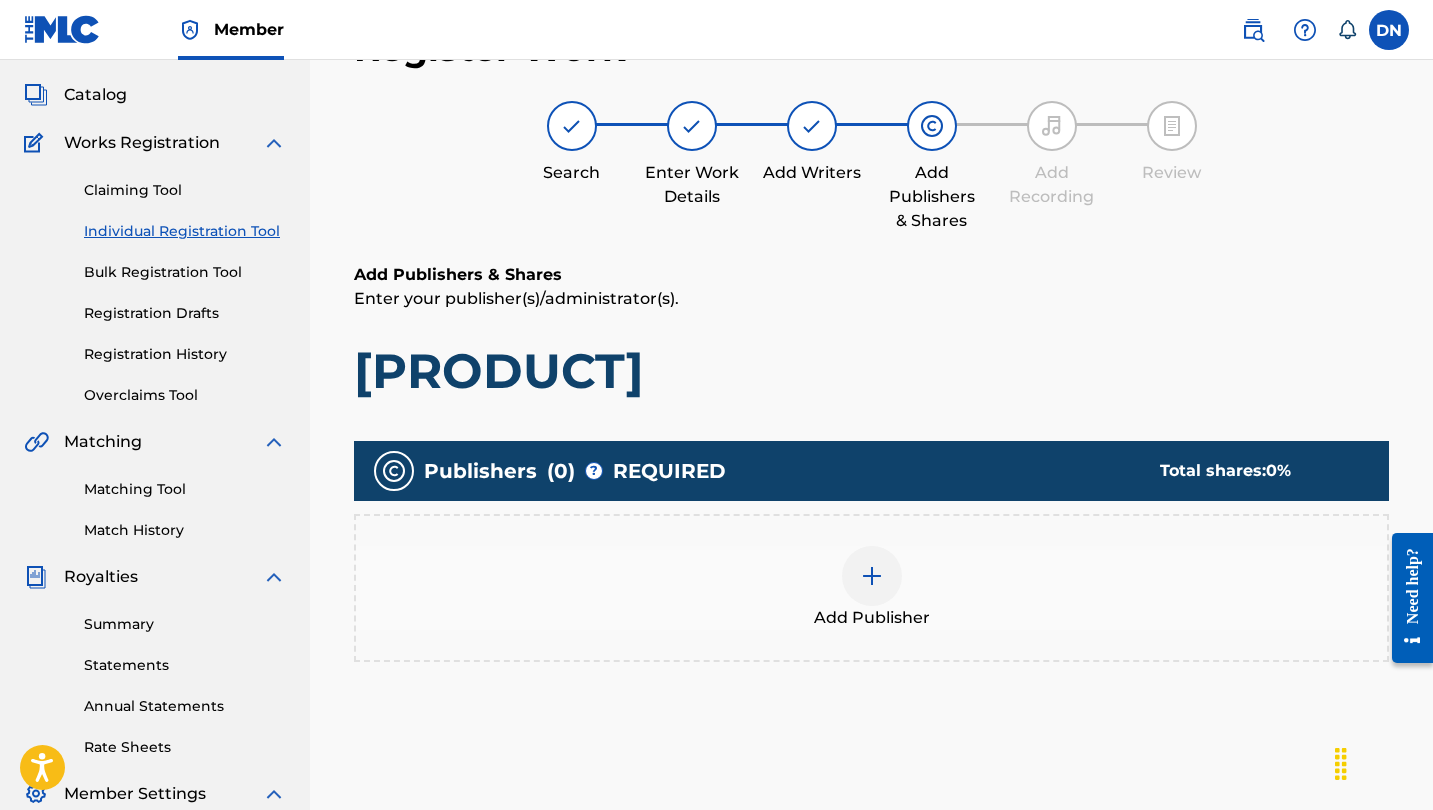 scroll, scrollTop: 107, scrollLeft: 0, axis: vertical 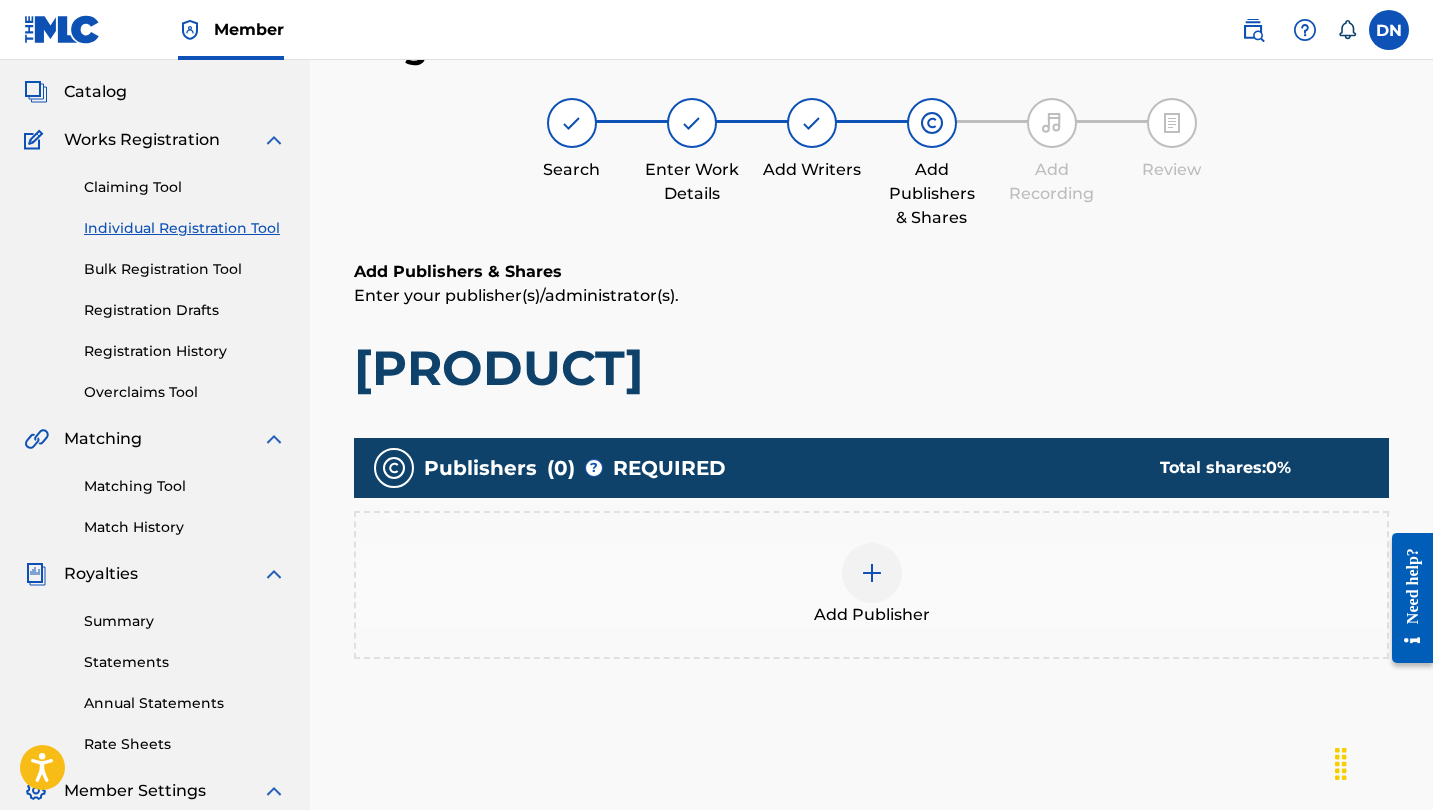 click at bounding box center (872, 573) 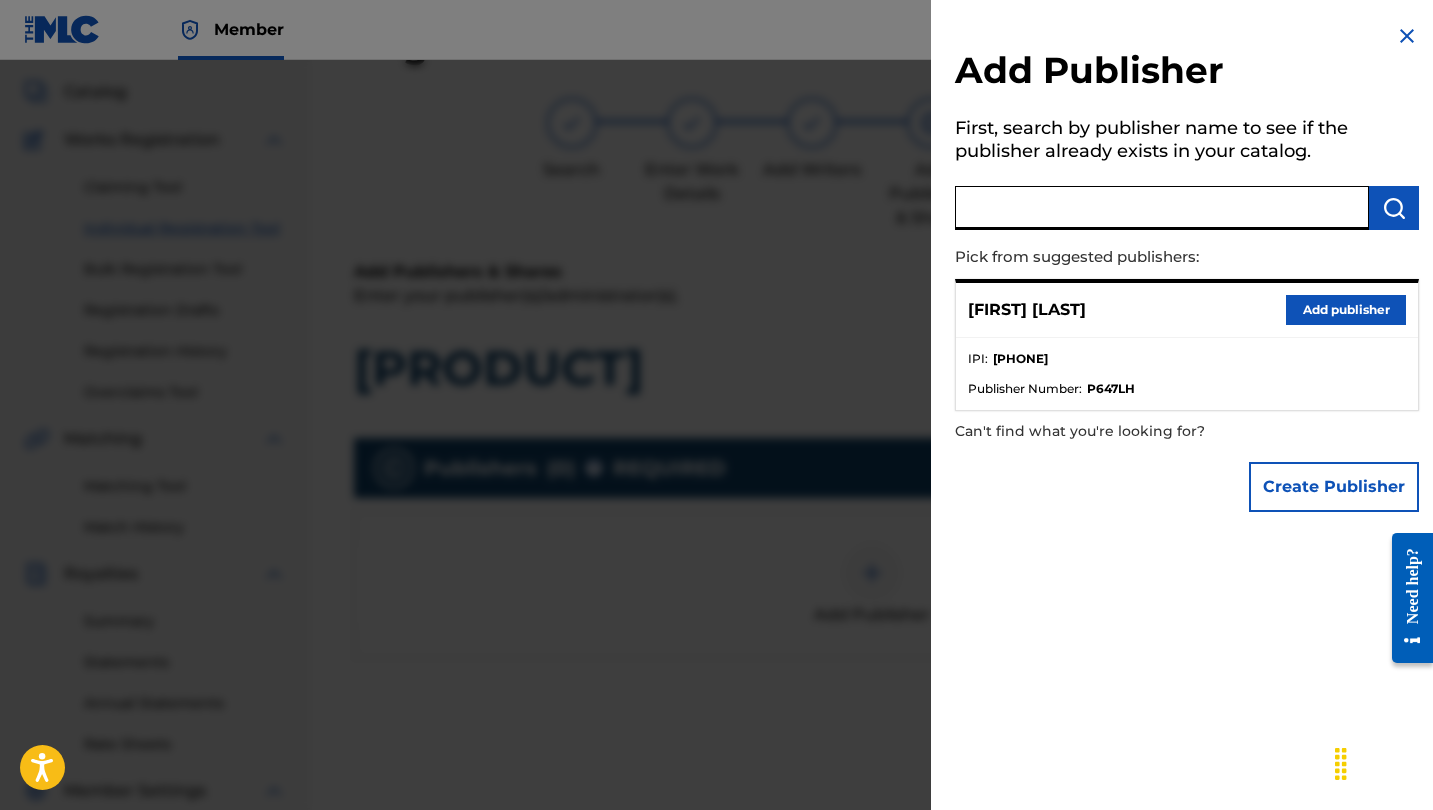 click at bounding box center (1162, 208) 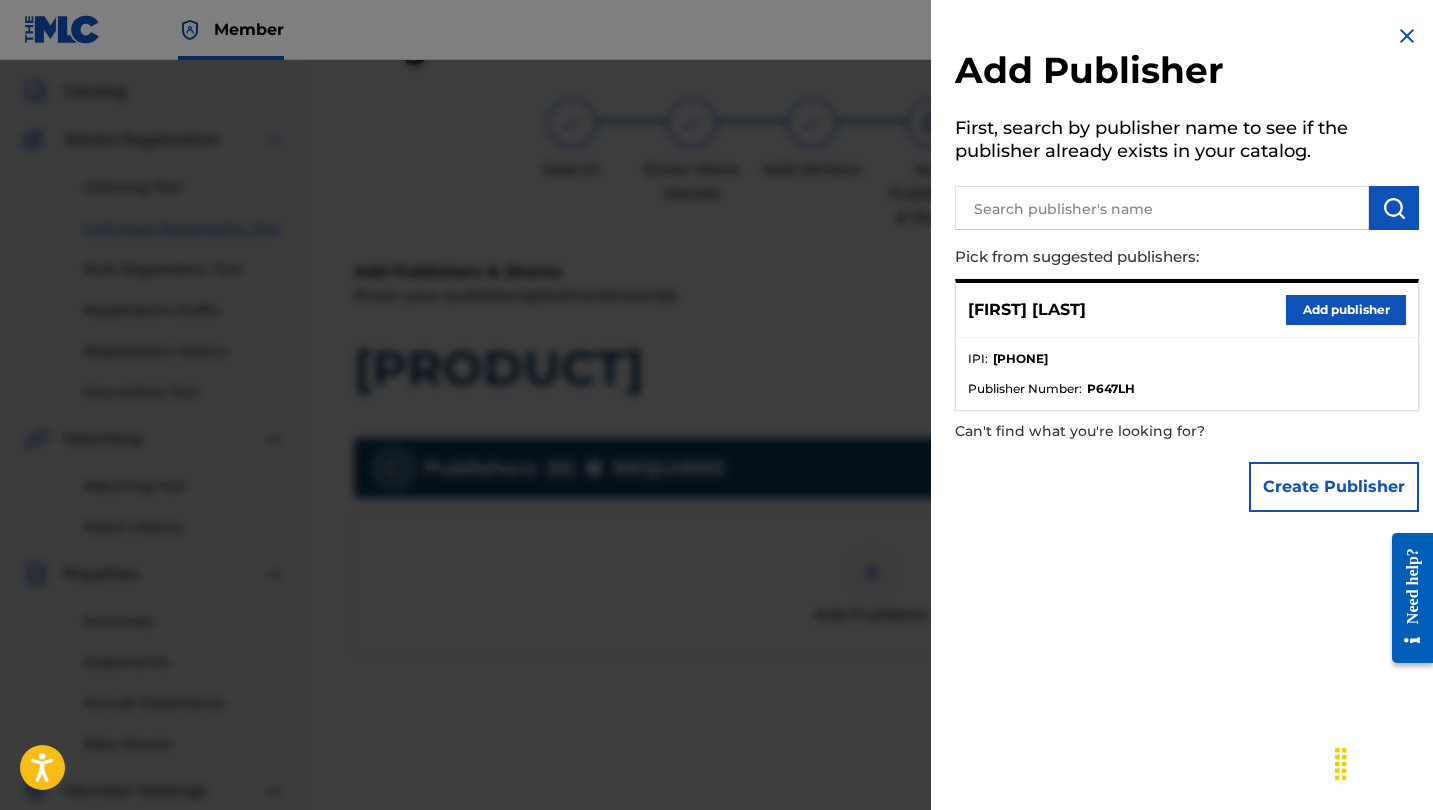 click on "Add publisher" at bounding box center (1346, 310) 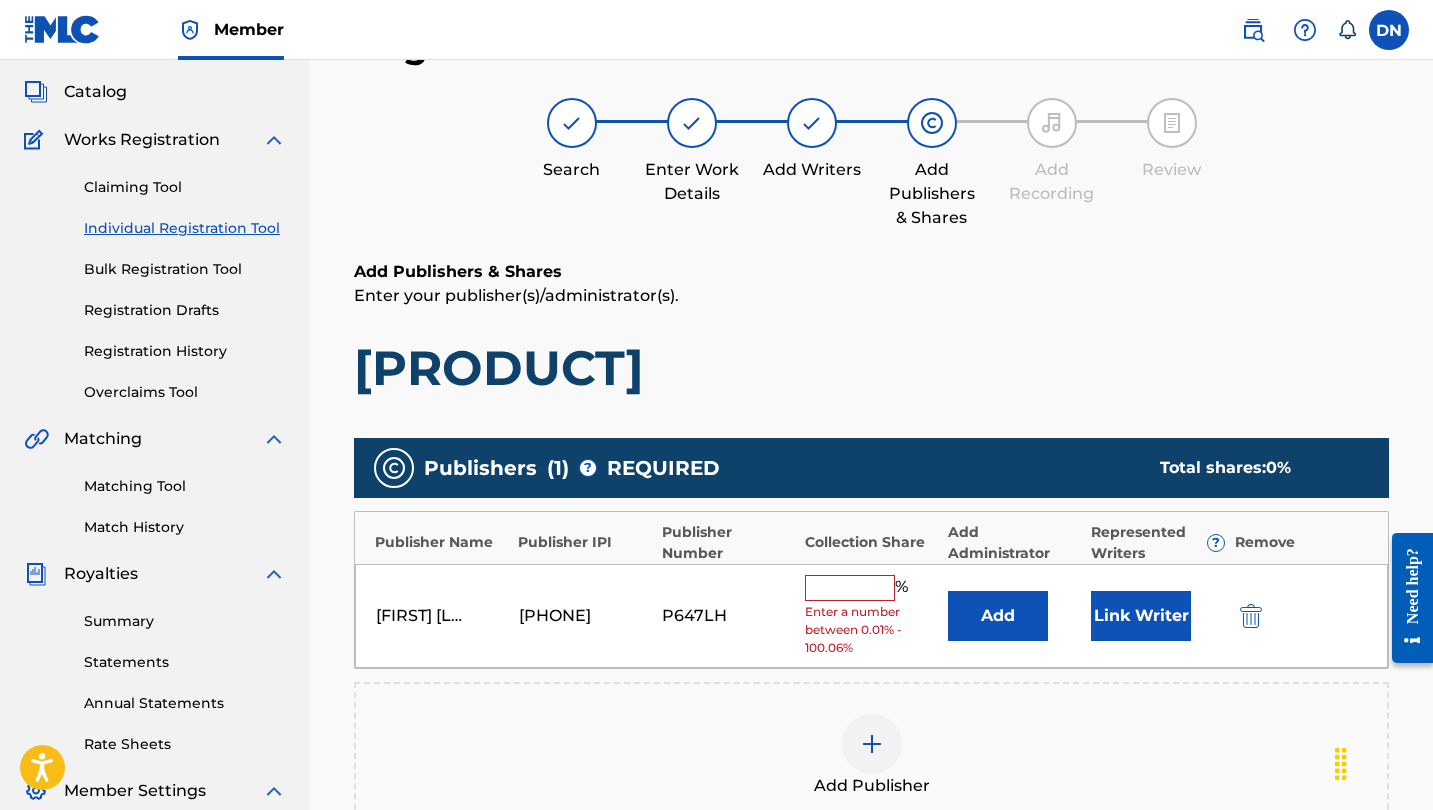 click at bounding box center (850, 588) 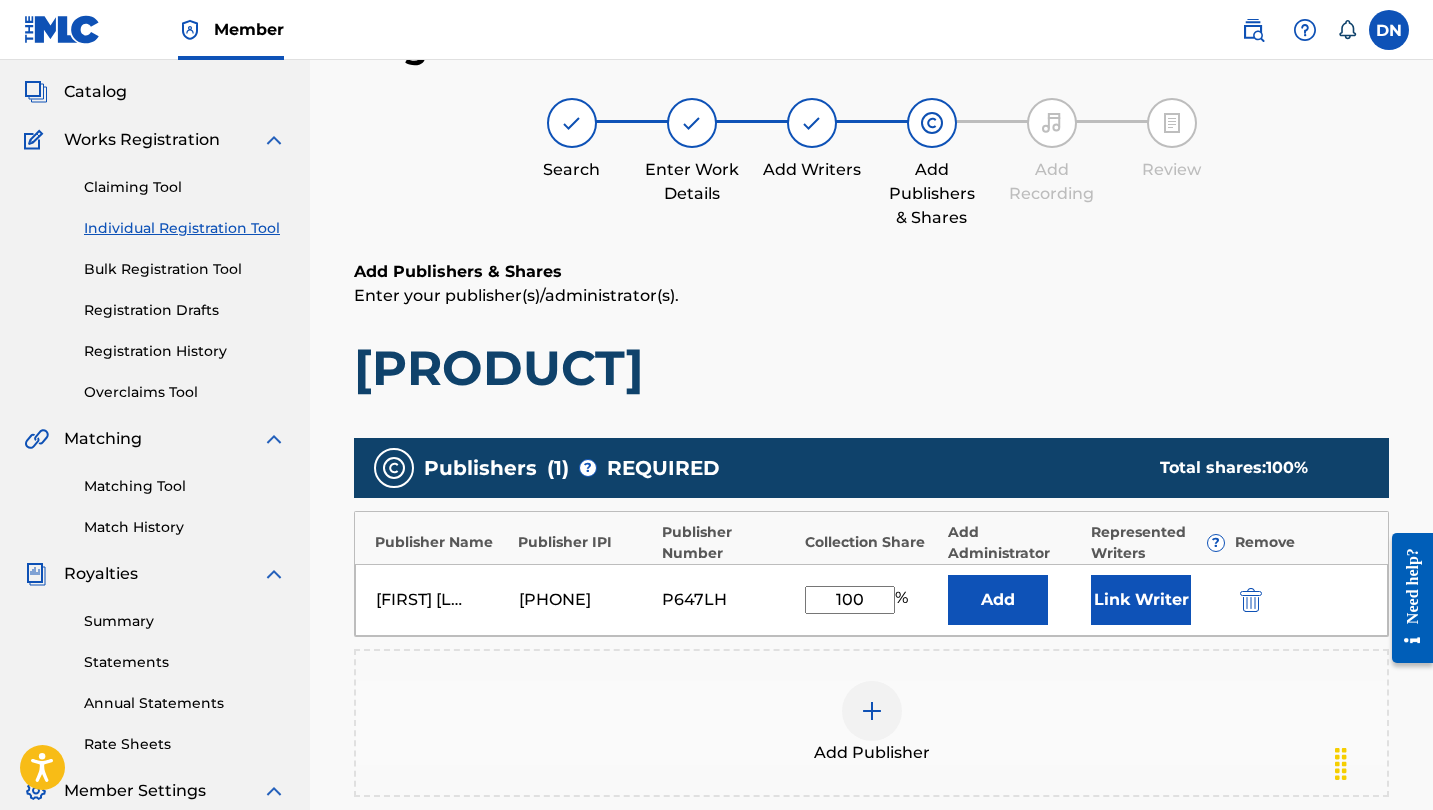 type on "100" 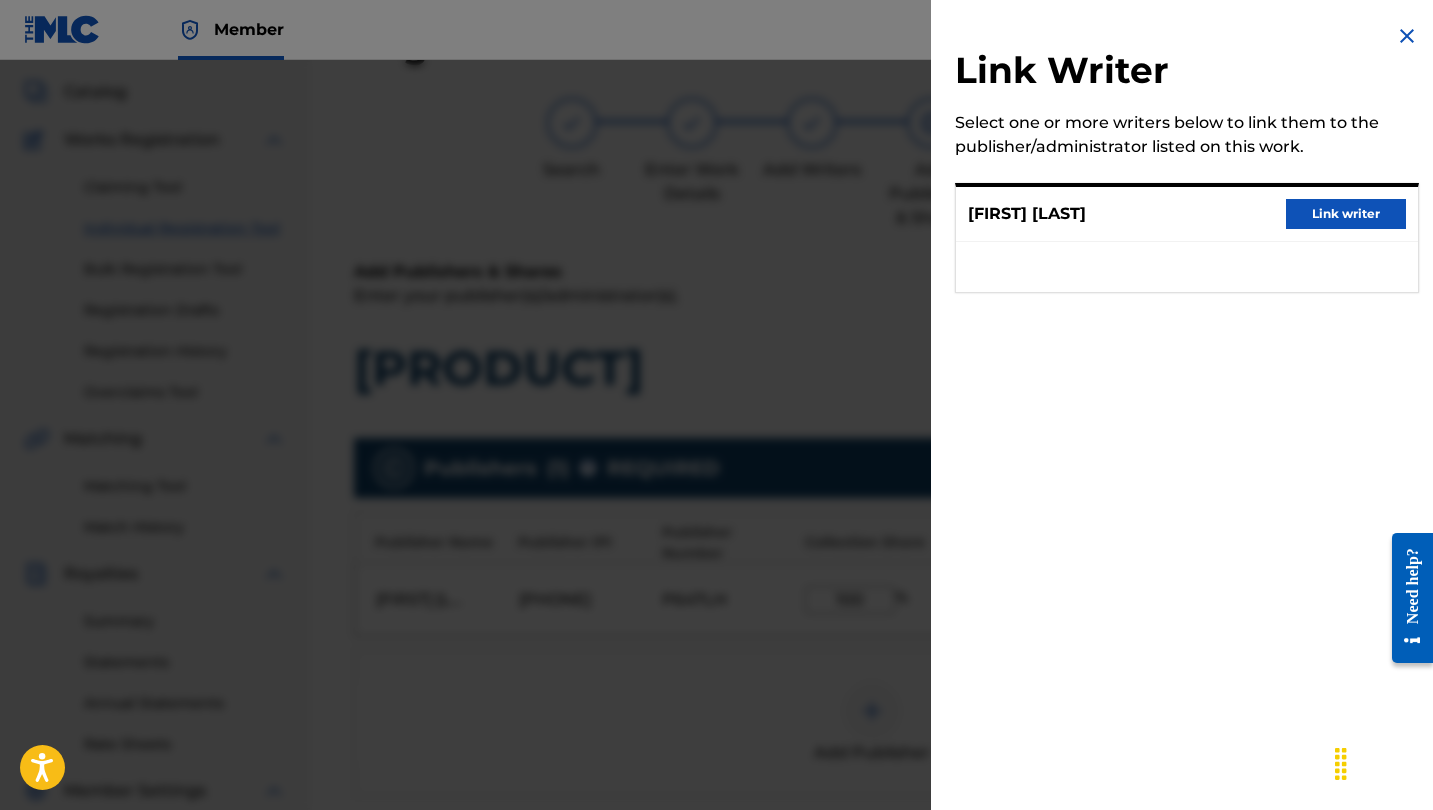 click on "Link writer" at bounding box center (1346, 214) 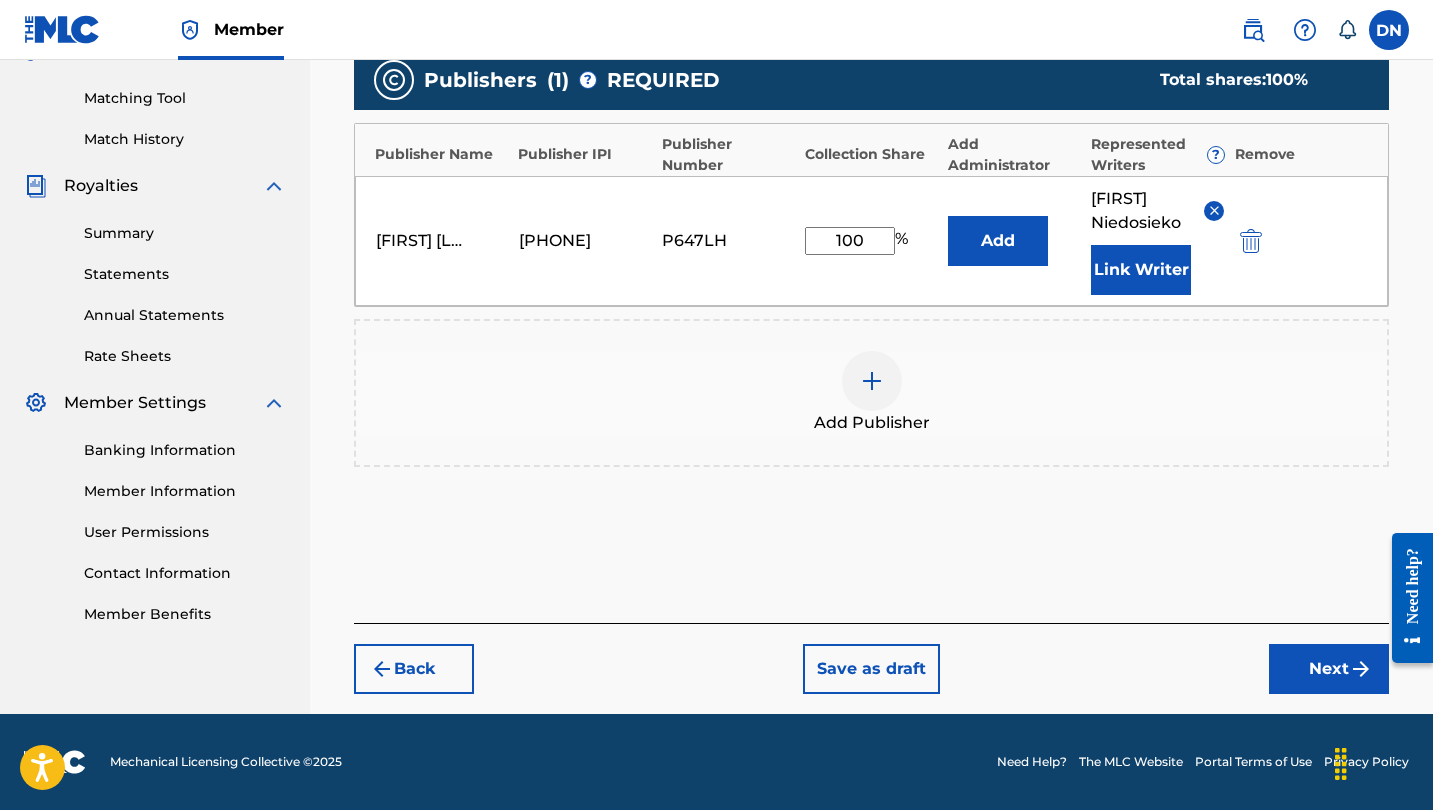 click on "Next" at bounding box center (1329, 669) 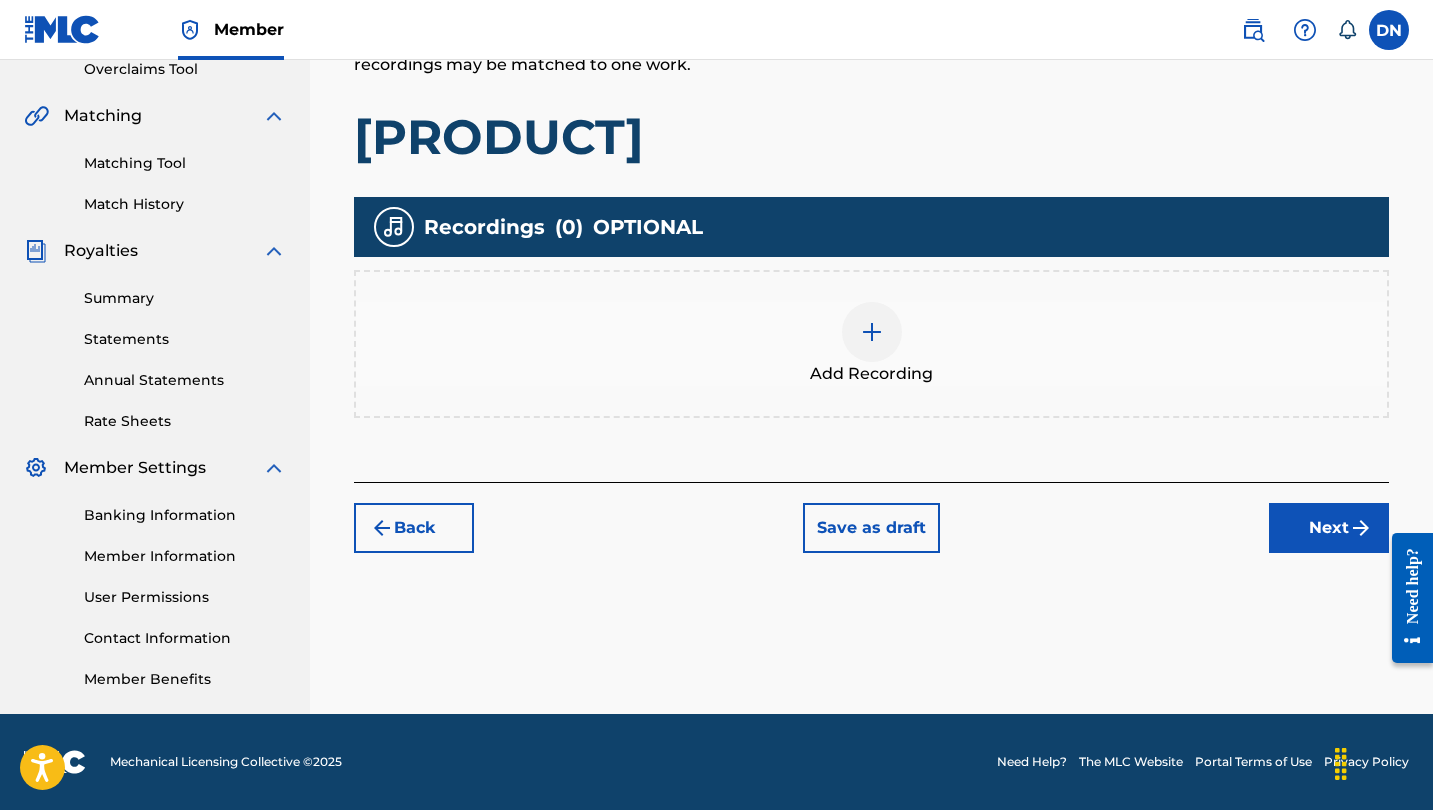 click at bounding box center (872, 332) 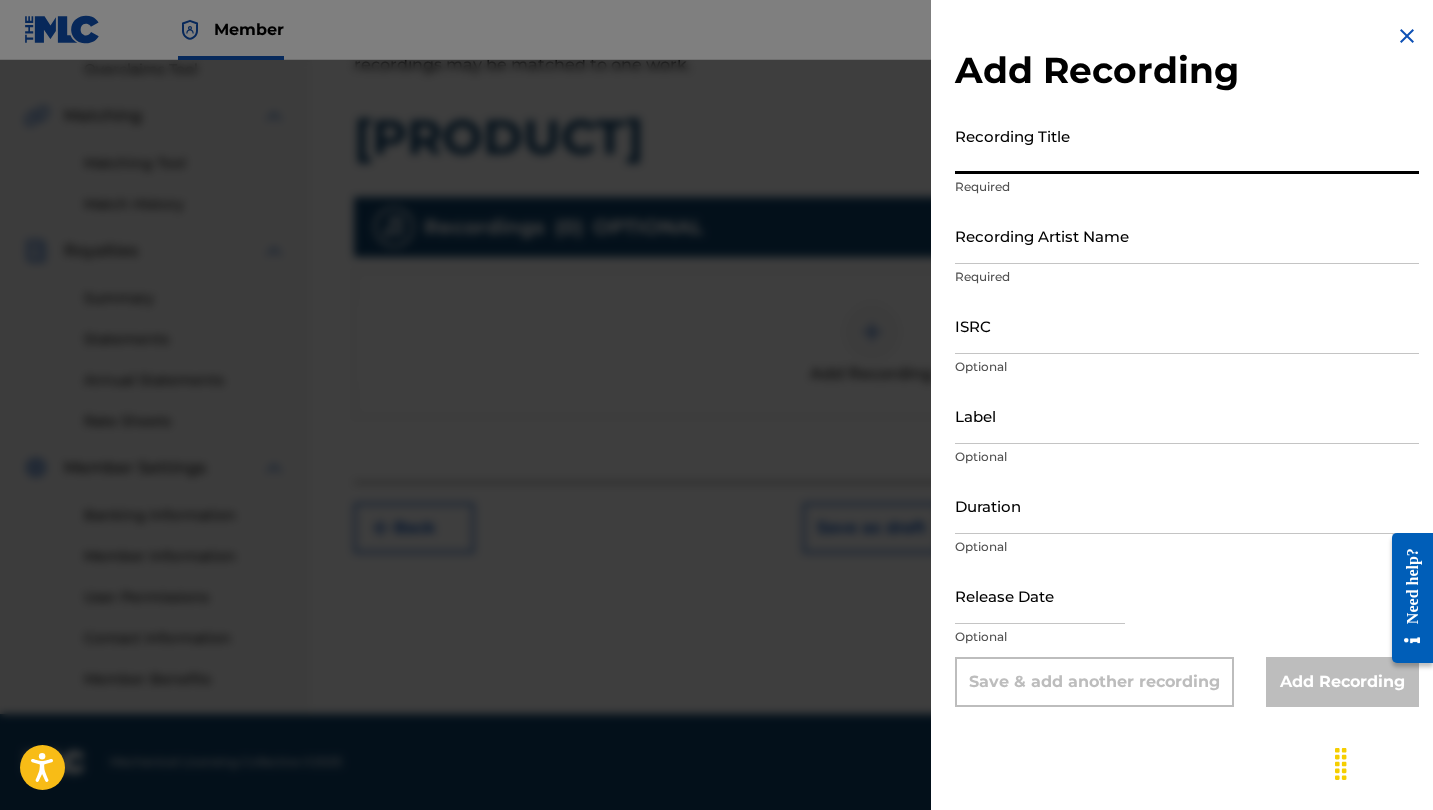 click on "Recording Title" at bounding box center [1187, 145] 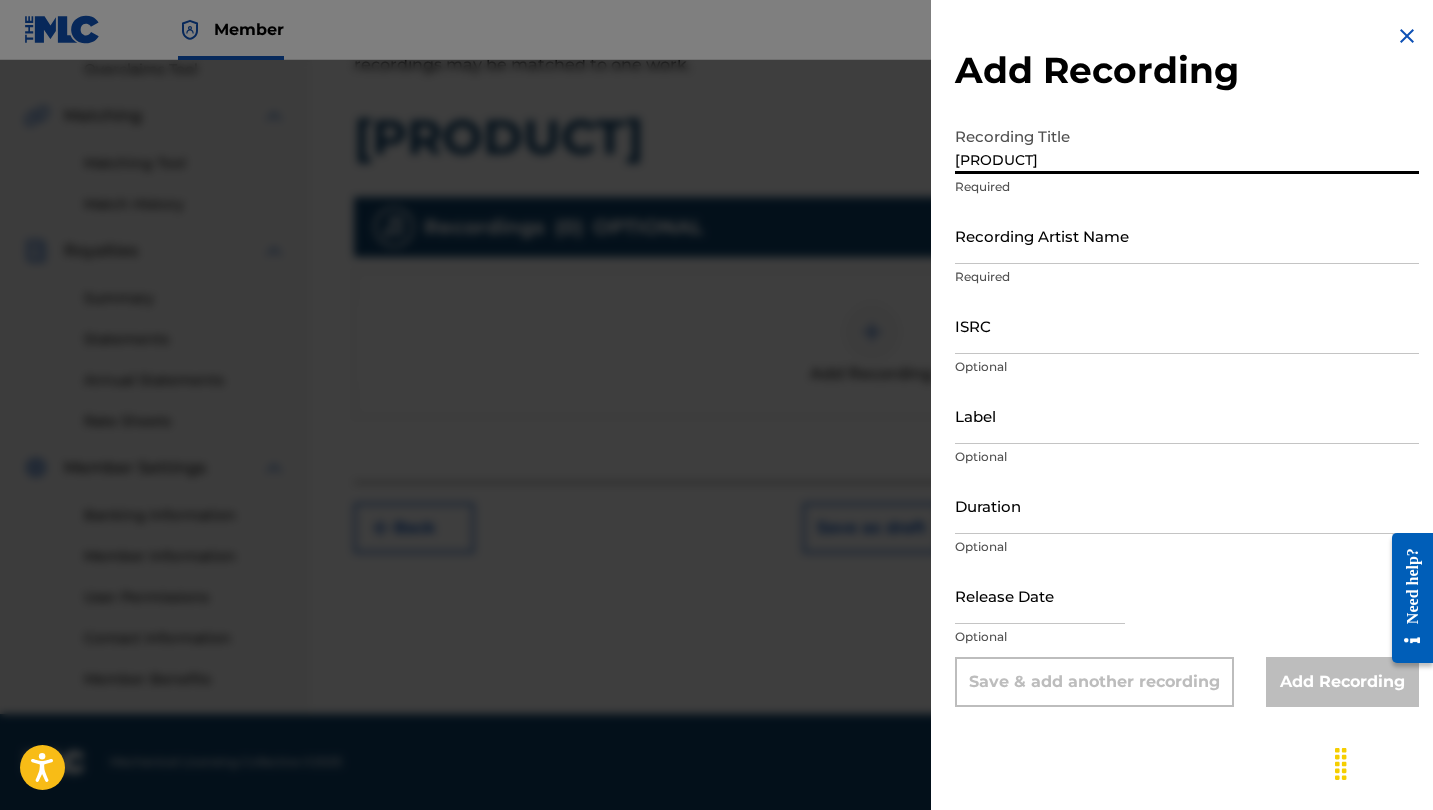 type on "[PRODUCT]" 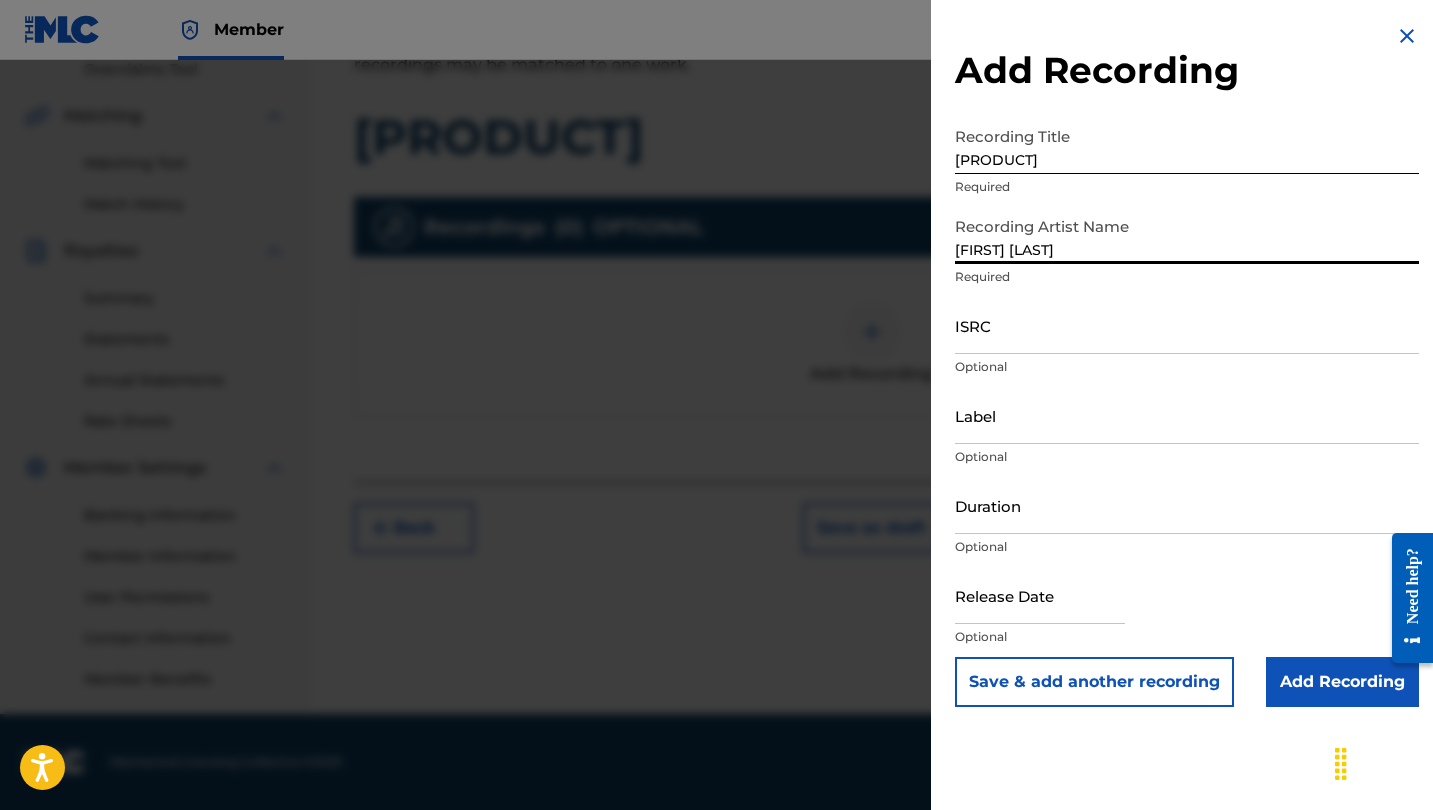 type on "[FIRST] [LAST]" 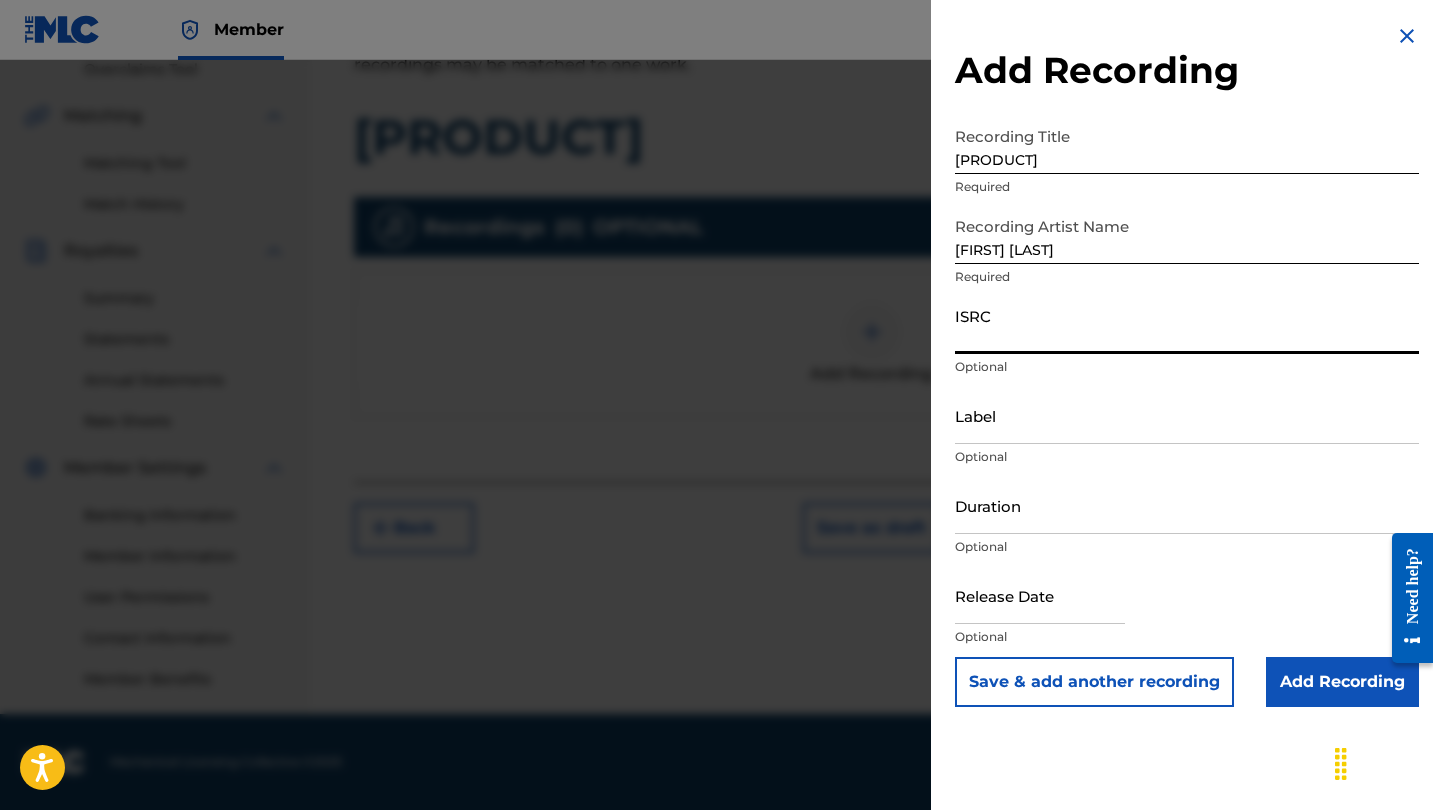 paste on "US83Z1475602" 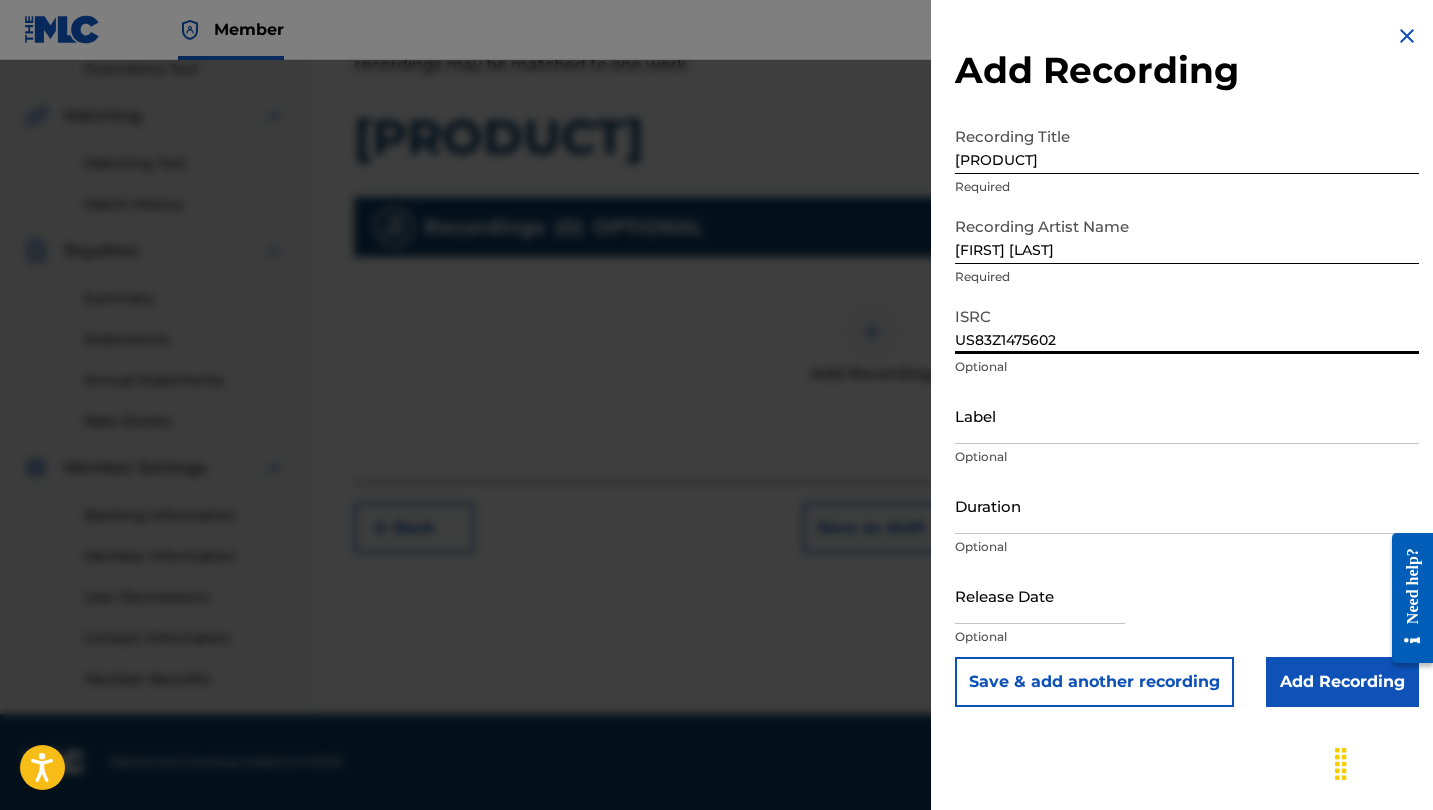 type on "US83Z1475602" 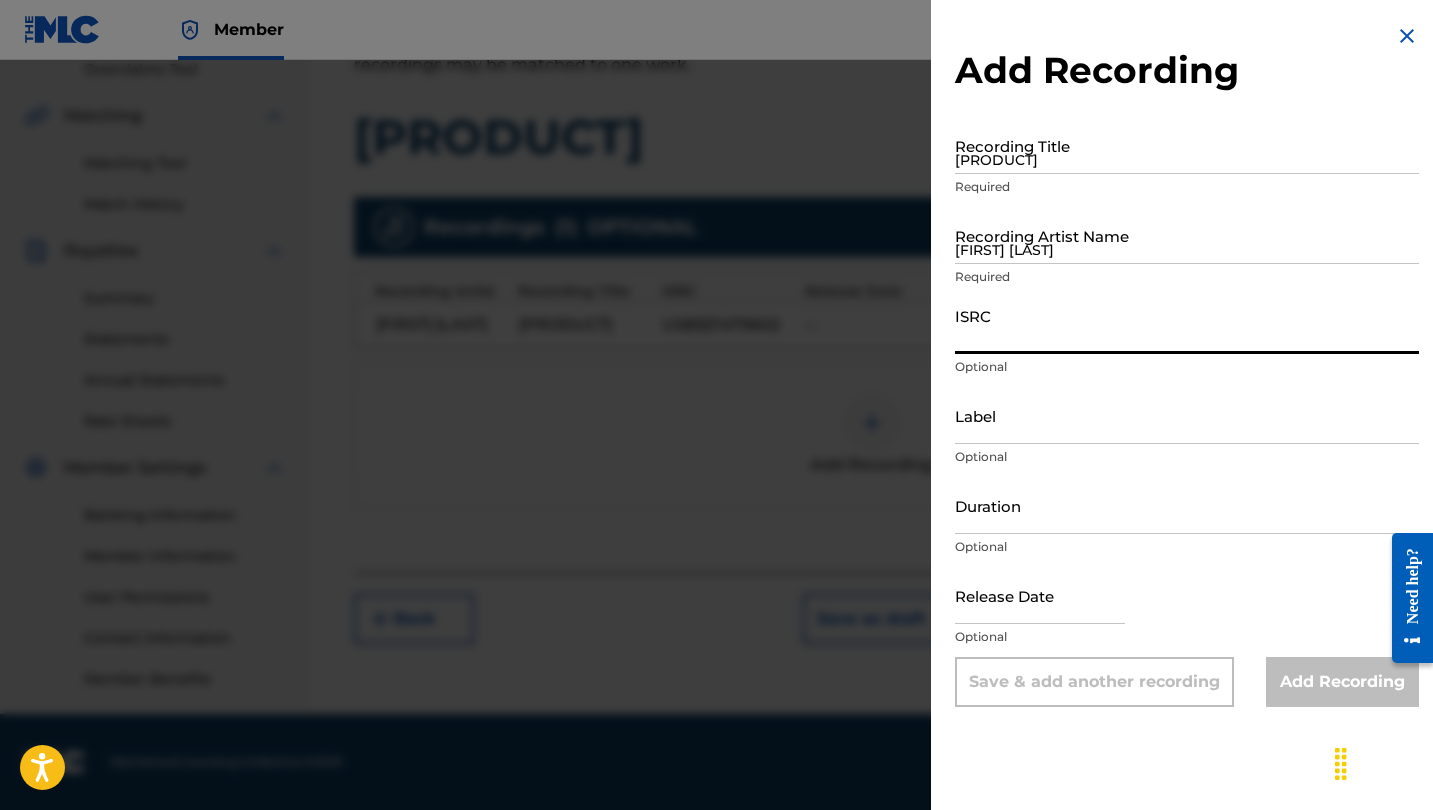 paste on "QZ5FN2053192" 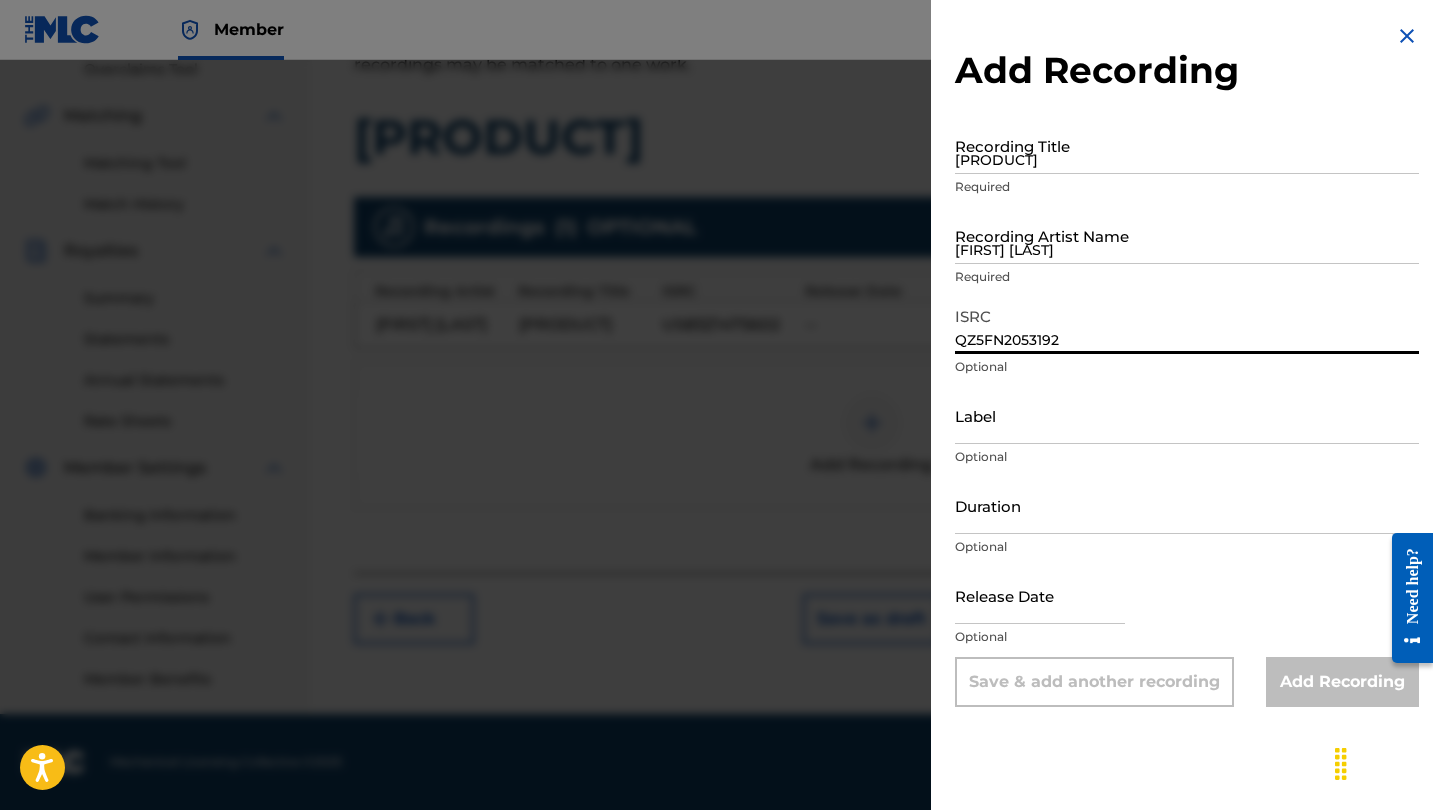 type on "QZ5FN2053192" 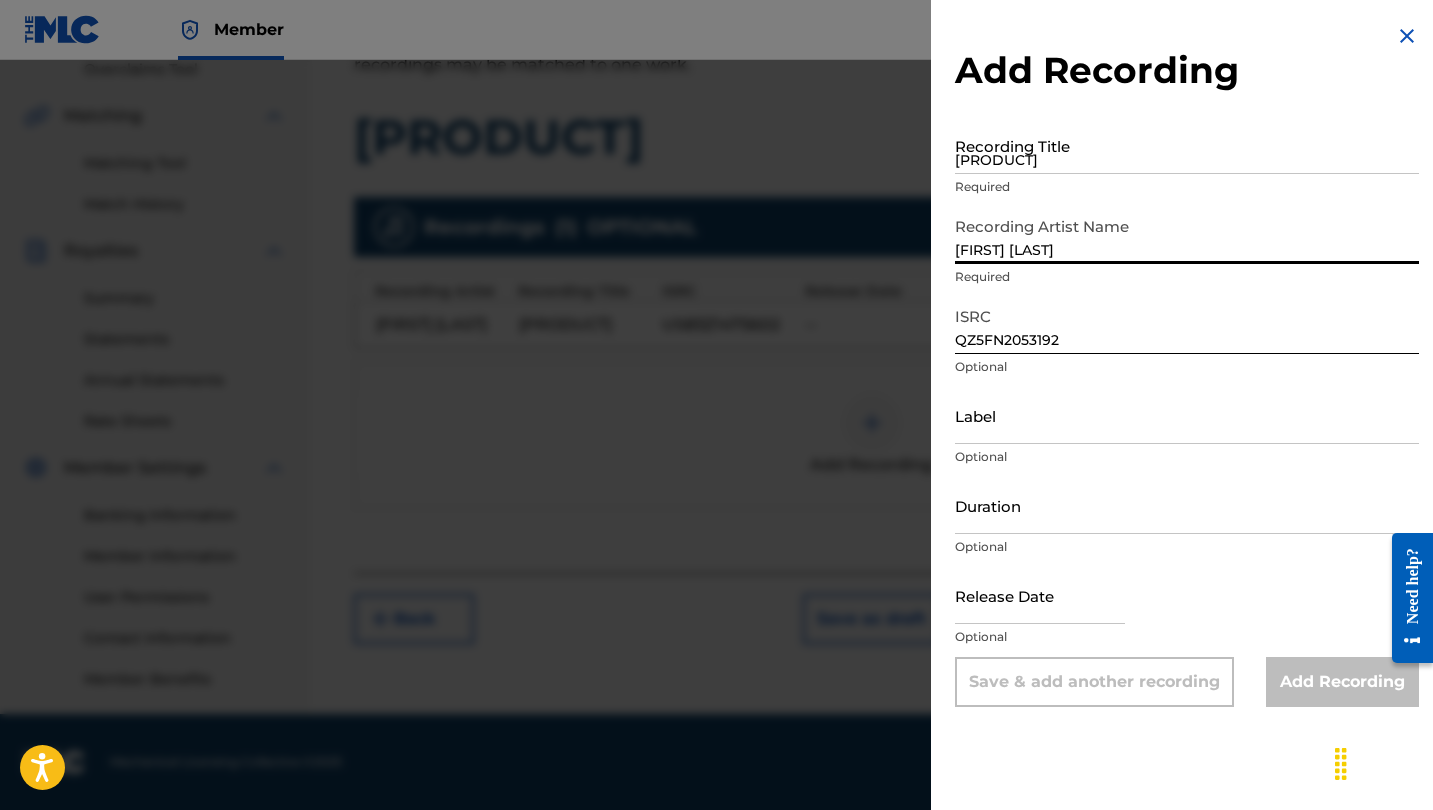 type on "[FIRST] [LAST]" 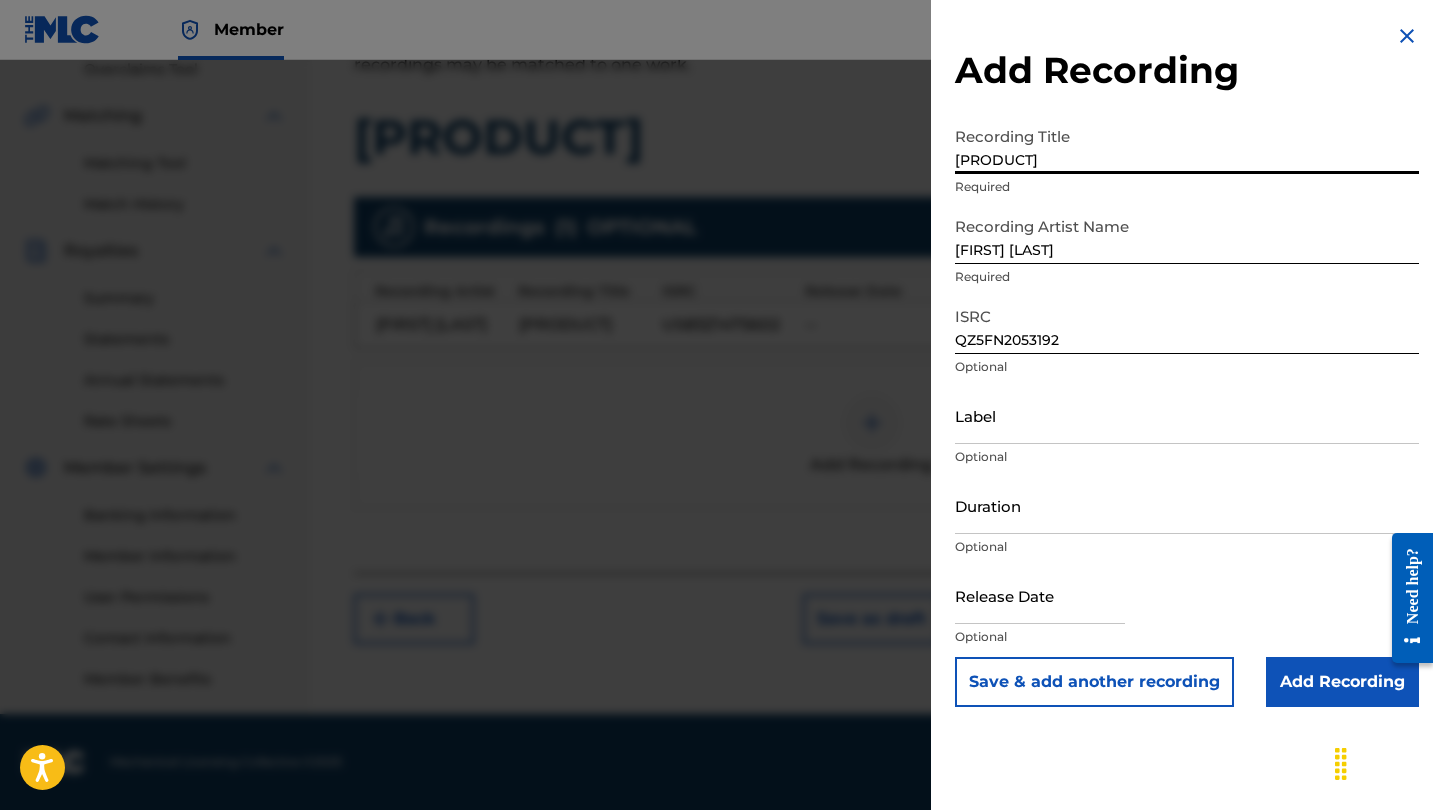 type on "[PRODUCT]" 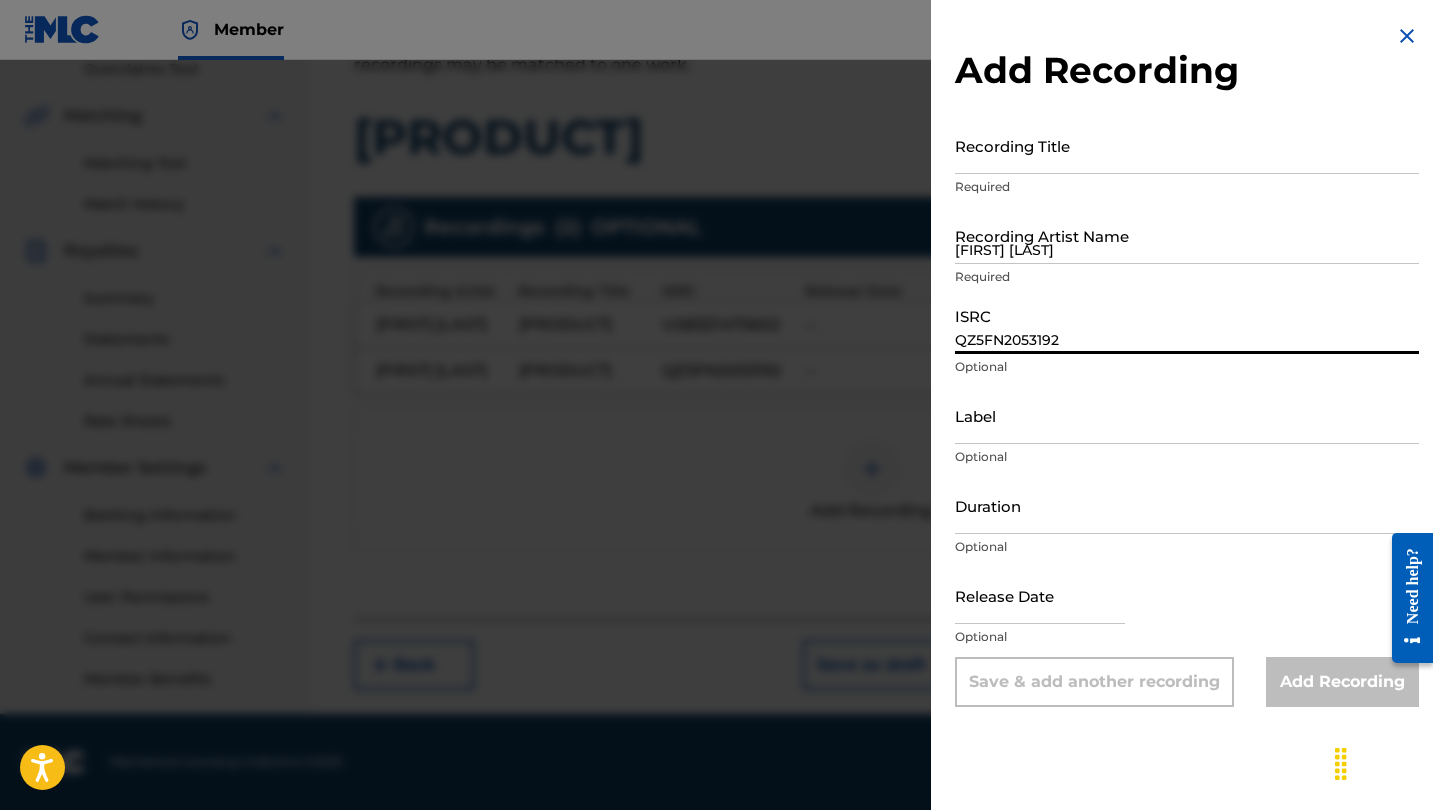 click on "QZ5FN2053192" at bounding box center [1187, 325] 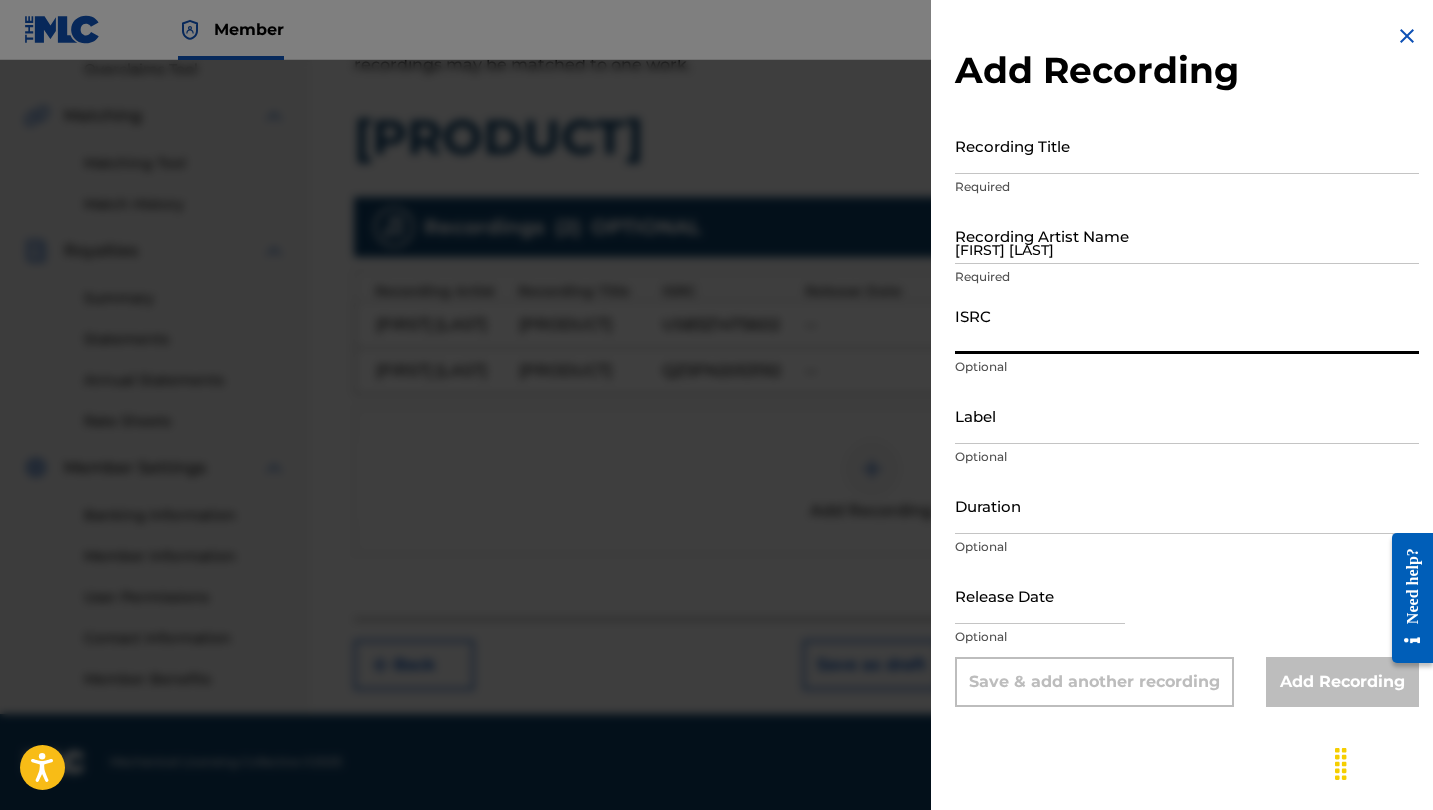 paste on "UKACT1663620" 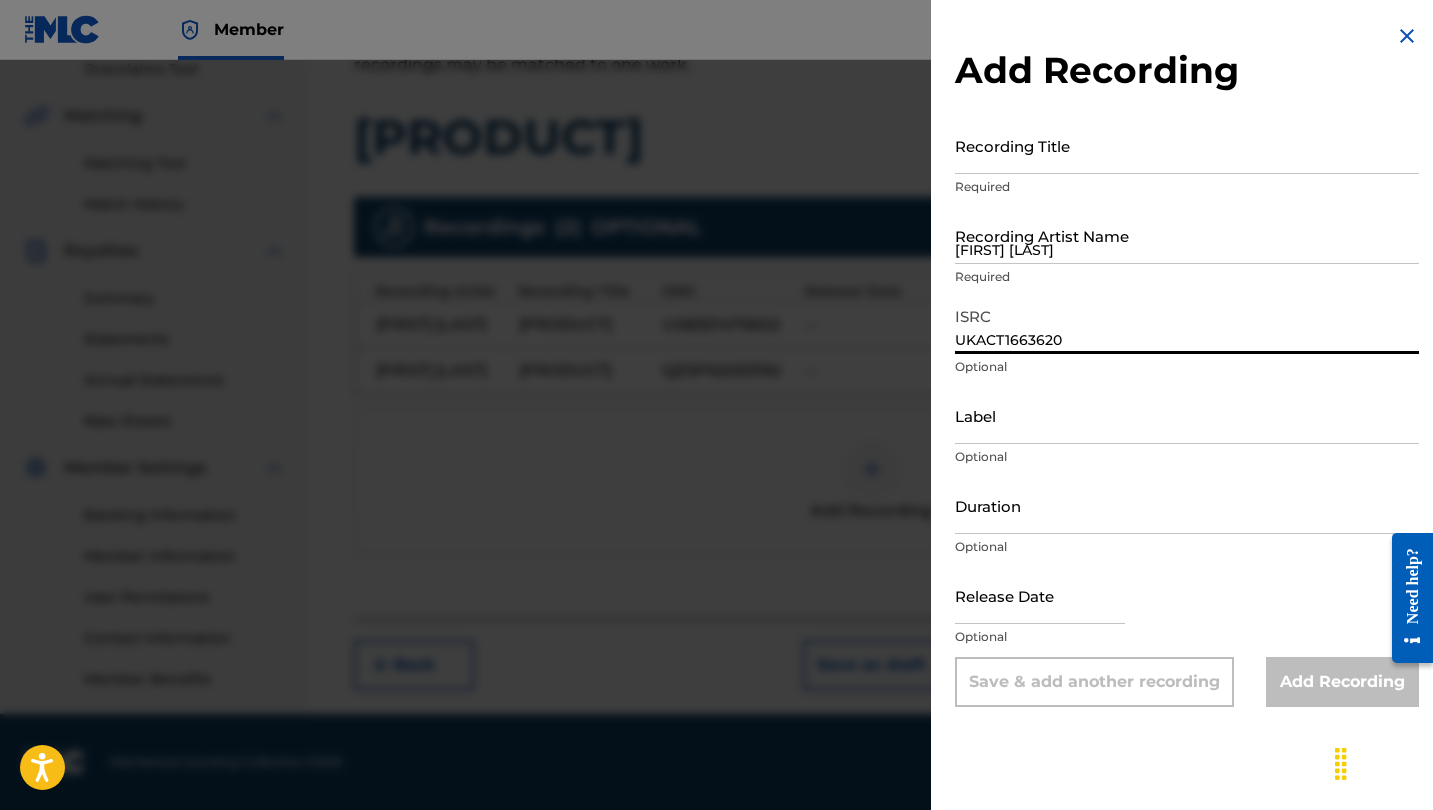 type on "UKACT1663620" 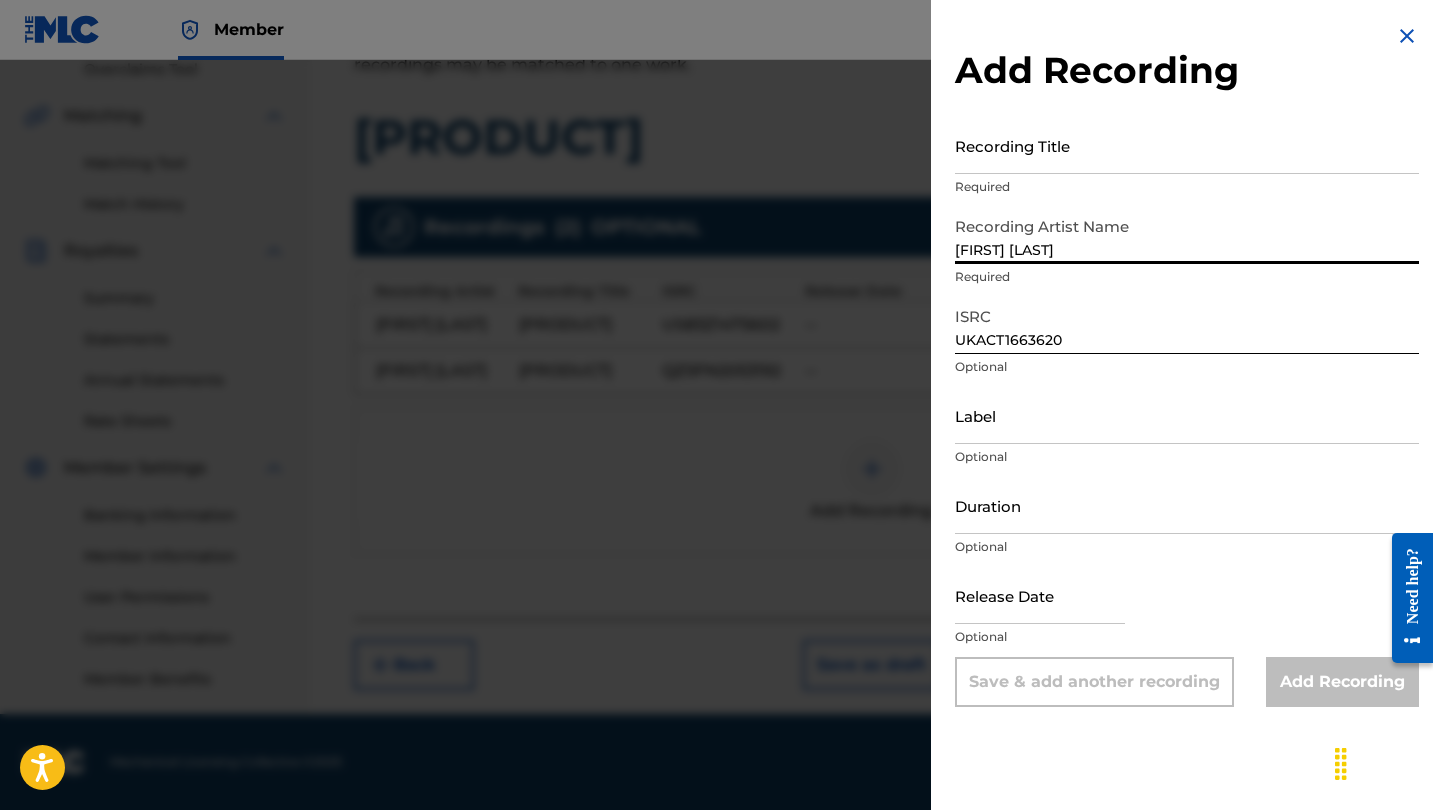 type on "[FIRST] [LAST]" 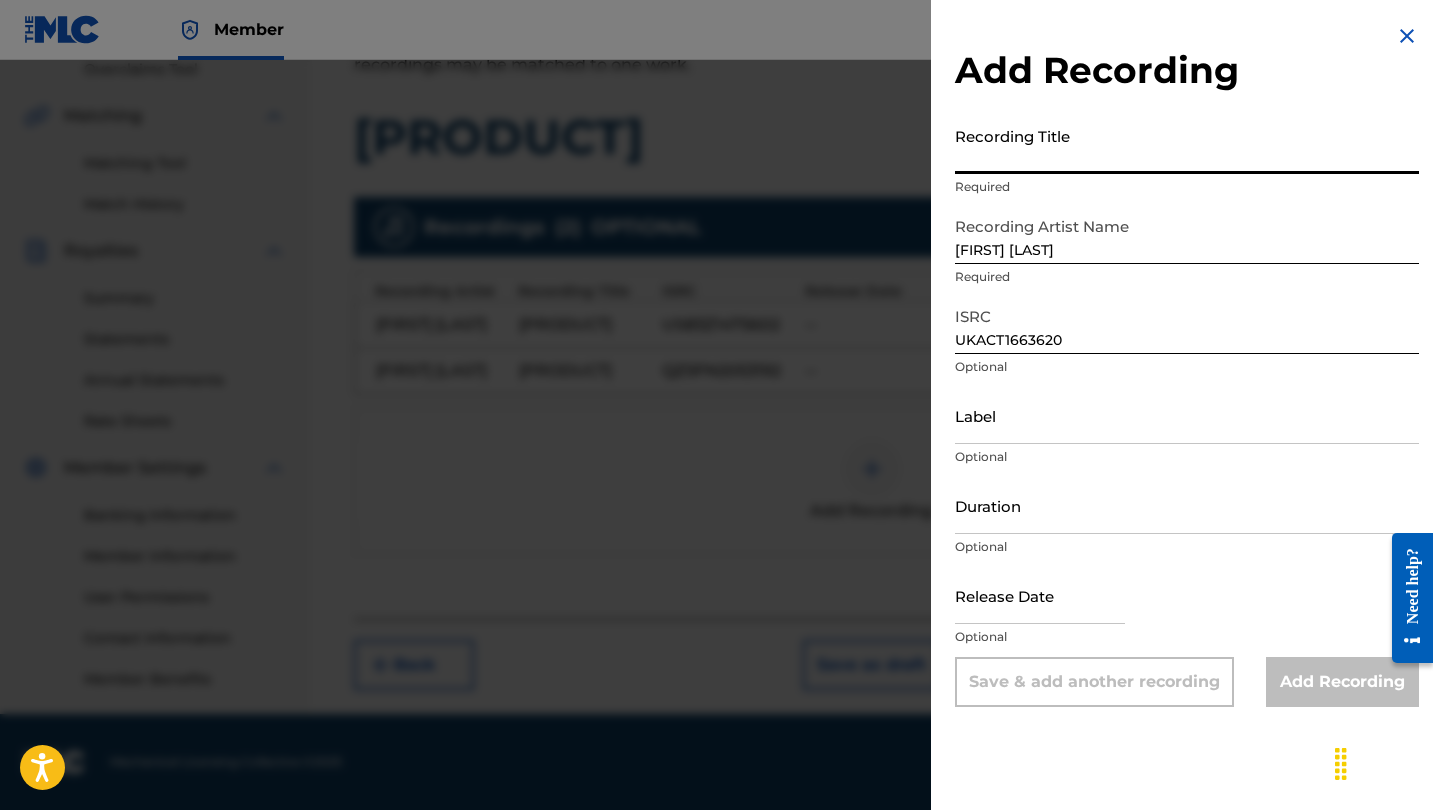 click on "Recording Title" at bounding box center (1187, 145) 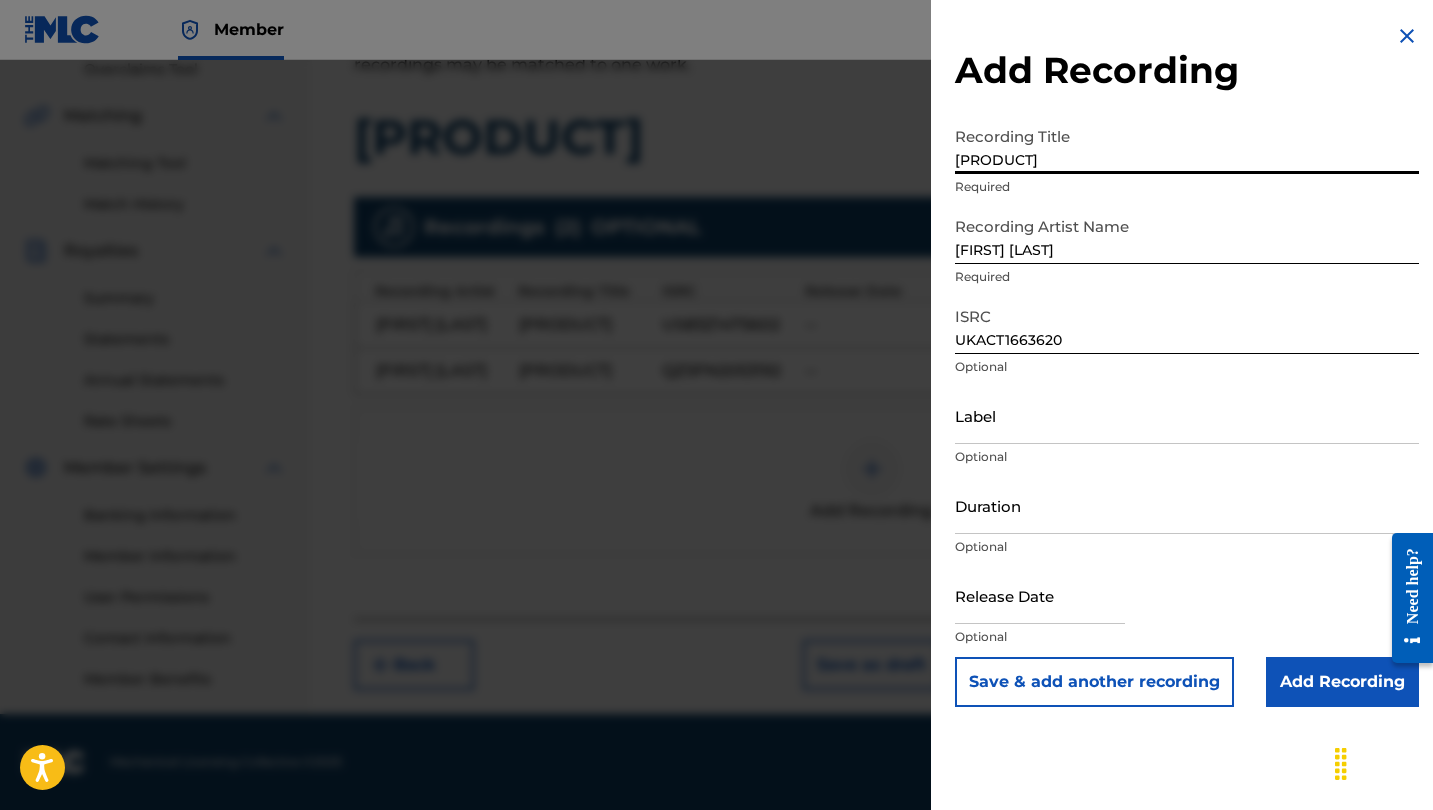 type on "[PRODUCT]" 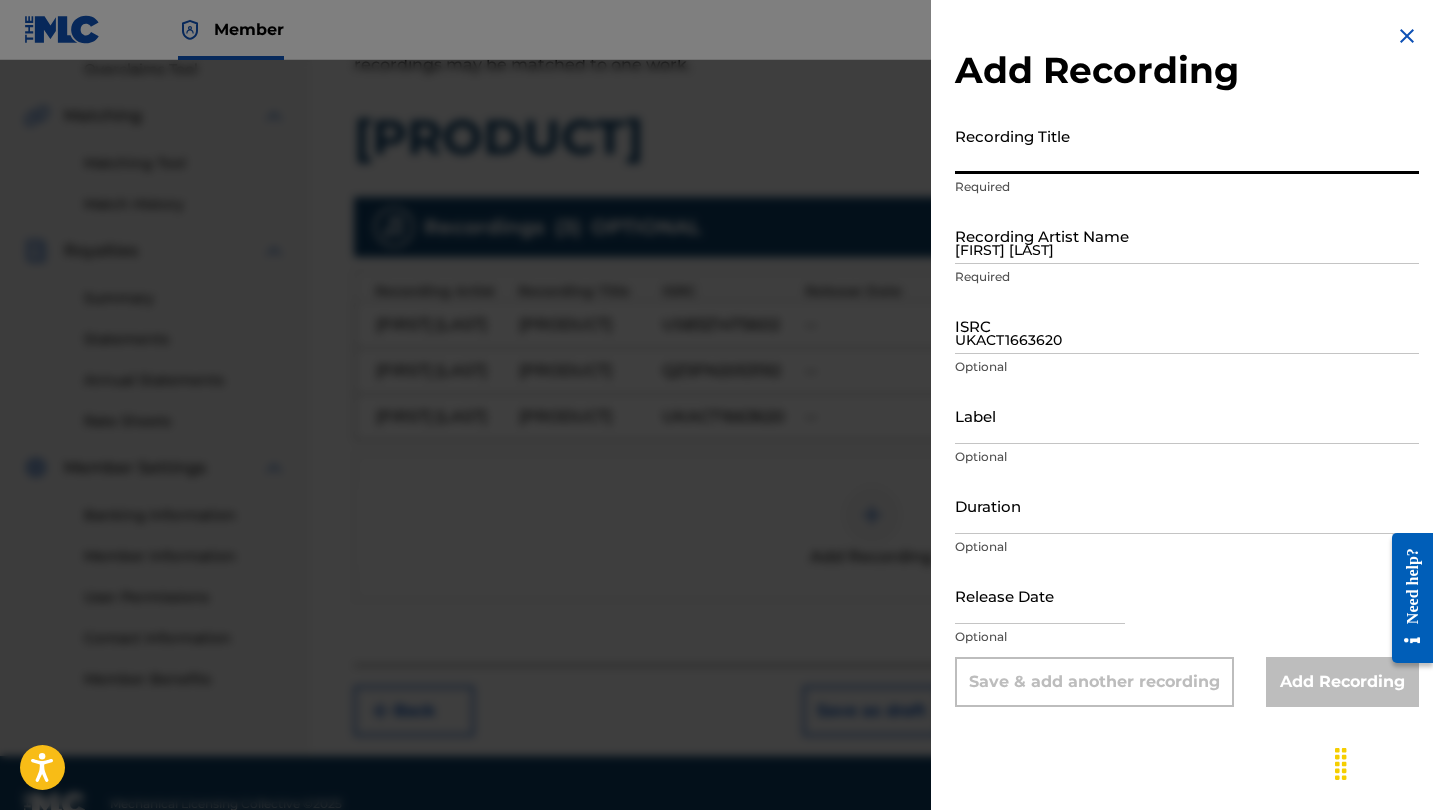 click on "UKACT1663620" at bounding box center (1187, 325) 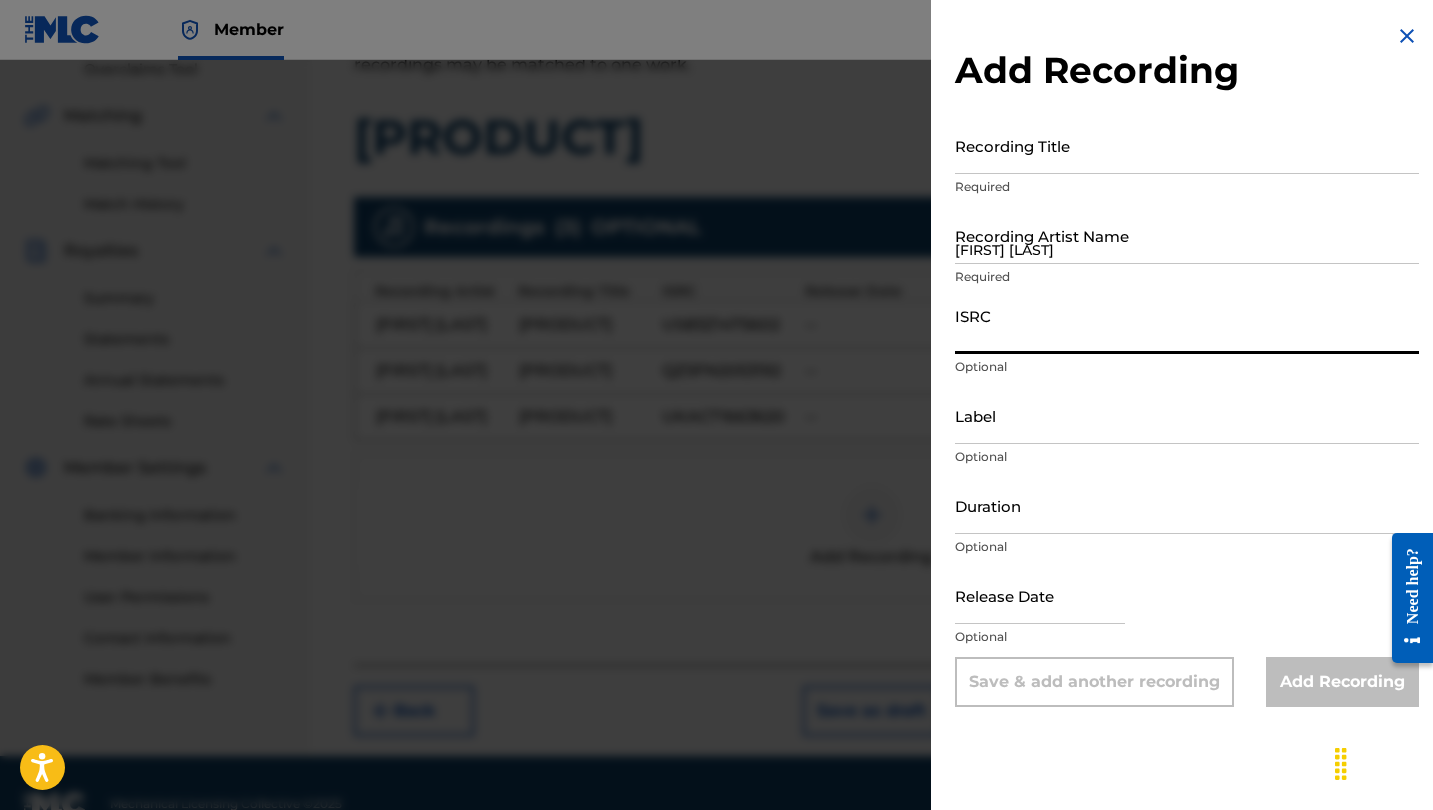 paste on "UKACT1676779" 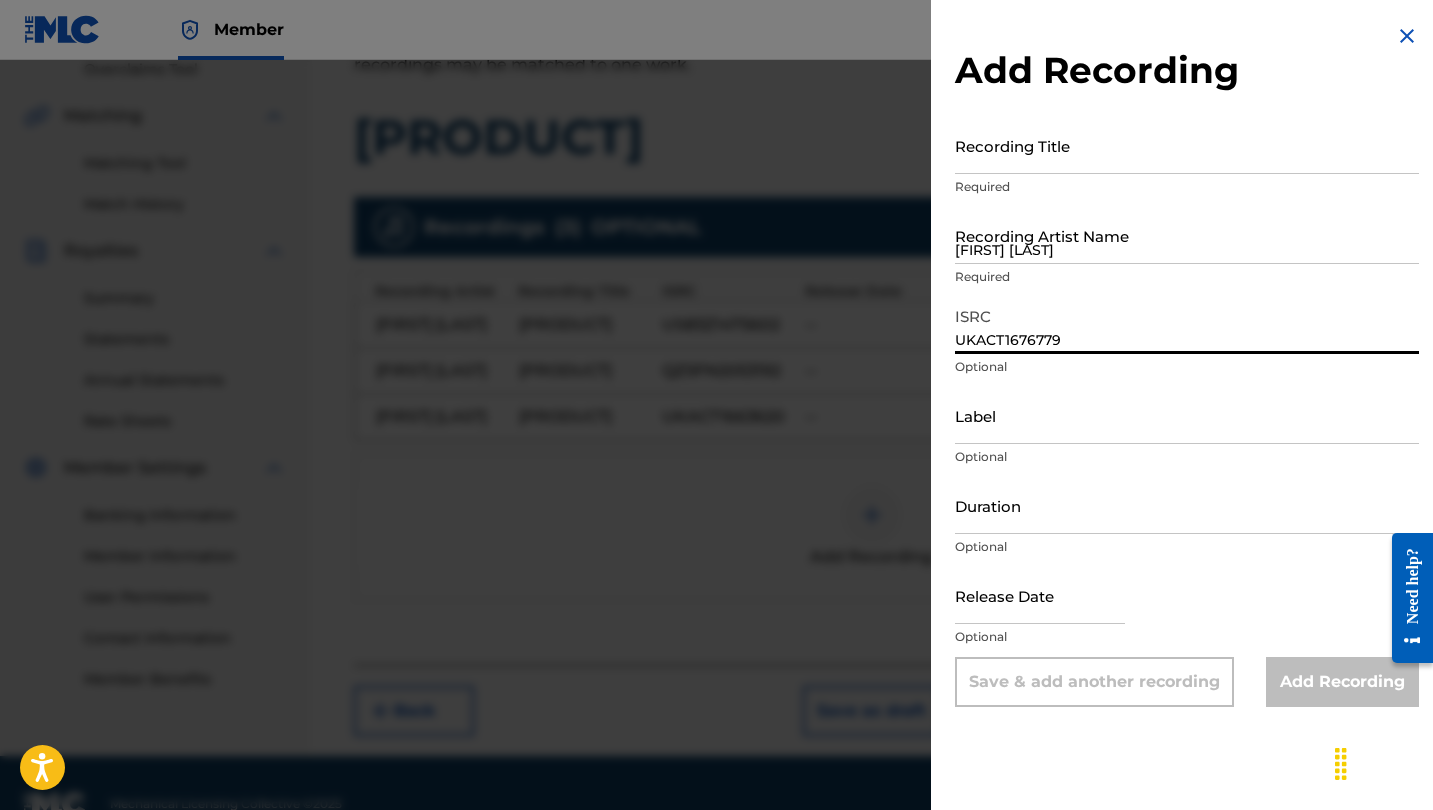 type on "UKACT1676779" 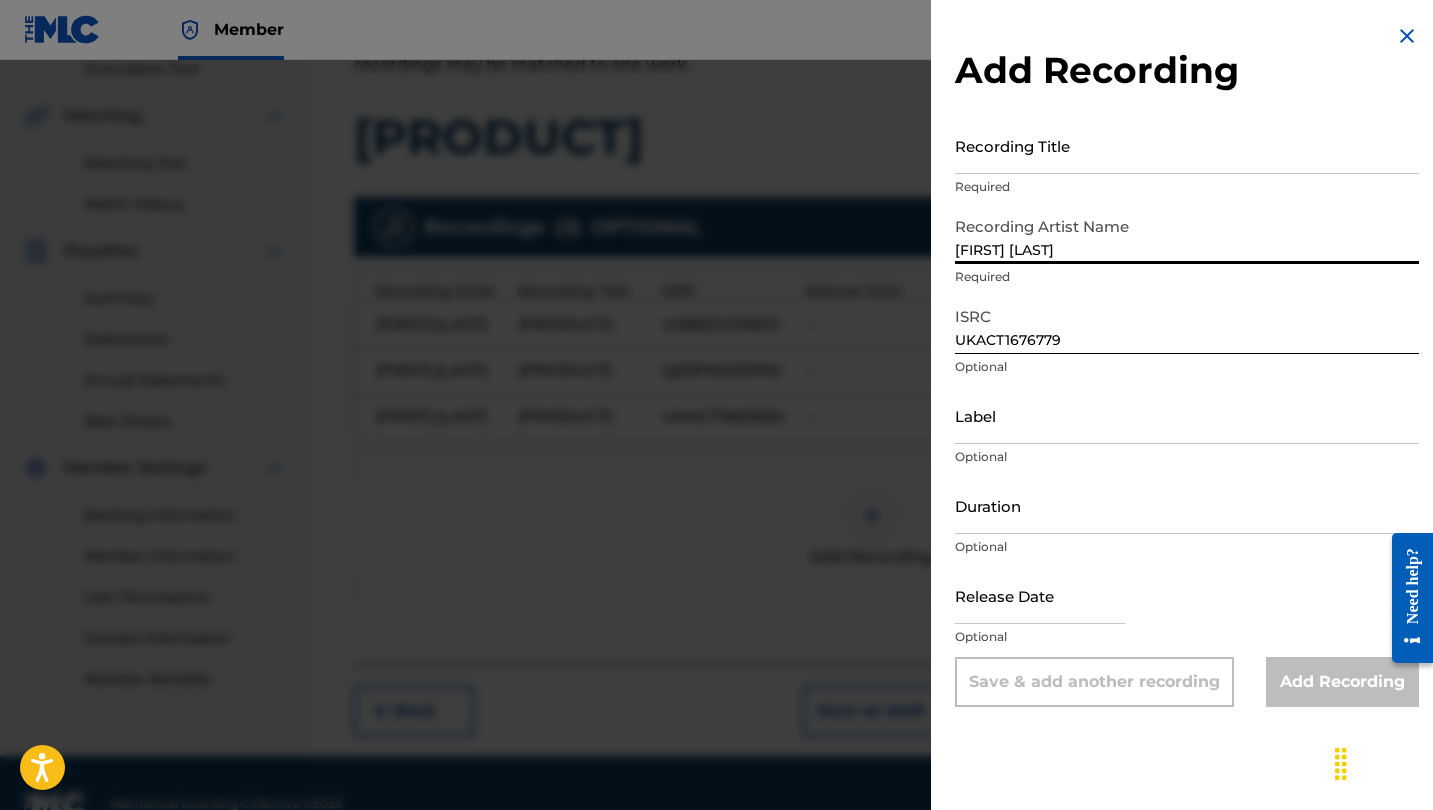 type on "[FIRST] [LAST]" 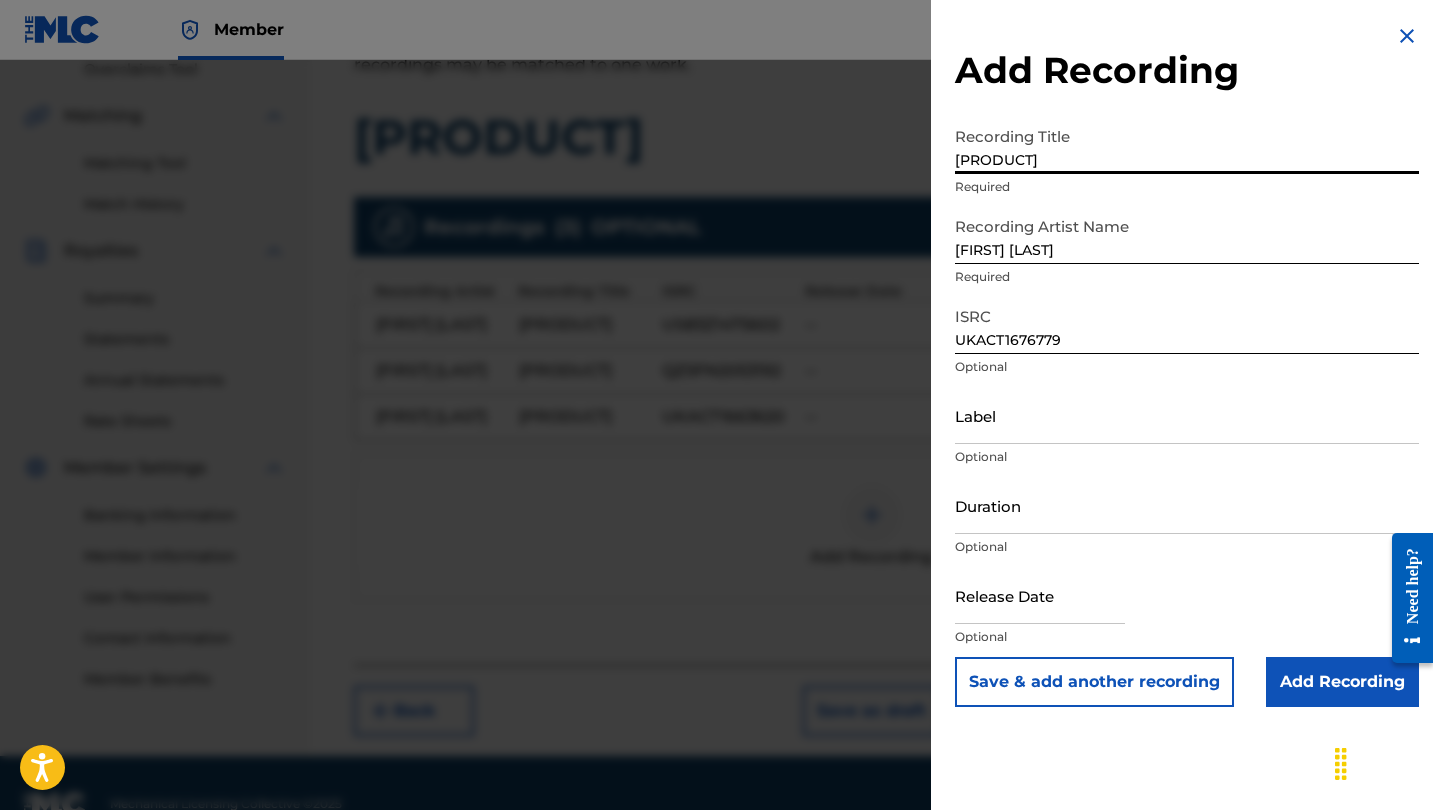 type on "[PRODUCT]" 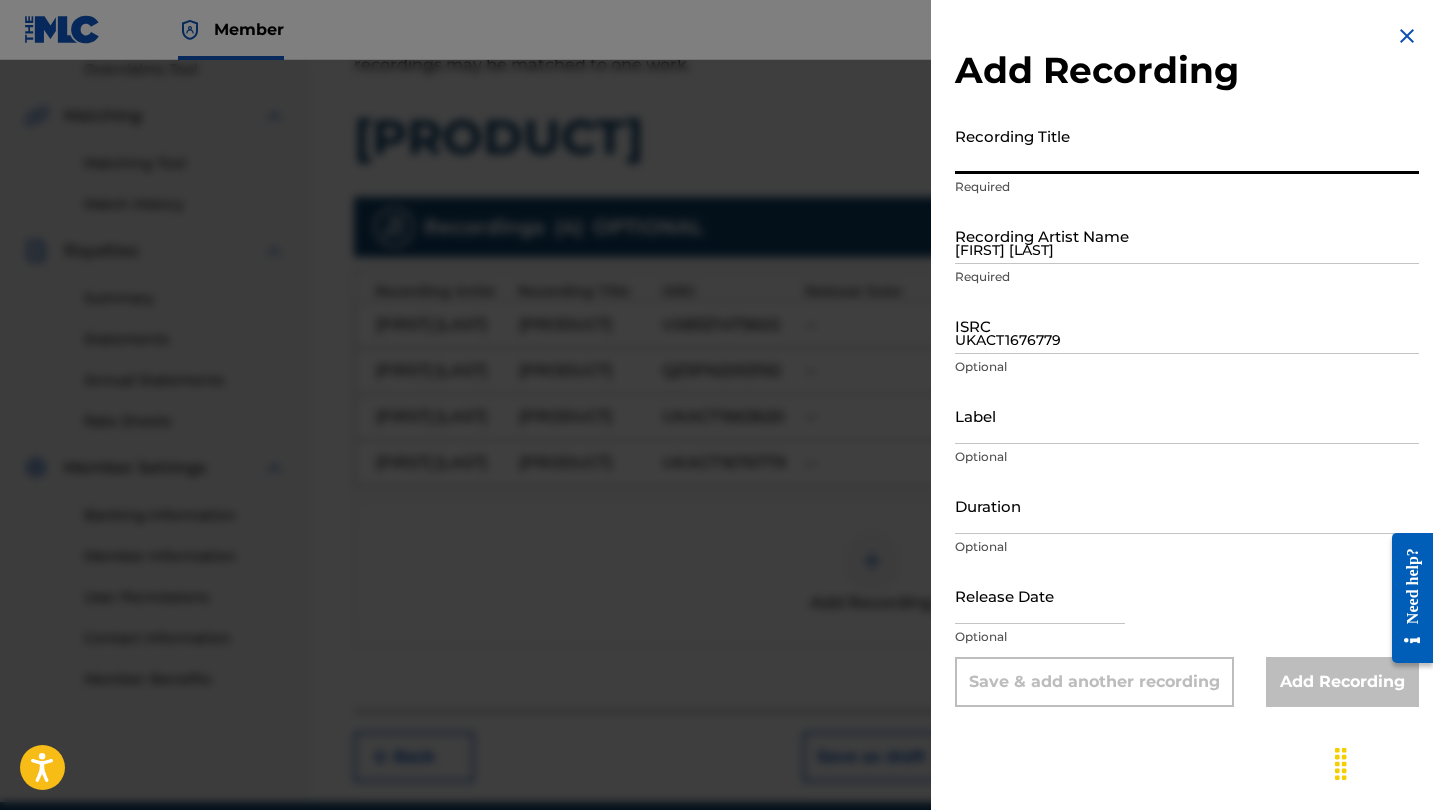 click on "UKACT1676779" at bounding box center [1187, 325] 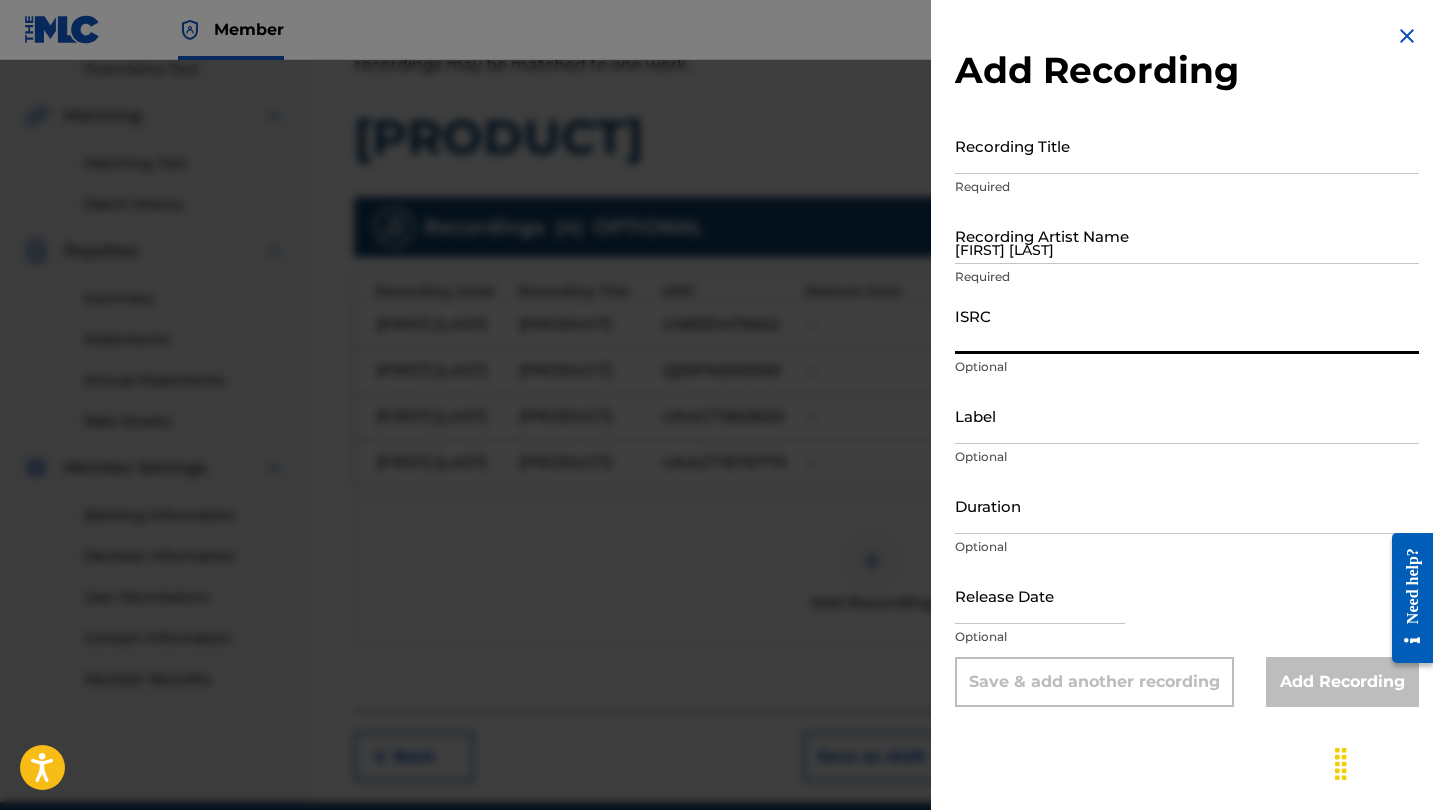paste on "FR59R1832047" 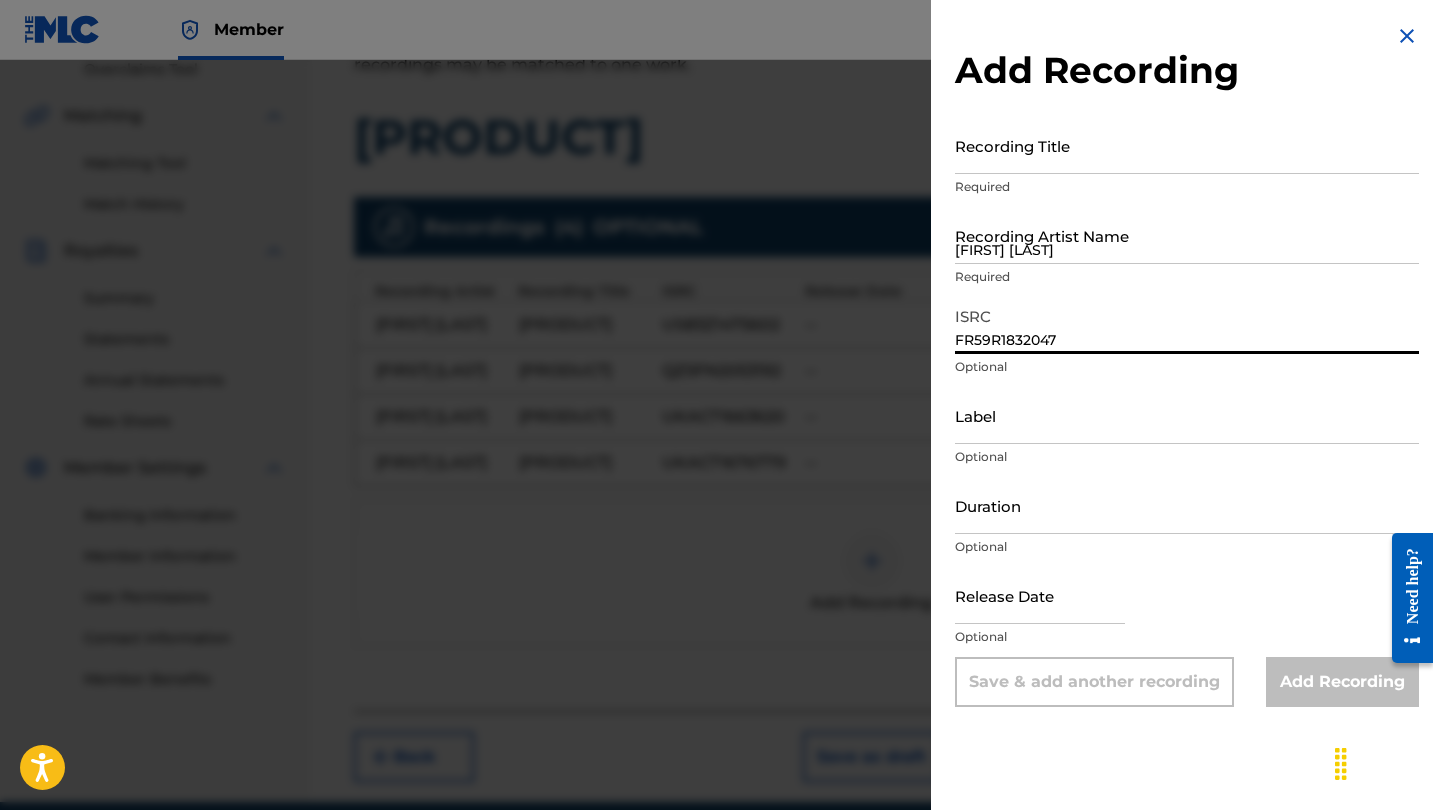 type on "FR59R1832047" 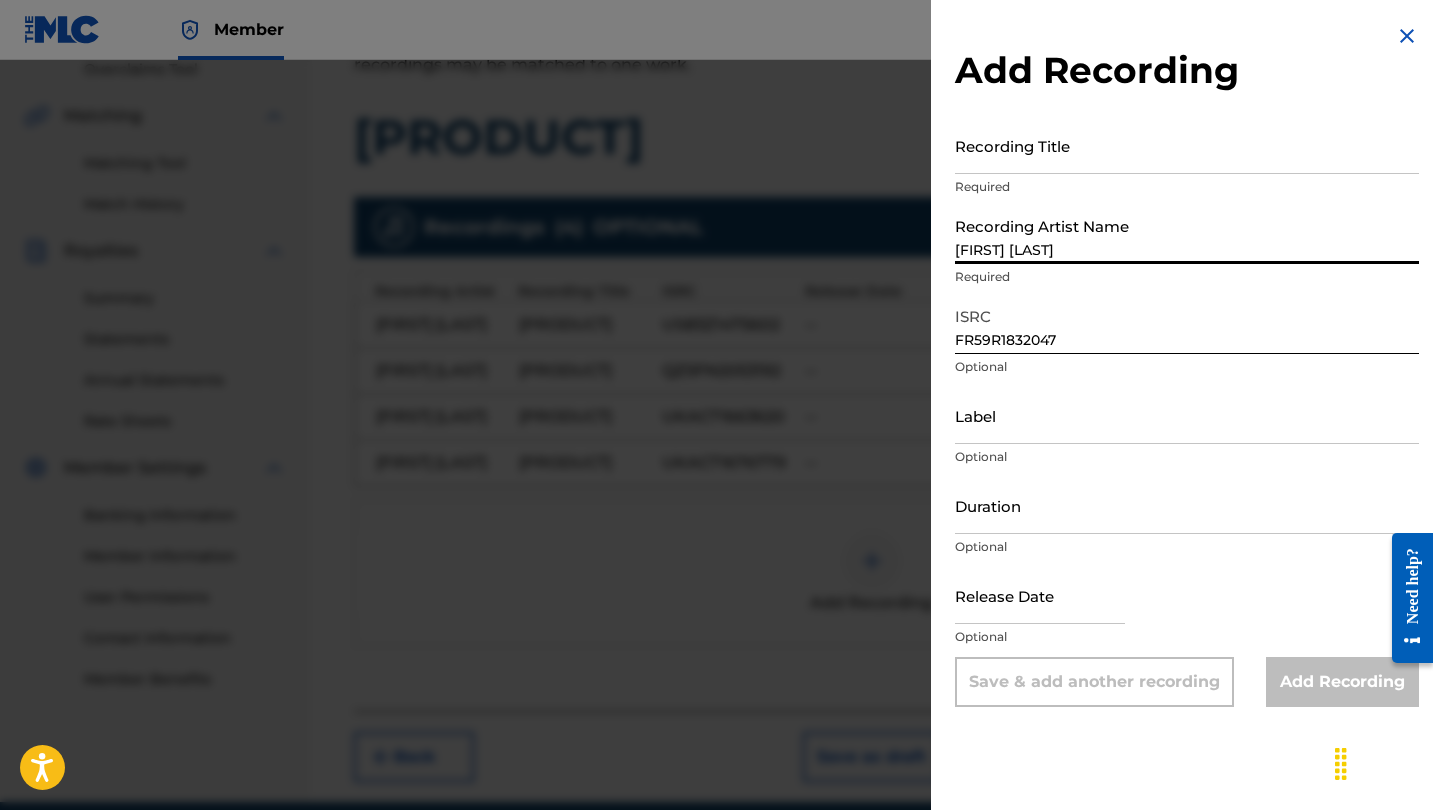 click on "[FIRST] [LAST]" at bounding box center (1187, 235) 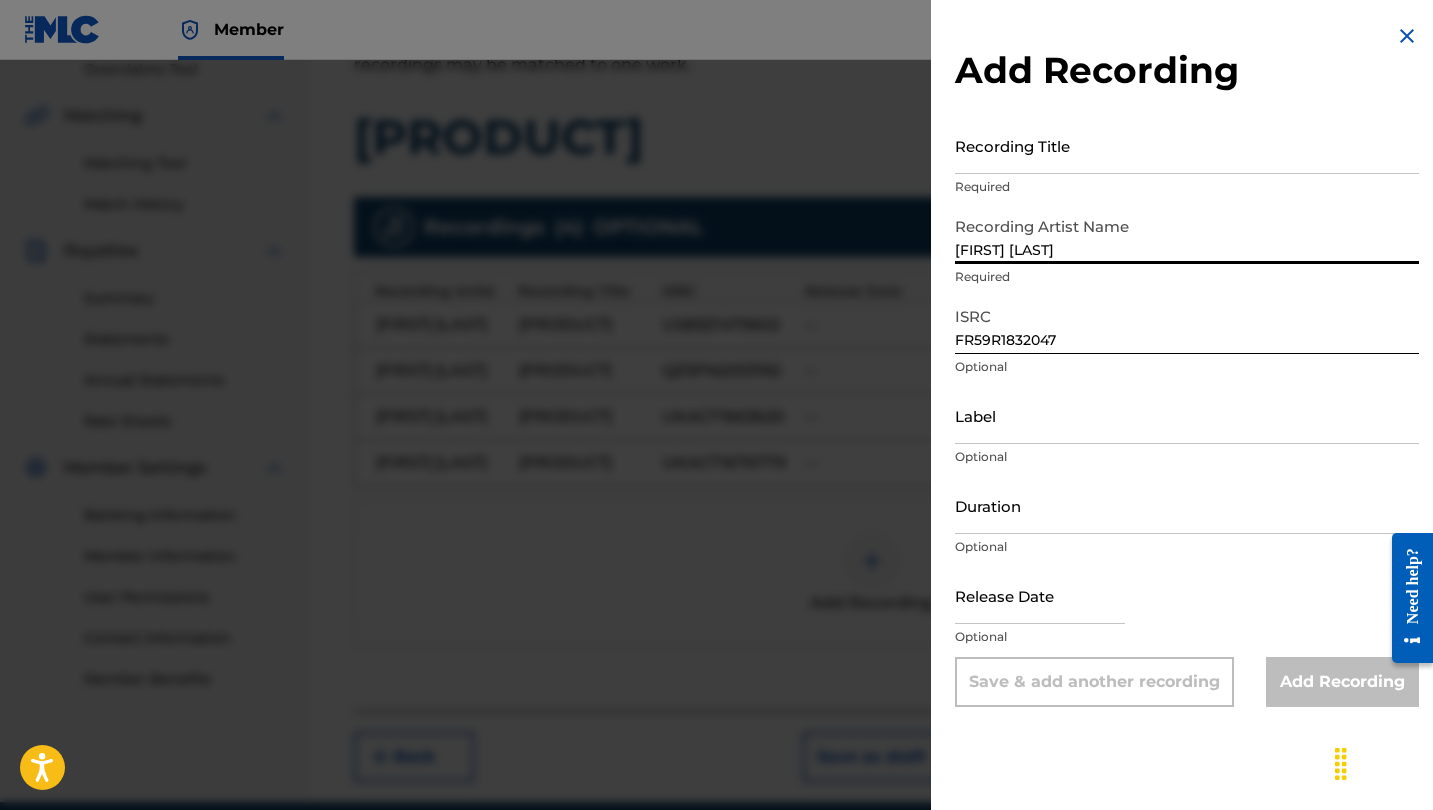 type on "[FIRST] [LAST]" 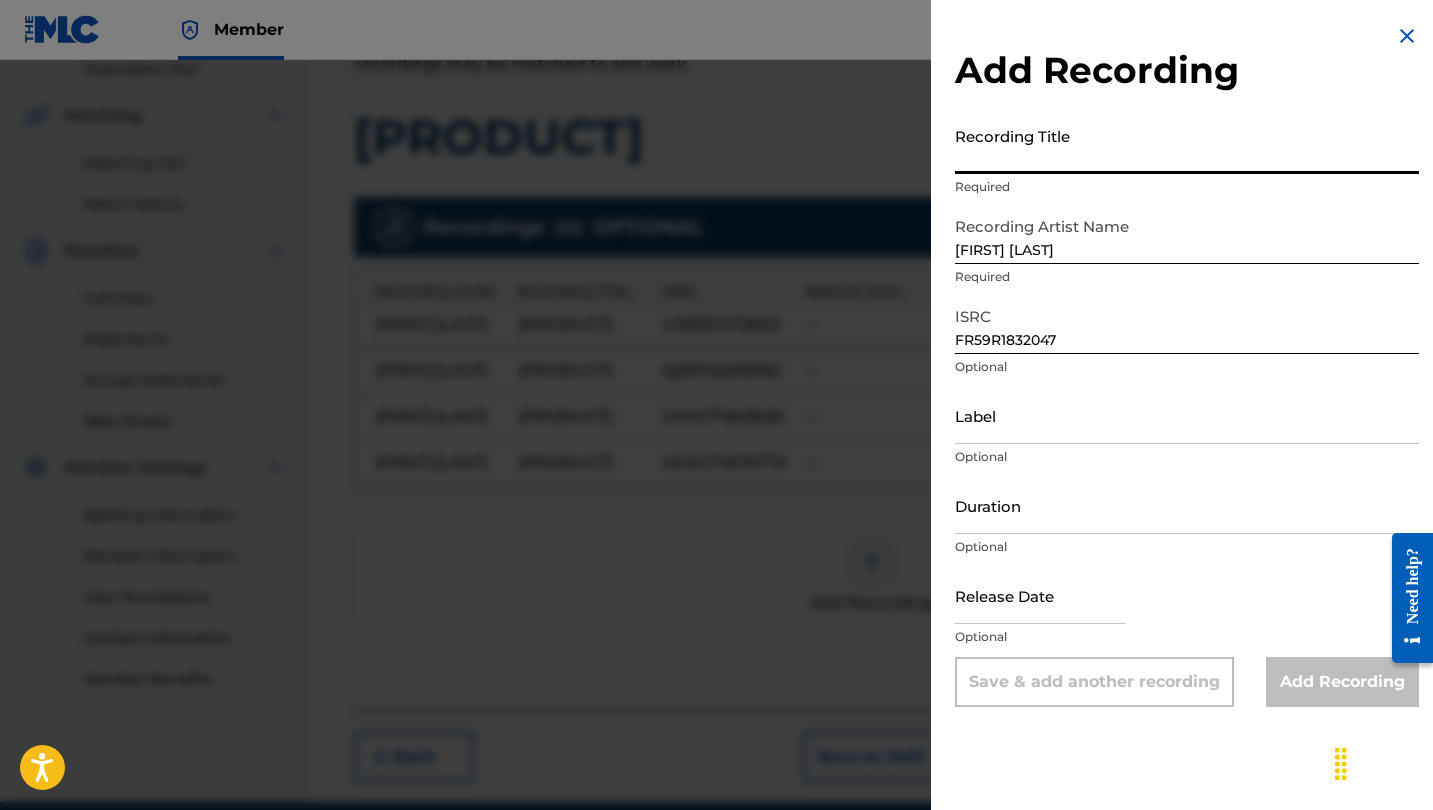 click on "Recording Title" at bounding box center [1187, 145] 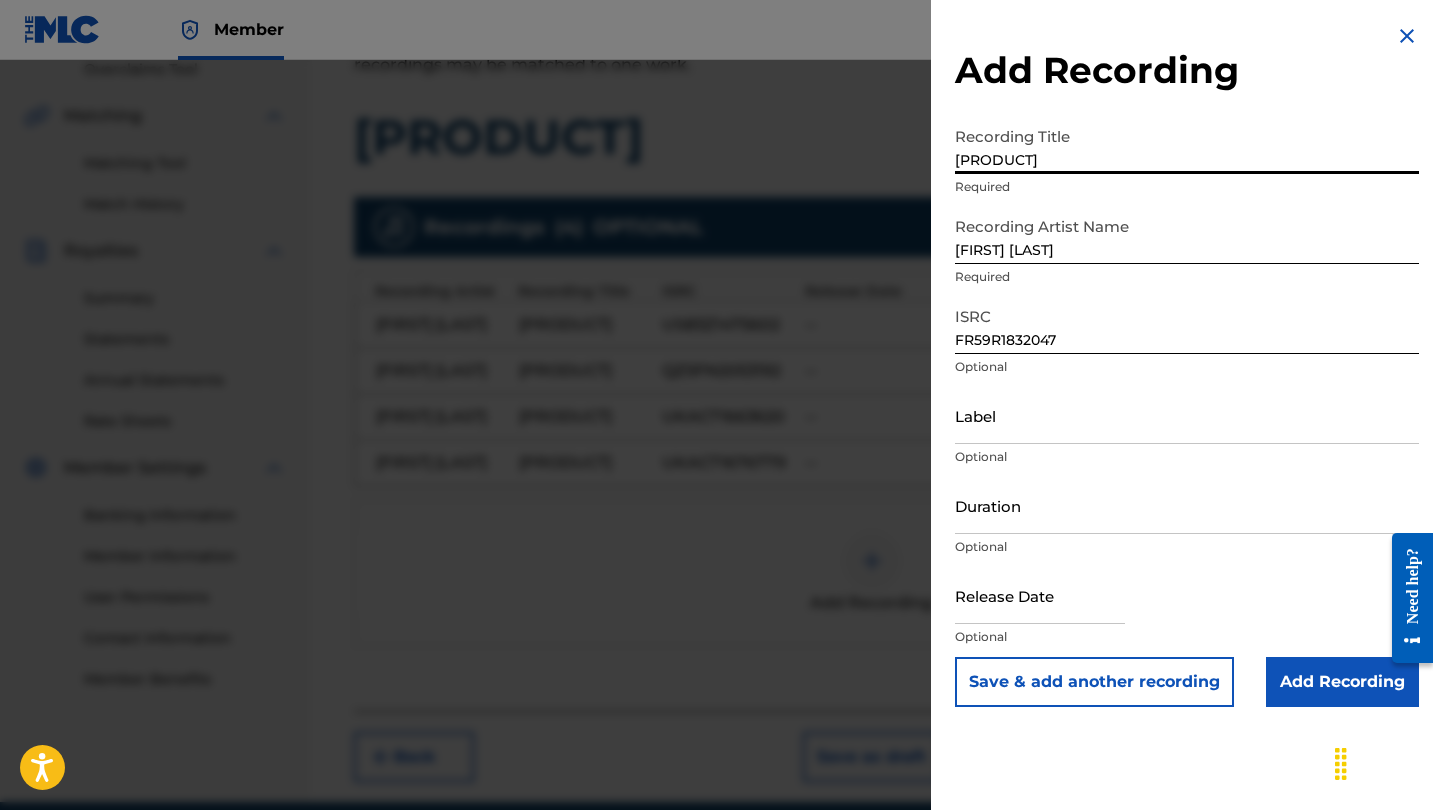 type on "[PRODUCT]" 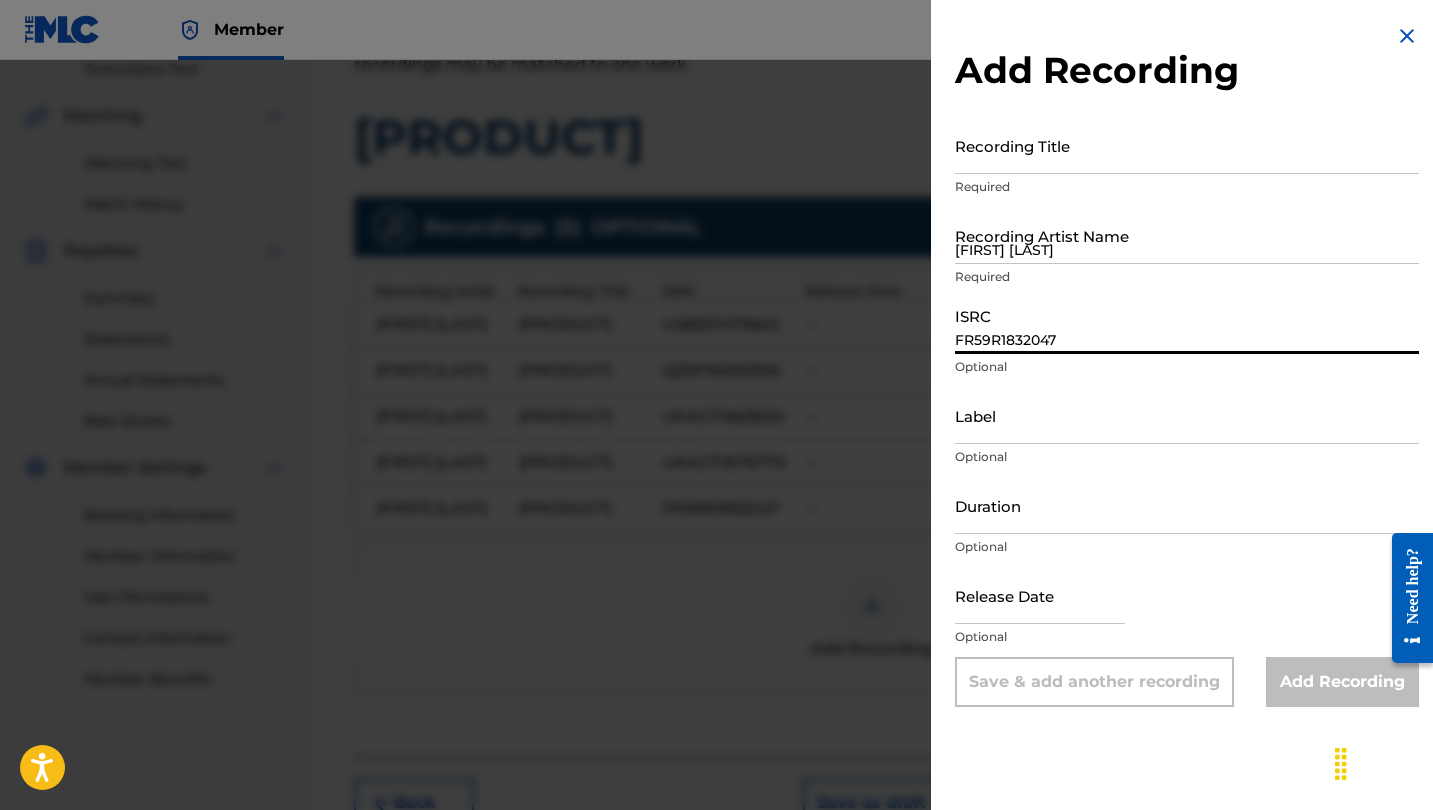 click on "FR59R1832047" at bounding box center (1187, 325) 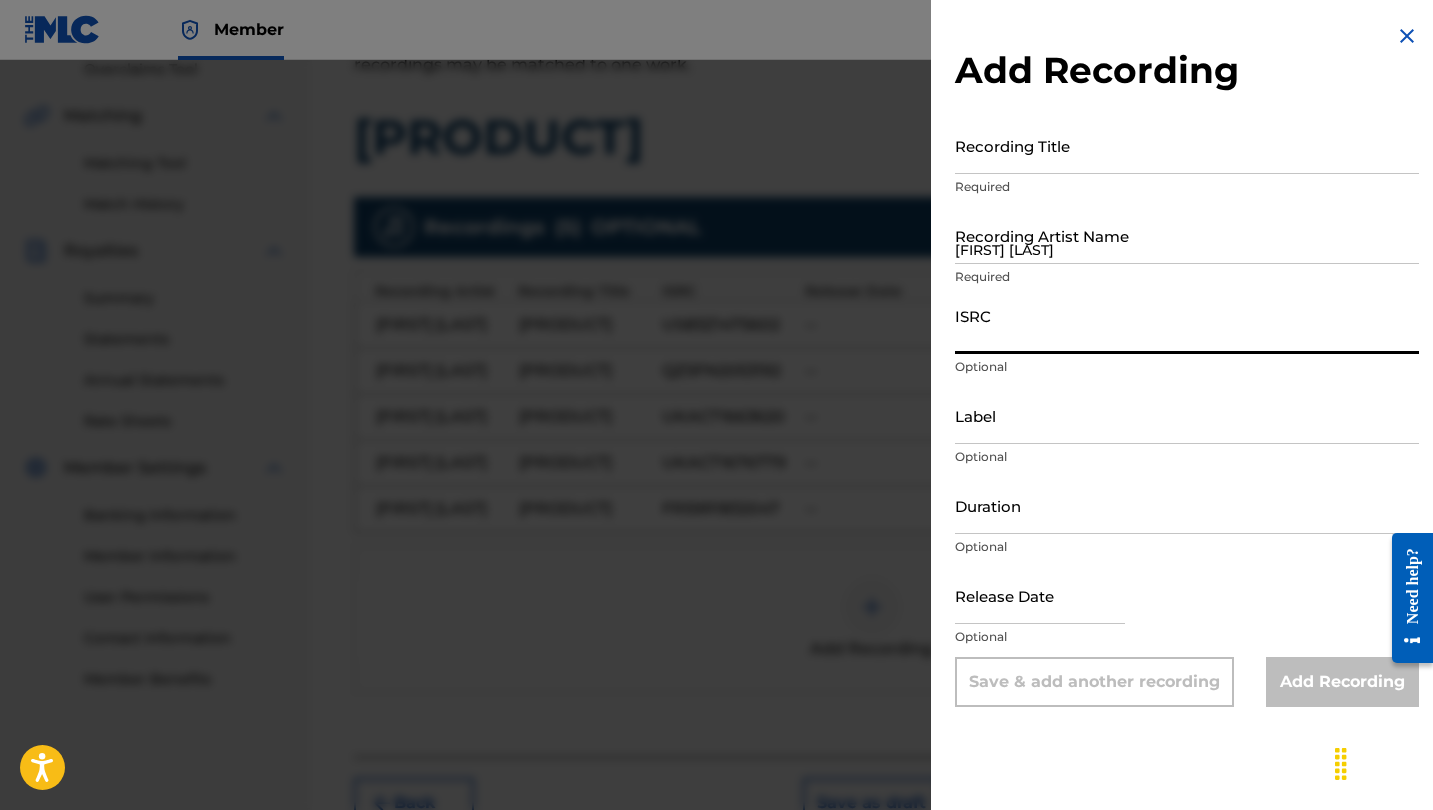 paste on "RUA1D2342757" 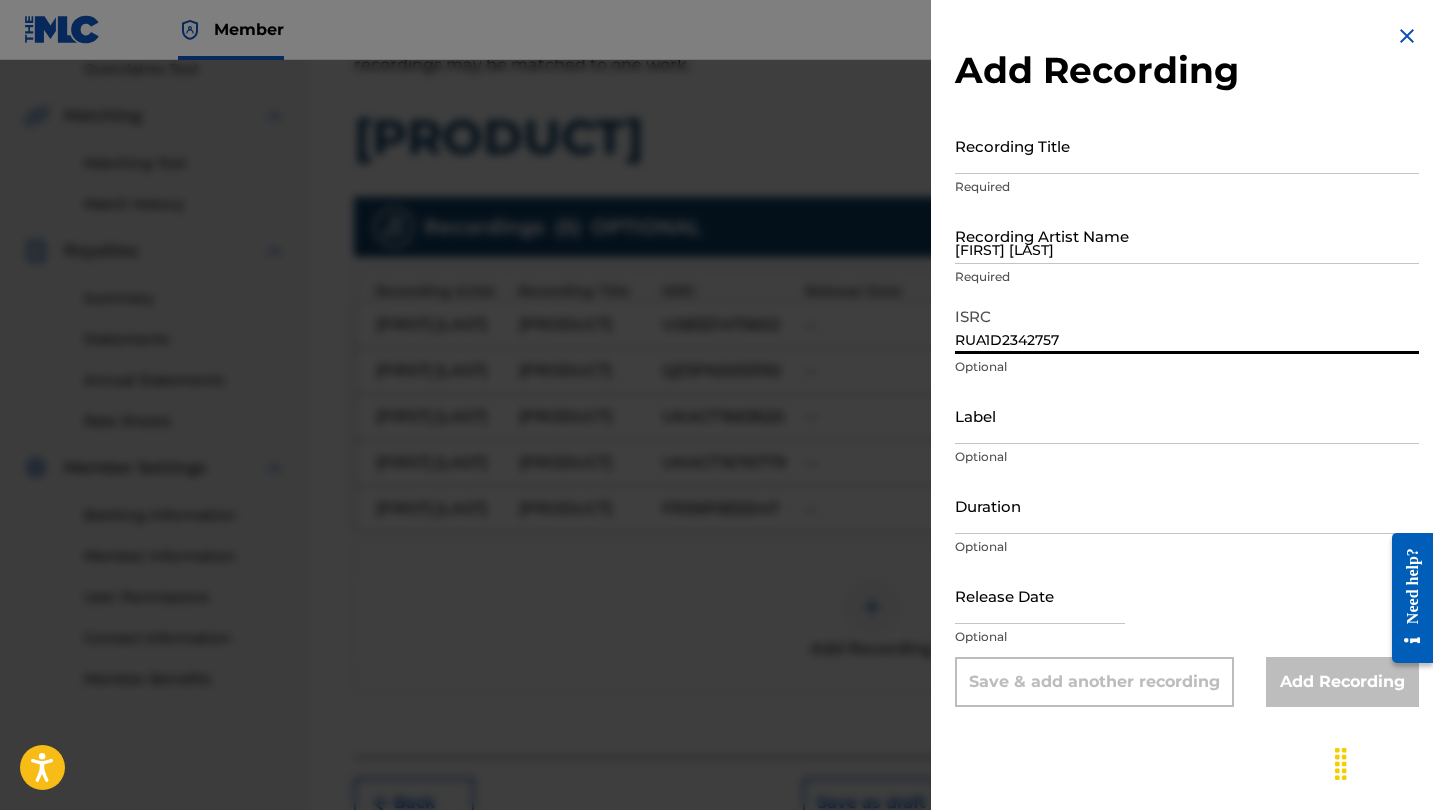 type on "RUA1D2342757" 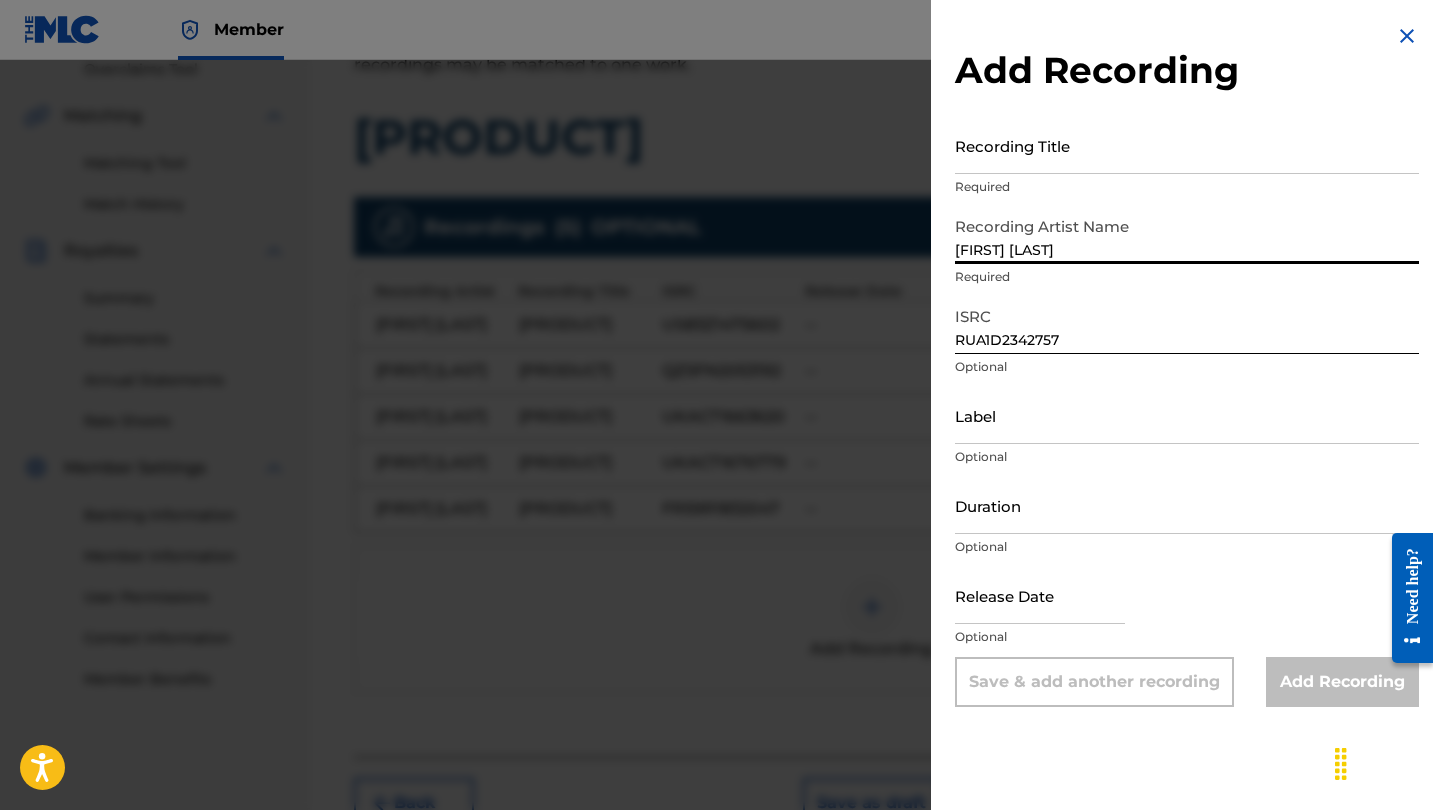 type on "[FIRST] [LAST]" 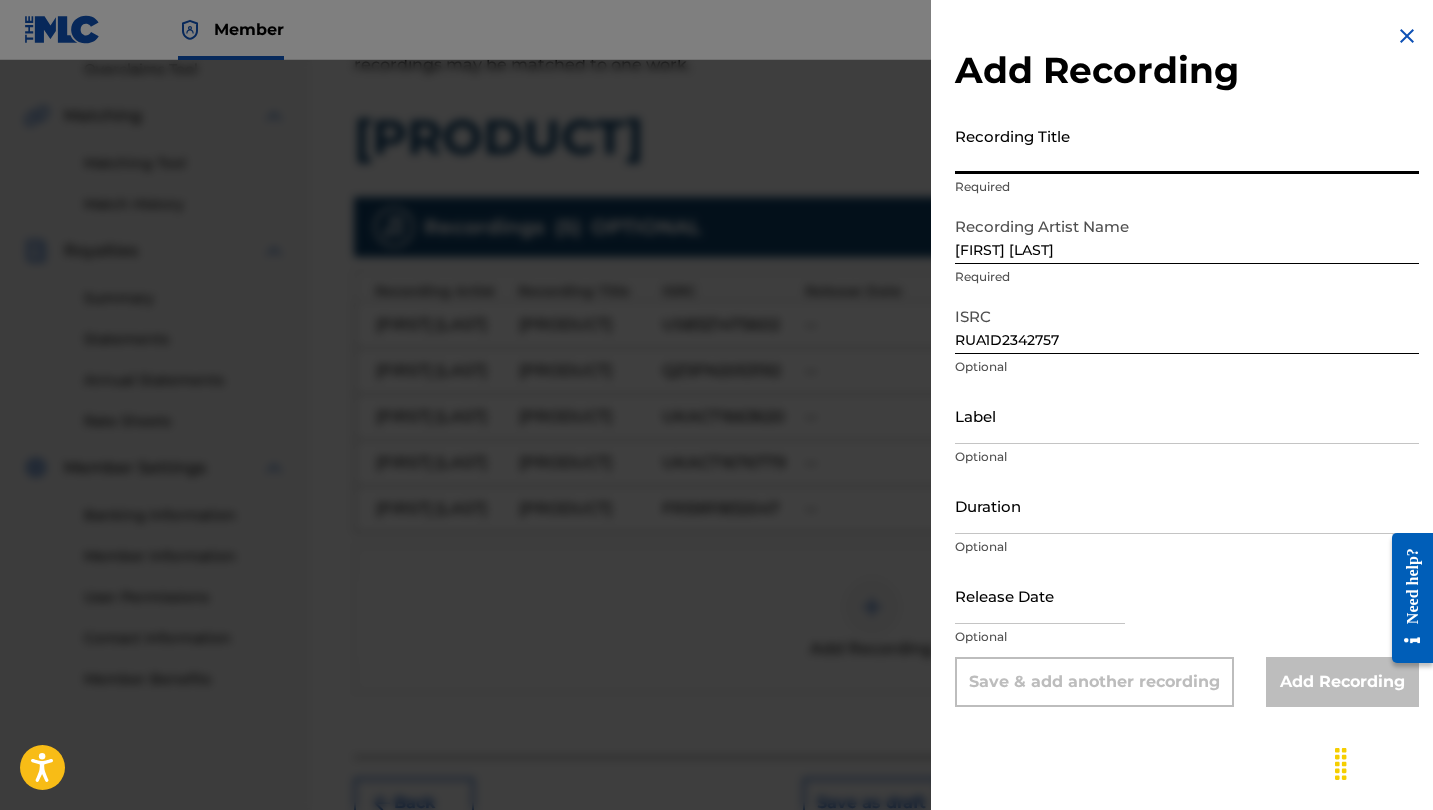 click on "Recording Title" at bounding box center (1187, 145) 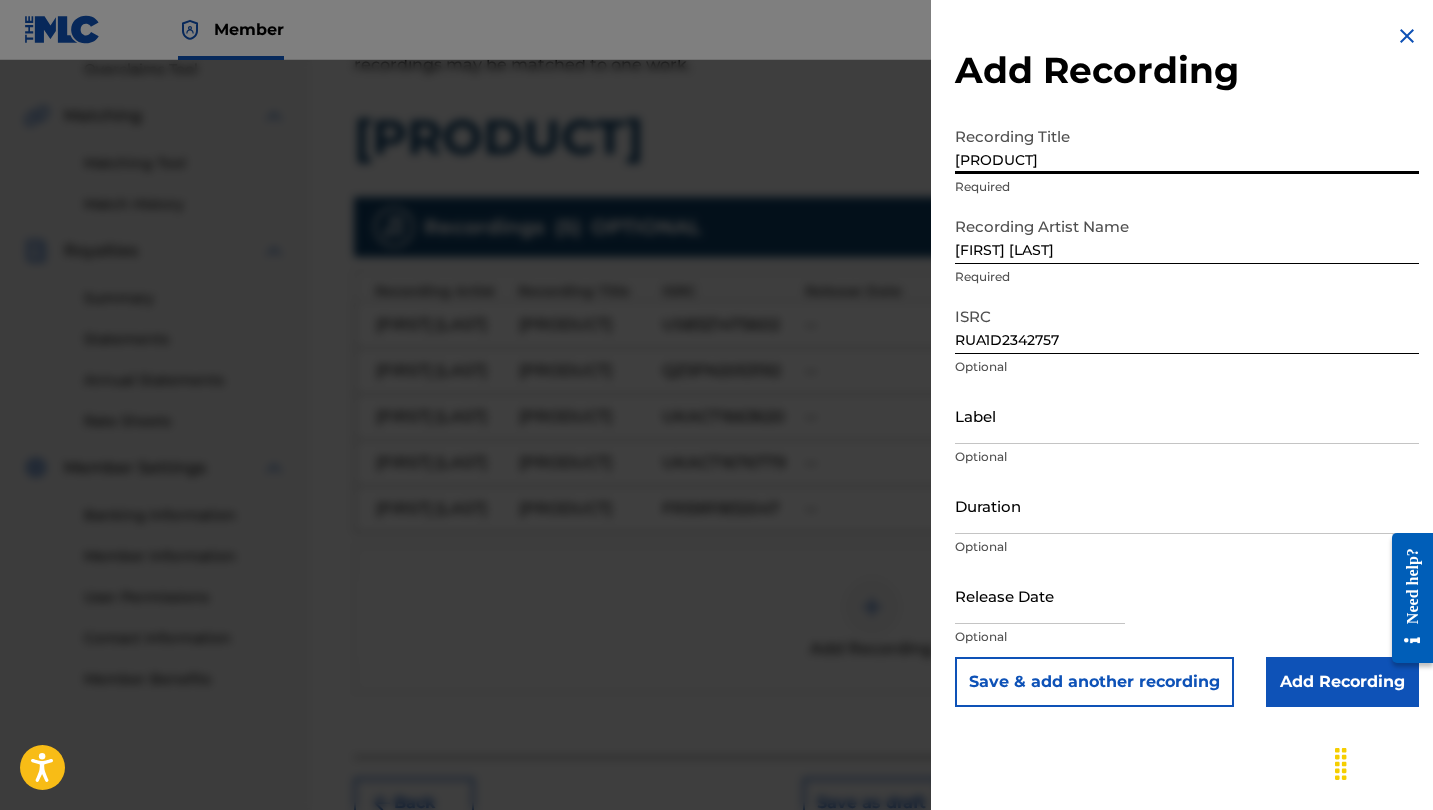 type on "[PRODUCT]" 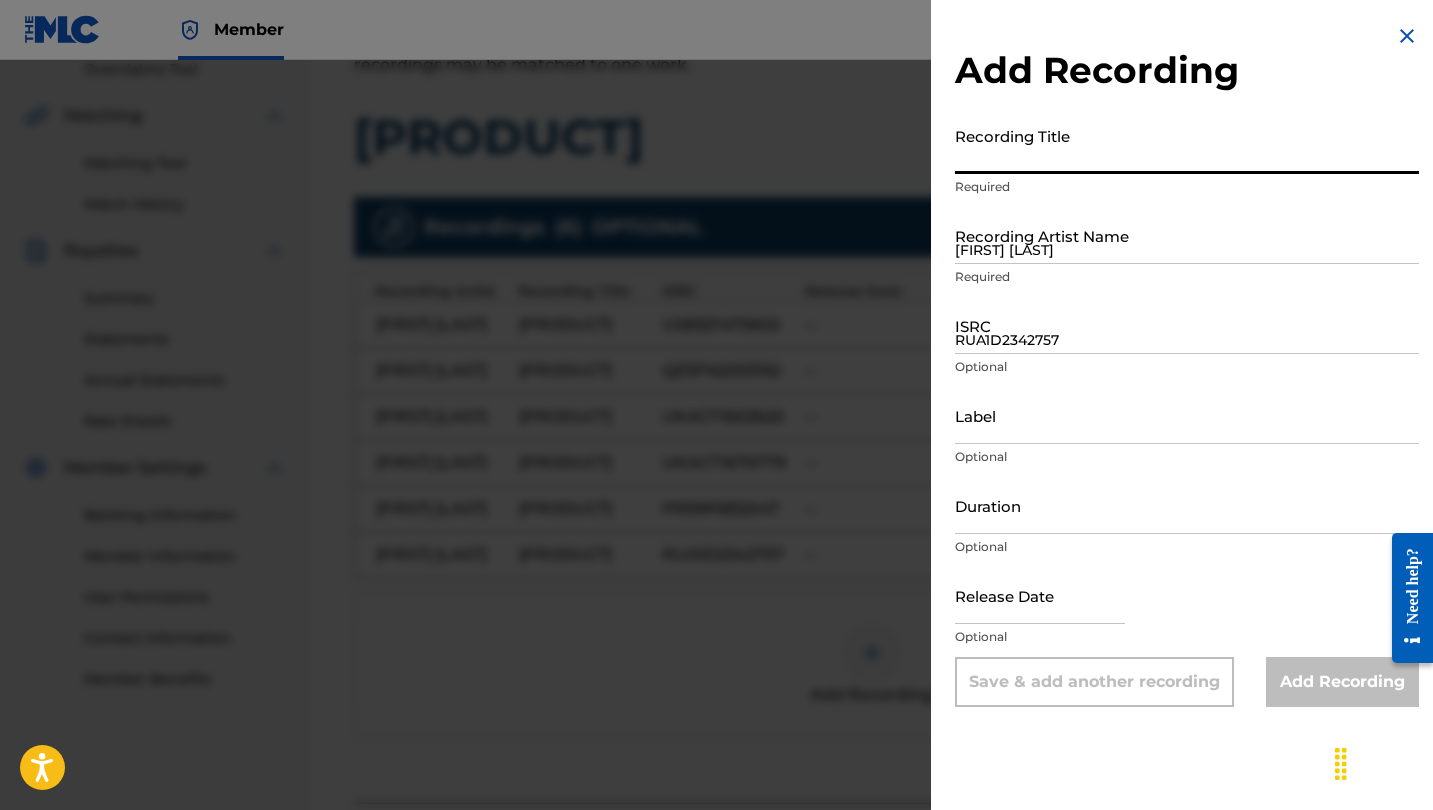click on "RUA1D2342757" at bounding box center [1187, 325] 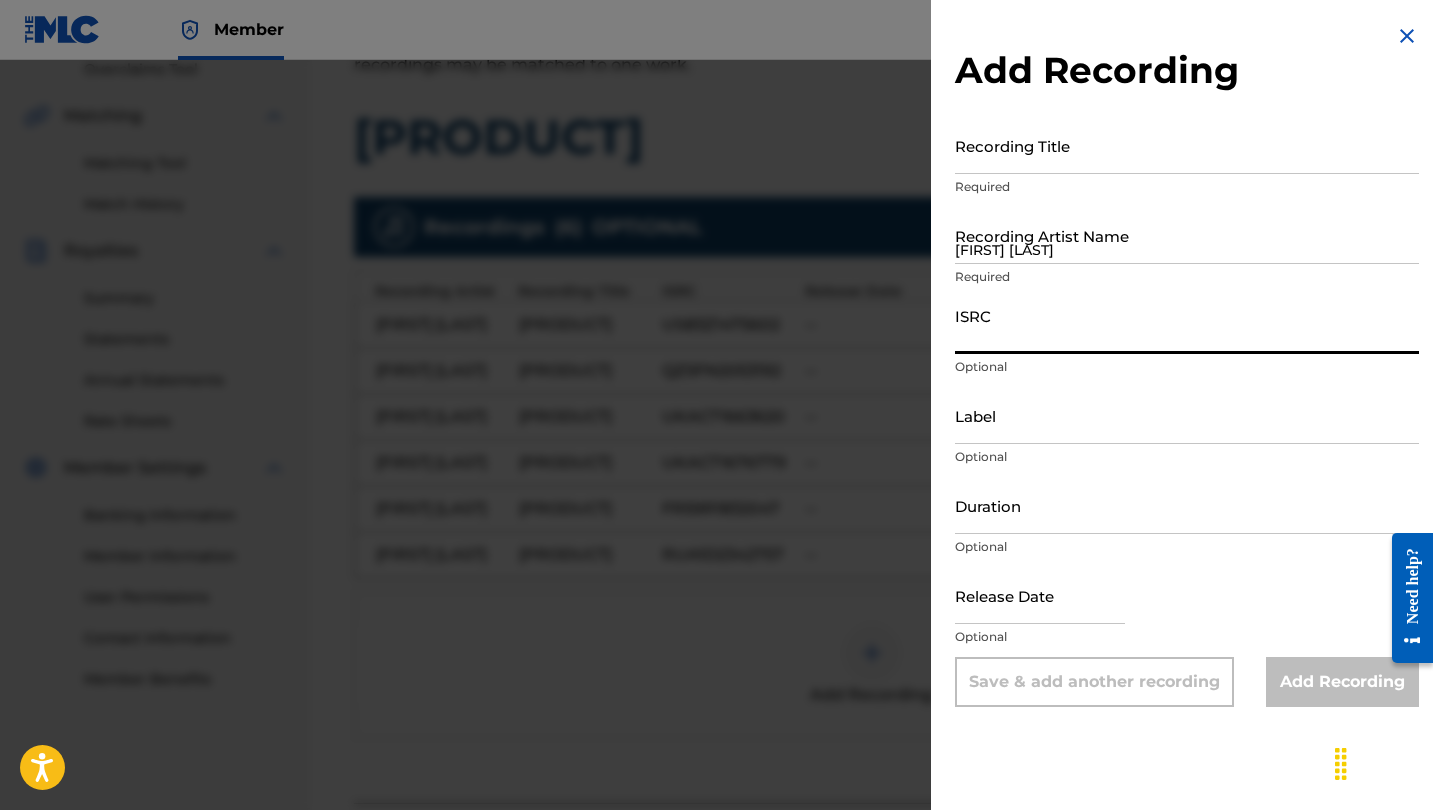 paste on "[ID]" 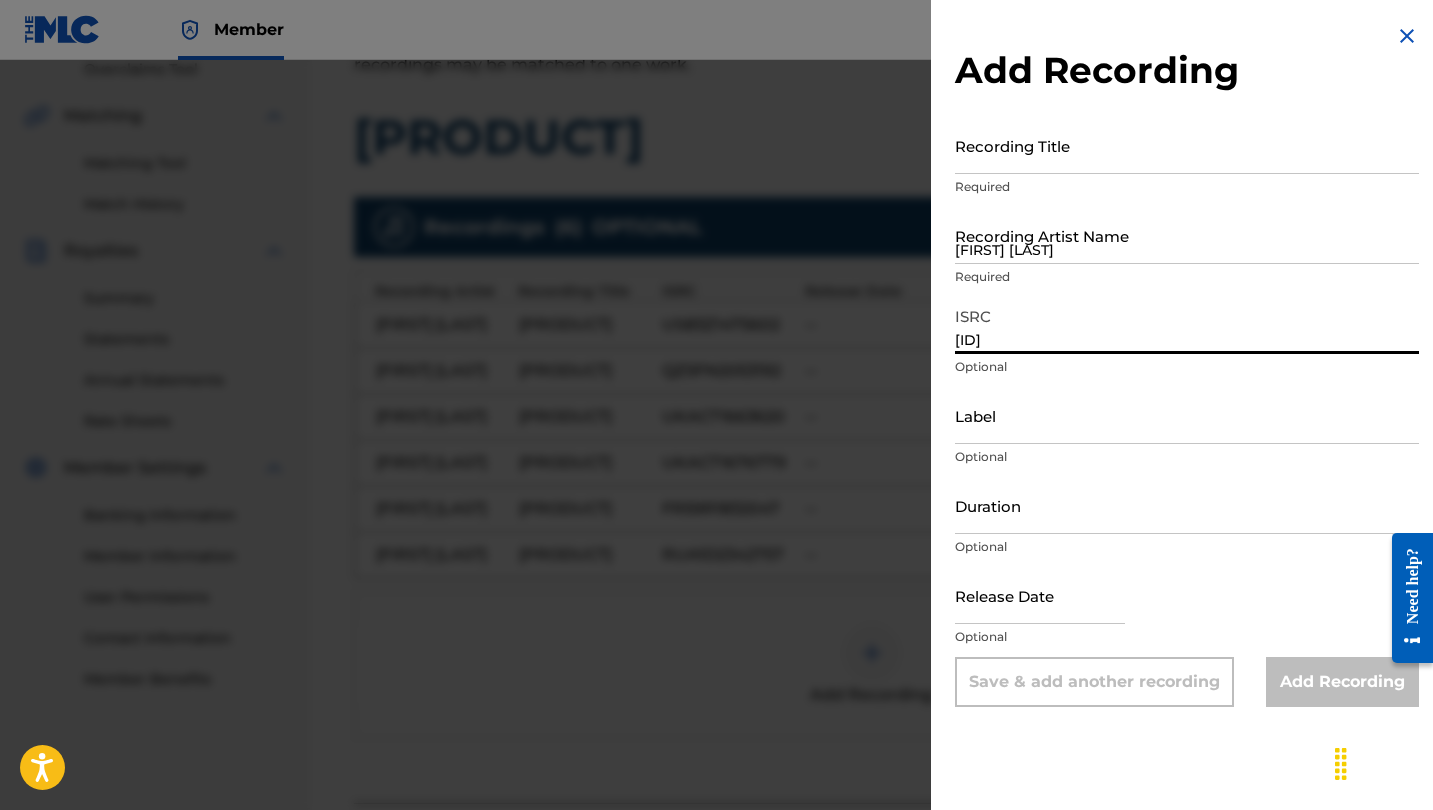 type on "[ID]" 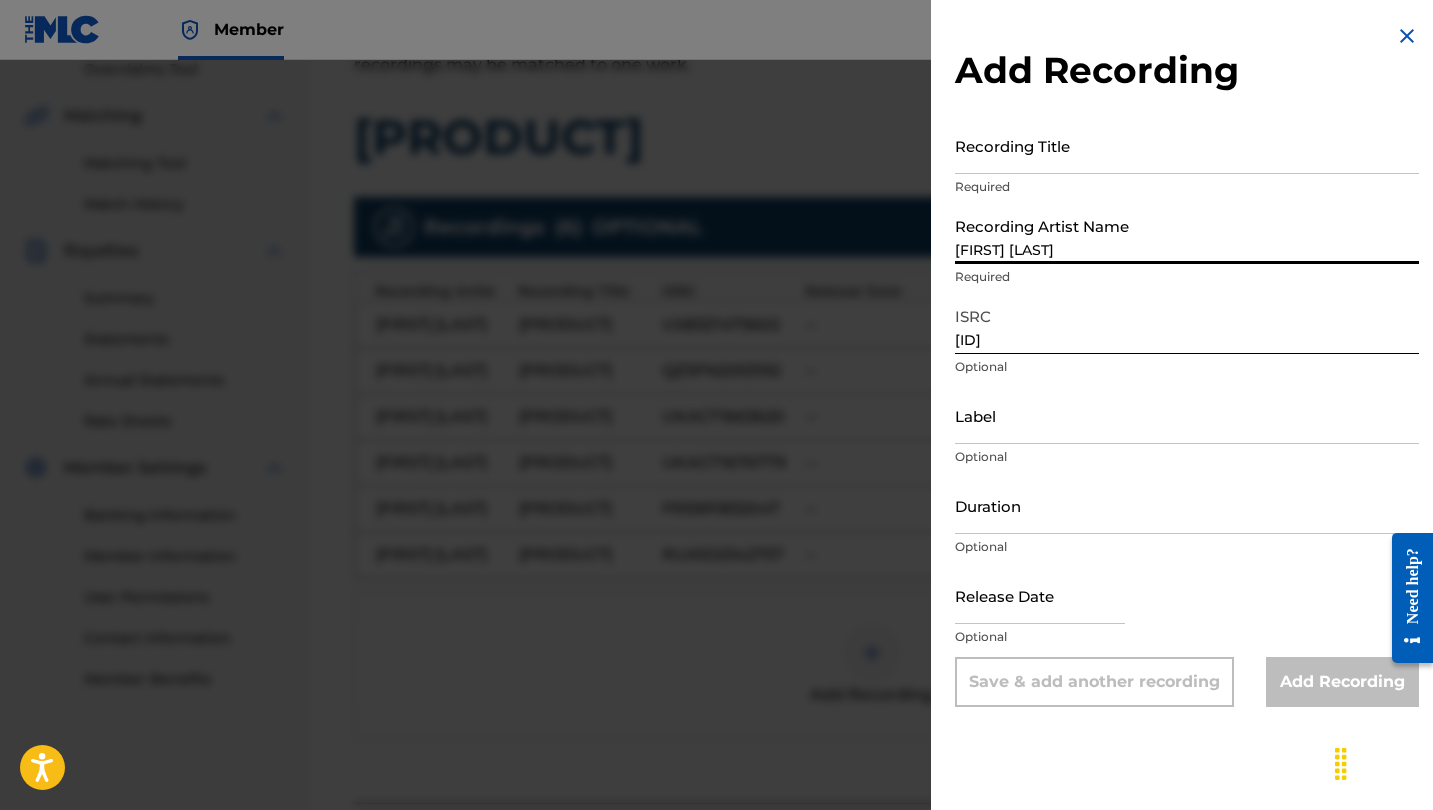 click on "[FIRST] [LAST]" at bounding box center [1187, 235] 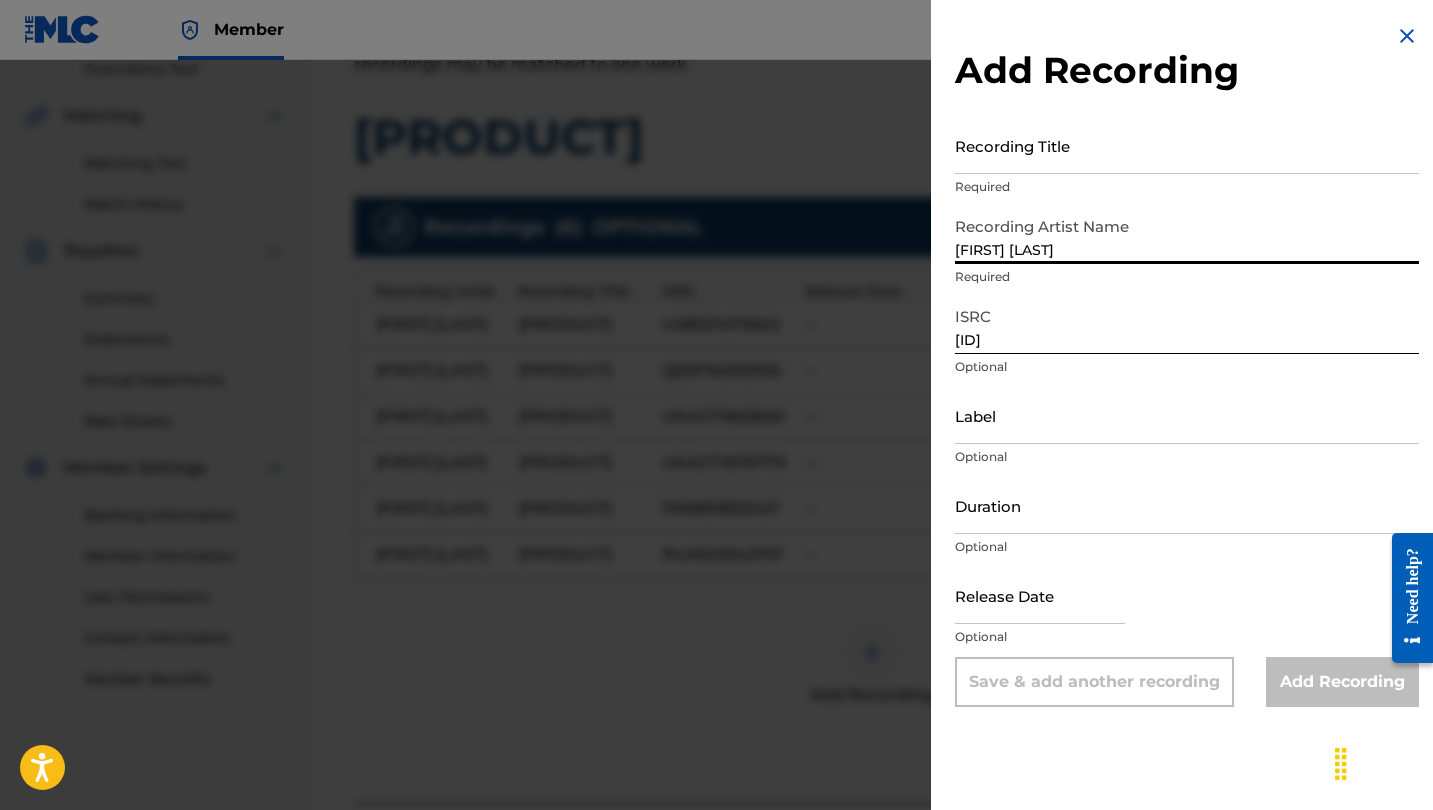 type on "[FIRST] [LAST]" 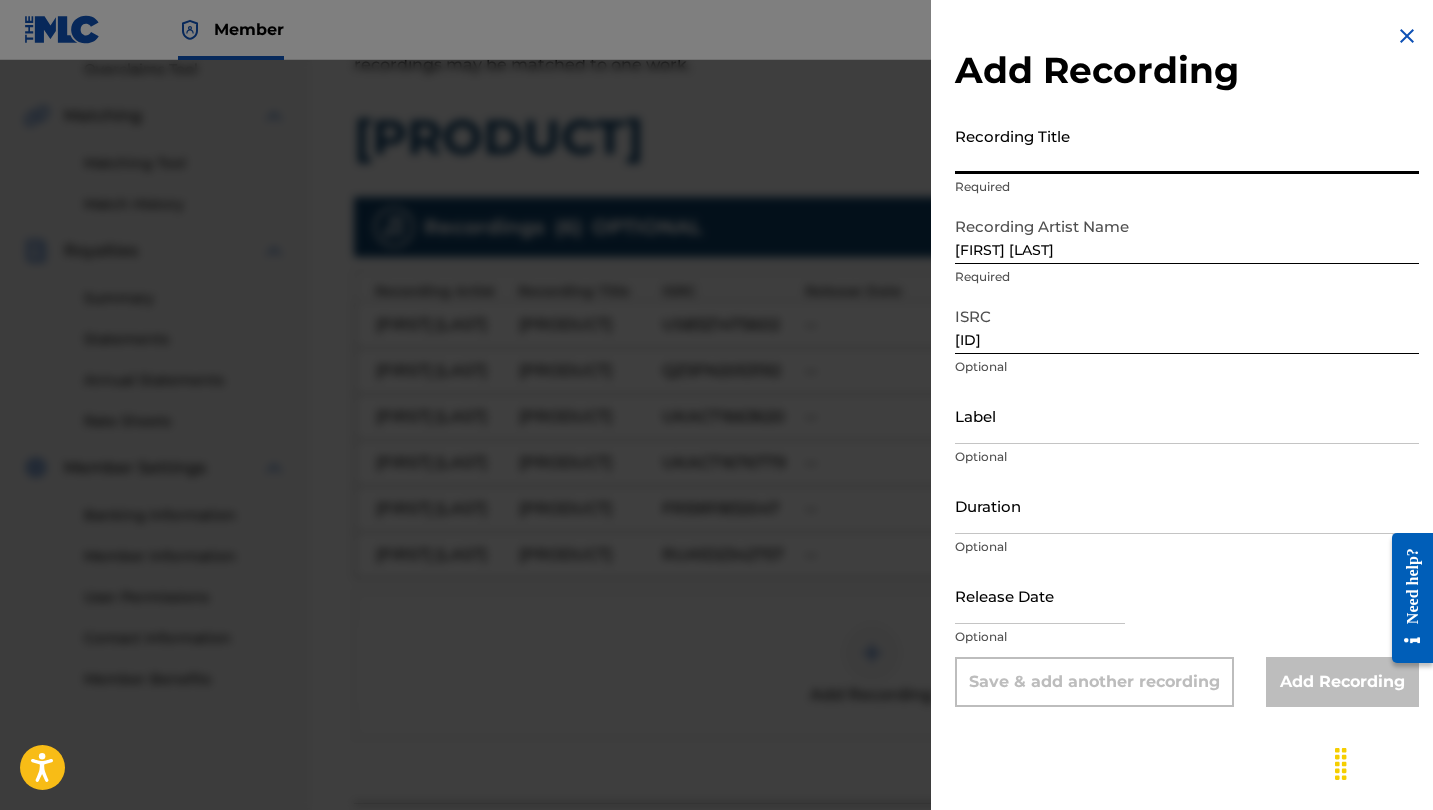 click on "Recording Title" at bounding box center [1187, 145] 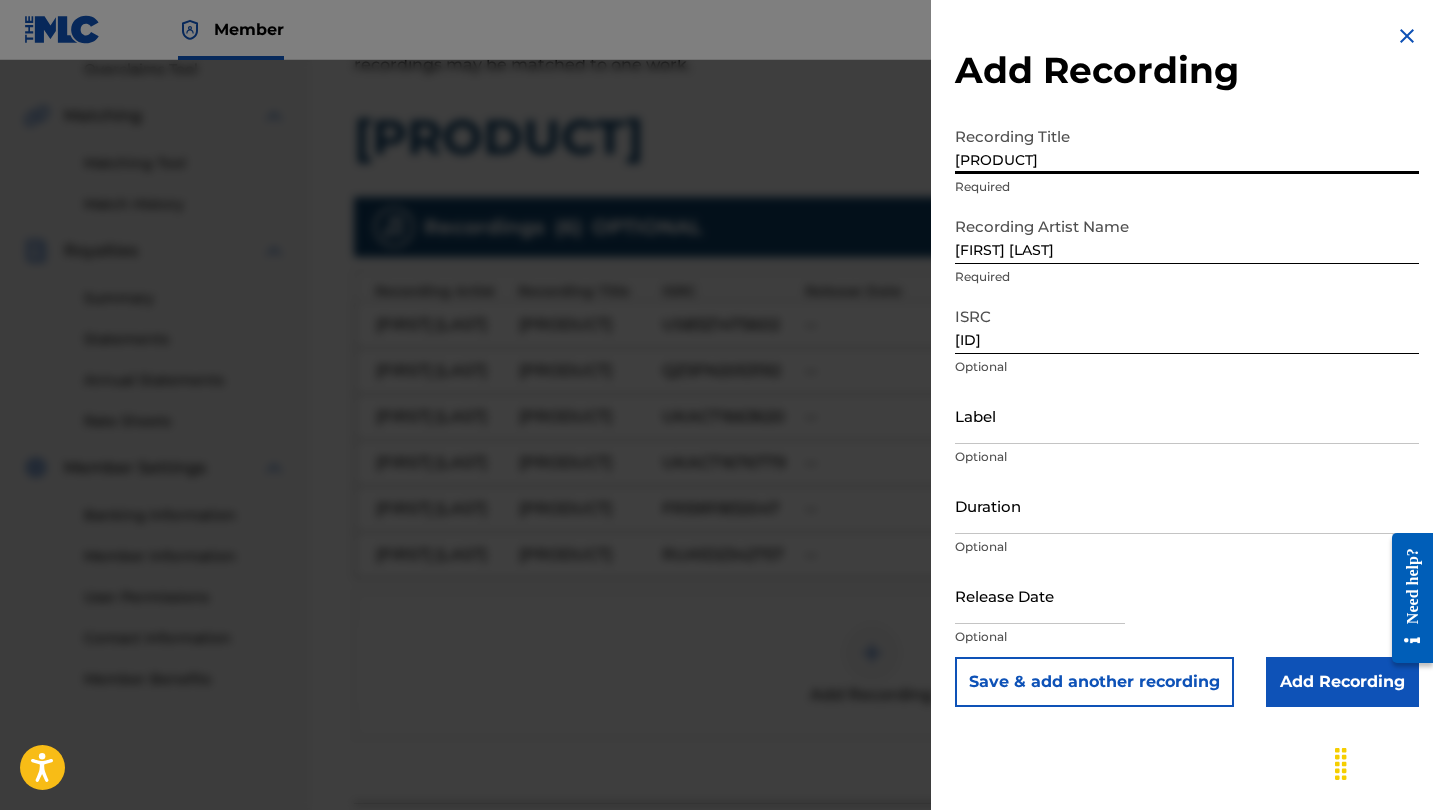 type on "[PRODUCT]" 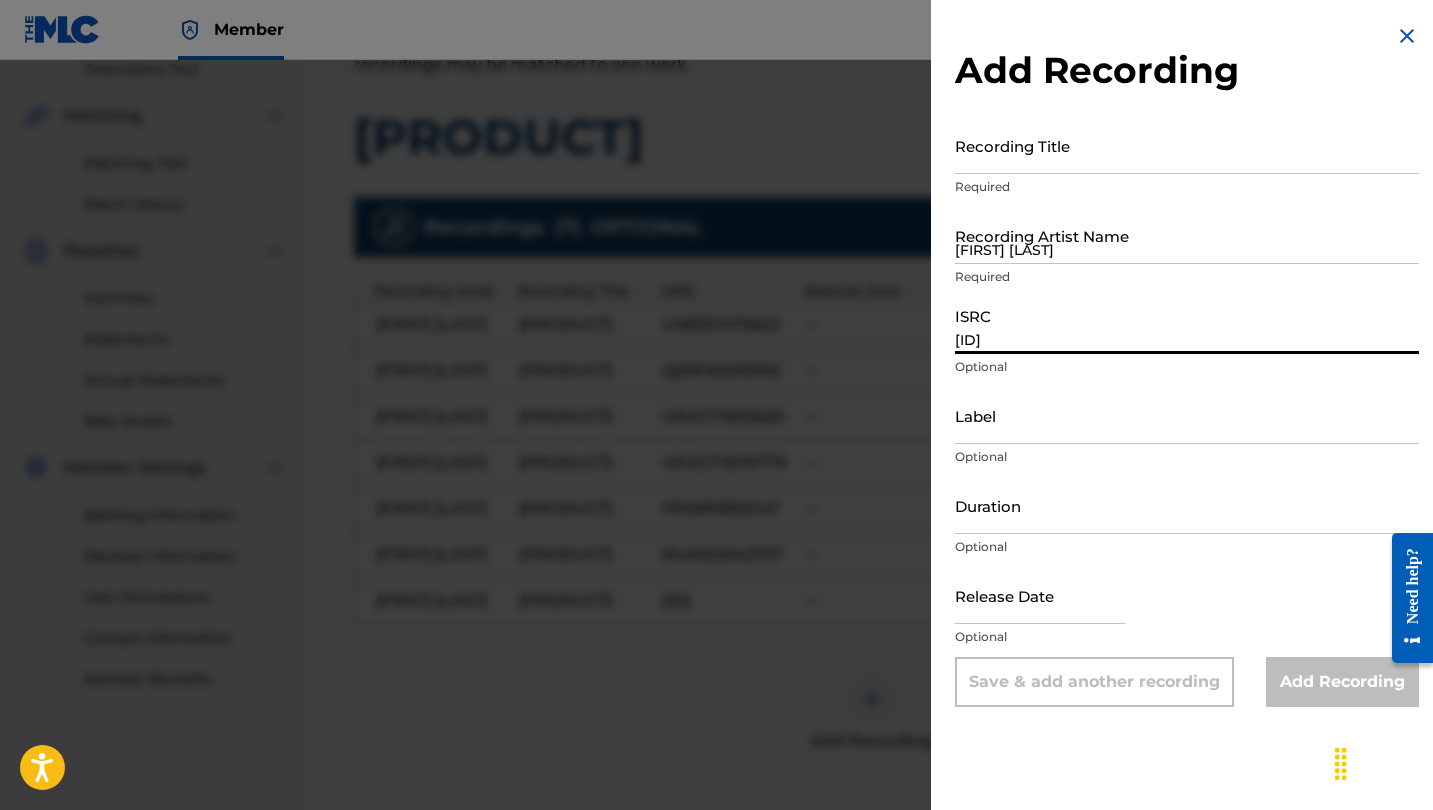 click on "[ID]" at bounding box center (1187, 325) 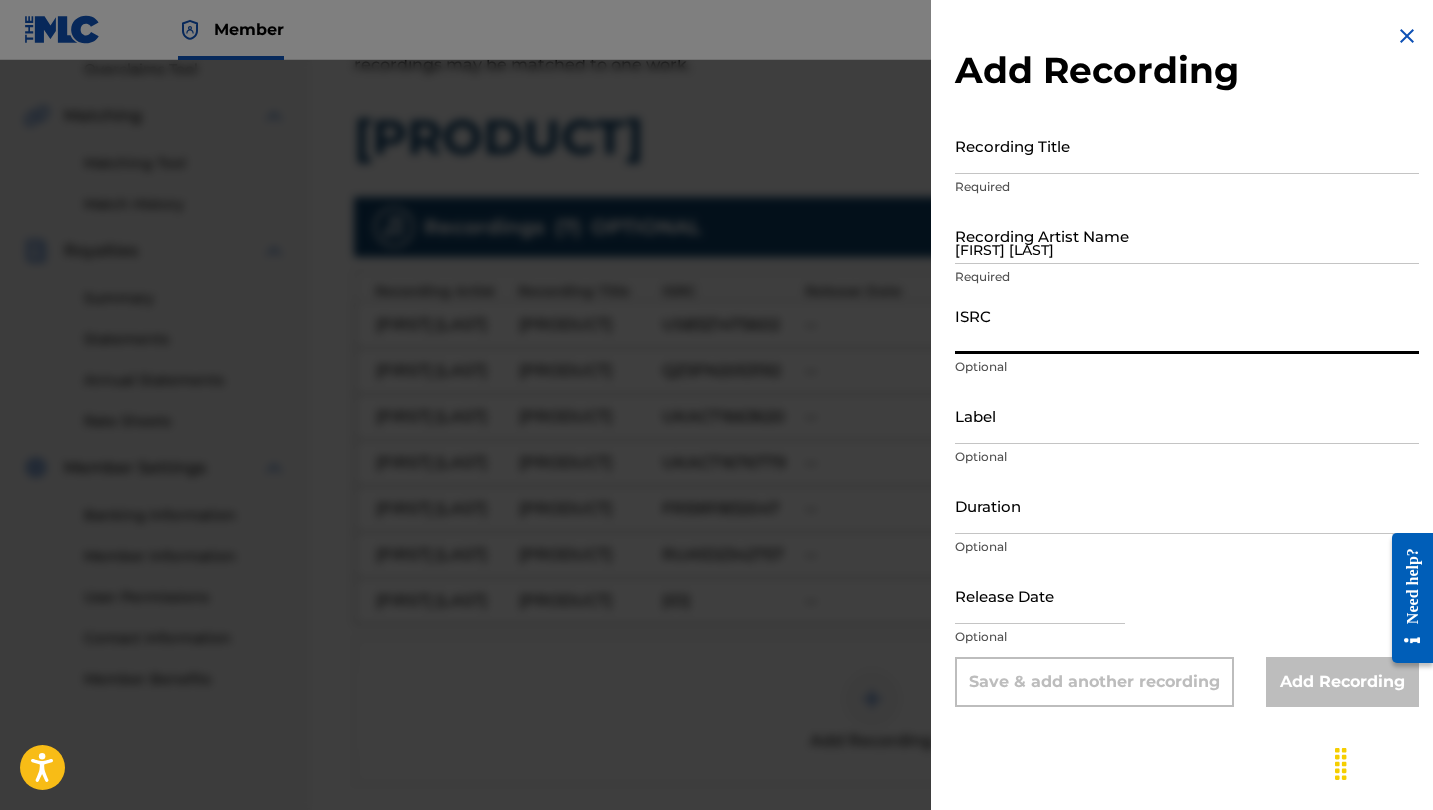 paste on "UKACT1614468" 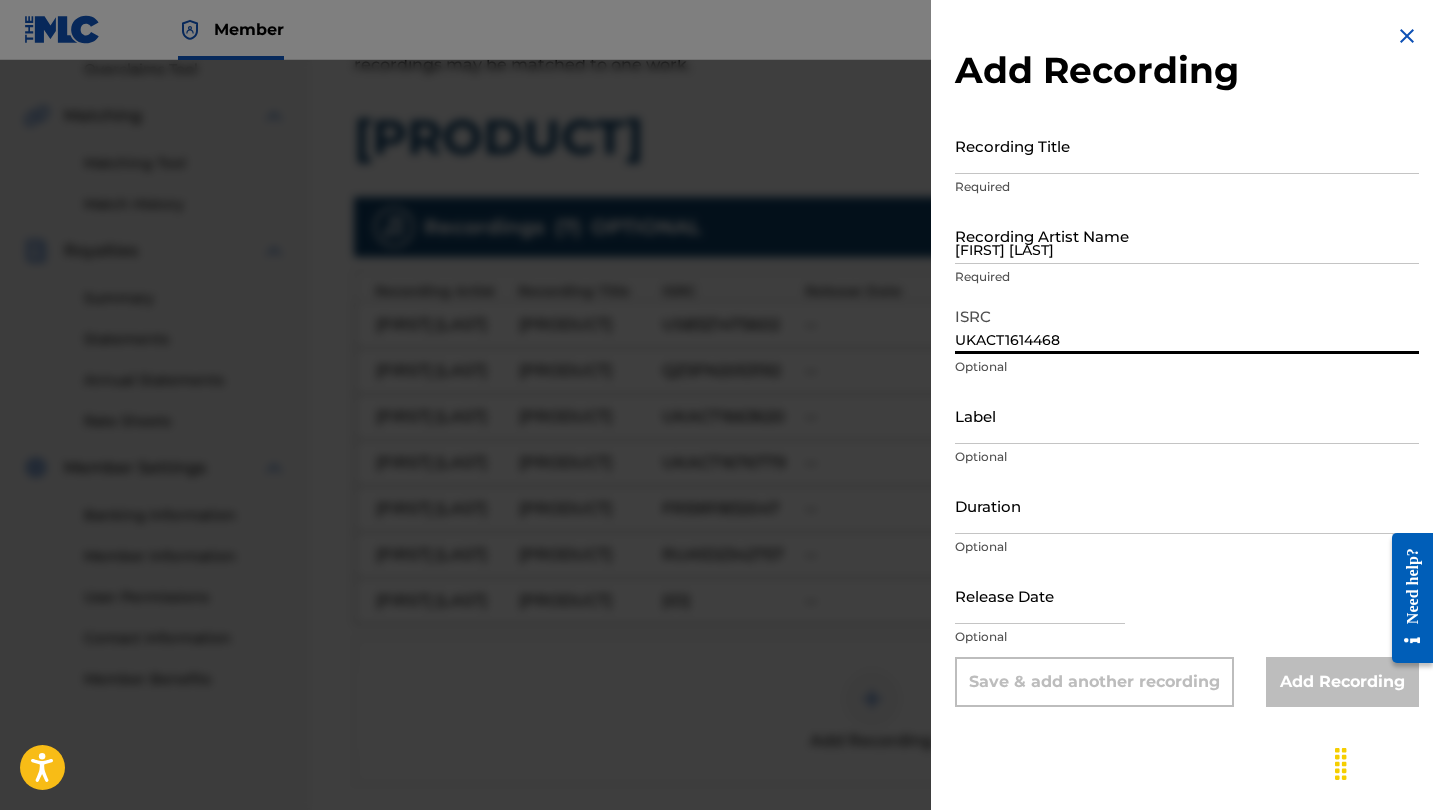 type on "UKACT1614468" 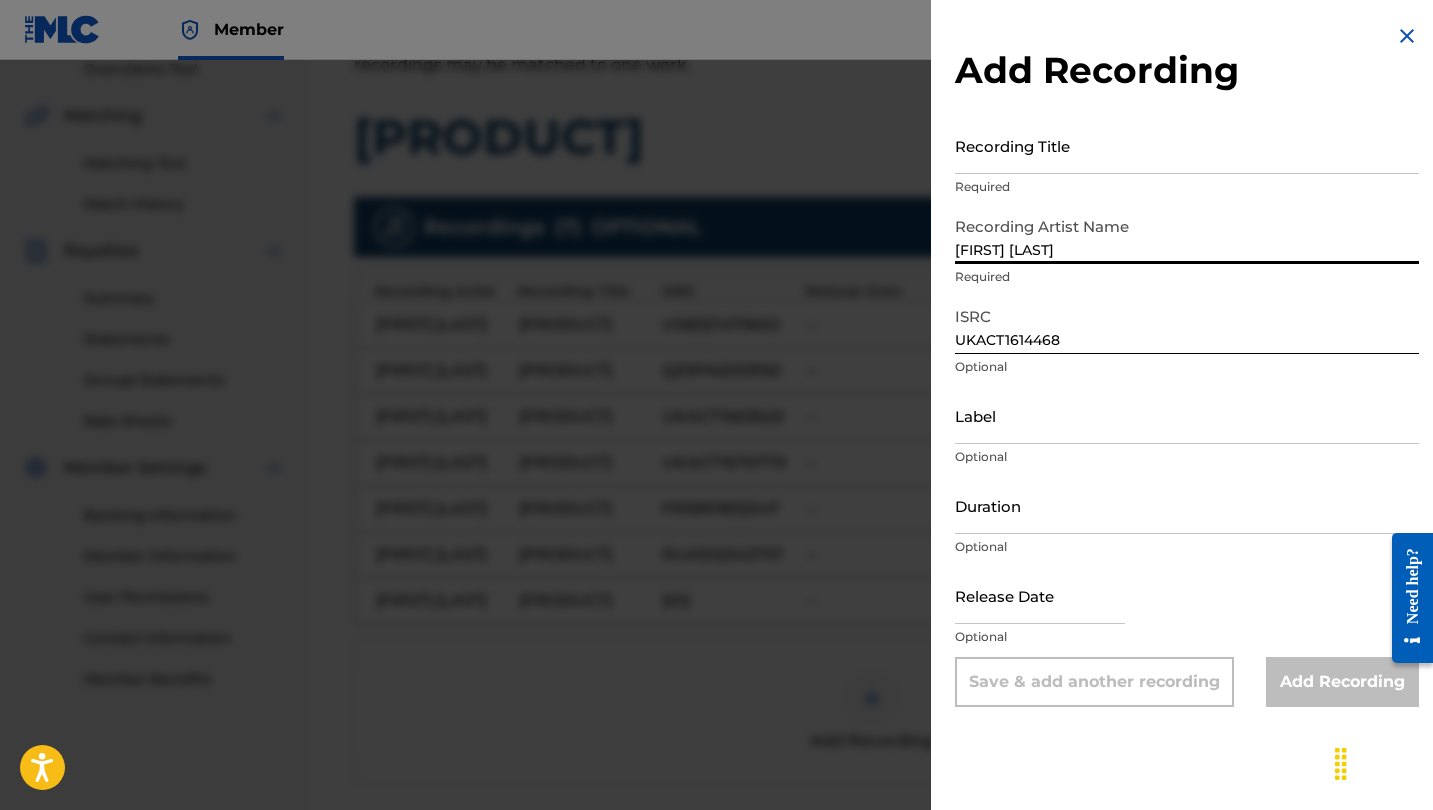 type on "[FIRST] [LAST]" 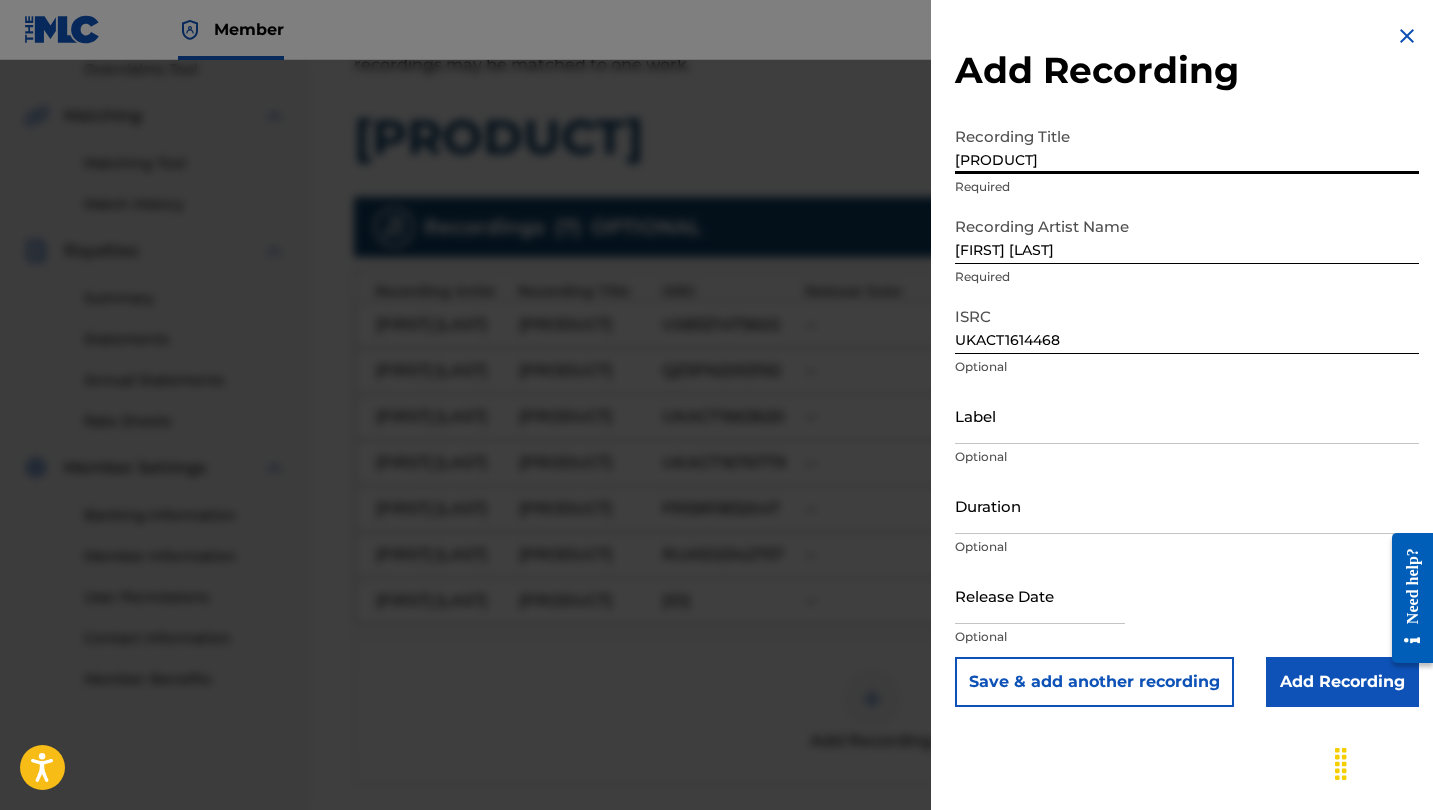 type on "[PRODUCT]" 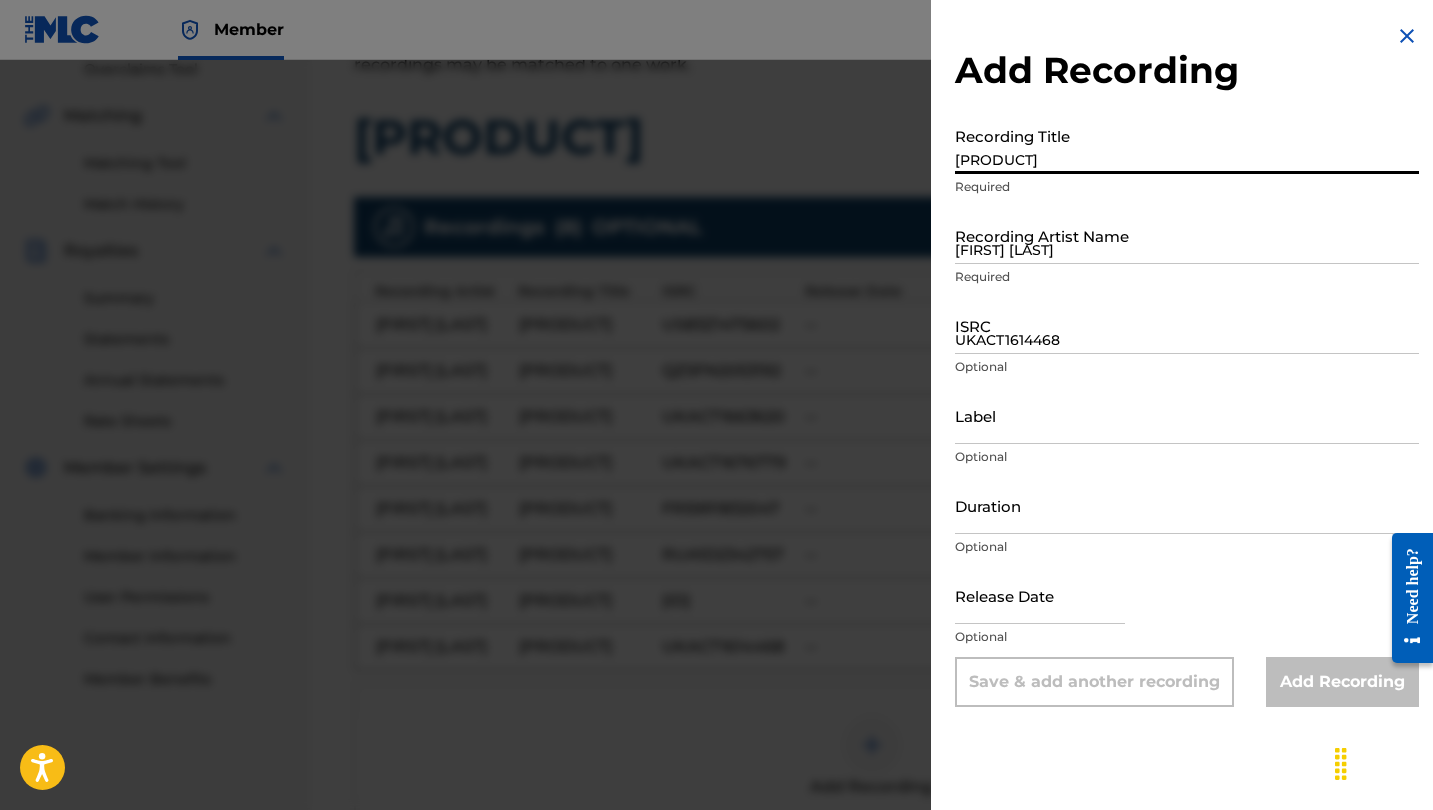 type 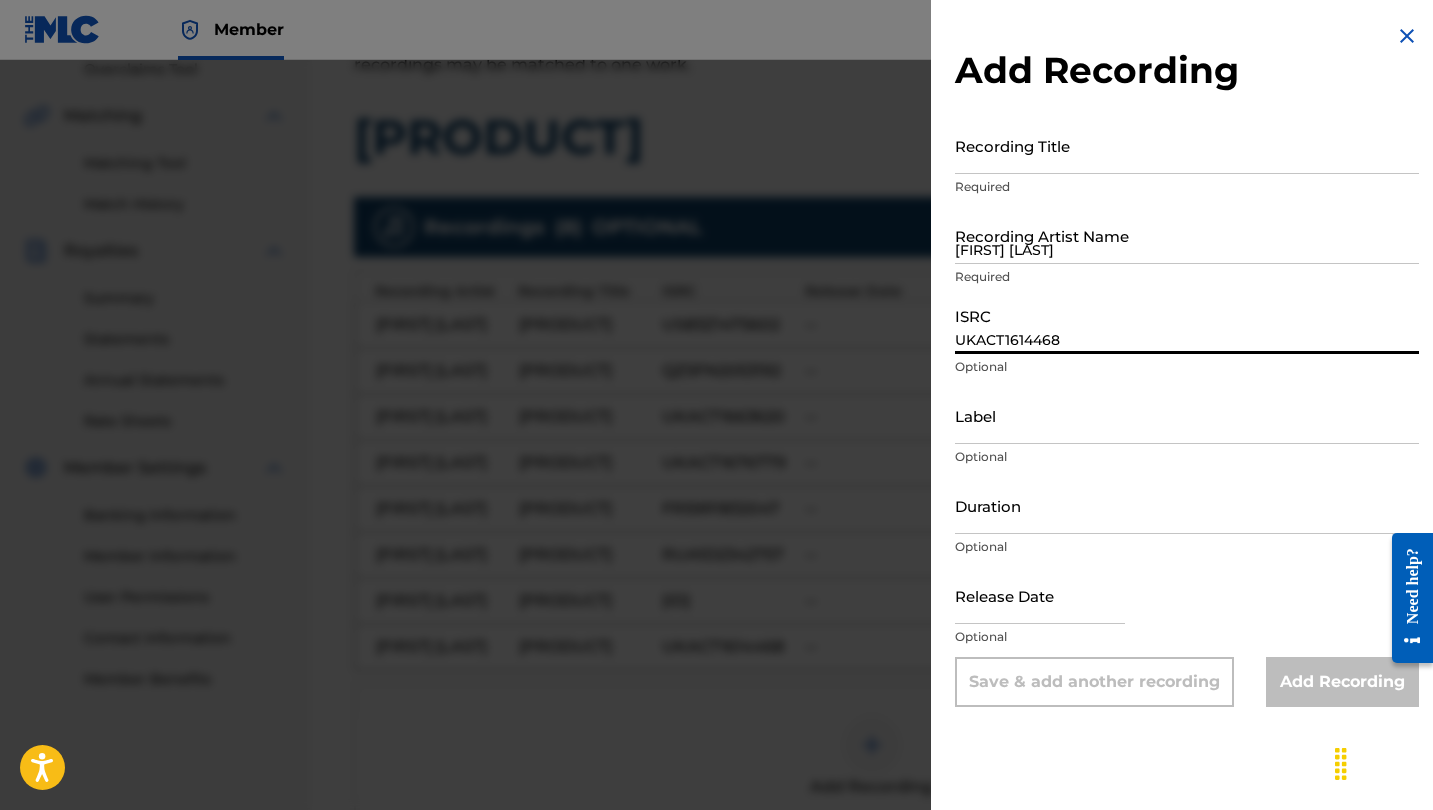 click on "UKACT1614468" at bounding box center [1187, 325] 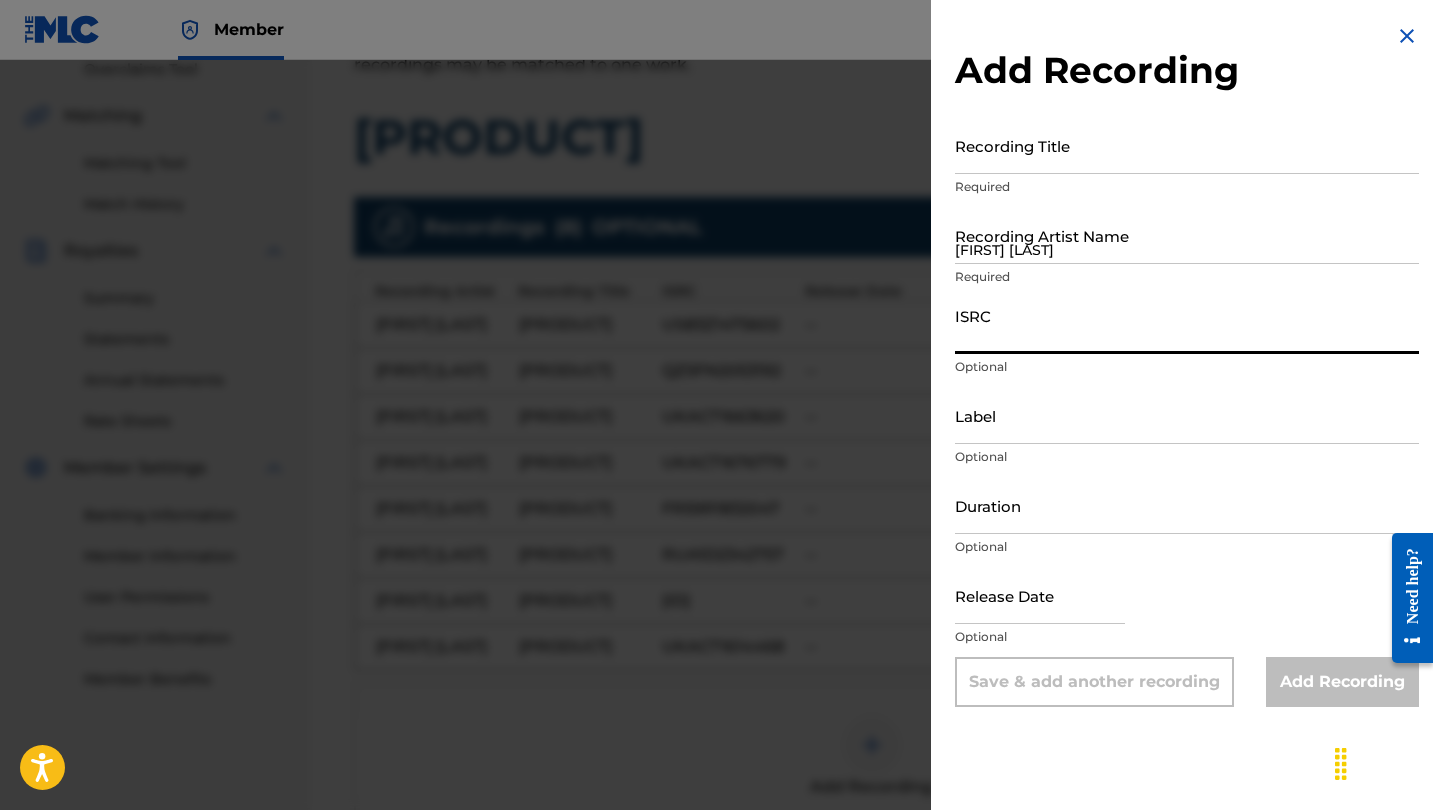 paste on "UKACT1721909" 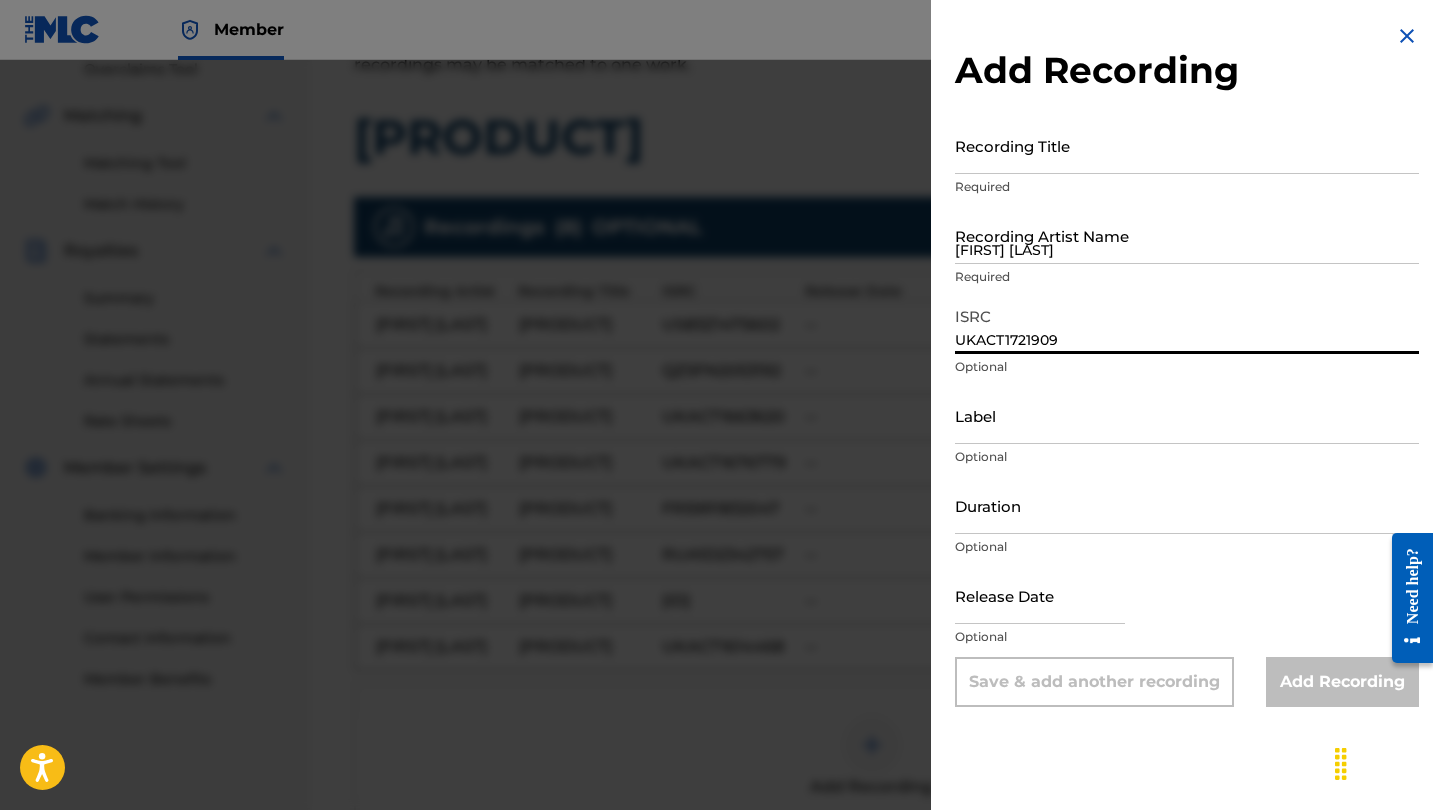 type on "UKACT1721909" 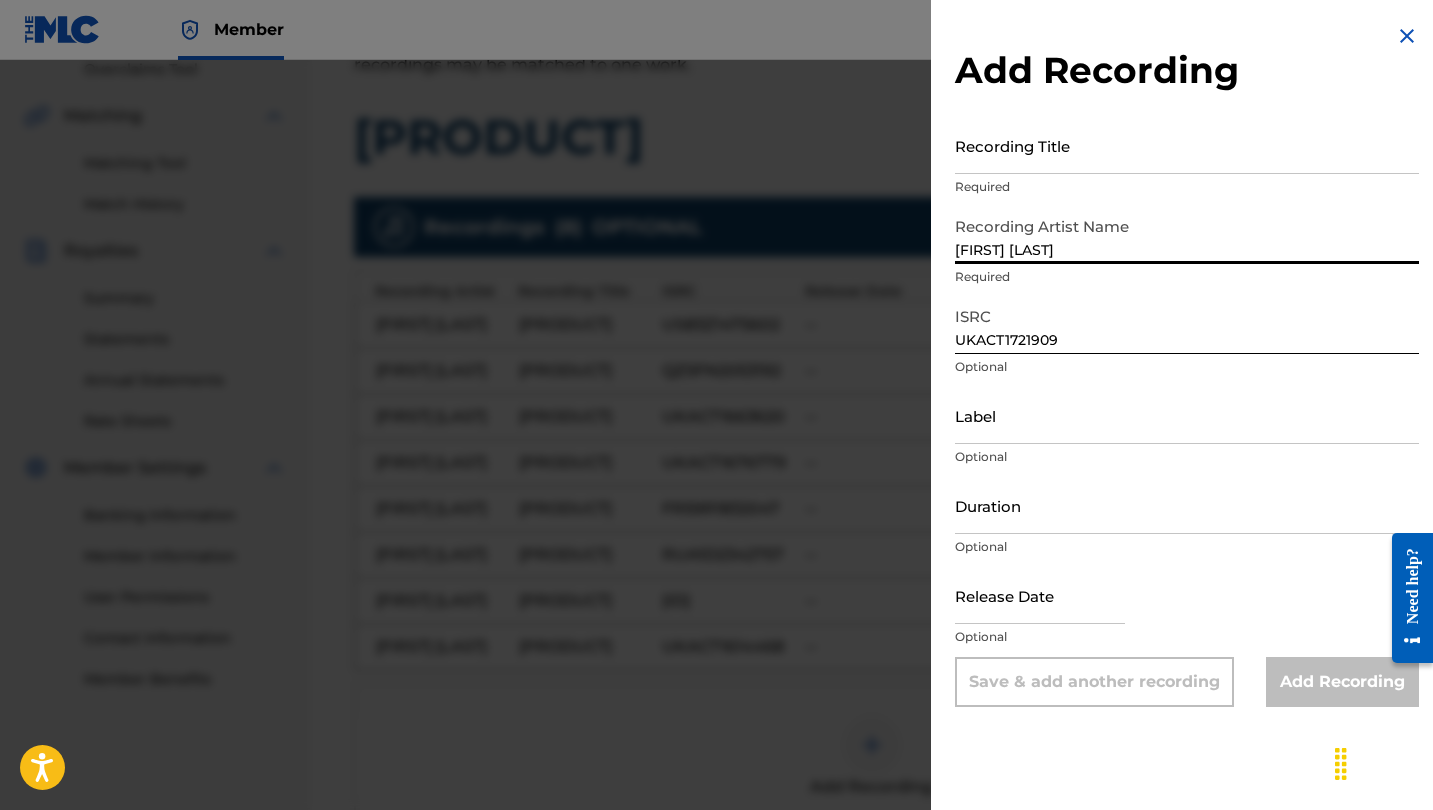 type on "[FIRST] [LAST]" 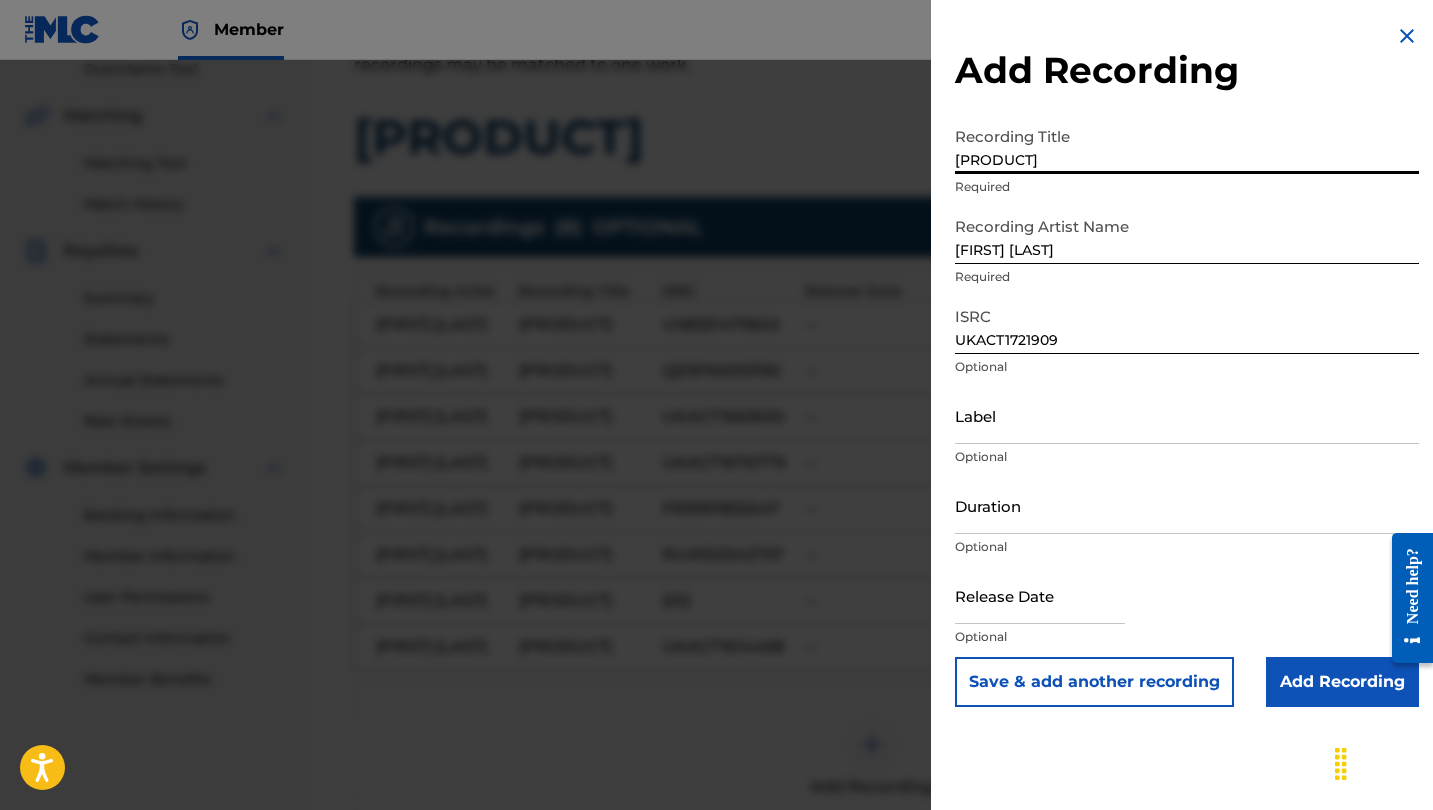 type on "[PRODUCT]" 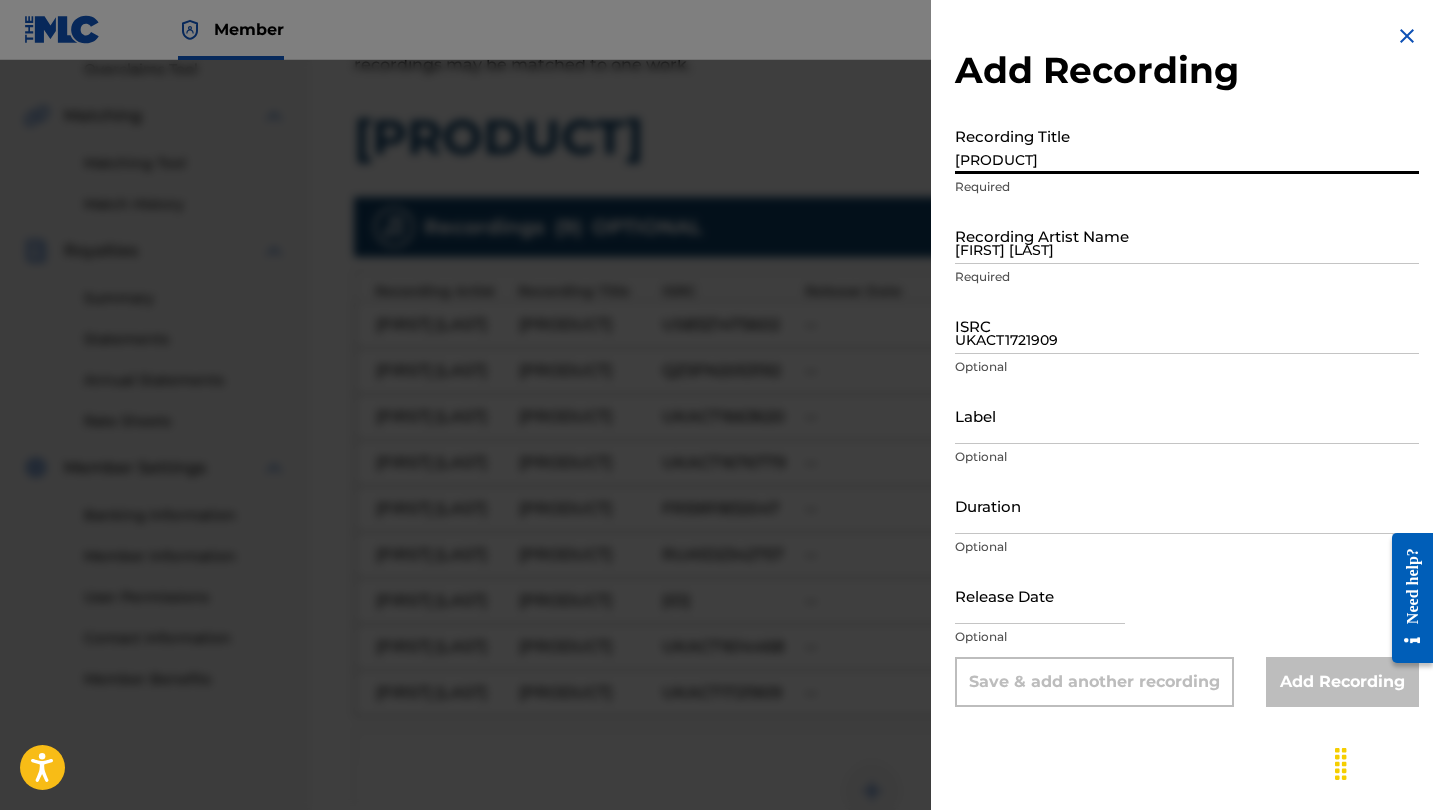 type 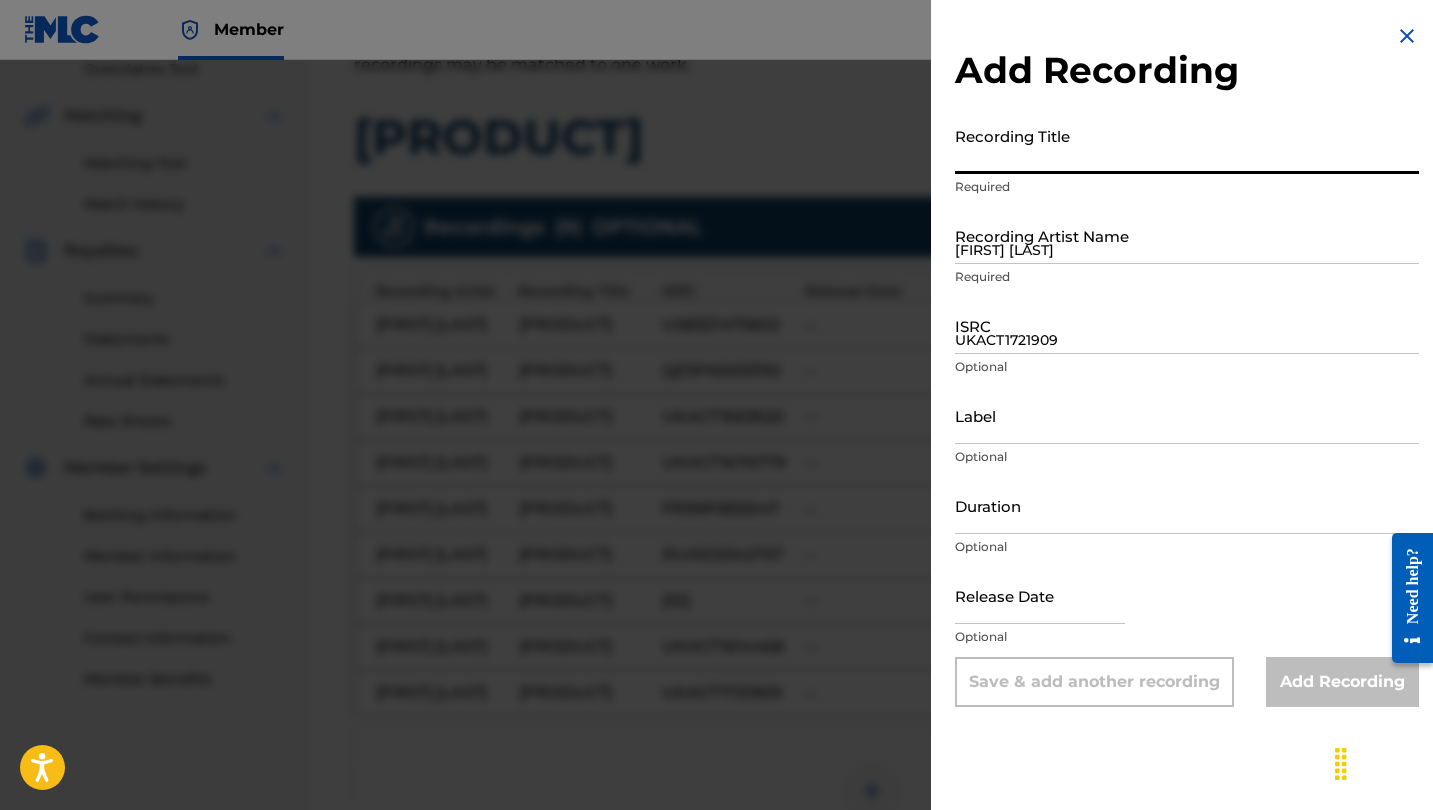 click on "UKACT1721909" at bounding box center (1187, 325) 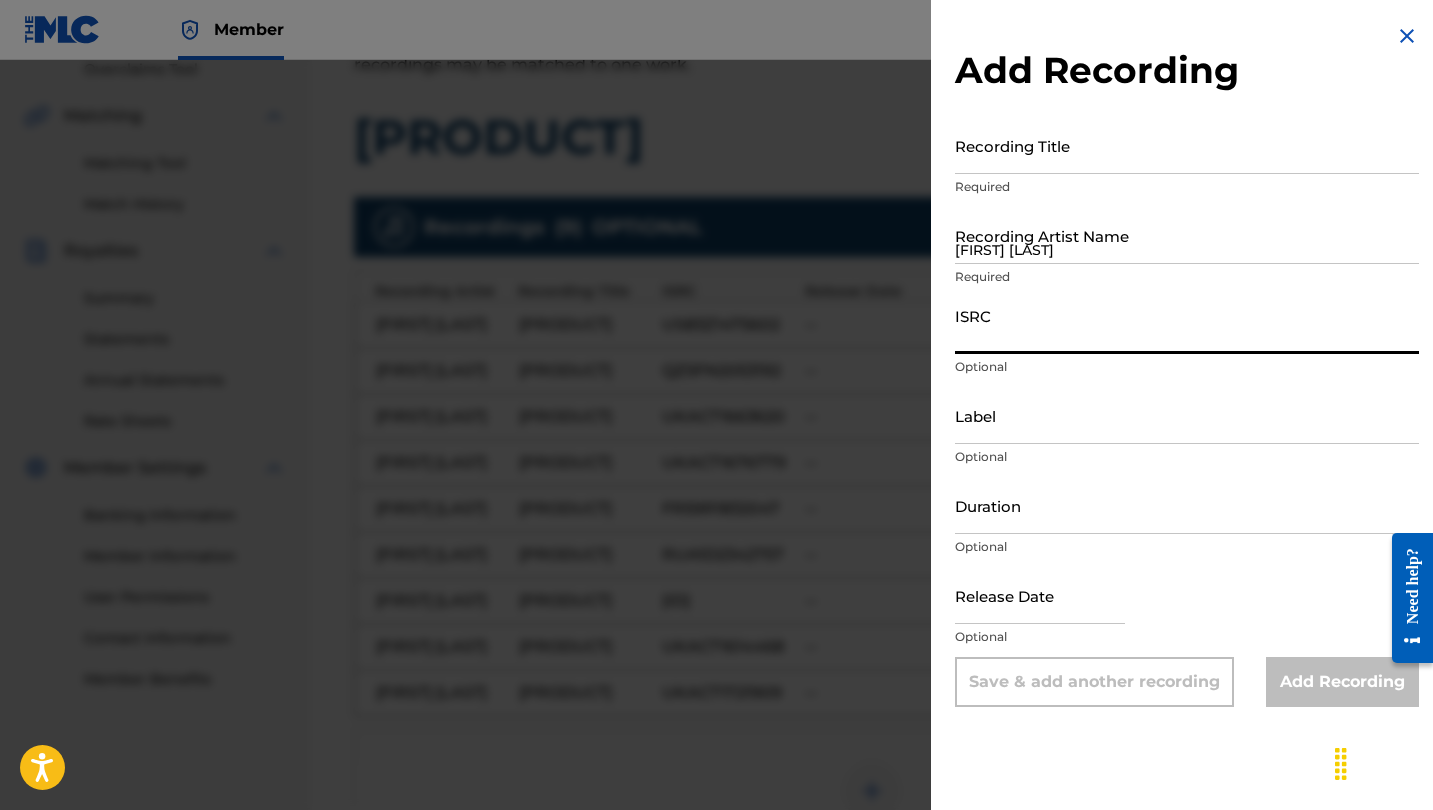 paste on "UKACT1723066" 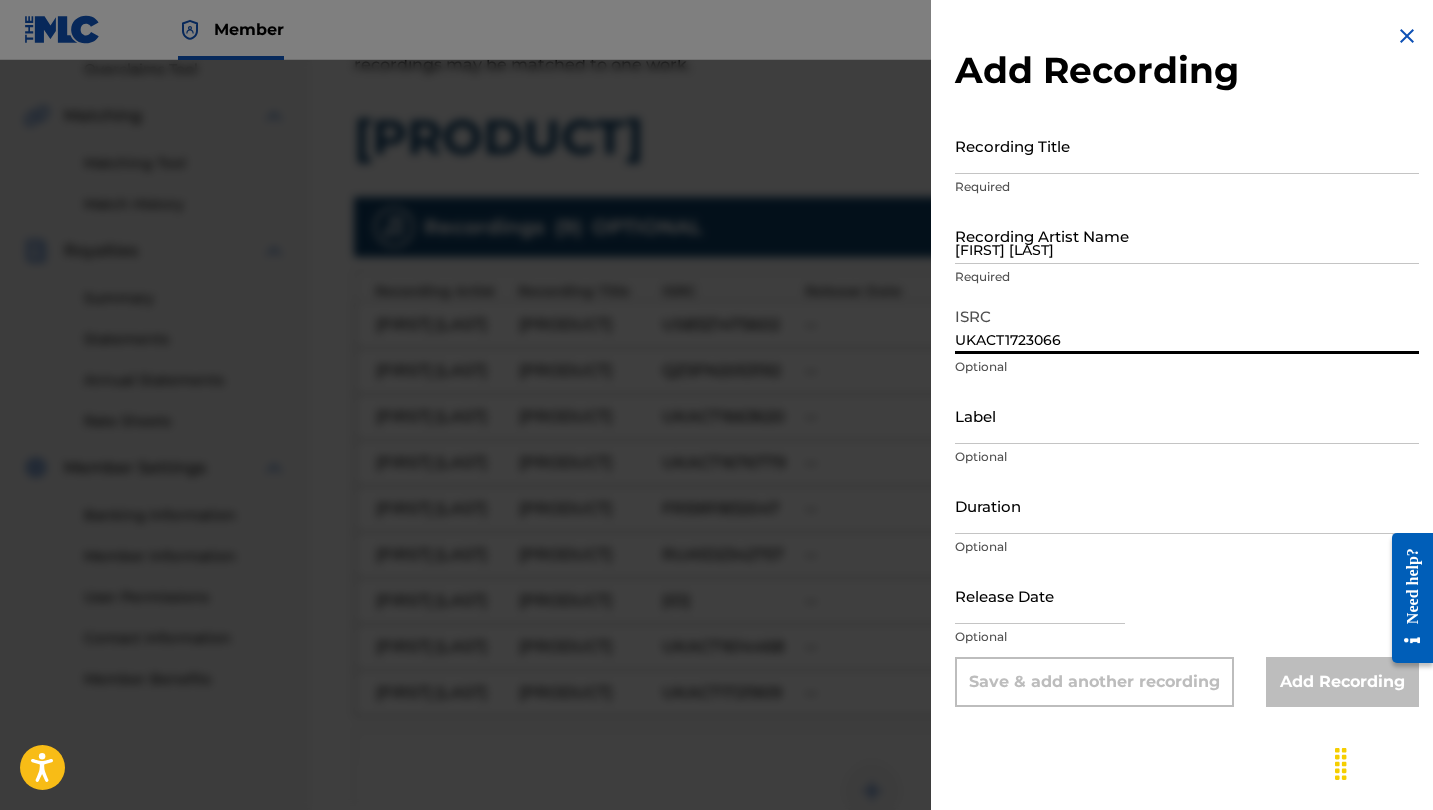 type on "UKACT1723066" 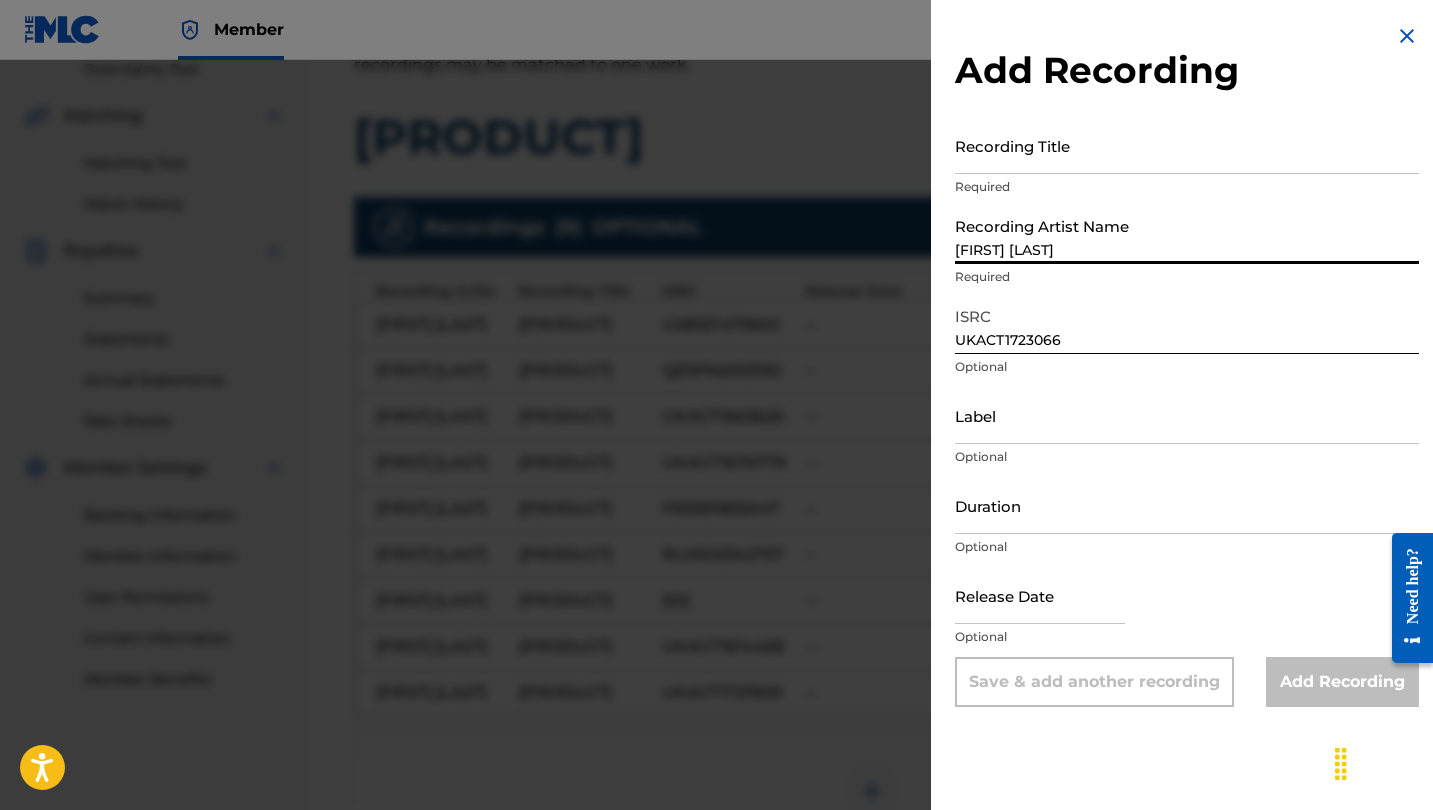 click on "[FIRST] [LAST]" at bounding box center [1187, 235] 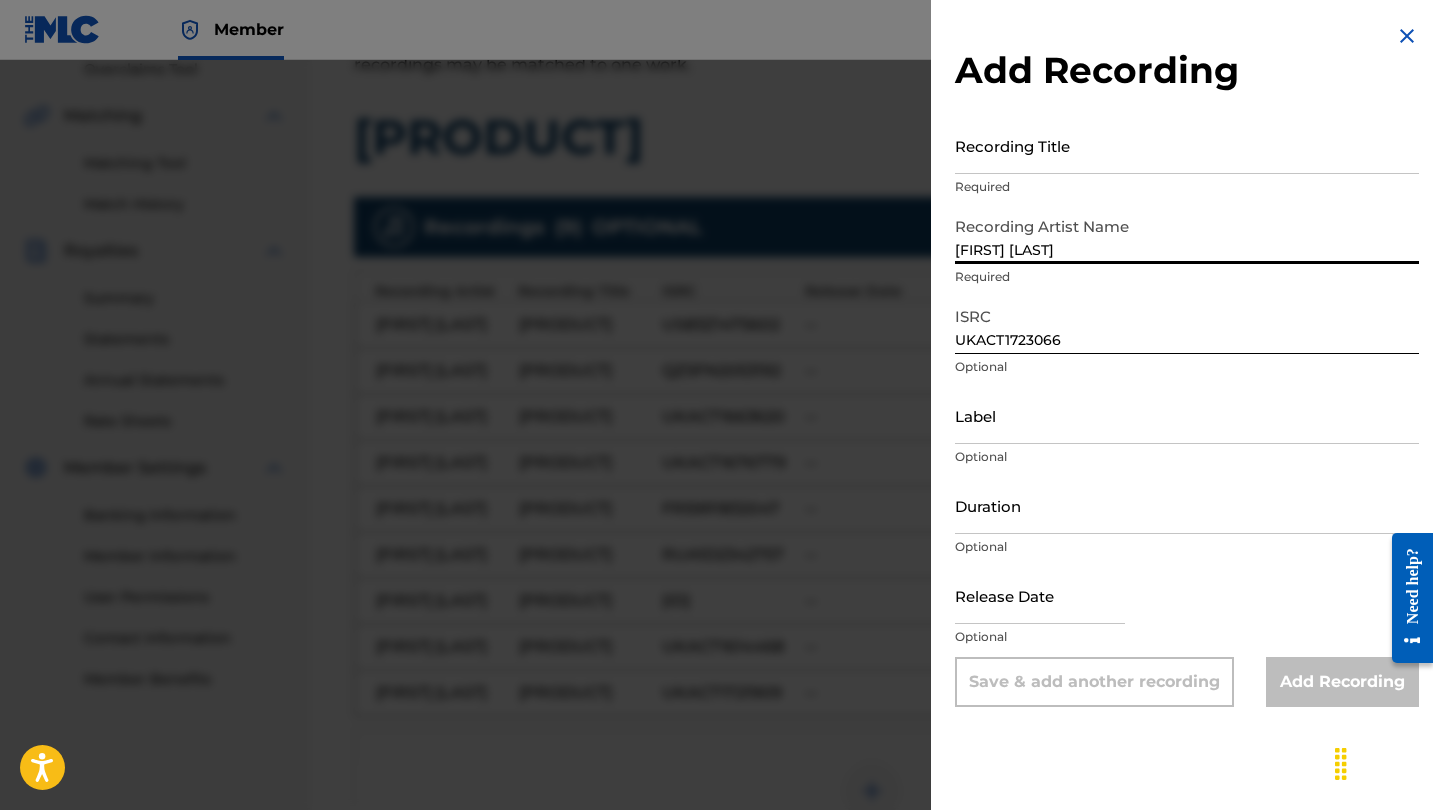 type on "[FIRST] [LAST]" 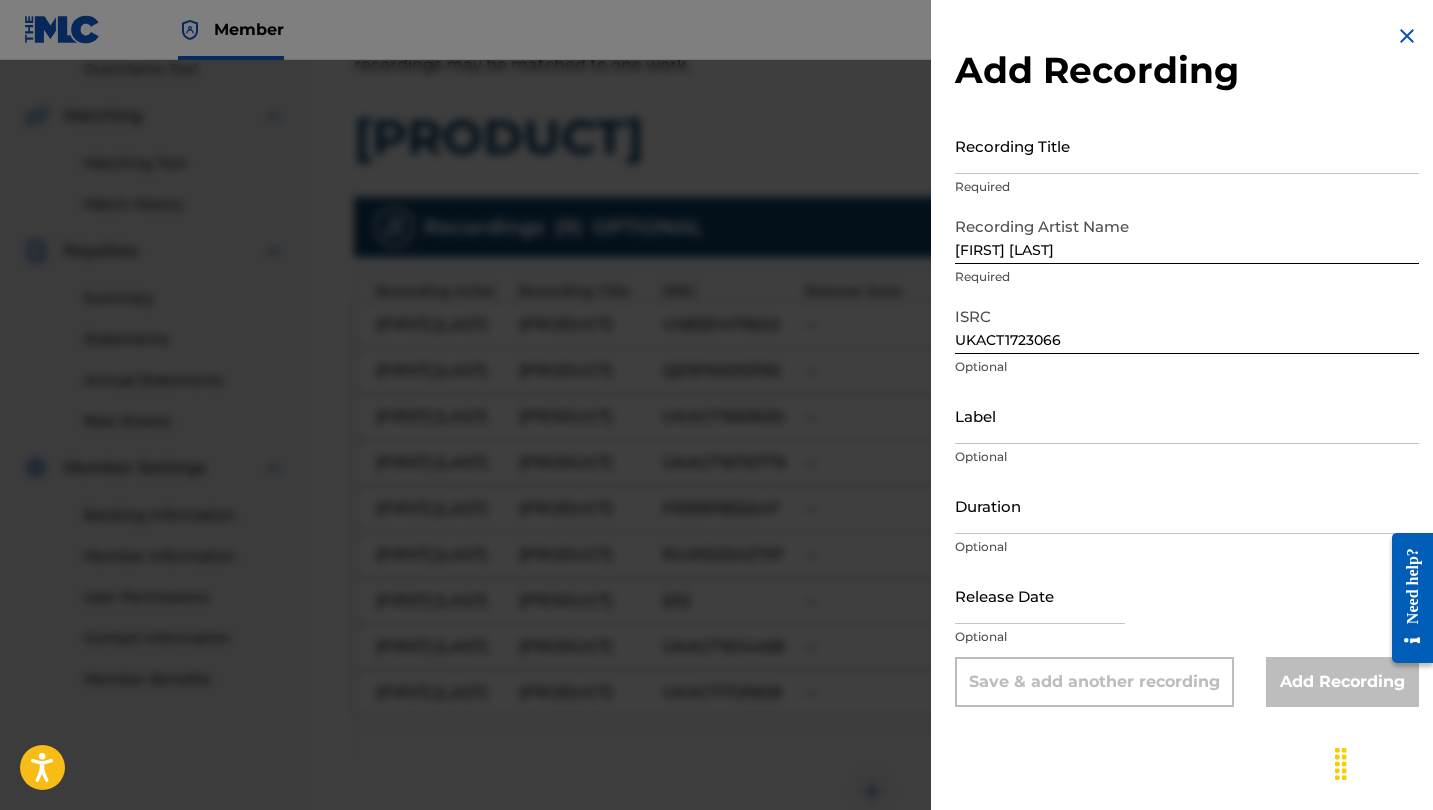 click on "Required" at bounding box center (1187, 187) 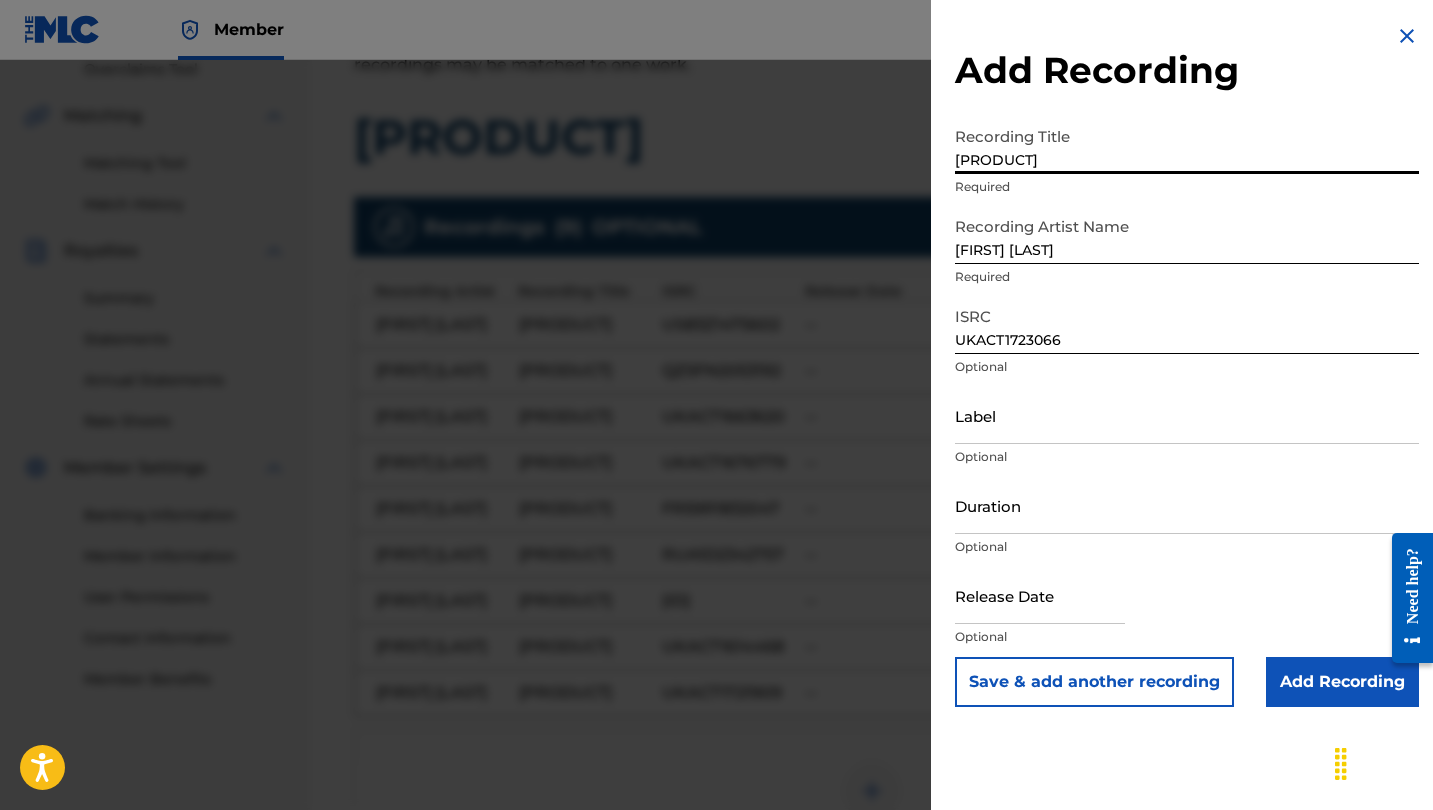 type on "[PRODUCT]" 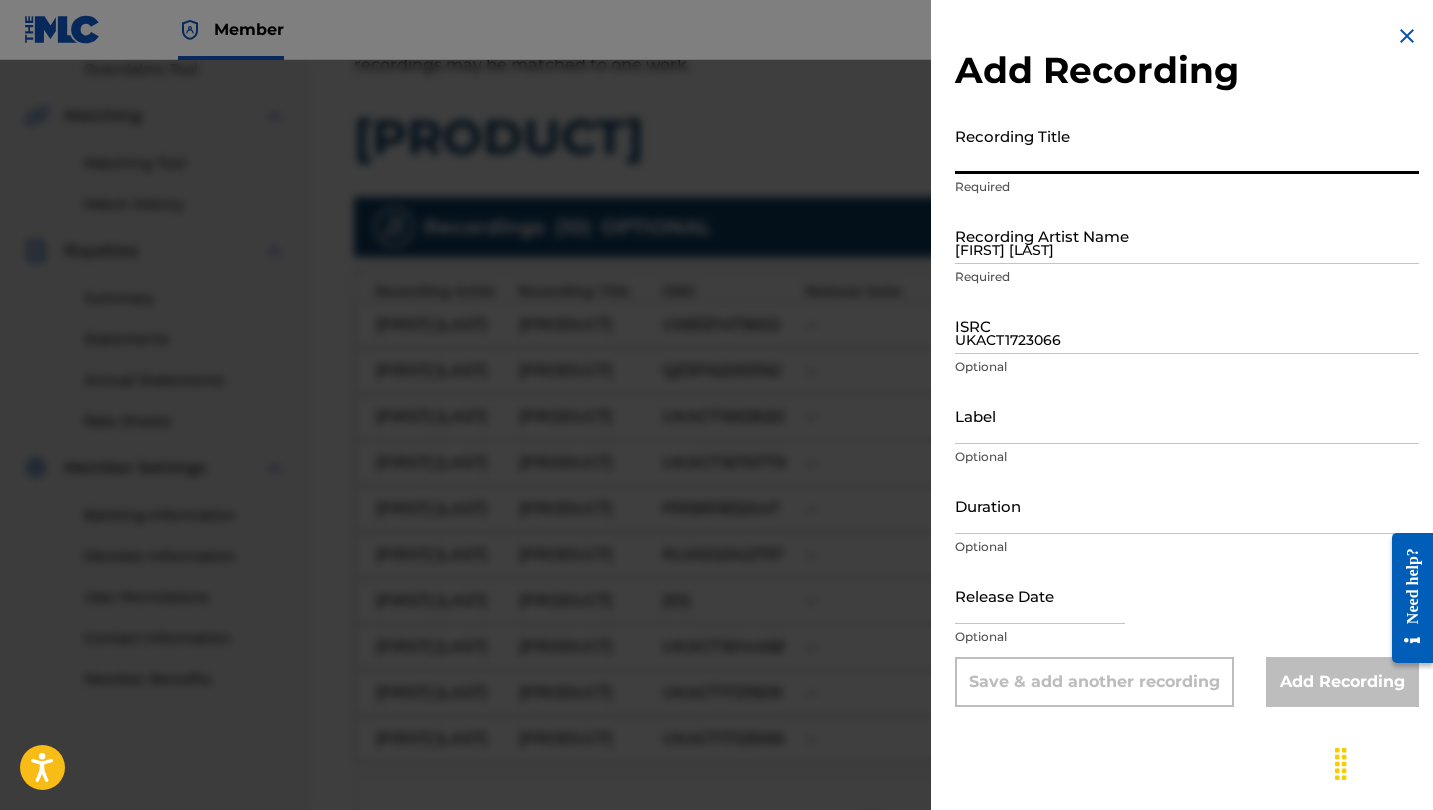 click on "UKACT1723066" at bounding box center (1187, 325) 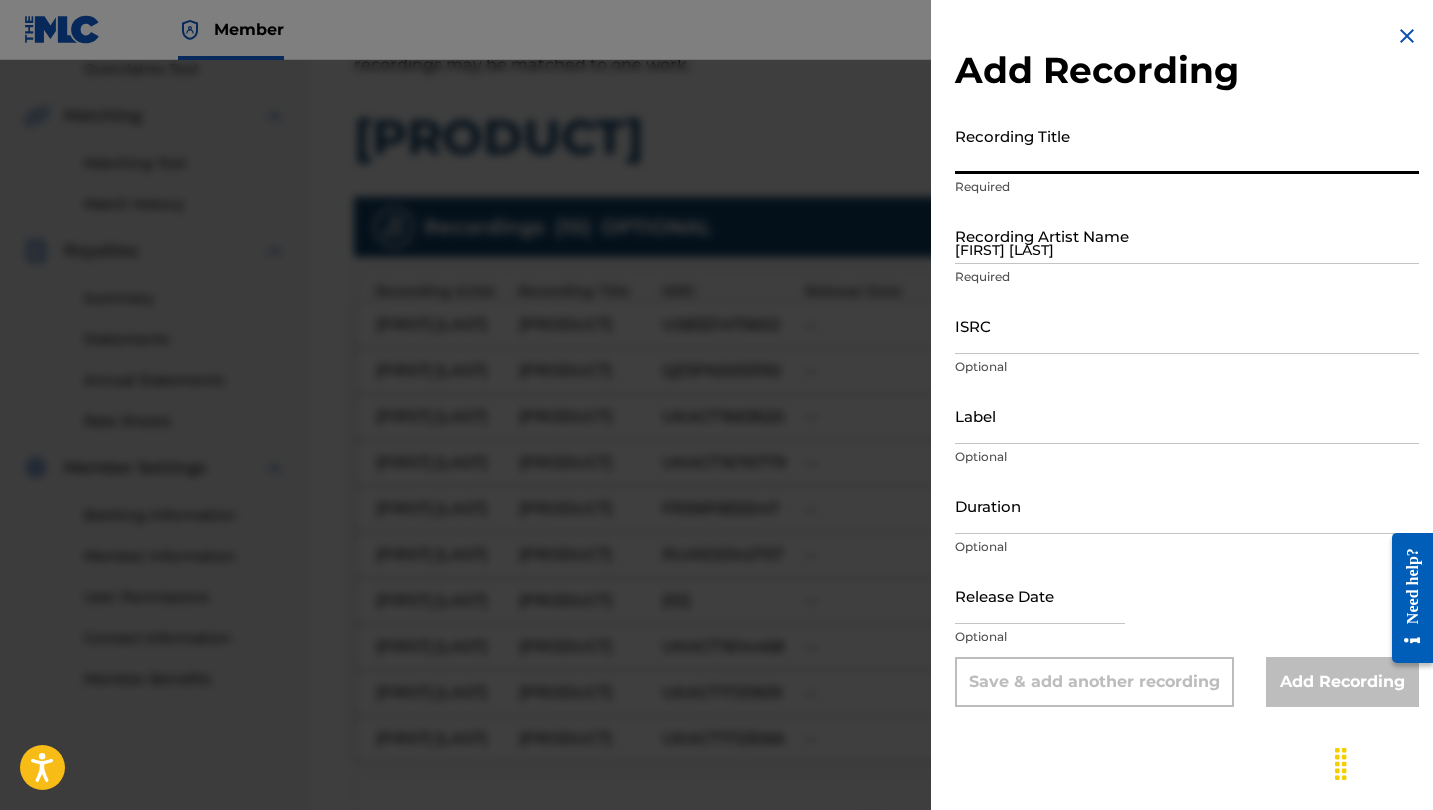 paste on "UKACT1723698" 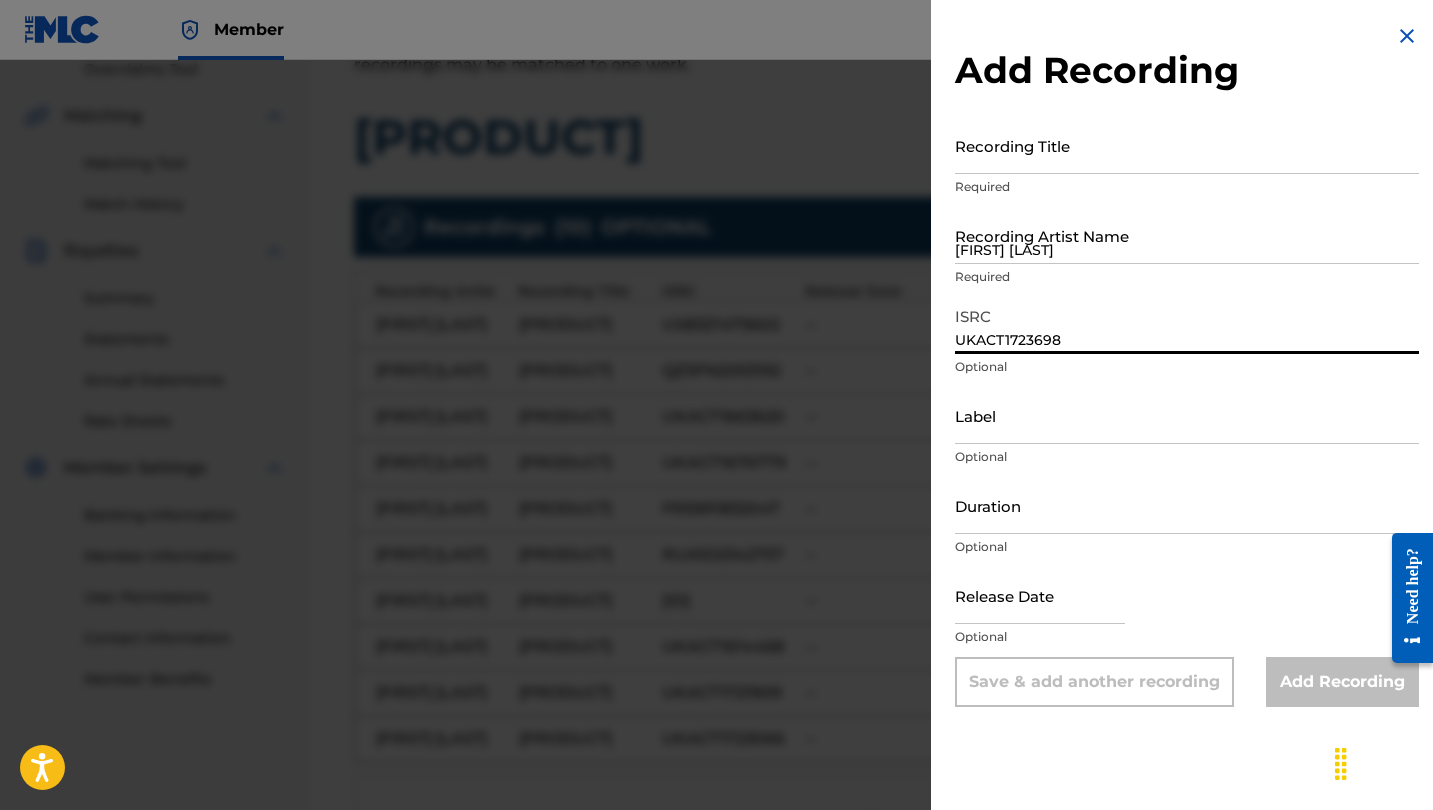 type on "UKACT1723698" 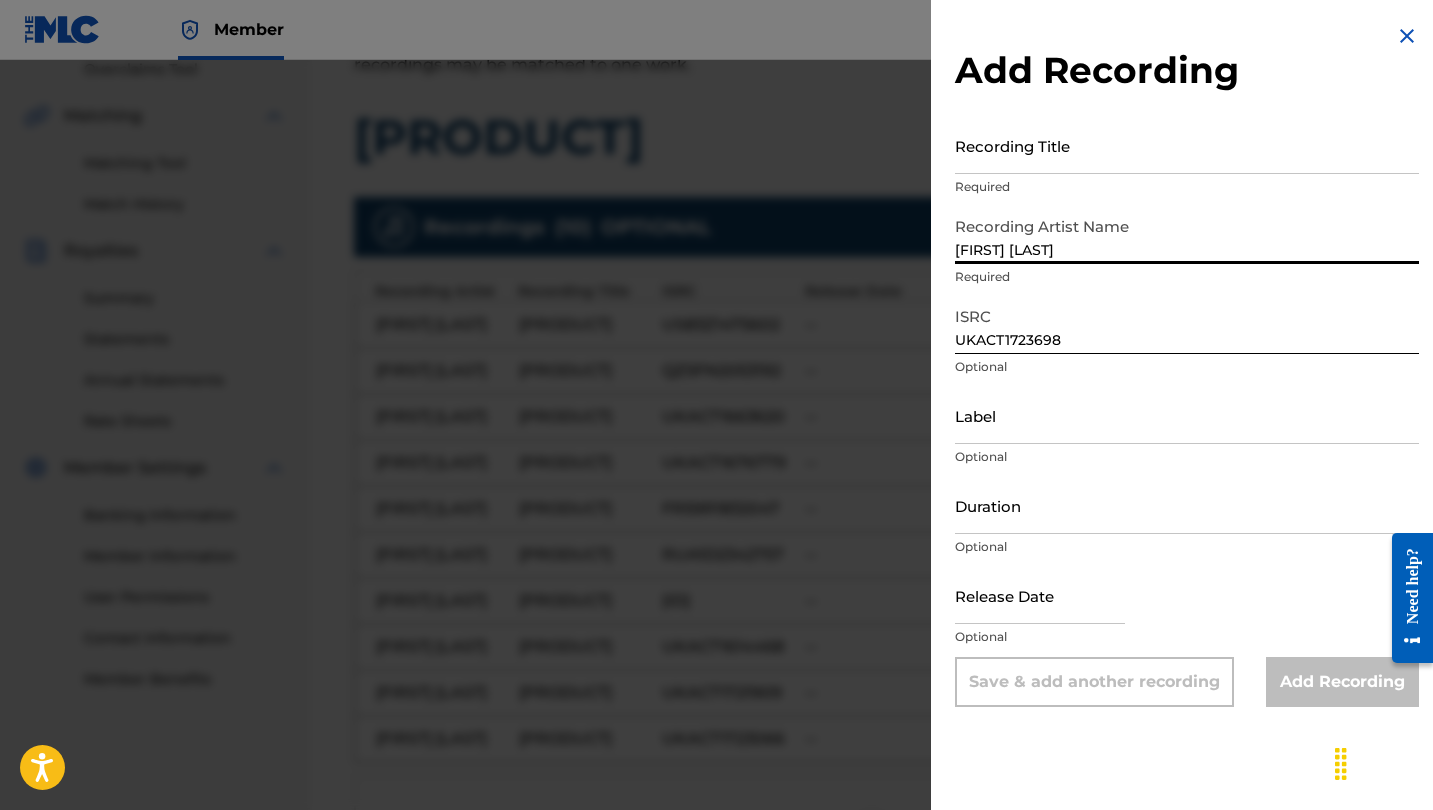 type on "[FIRST] [LAST]" 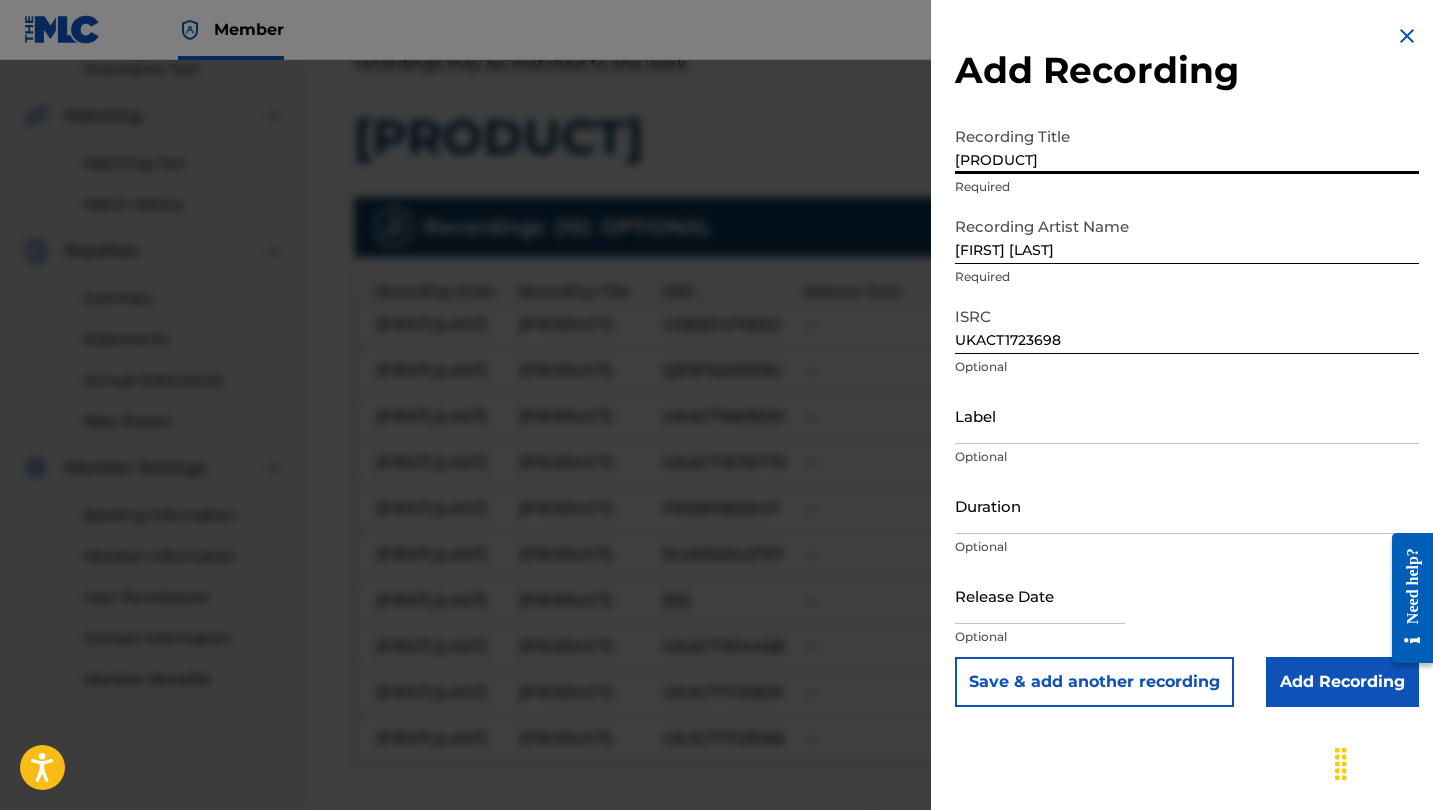 type on "[PRODUCT]" 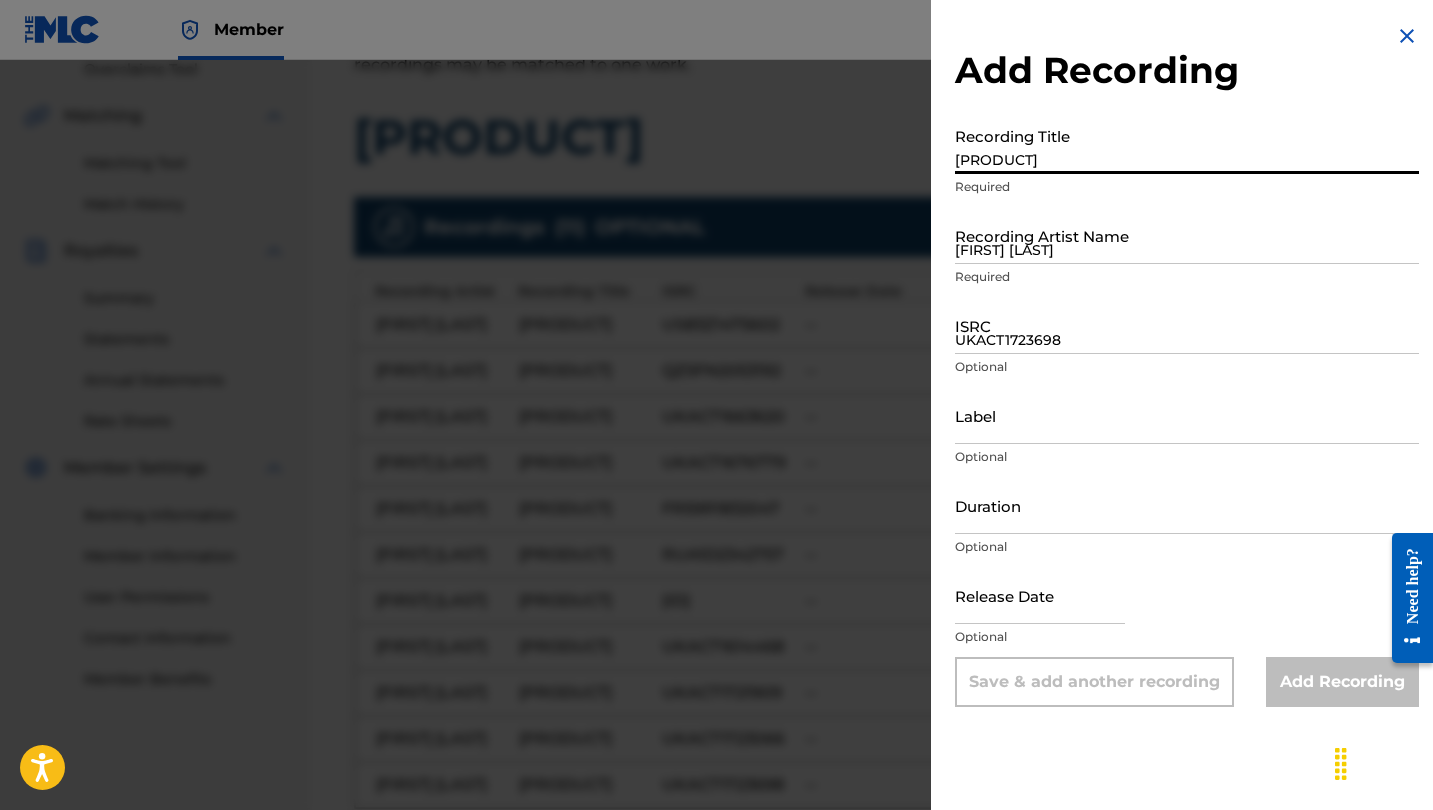 type 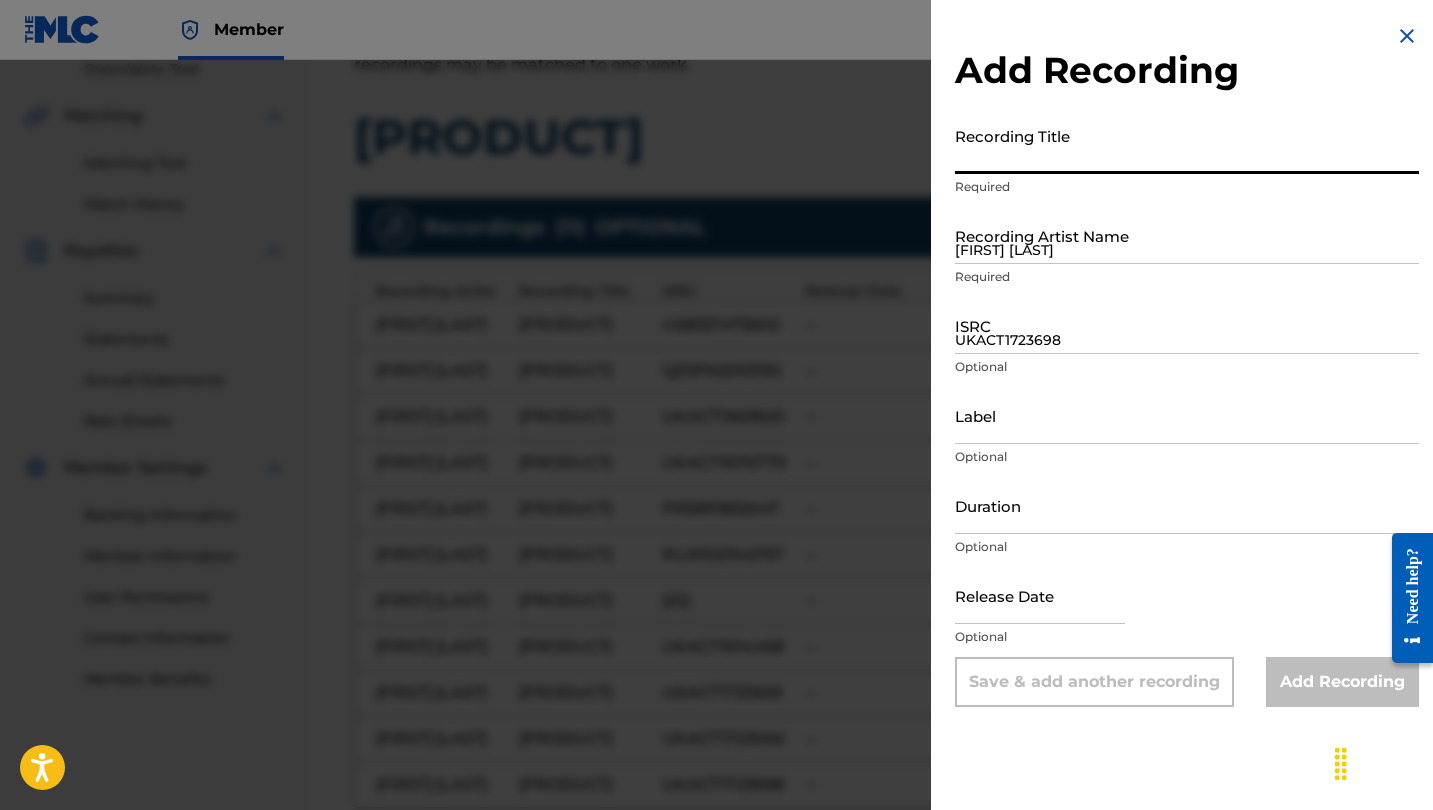 click on "UKACT1723698" at bounding box center (1187, 325) 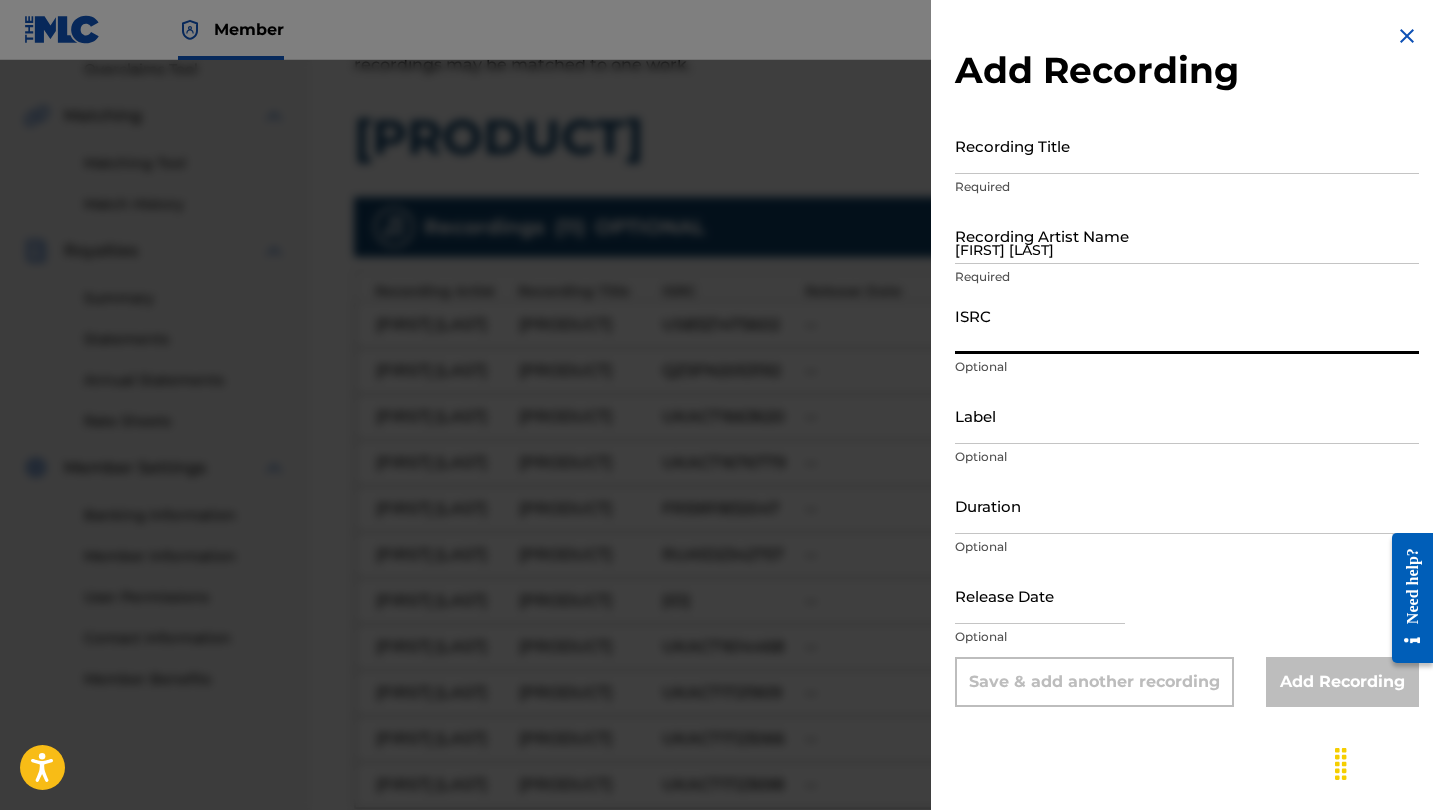 paste on "US83Z1807713" 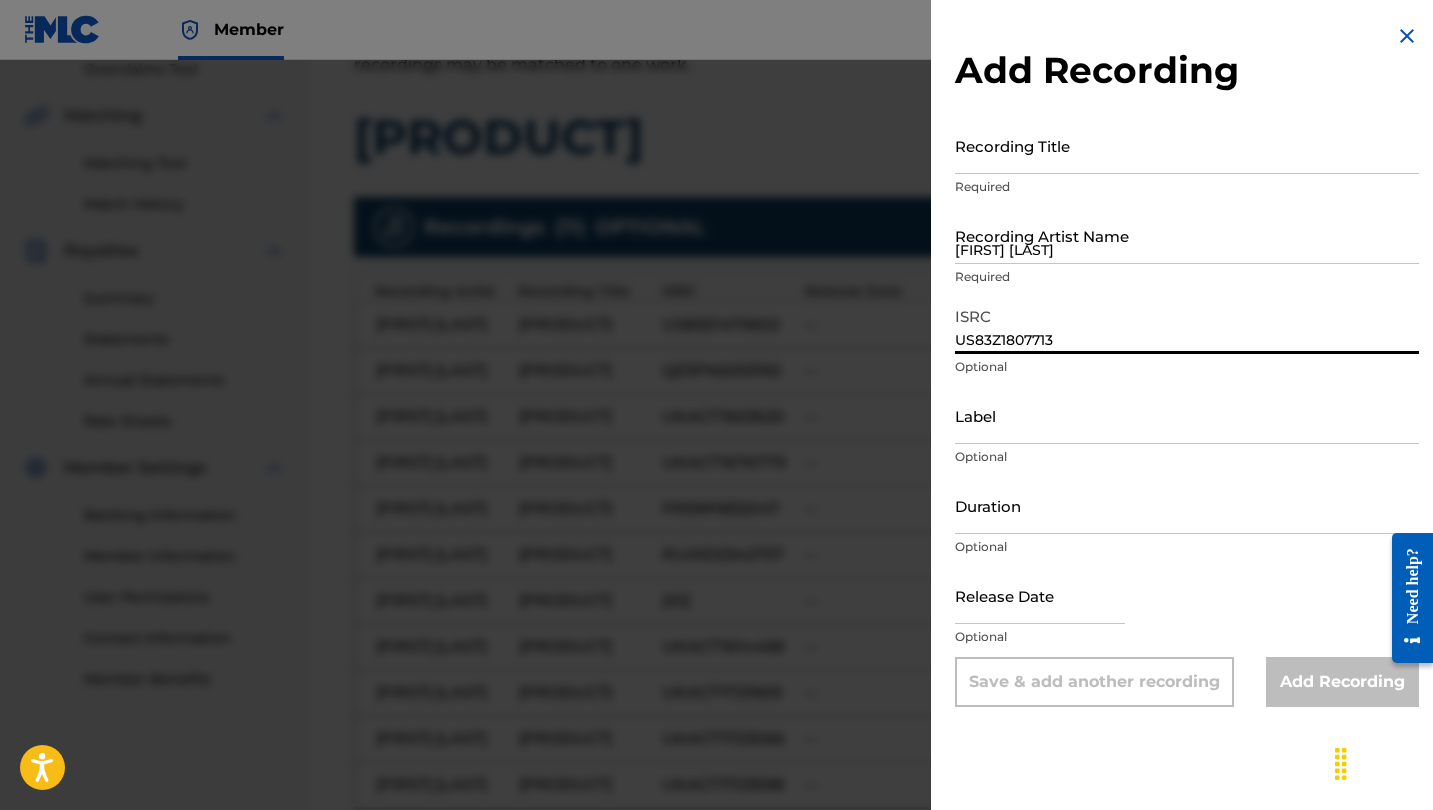 type on "US83Z1807713" 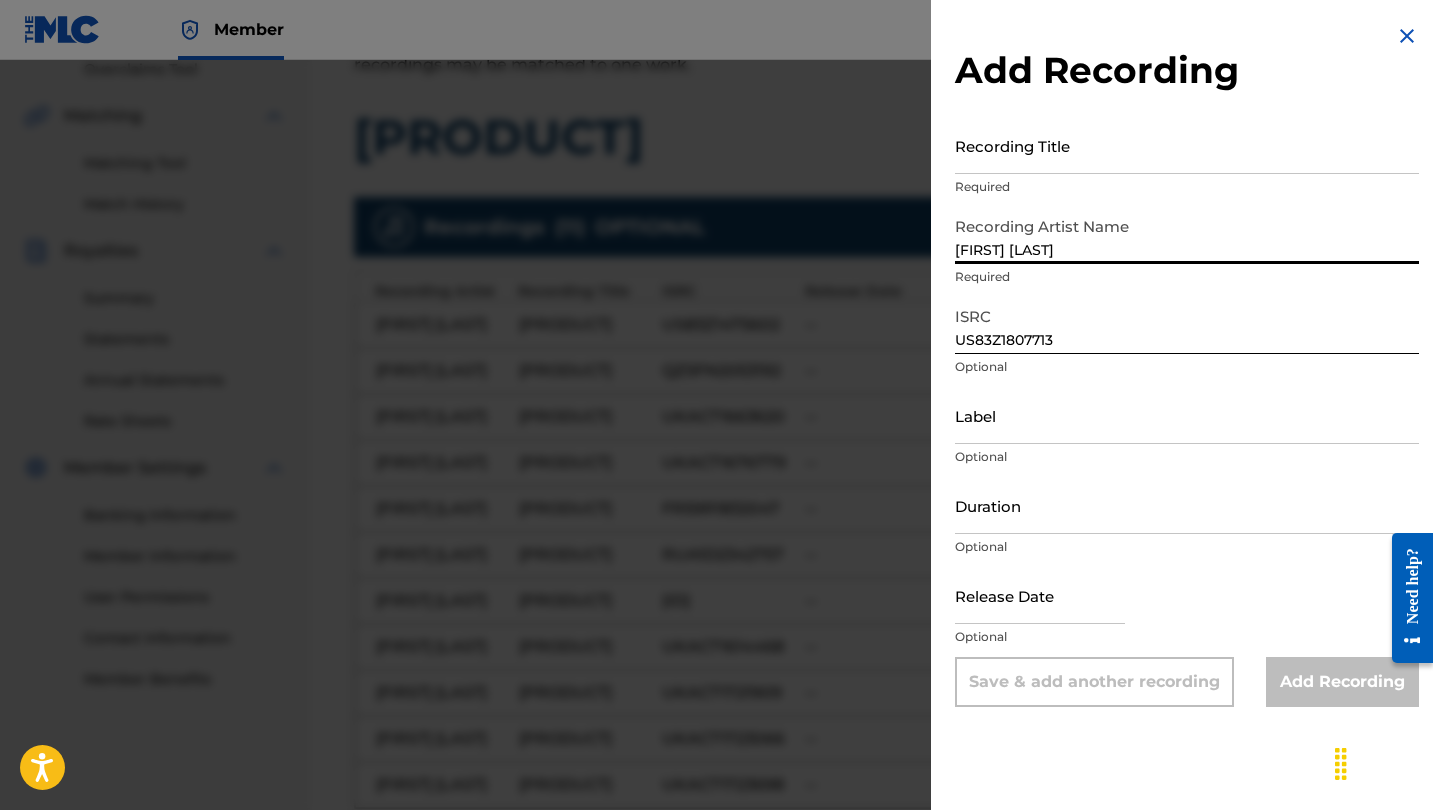 type on "[FIRST] [LAST]" 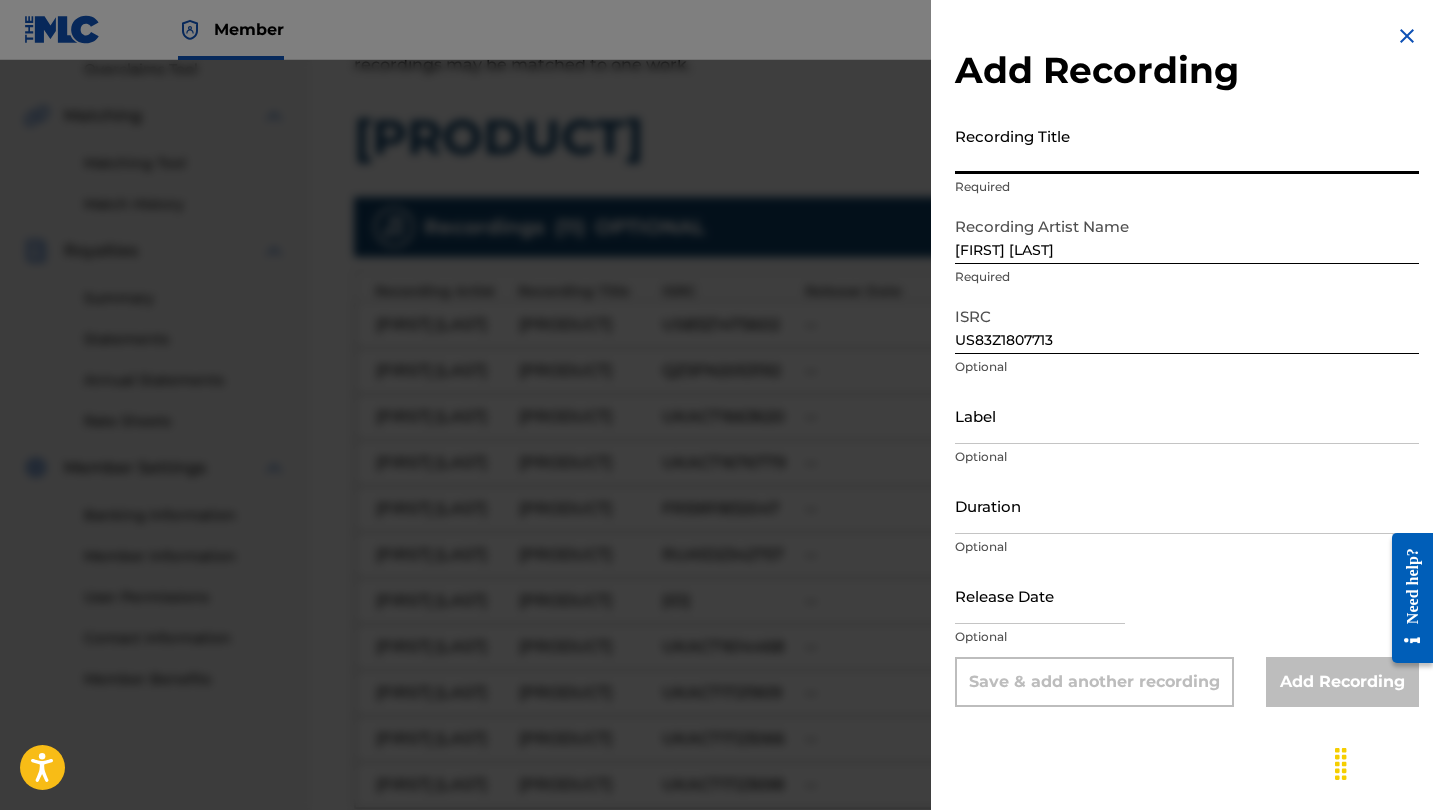 click on "Recording Title" at bounding box center (1187, 145) 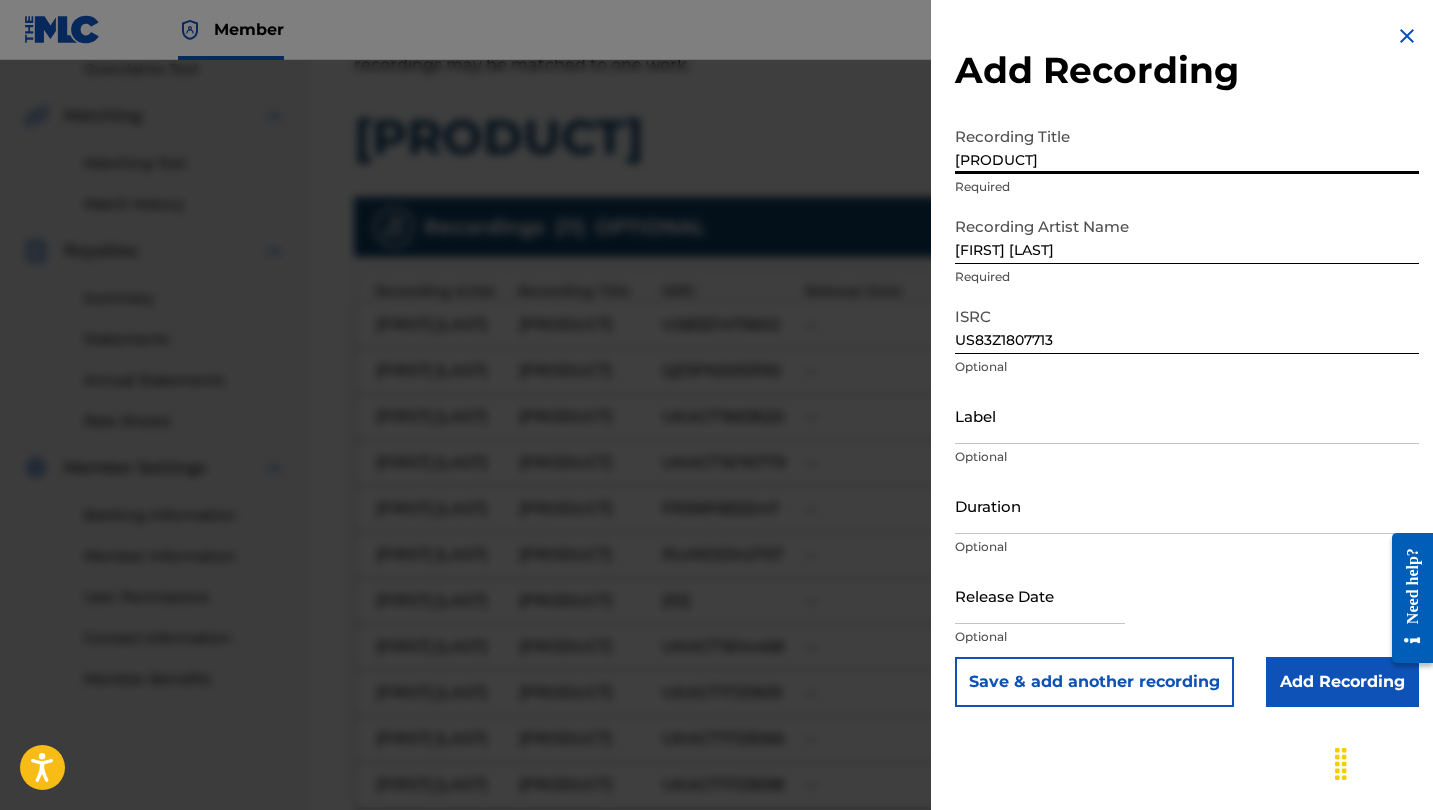 type on "[PRODUCT]" 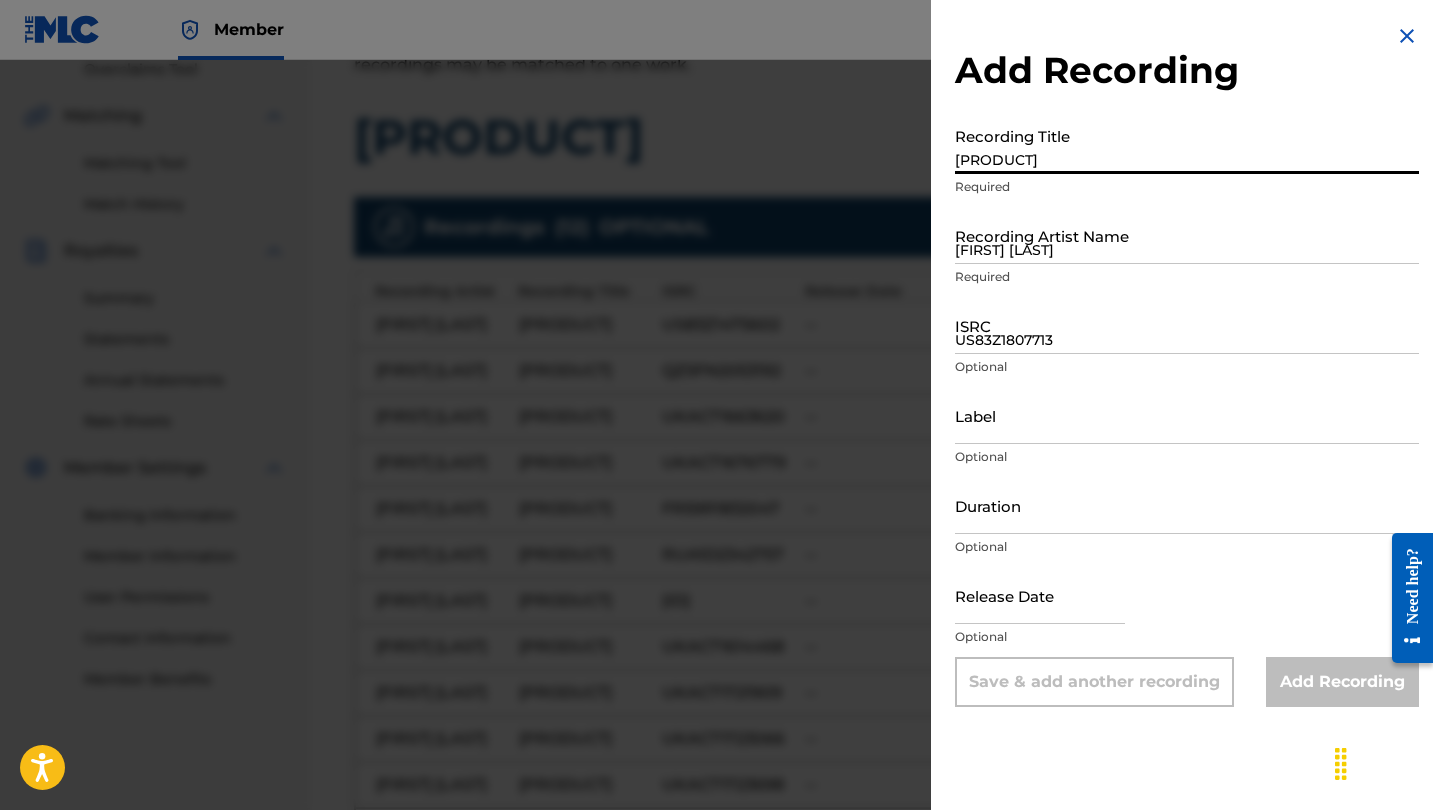 type 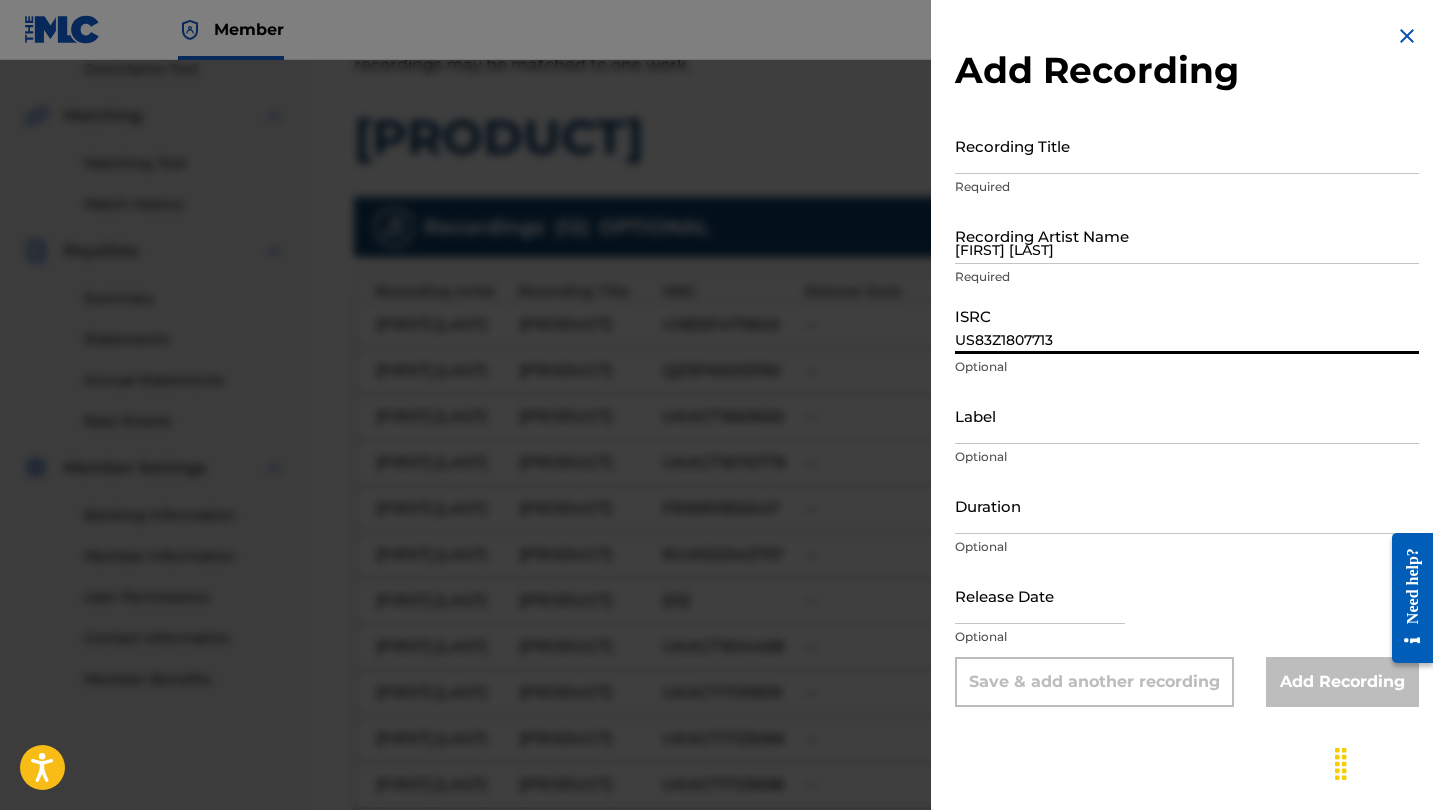 click on "US83Z1807713" at bounding box center (1187, 325) 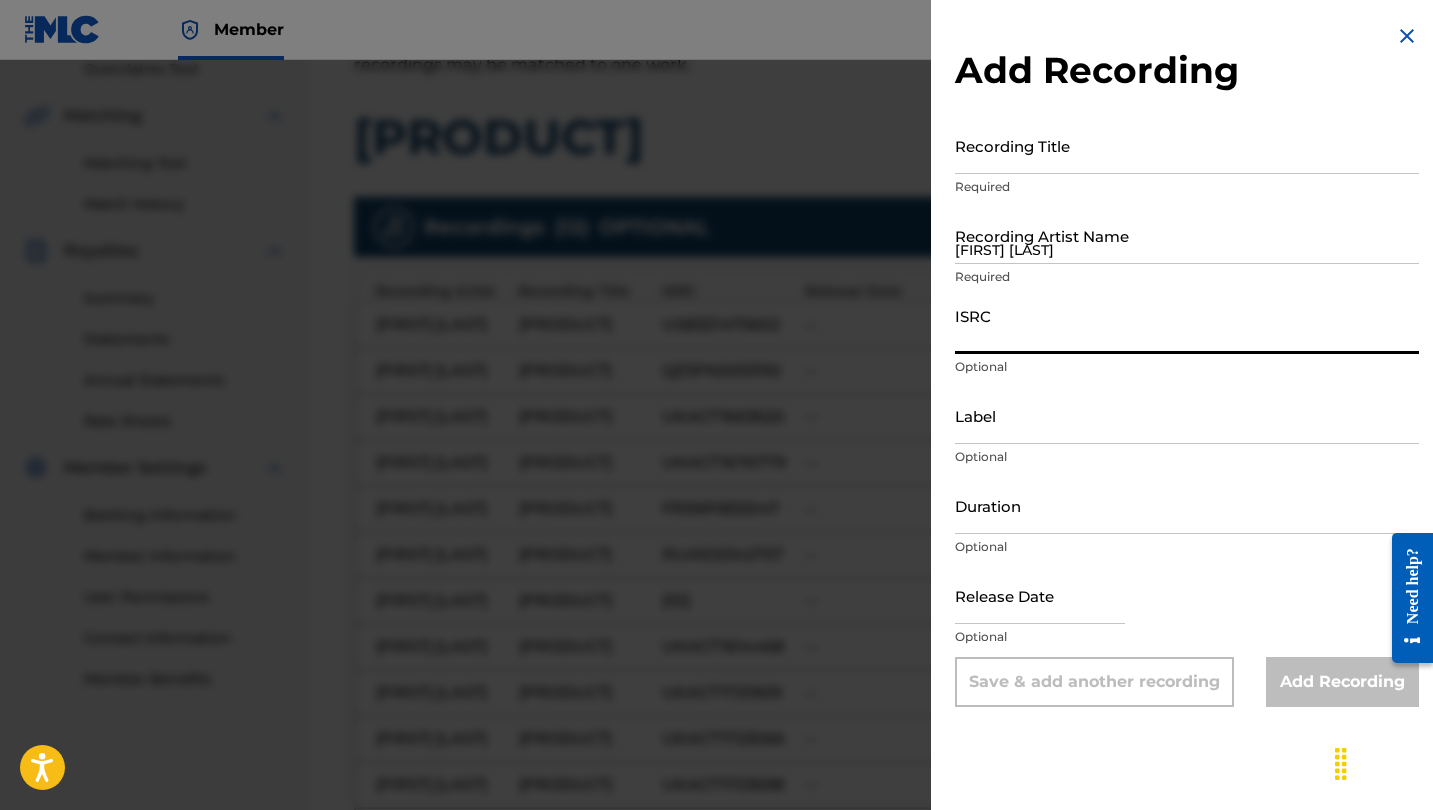 paste on "RUA1D2405897" 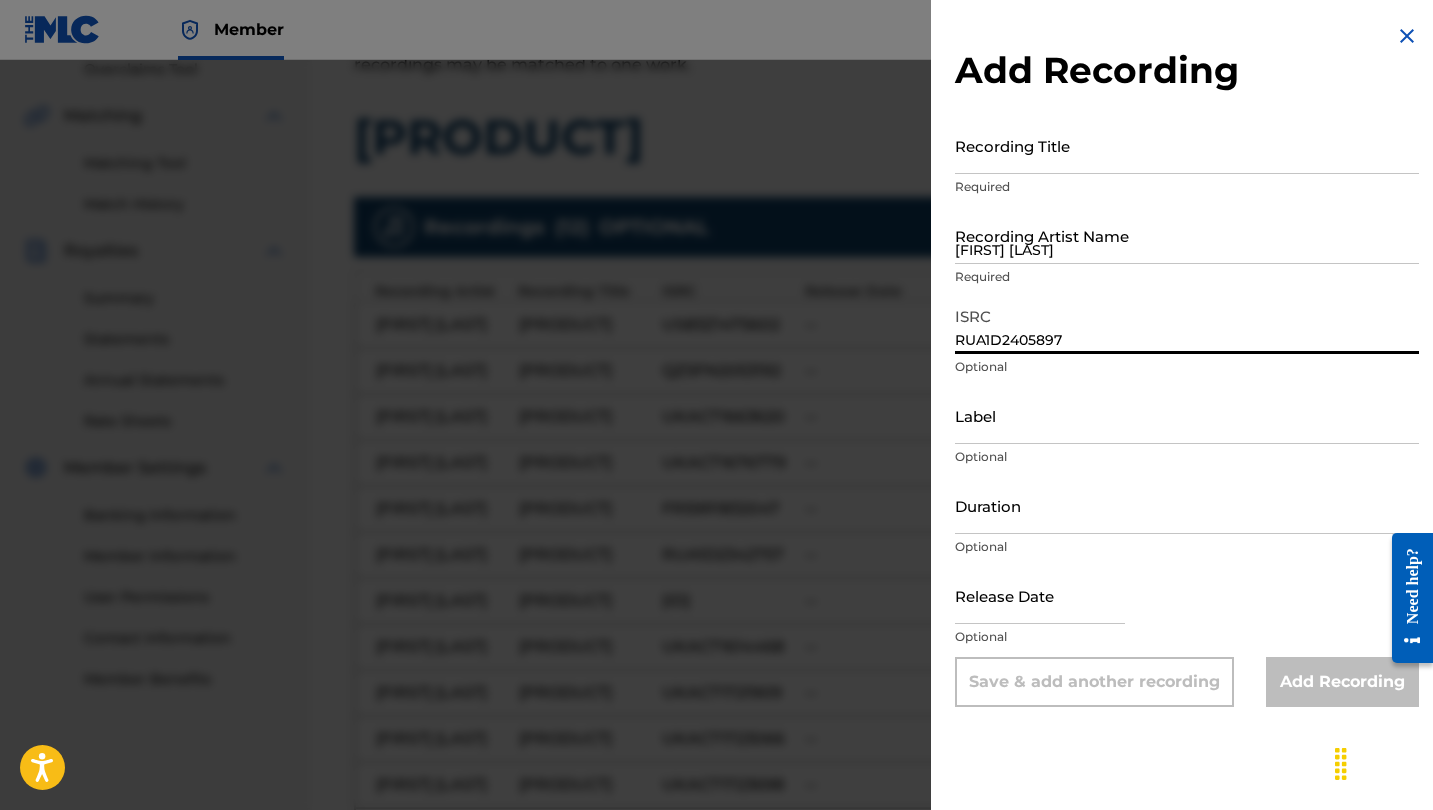 type on "RUA1D2405897" 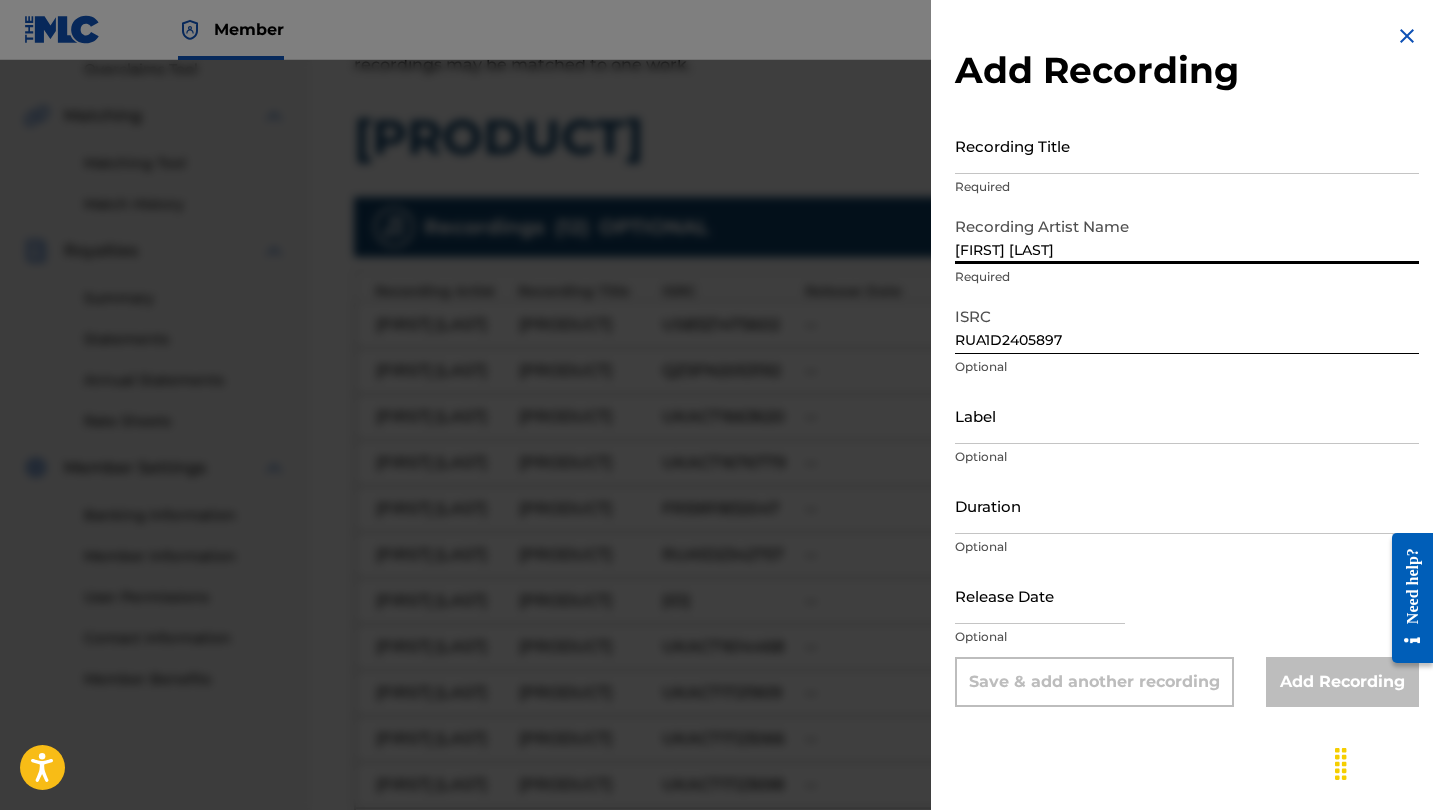 type on "[FIRST] [LAST]" 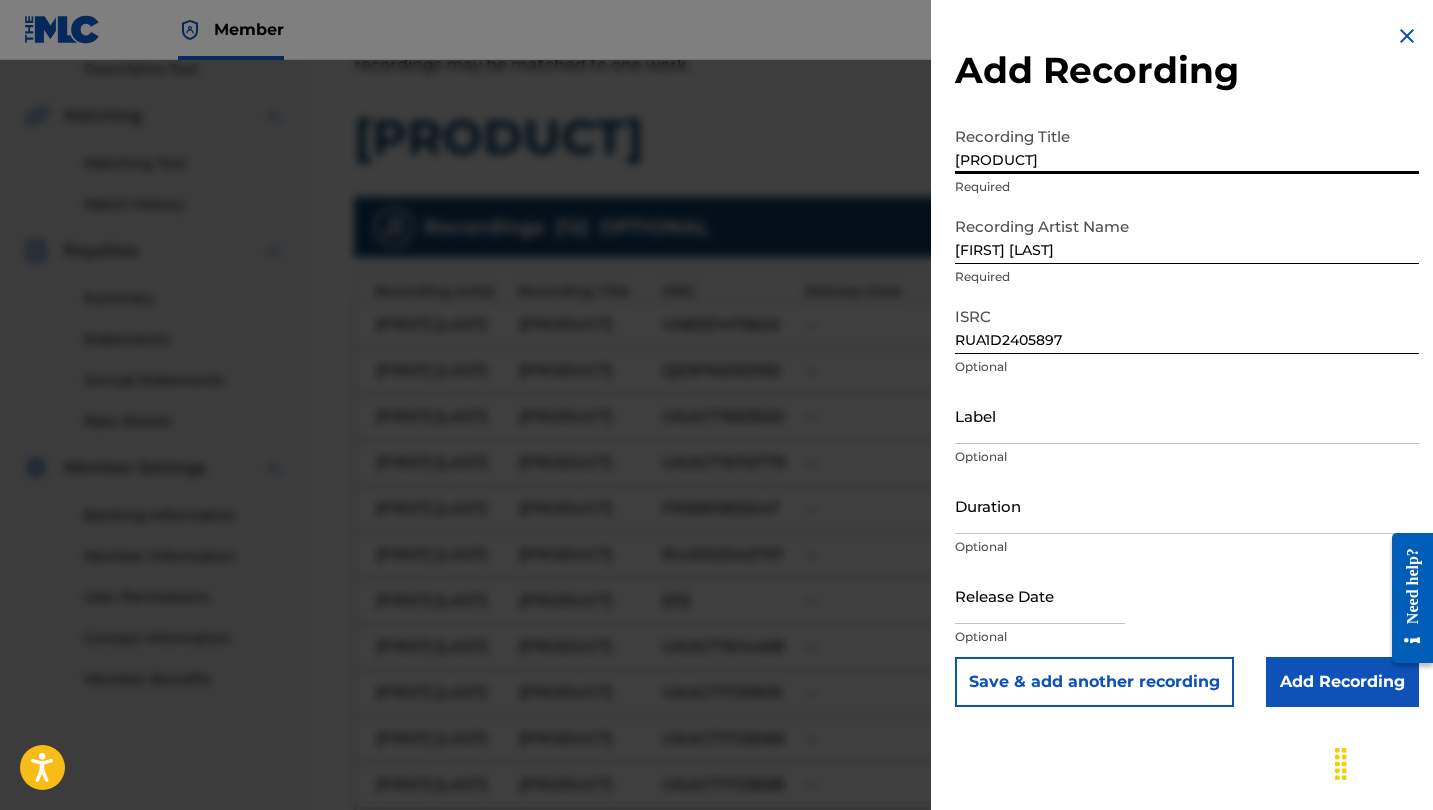 type on "[PRODUCT]" 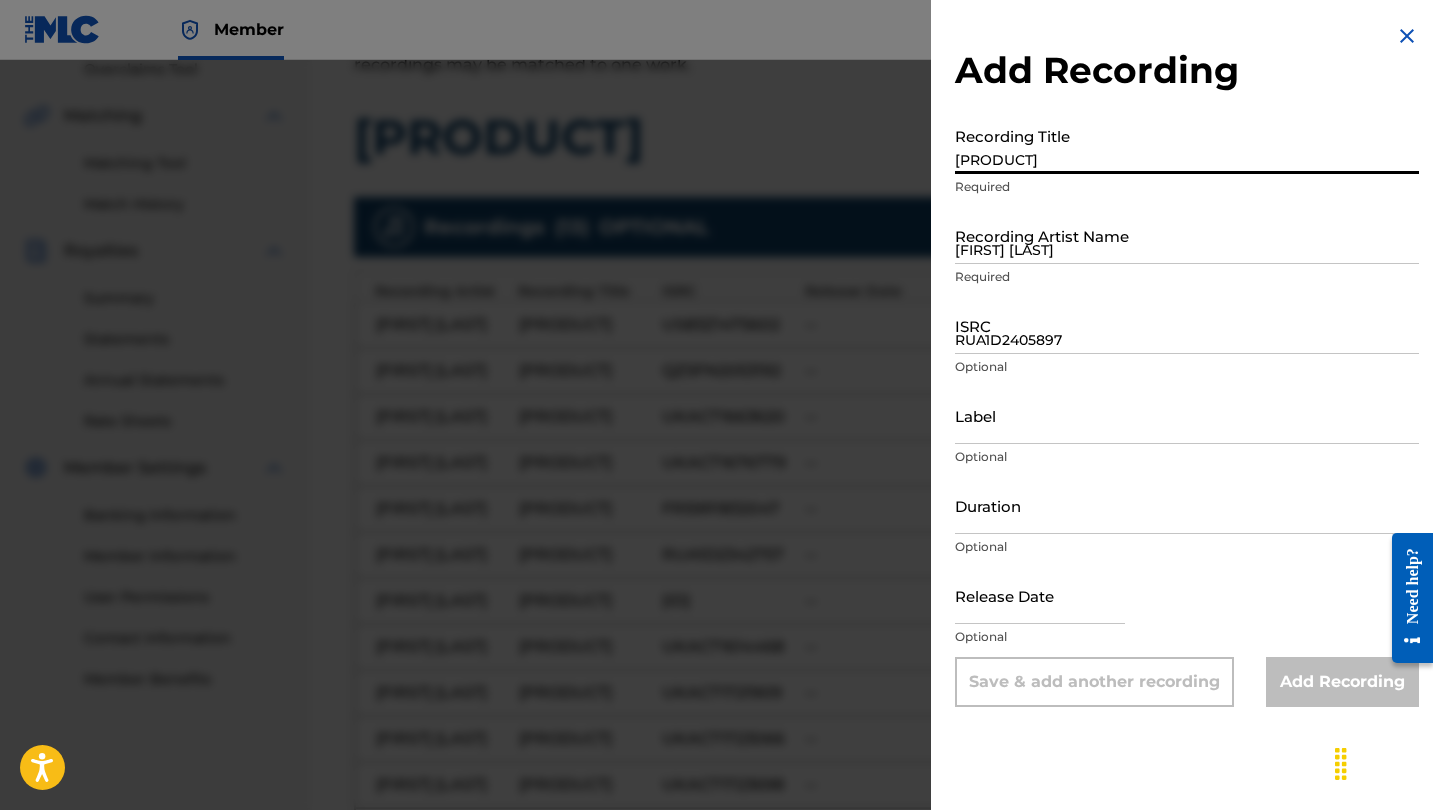 type 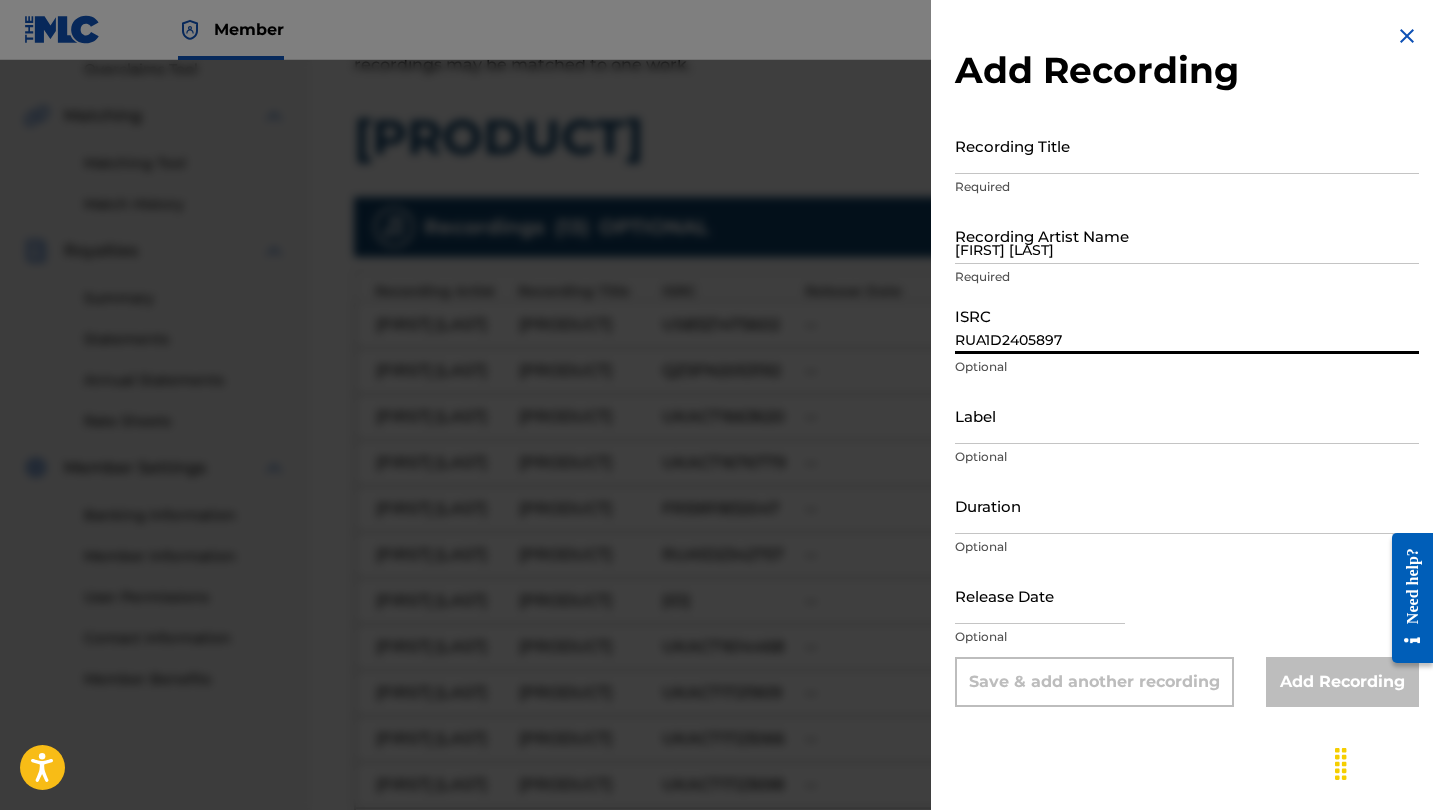 click on "RUA1D2405897" at bounding box center [1187, 325] 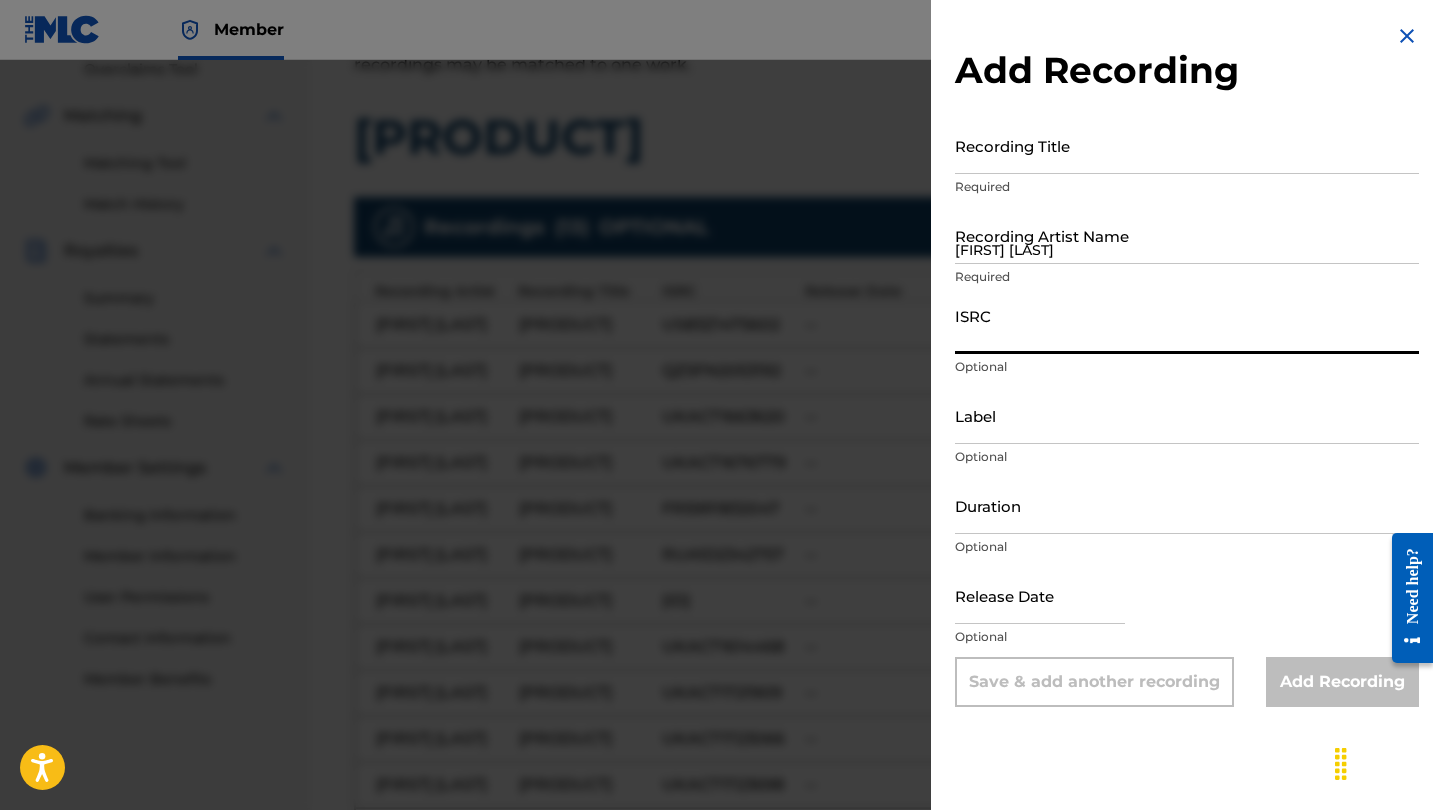 paste on "[ID]" 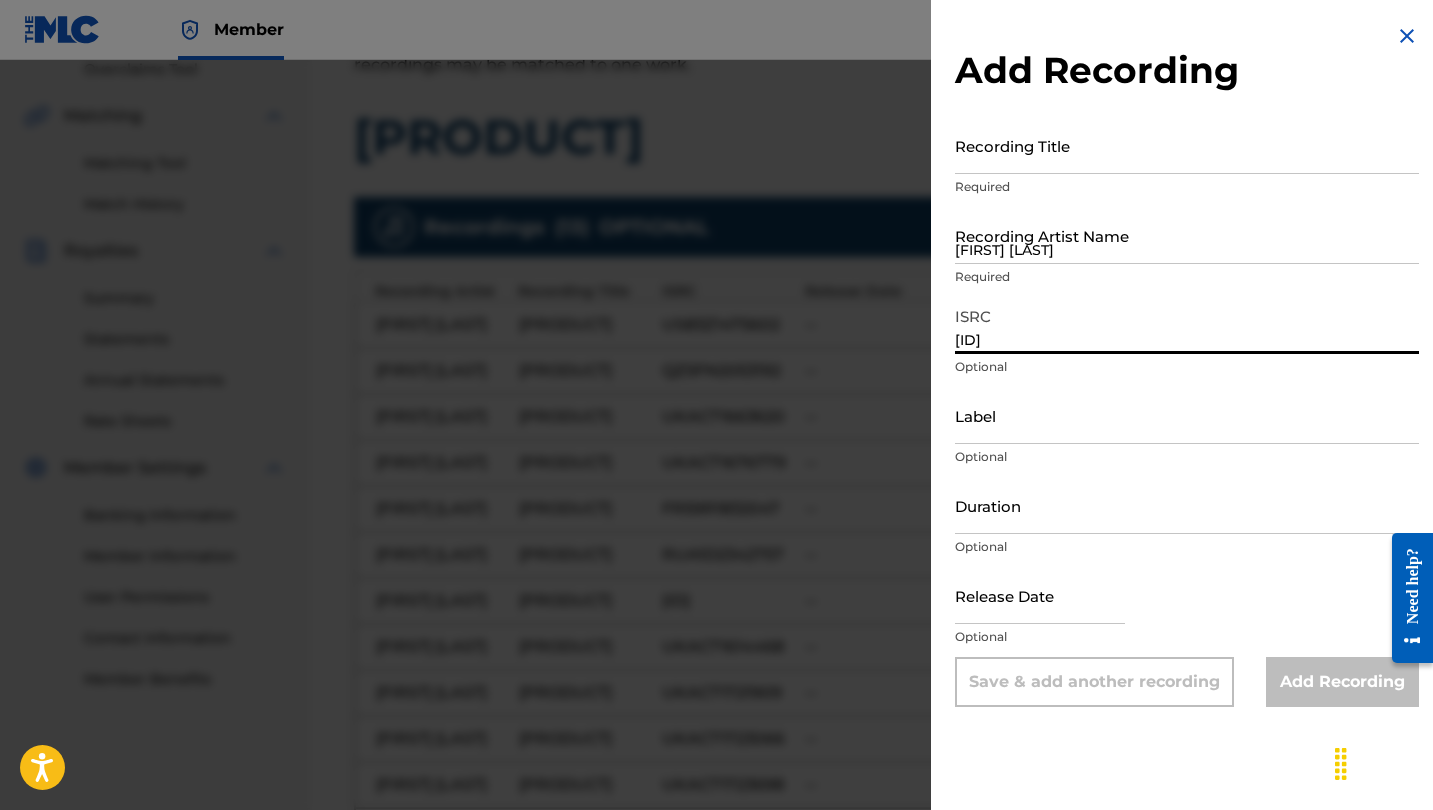 type on "[ID]" 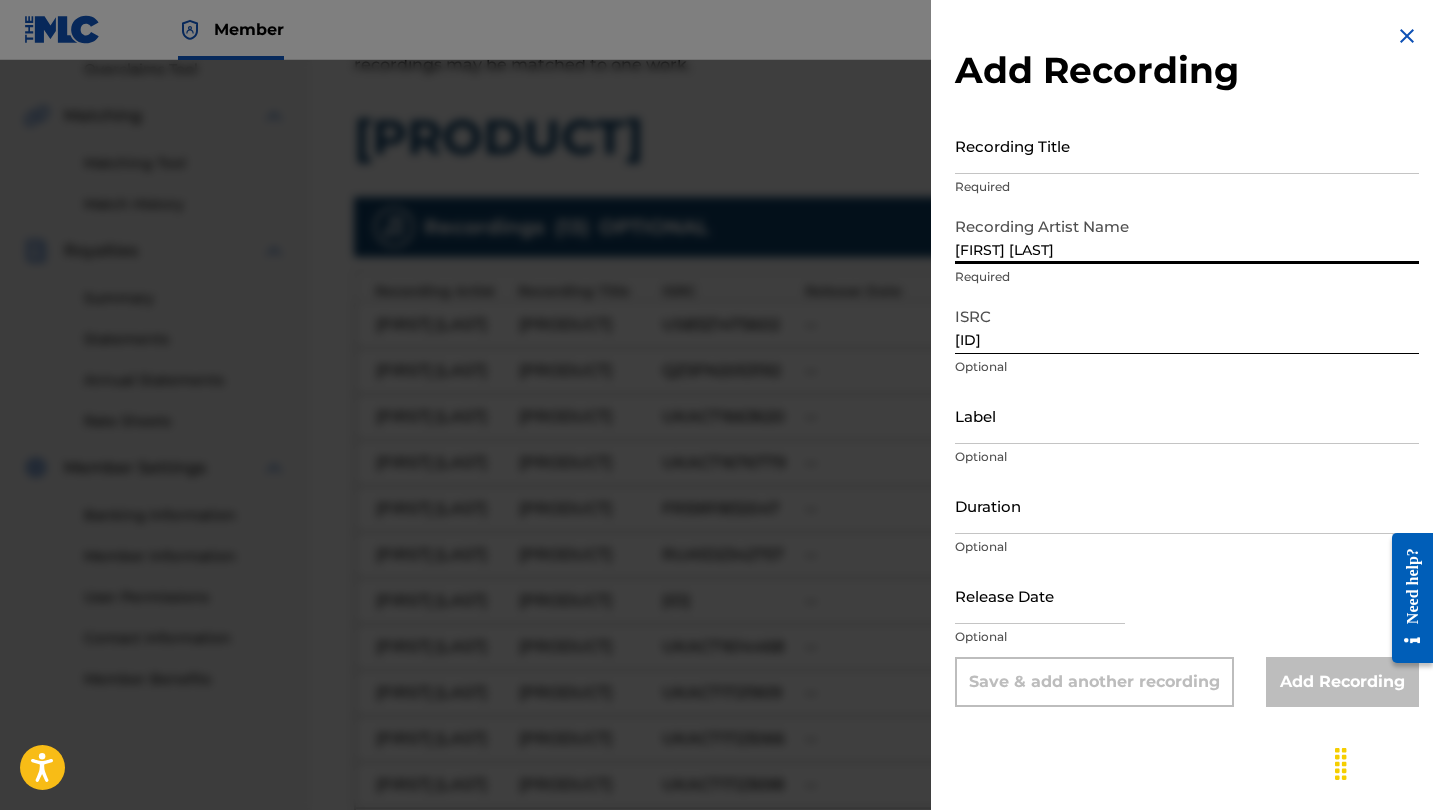 type on "[FIRST] [LAST]" 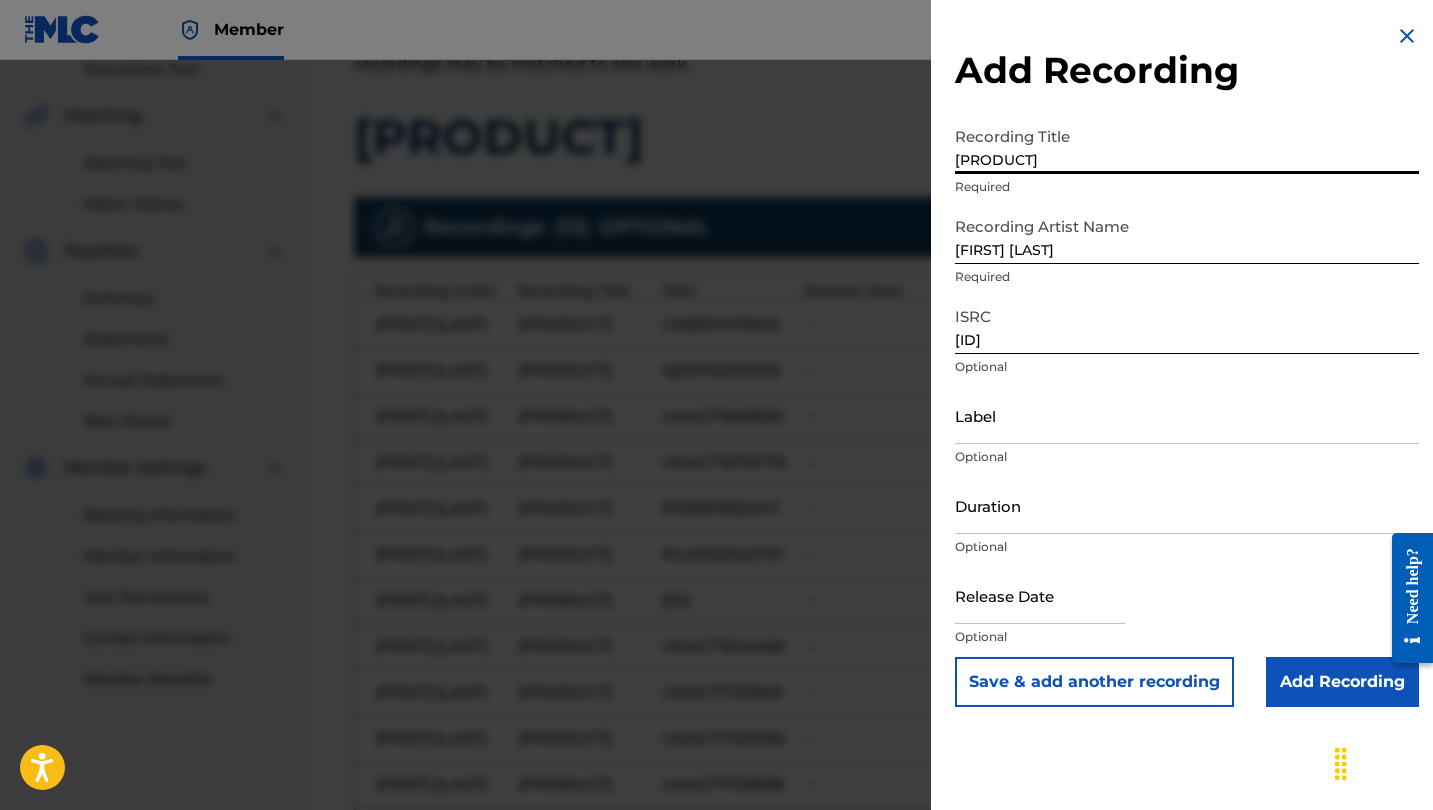 click on "[PRODUCT]" at bounding box center [1187, 145] 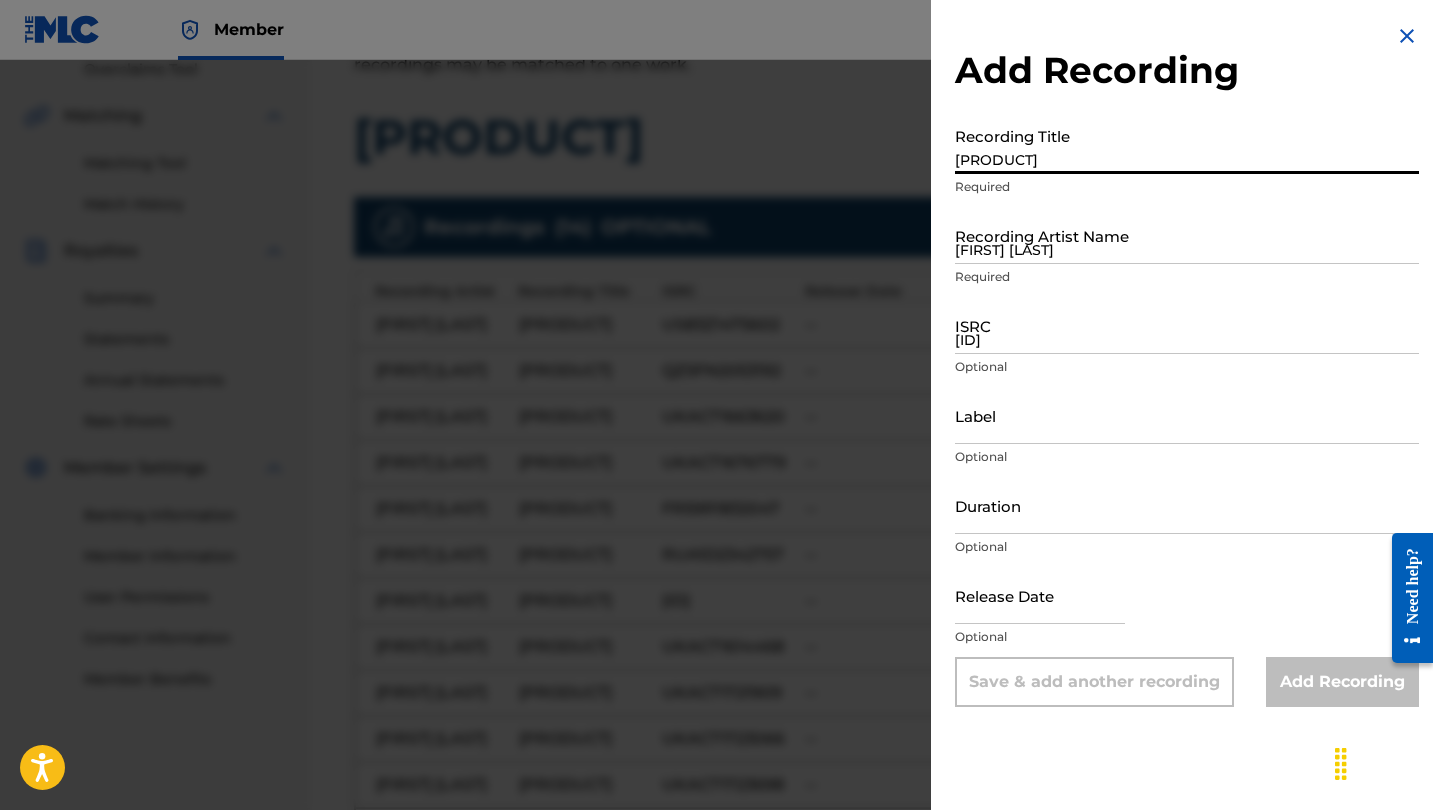 type 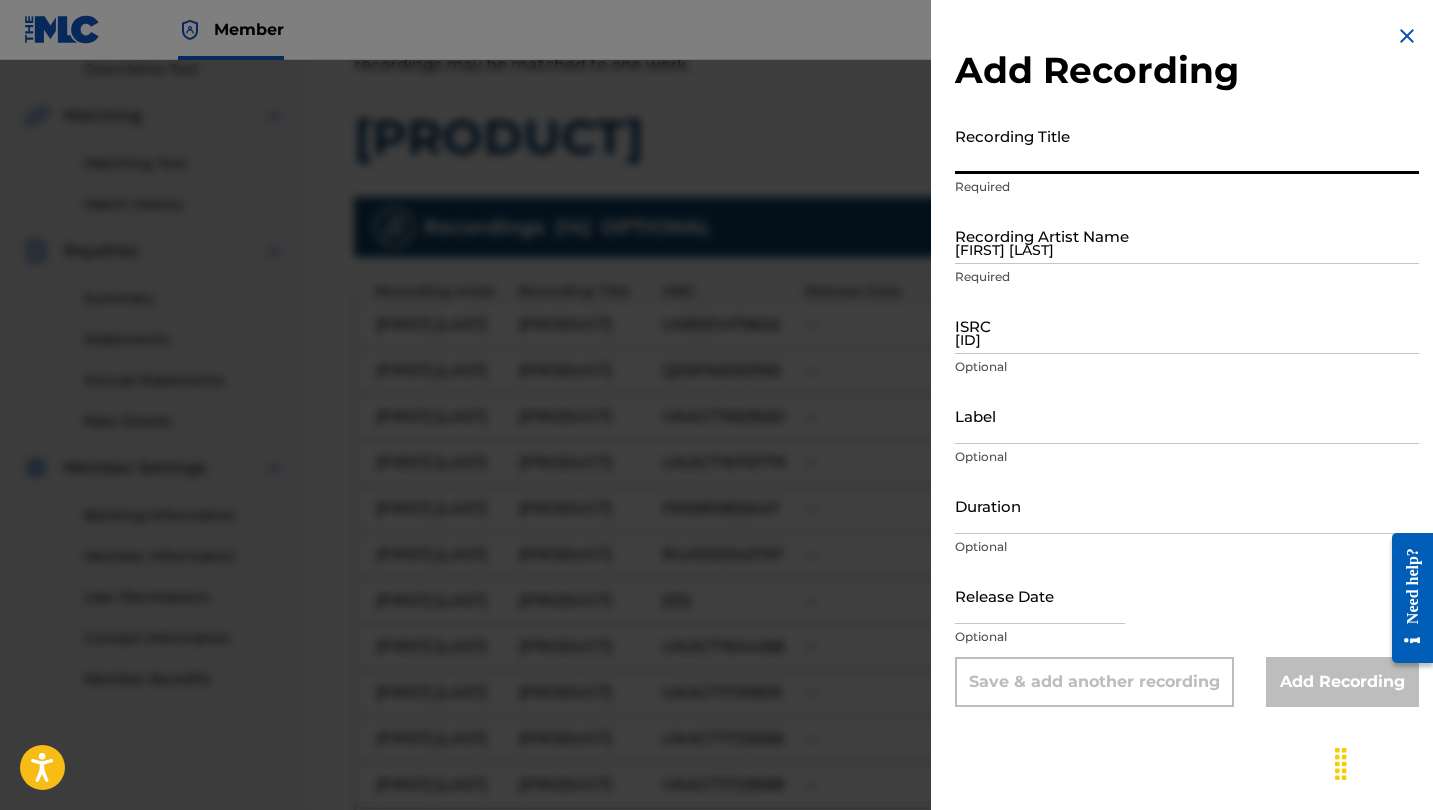 click on "[ID]" at bounding box center [1187, 325] 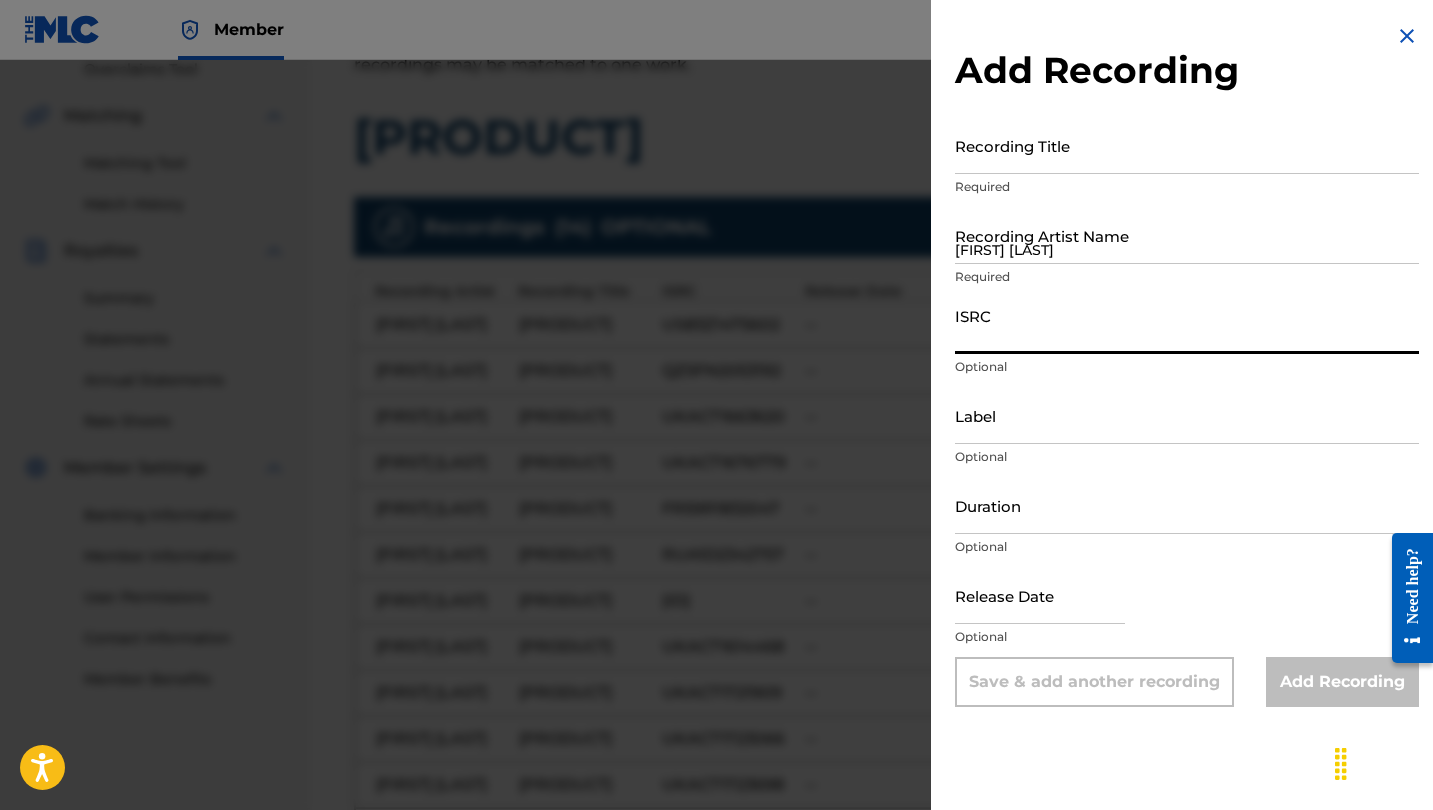 paste on "RUA5E1007086" 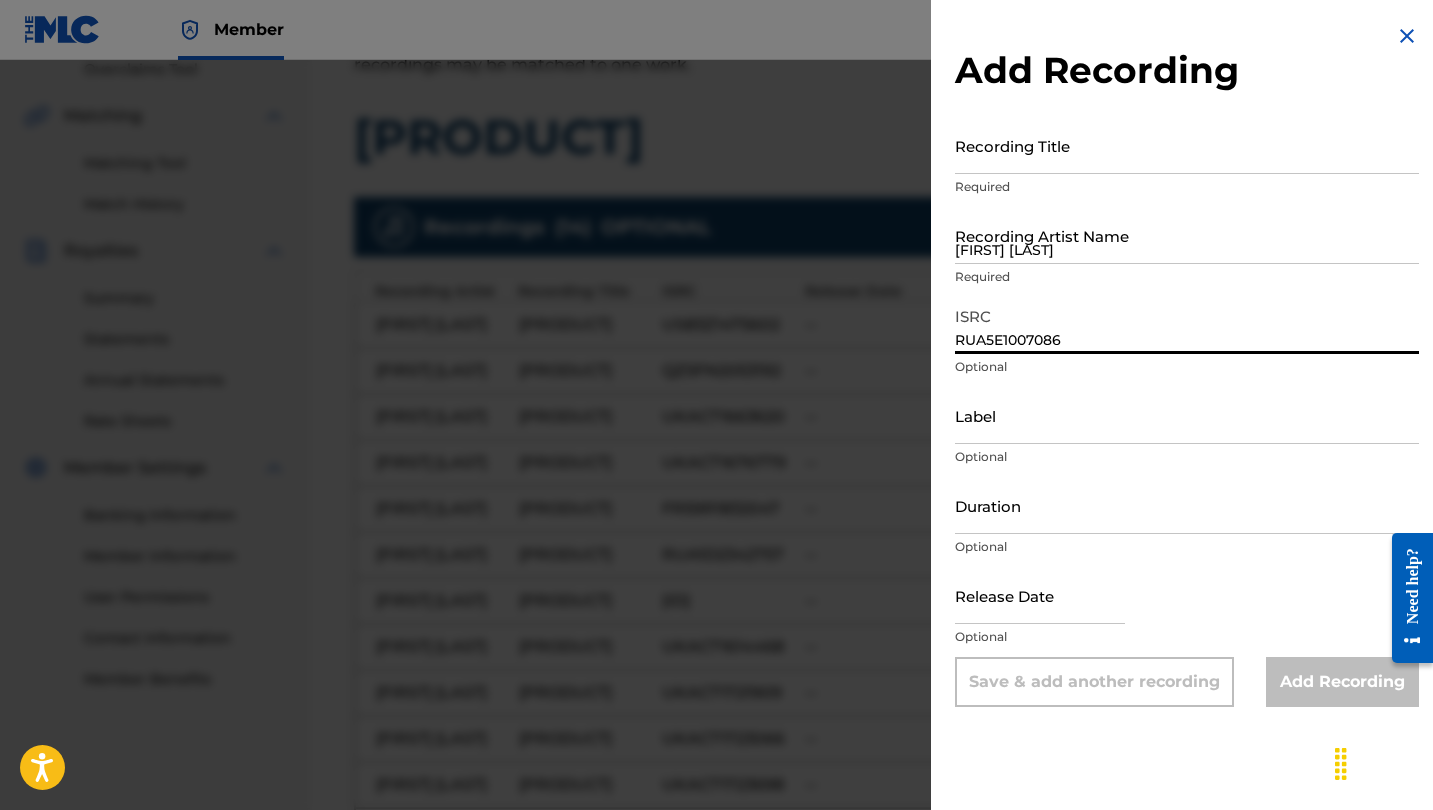 type on "RUA5E1007086" 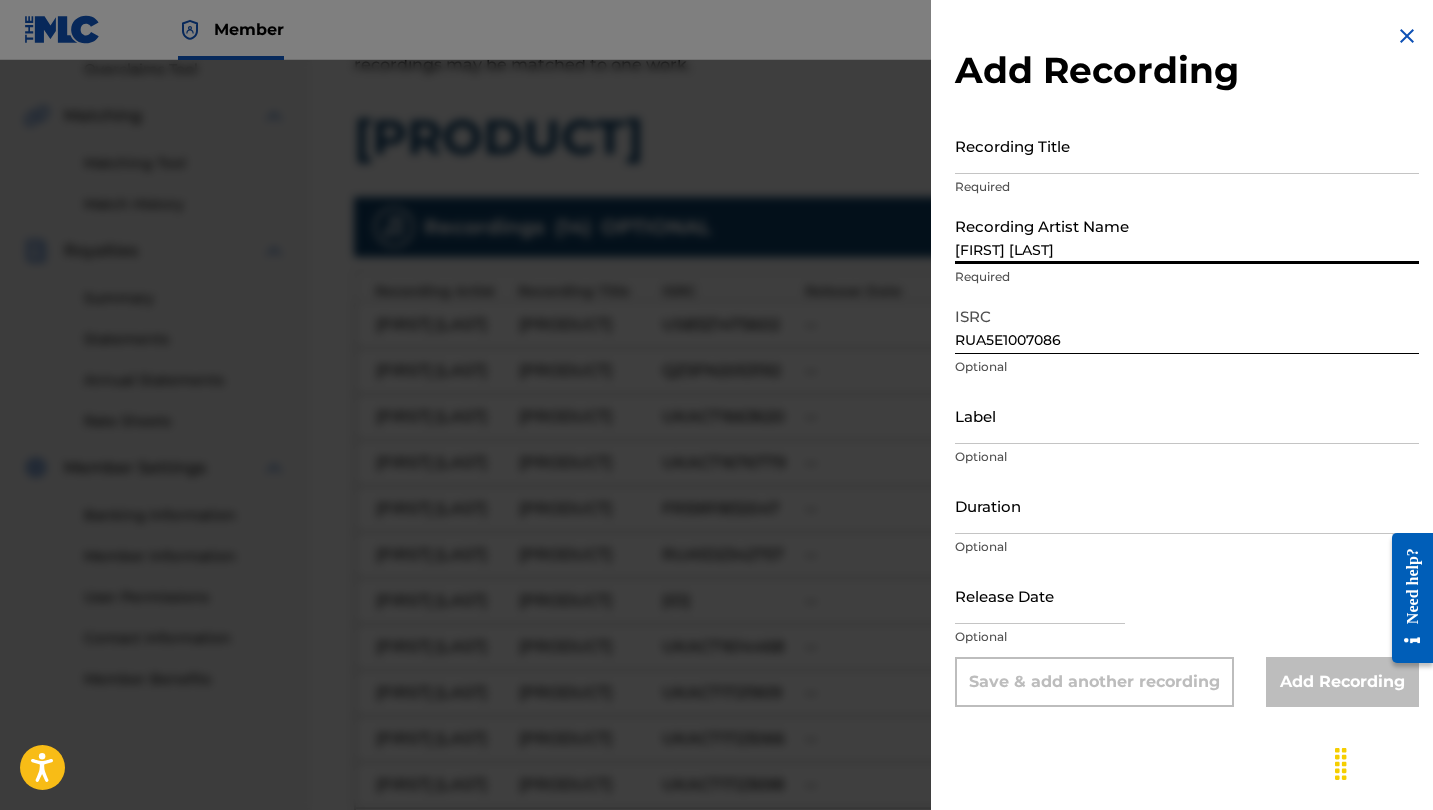 click on "[FIRST] [LAST]" at bounding box center (1187, 235) 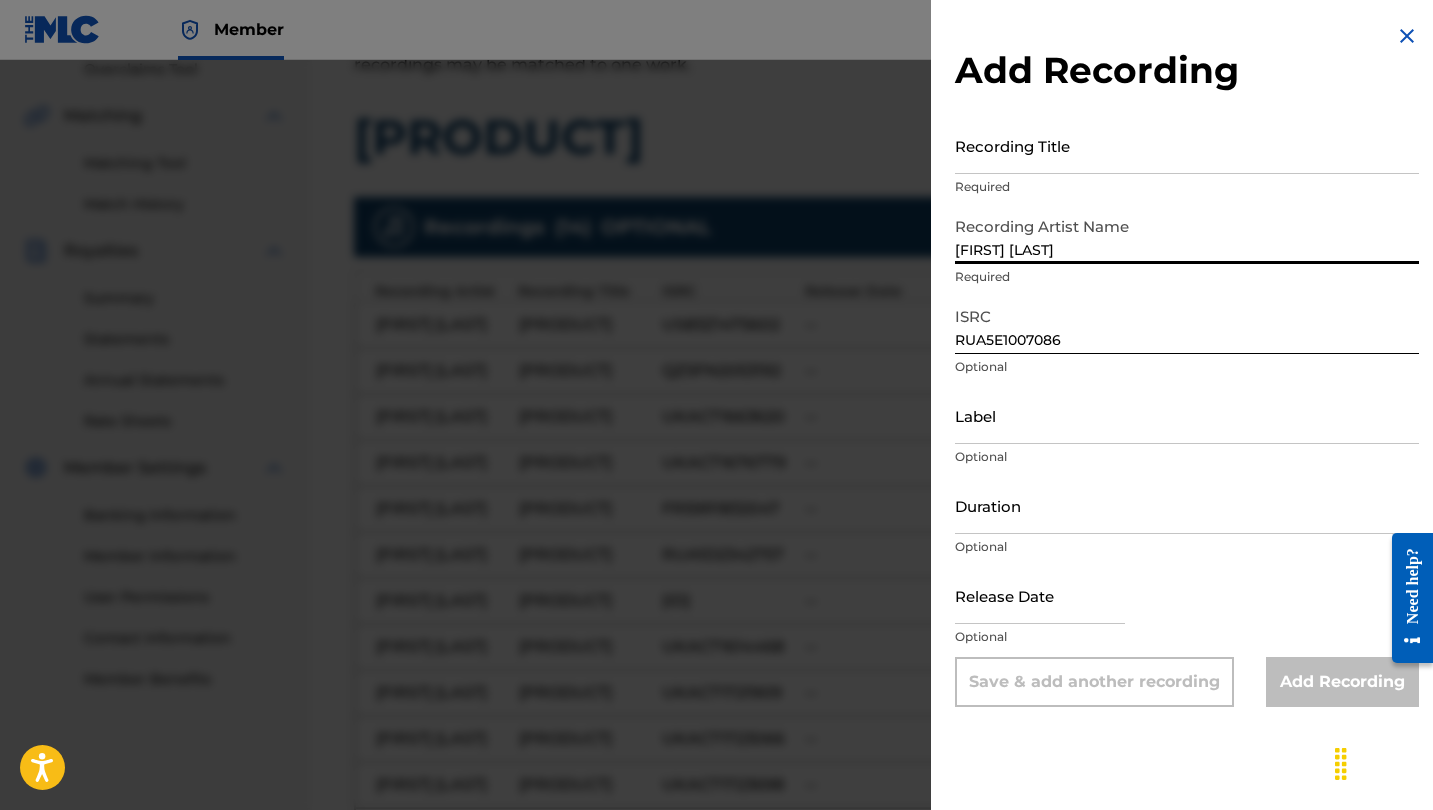 type on "[FIRST] [LAST]" 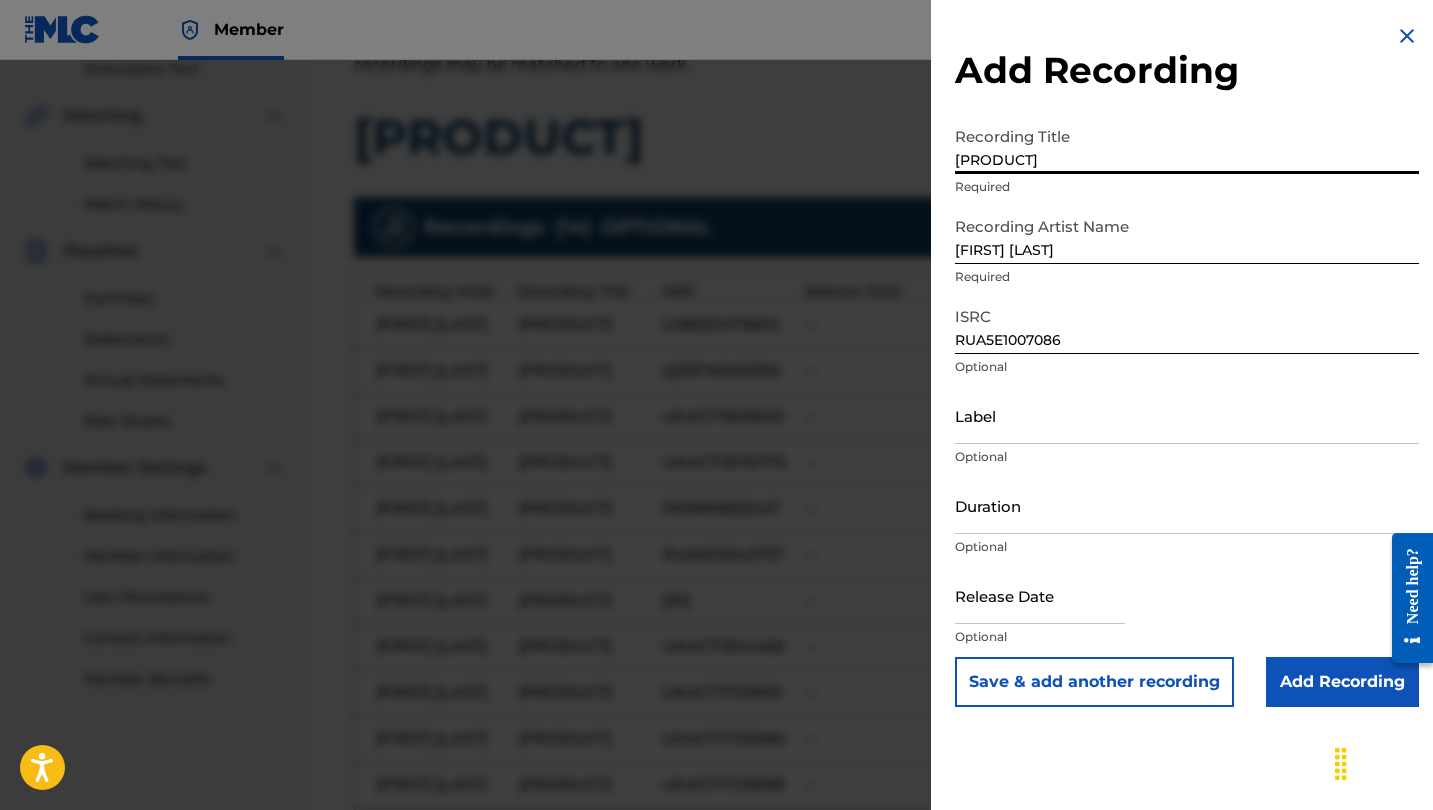 type on "[PRODUCT]" 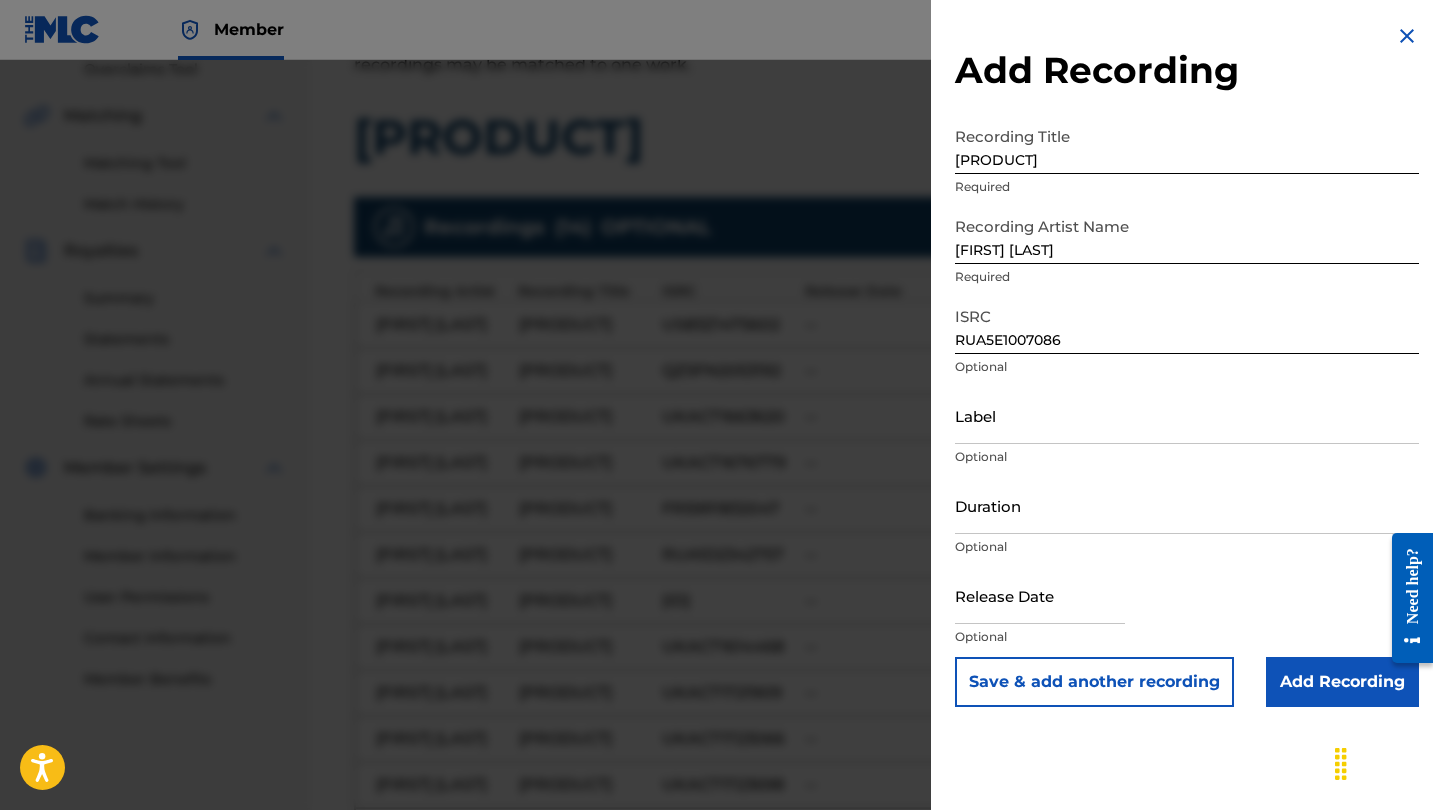 click on "Add Recording" at bounding box center [1342, 682] 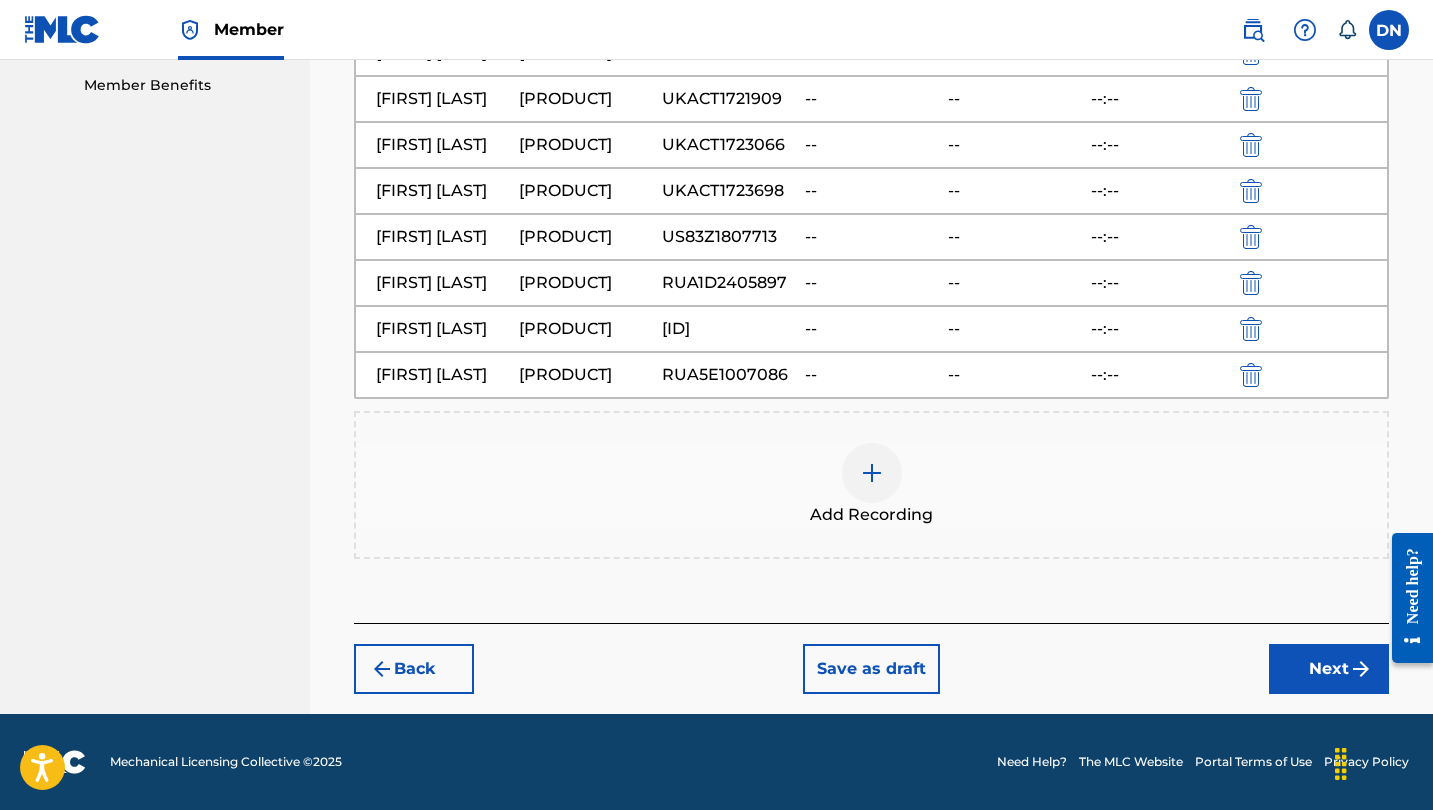 scroll, scrollTop: 1024, scrollLeft: 0, axis: vertical 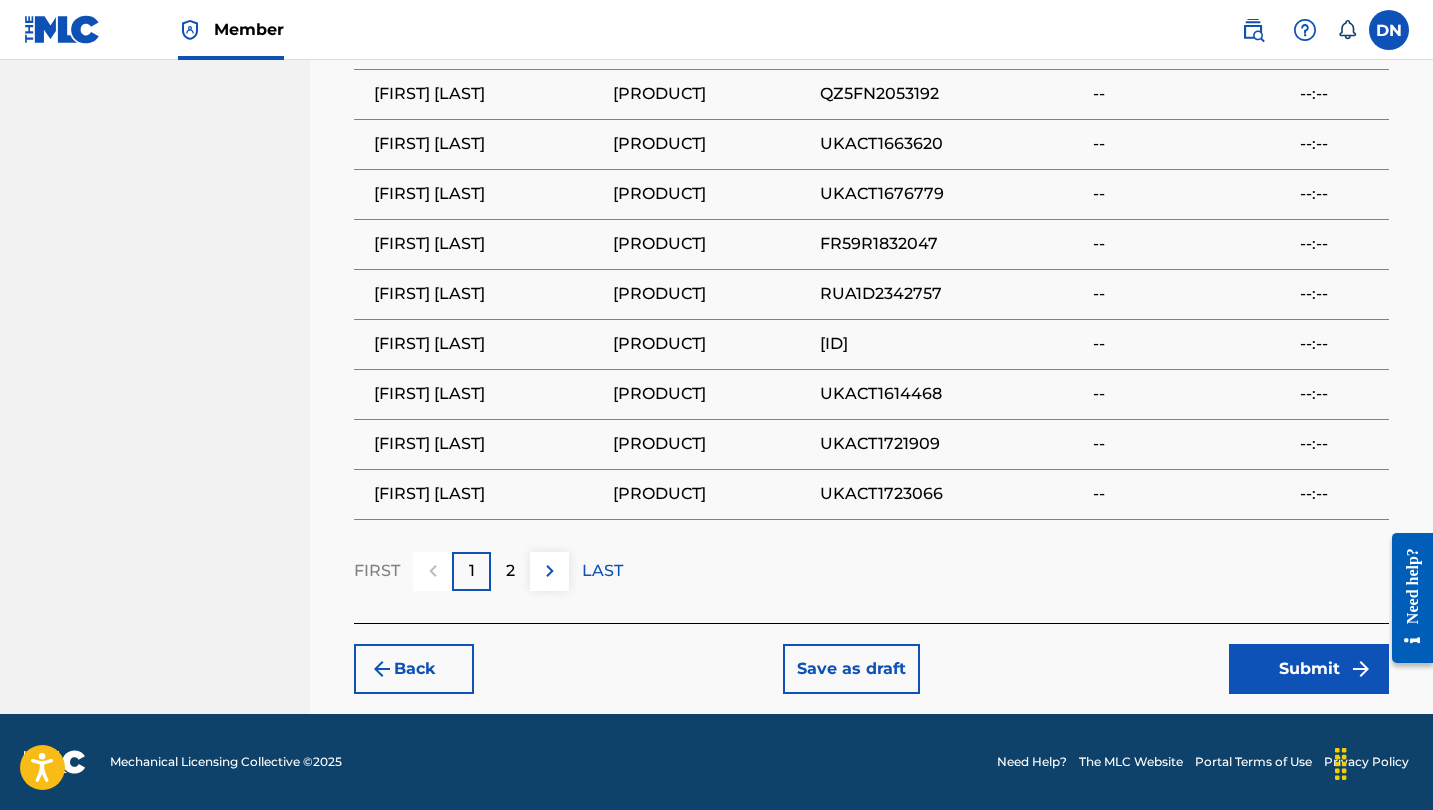 click on "Submit" at bounding box center (1309, 669) 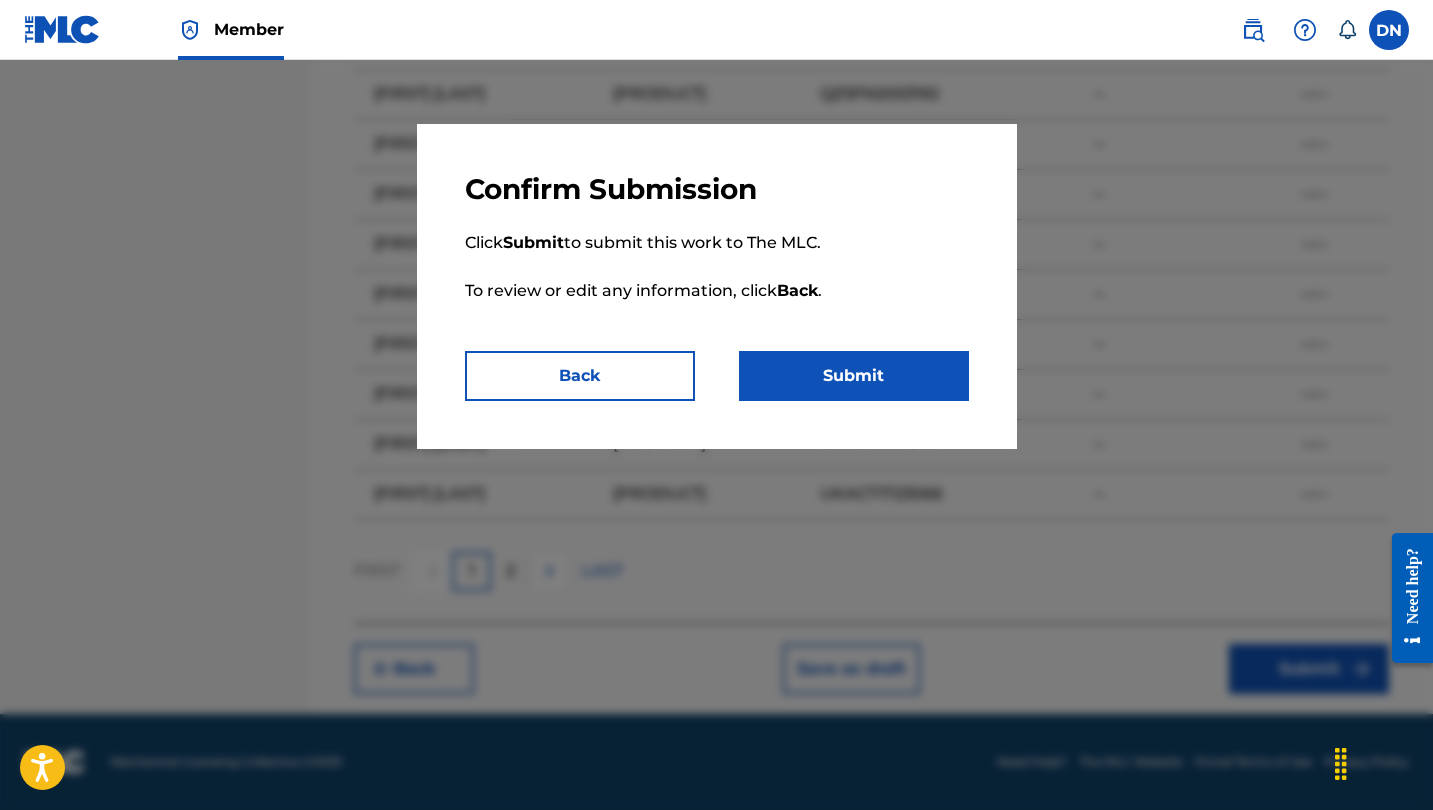 click on "Submit" at bounding box center (854, 376) 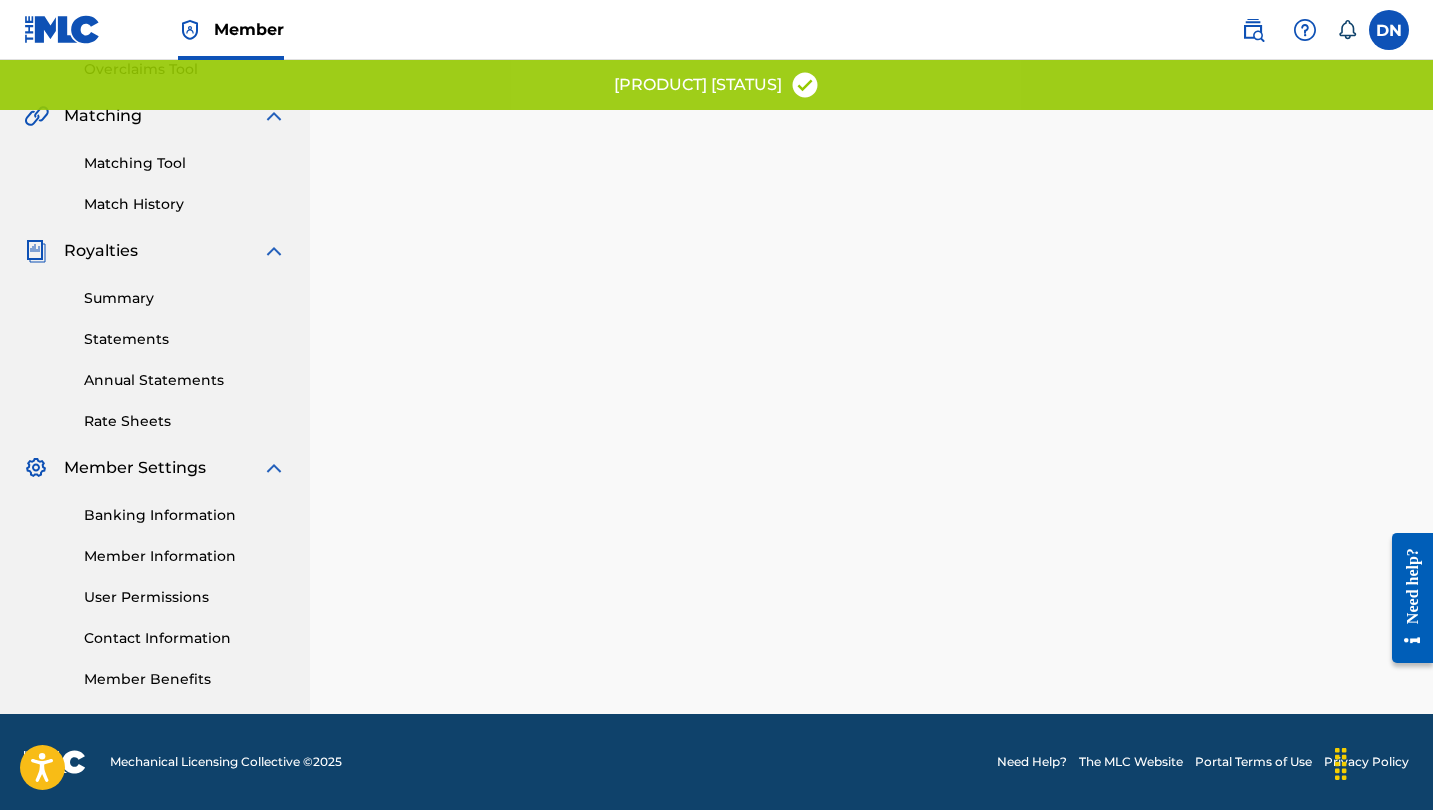 scroll, scrollTop: 0, scrollLeft: 0, axis: both 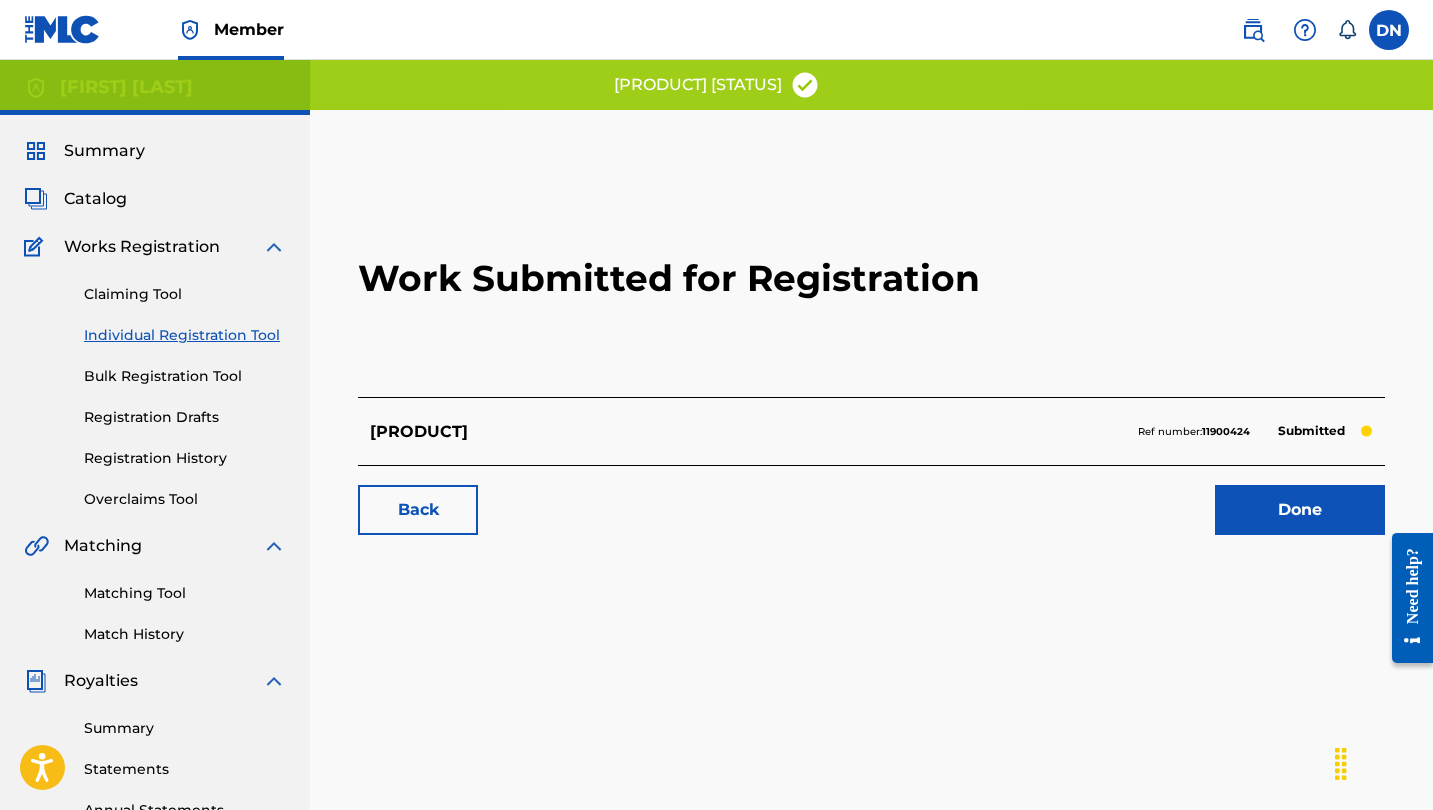 click on "Done" at bounding box center (1300, 510) 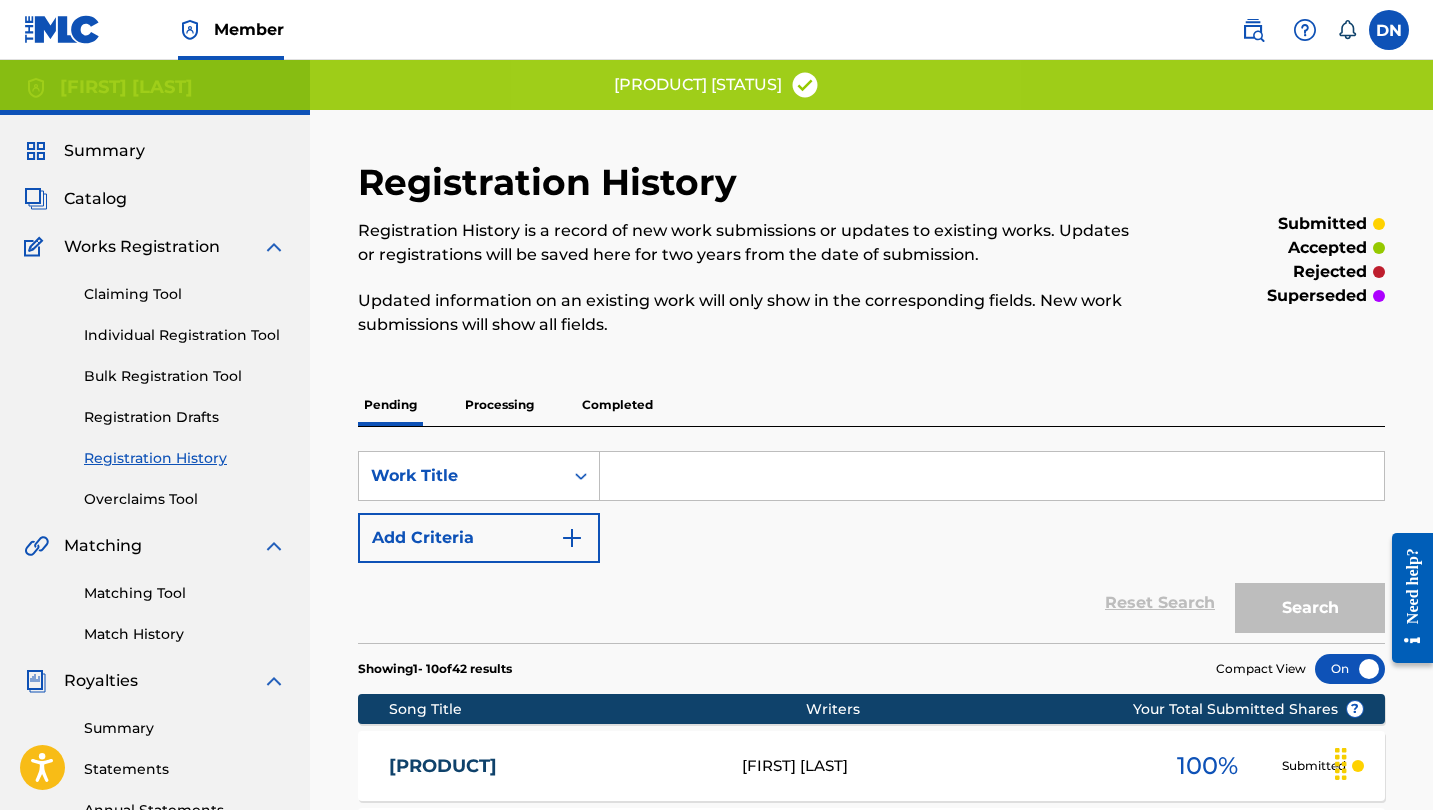 click on "Individual Registration Tool" at bounding box center [185, 335] 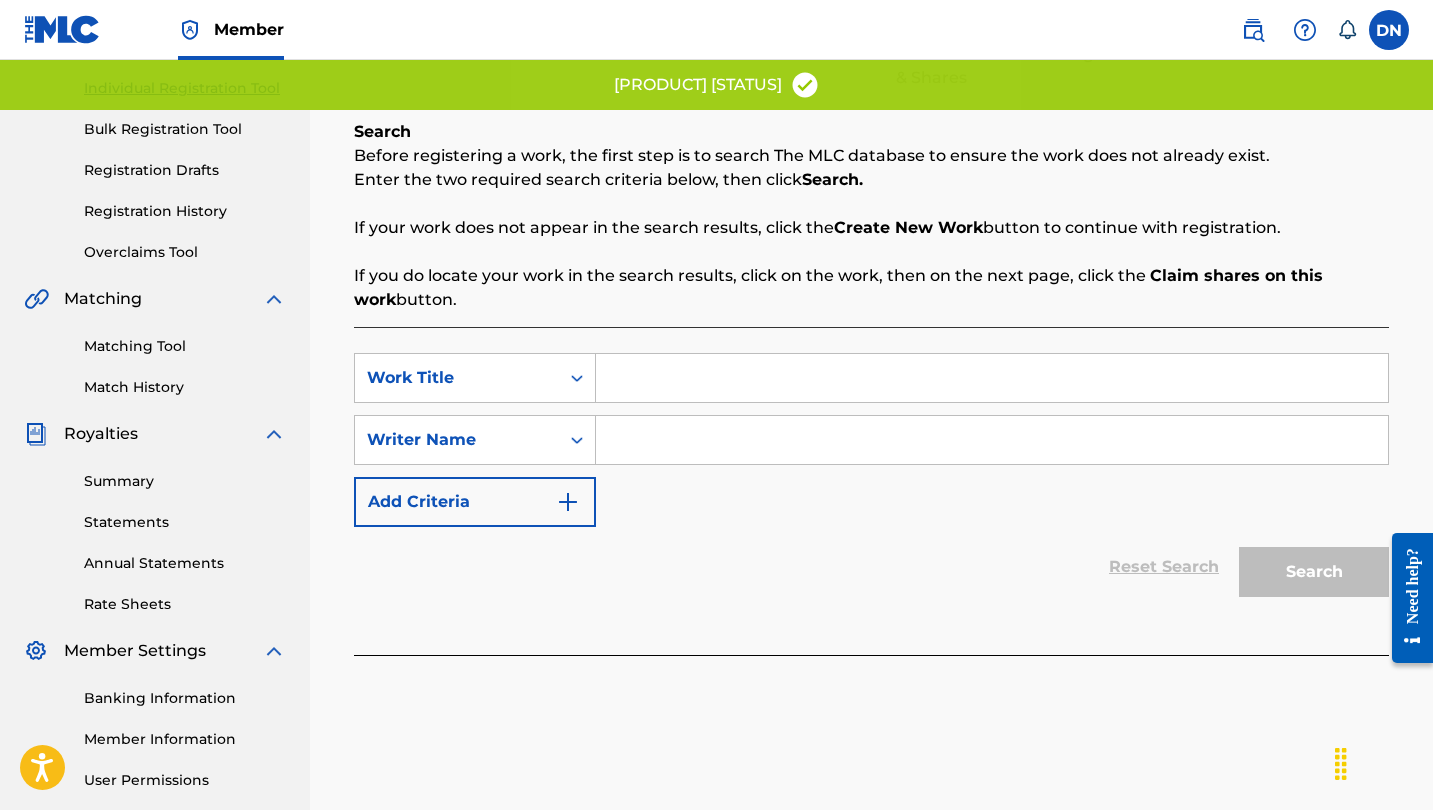scroll, scrollTop: 311, scrollLeft: 0, axis: vertical 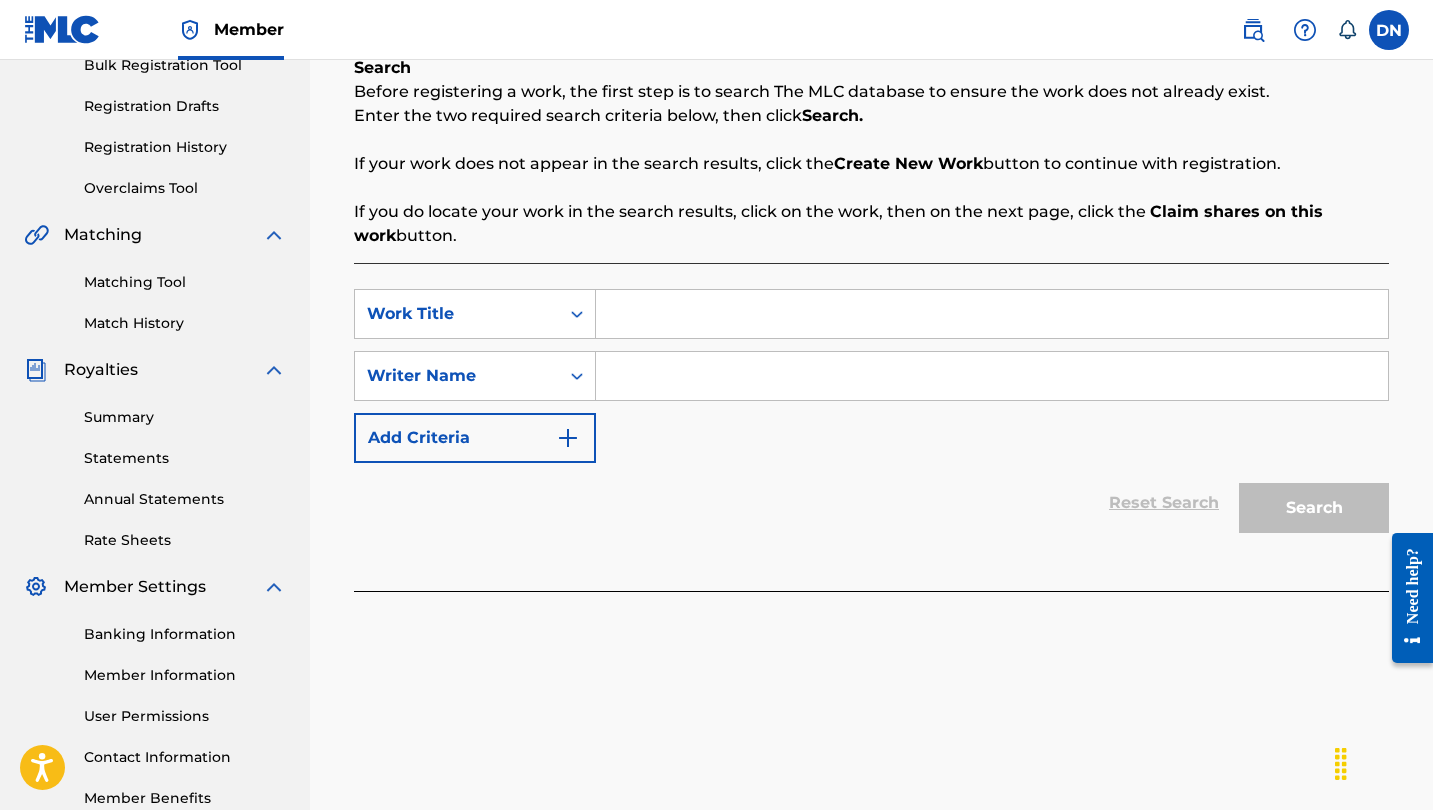 click at bounding box center (992, 314) 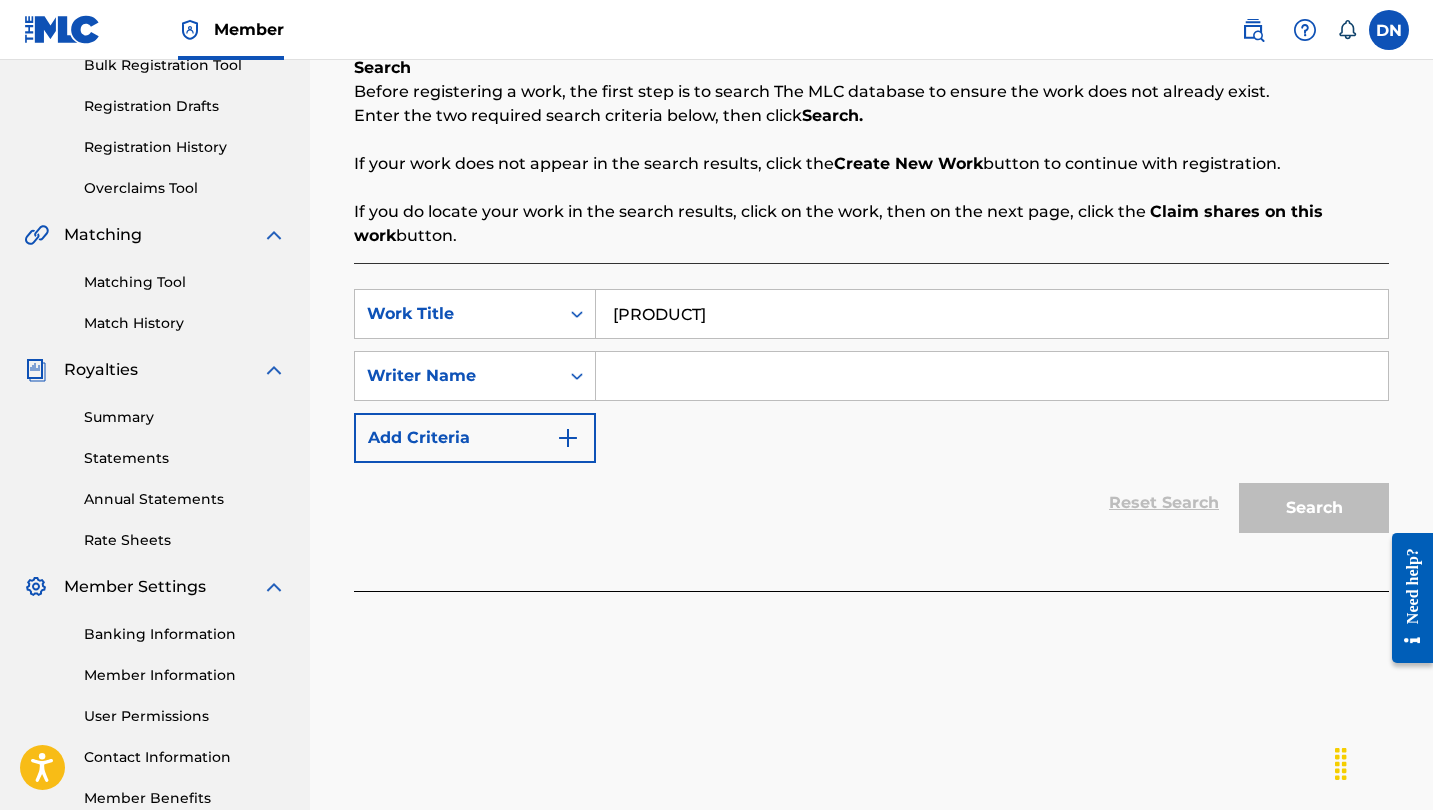 type on "[PRODUCT]" 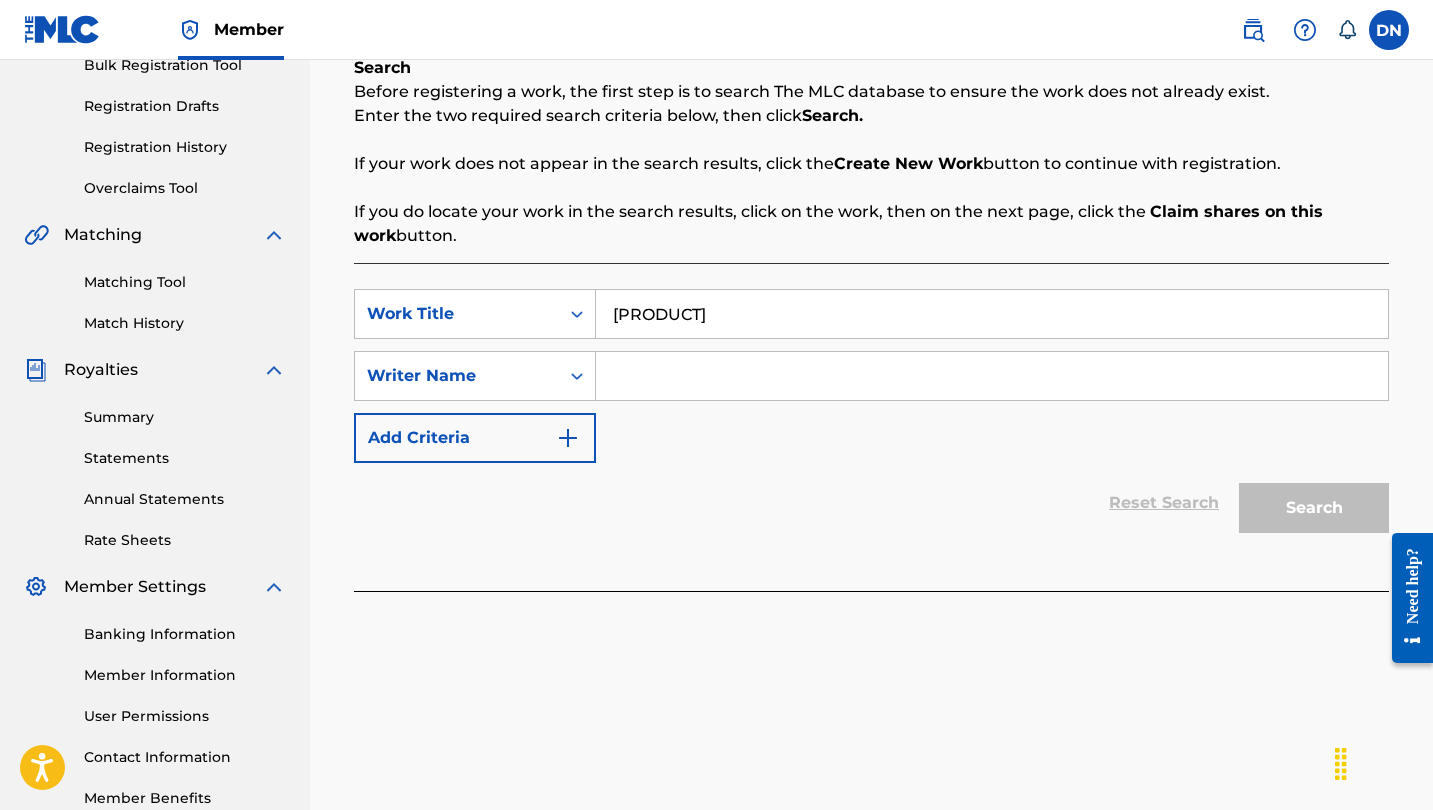 click at bounding box center [992, 376] 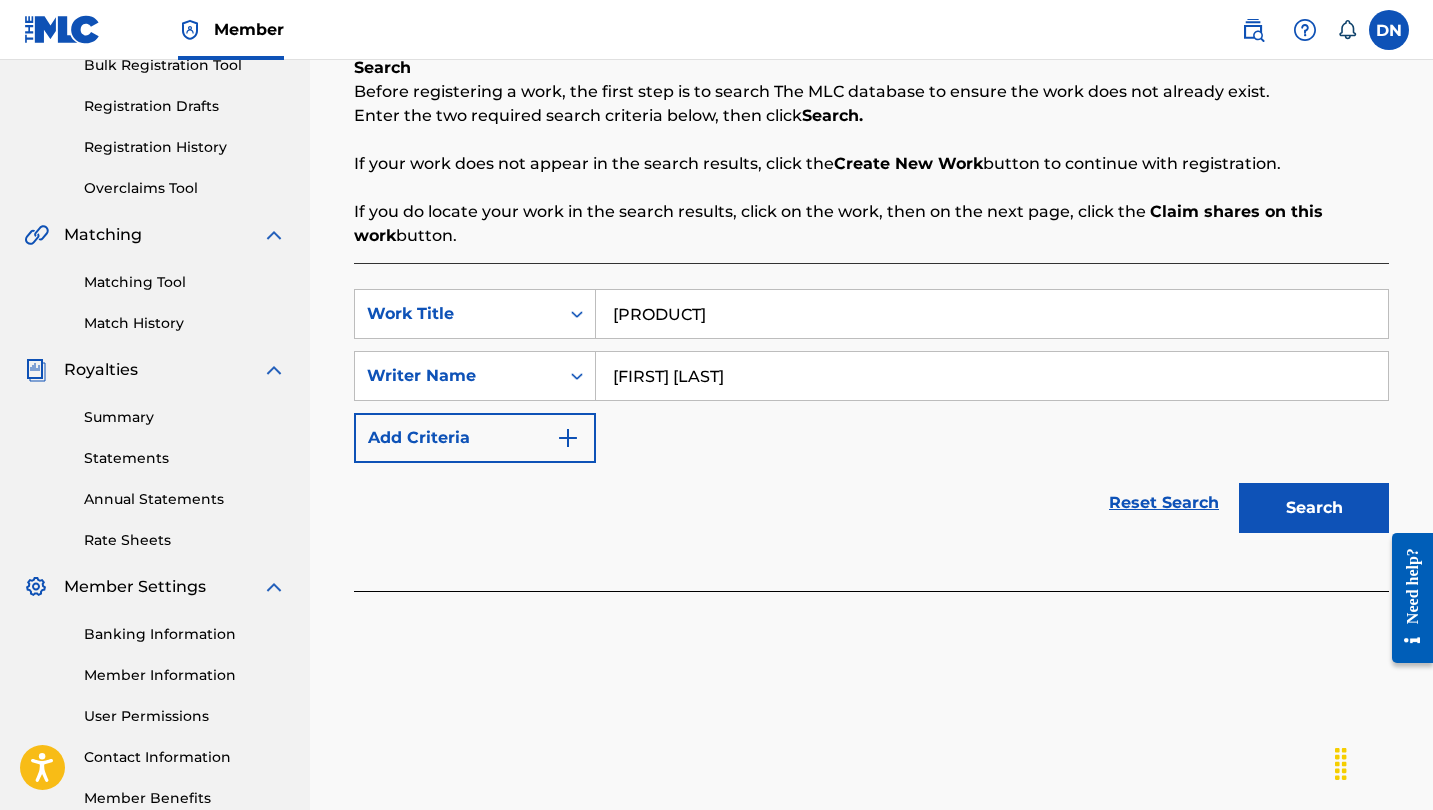 type on "[FIRST] [LAST]" 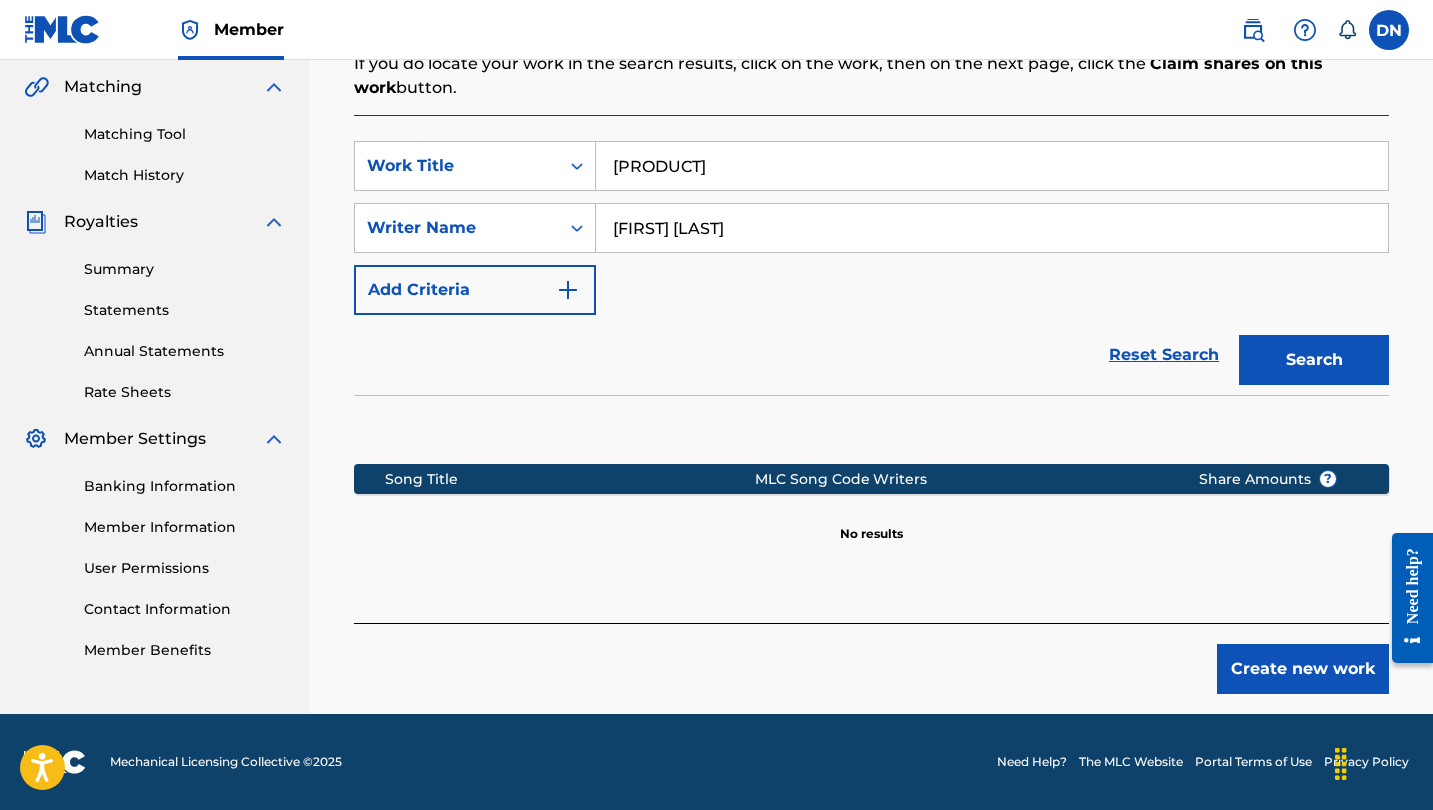scroll, scrollTop: 459, scrollLeft: 0, axis: vertical 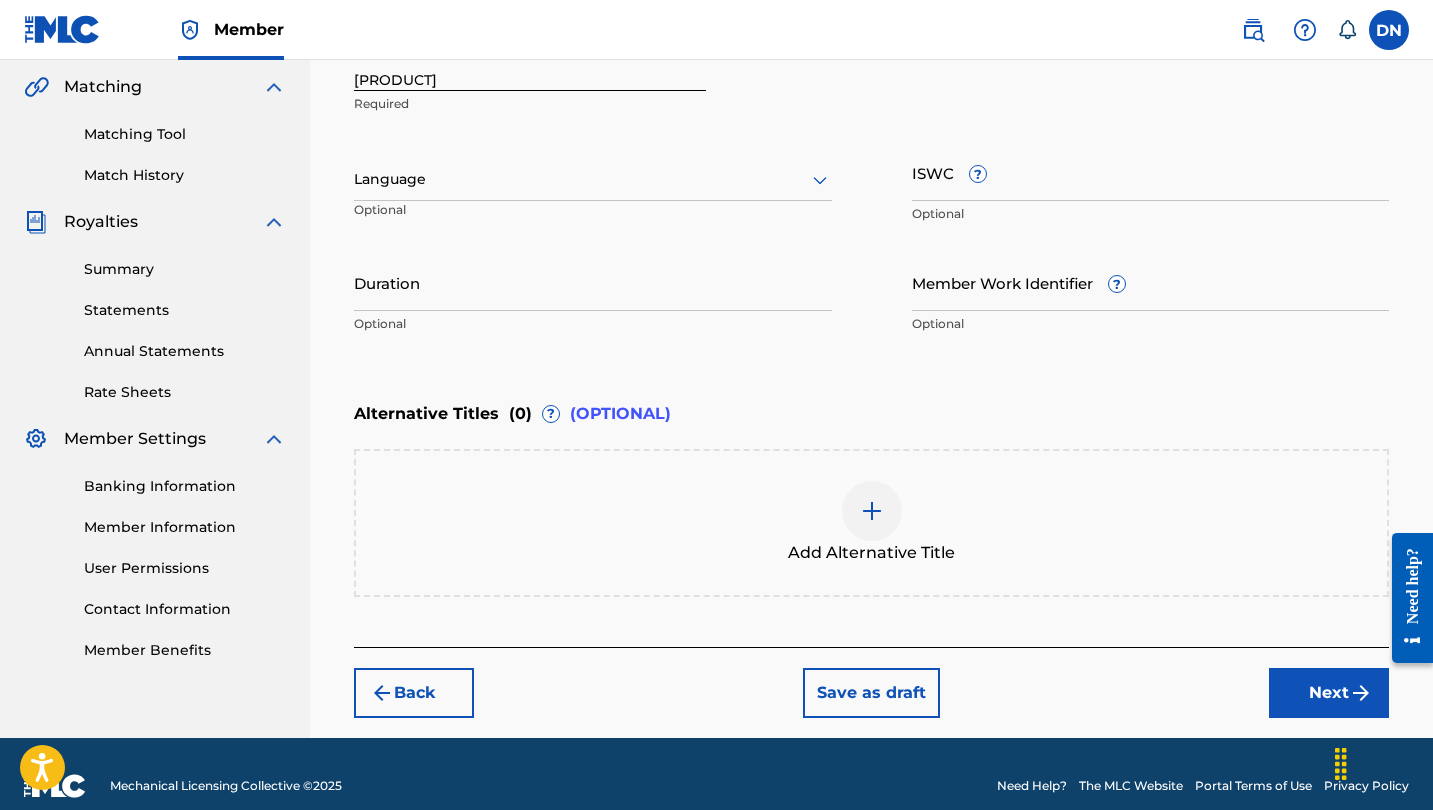 click on "Next" at bounding box center [1329, 693] 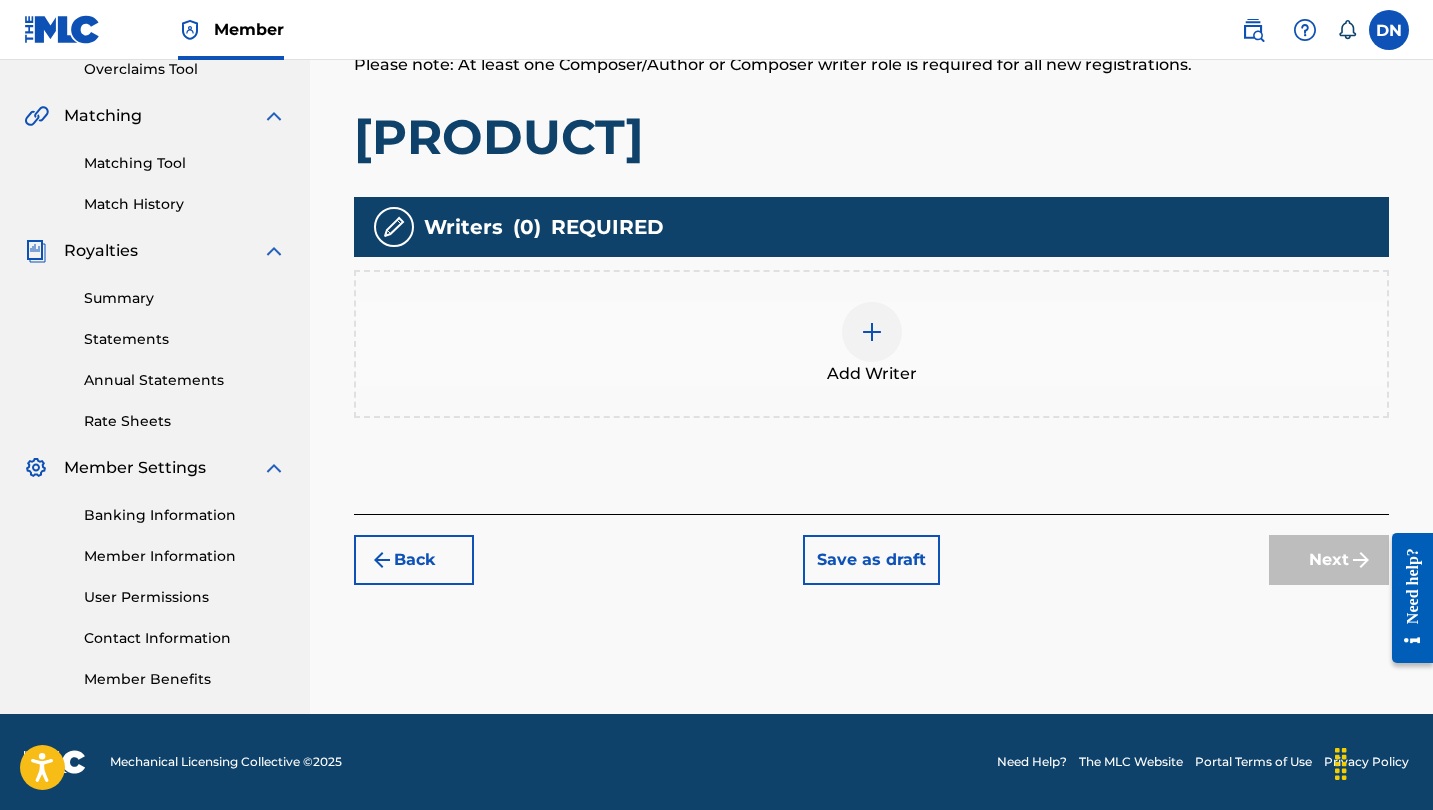 scroll, scrollTop: 430, scrollLeft: 0, axis: vertical 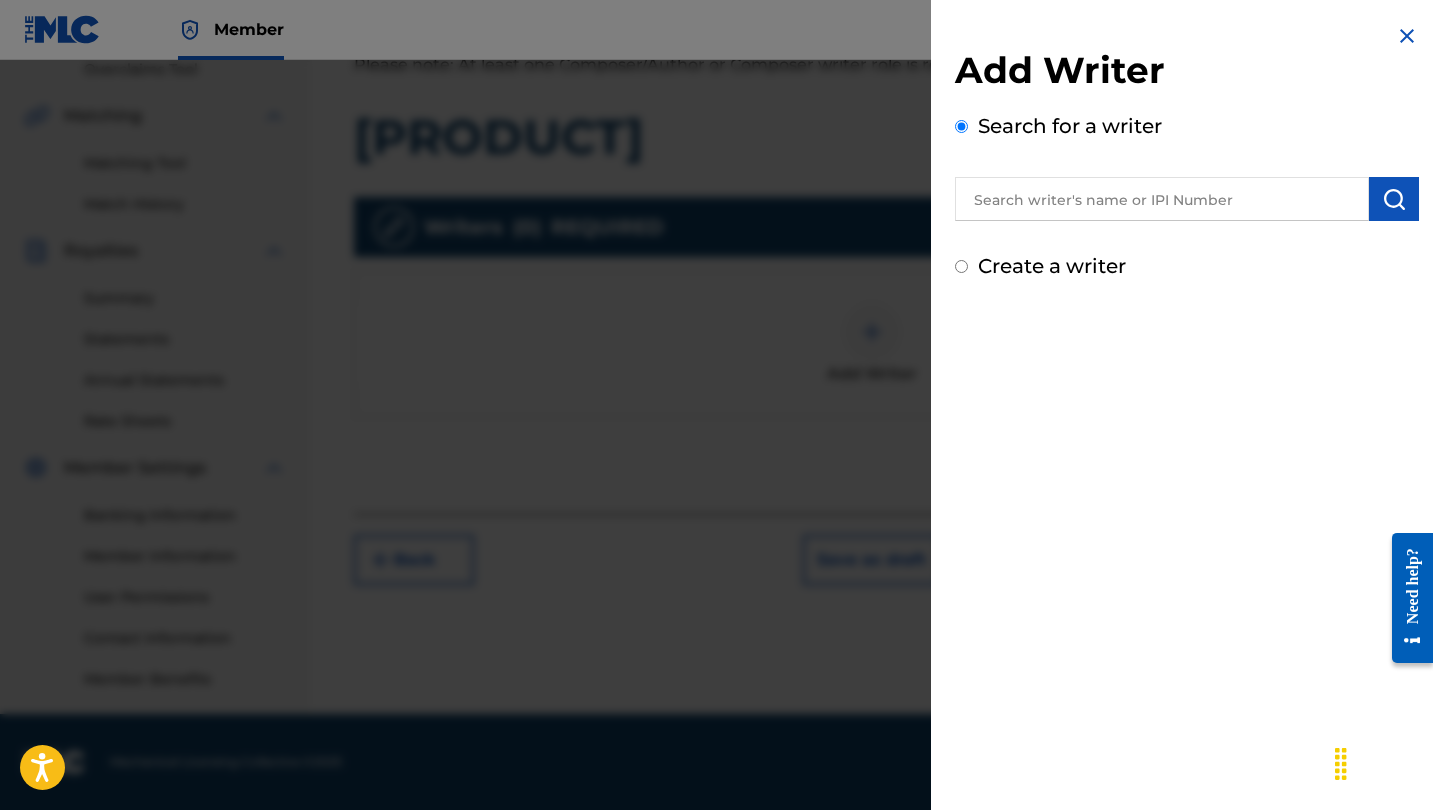 click on "Create a writer" at bounding box center (1052, 266) 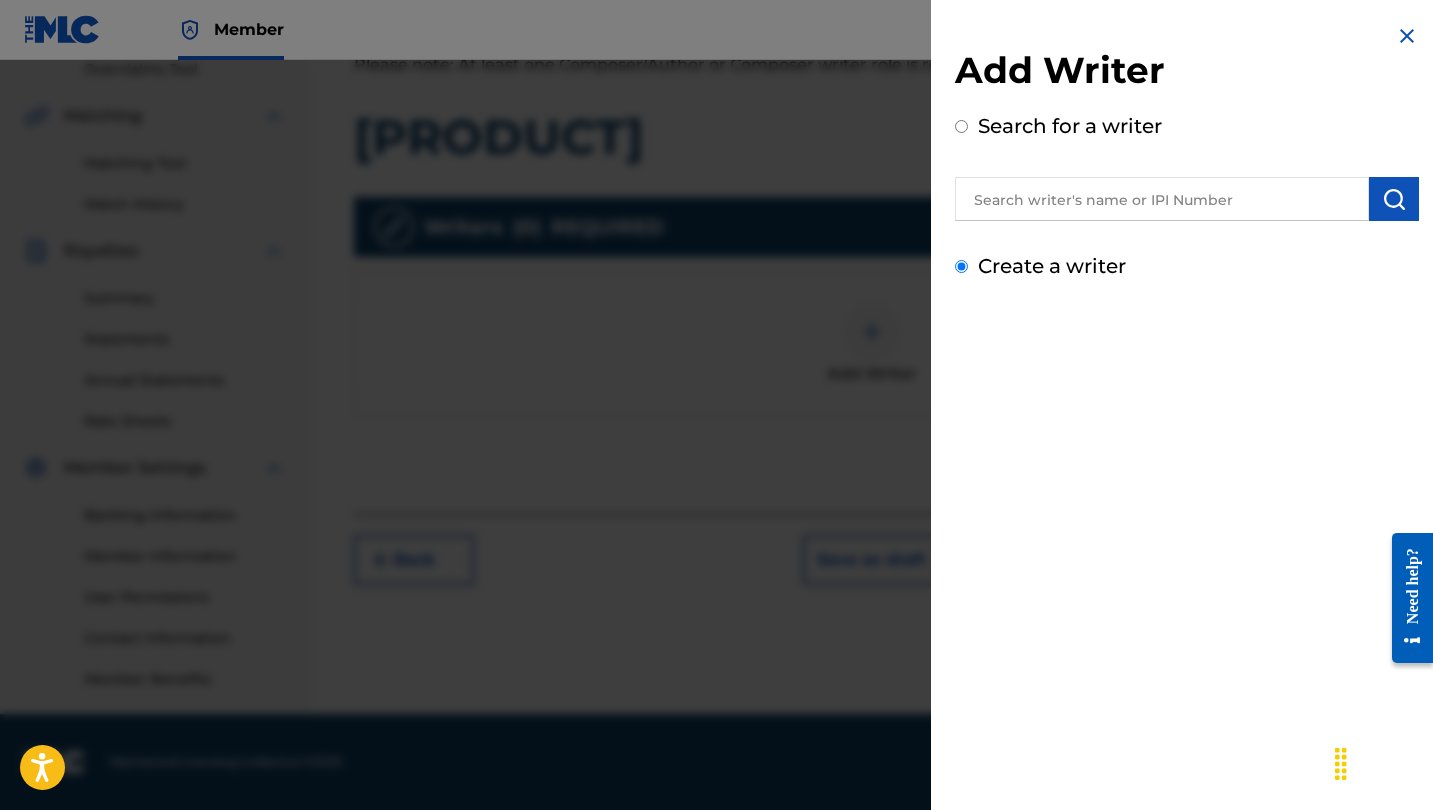 click on "Create a writer" at bounding box center (961, 266) 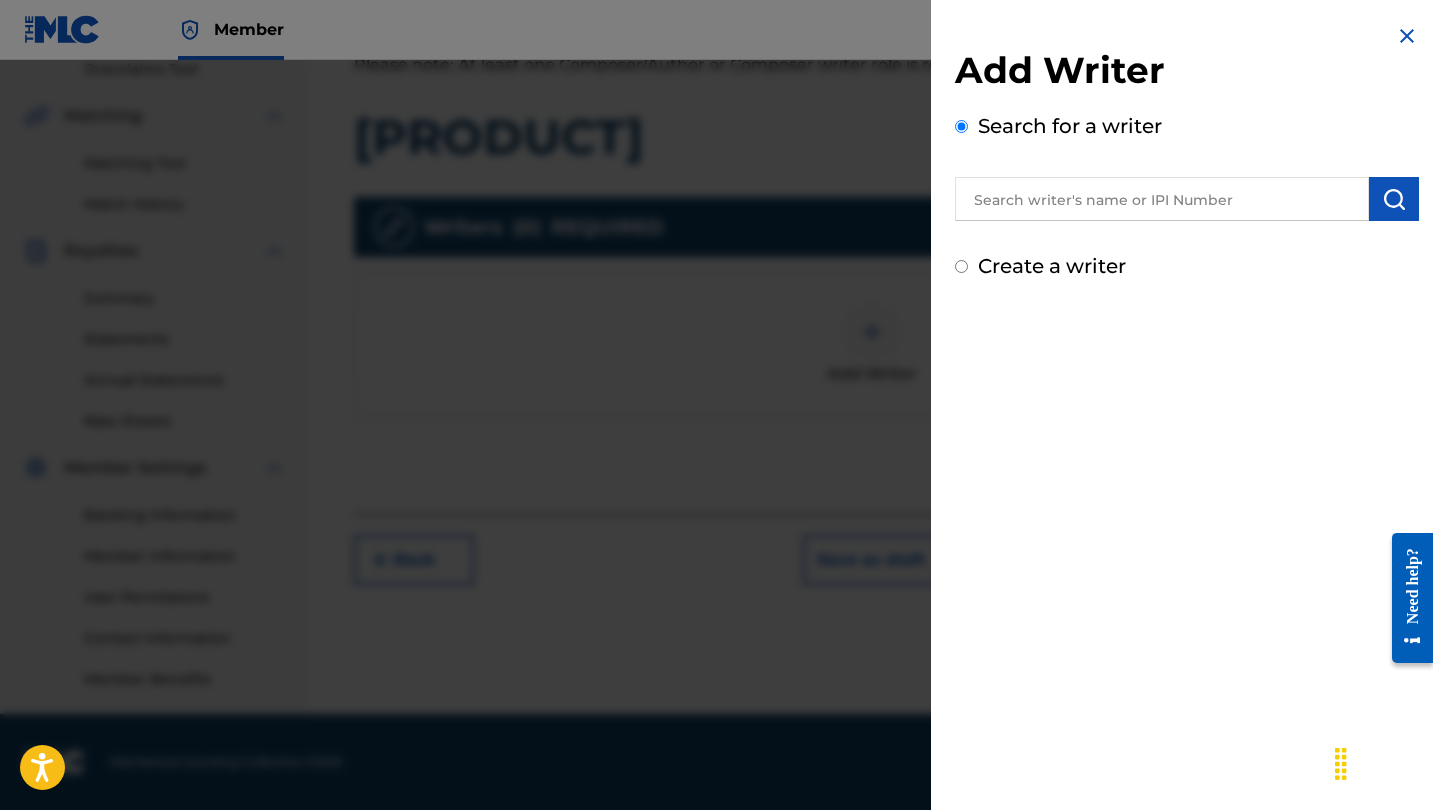 radio on "false" 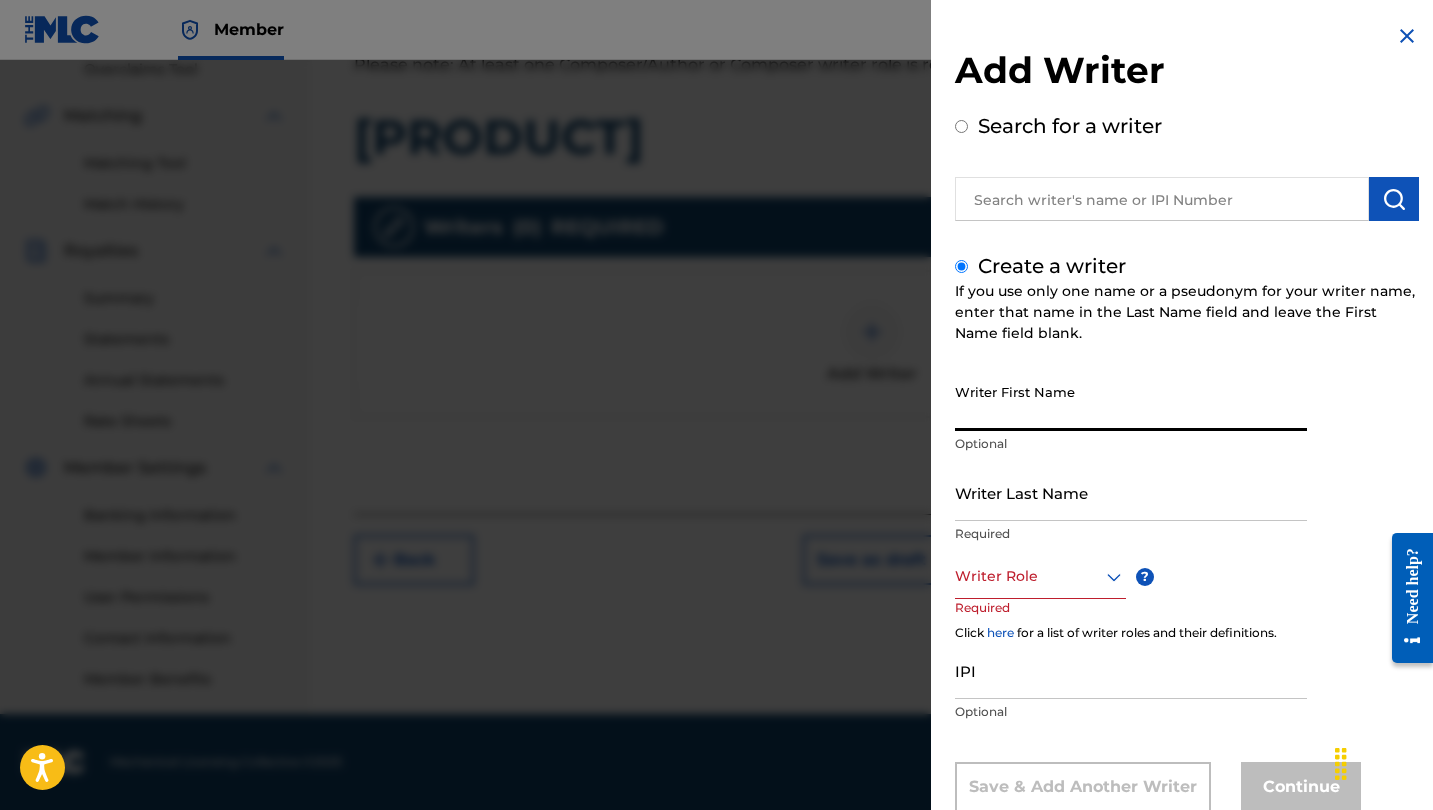 click on "Writer First Name" at bounding box center (1131, 402) 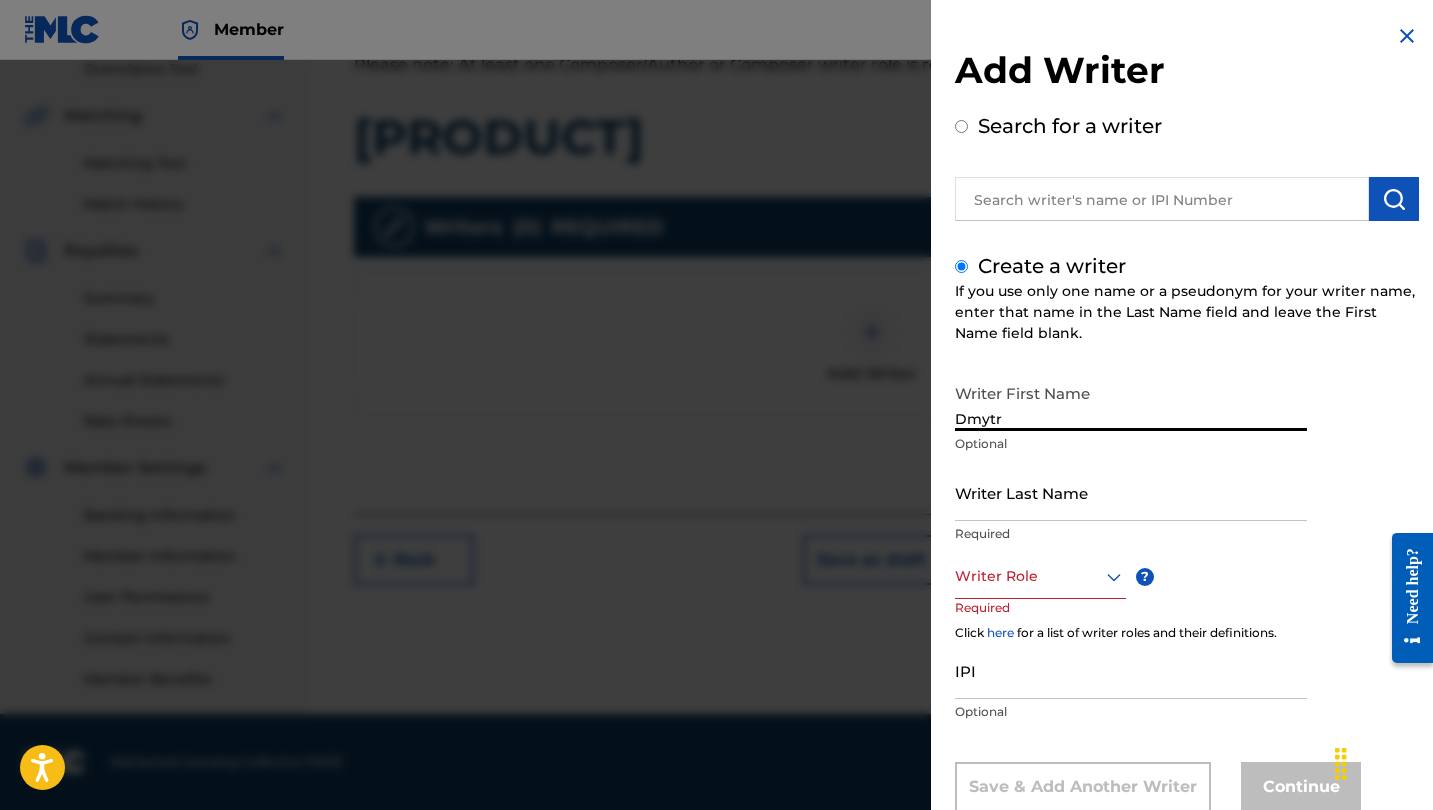 type on "[FIRST]" 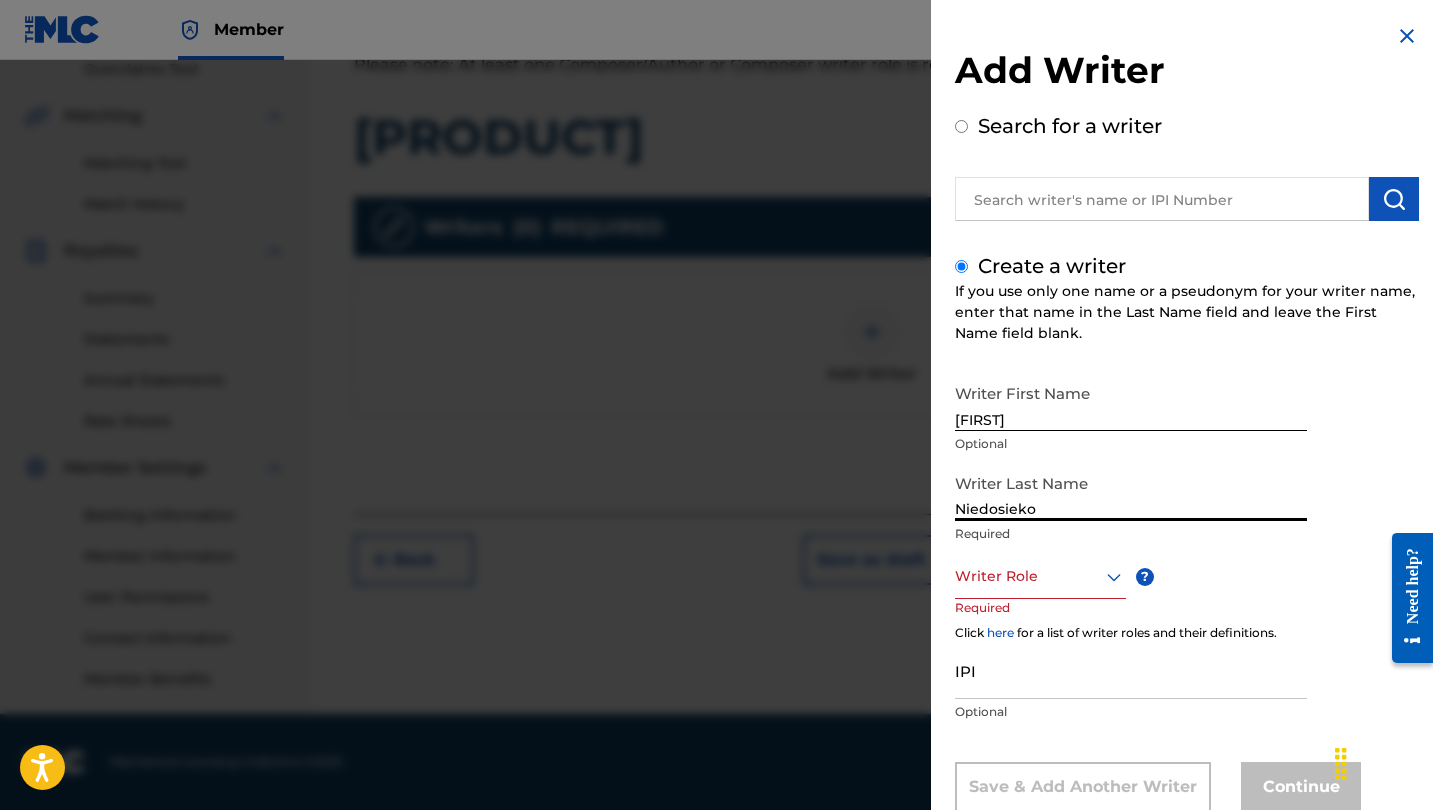 type on "Niedosieko" 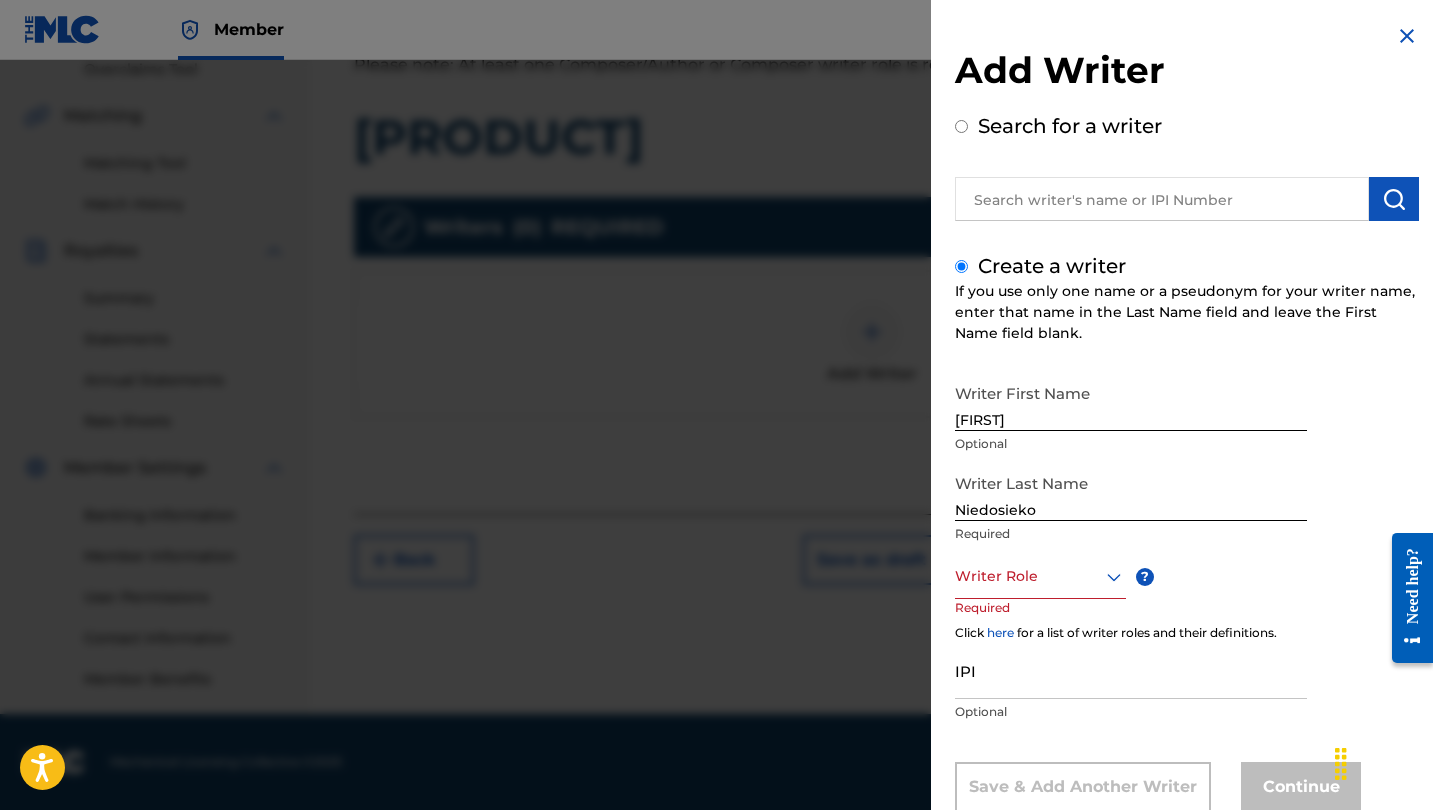 click on "option , selected. Select is focused ,type to refine list, press Down to open the menu,  Writer Role" at bounding box center (1040, 576) 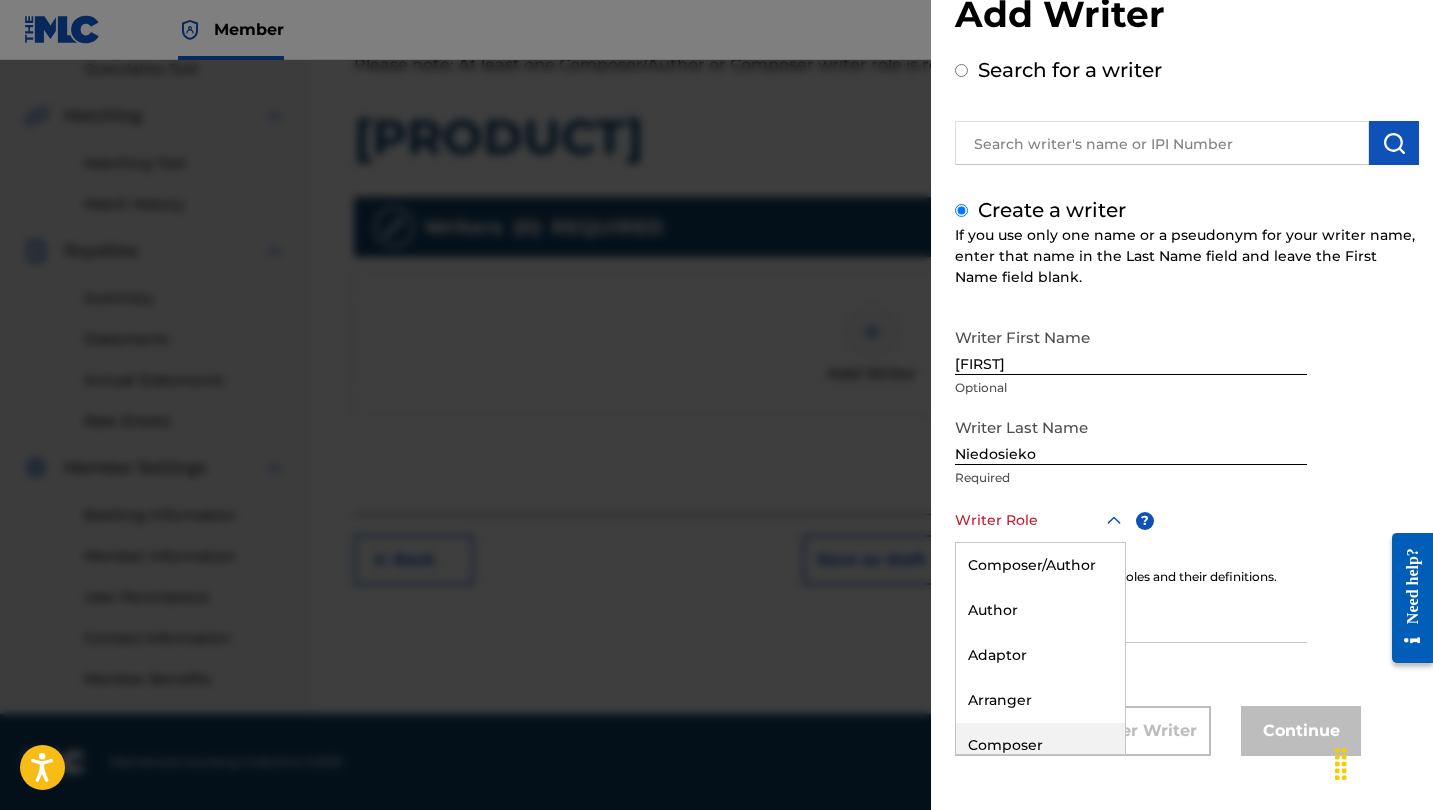 click on "Composer" at bounding box center (1040, 745) 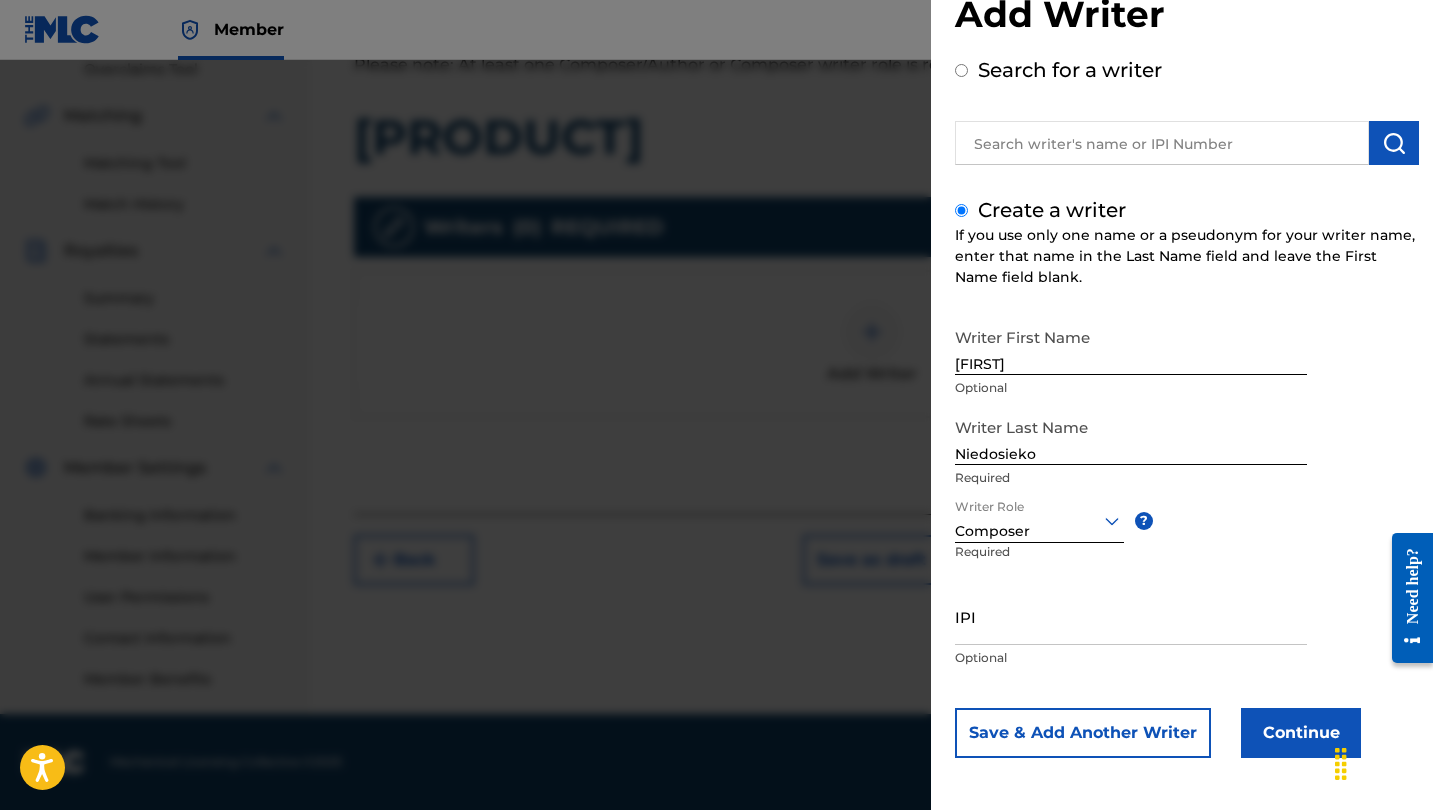 click on "Continue" at bounding box center (1301, 733) 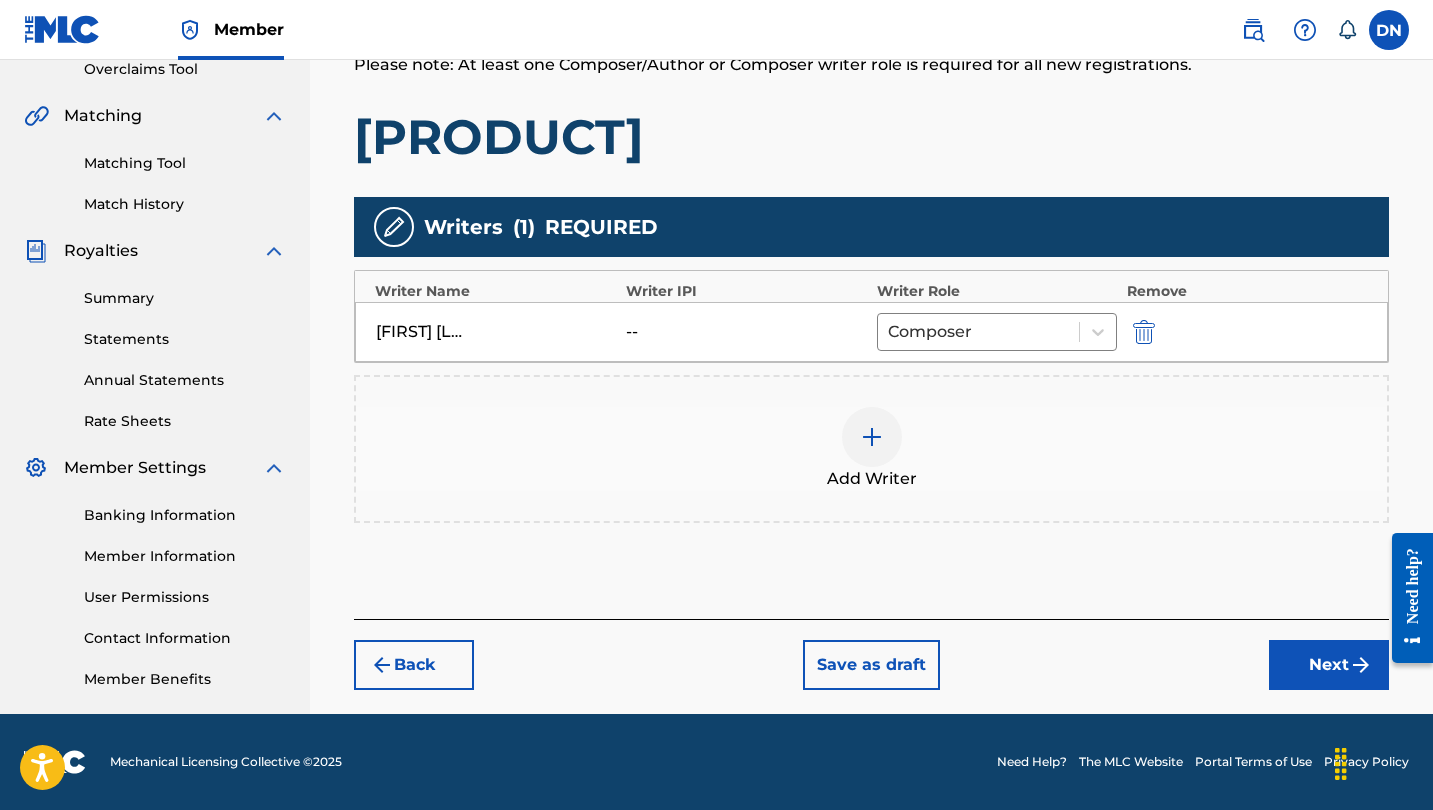 click on "Next" at bounding box center [1329, 665] 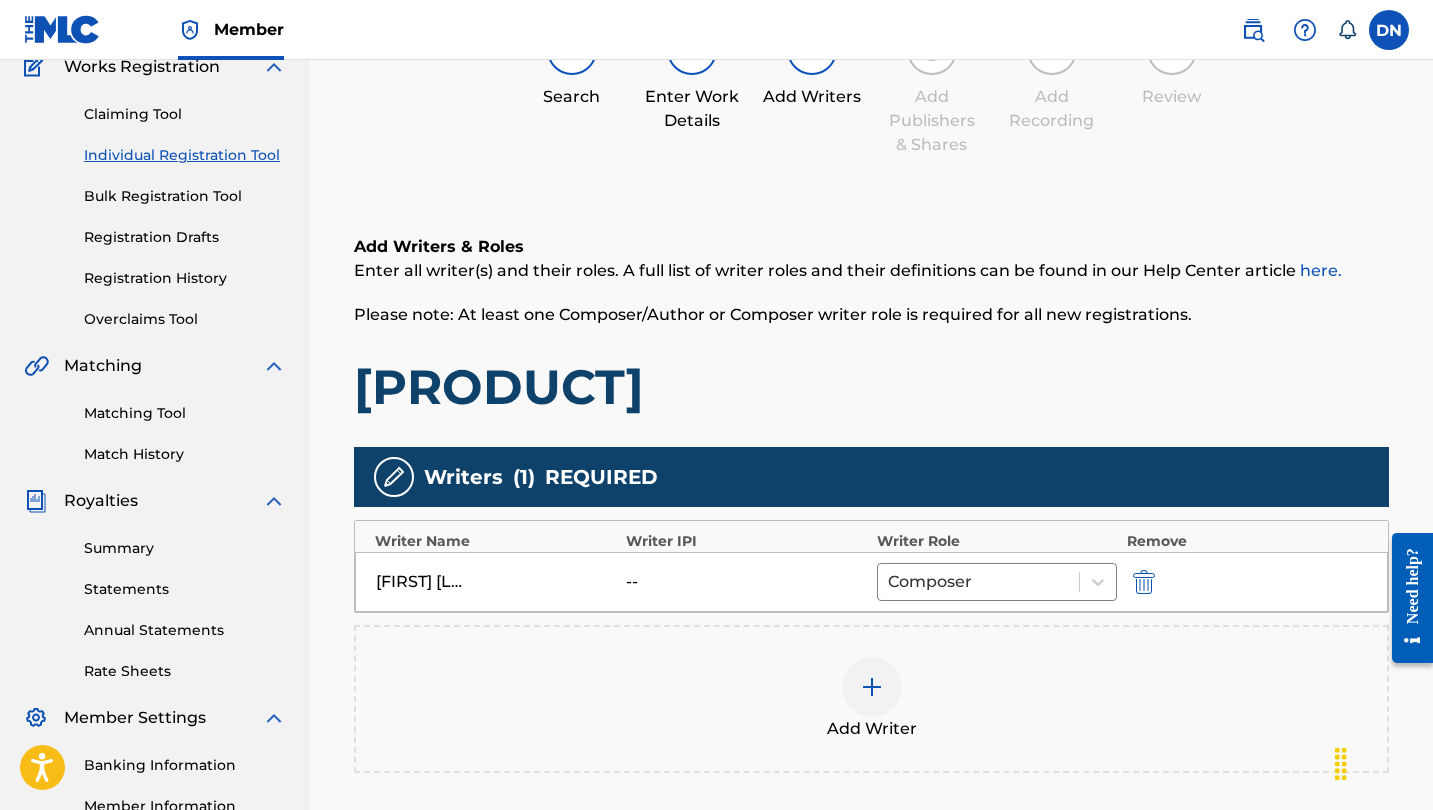 scroll, scrollTop: 90, scrollLeft: 0, axis: vertical 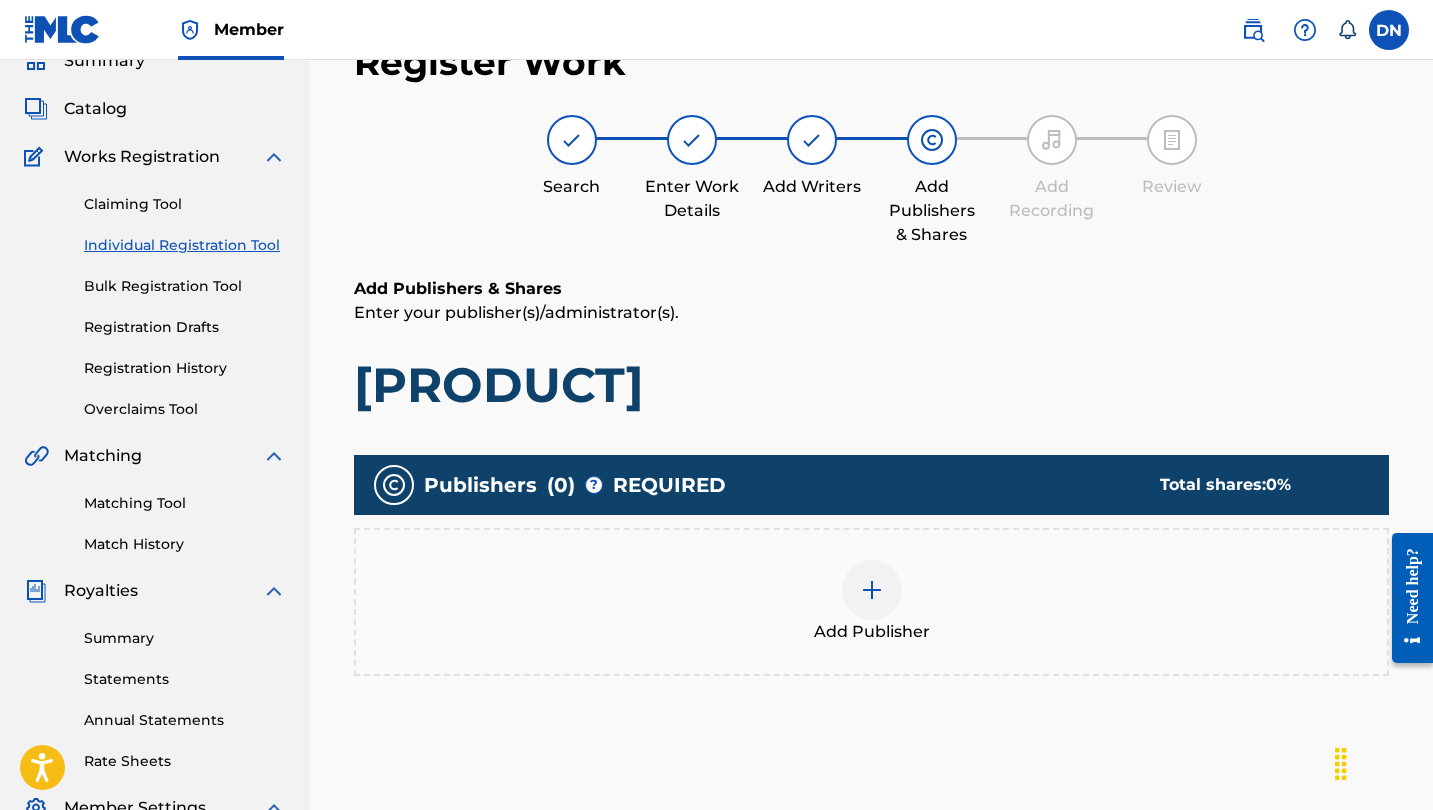 click on "Add Publisher" at bounding box center [871, 602] 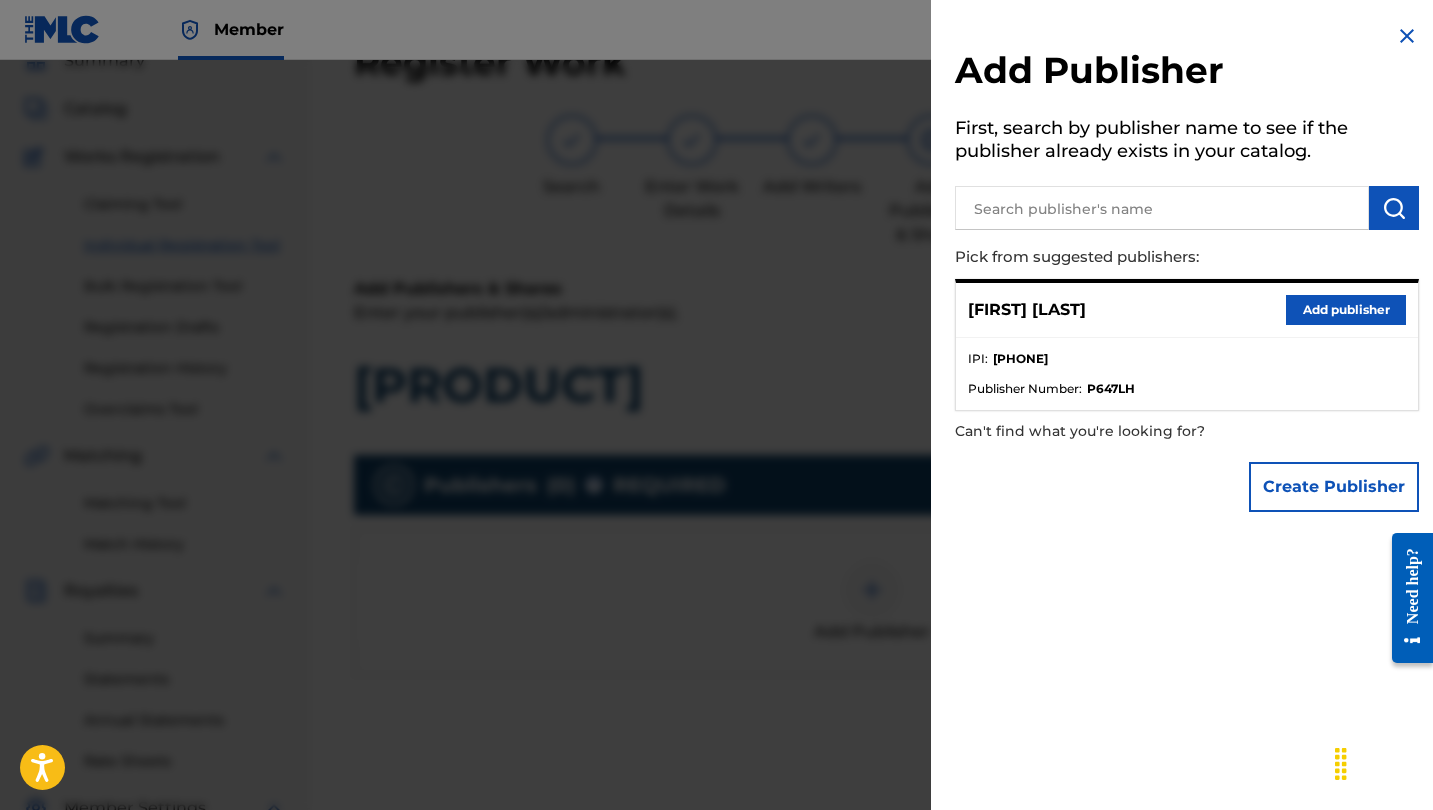 click on "Add publisher" at bounding box center (1346, 310) 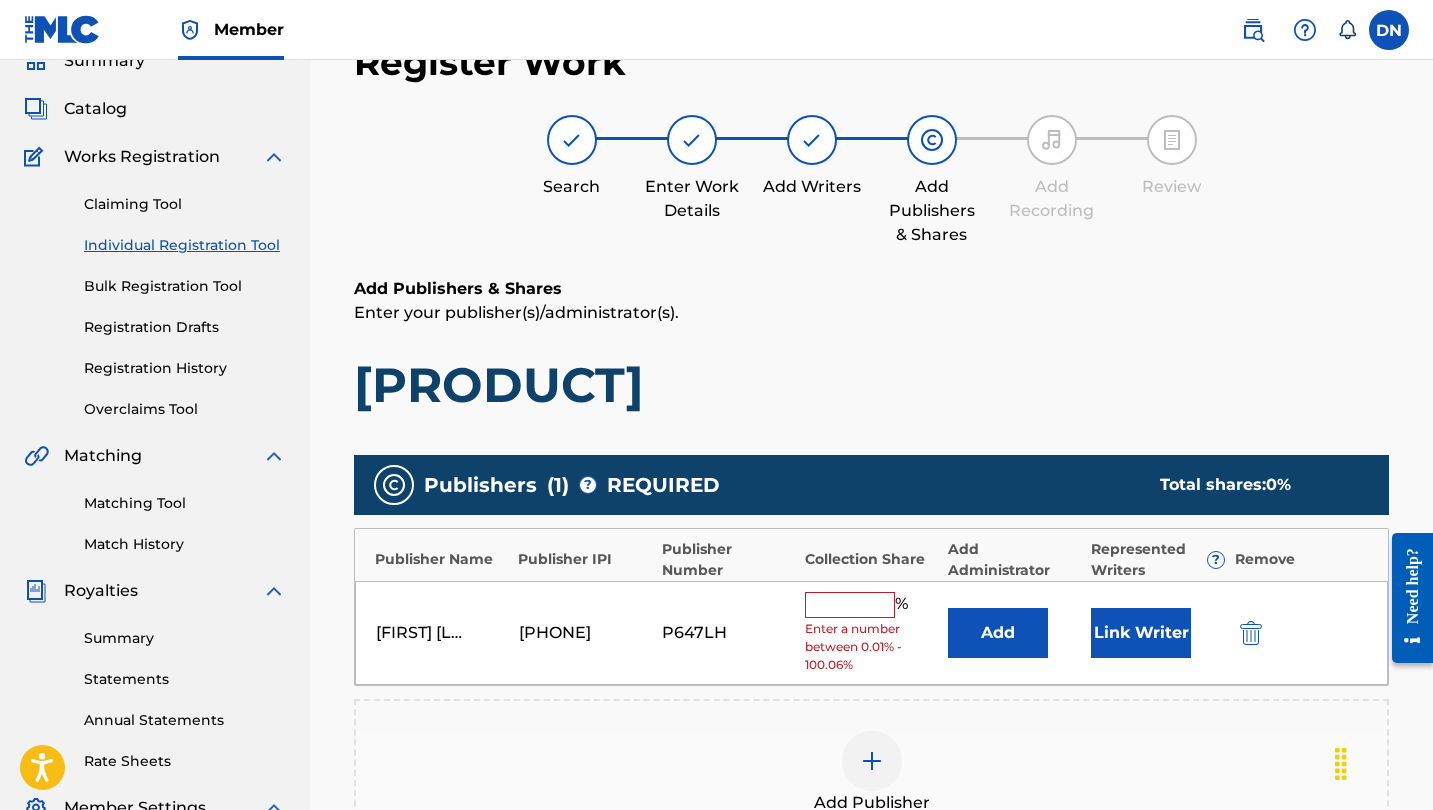 click at bounding box center [850, 605] 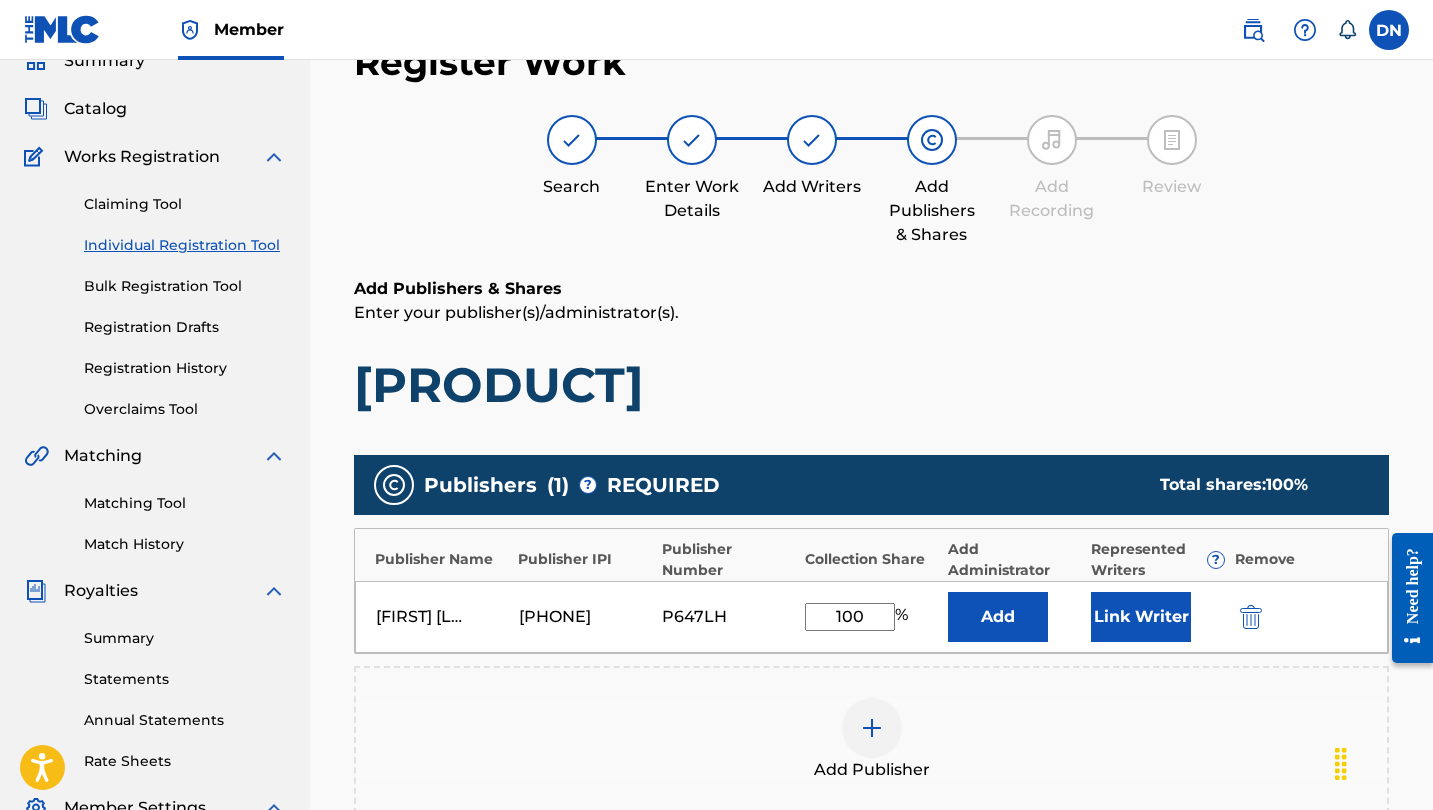 type on "100" 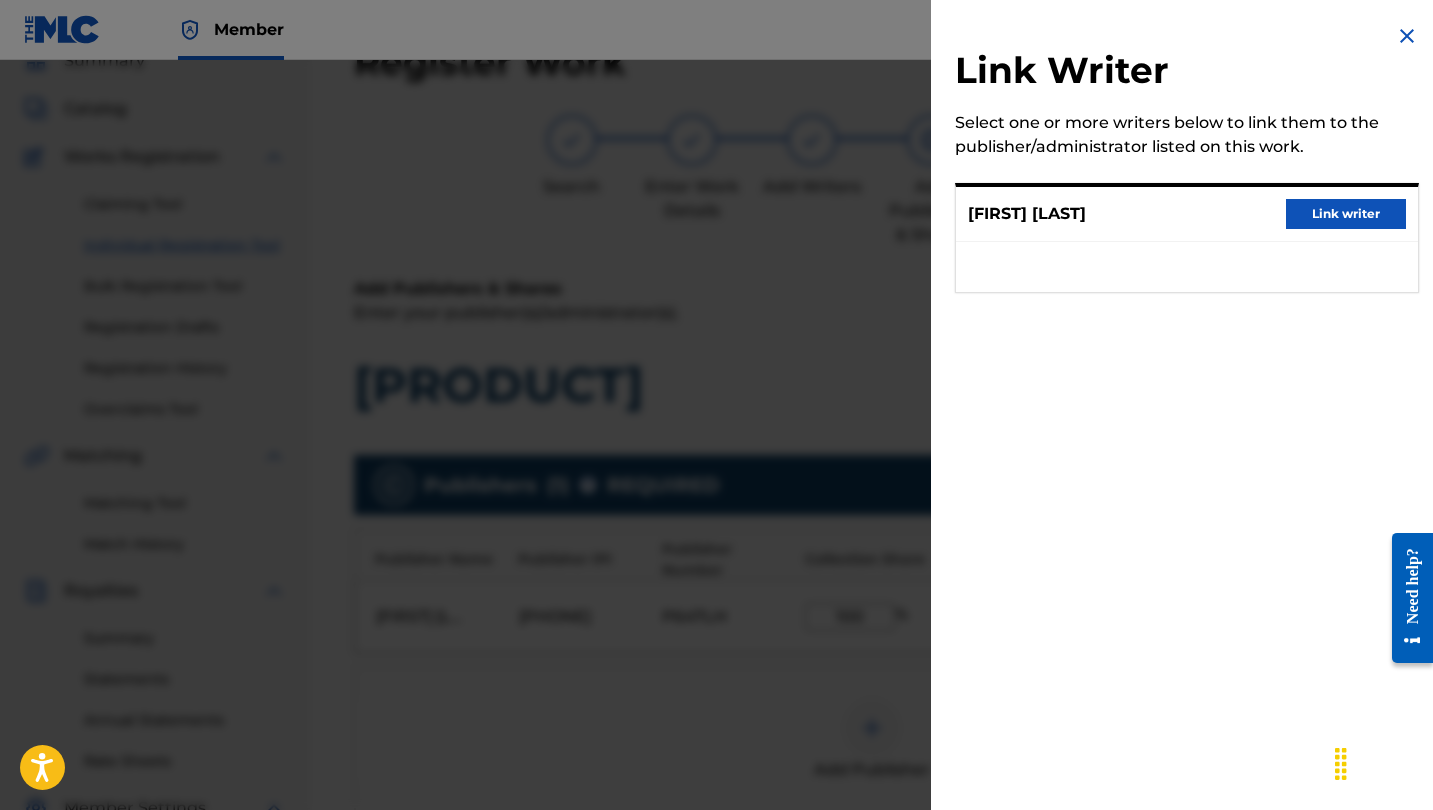 click on "Link writer" at bounding box center (1346, 214) 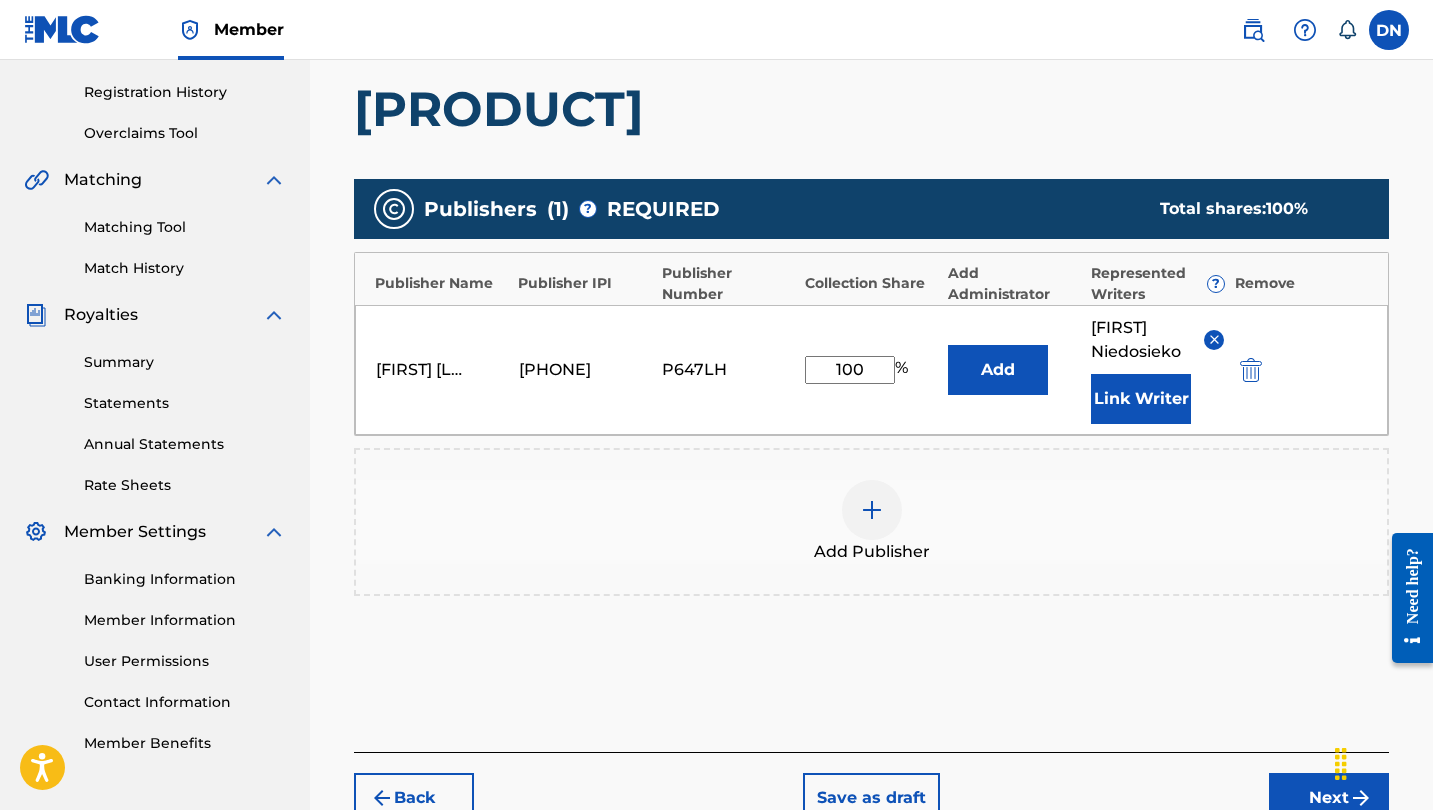 scroll, scrollTop: 368, scrollLeft: 0, axis: vertical 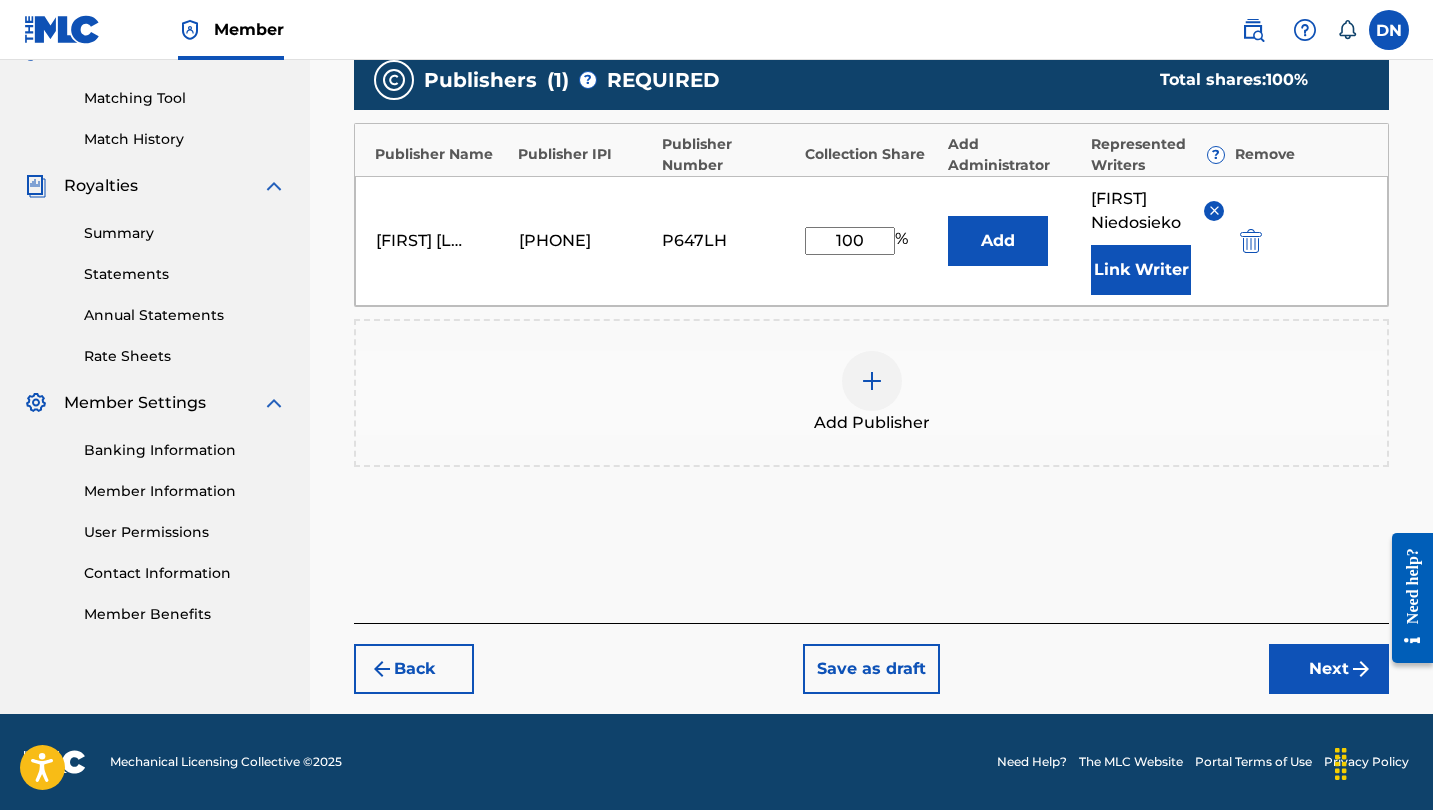 click on "Next" at bounding box center [1329, 669] 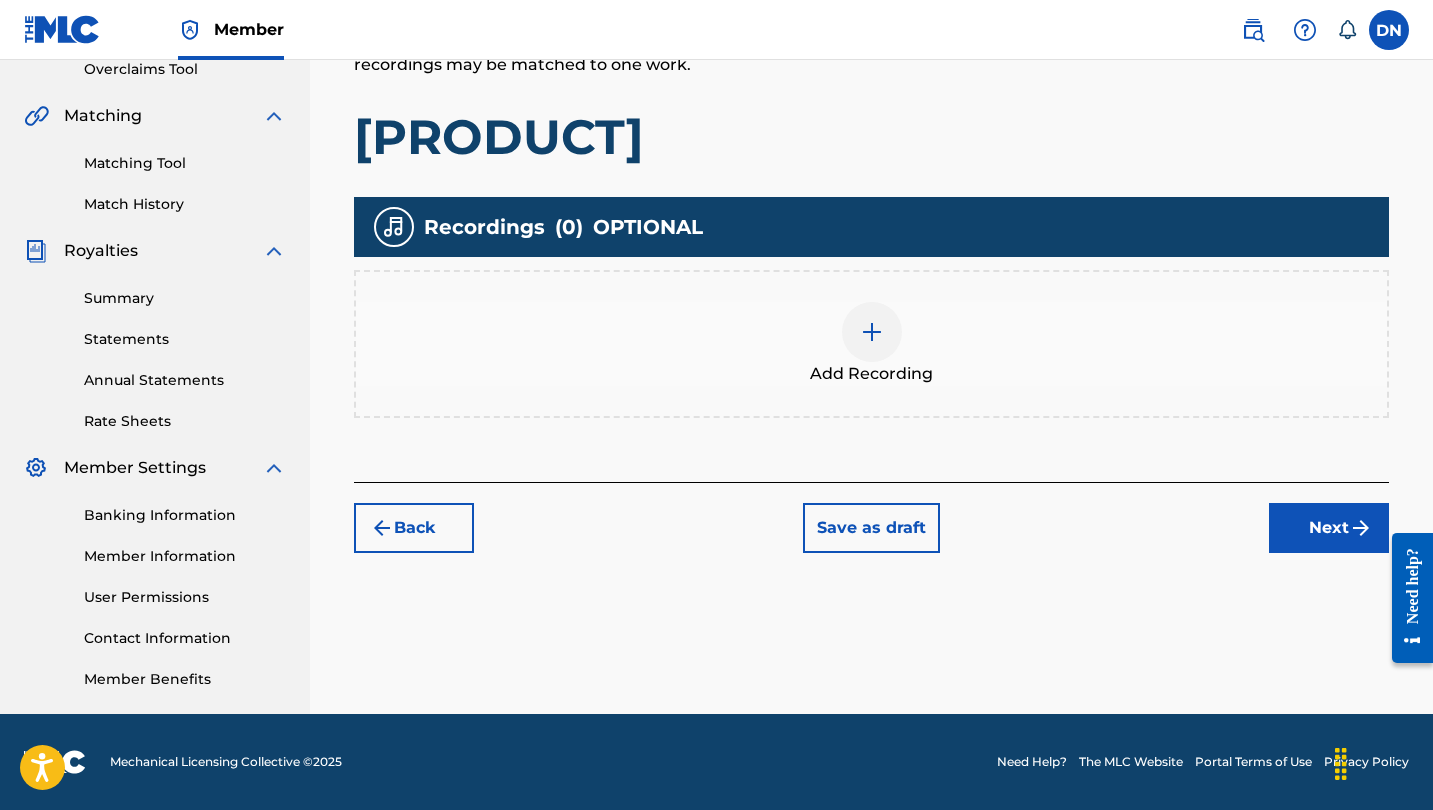 scroll, scrollTop: 430, scrollLeft: 0, axis: vertical 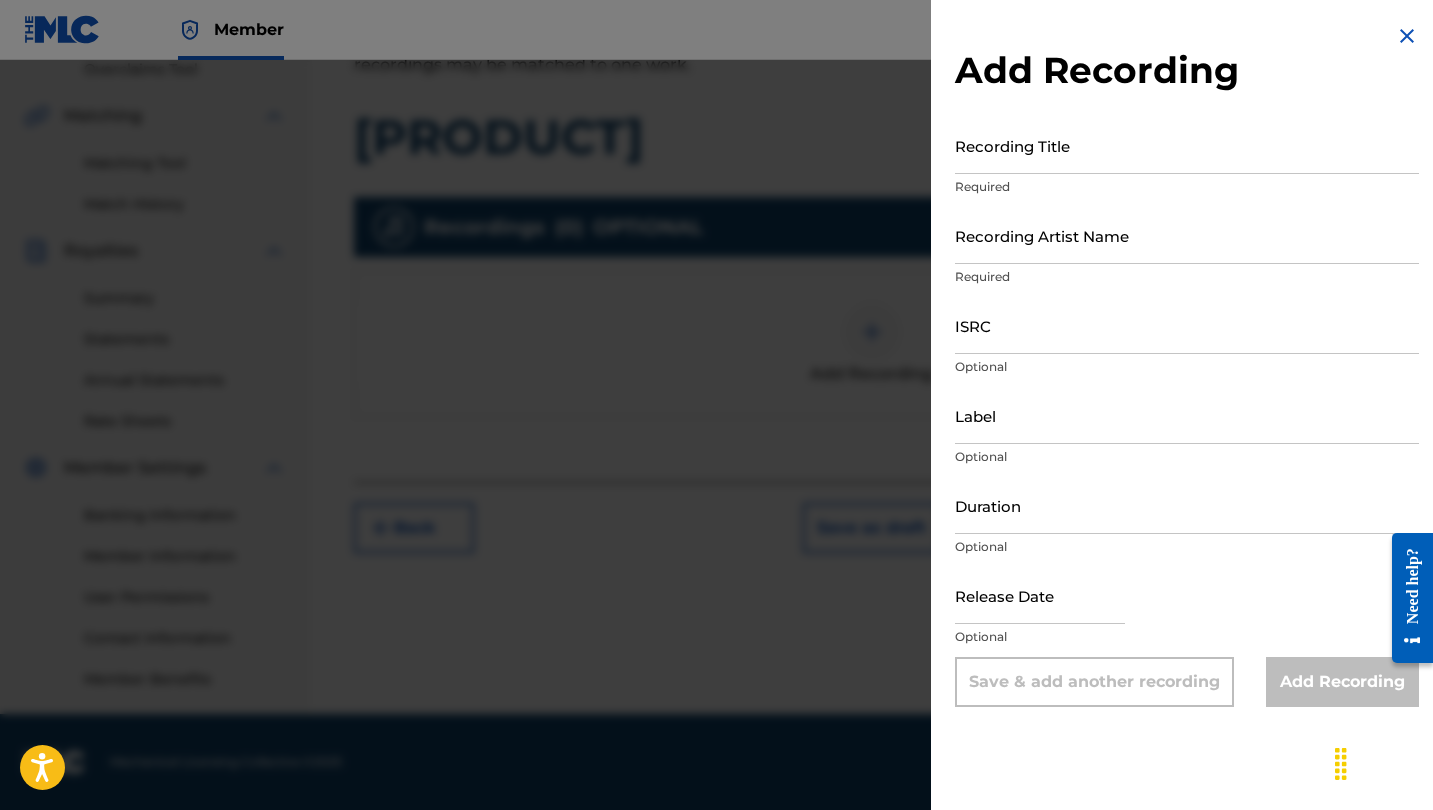 click on "ISRC" at bounding box center [1187, 325] 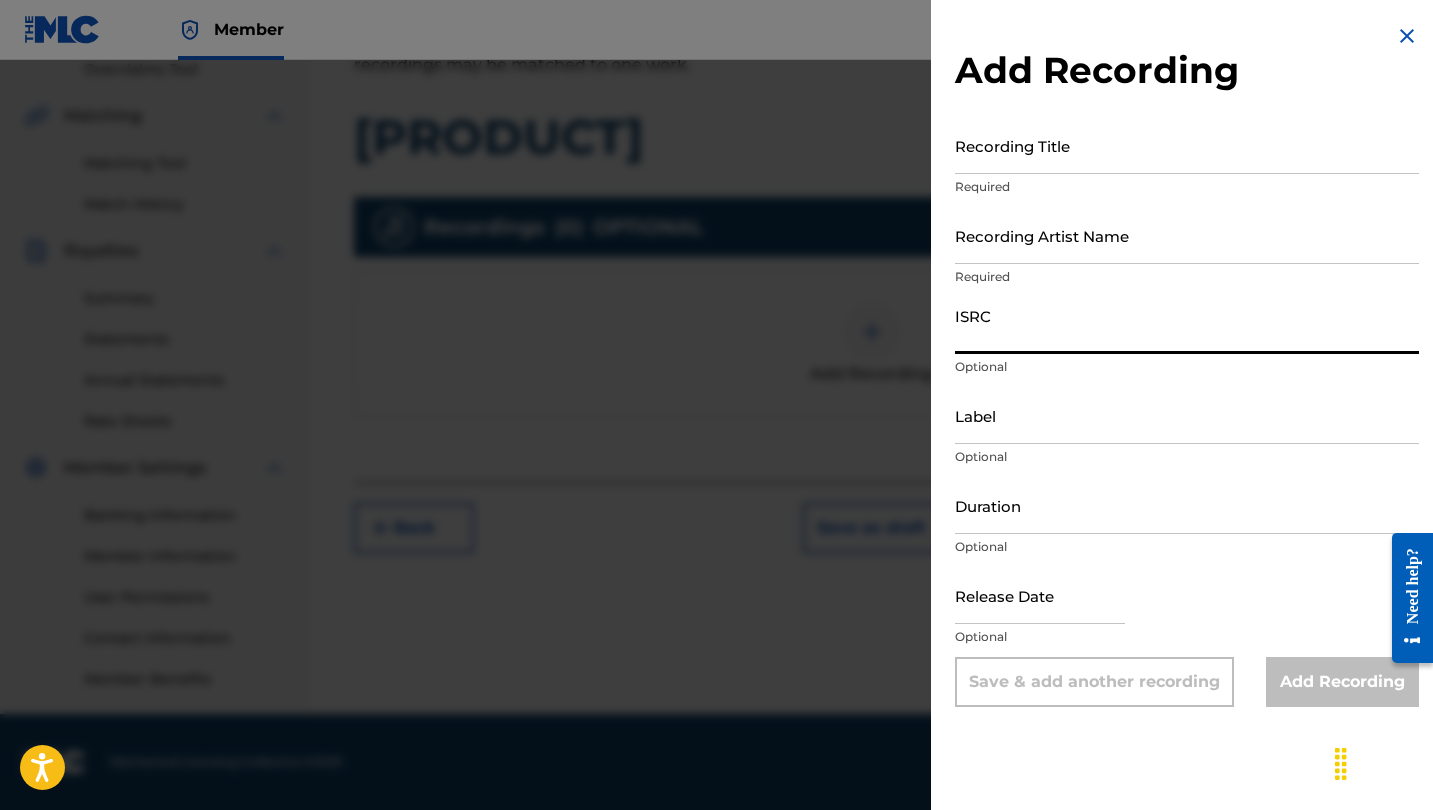paste on "[ID]" 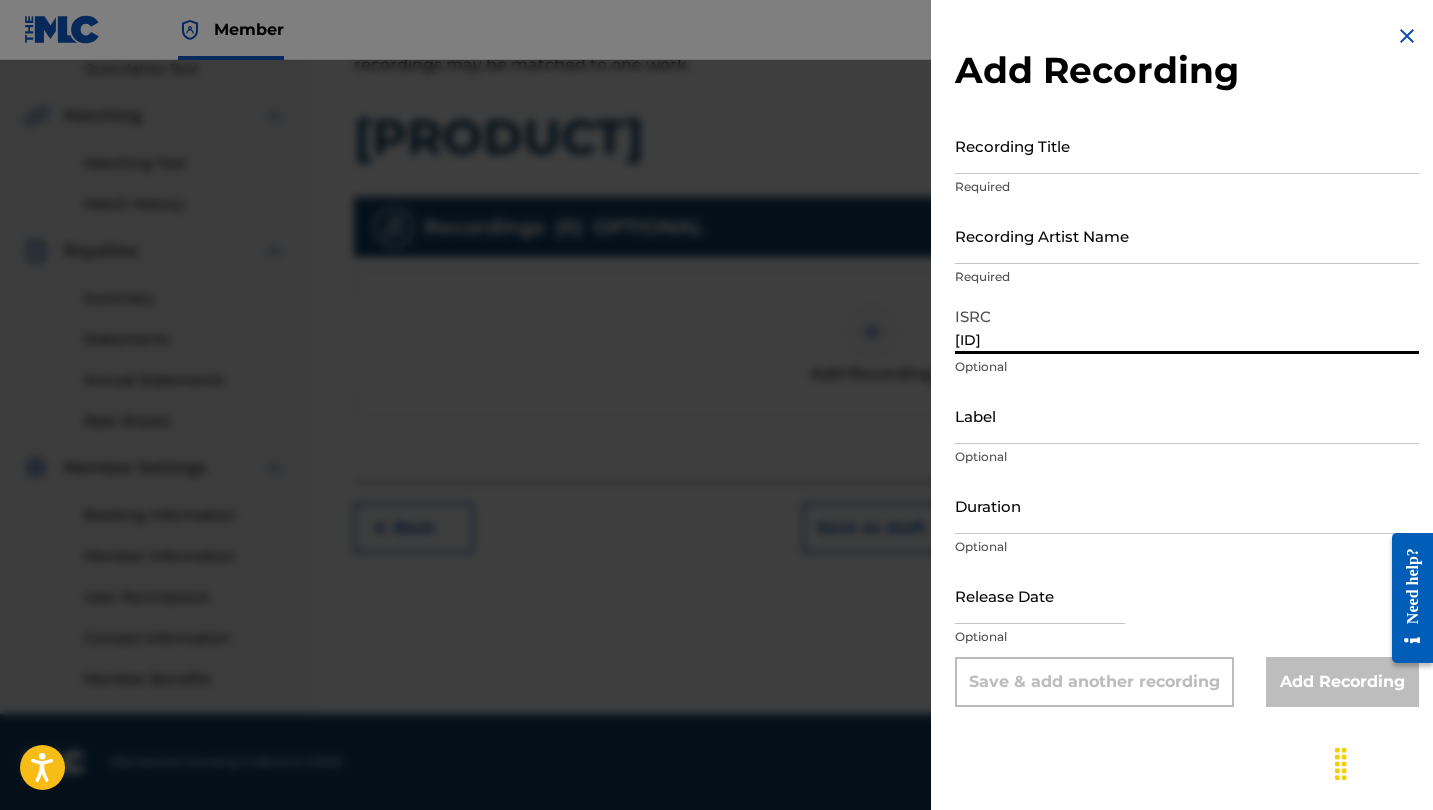 type on "[ID]" 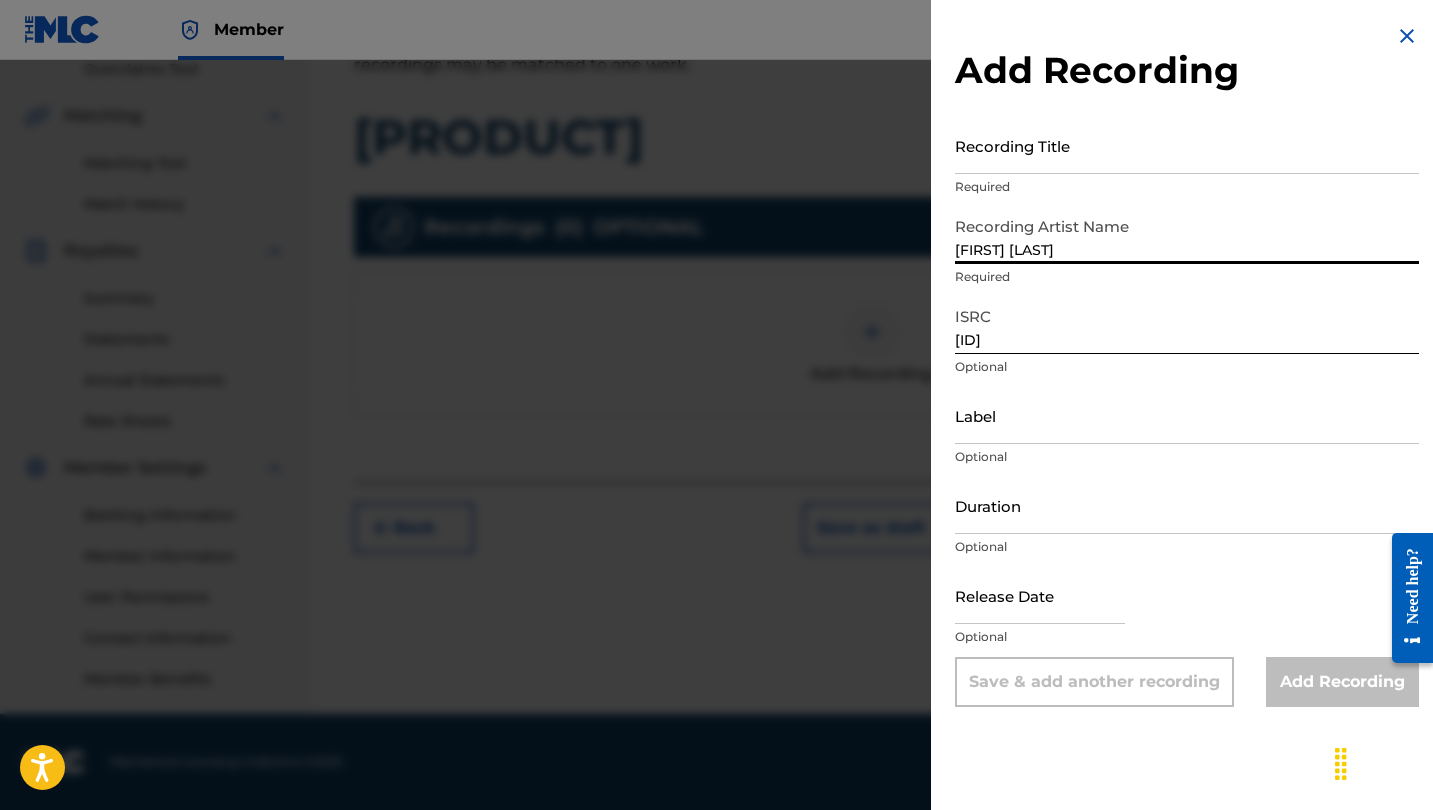 type on "[FIRST] [LAST]" 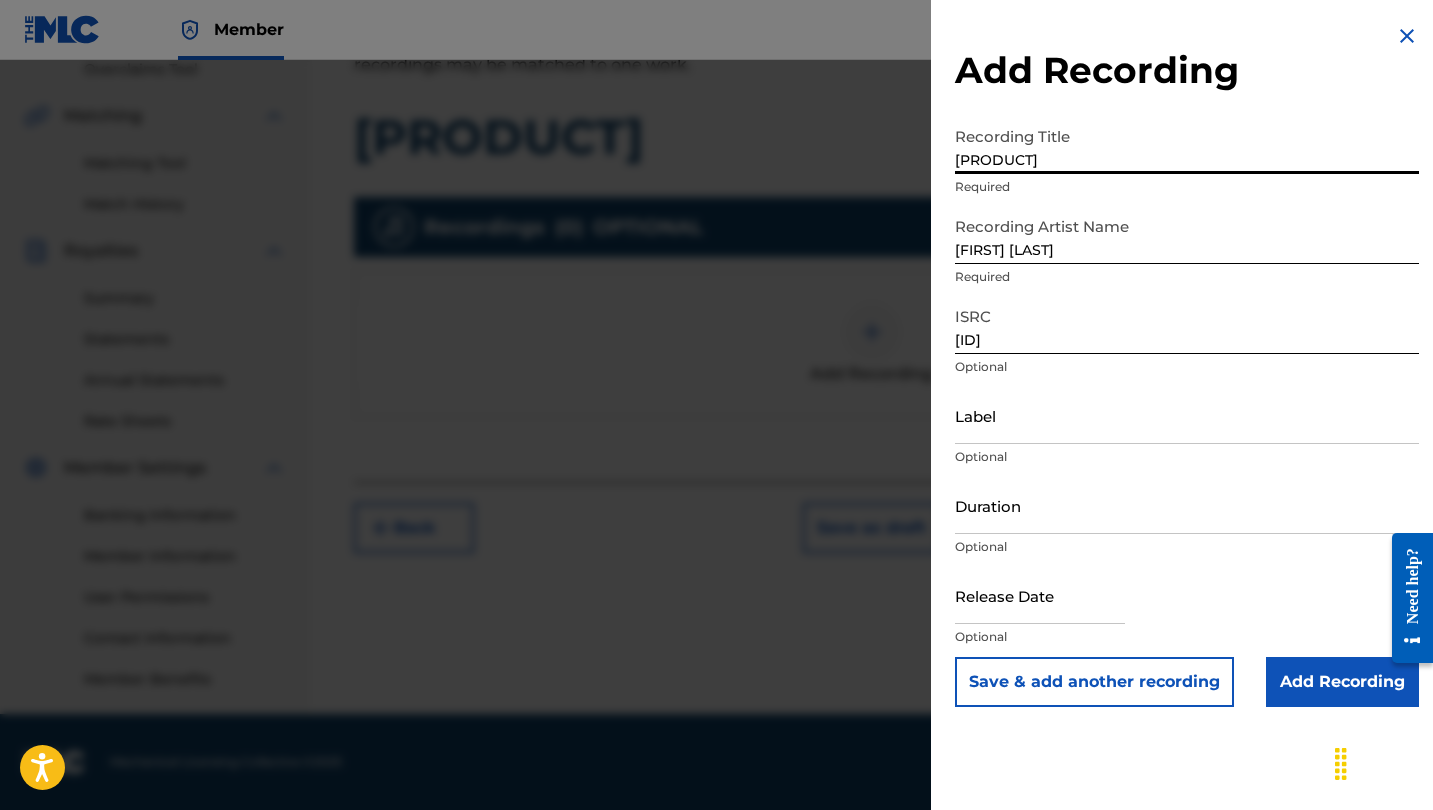 type on "[PRODUCT]" 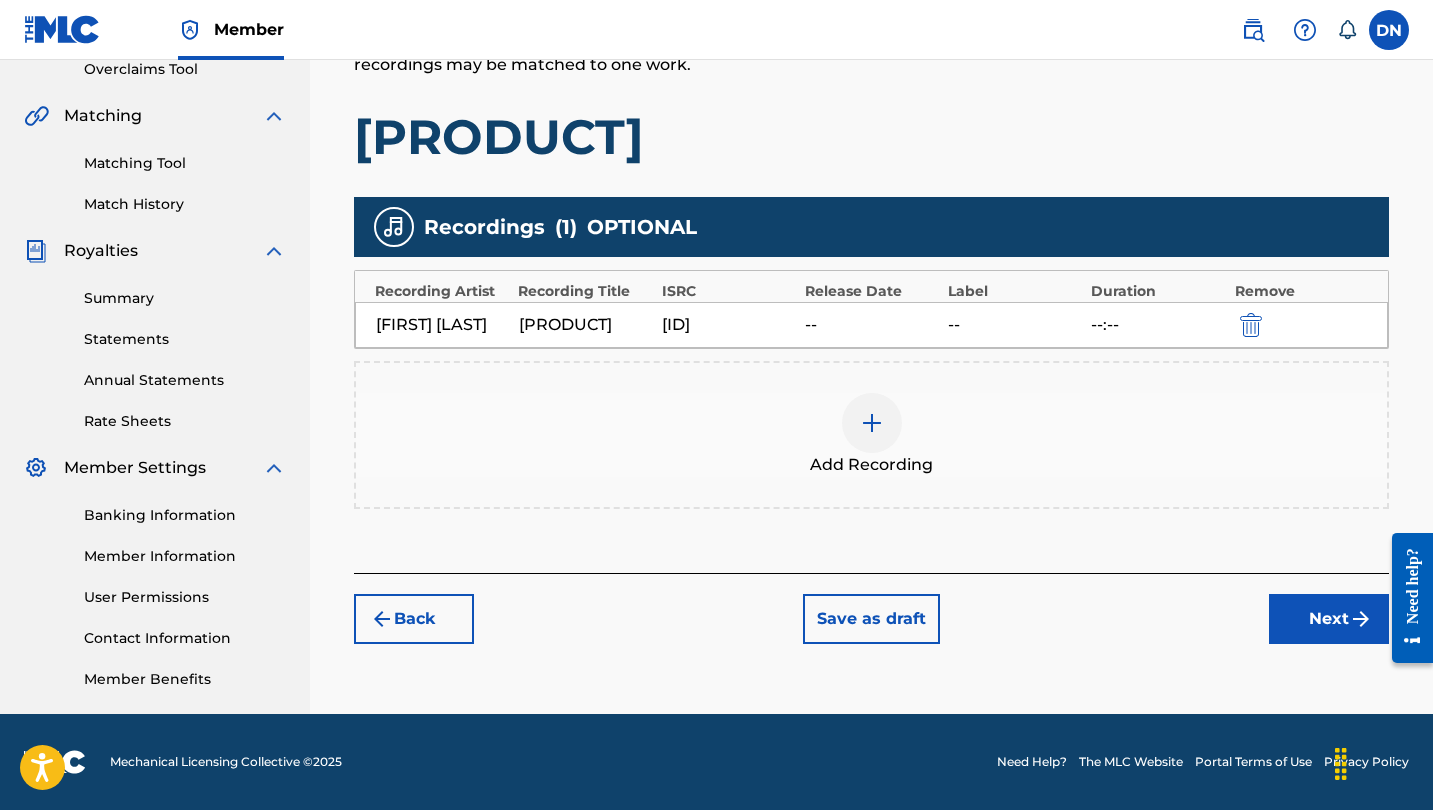 click on "Next" at bounding box center (1329, 619) 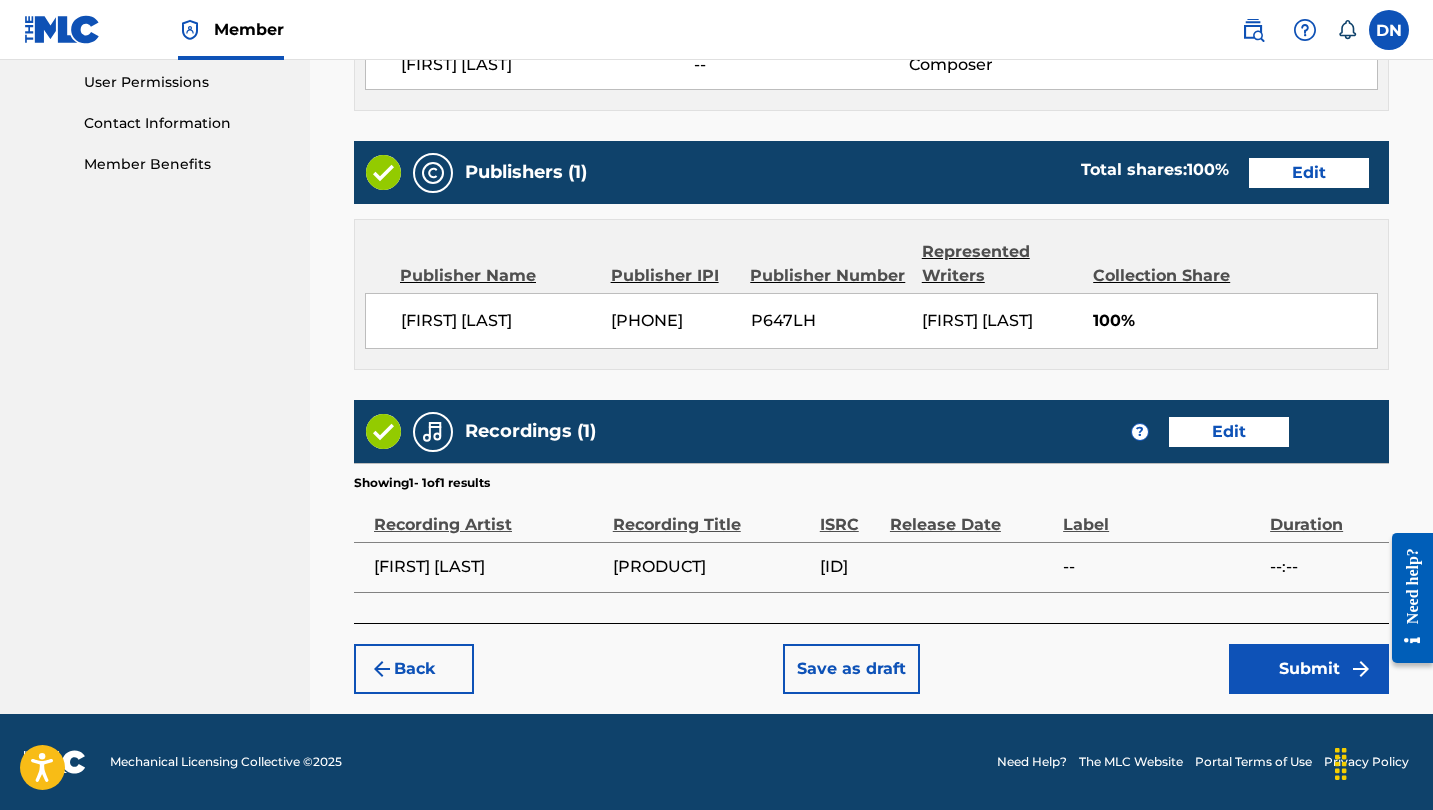 scroll, scrollTop: 968, scrollLeft: 0, axis: vertical 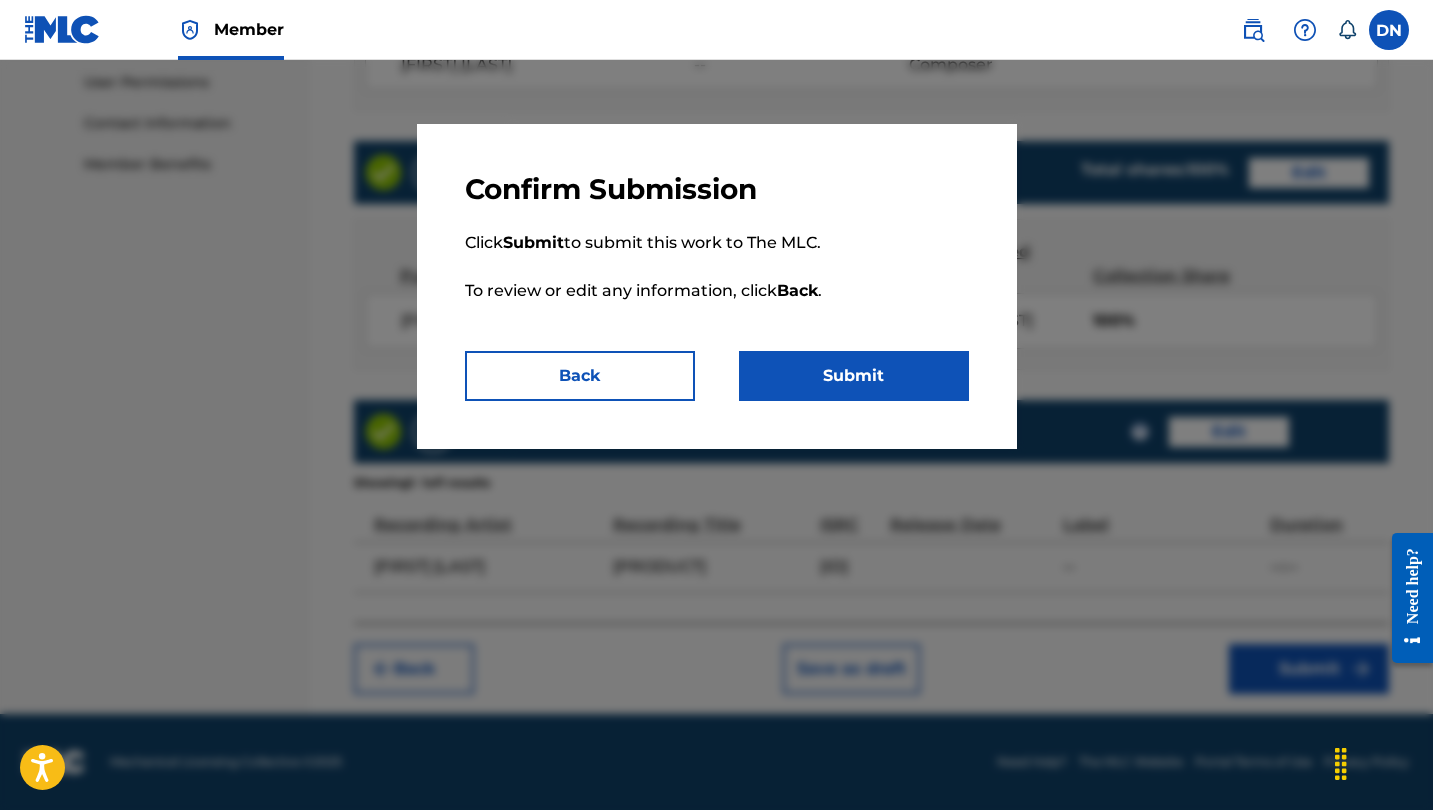 click on "Submit" at bounding box center [854, 376] 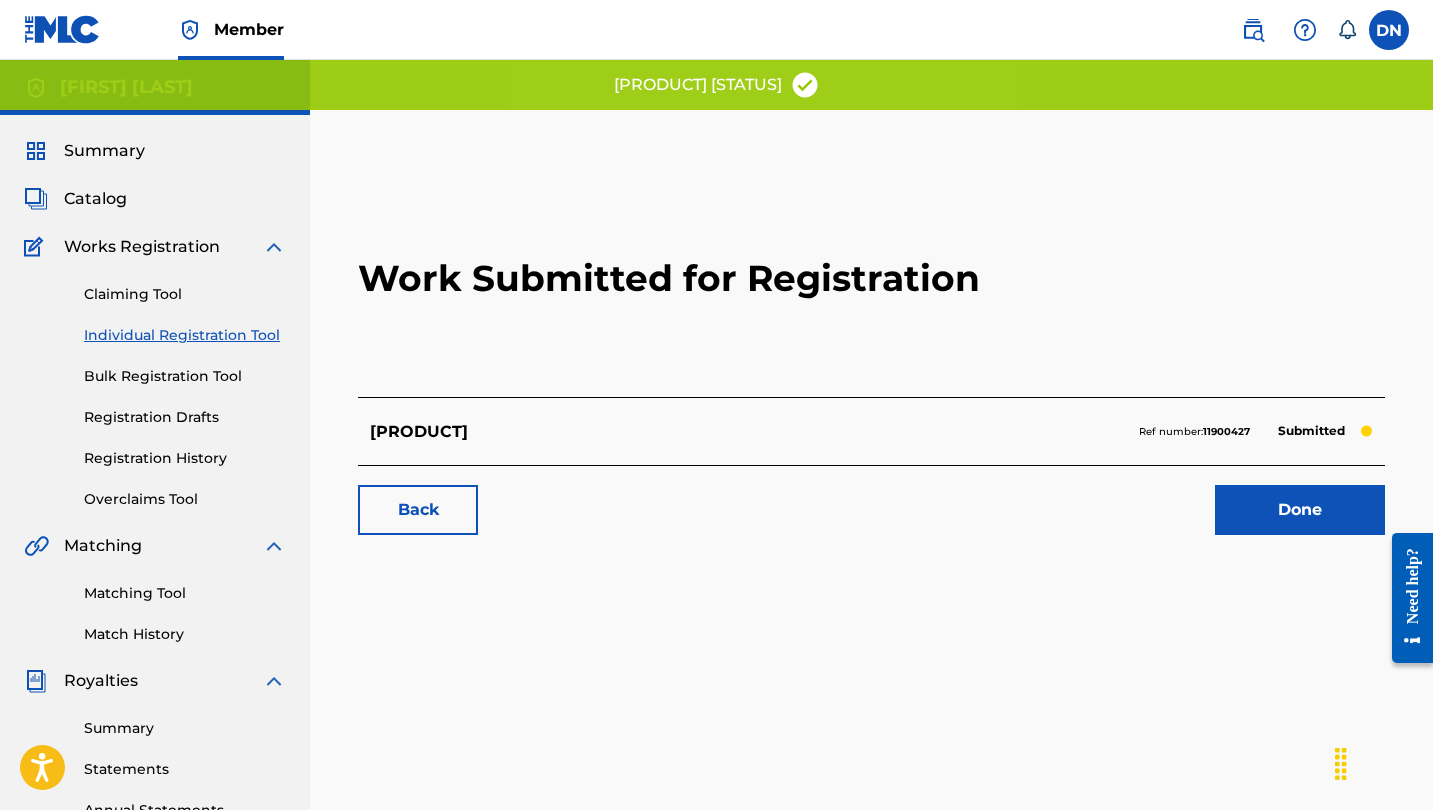 click on "Individual Registration Tool" at bounding box center [185, 335] 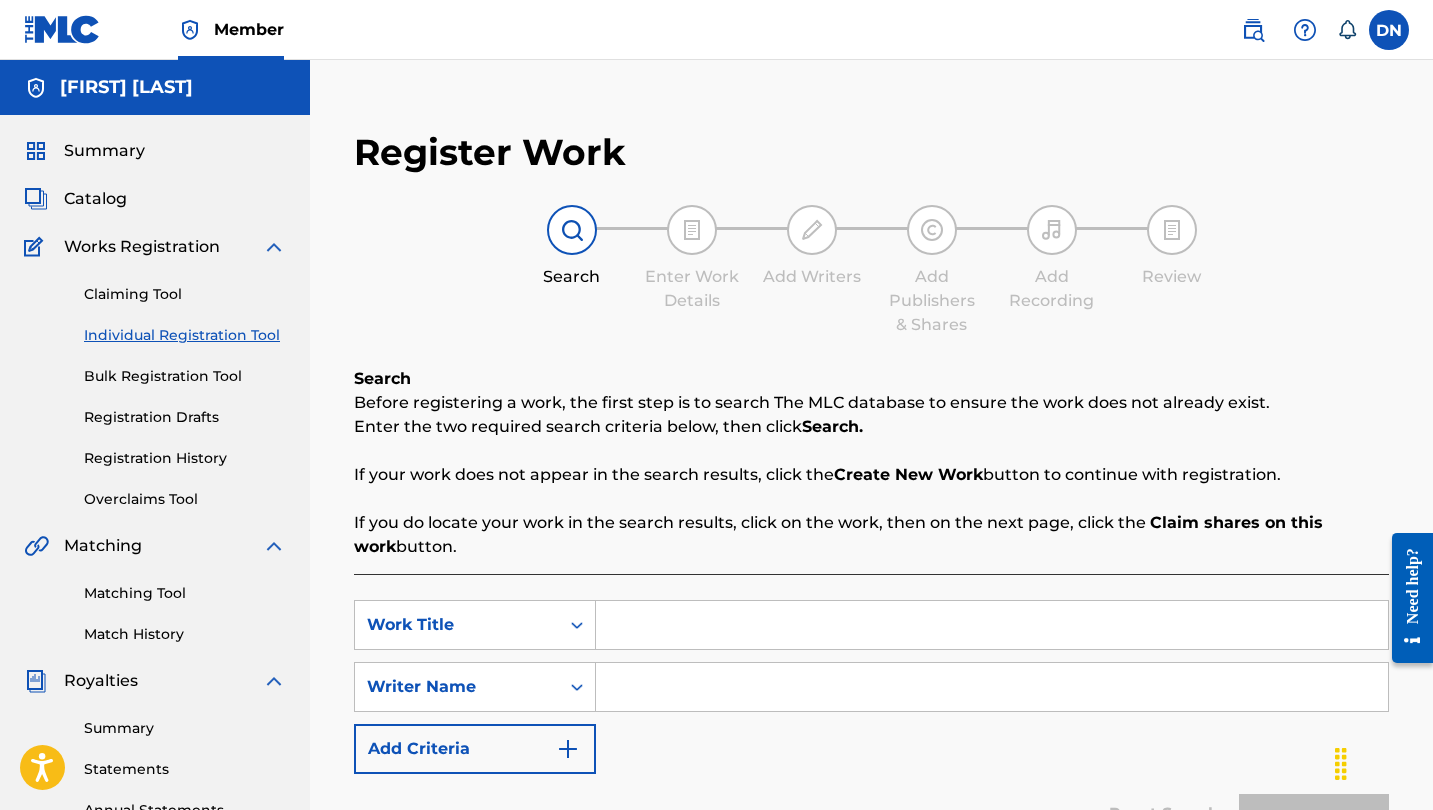 click at bounding box center (992, 625) 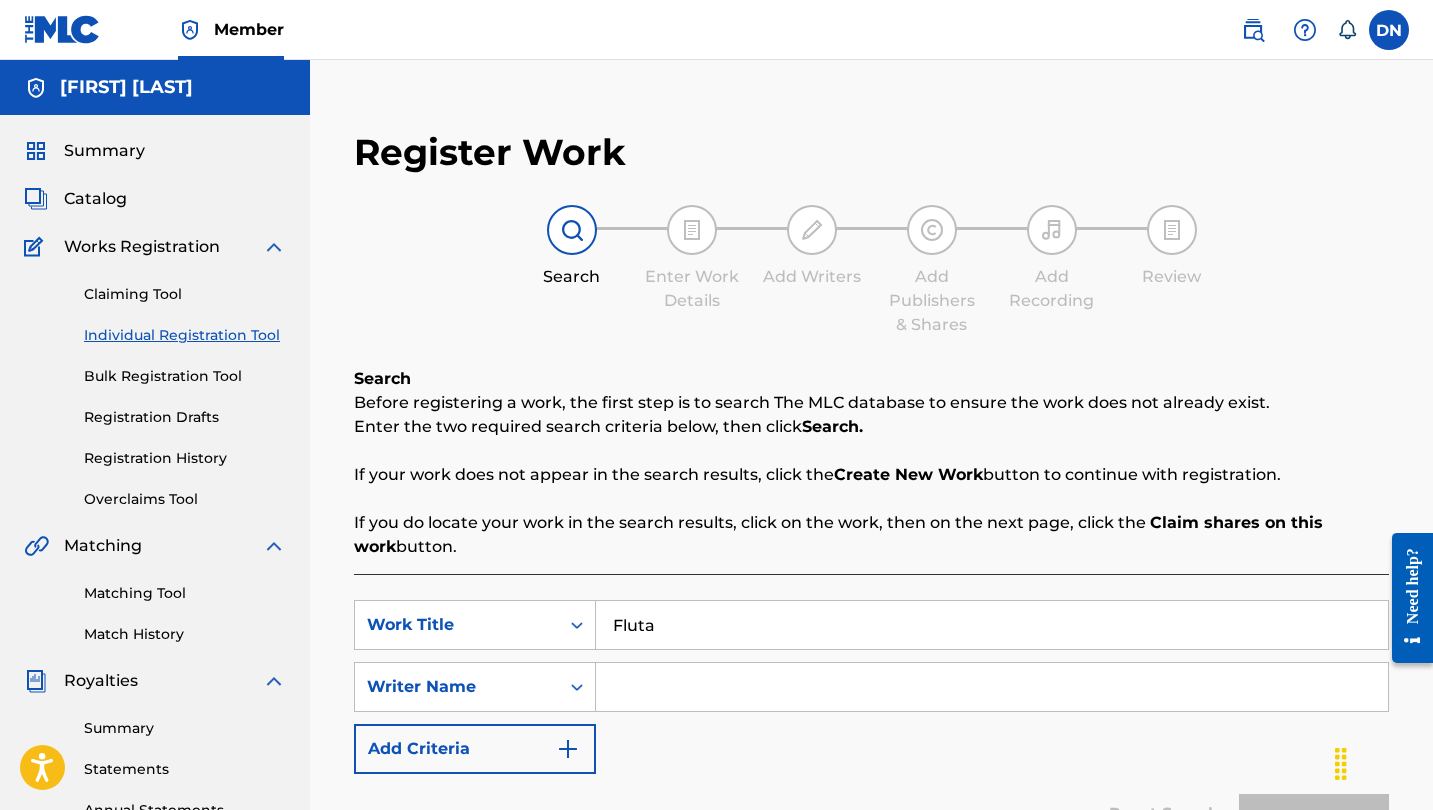 type on "Fluta" 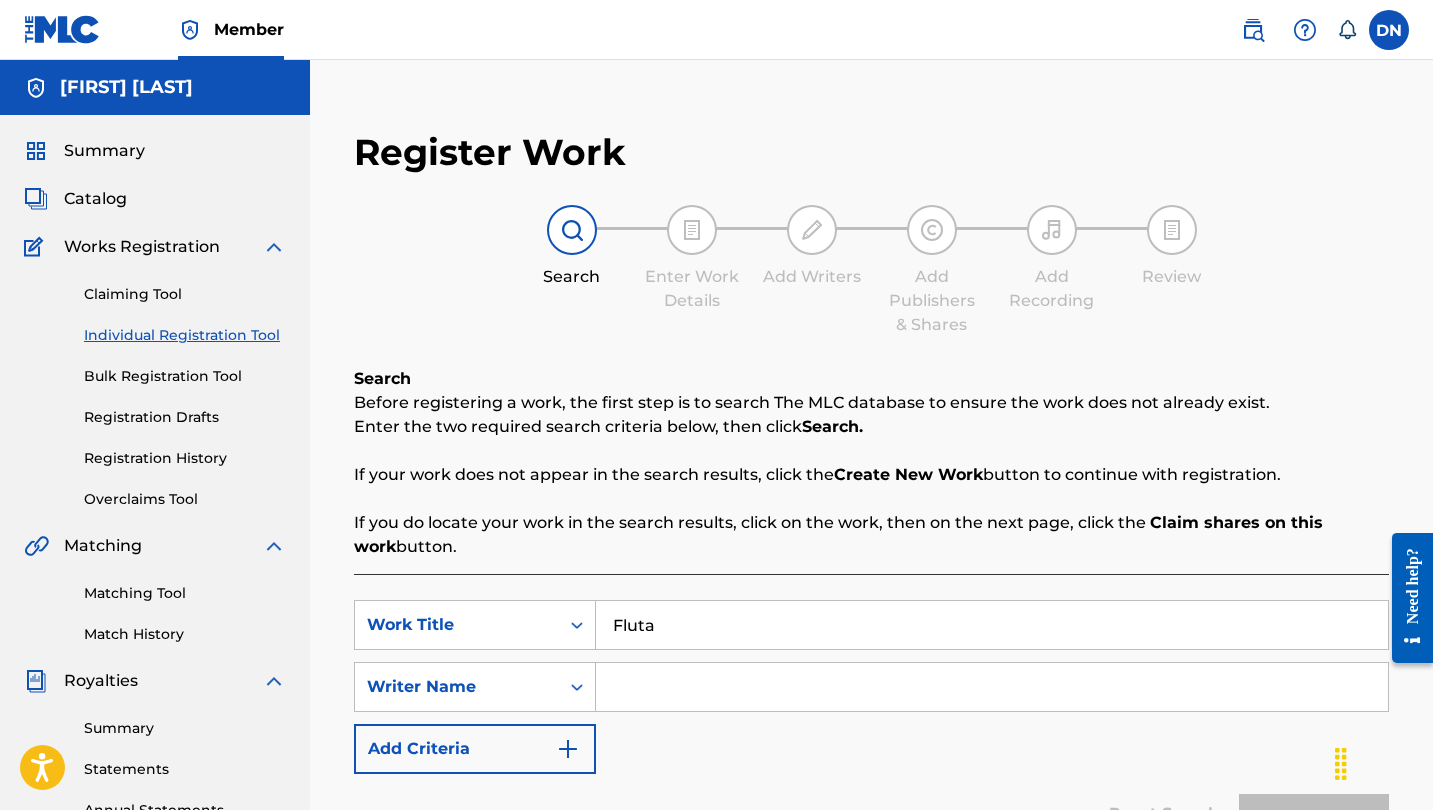 click at bounding box center (992, 687) 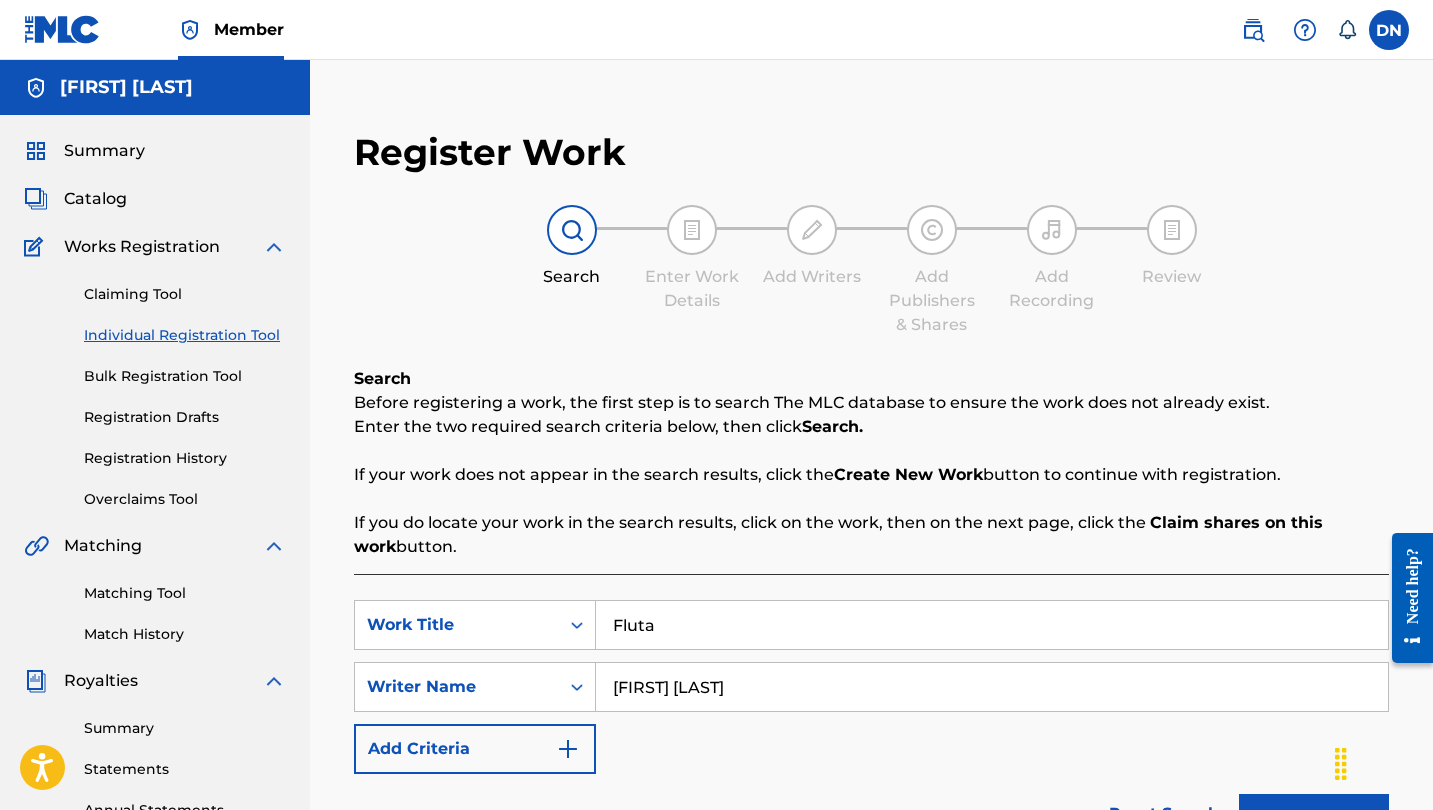 click on "[FIRST] [LAST]" at bounding box center (992, 687) 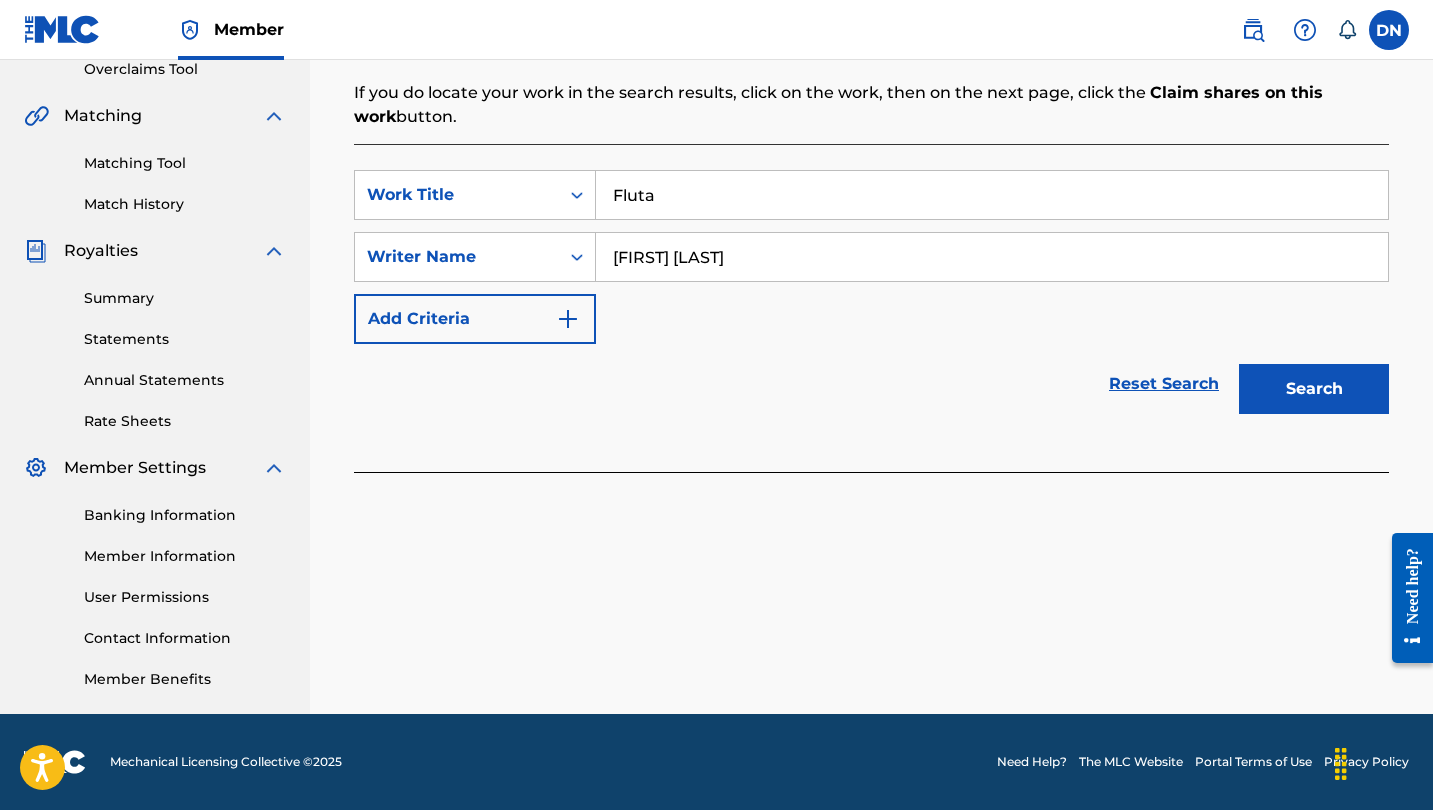 scroll, scrollTop: 430, scrollLeft: 0, axis: vertical 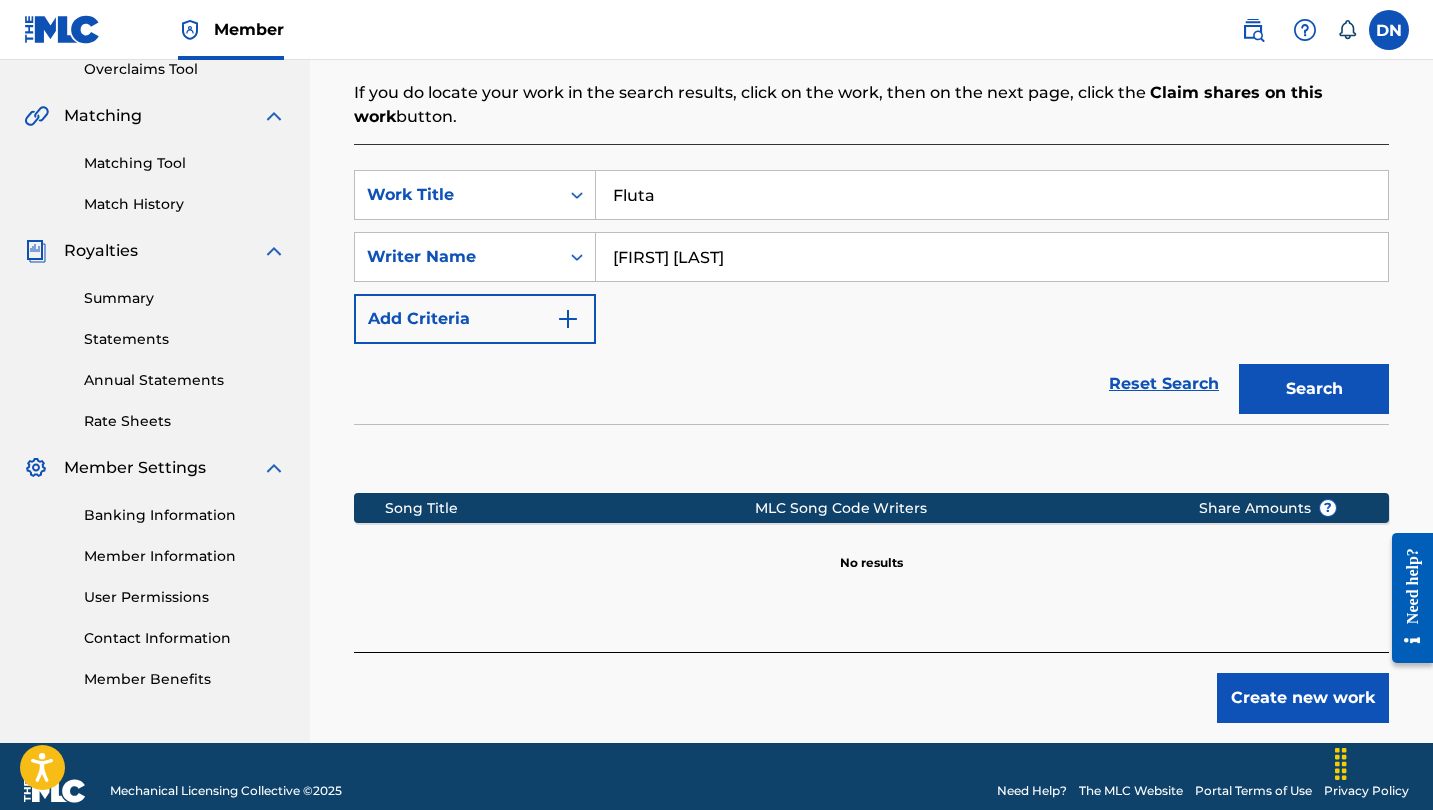 click on "Create new work" at bounding box center (1303, 698) 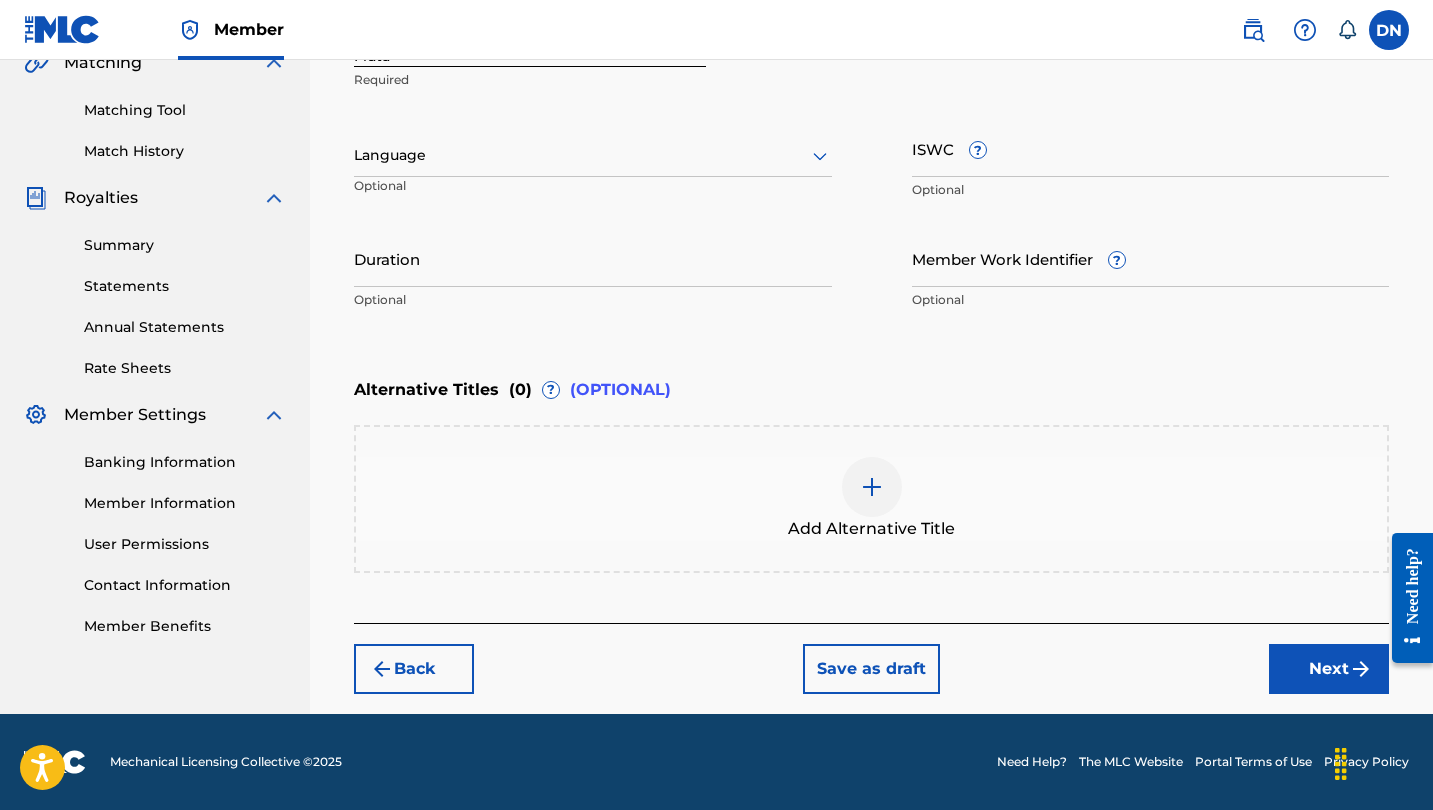 click on "Next" at bounding box center (1329, 669) 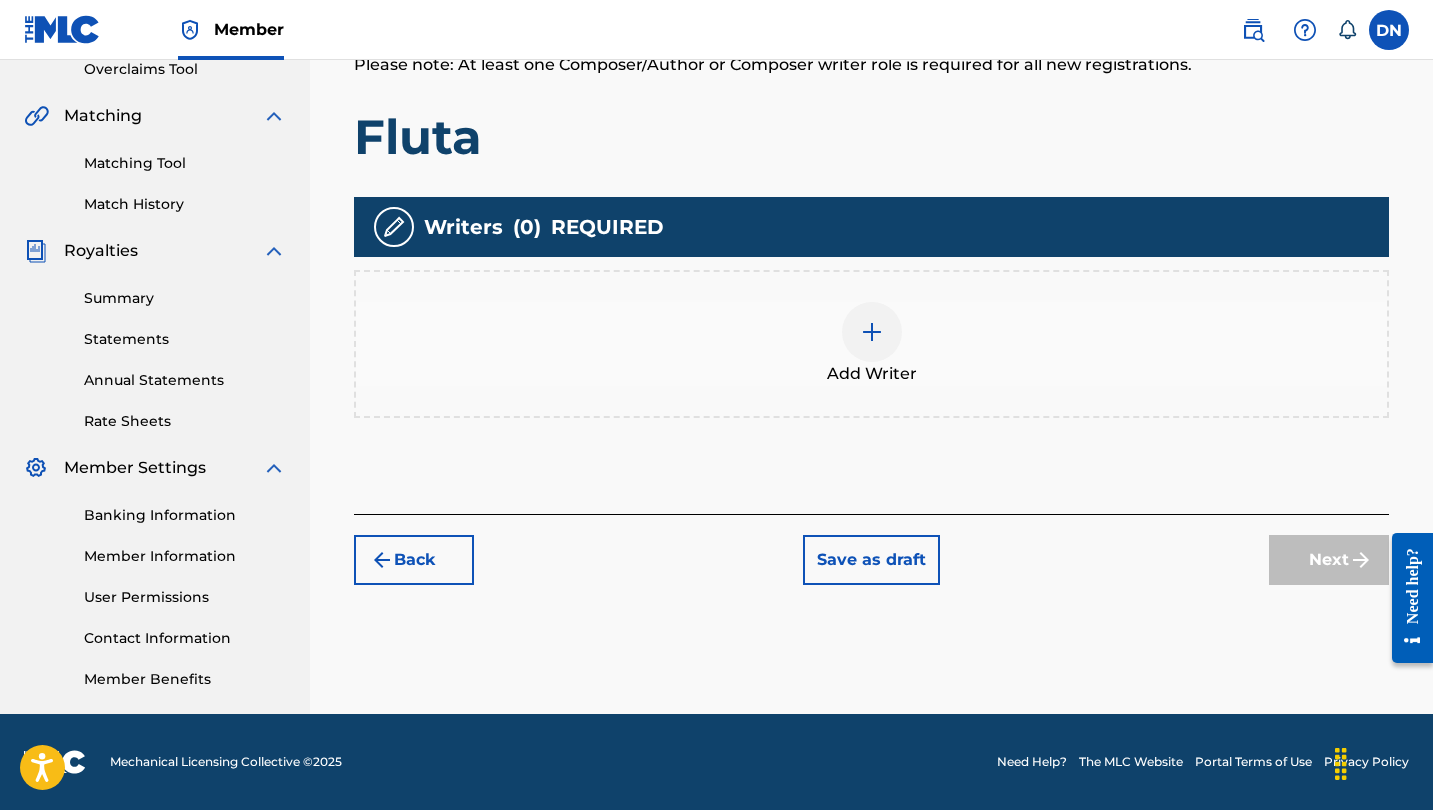 click at bounding box center (872, 332) 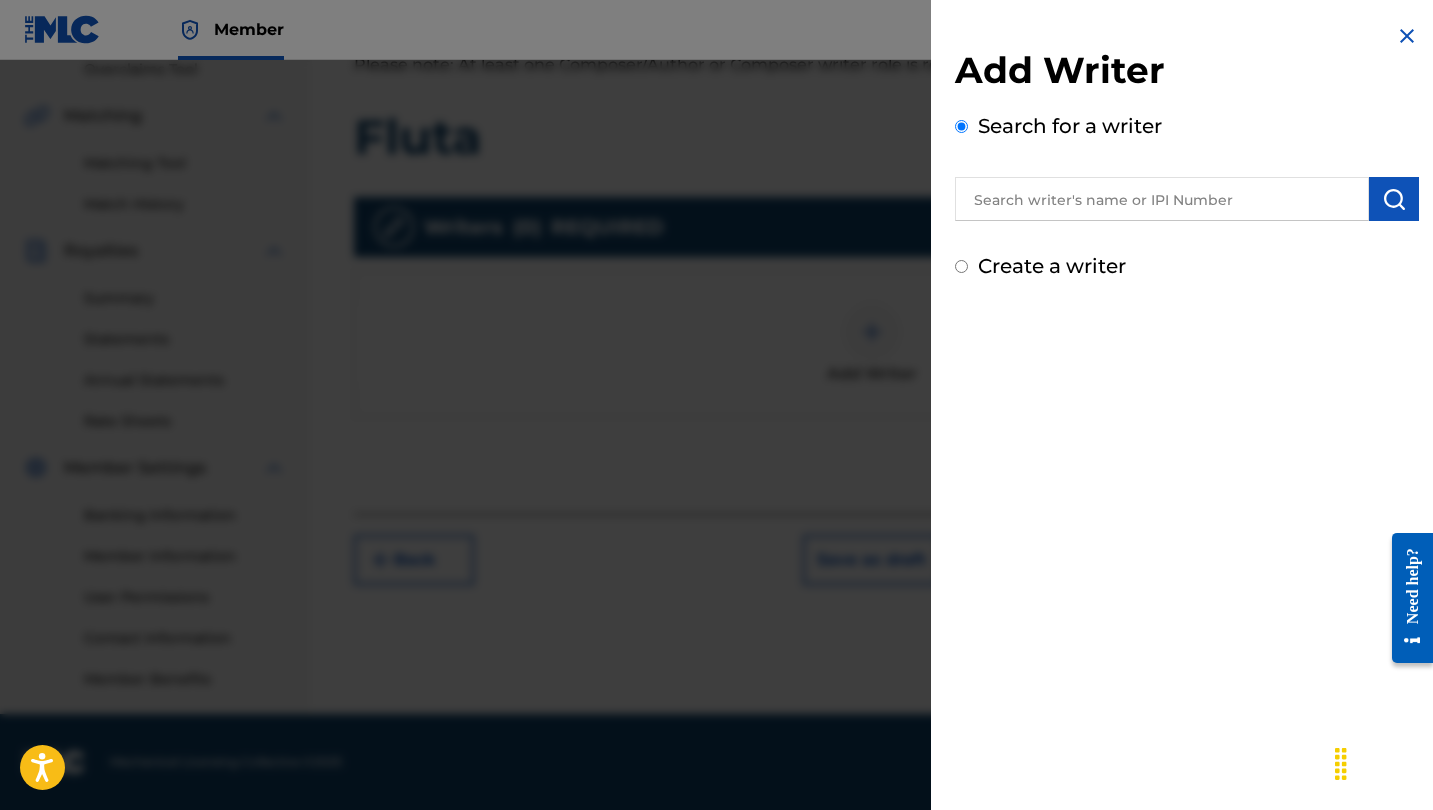 click on "Create a writer" at bounding box center (1052, 266) 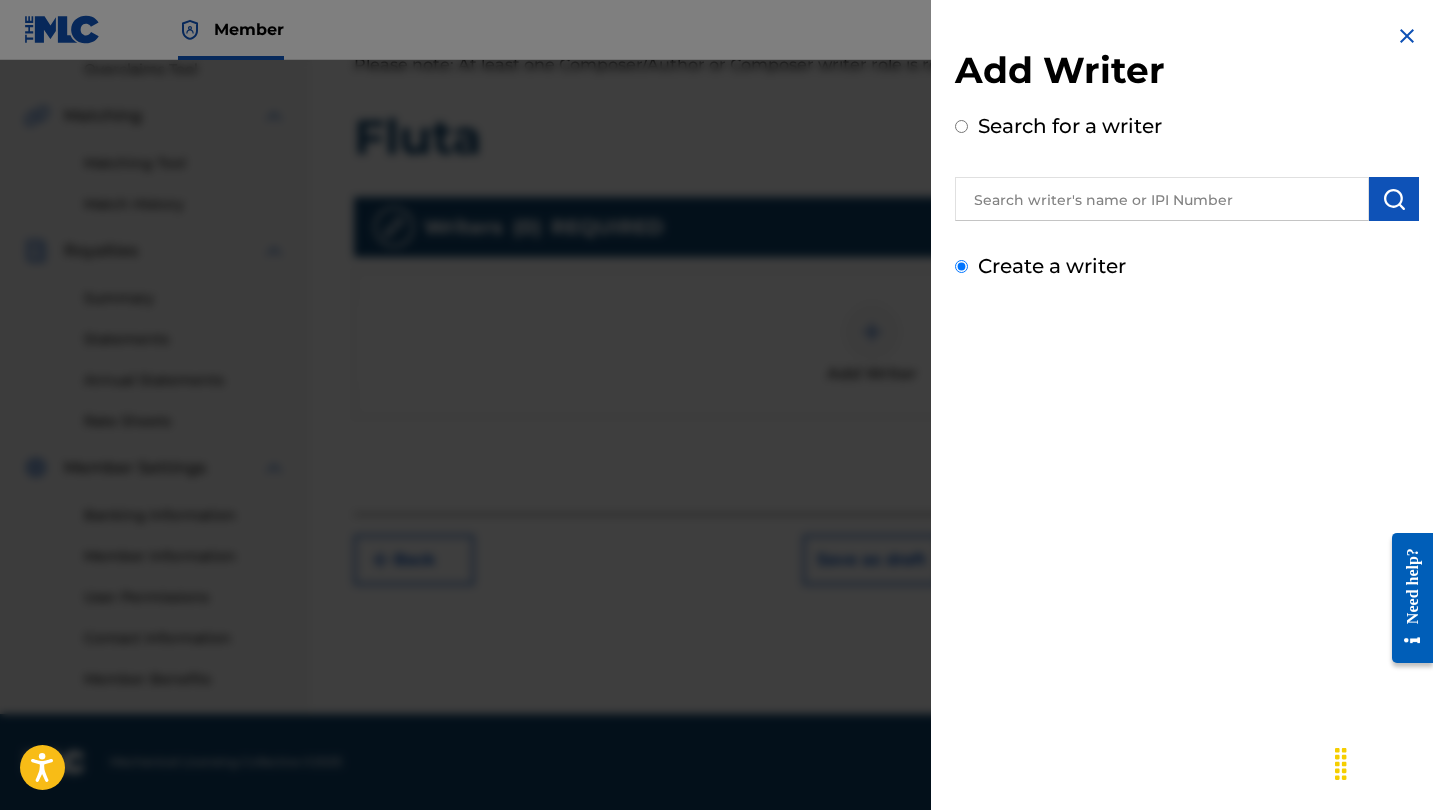 click on "Create a writer" at bounding box center (961, 266) 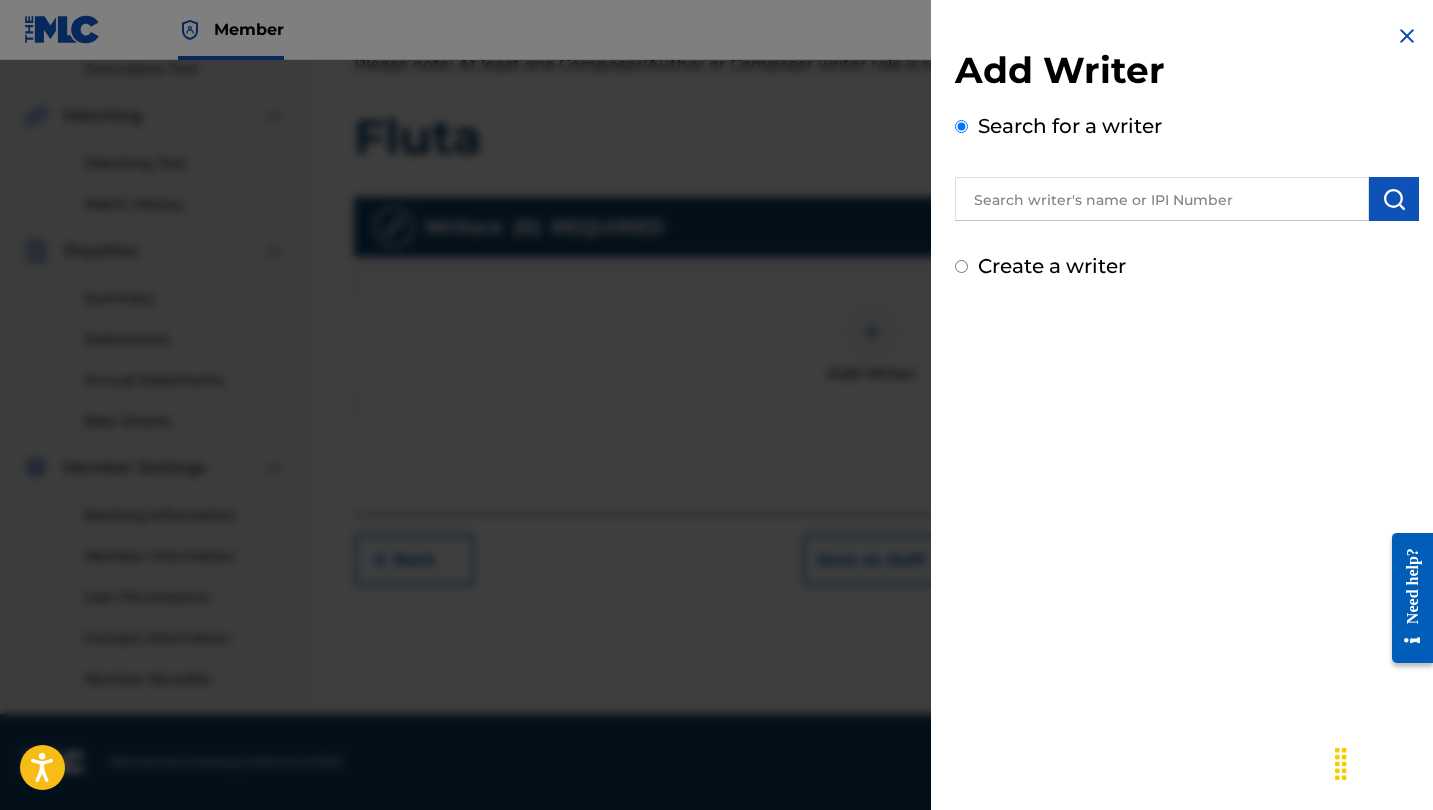 radio on "false" 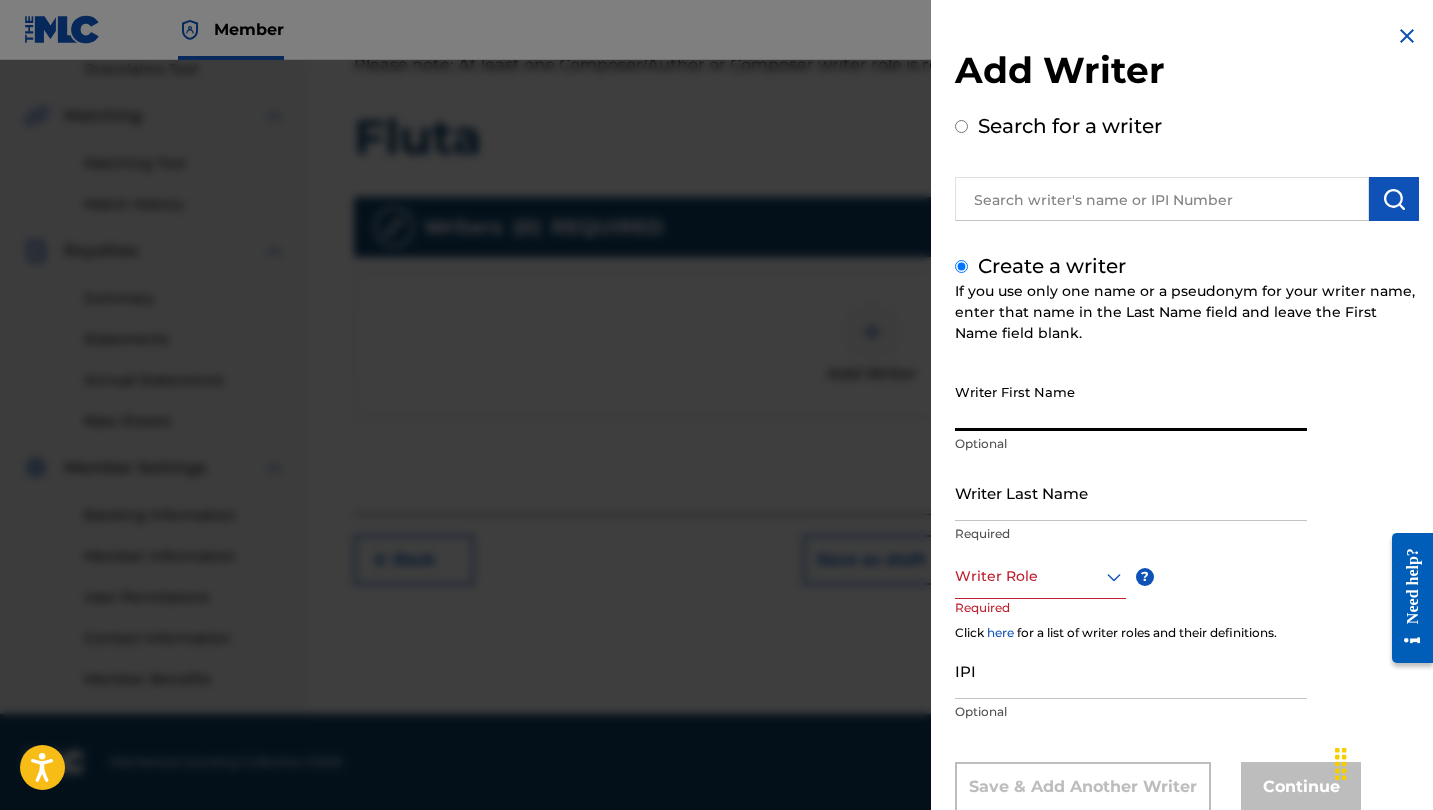 click on "Writer First Name" at bounding box center (1131, 402) 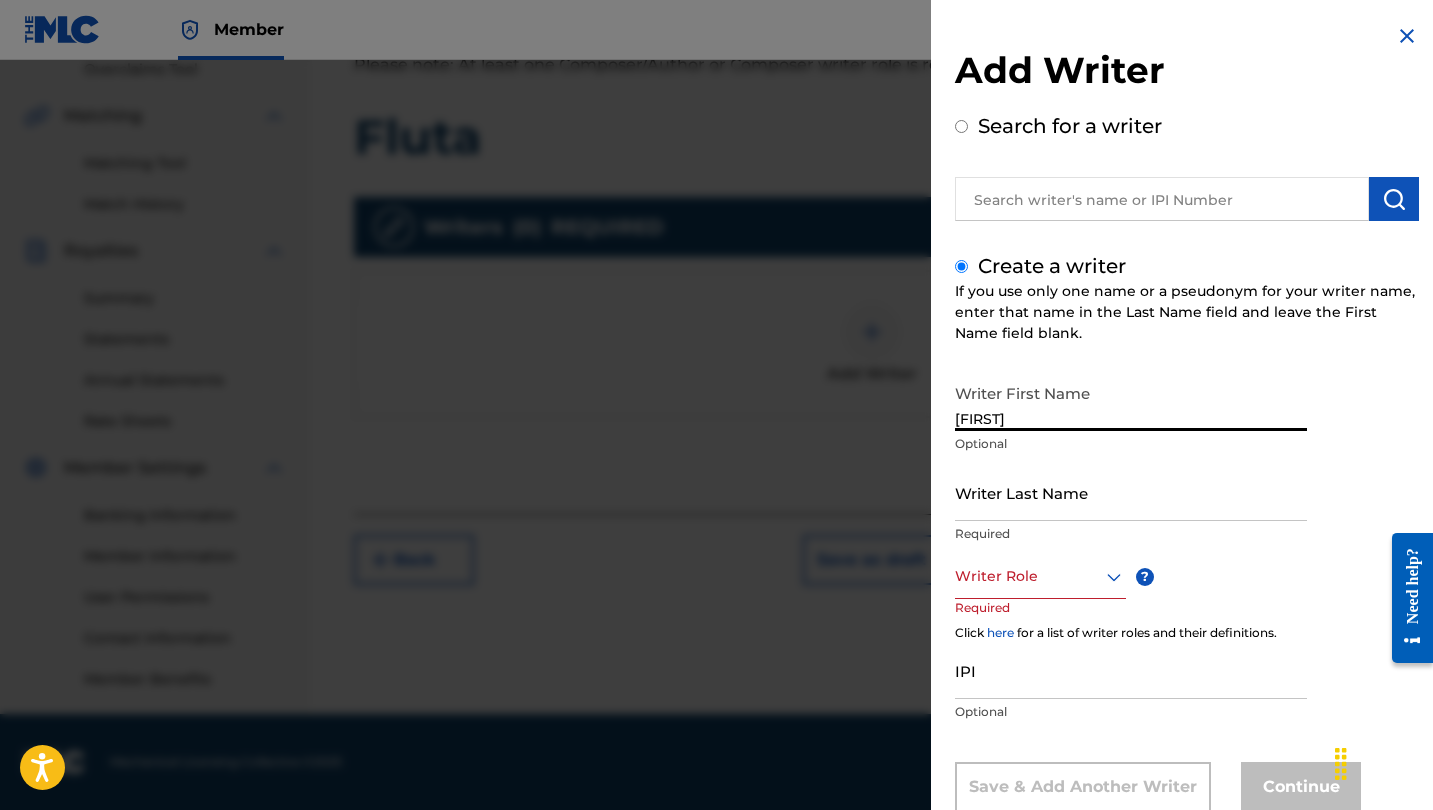 type on "[FIRST]" 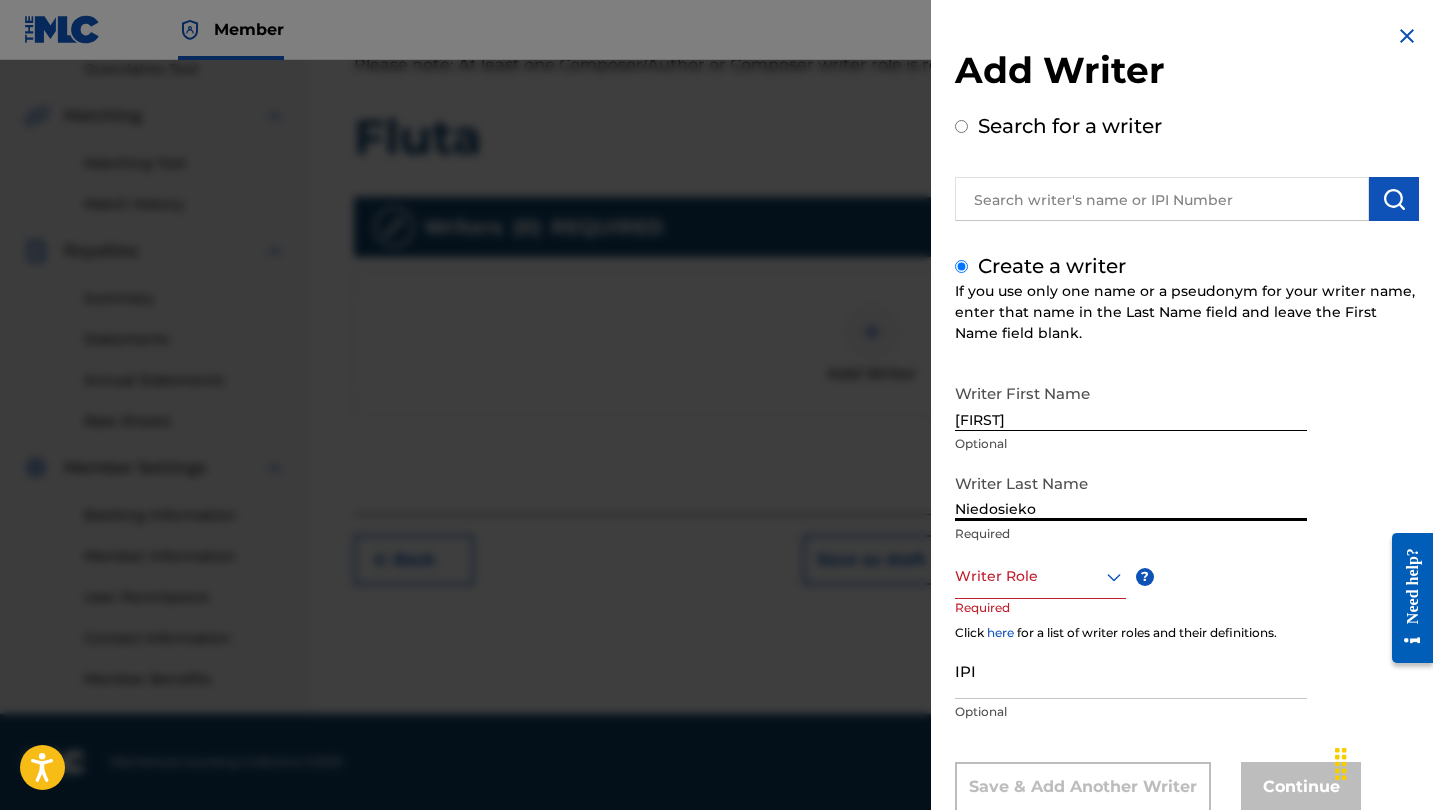 type on "Niedosieko" 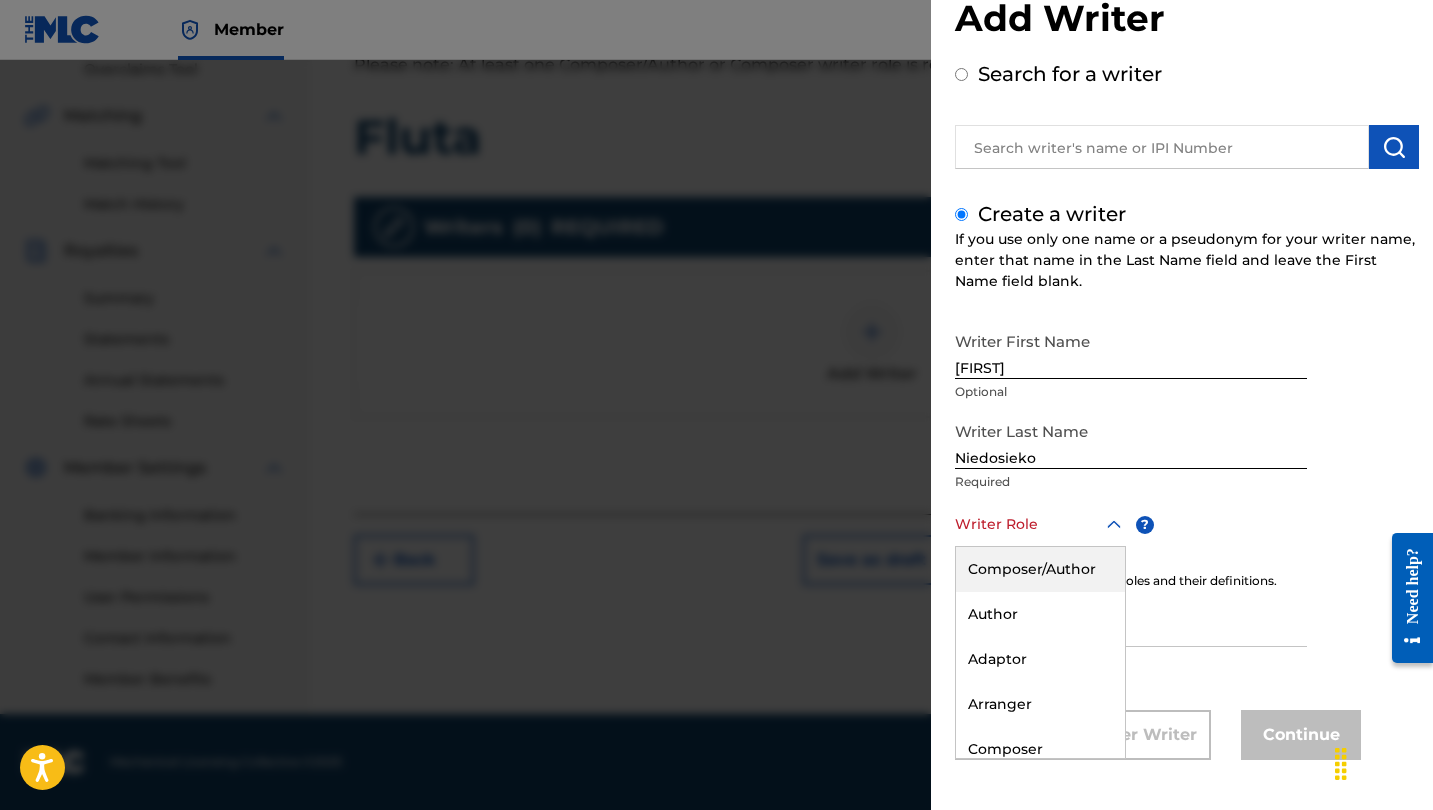 click on "Composer/Author, 1 of 8. 8 results available. Use Up and Down to choose options, press Enter to select the currently focused option, press Escape to exit the menu, press Tab to select the option and exit the menu. Writer Role Composer/Author Author Adaptor Arranger Composer Translator Sub Arranger Sub Author" at bounding box center [1040, 524] 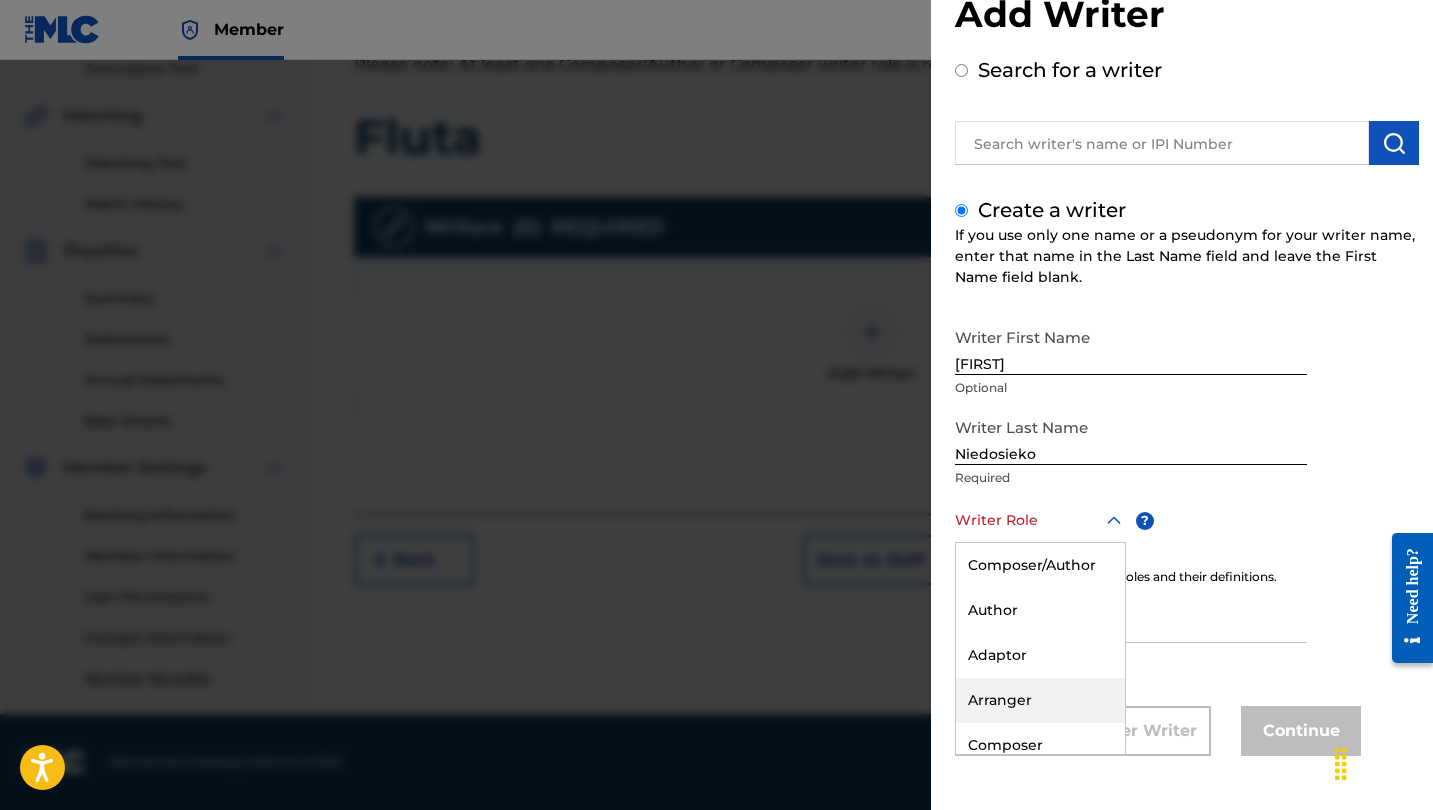 click on "Composer" at bounding box center [1040, 745] 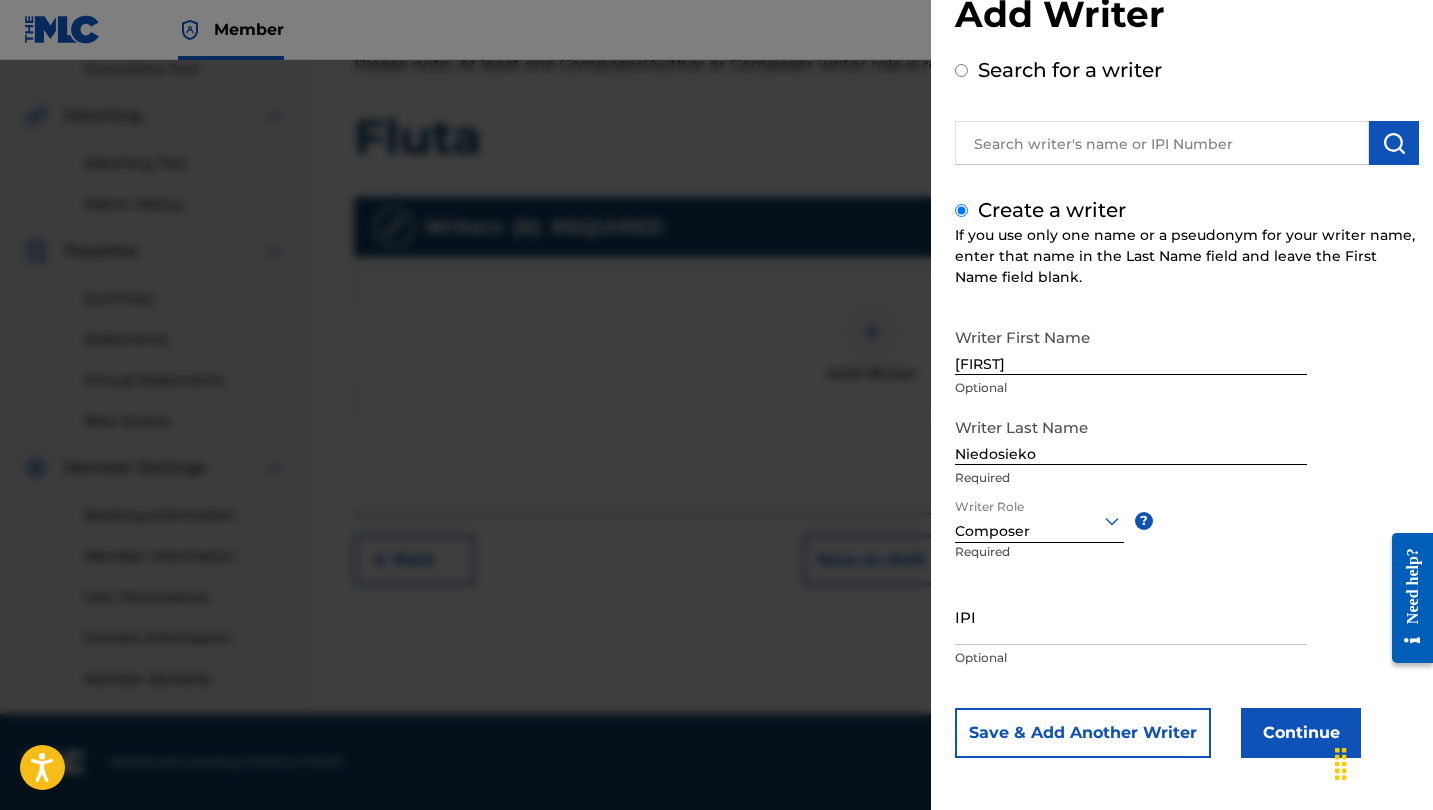 click on "Continue" at bounding box center [1301, 733] 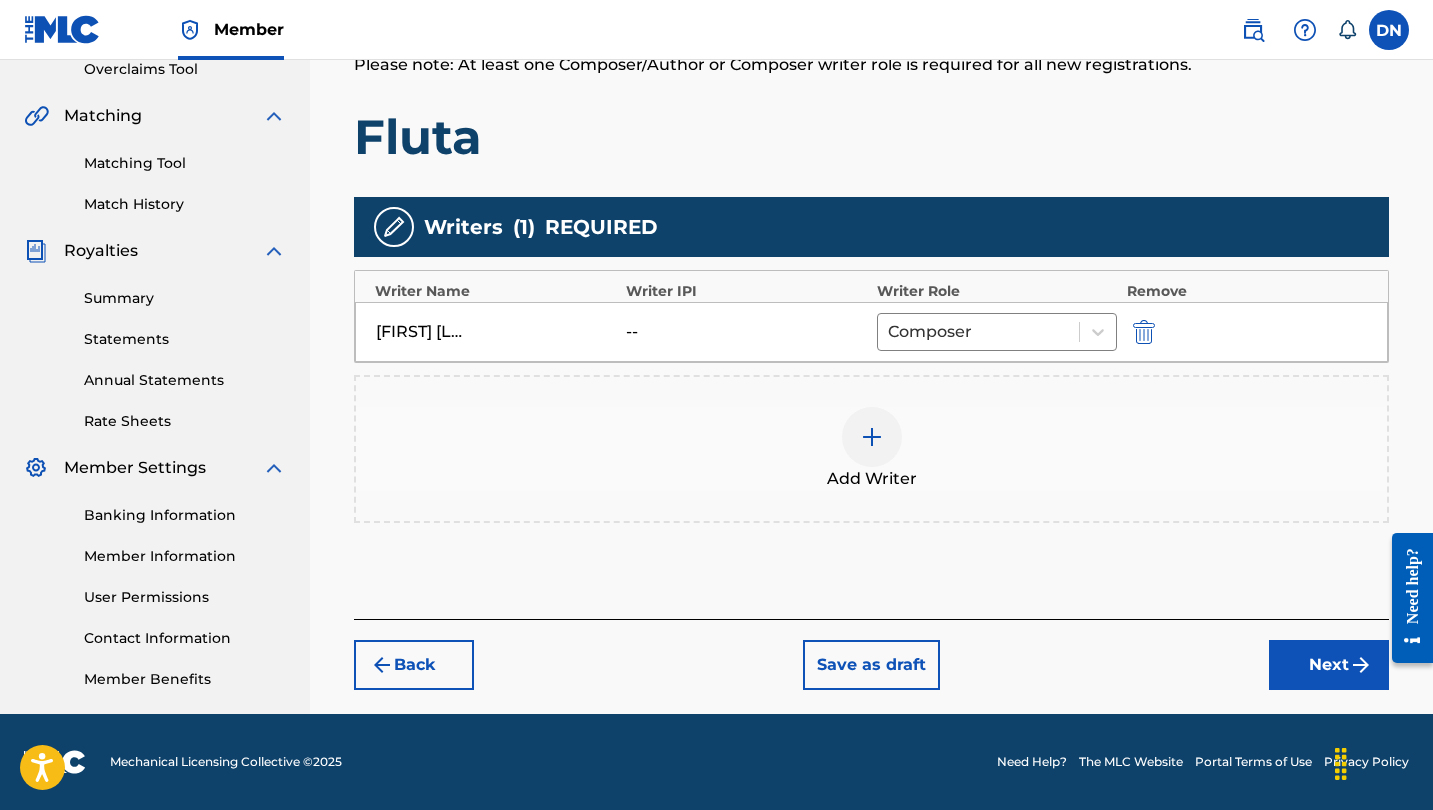 click on "Next" at bounding box center (1329, 665) 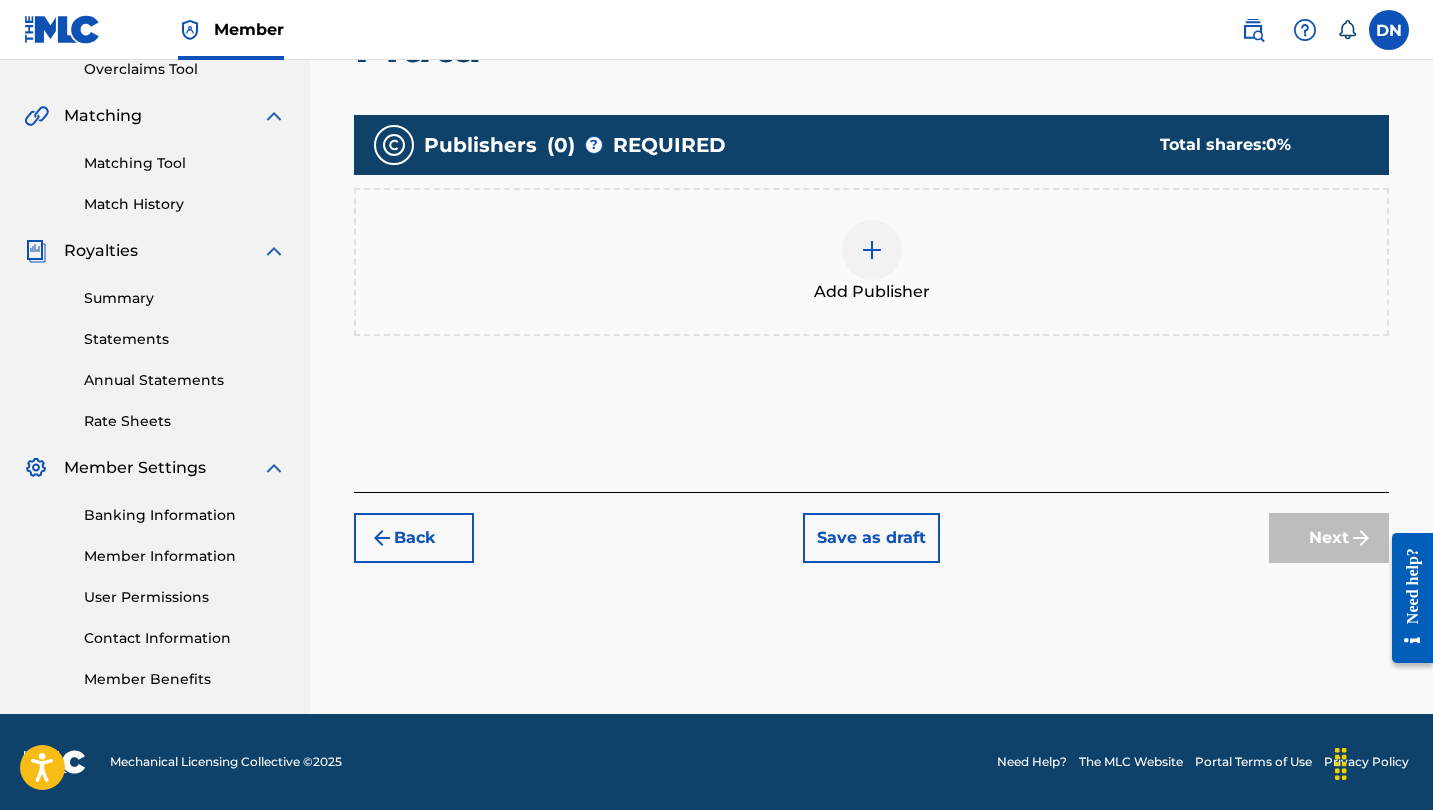 scroll, scrollTop: 430, scrollLeft: 0, axis: vertical 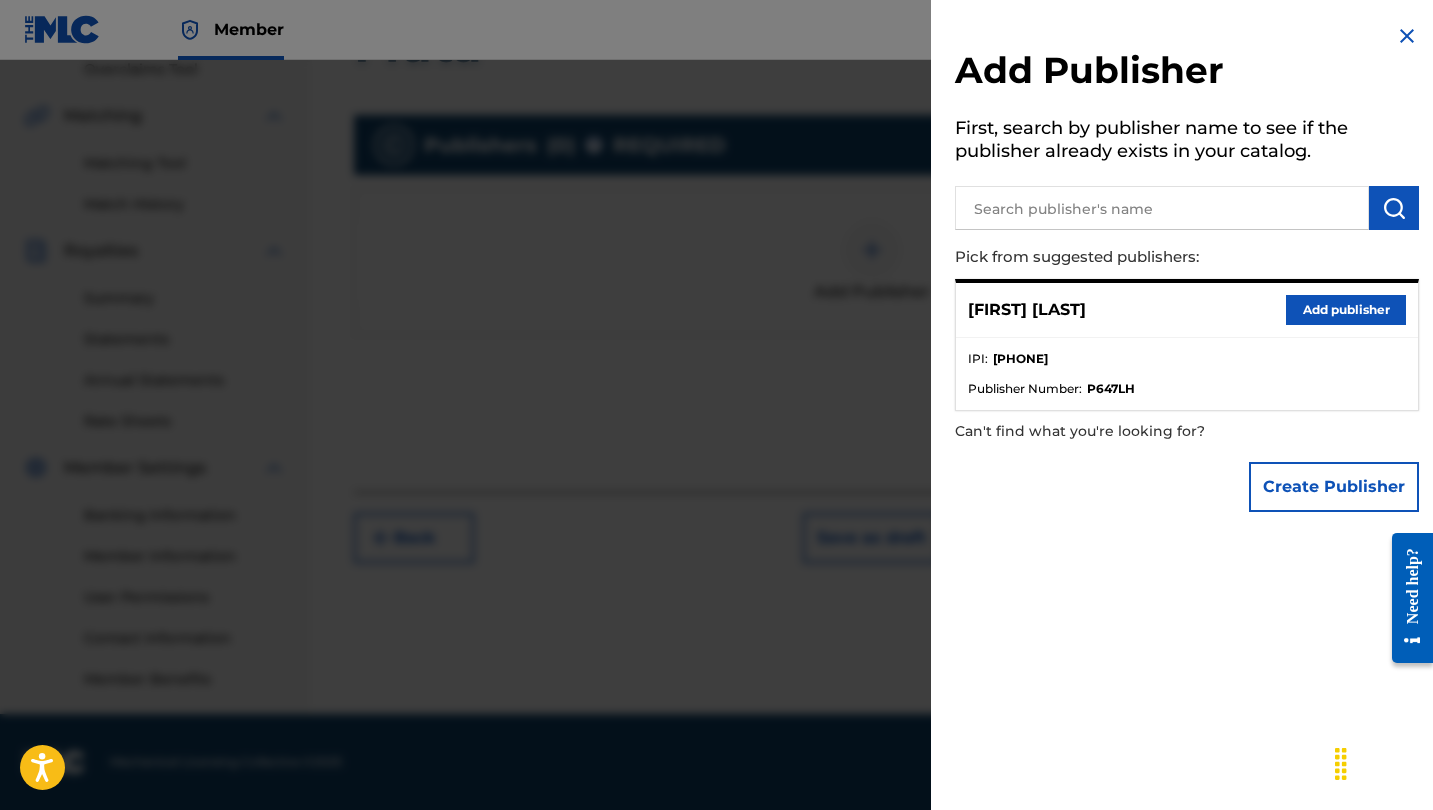 click at bounding box center (1162, 208) 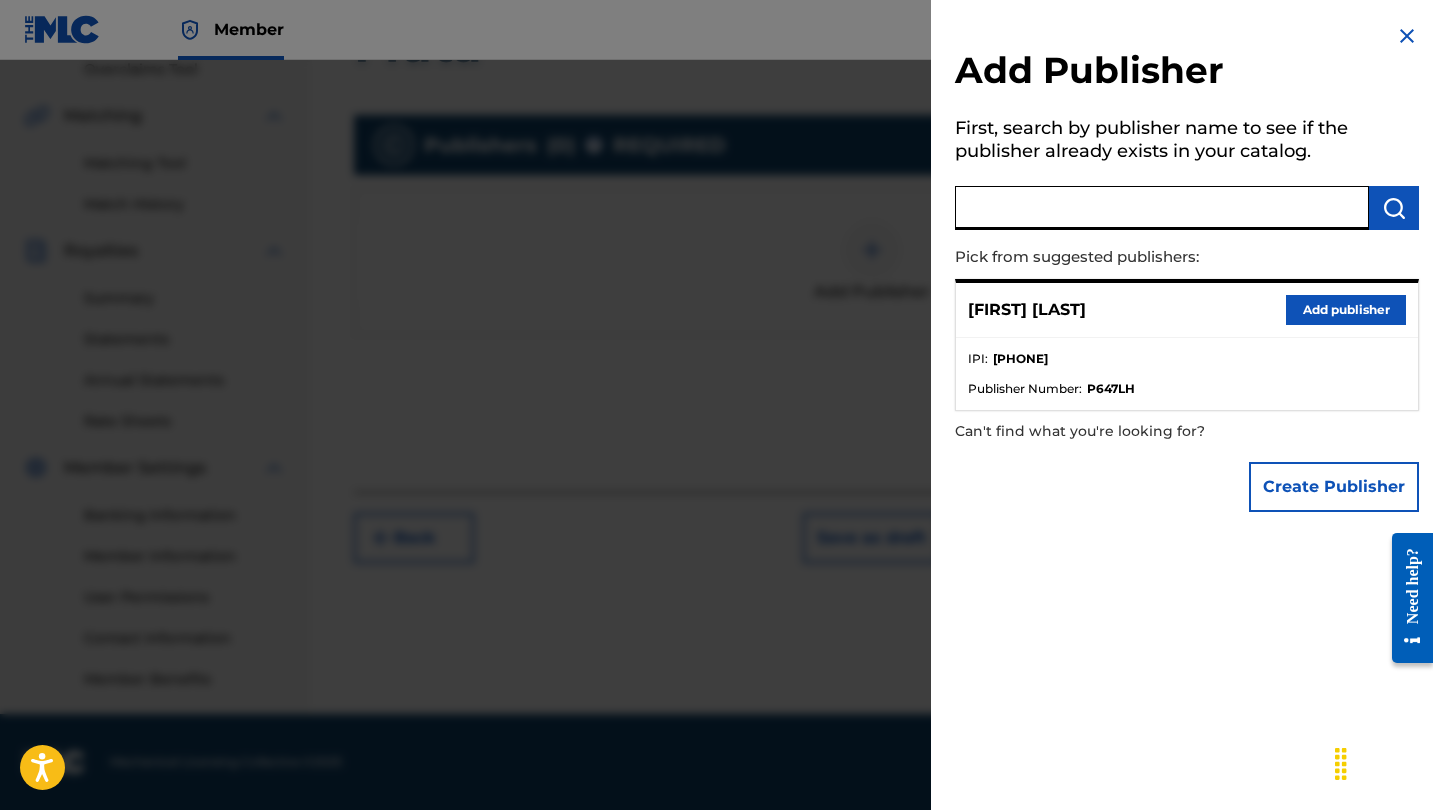 click on "Add publisher" at bounding box center [1346, 310] 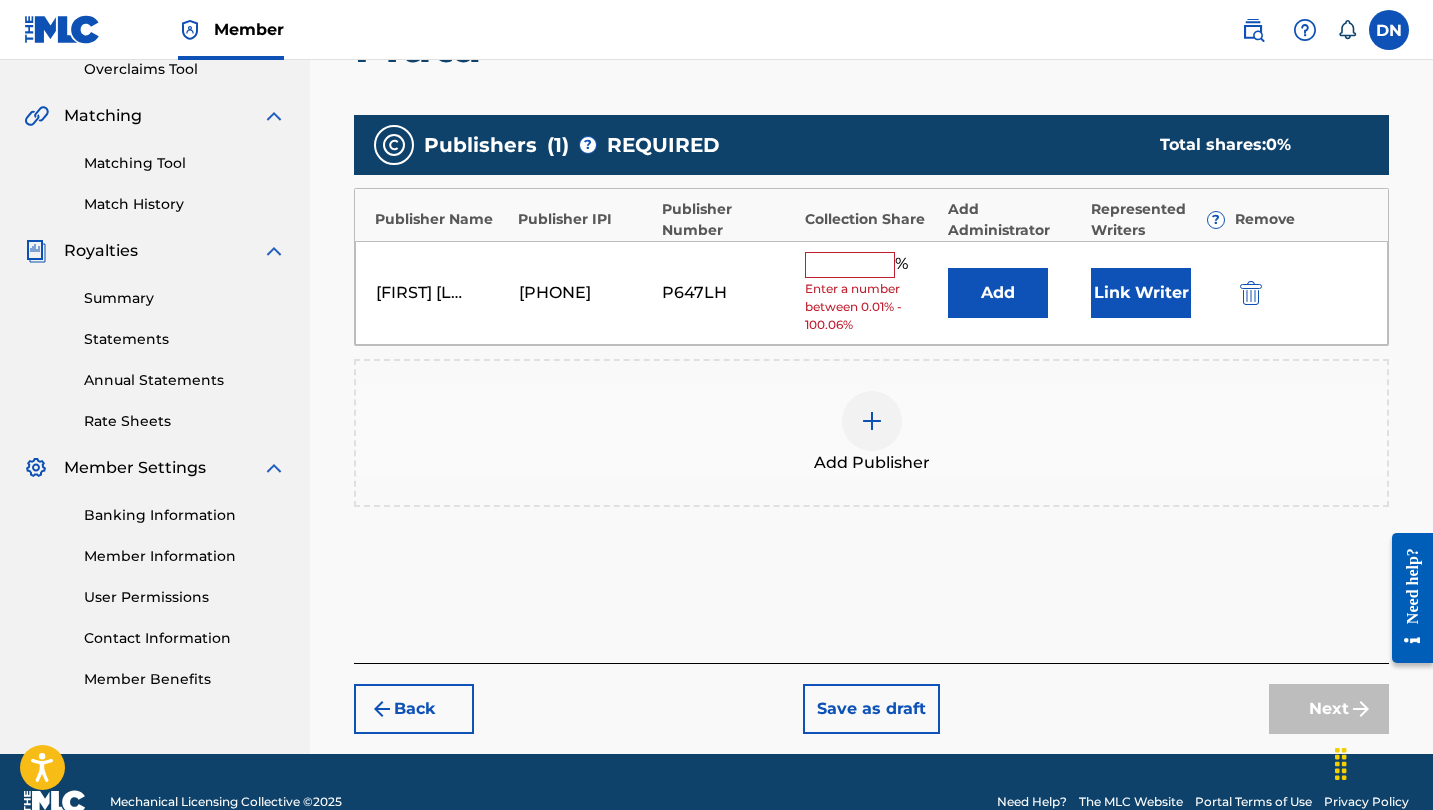 click on "%" at bounding box center [859, 265] 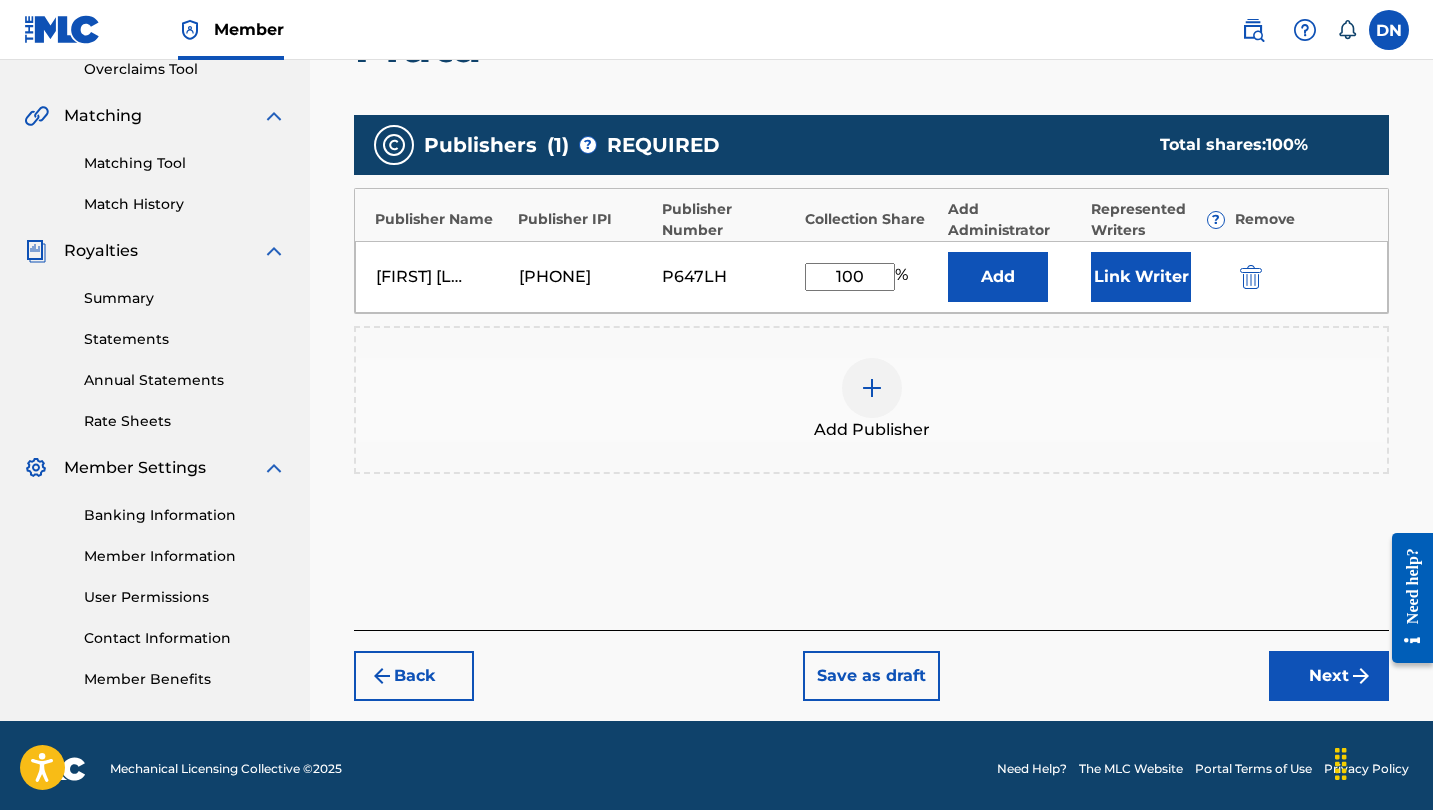 type on "100" 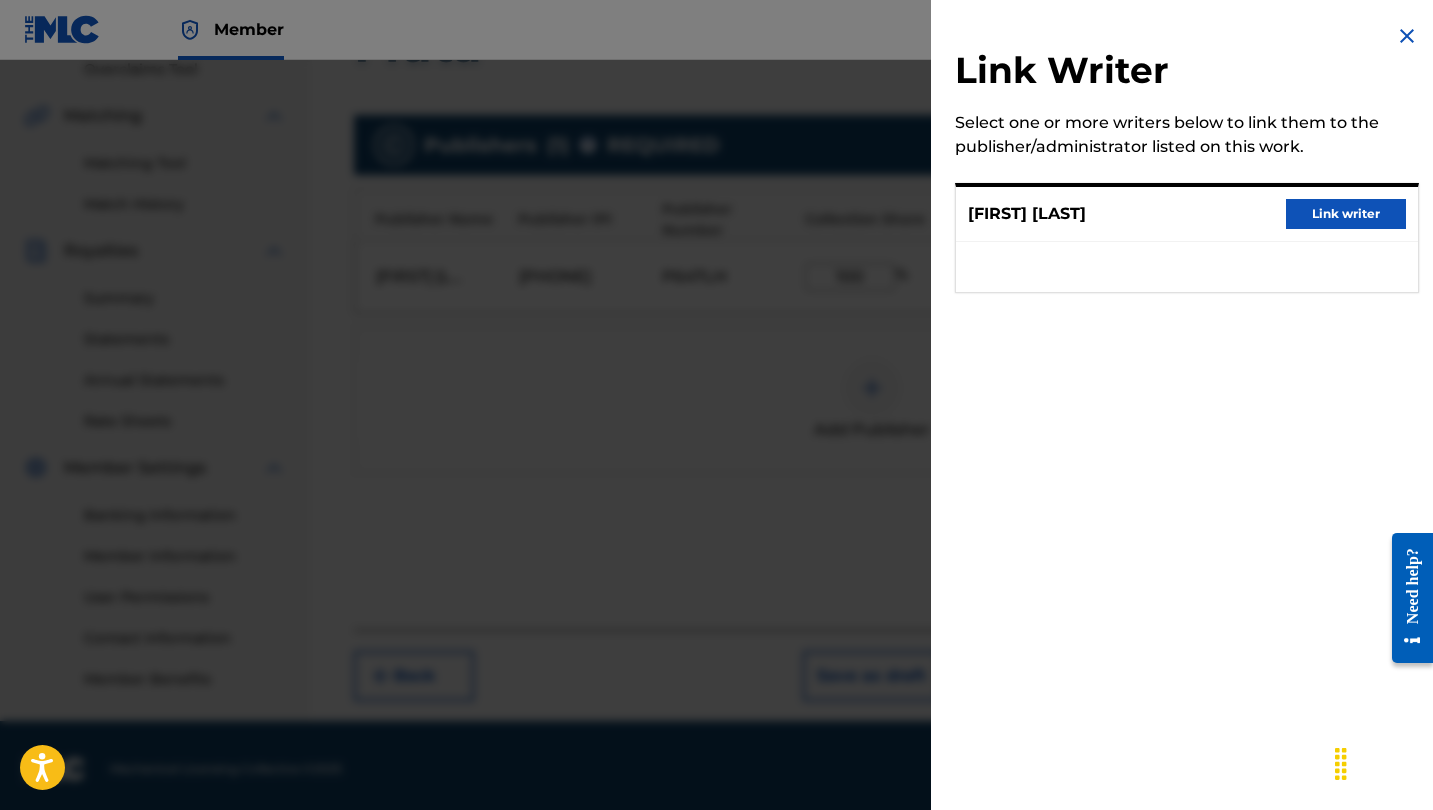 click on "Link writer" at bounding box center (1346, 214) 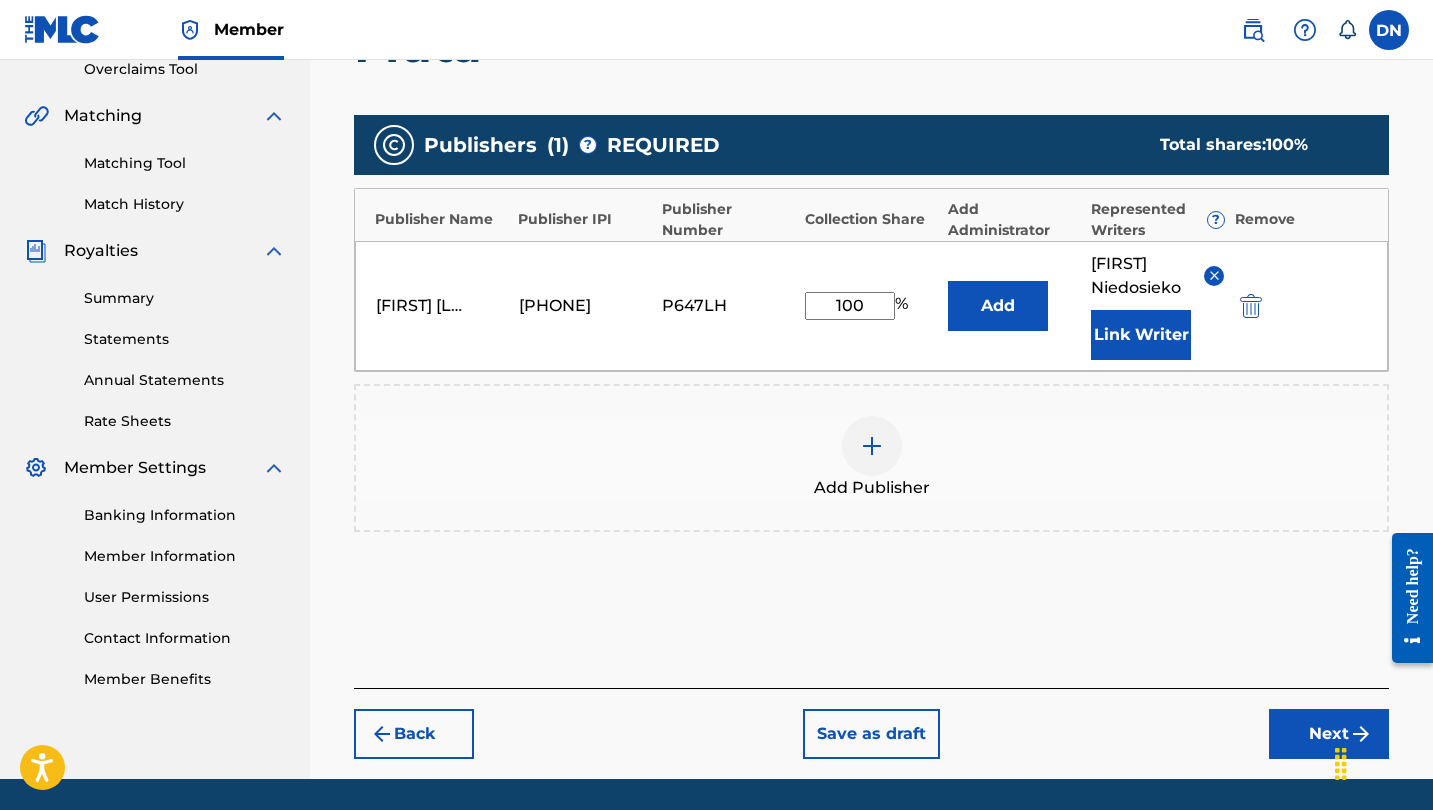 click on "Next" at bounding box center (1329, 734) 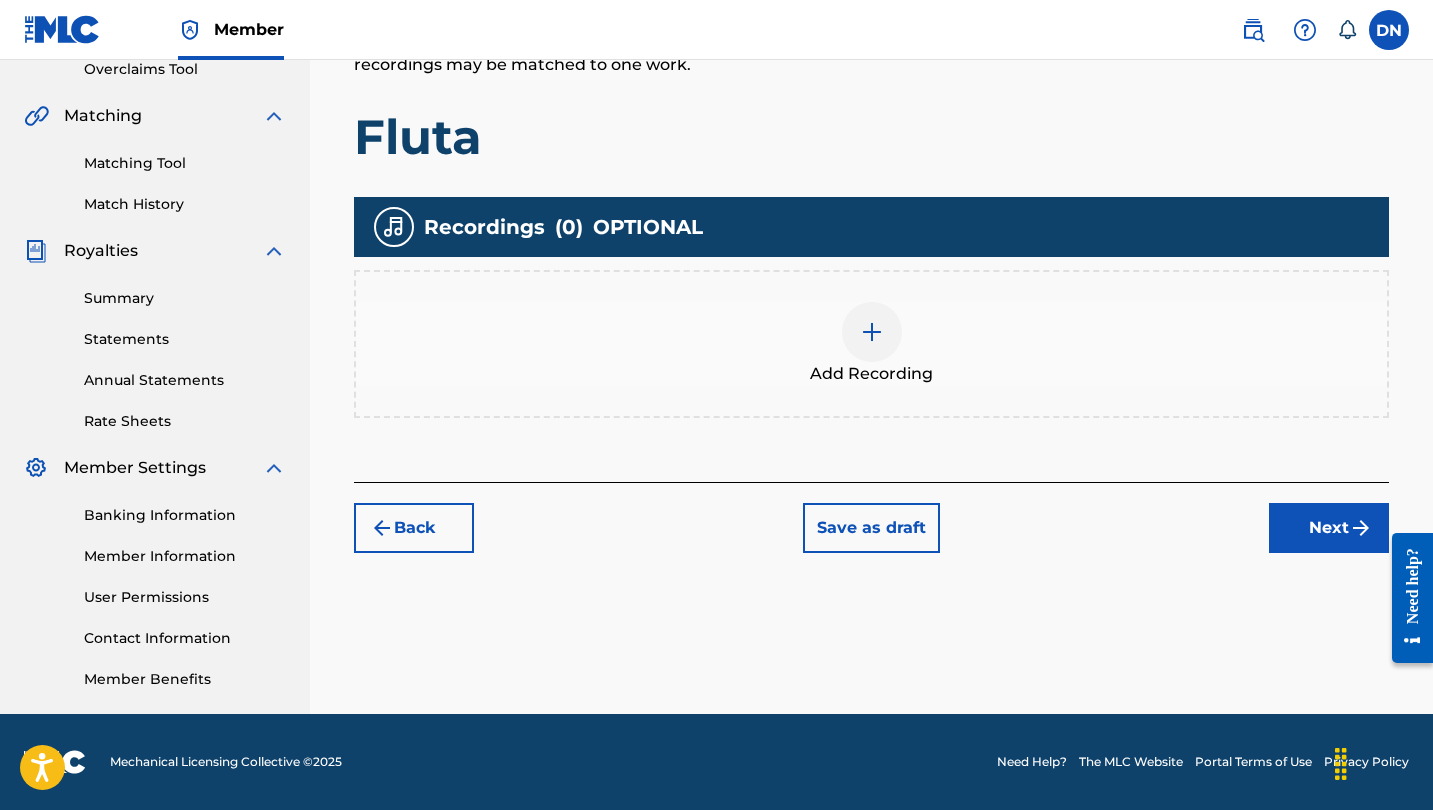 scroll, scrollTop: 430, scrollLeft: 0, axis: vertical 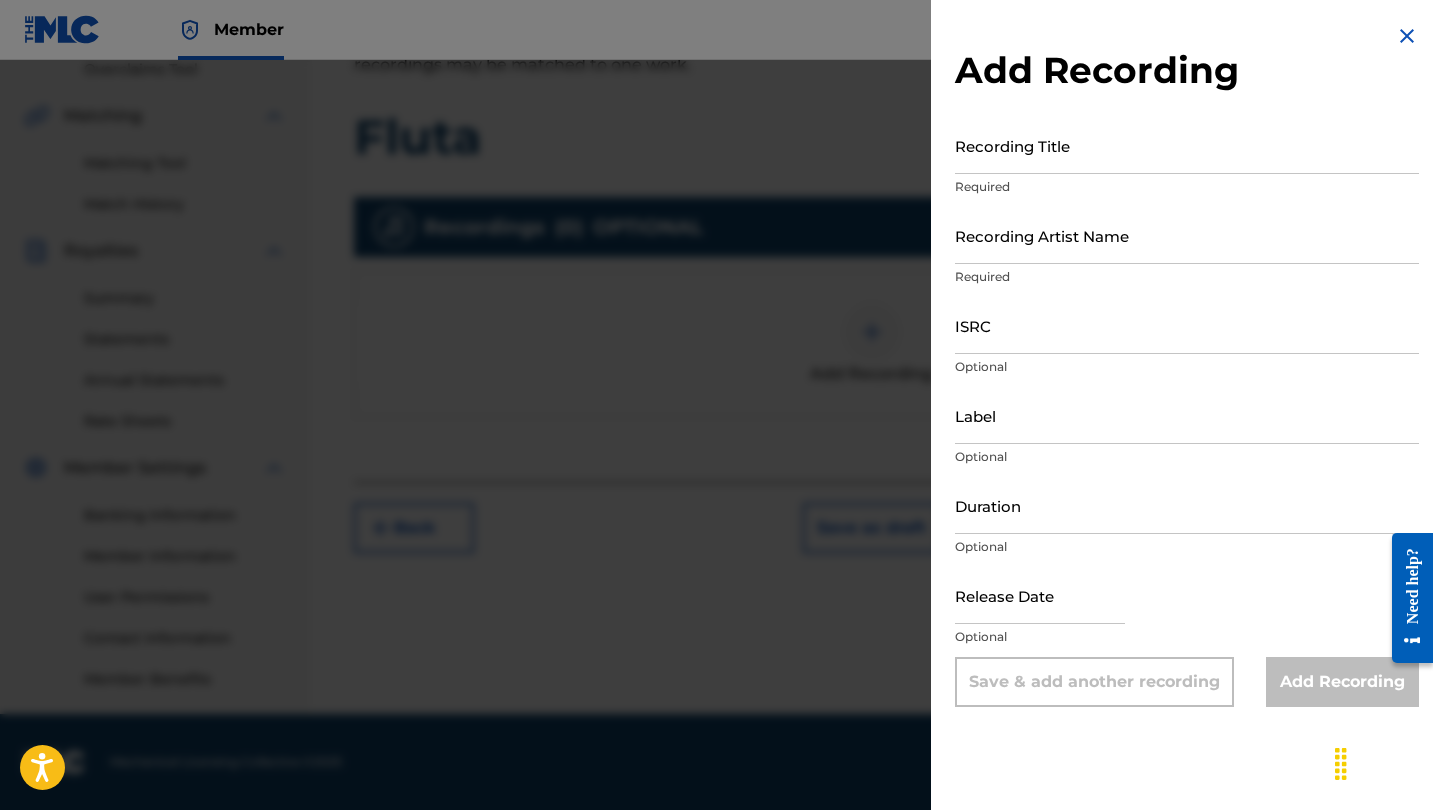 click on "ISRC" at bounding box center (1187, 325) 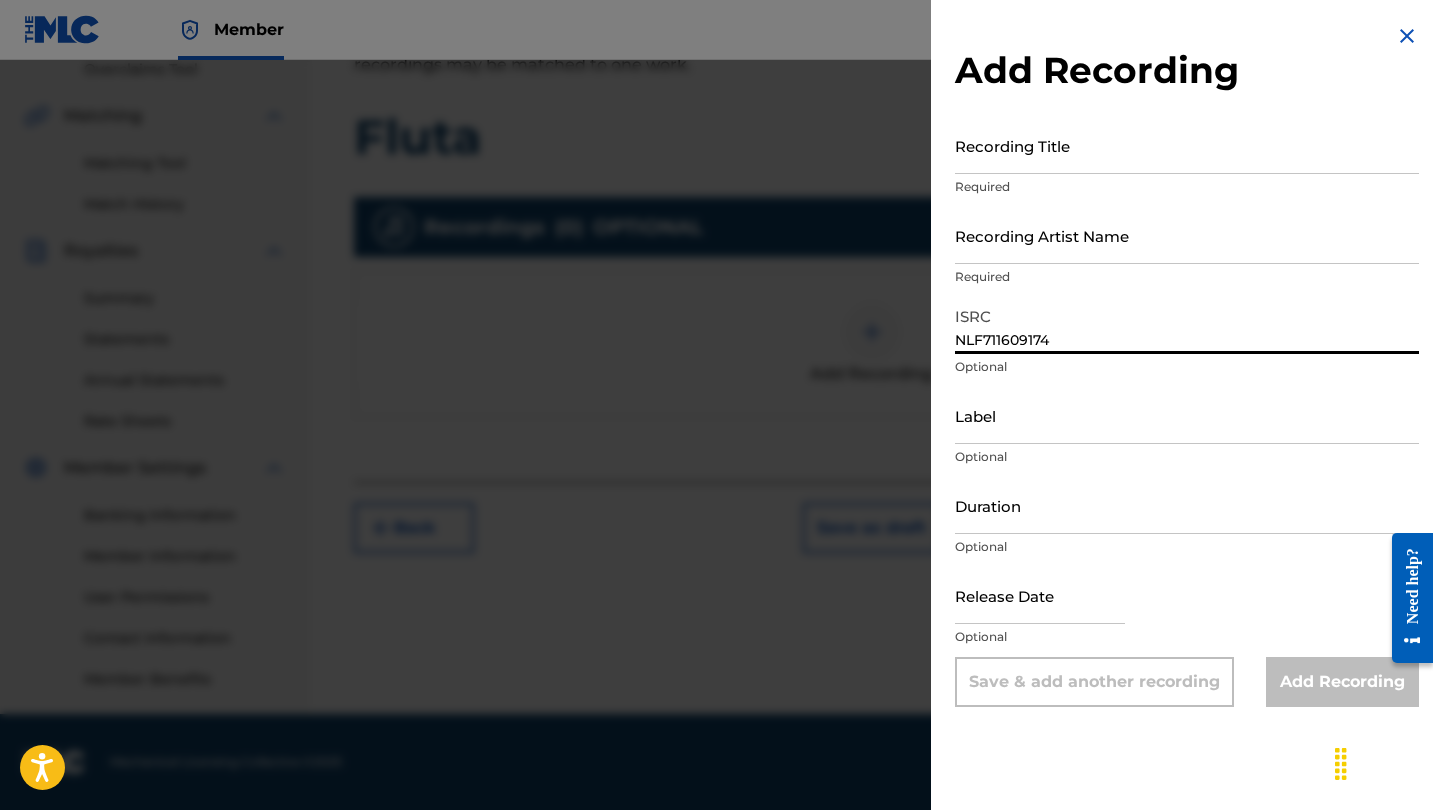 type on "NLF711609174" 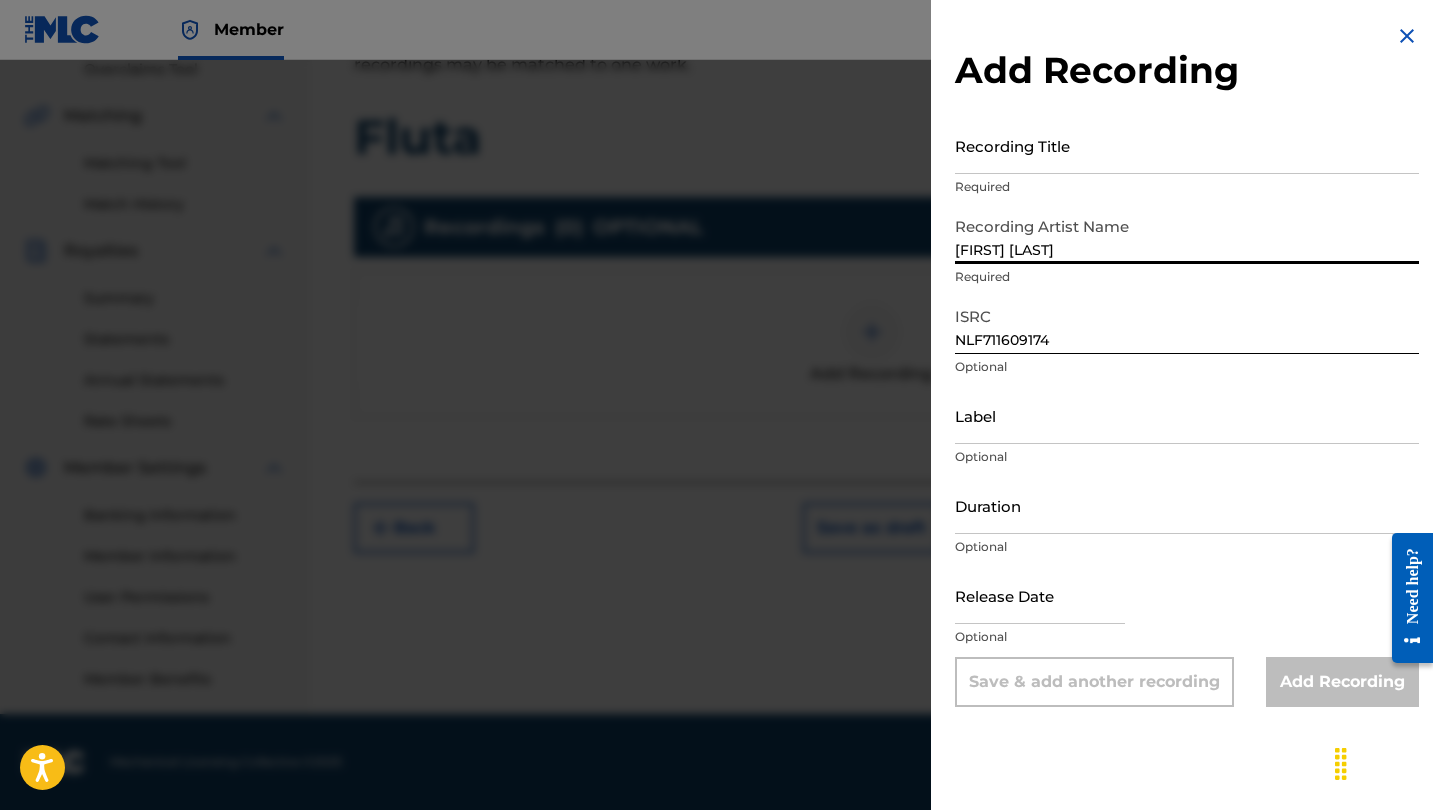 type on "[FIRST] [LAST]" 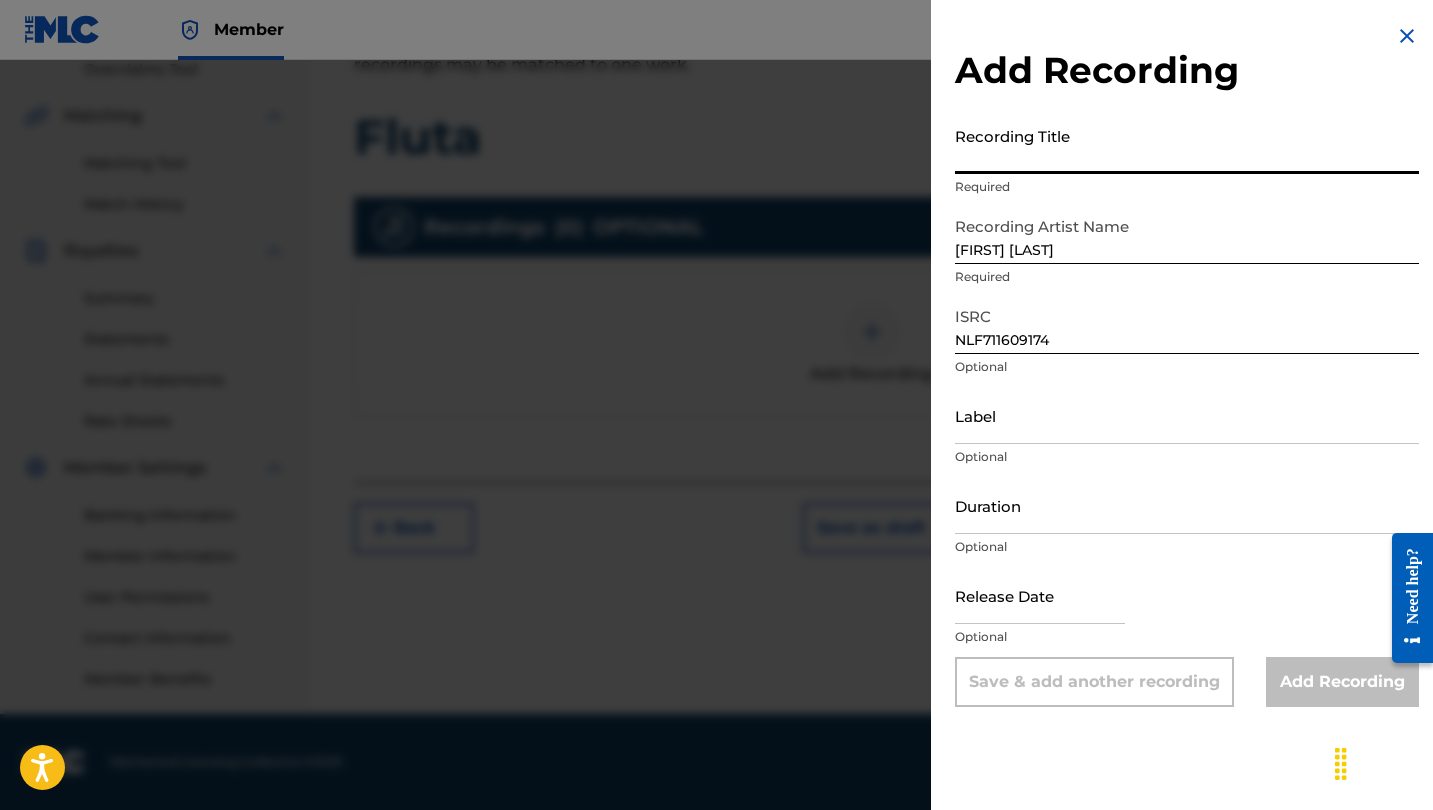 click on "Recording Title" at bounding box center (1187, 145) 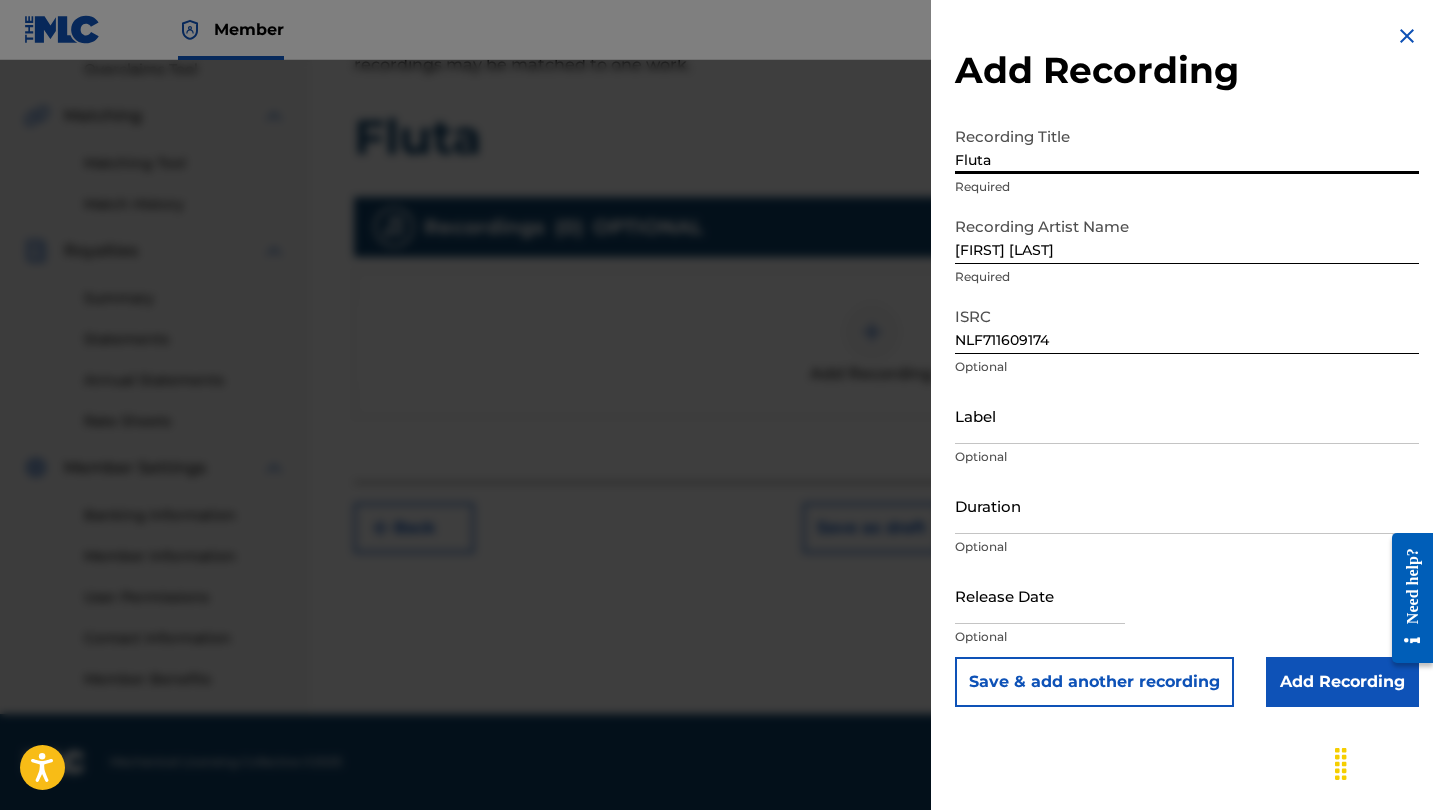 type on "Fluta" 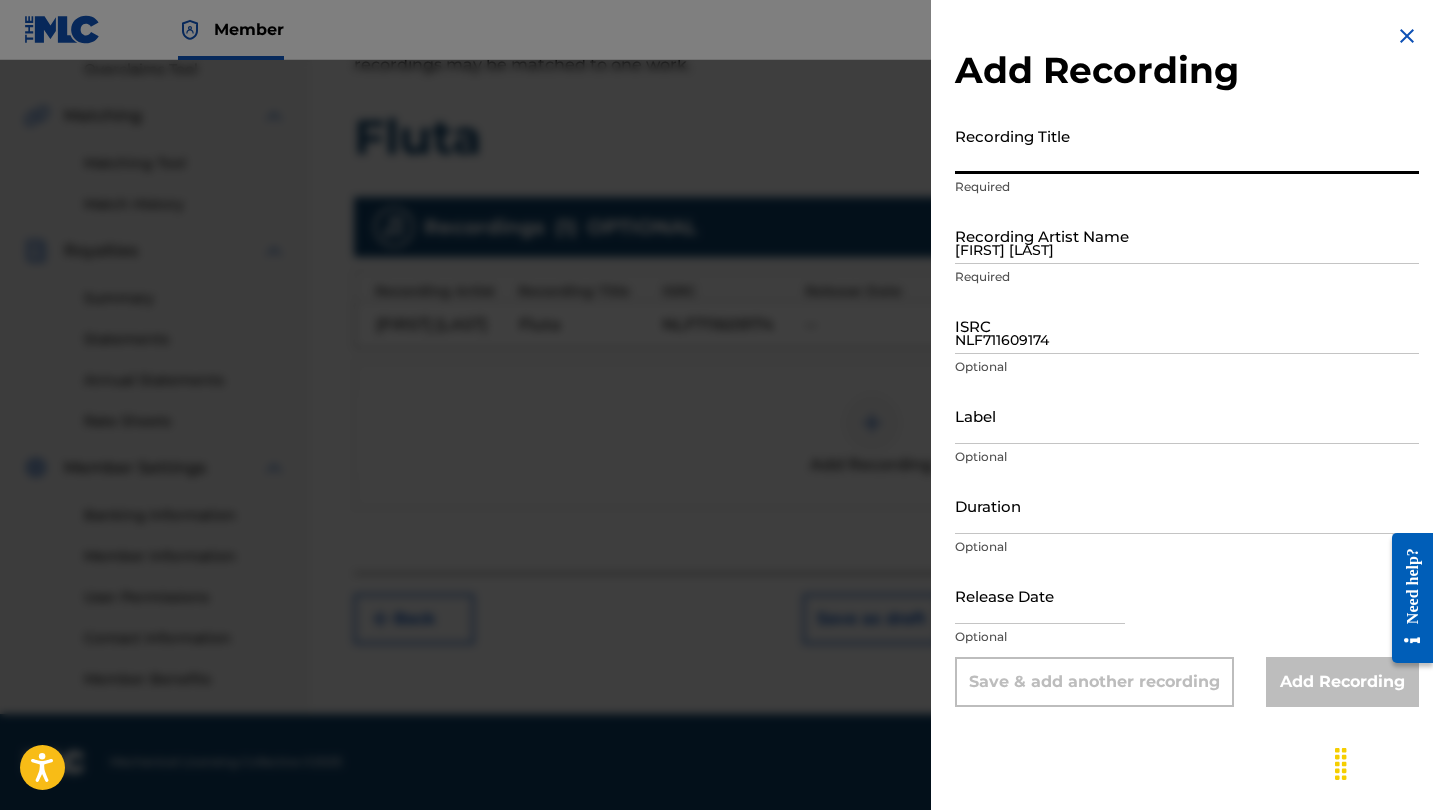click on "NLF711609174" at bounding box center [1187, 325] 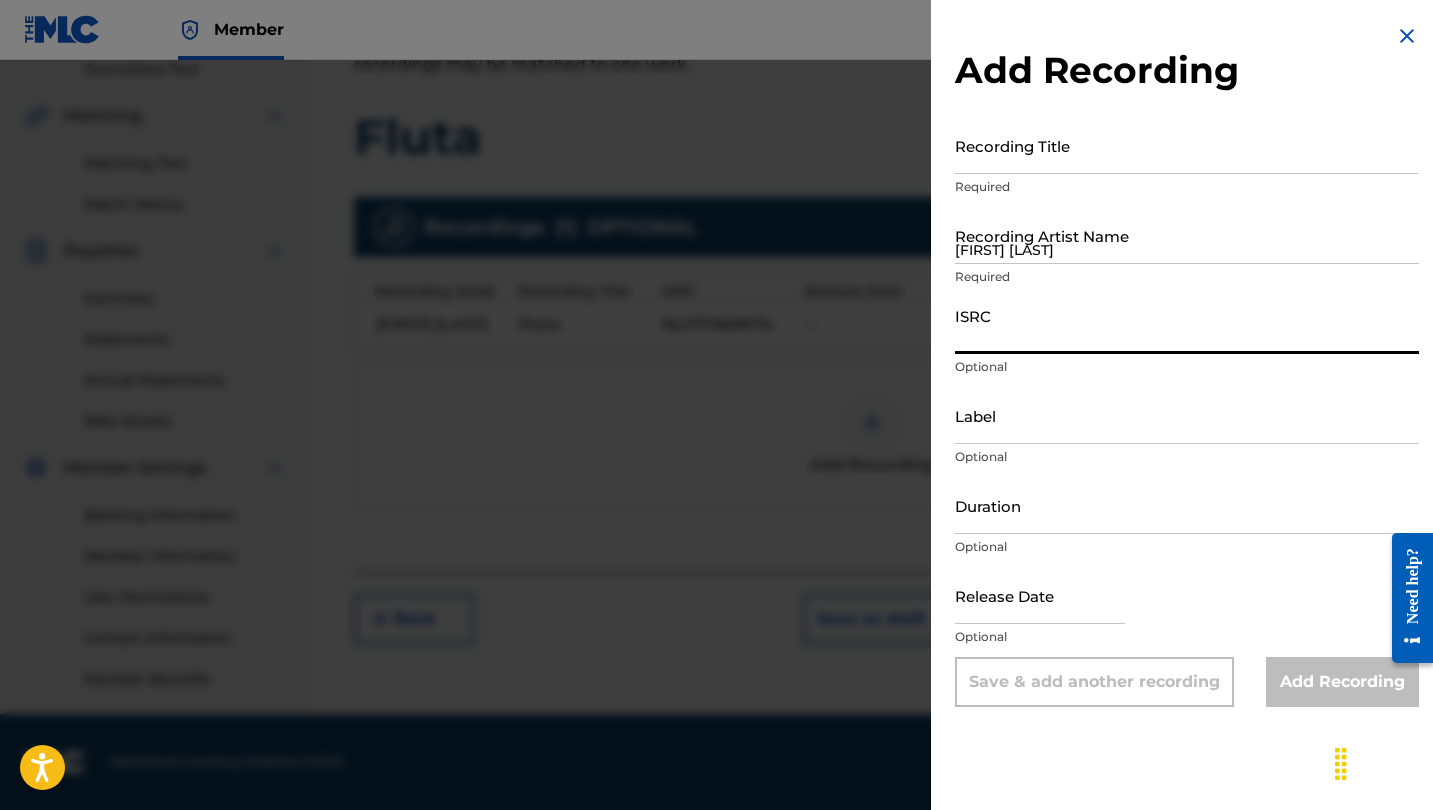 paste on "NLF711609174" 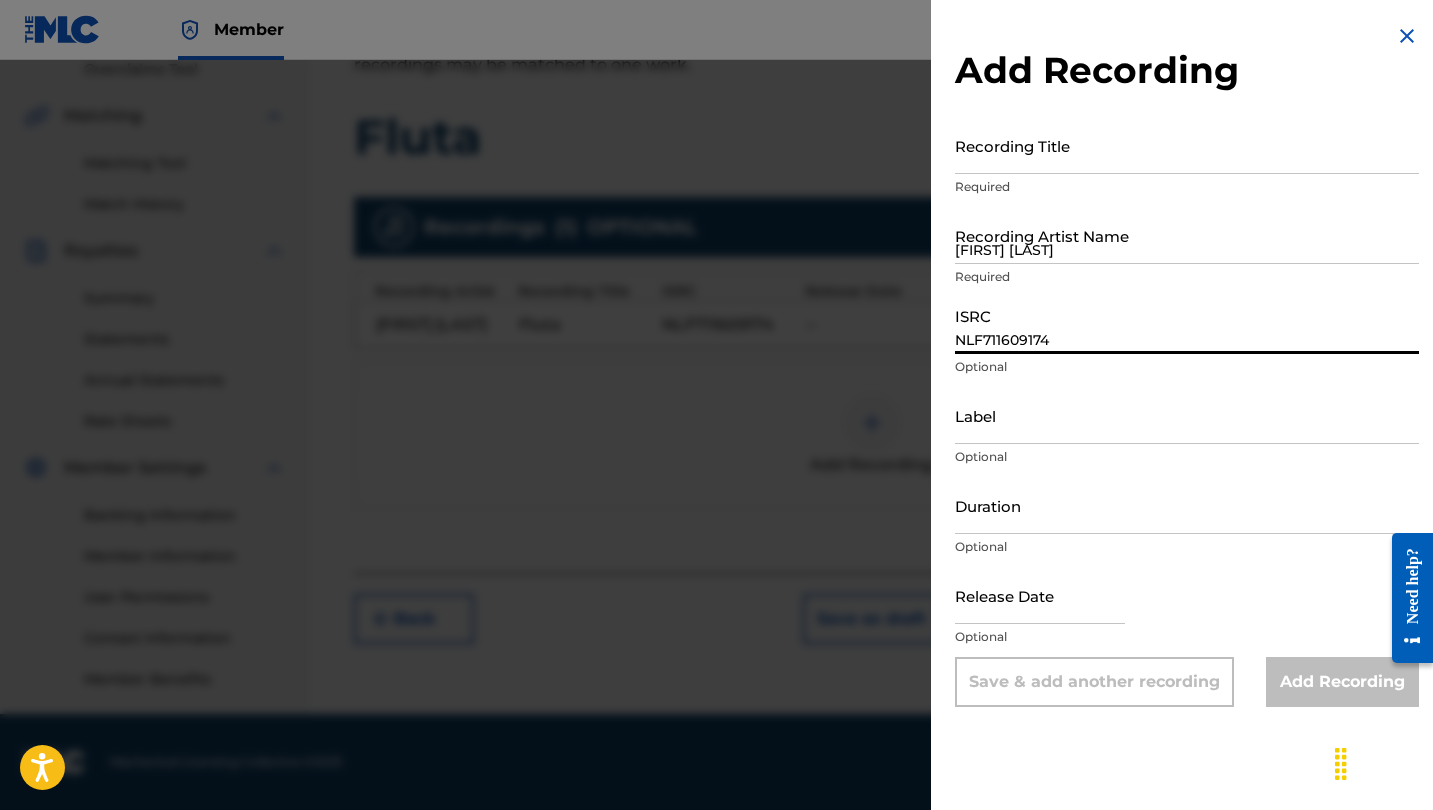 type on "NLF711609174" 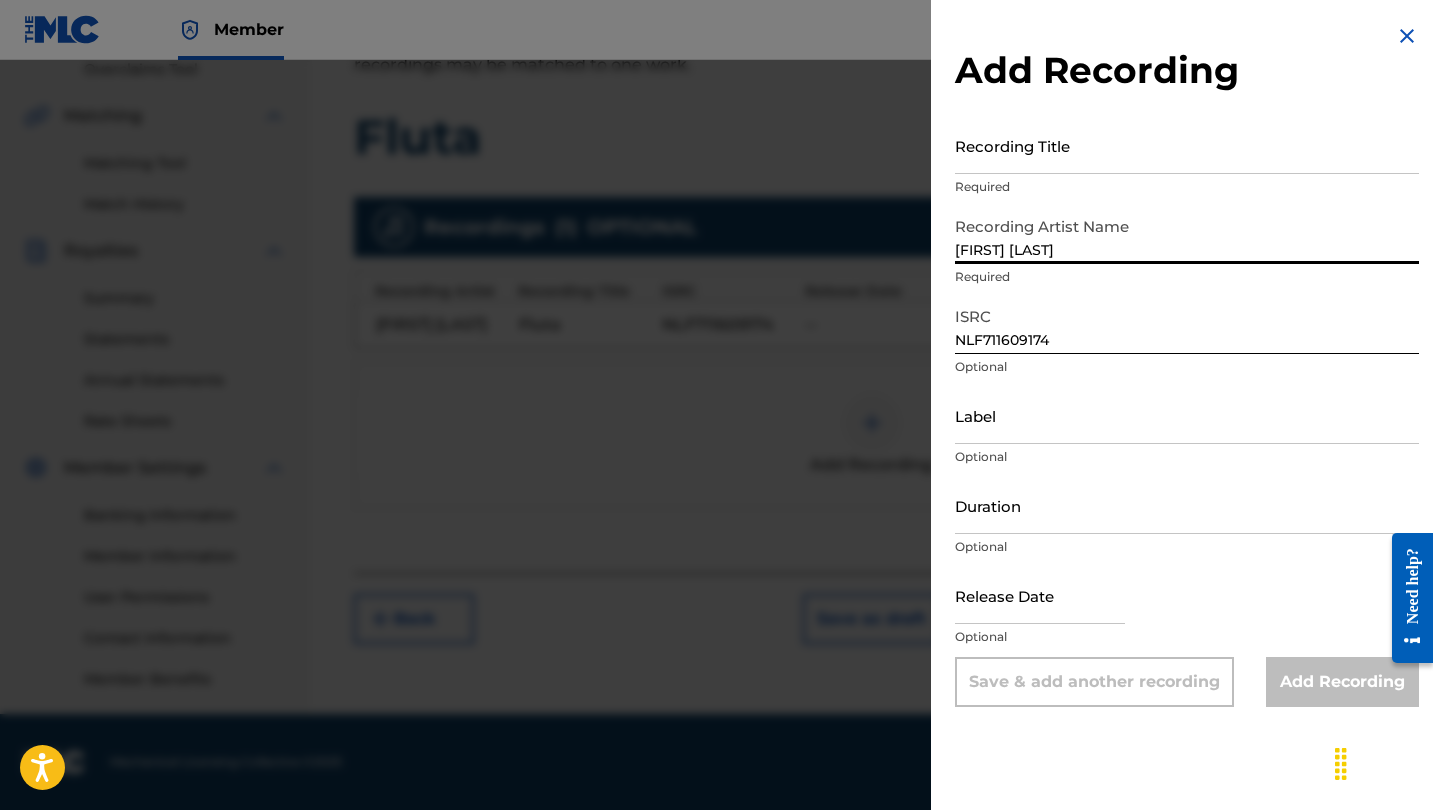 type on "[FIRST] [LAST]" 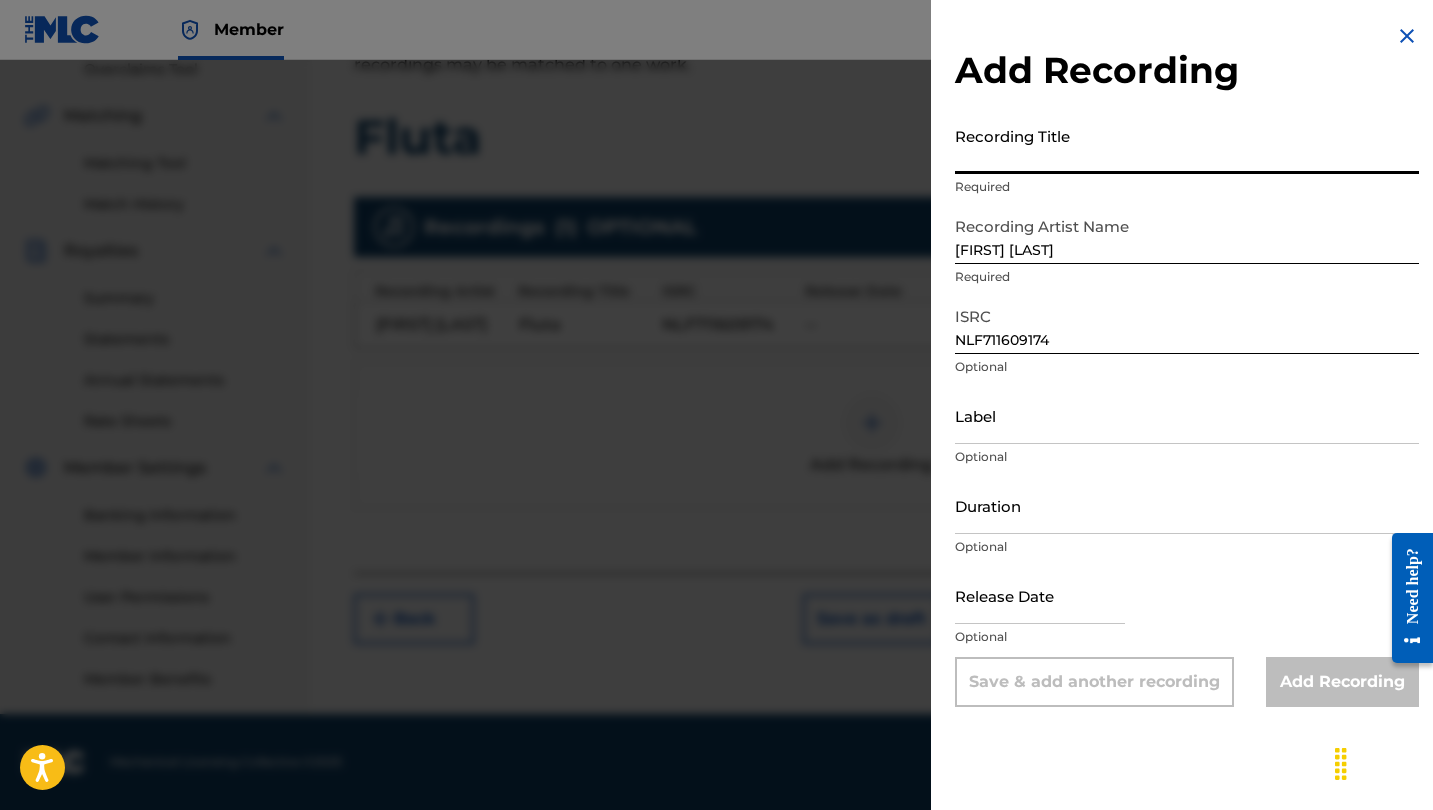 click on "Recording Title" at bounding box center [1187, 145] 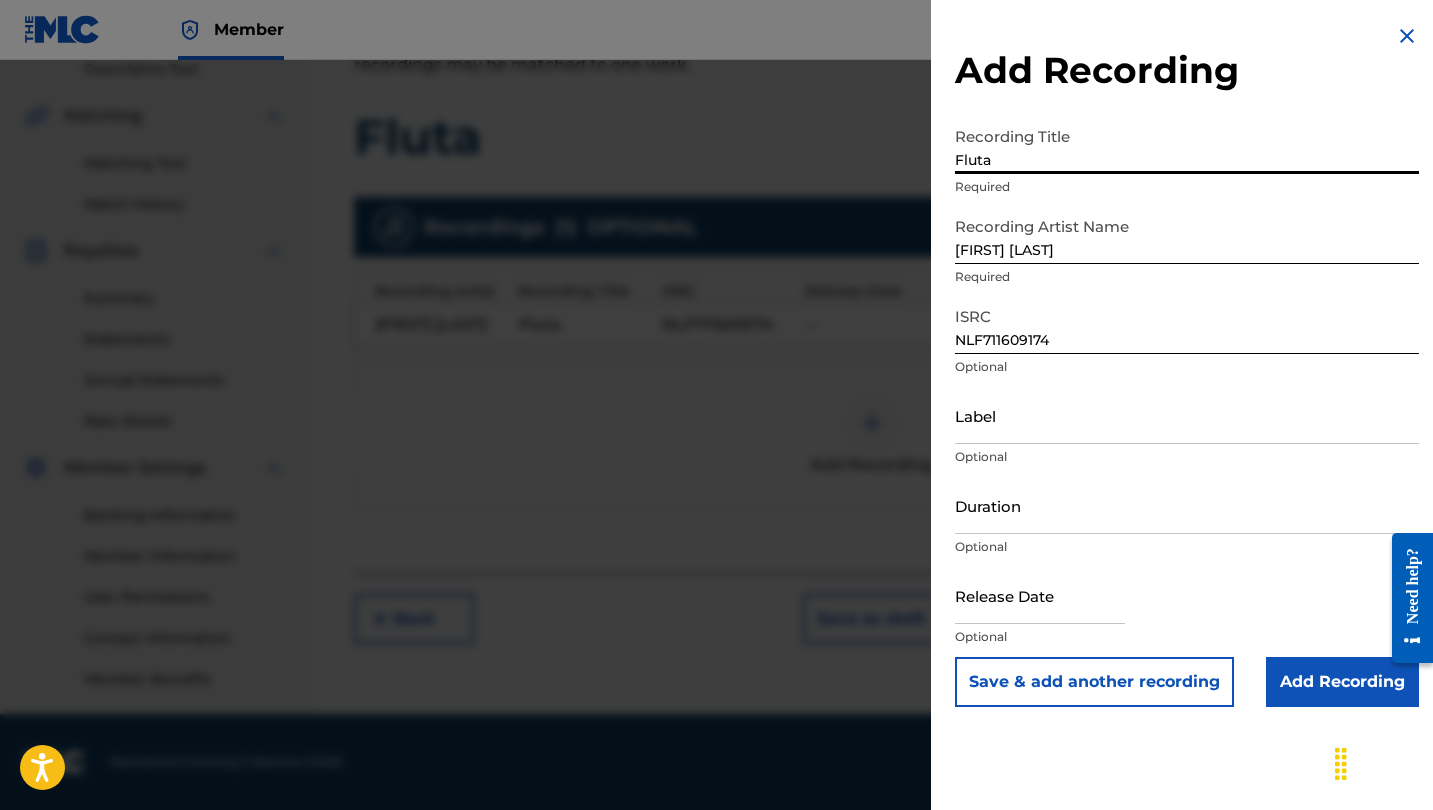 type on "Fluta" 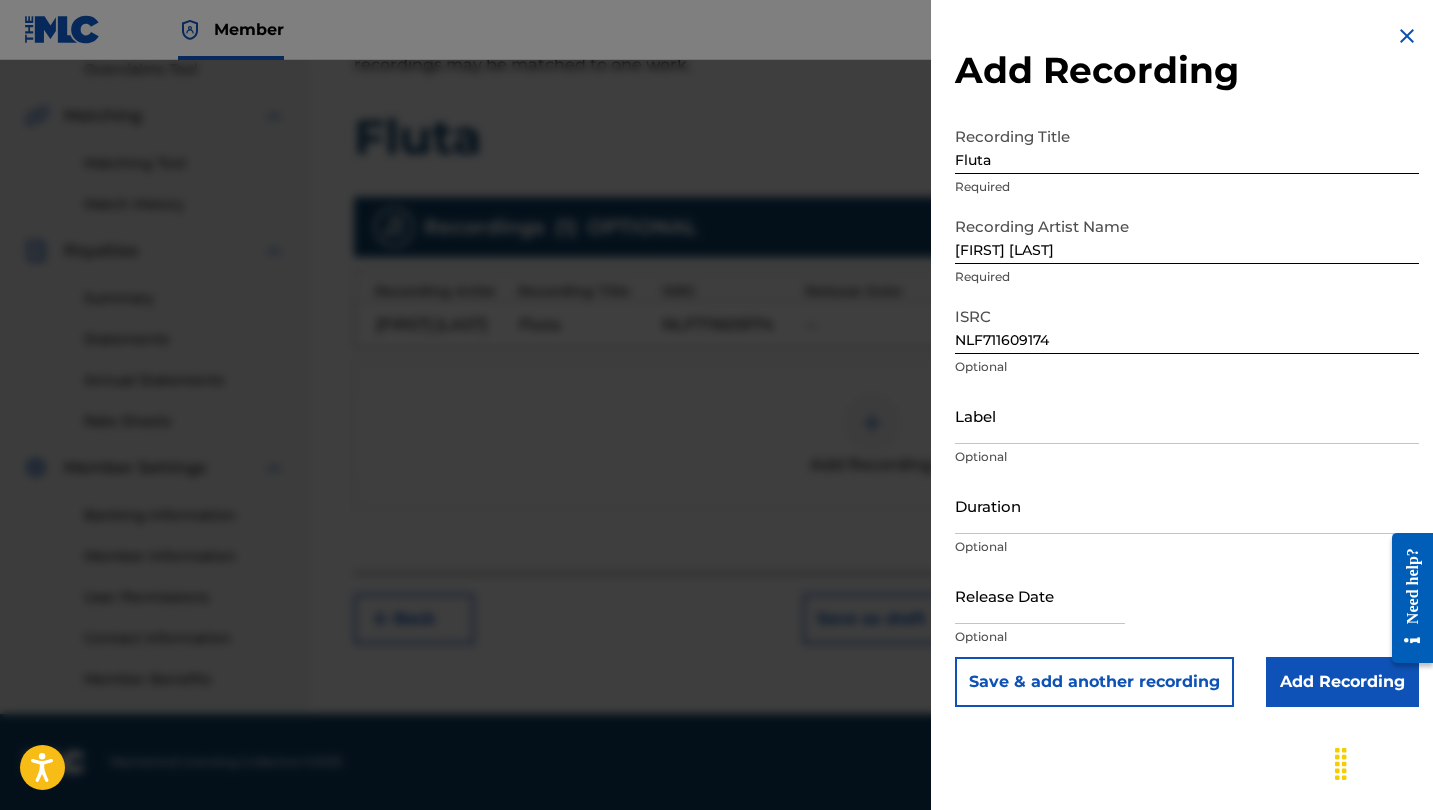 click on "Add Recording" at bounding box center [1342, 682] 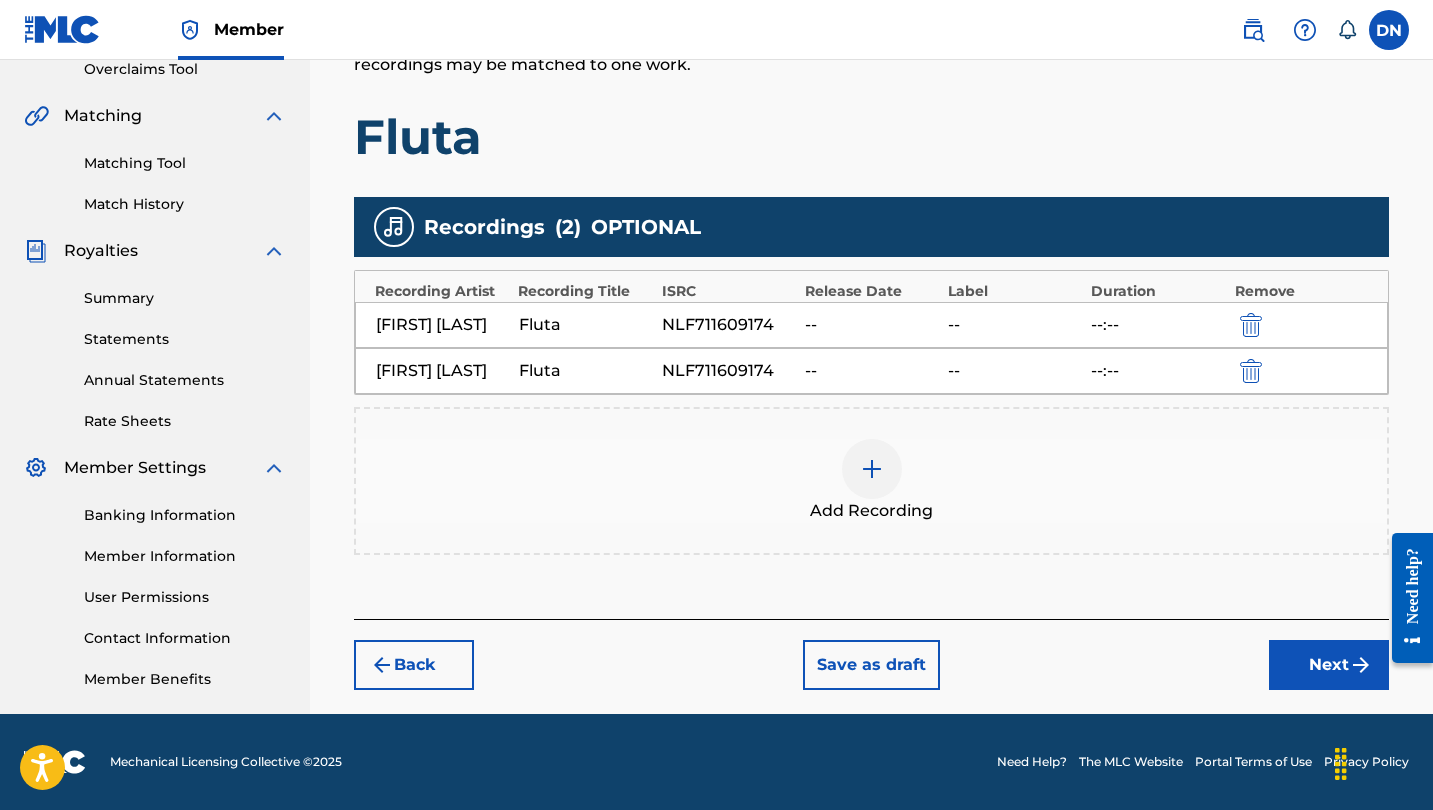 click on "Next" at bounding box center [1329, 665] 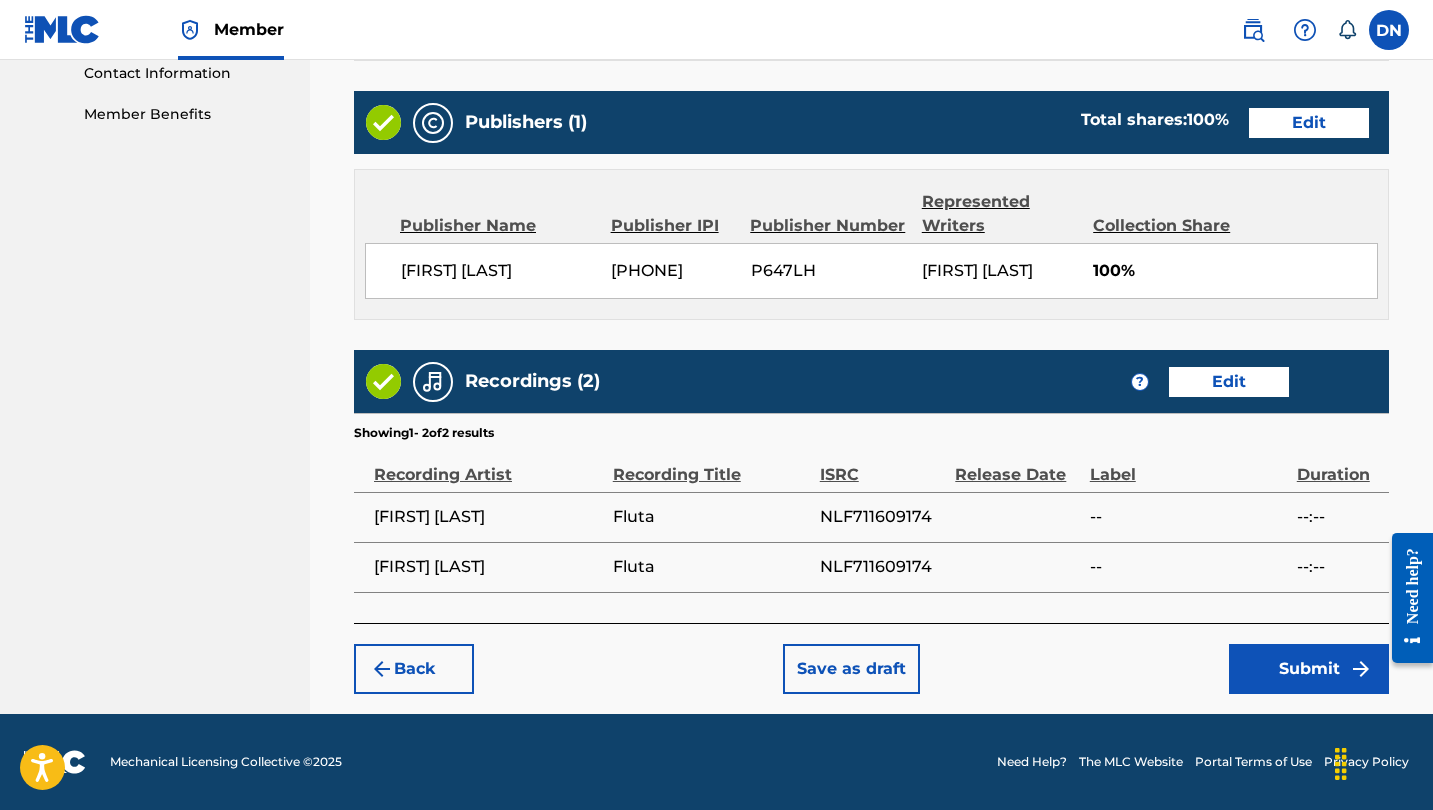 scroll, scrollTop: 1018, scrollLeft: 0, axis: vertical 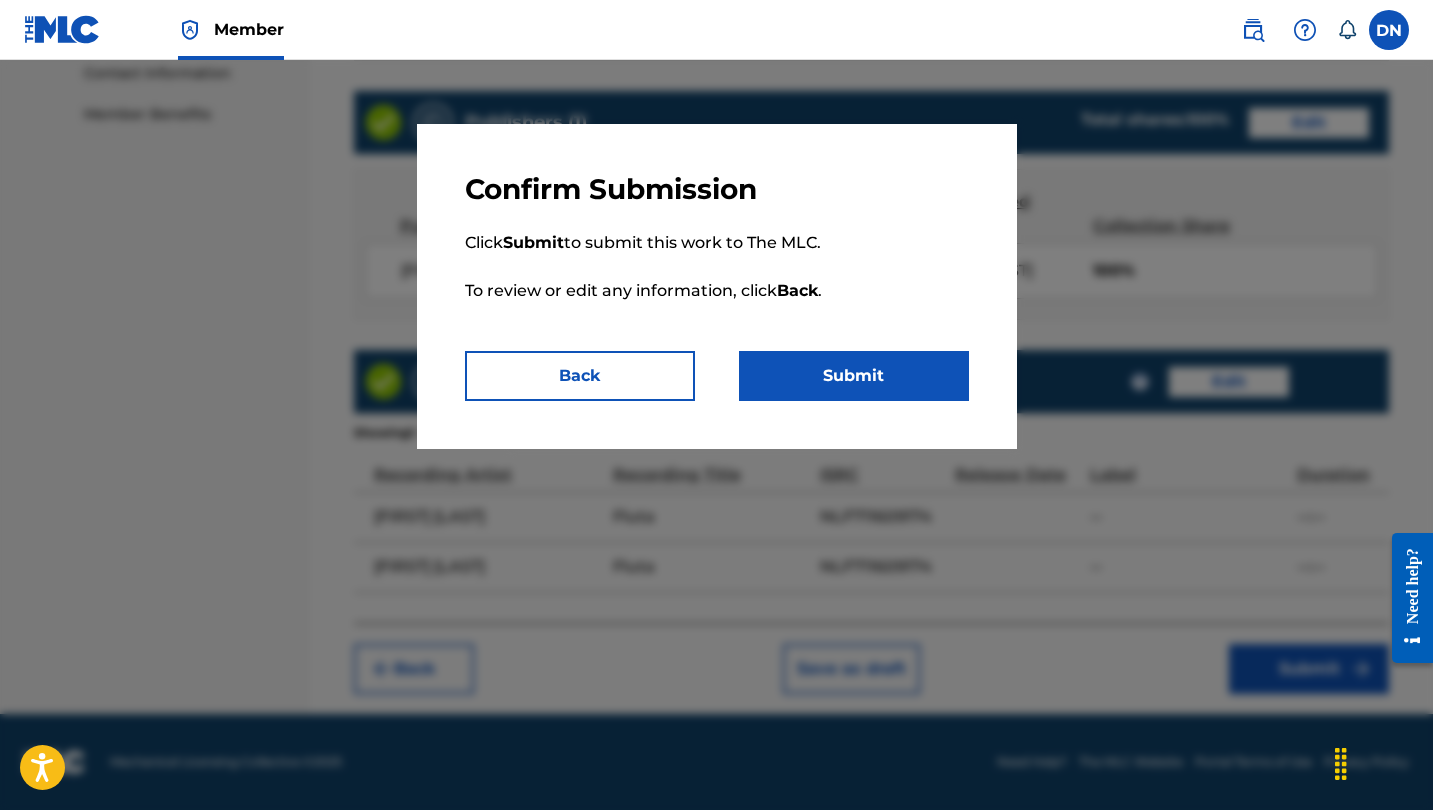click on "Submit" at bounding box center (854, 376) 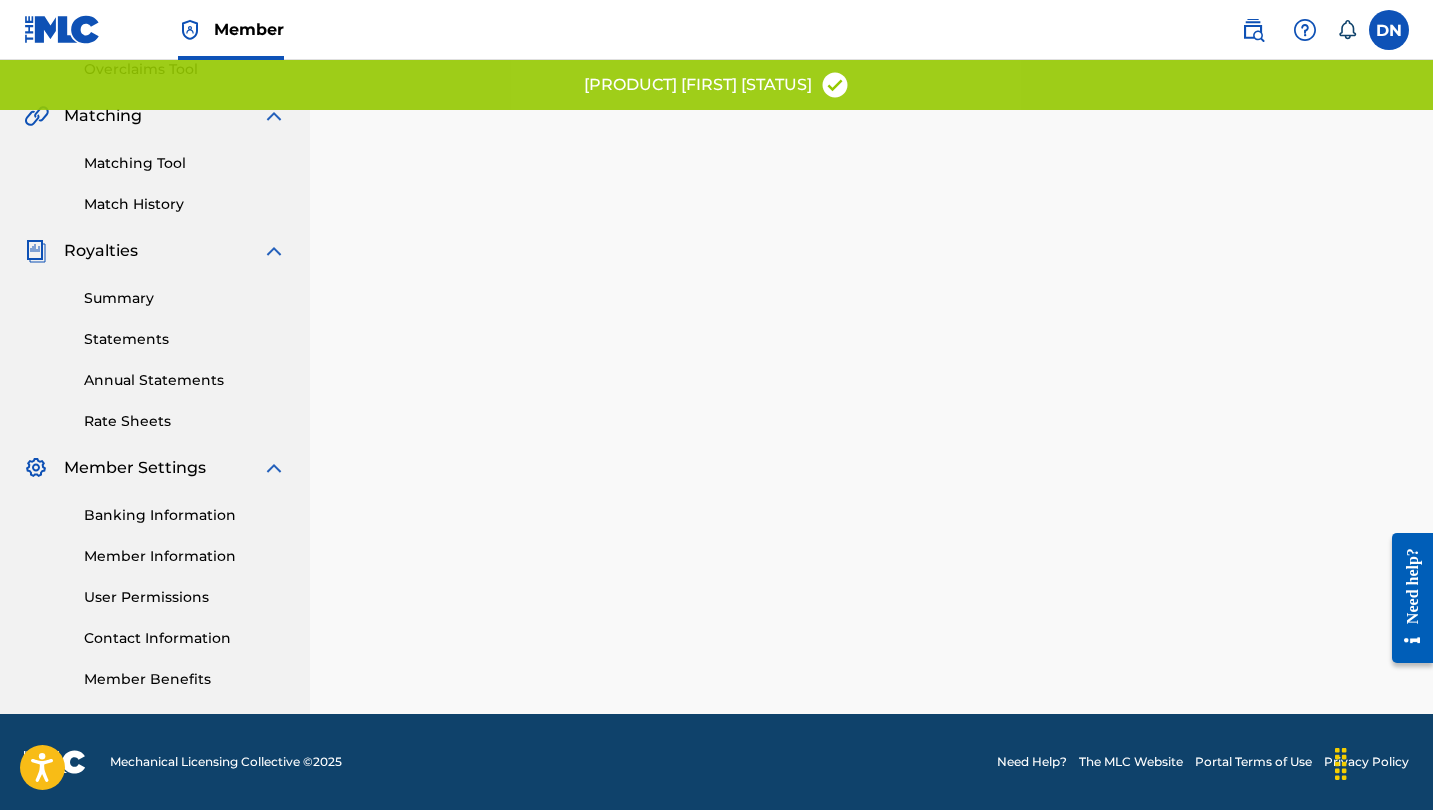 scroll, scrollTop: 0, scrollLeft: 0, axis: both 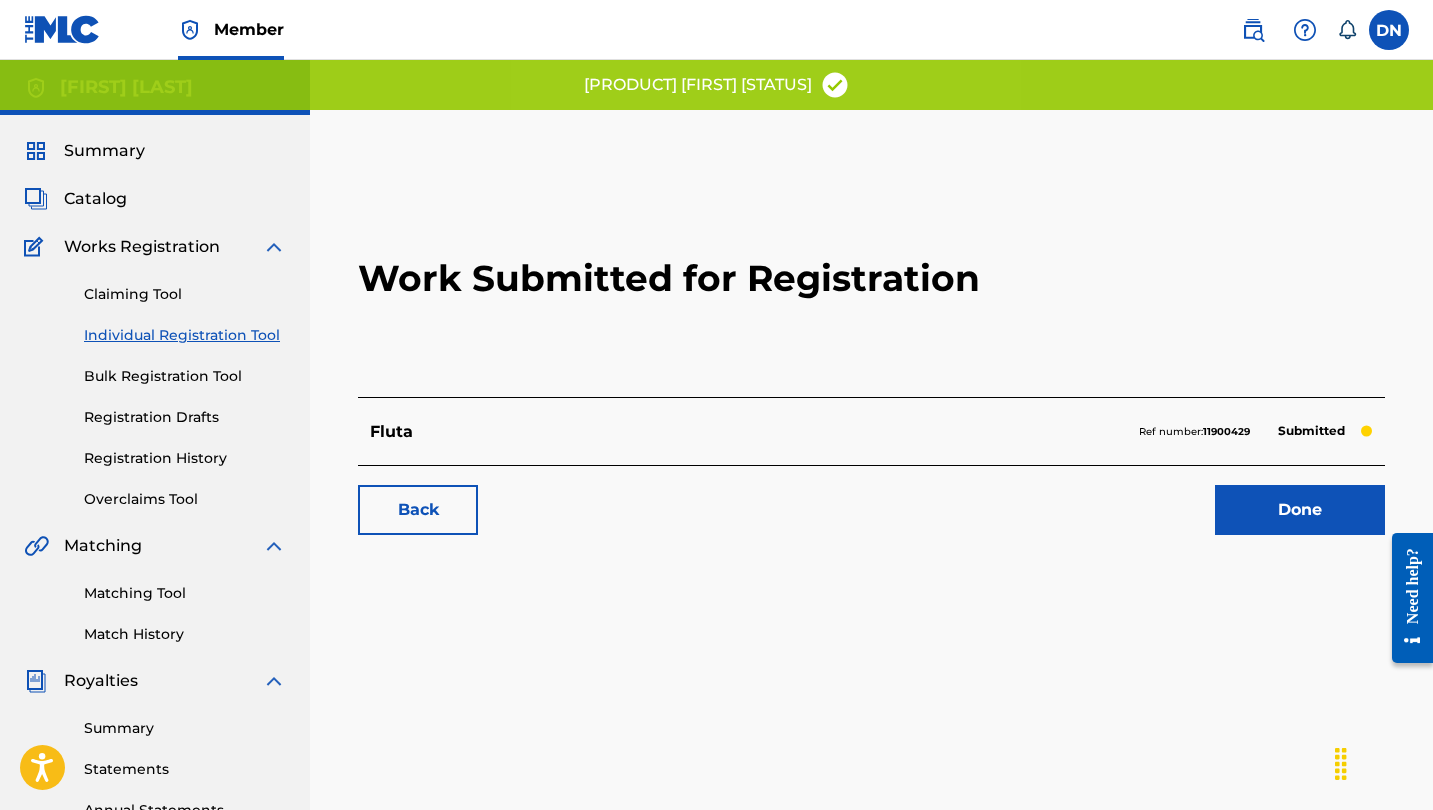 click on "Done" at bounding box center (1300, 510) 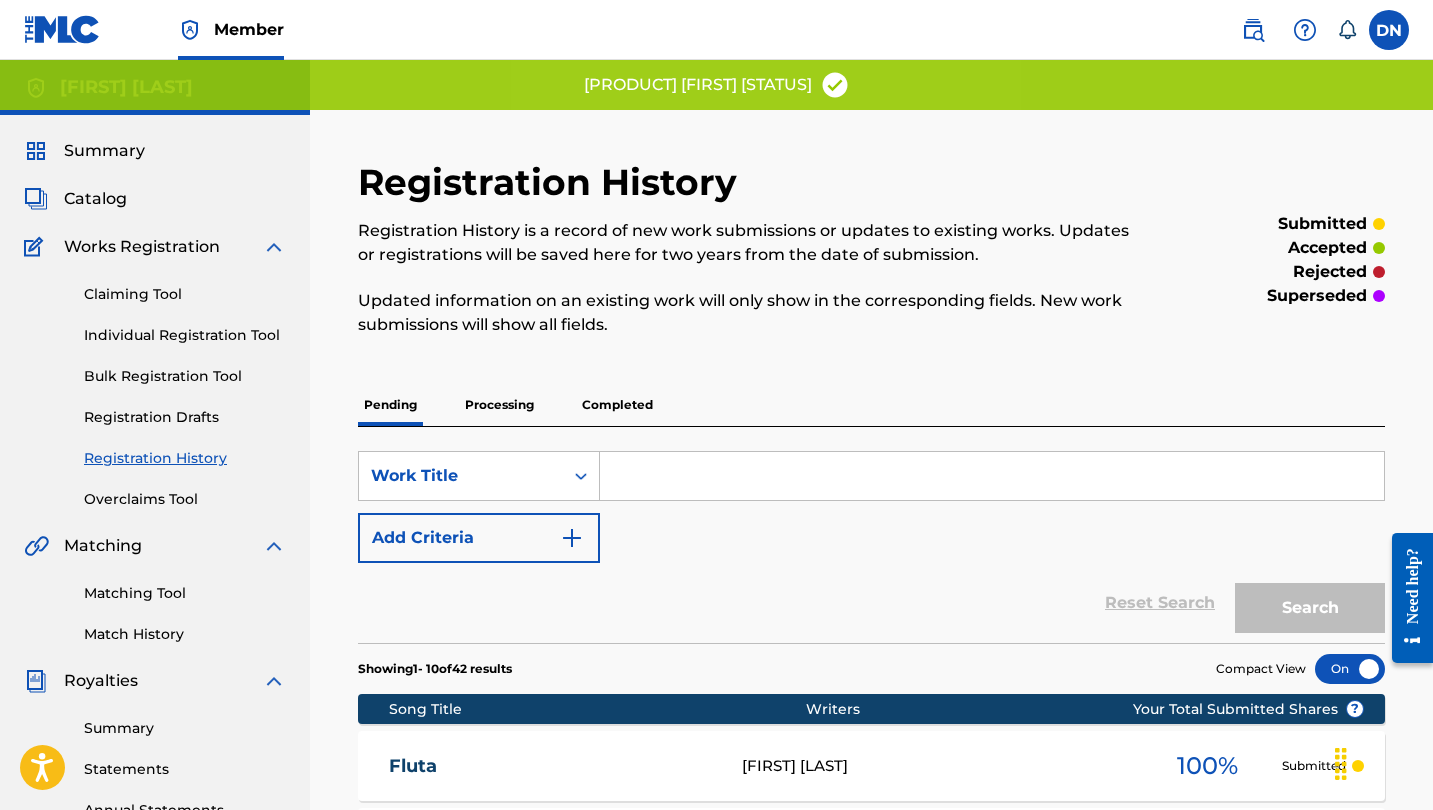 click on "Registration History" at bounding box center [185, 458] 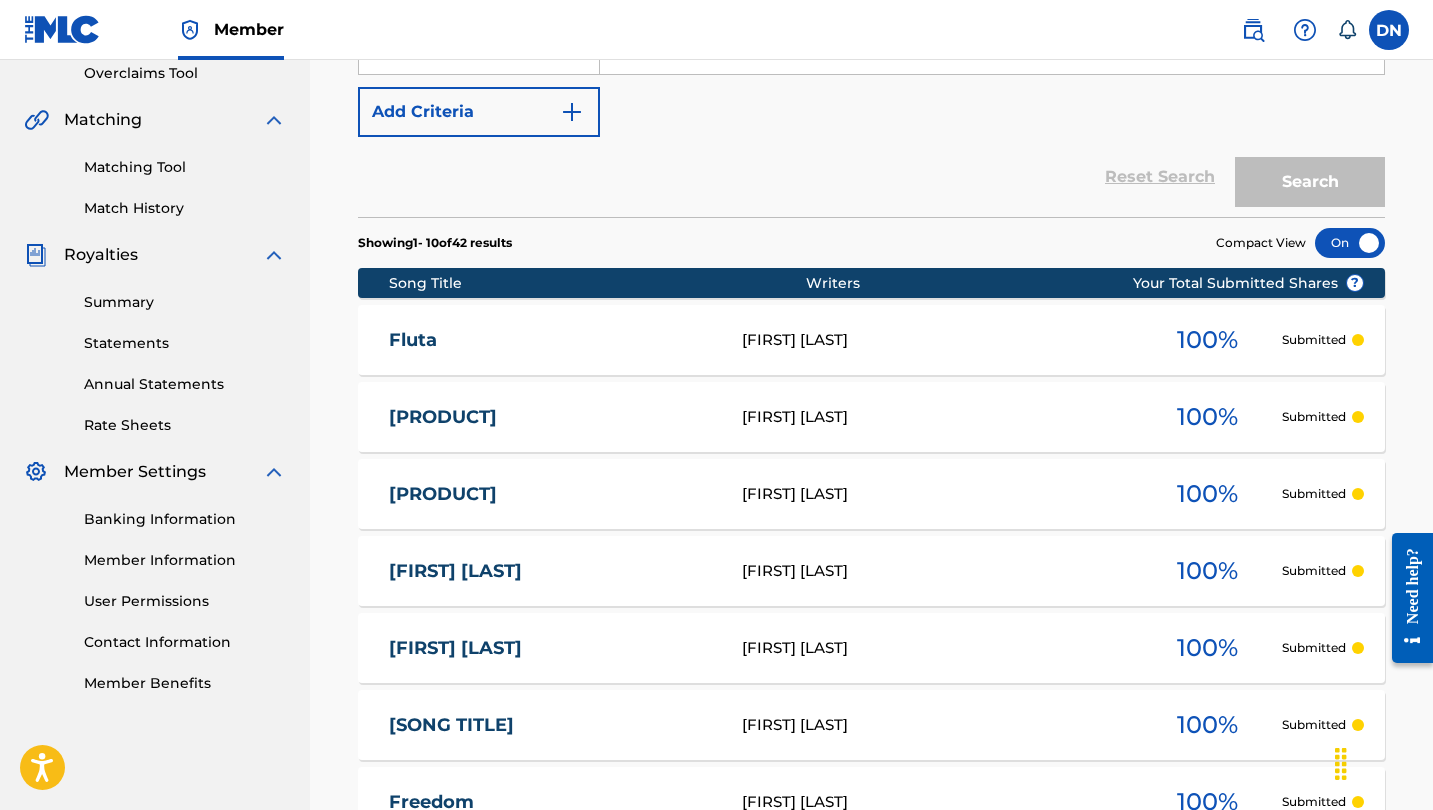 scroll, scrollTop: 496, scrollLeft: 0, axis: vertical 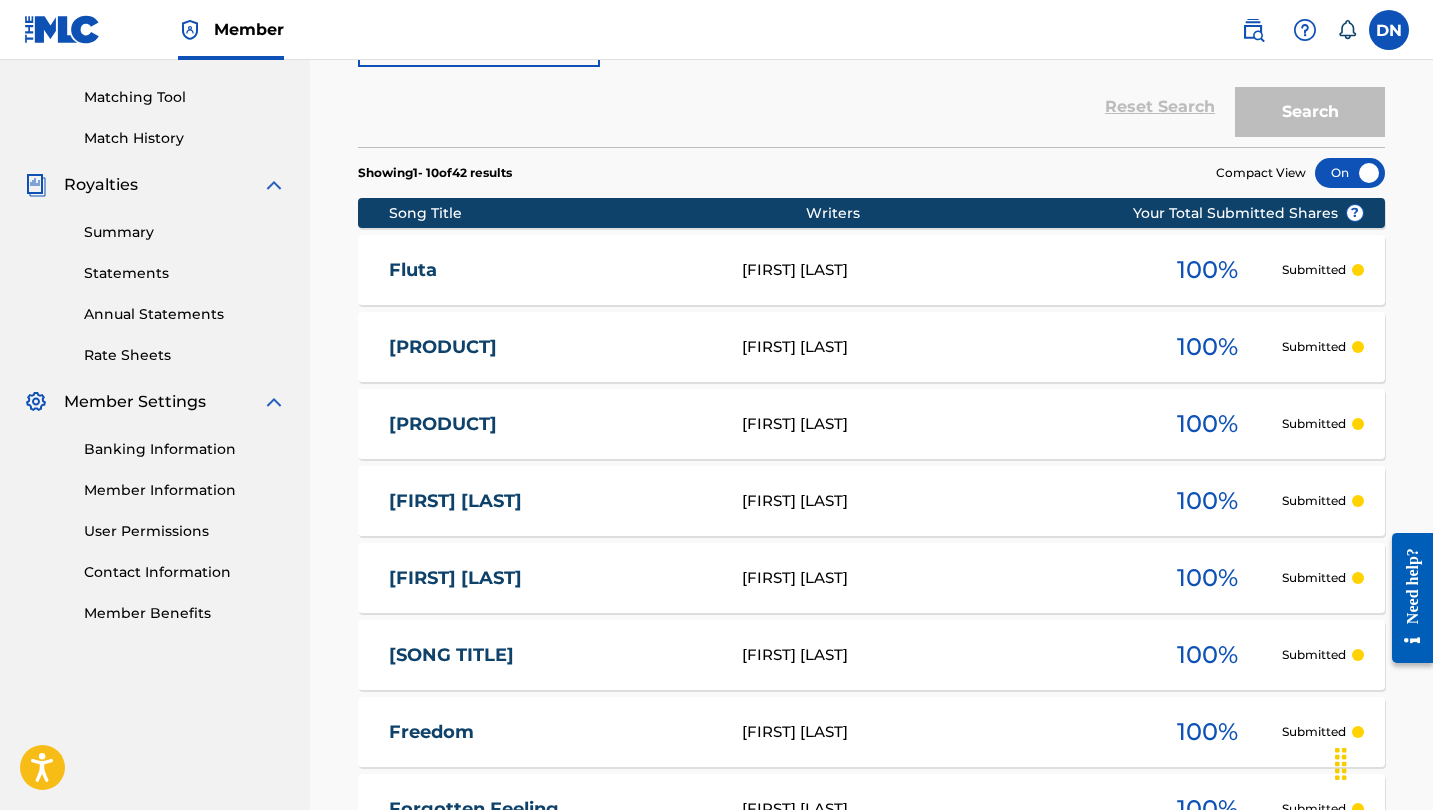 click on "[PRODUCT] [FIRST] [LAST] [PERCENTAGE] [STATUS]" at bounding box center (871, 270) 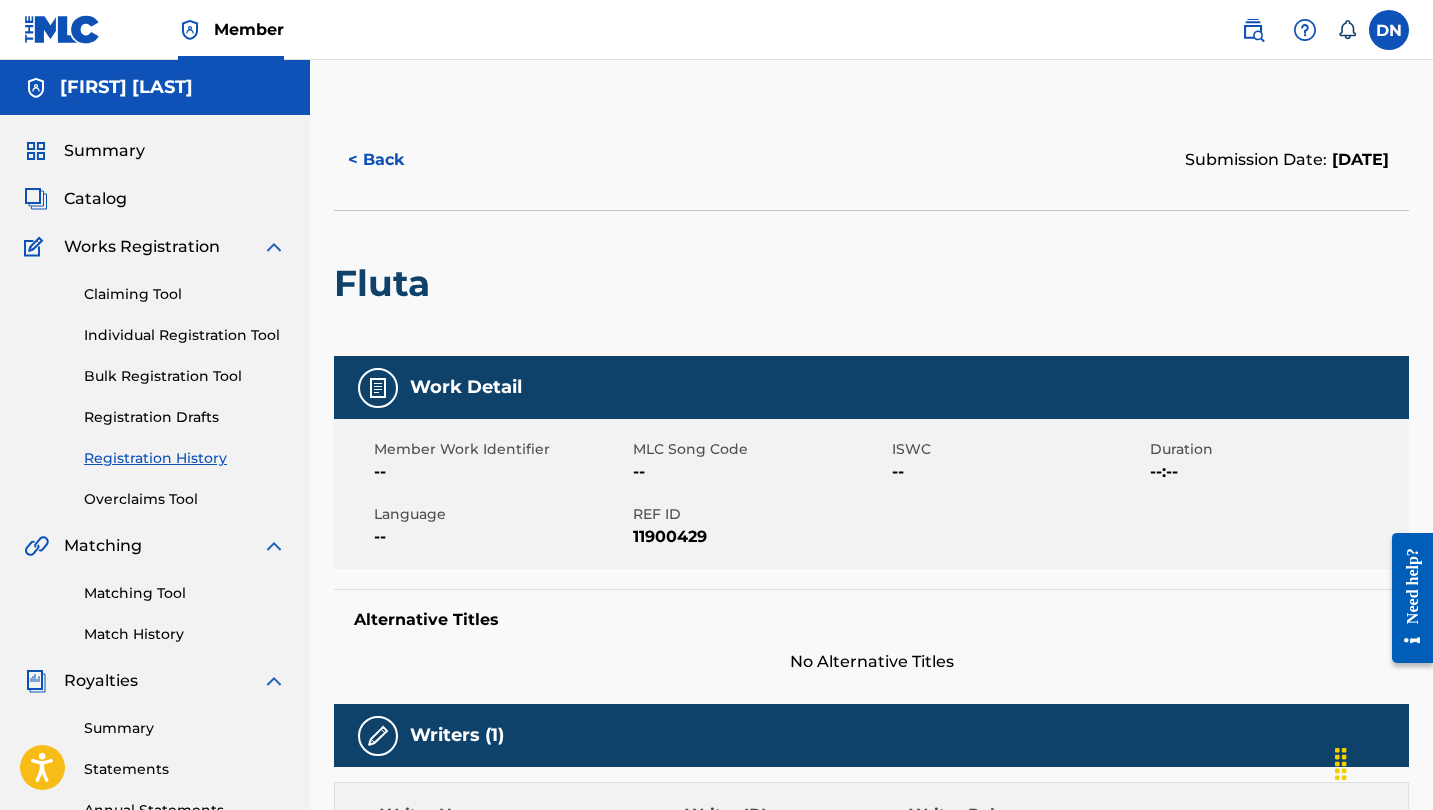 scroll, scrollTop: 0, scrollLeft: 0, axis: both 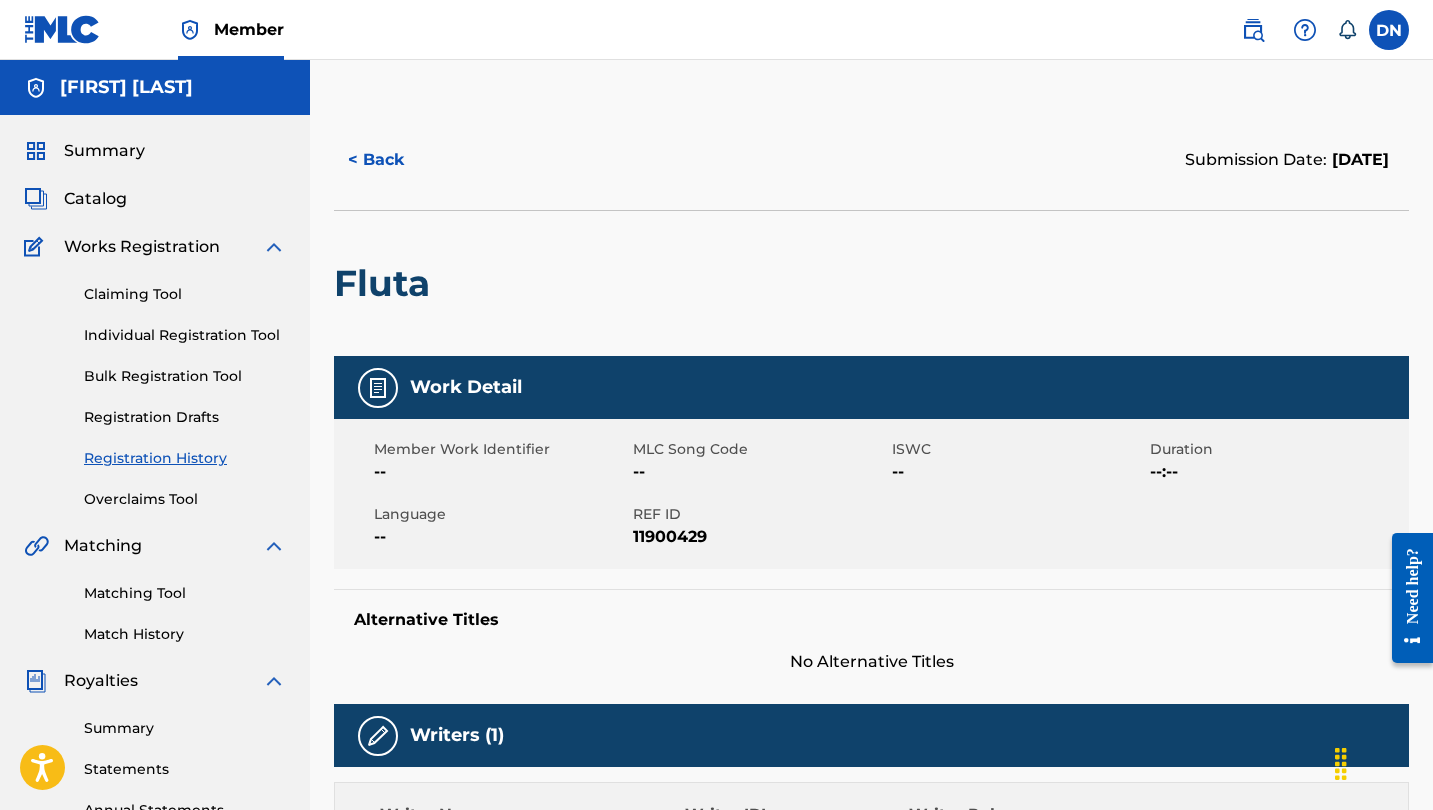 click on "Individual Registration Tool" at bounding box center (185, 335) 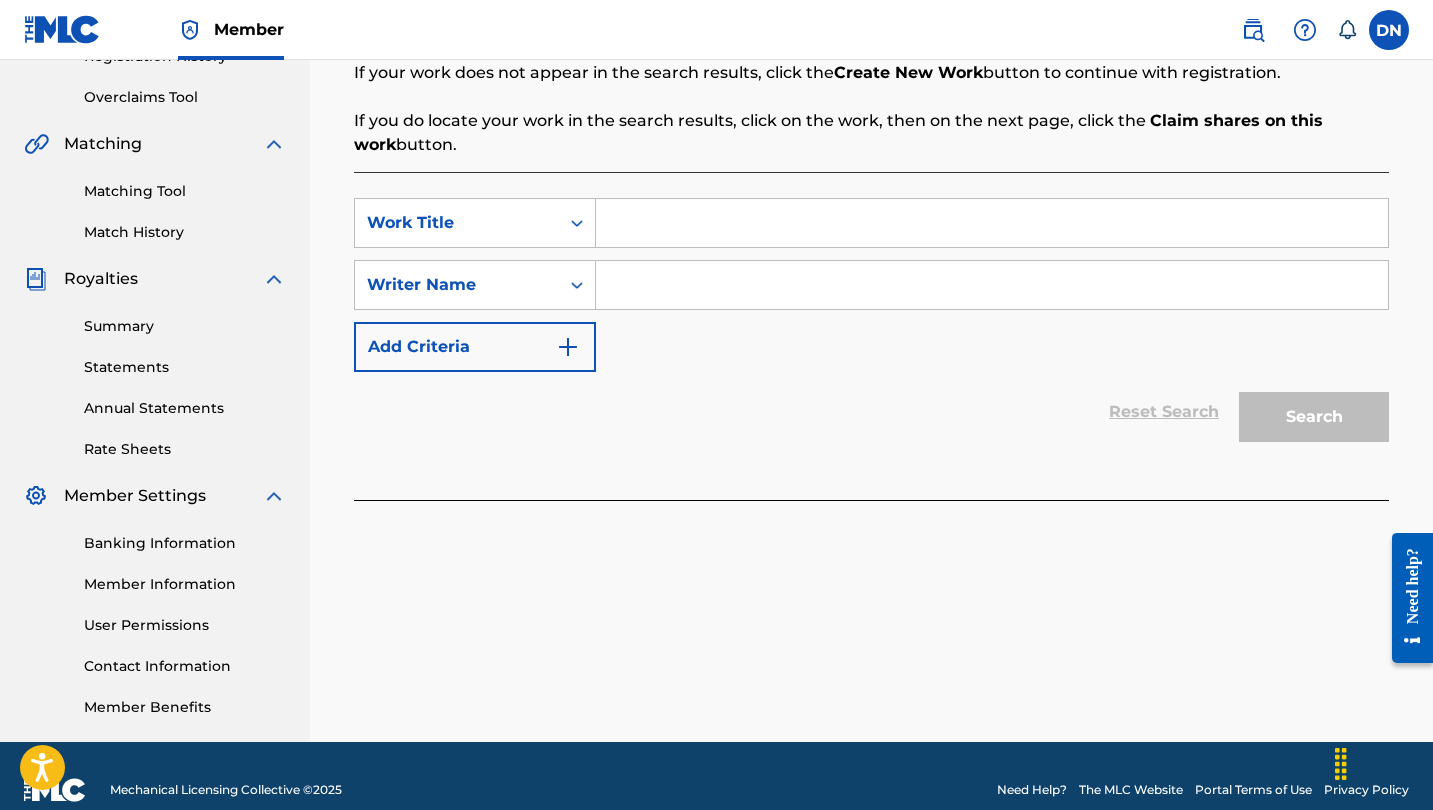 scroll, scrollTop: 406, scrollLeft: 0, axis: vertical 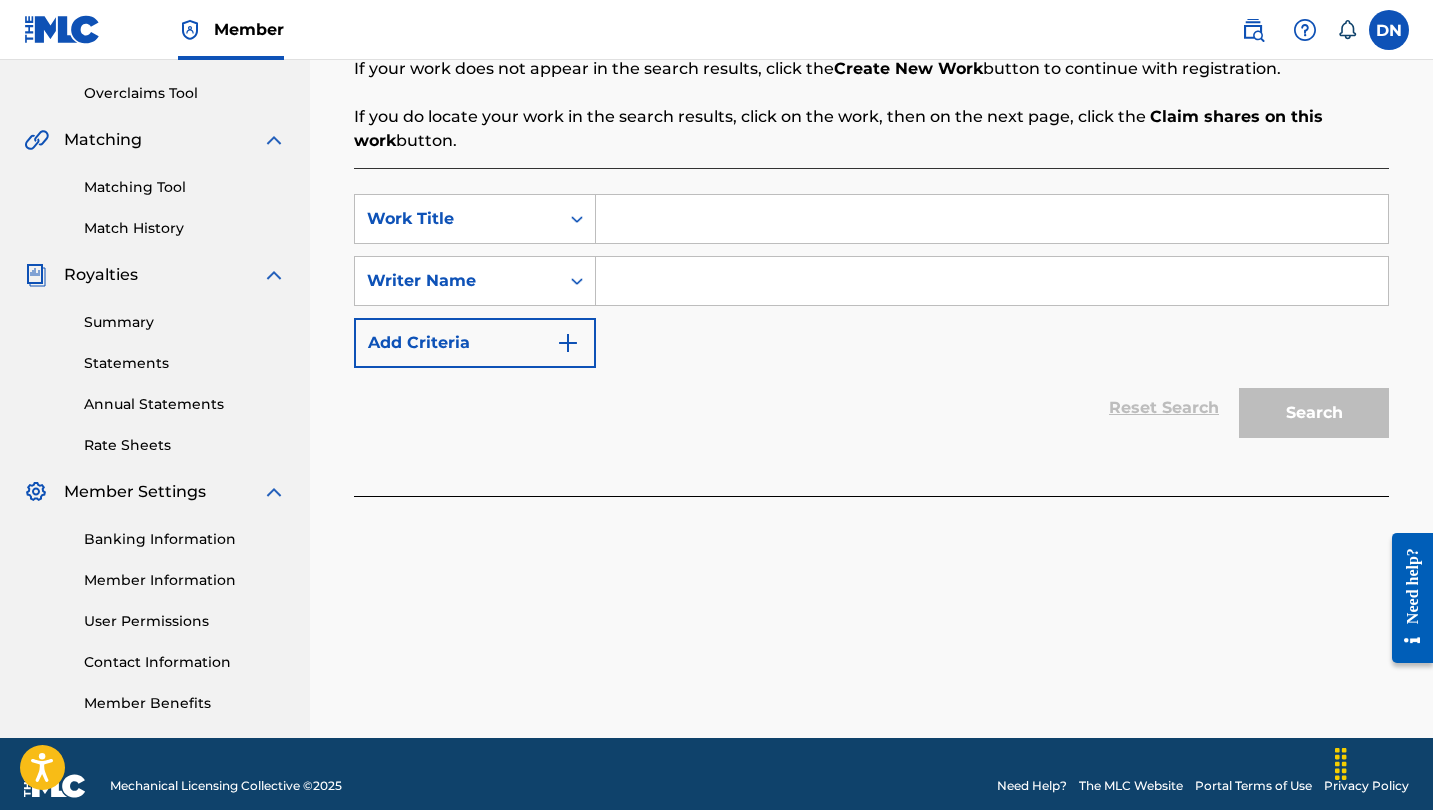 click at bounding box center [992, 219] 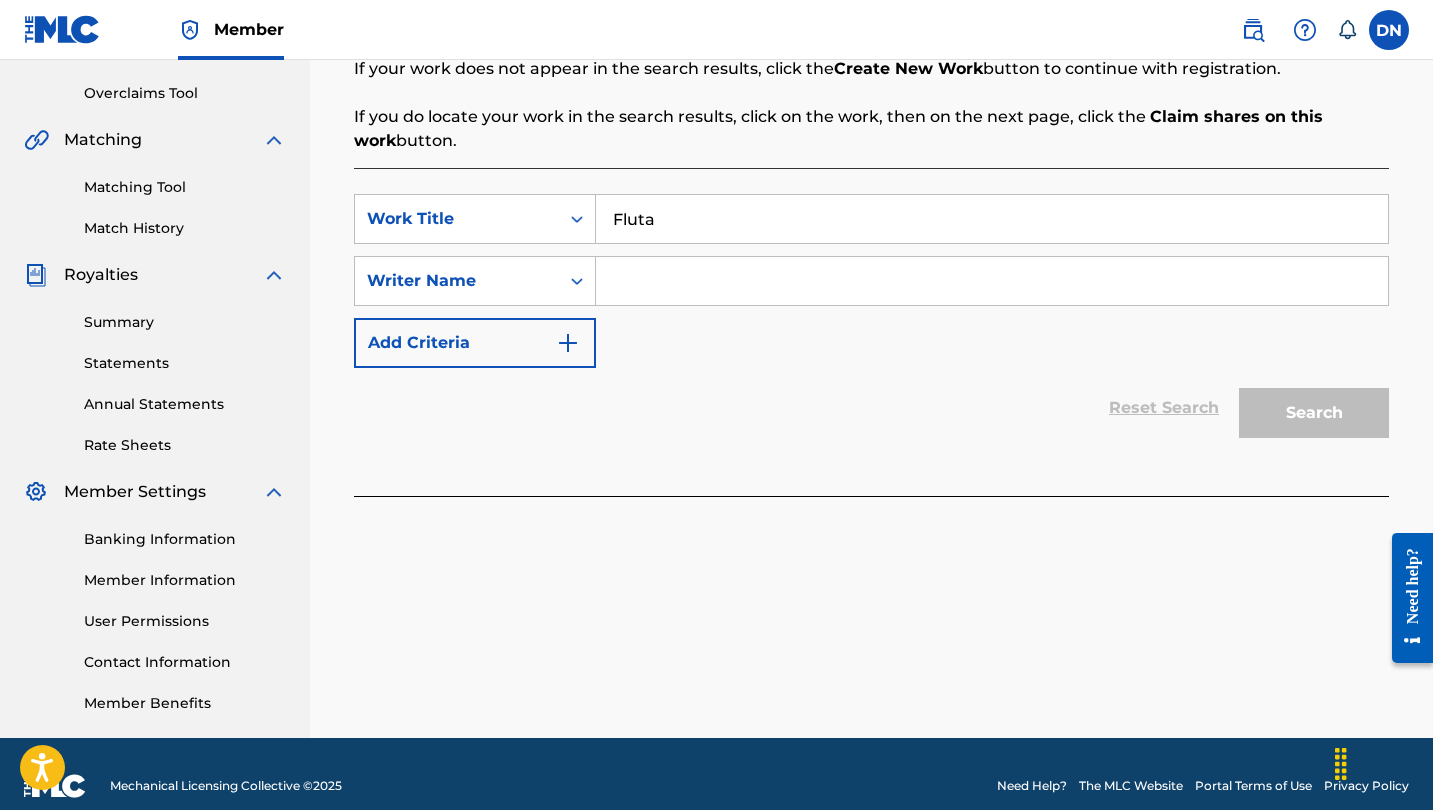 type on "Fluta" 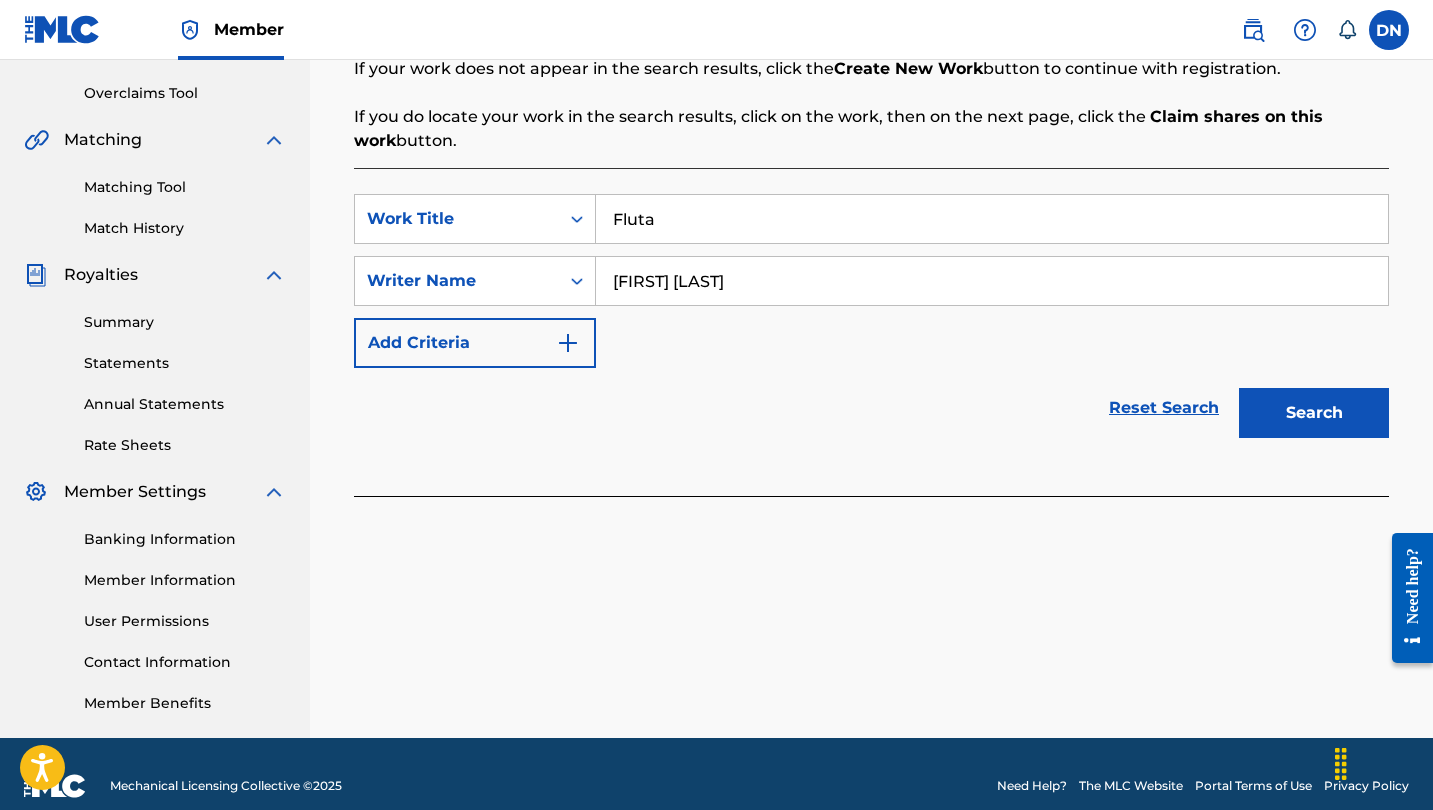 type on "[FIRST] [LAST]" 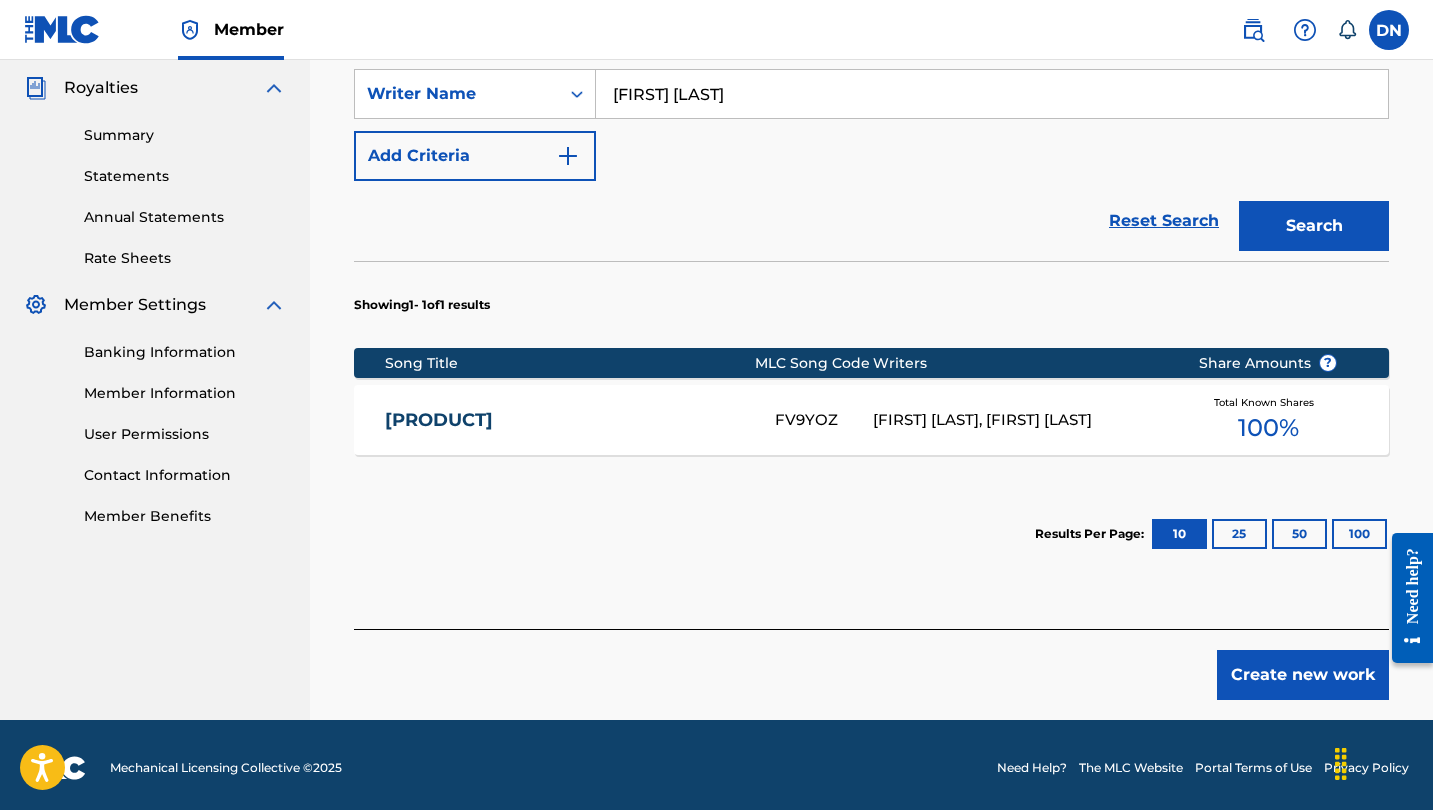 scroll, scrollTop: 599, scrollLeft: 0, axis: vertical 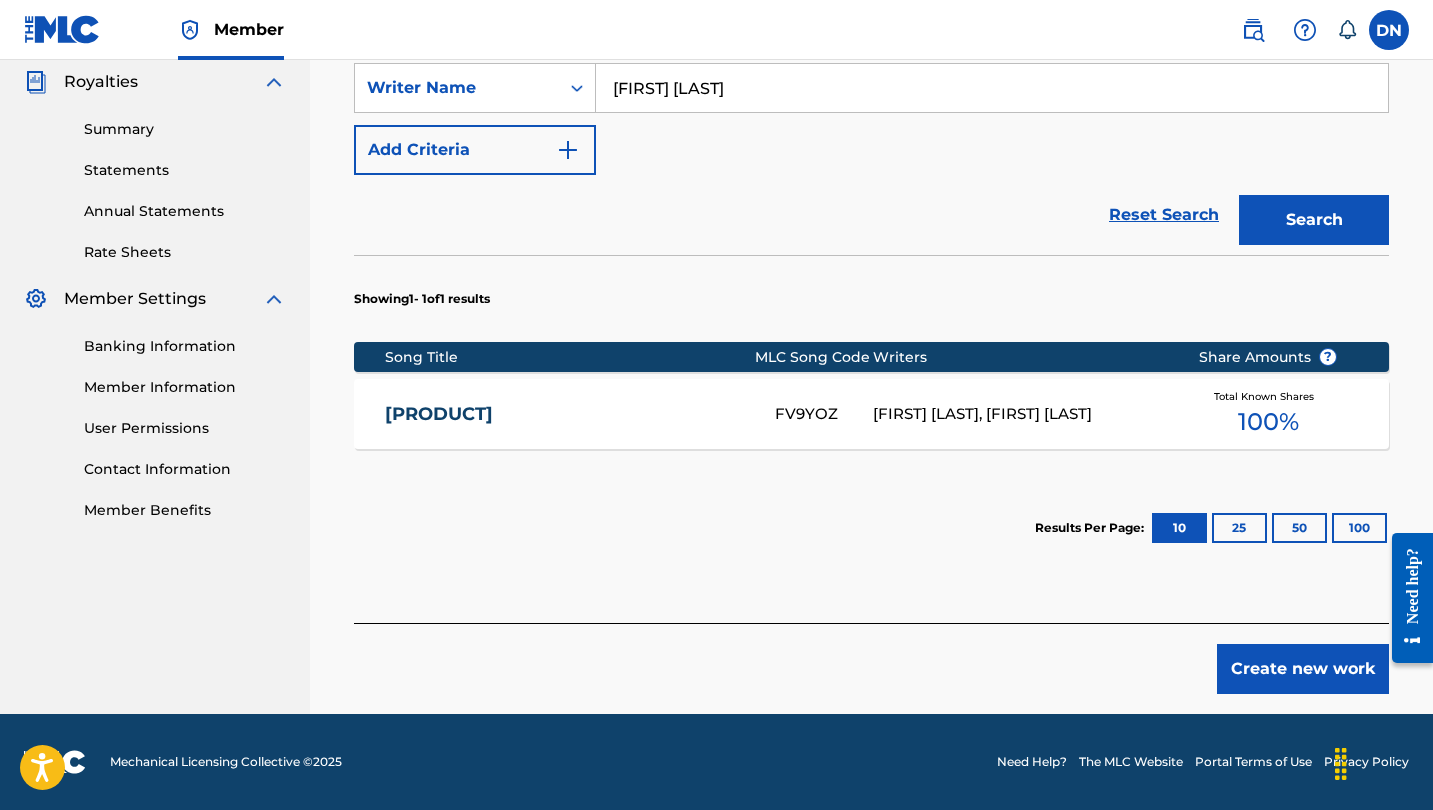 click on "[FIRST] [LAST], [FIRST] [LAST]" at bounding box center (1020, 414) 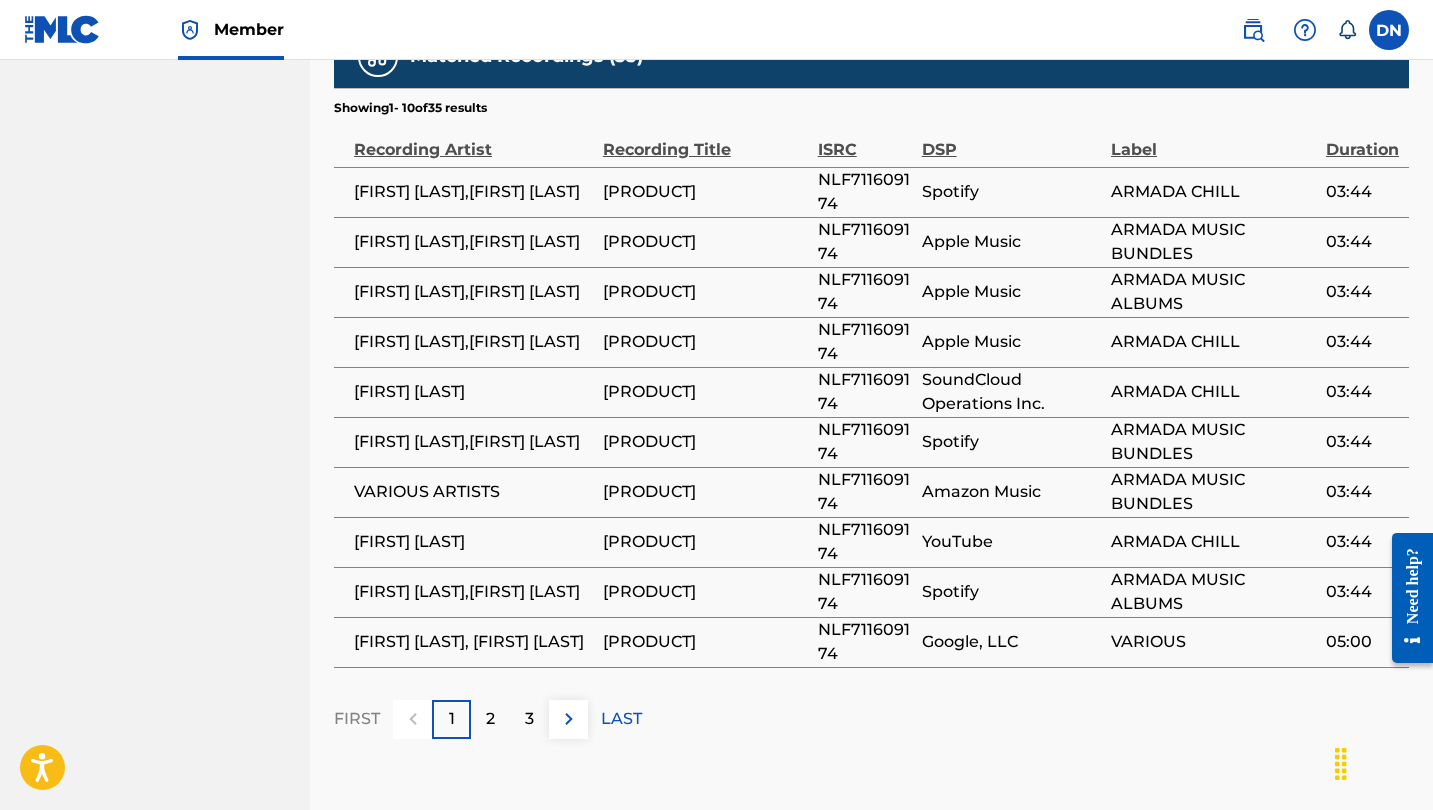 scroll, scrollTop: 1419, scrollLeft: 0, axis: vertical 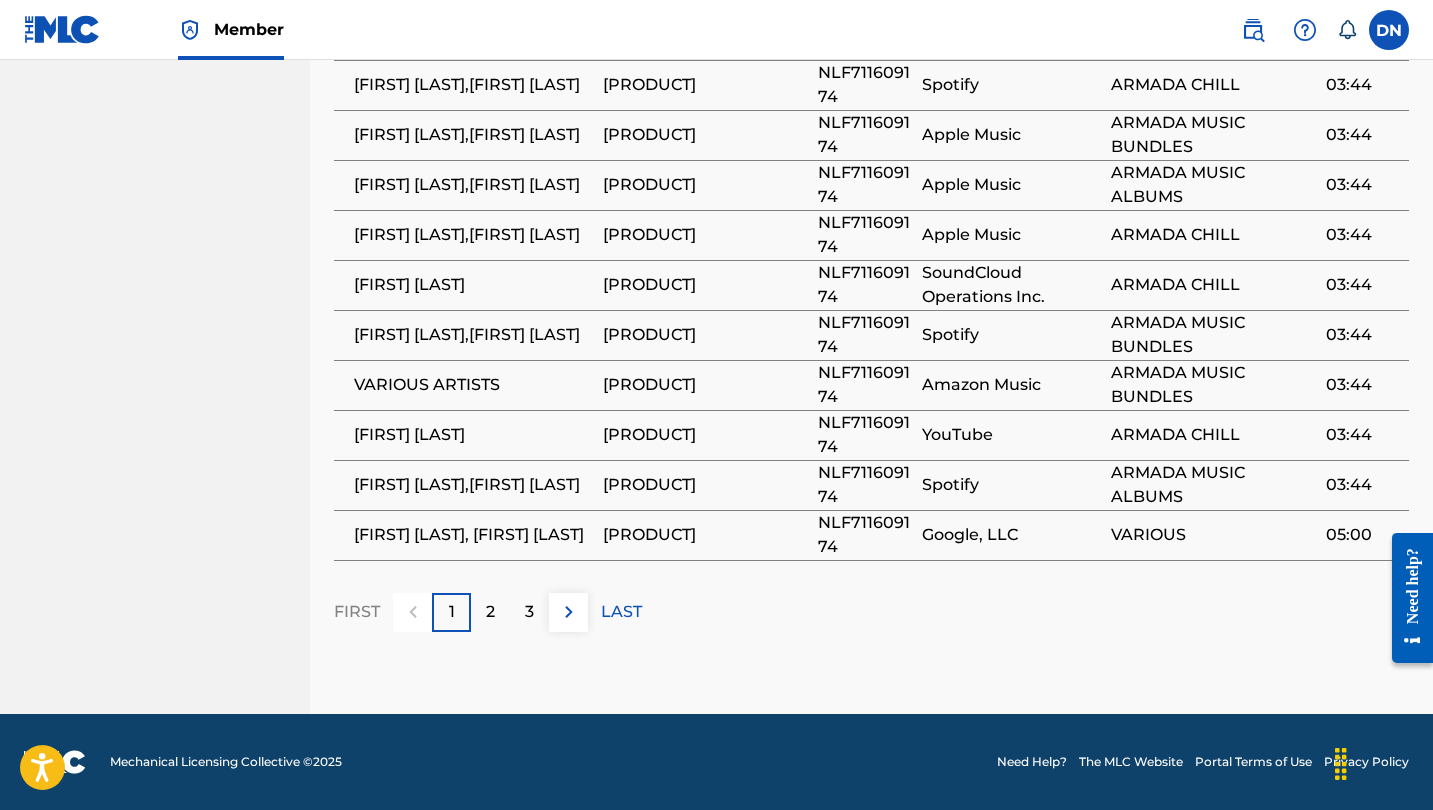 click at bounding box center [569, 612] 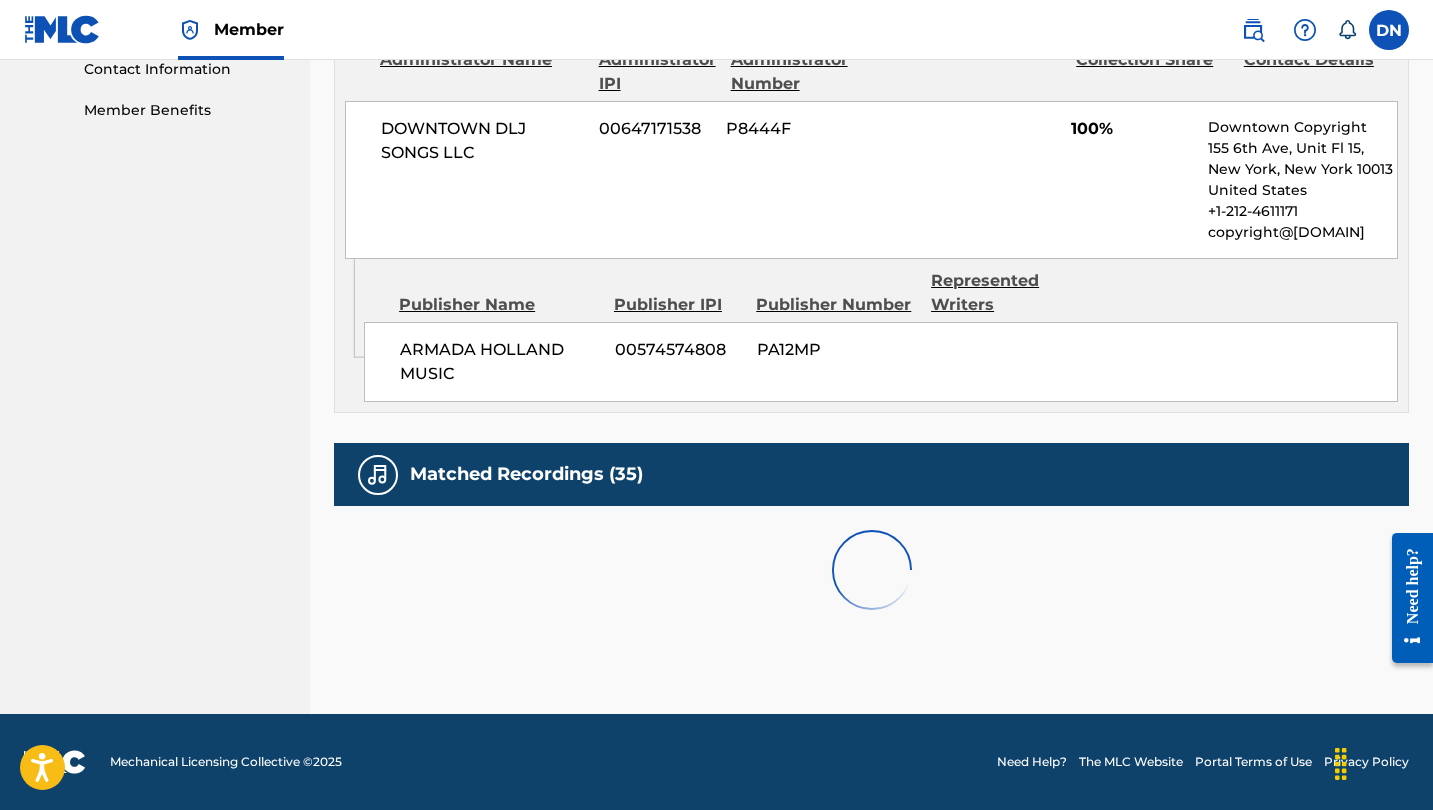 scroll, scrollTop: 1017, scrollLeft: 0, axis: vertical 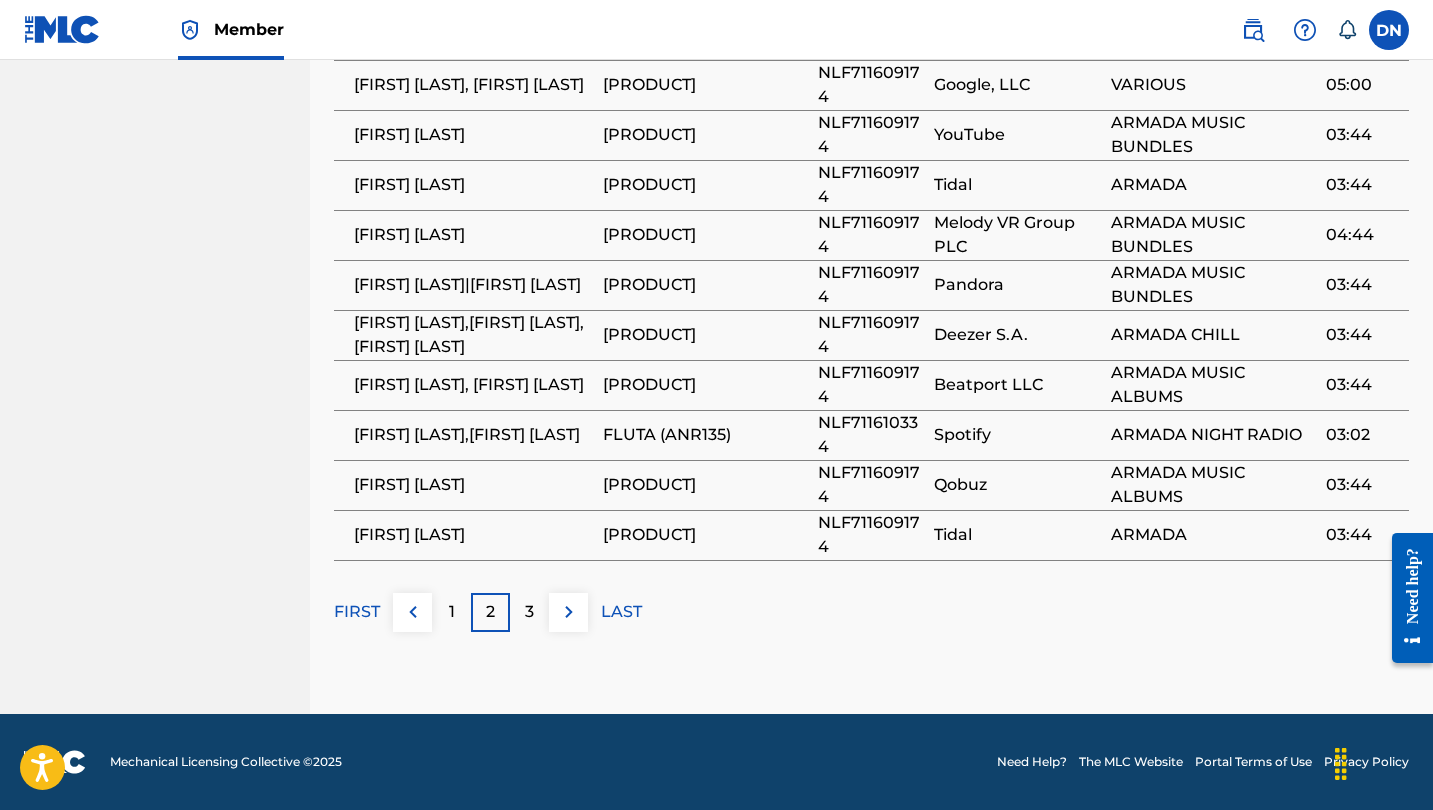 click on "LAST" at bounding box center (621, 612) 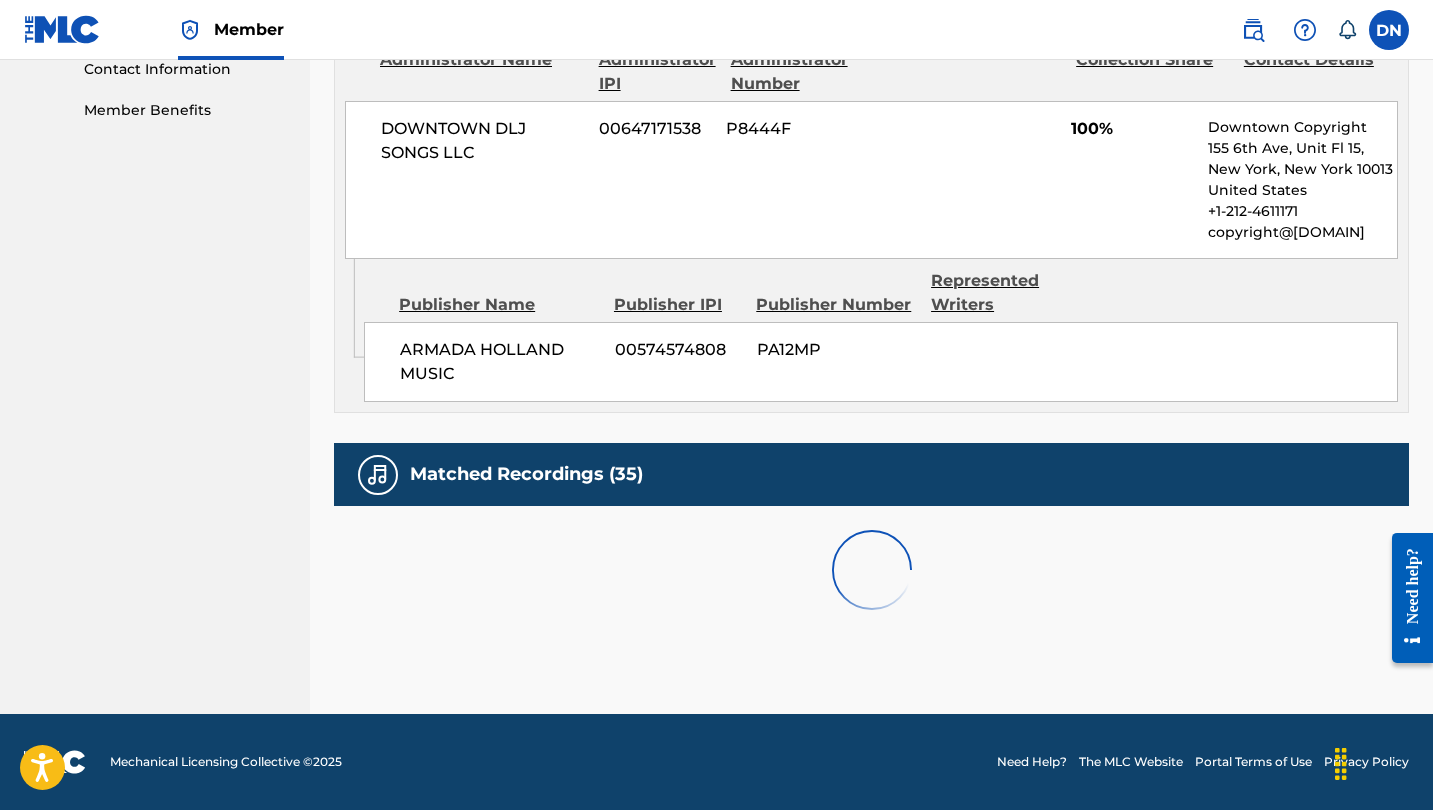 click at bounding box center (871, 570) 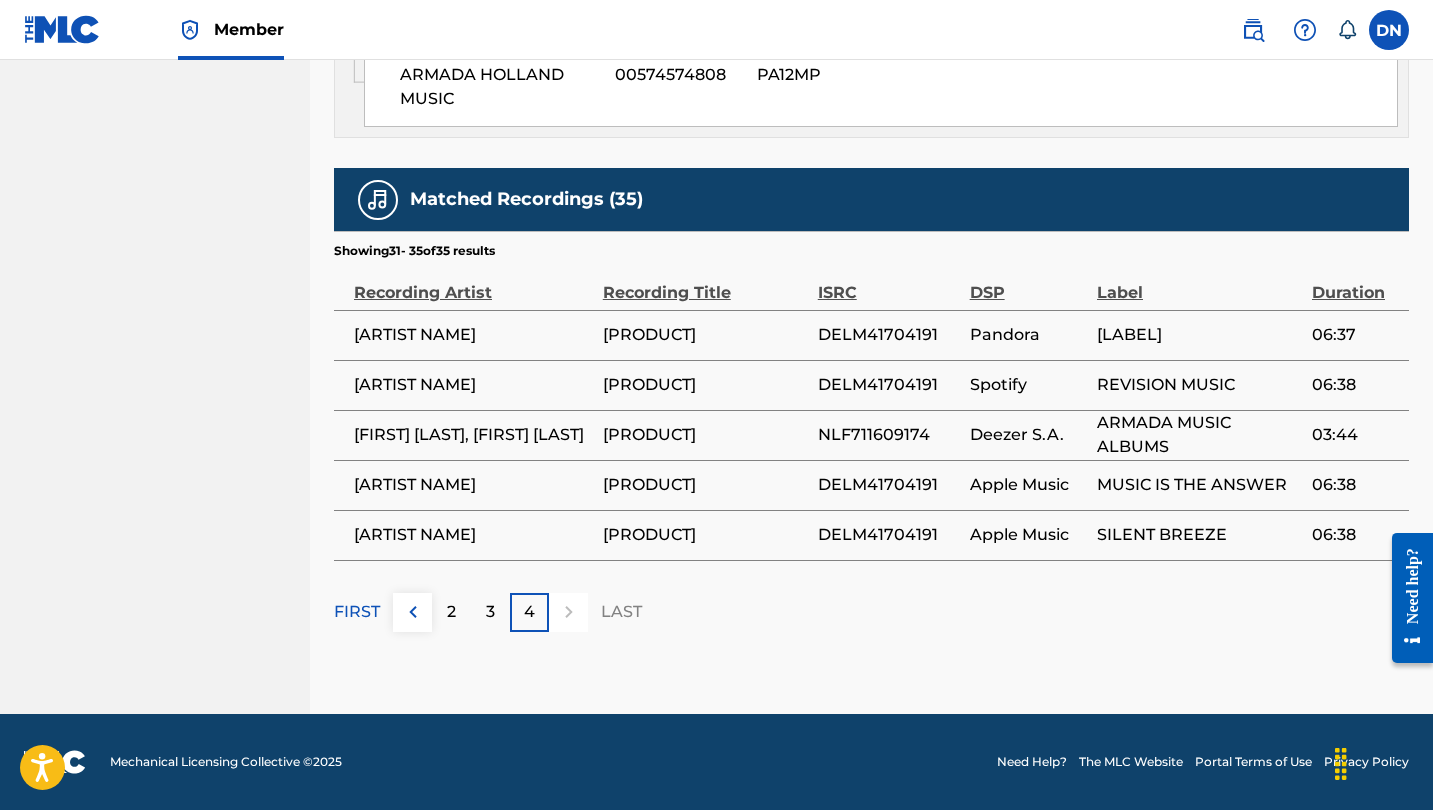 scroll, scrollTop: 1292, scrollLeft: 0, axis: vertical 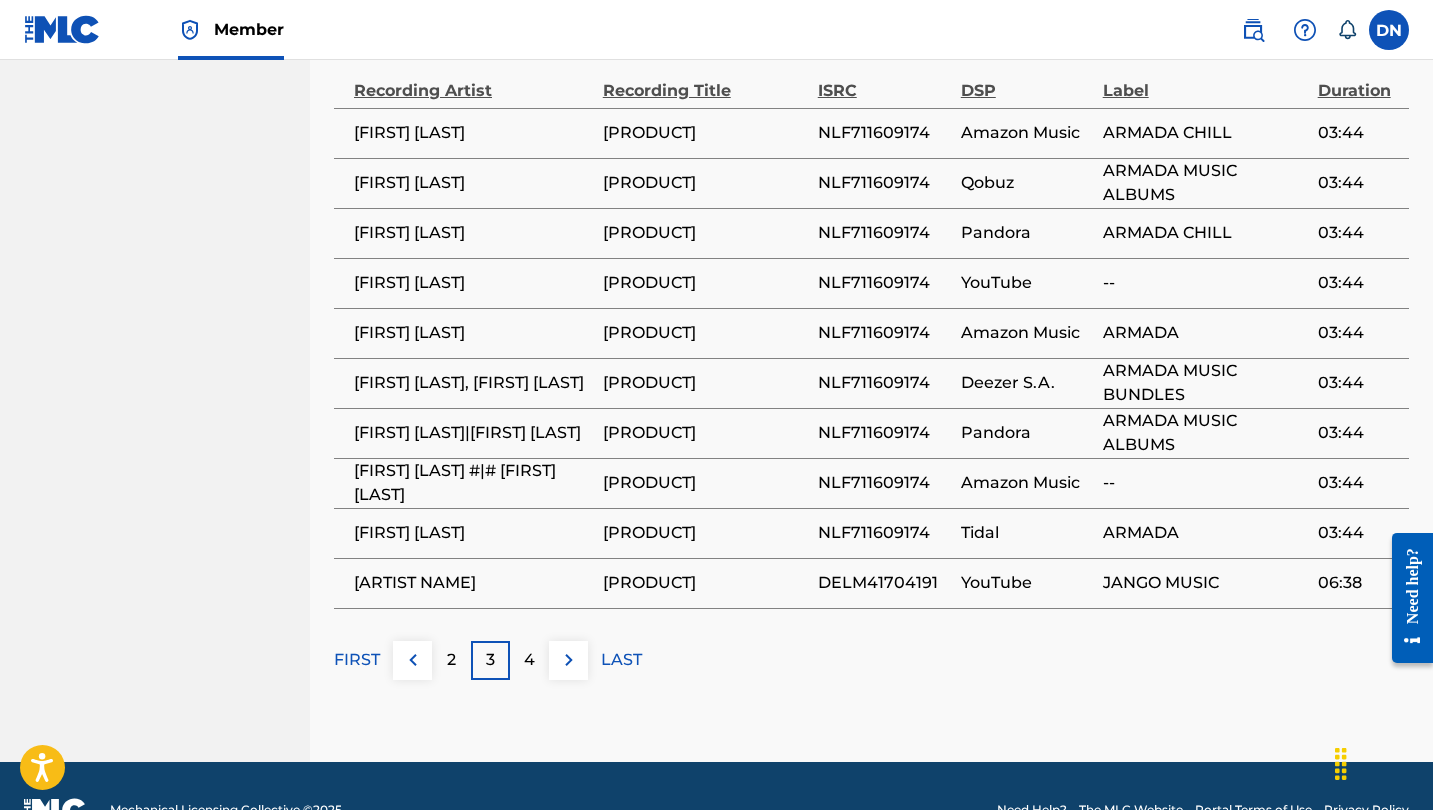 click on "2" at bounding box center (451, 660) 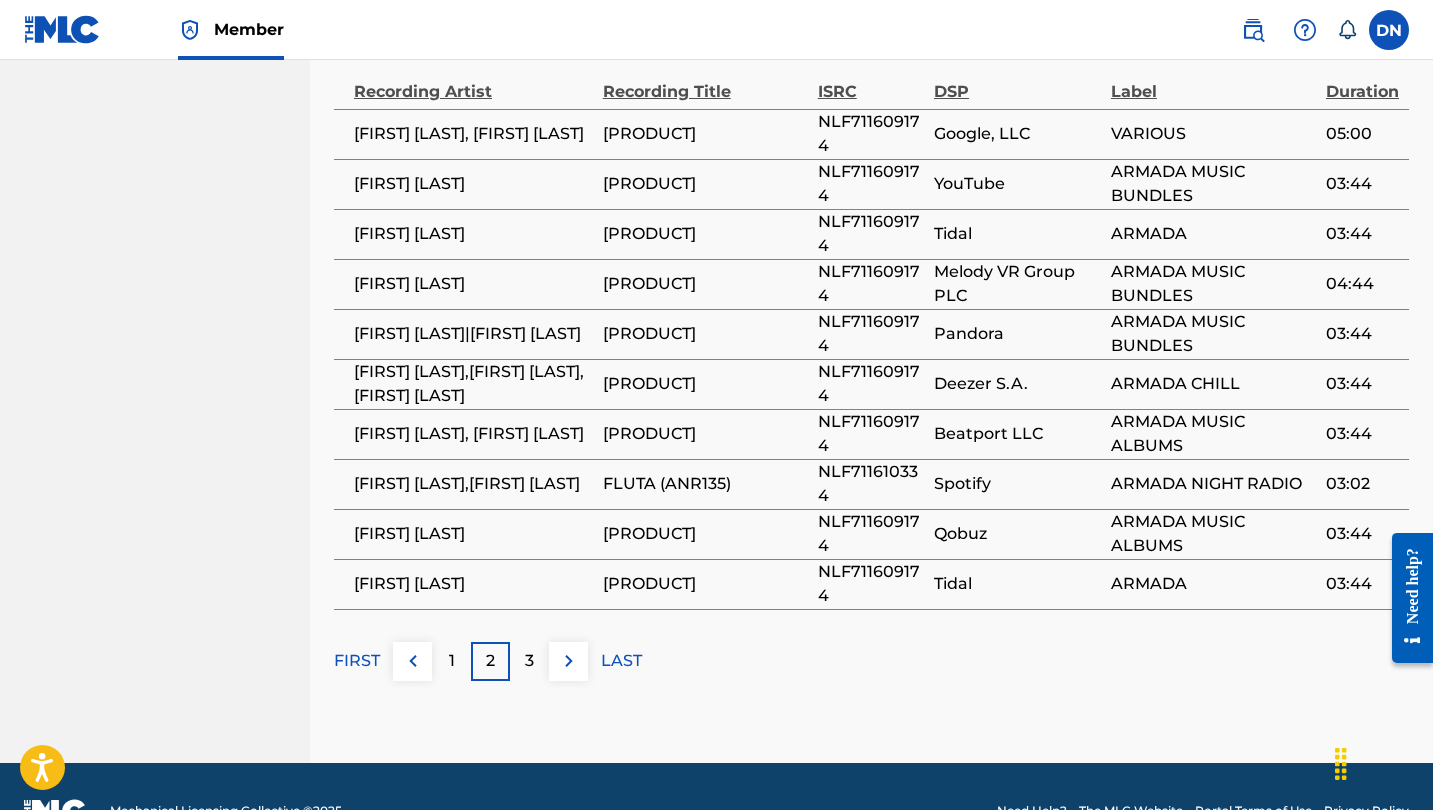 scroll, scrollTop: 1477, scrollLeft: 0, axis: vertical 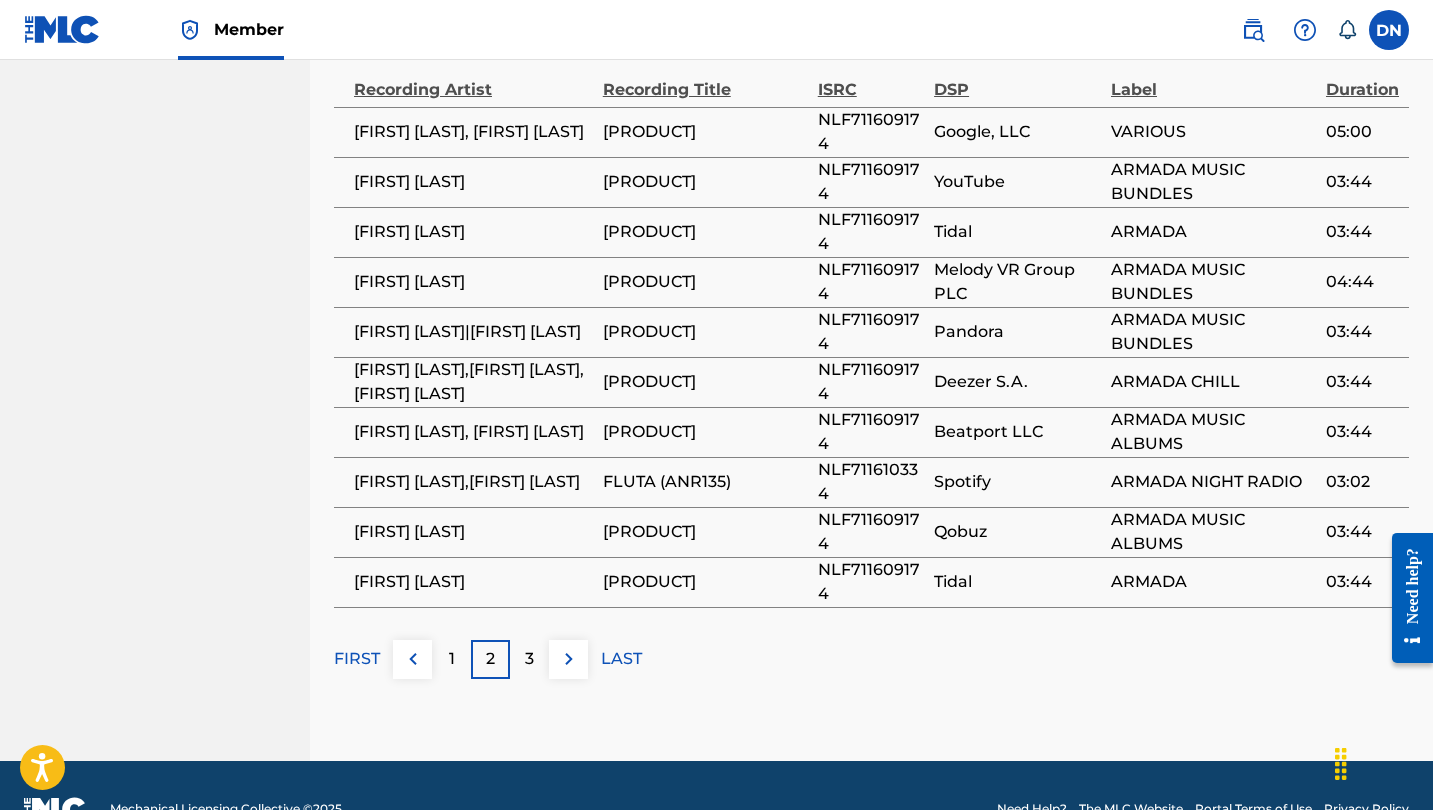 click on "1" at bounding box center (451, 659) 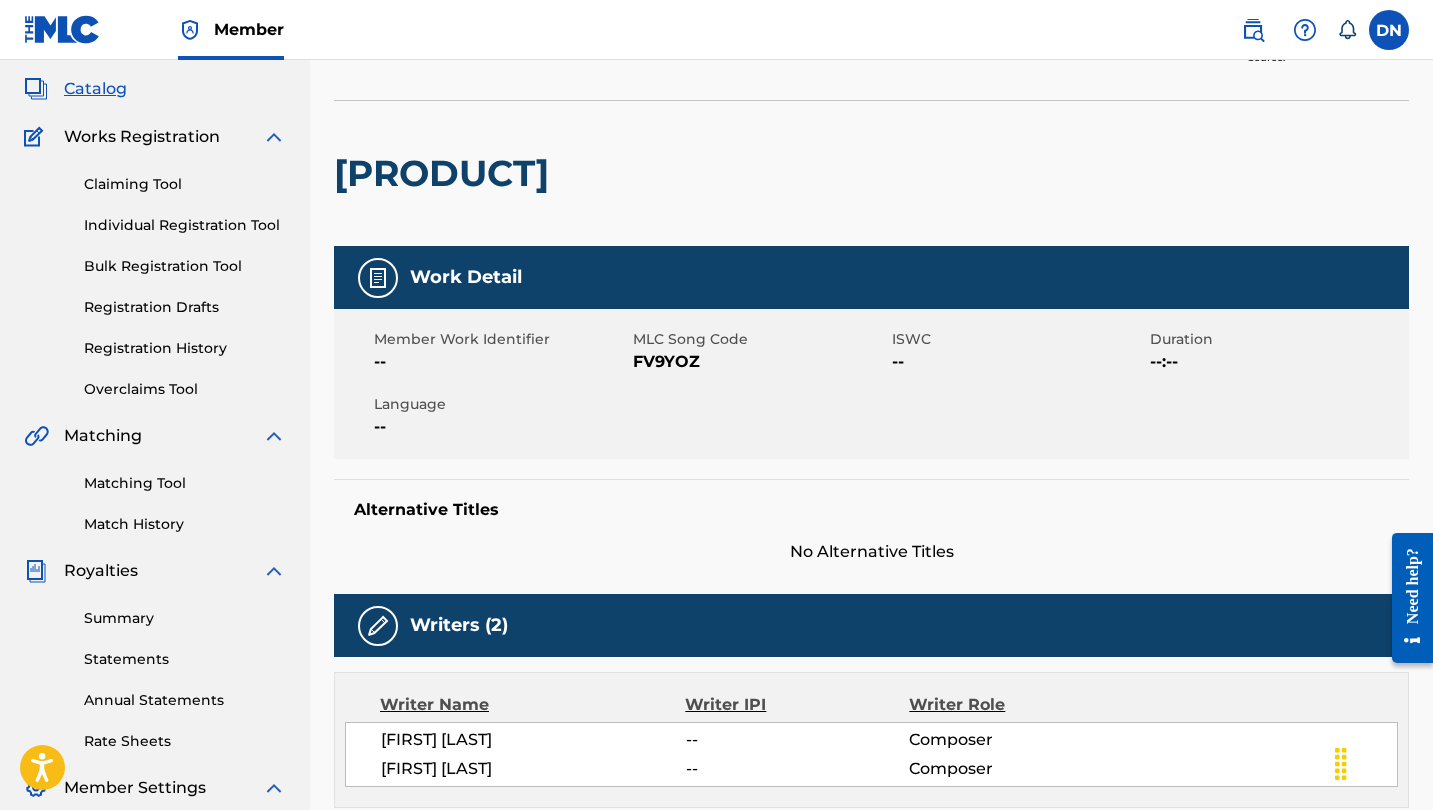 scroll, scrollTop: 108, scrollLeft: 0, axis: vertical 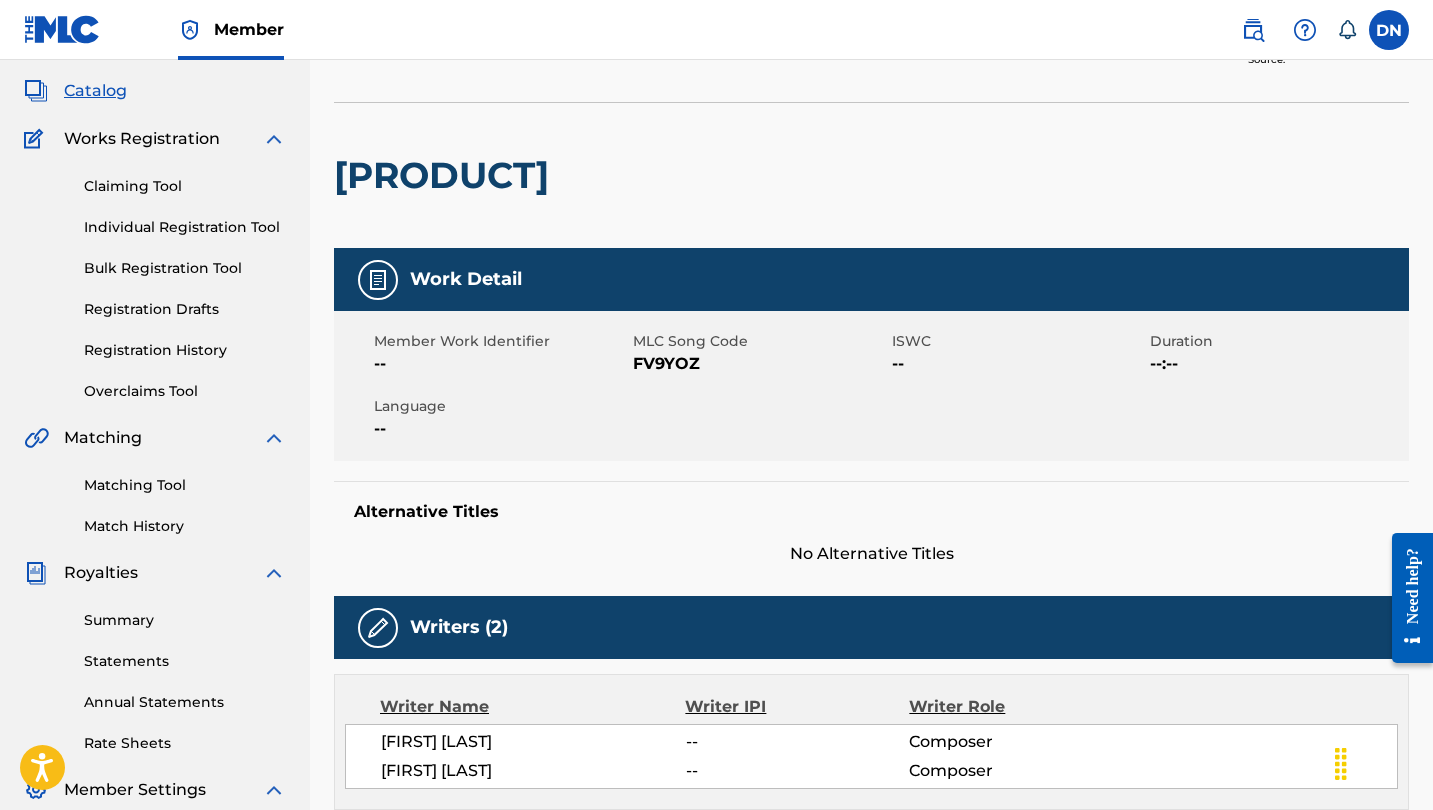 click on "Individual Registration Tool" at bounding box center [185, 227] 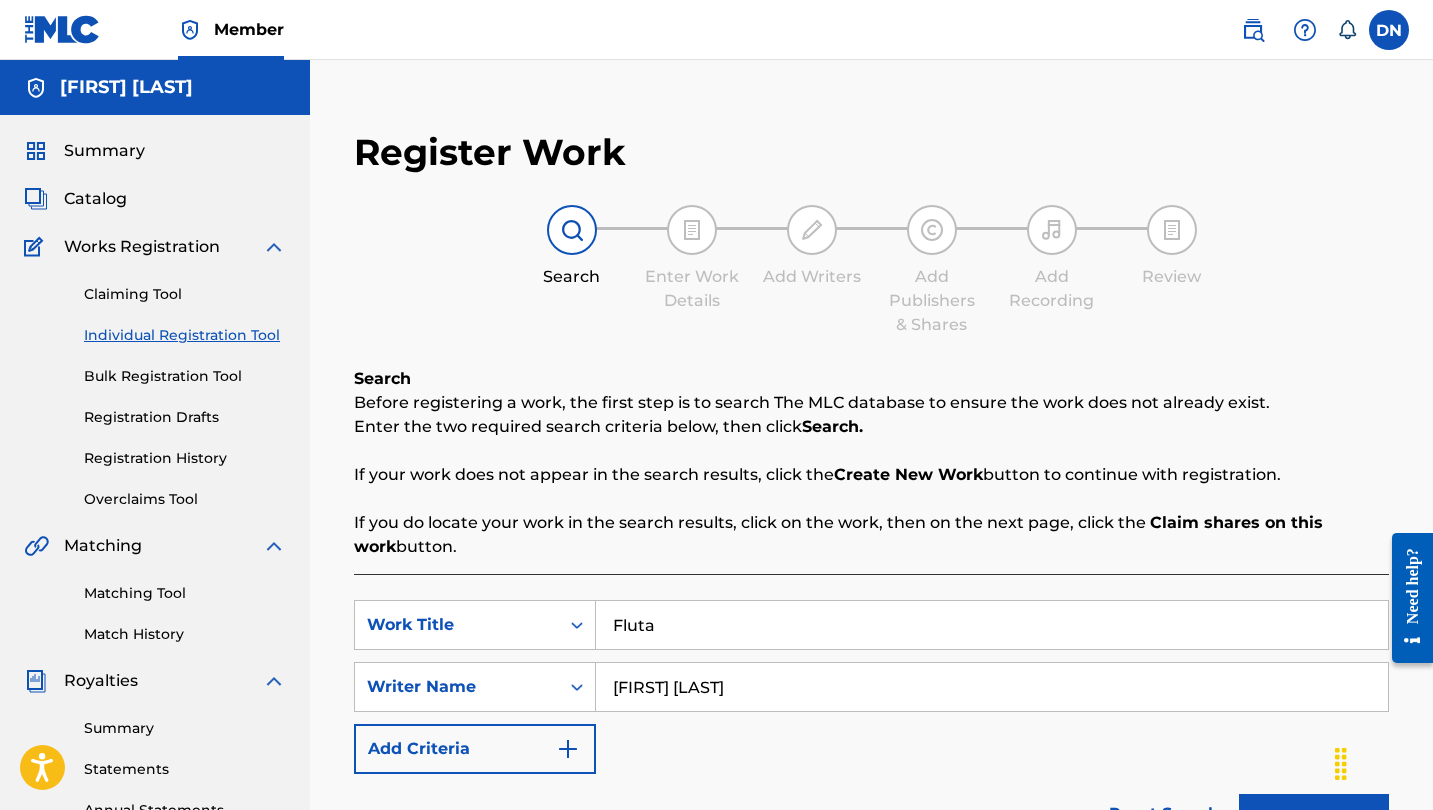 scroll, scrollTop: 0, scrollLeft: 0, axis: both 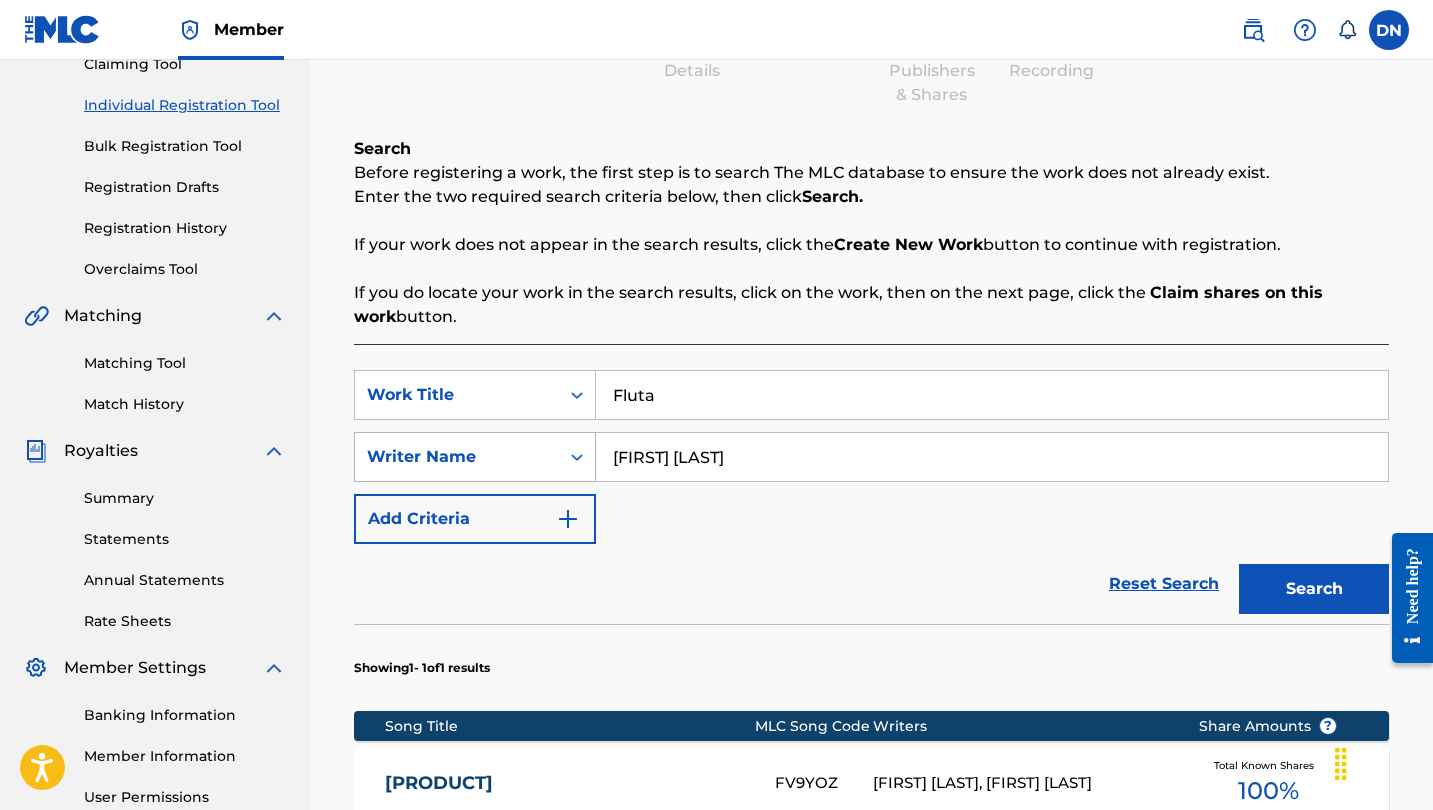 drag, startPoint x: 774, startPoint y: 458, endPoint x: 570, endPoint y: 458, distance: 204 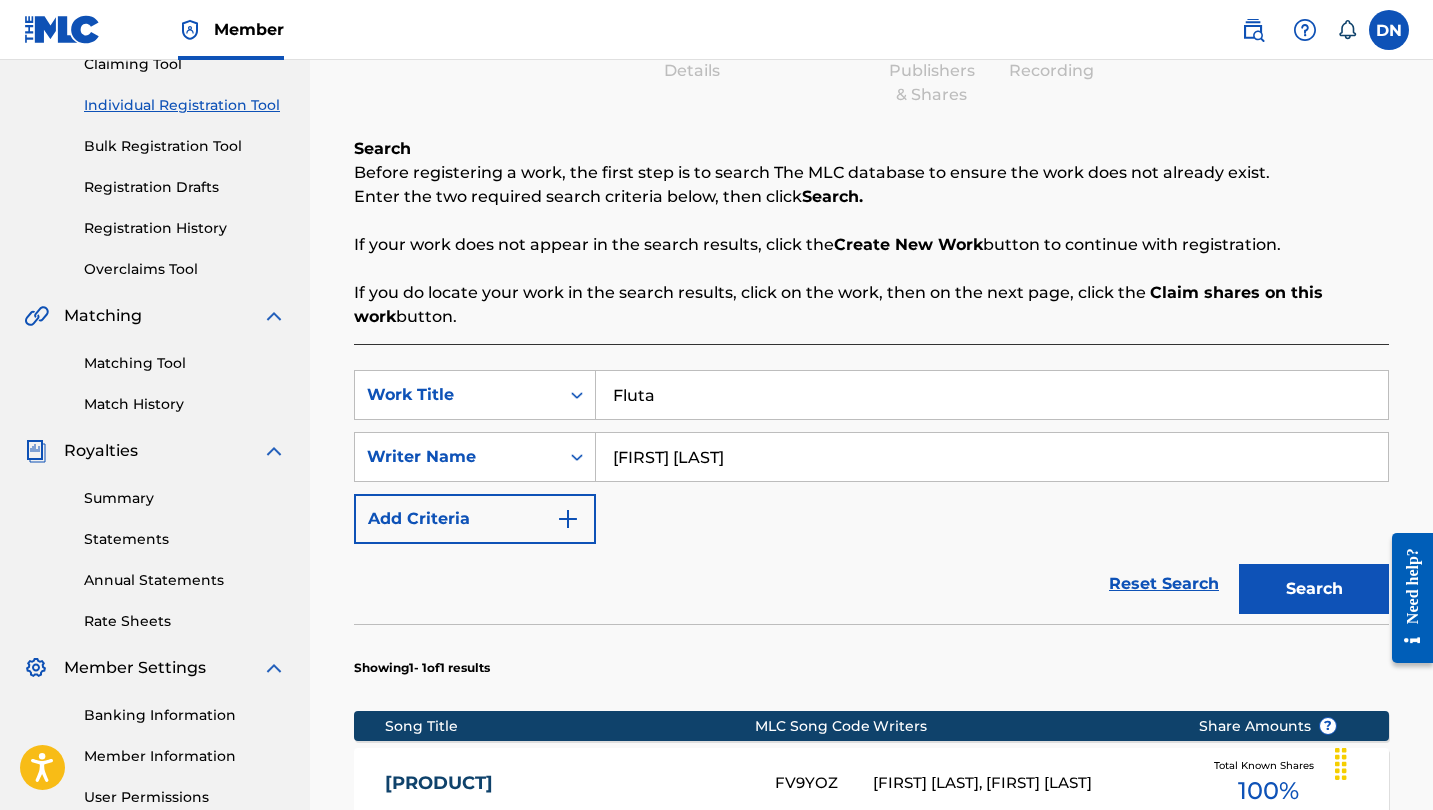 type on "[FIRST] [LAST]" 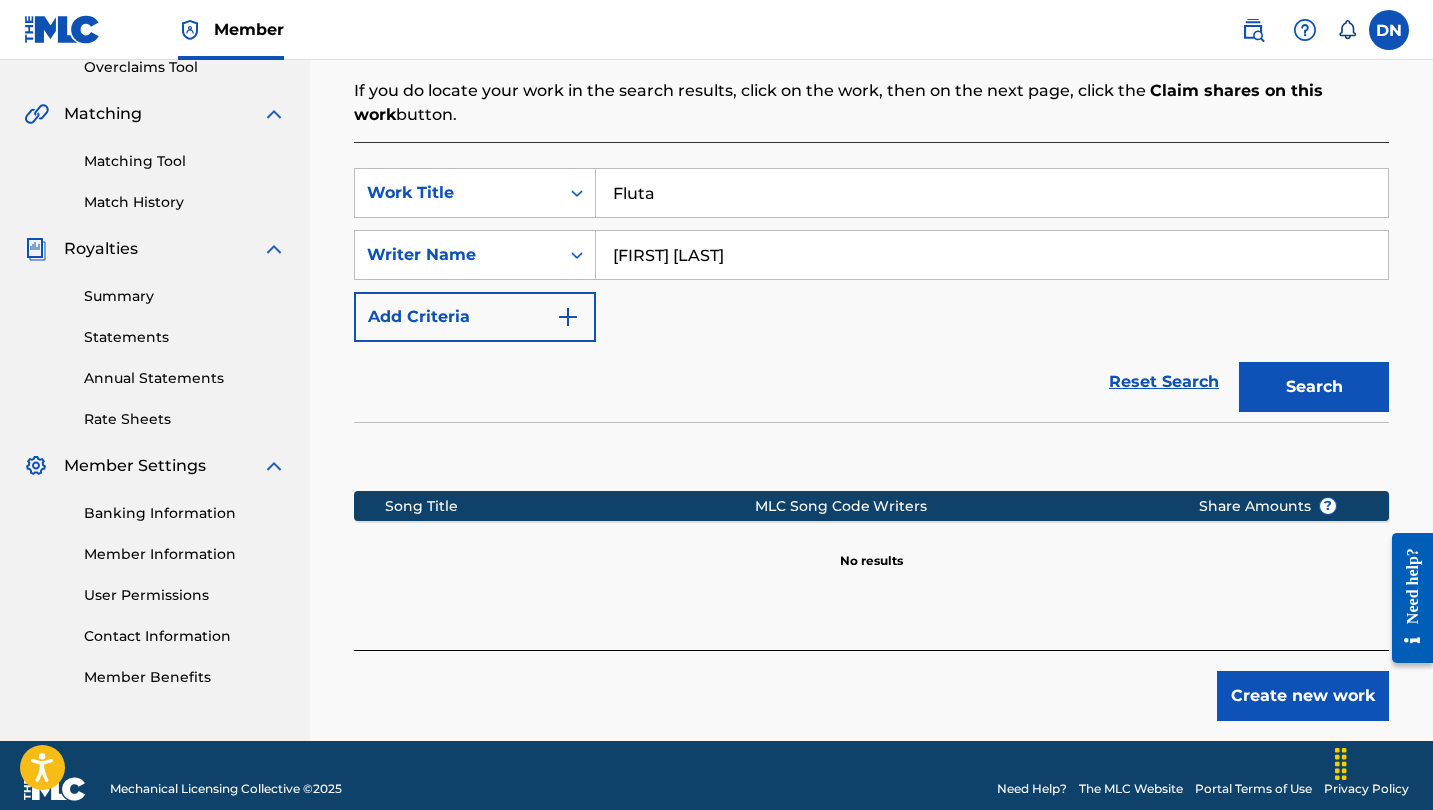 scroll, scrollTop: 439, scrollLeft: 0, axis: vertical 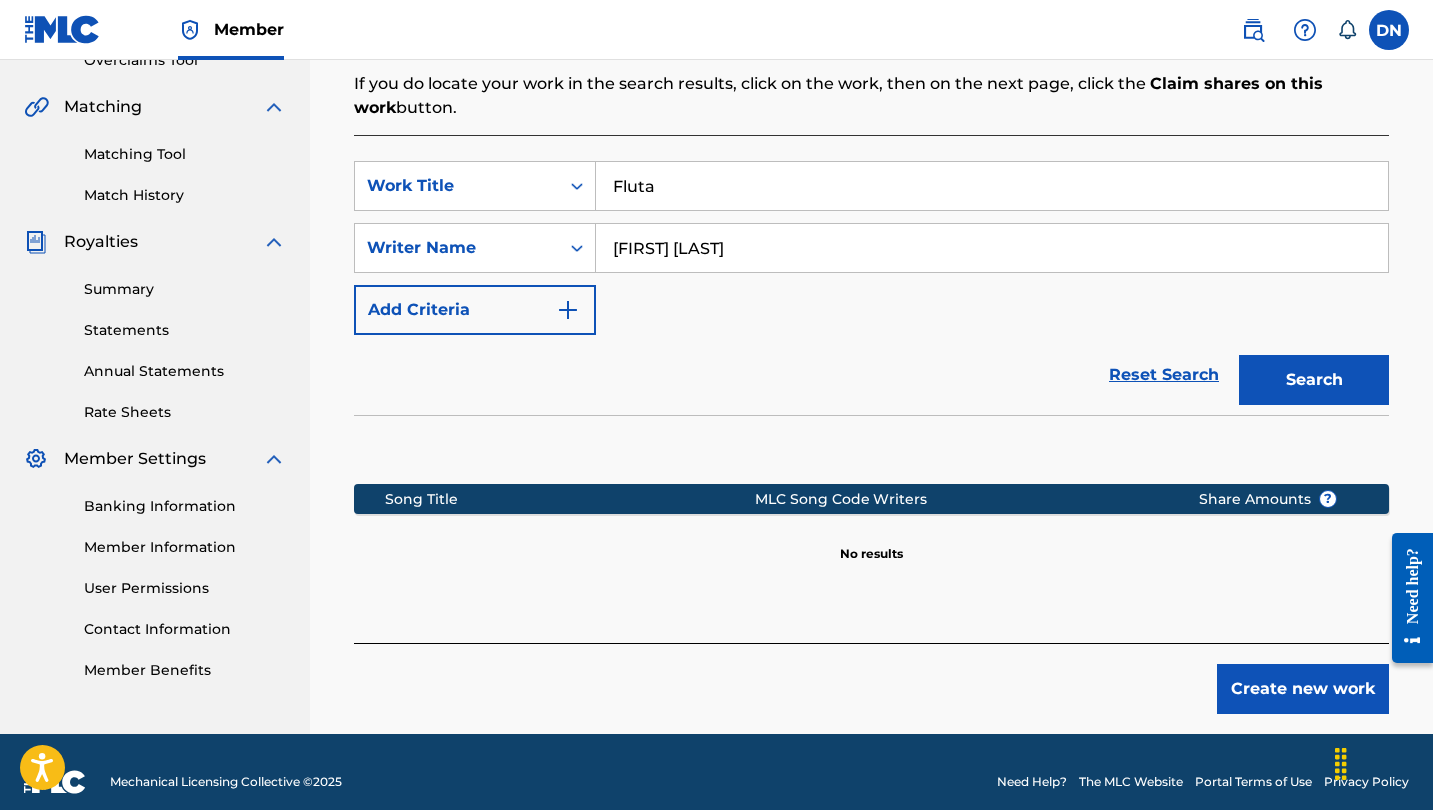 click on "Create new work" at bounding box center (1303, 689) 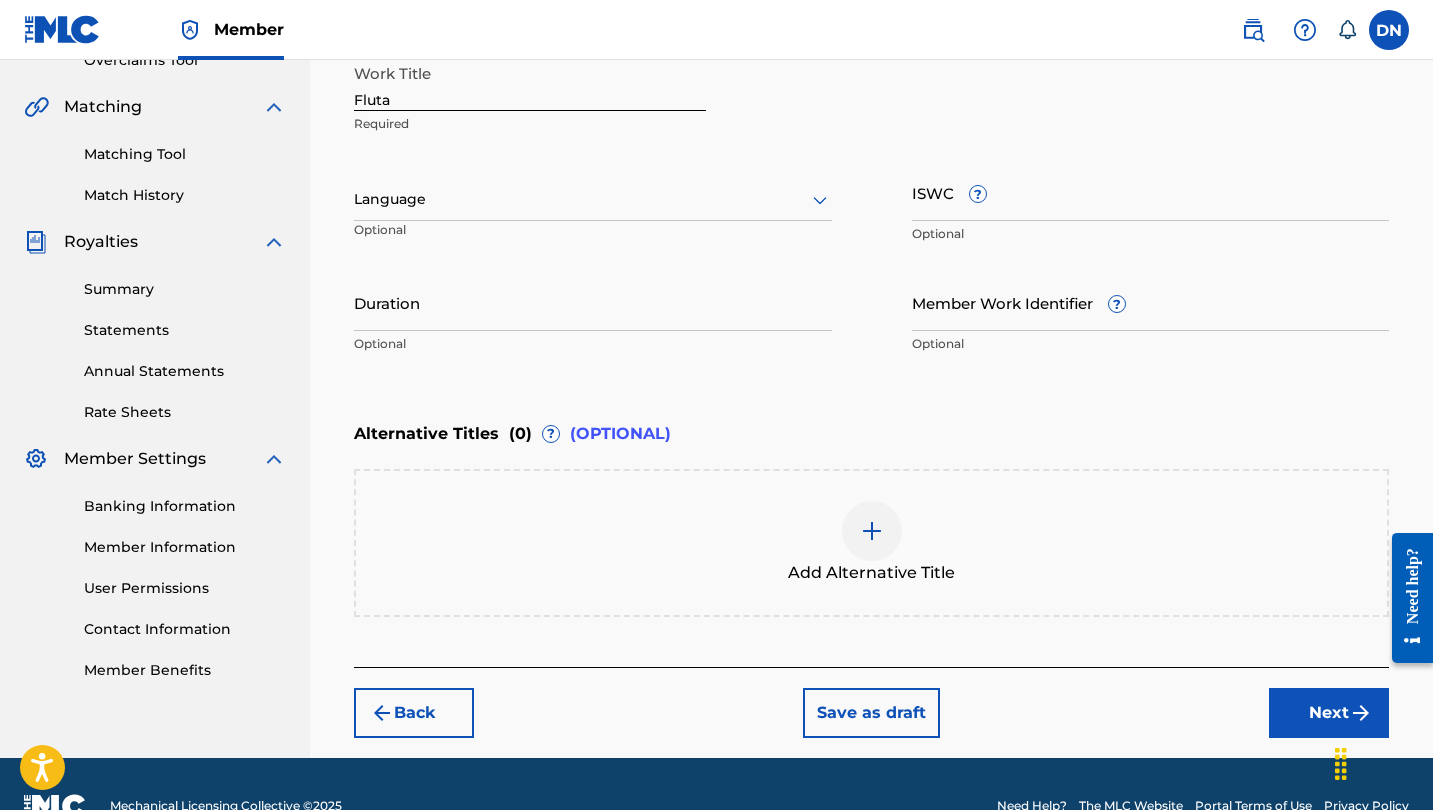 click on "Next" at bounding box center (1329, 713) 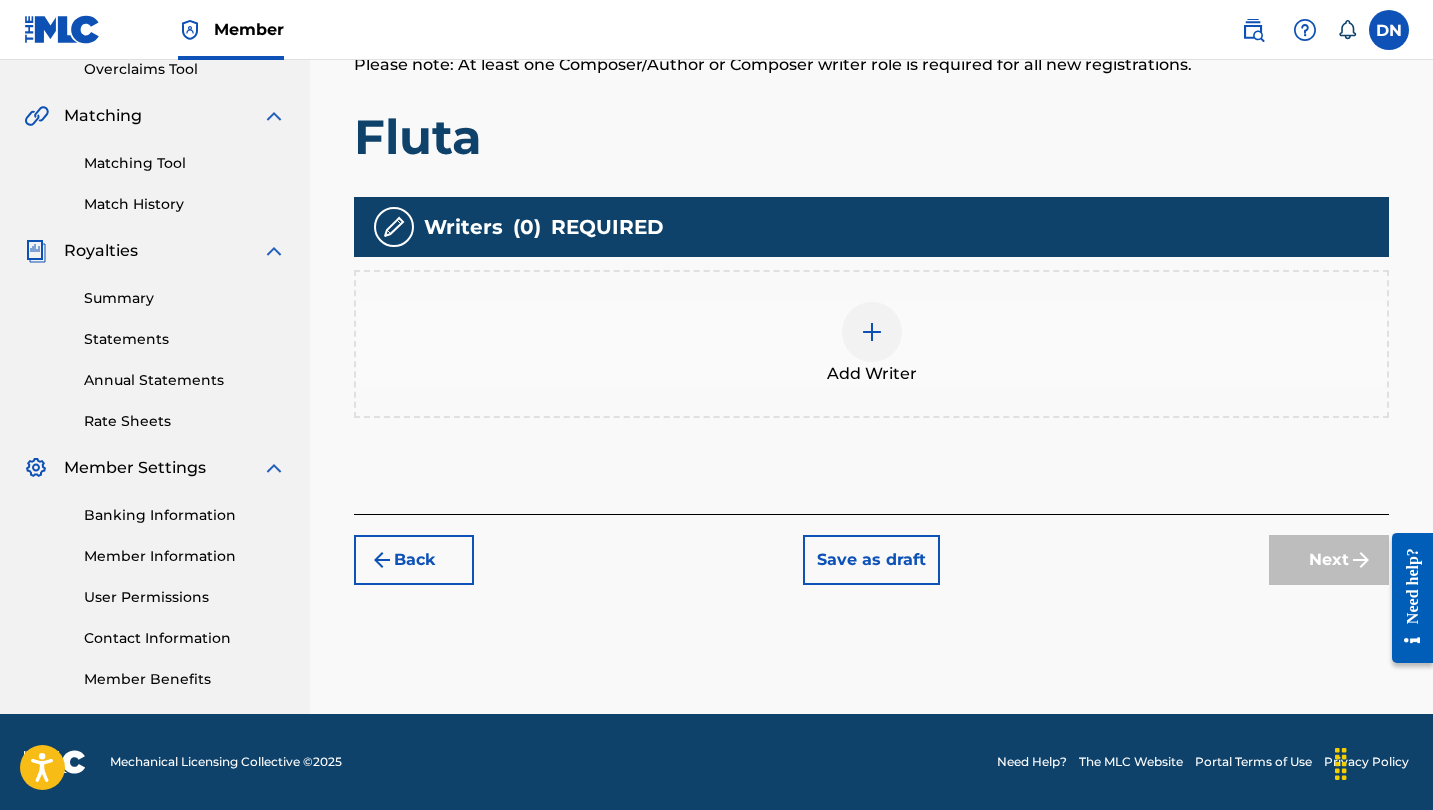 click at bounding box center [872, 332] 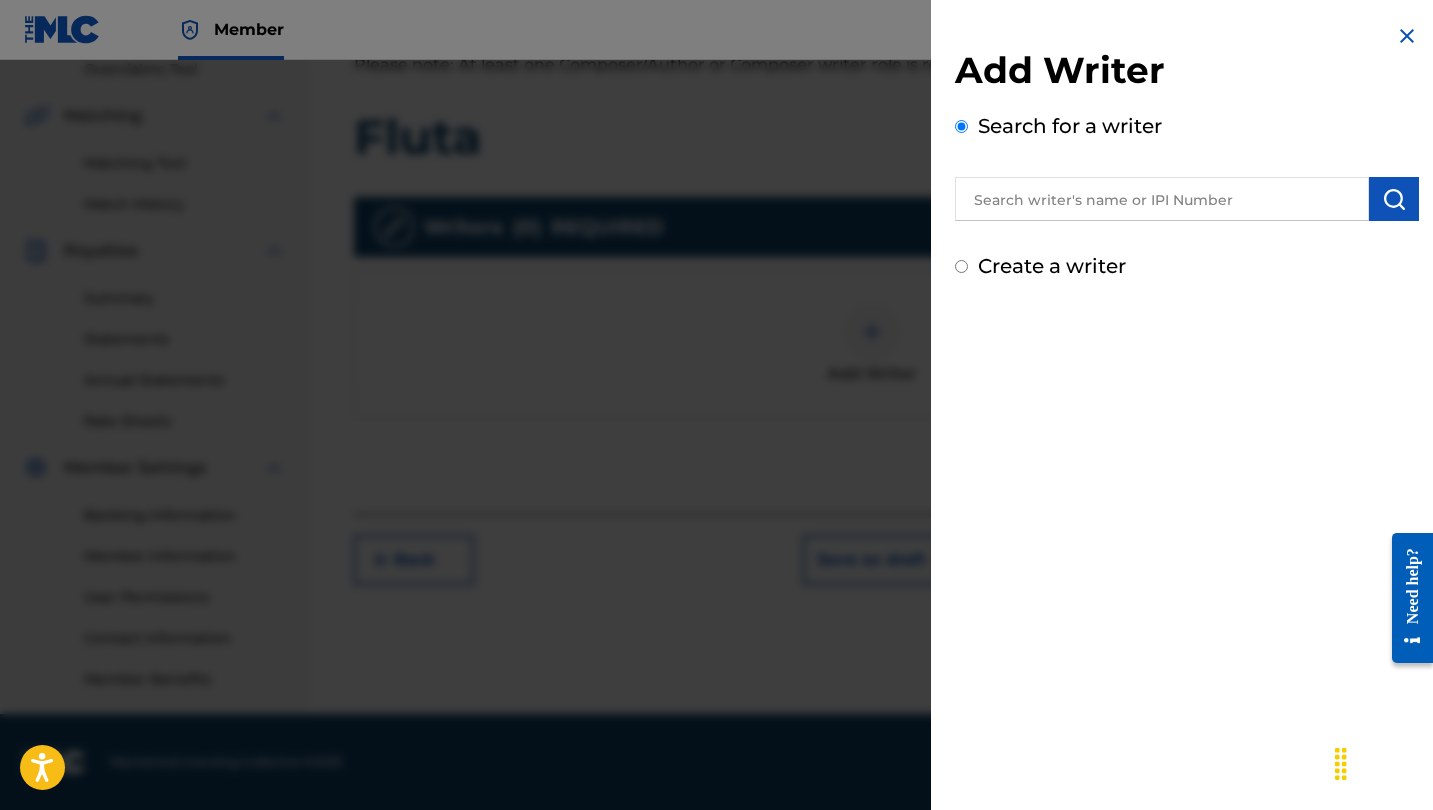 click on "Create a writer" at bounding box center [1052, 266] 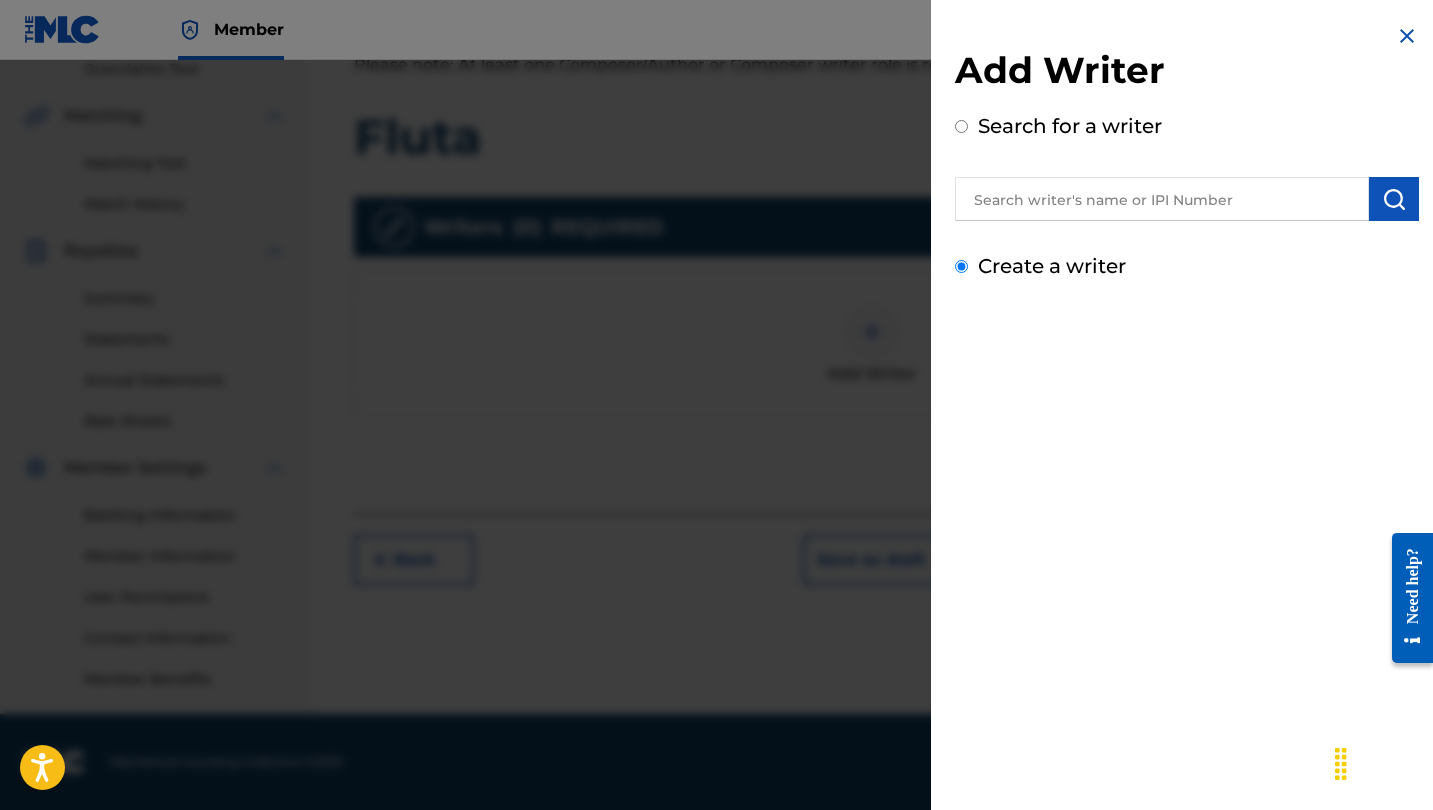 click on "Create a writer" at bounding box center (961, 266) 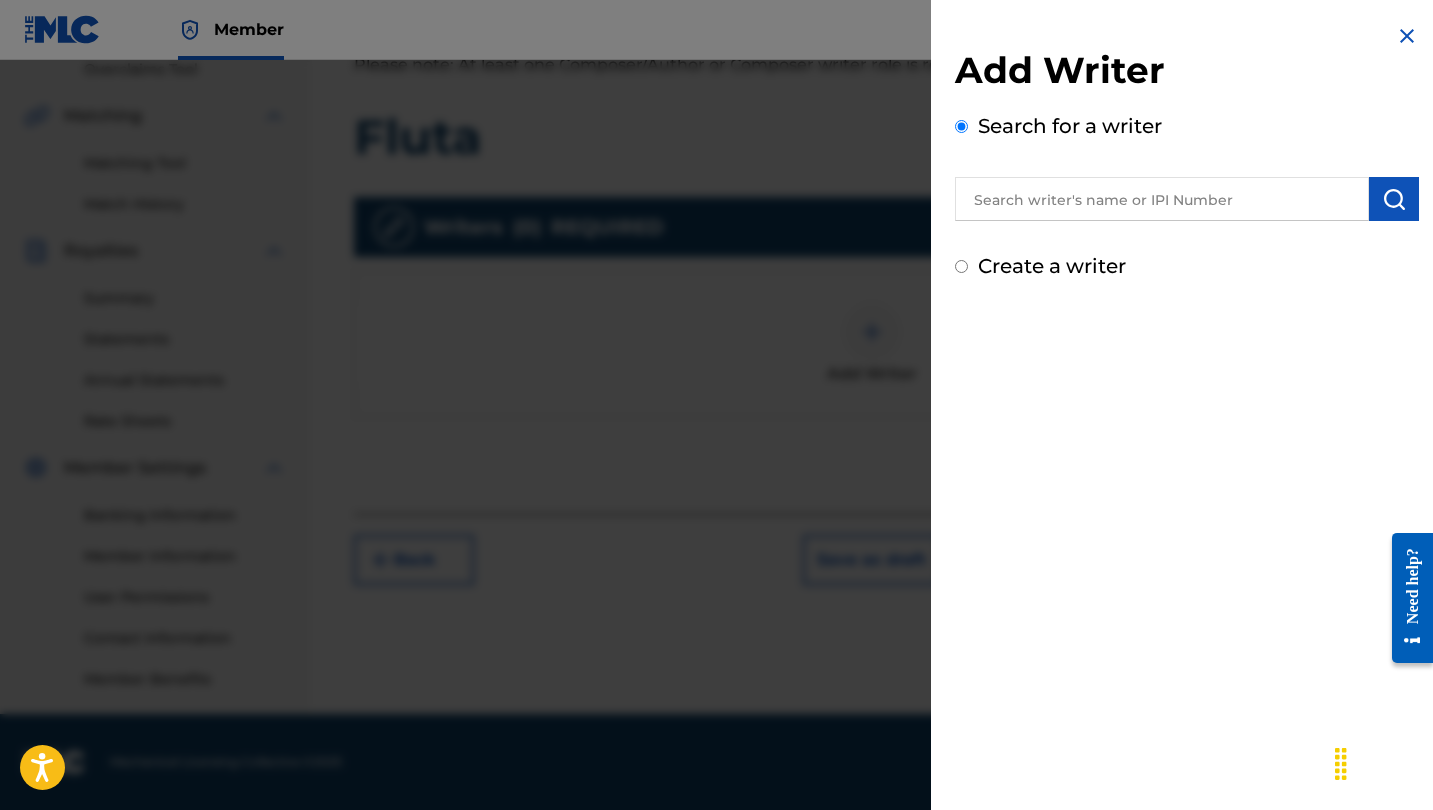 radio on "false" 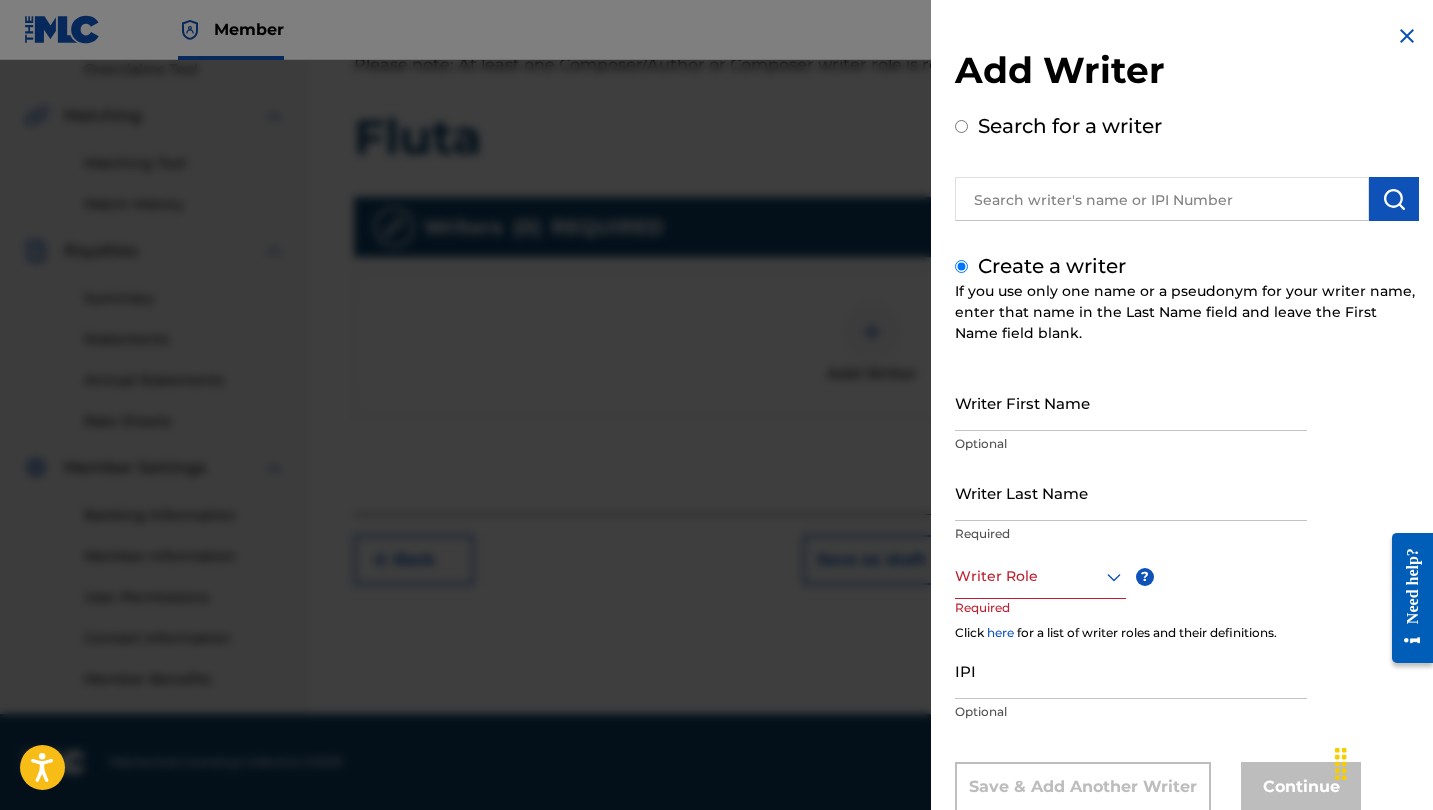 click on "Writer First Name" at bounding box center [1131, 402] 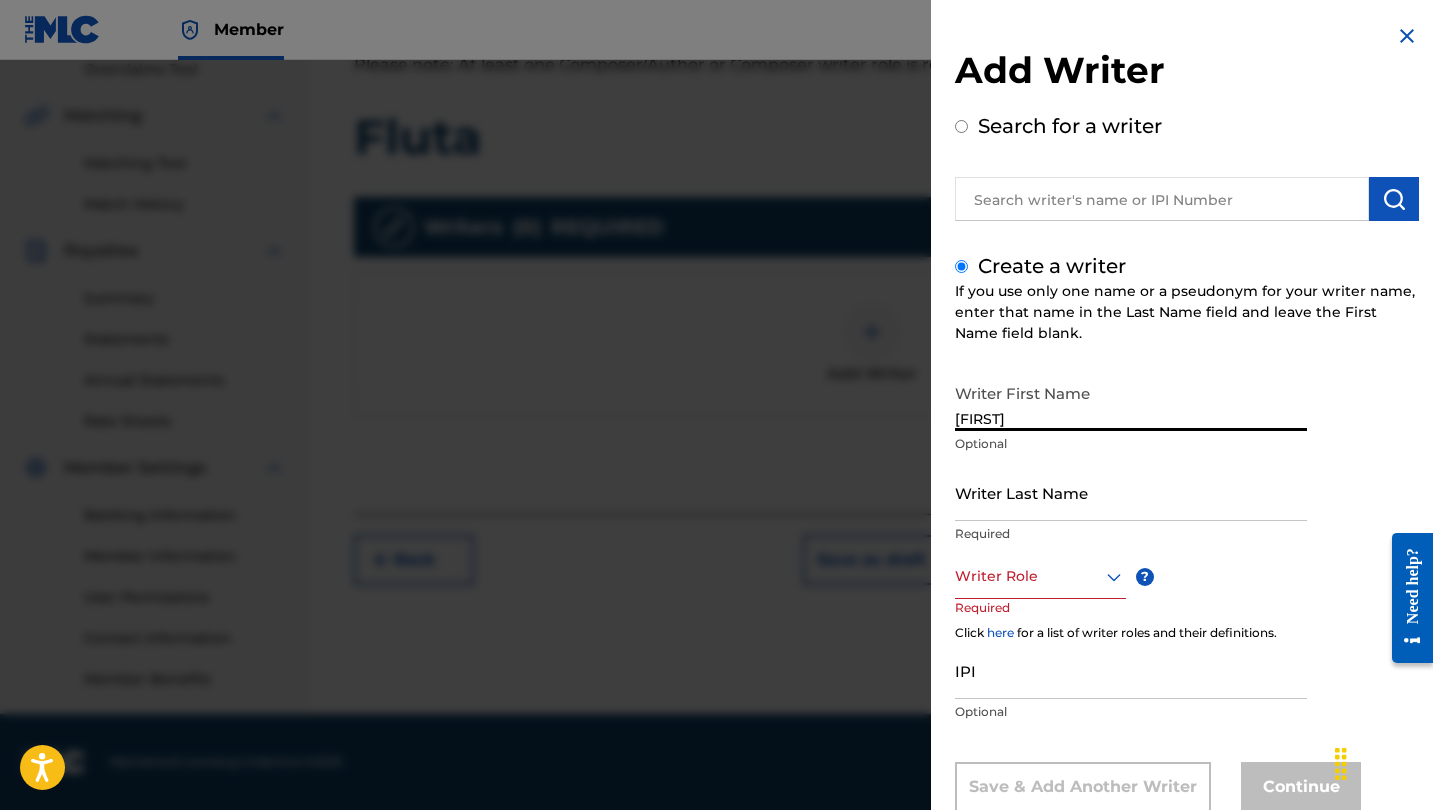 type on "[FIRST]" 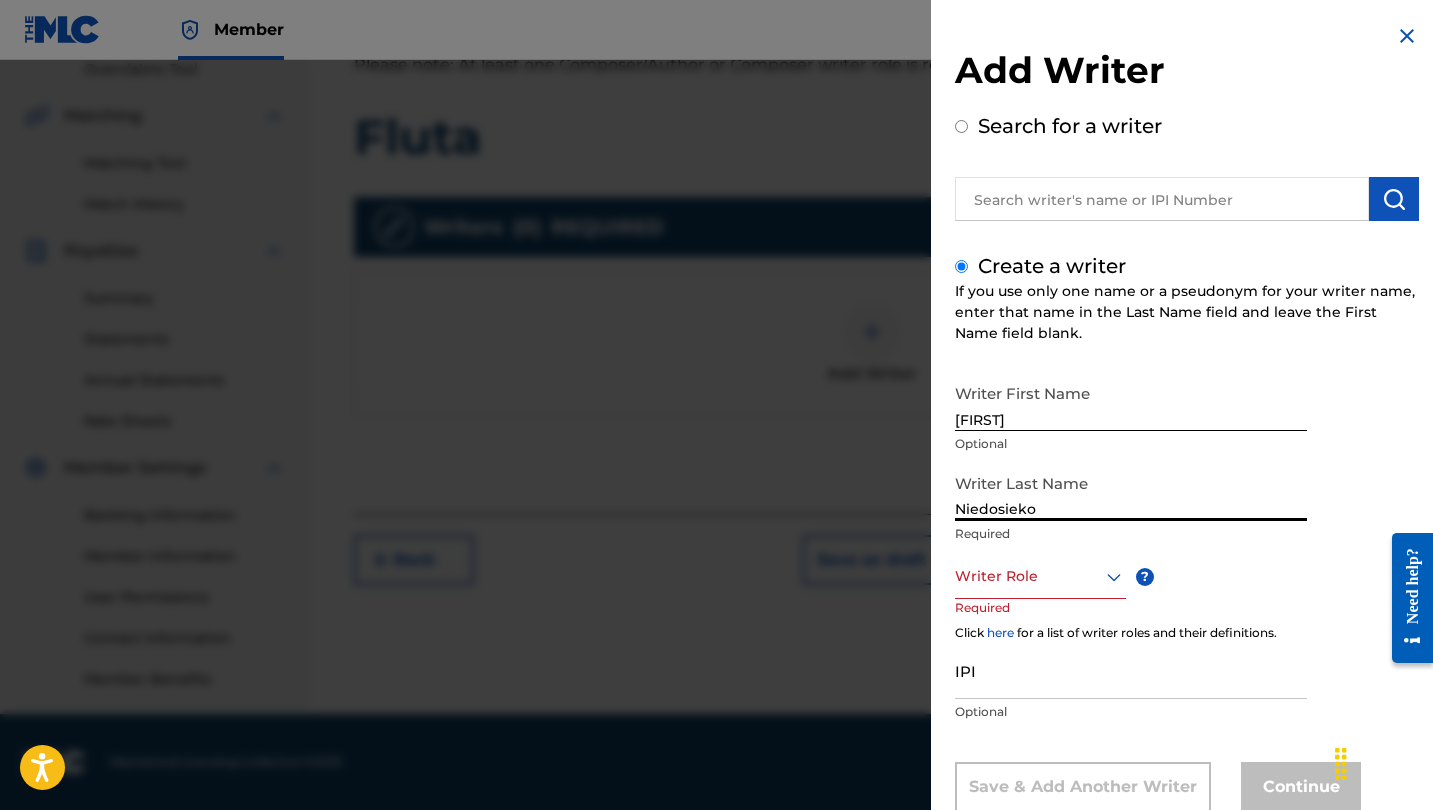 type on "Niedosieko" 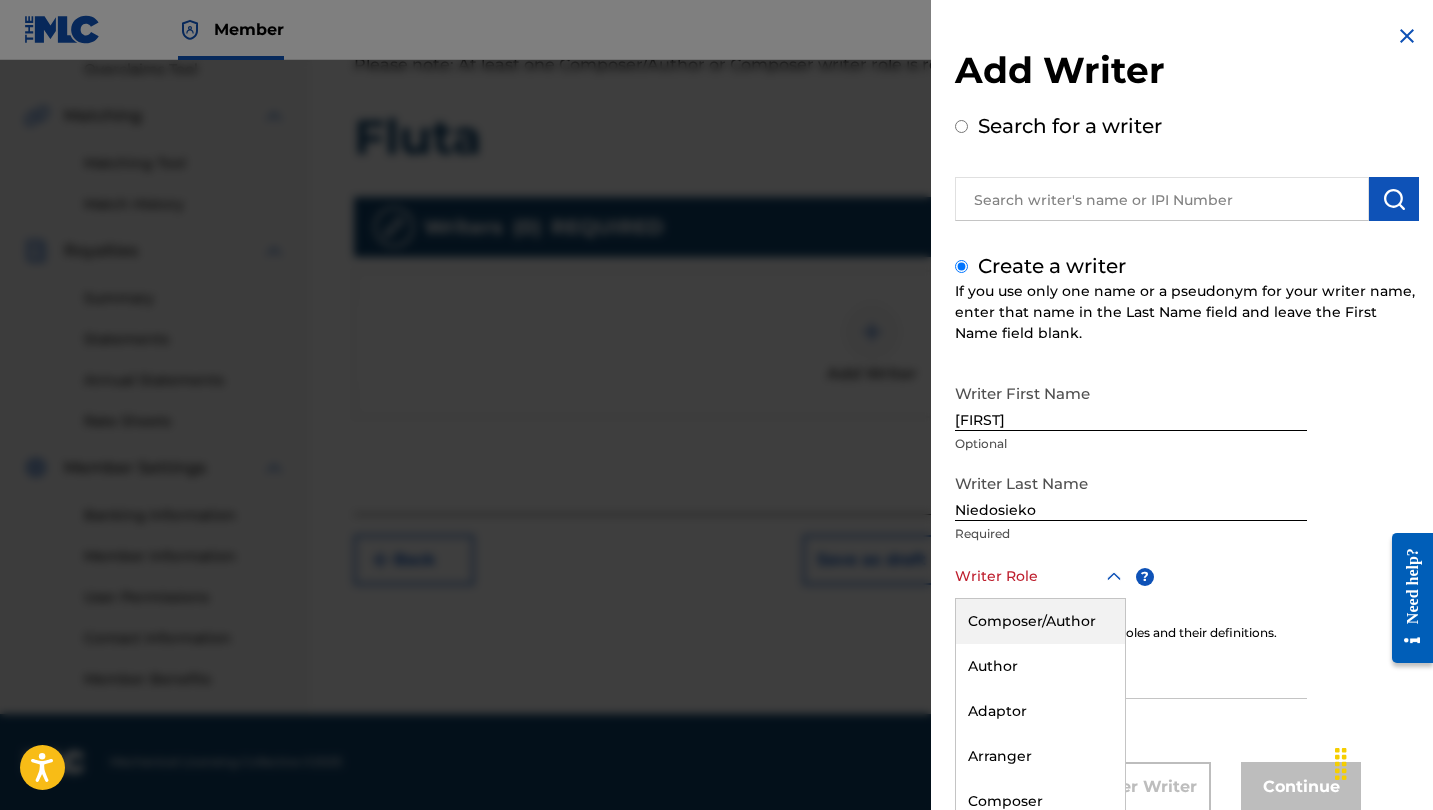 click on "Composer/Author, 1 of 8. 8 results available. Use Up and Down to choose options, press Enter to select the currently focused option, press Escape to exit the menu, press Tab to select the option and exit the menu. Writer Role Composer/Author Author Adaptor Arranger Composer Translator Sub Arranger Sub Author" at bounding box center [1040, 576] 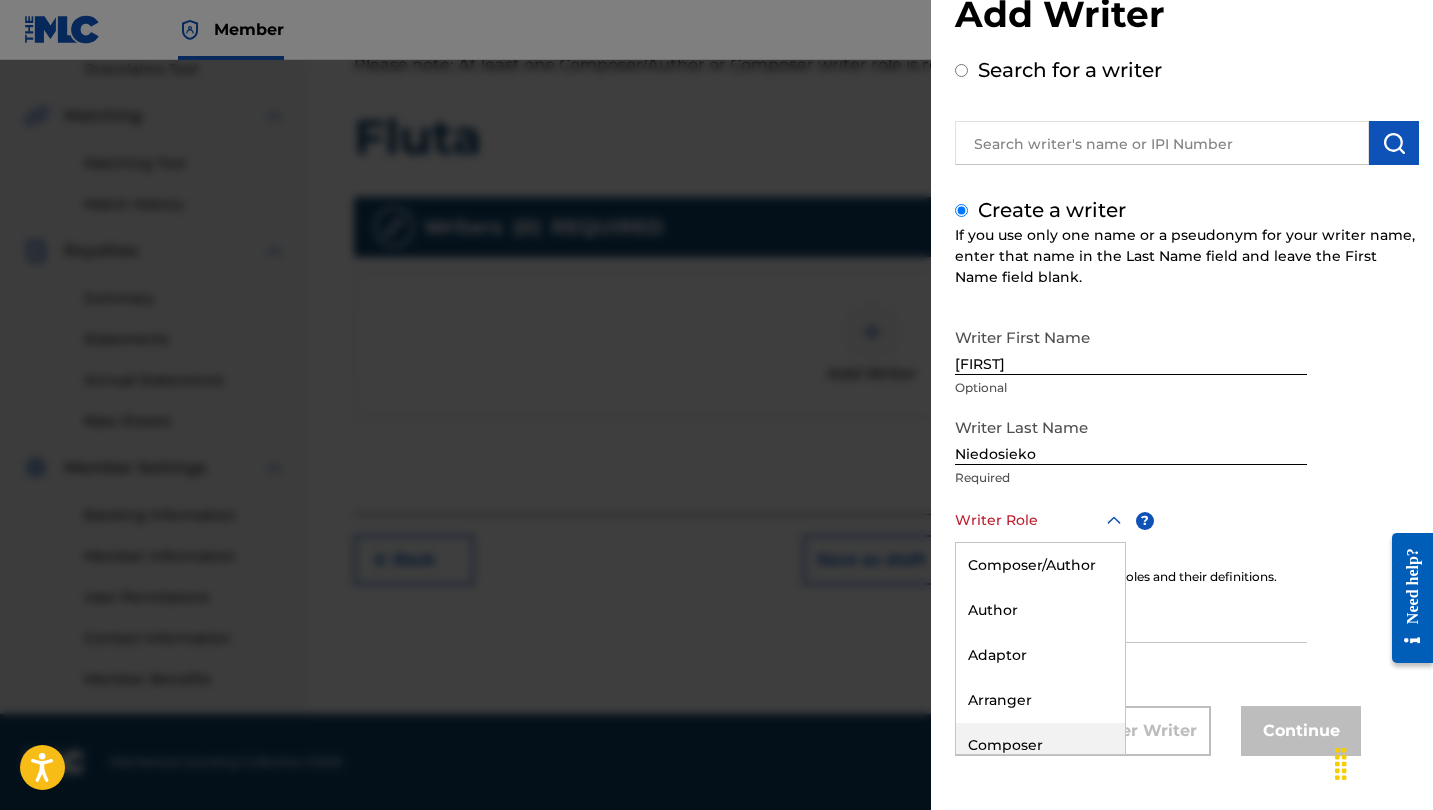 click on "Composer" at bounding box center (1040, 745) 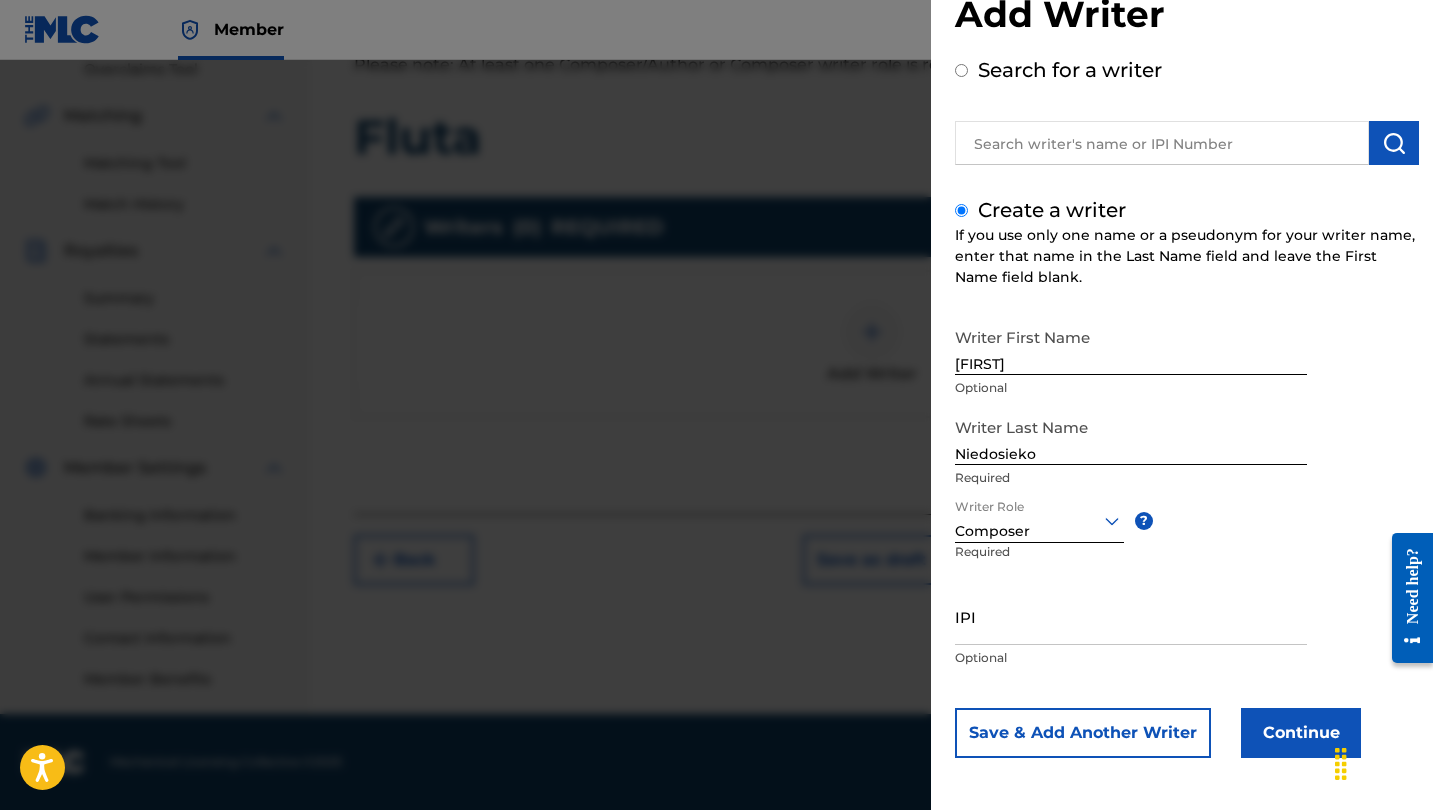click on "Continue" at bounding box center (1301, 733) 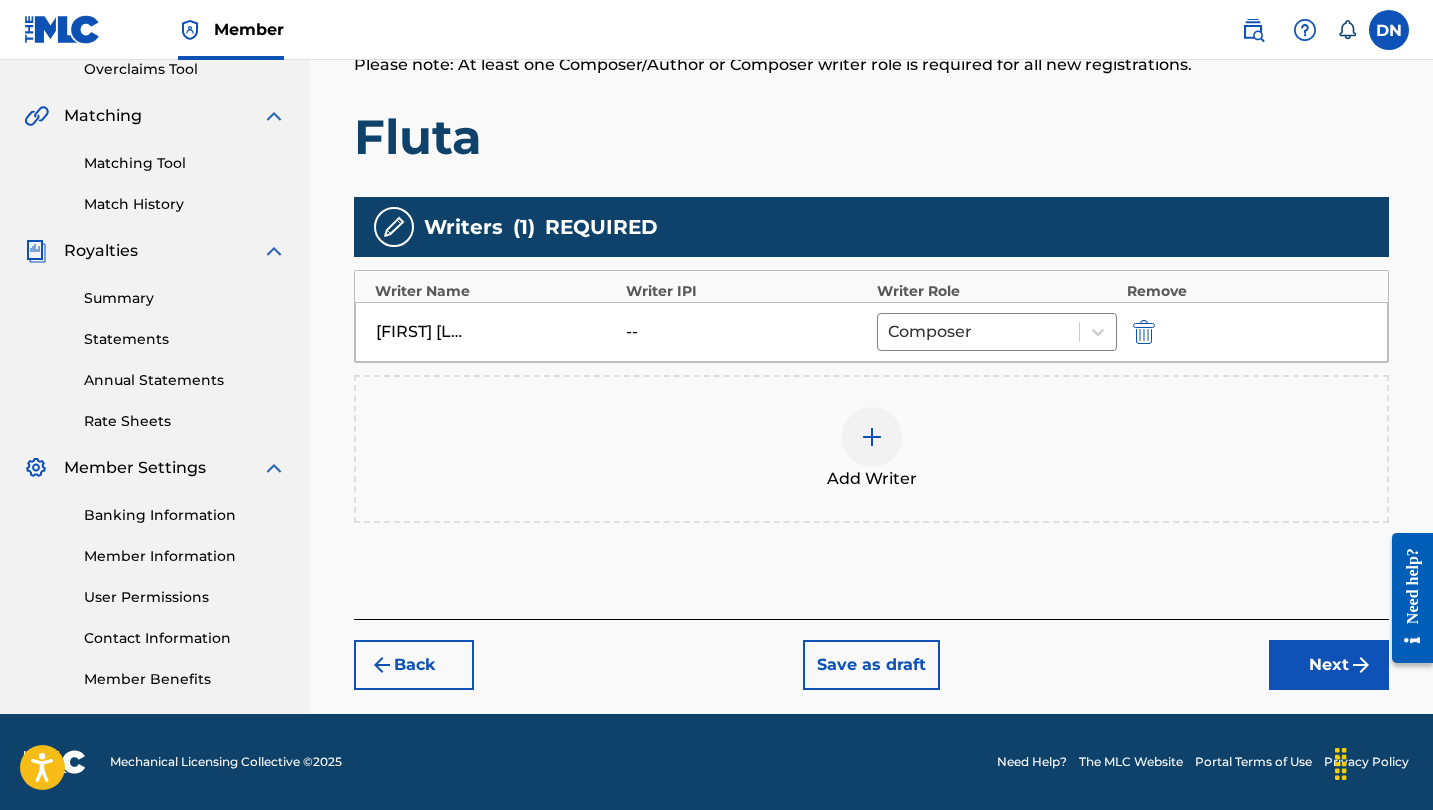 click on "Back Save as draft Next" at bounding box center (871, 654) 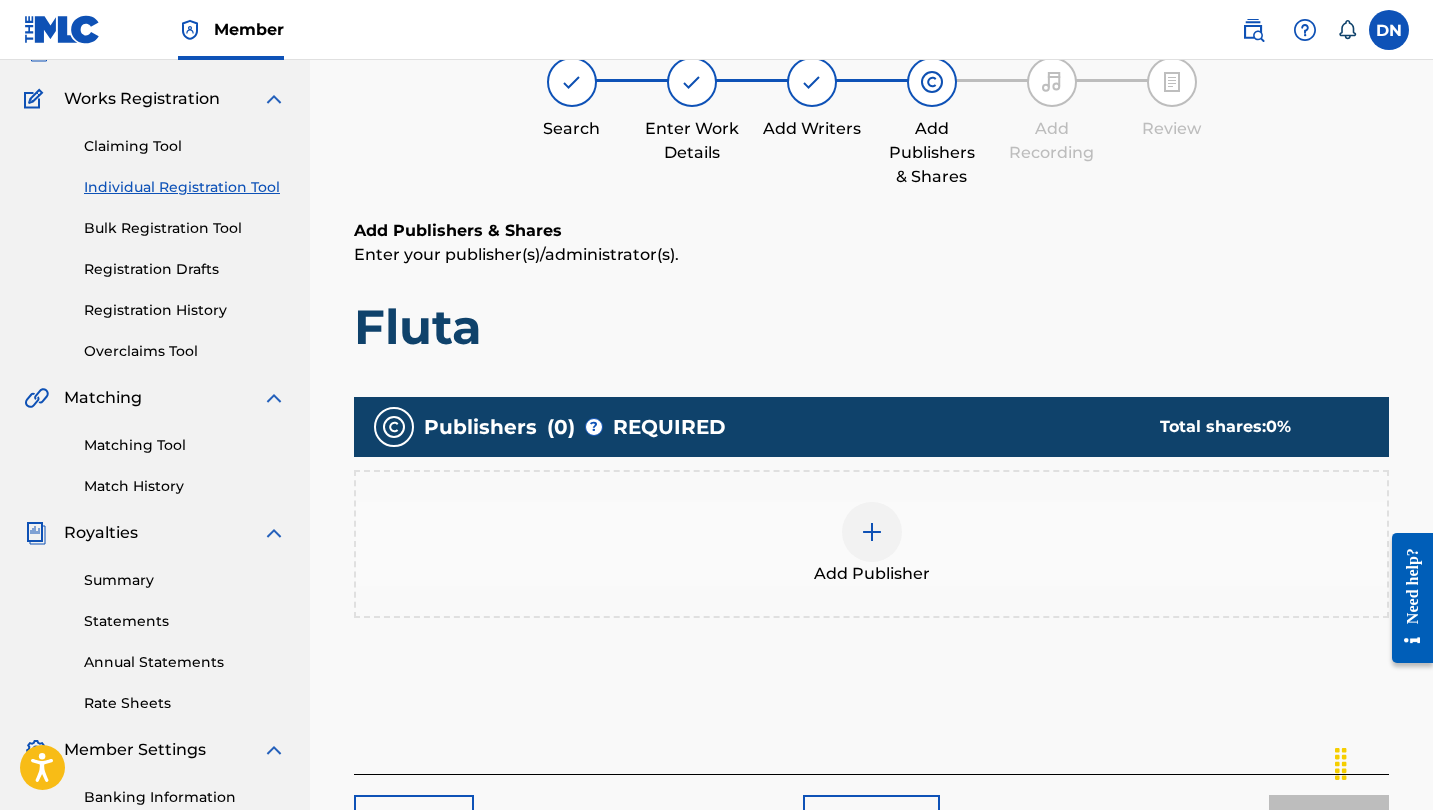 scroll, scrollTop: 90, scrollLeft: 0, axis: vertical 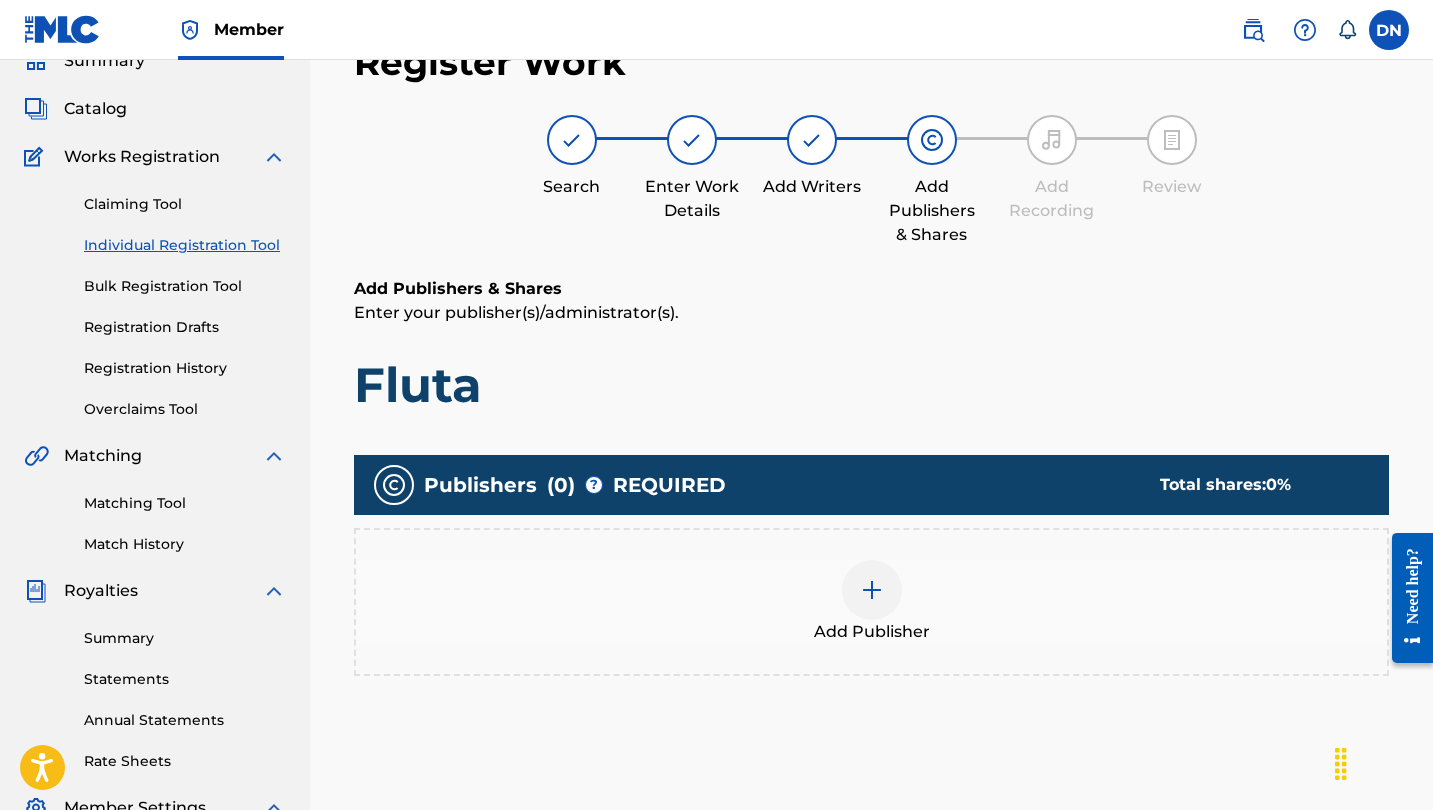 click at bounding box center (872, 590) 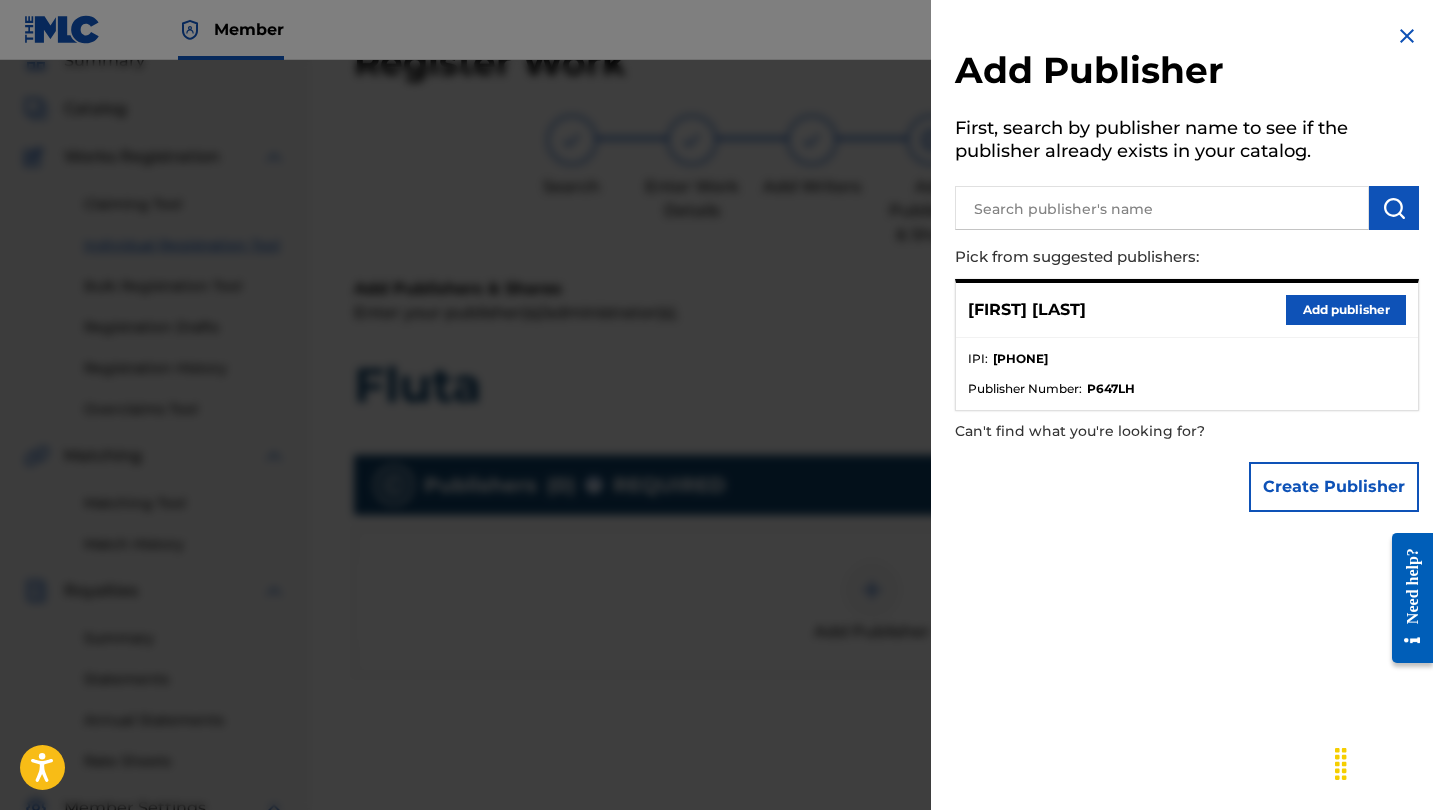 click on "Add publisher" at bounding box center (1346, 310) 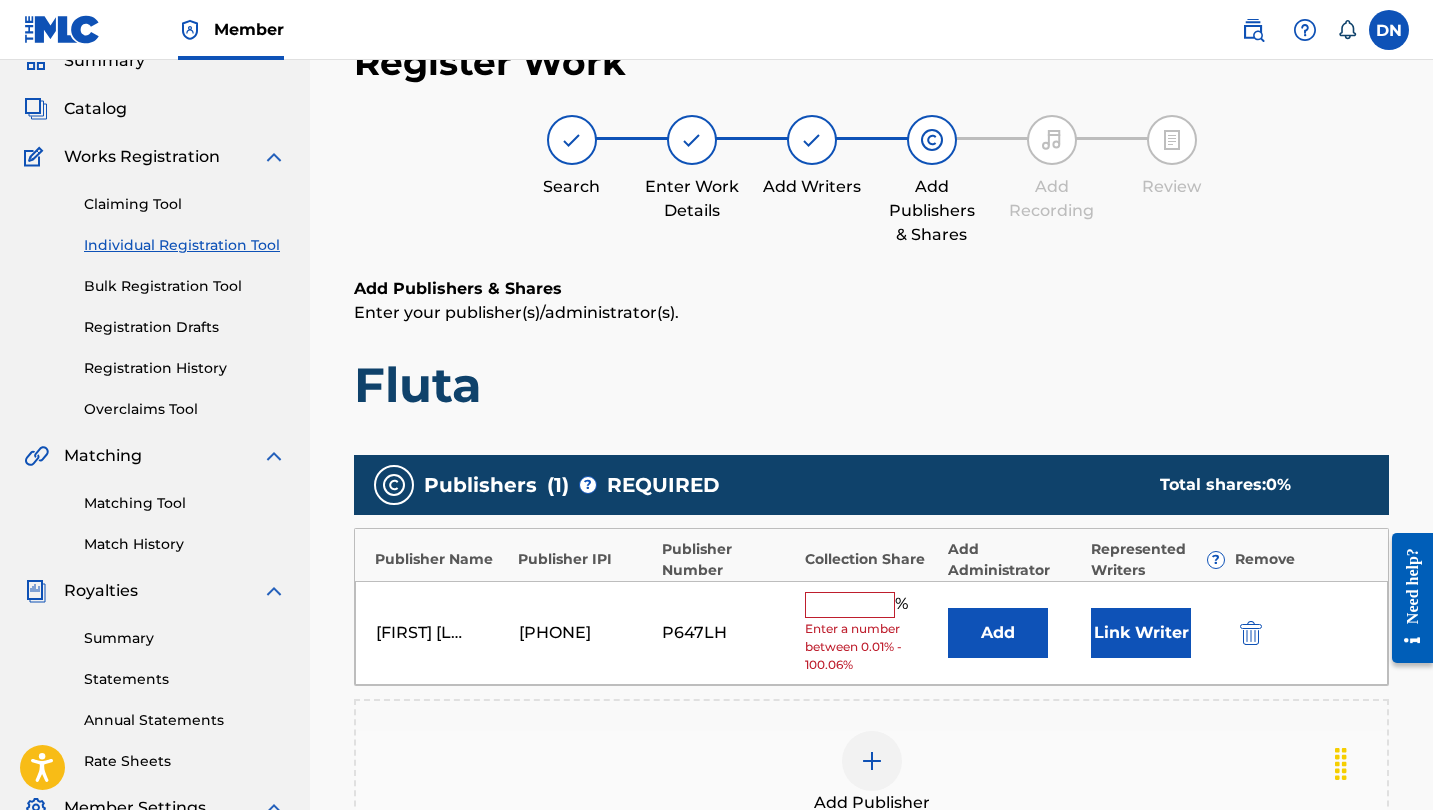 click at bounding box center [850, 605] 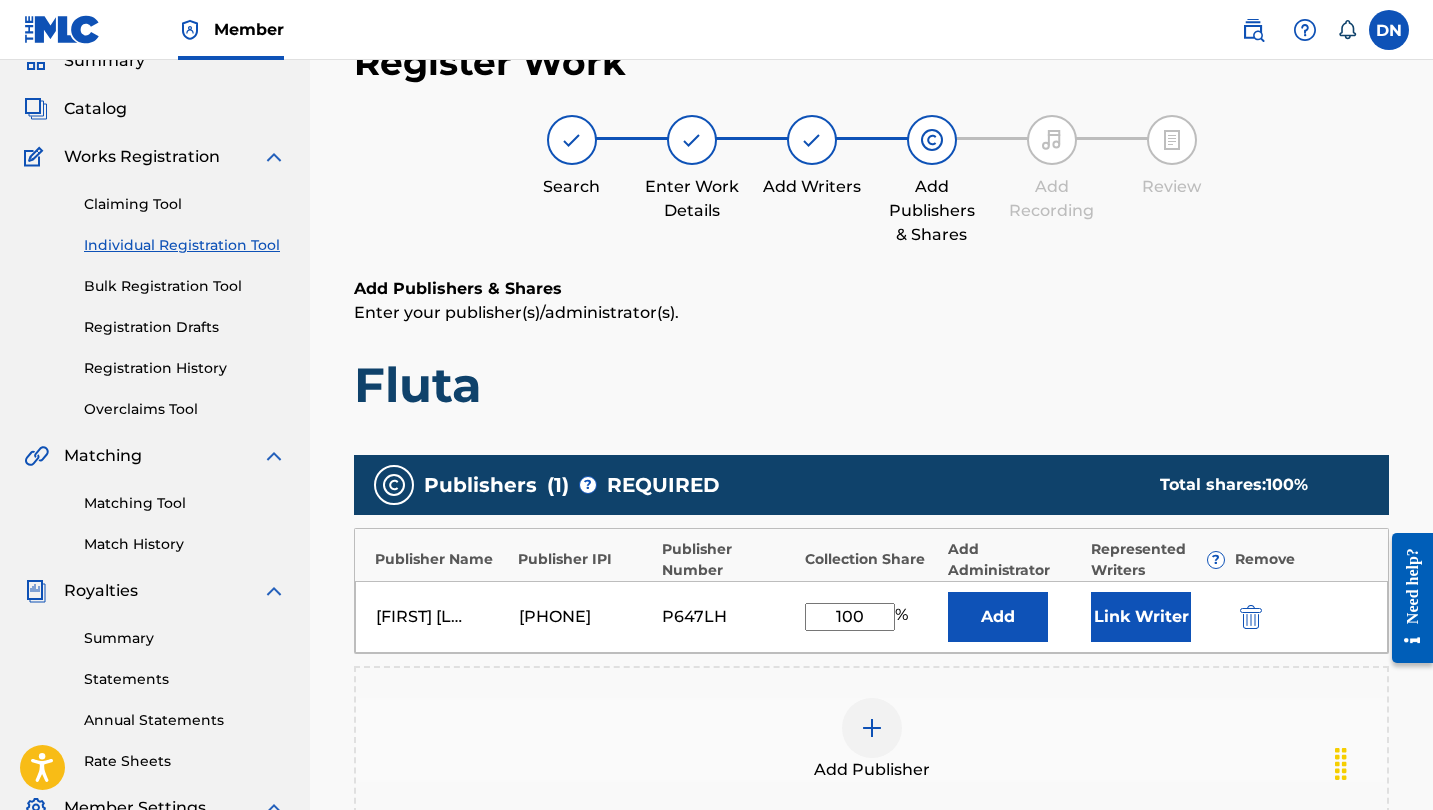 type on "100" 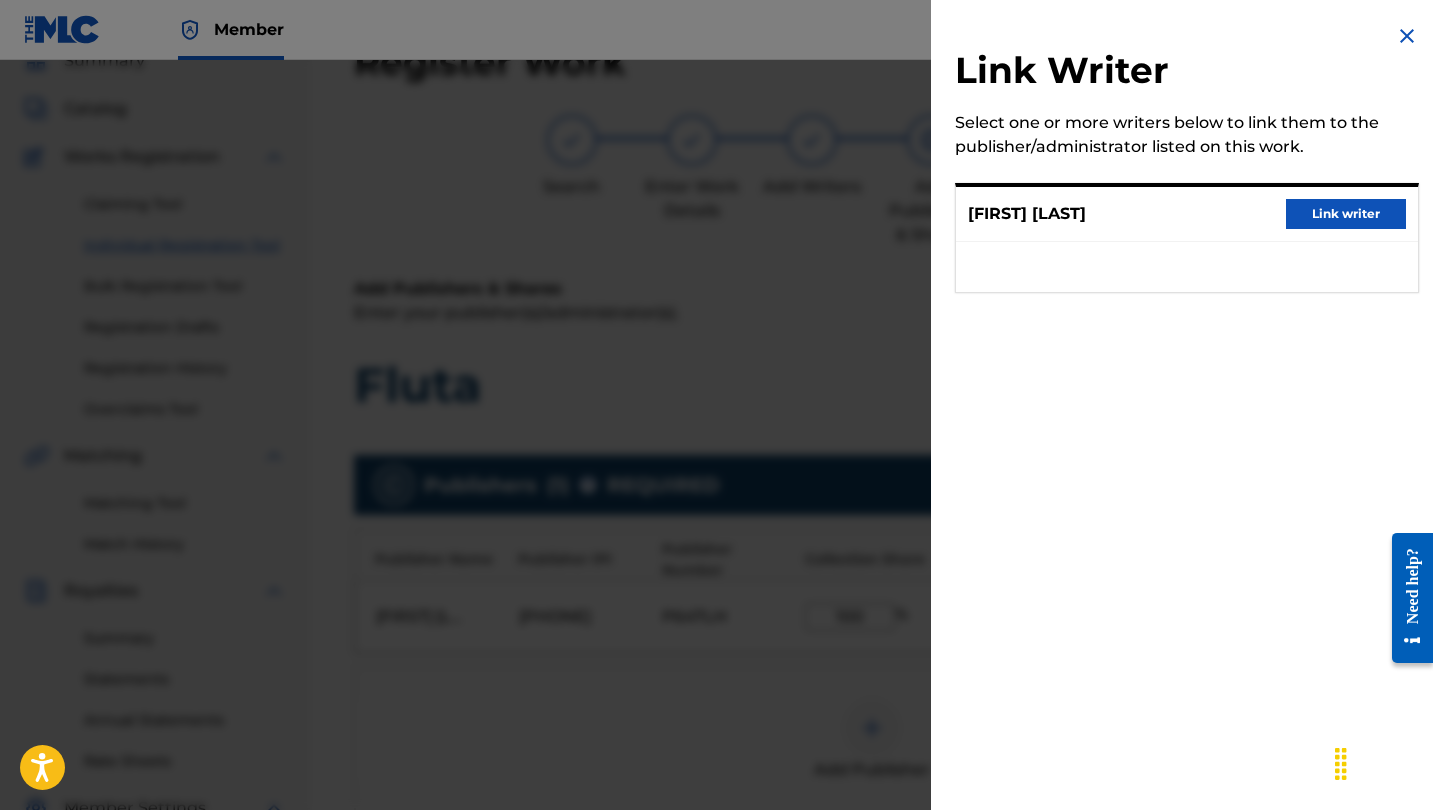 click on "Link writer" at bounding box center (1346, 214) 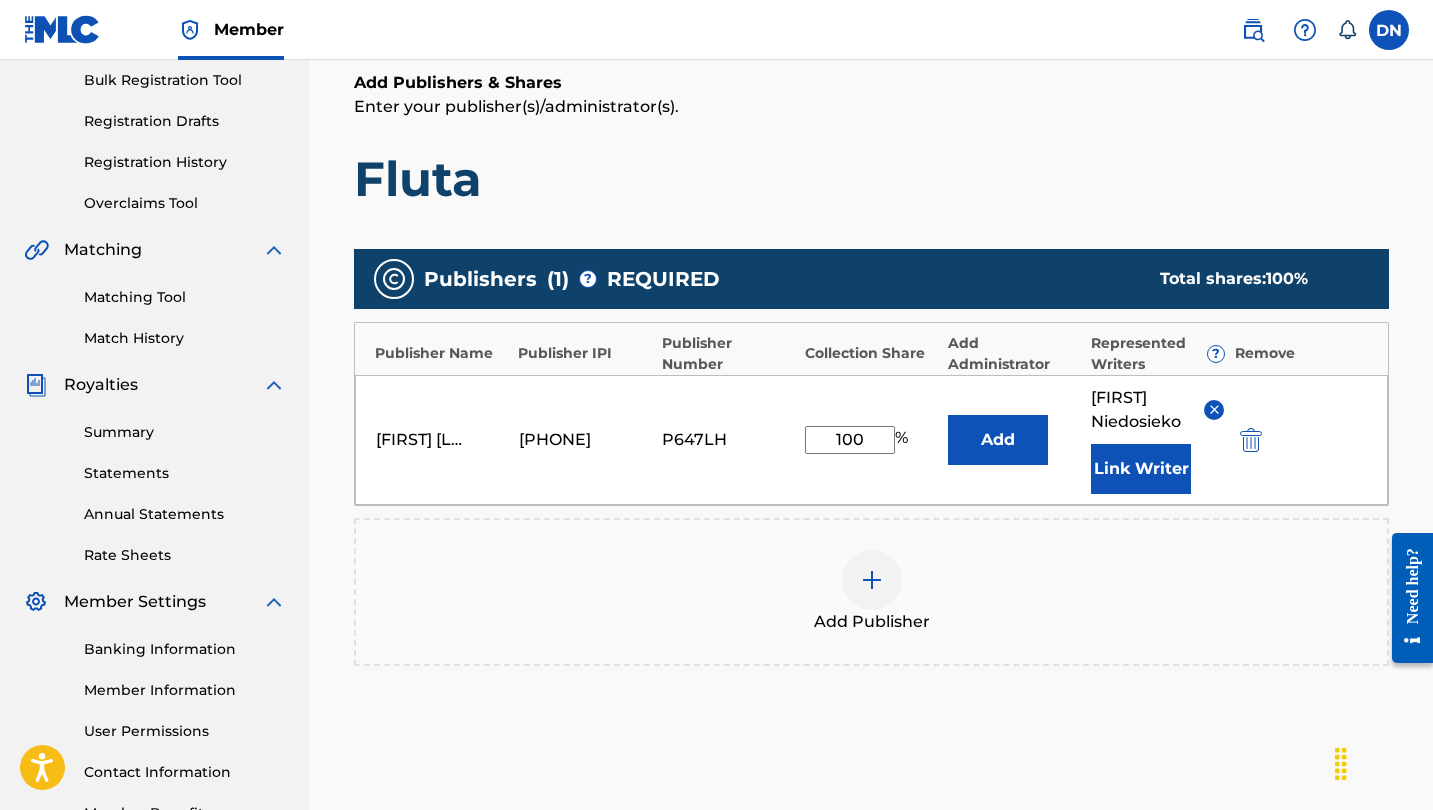 scroll, scrollTop: 398, scrollLeft: 0, axis: vertical 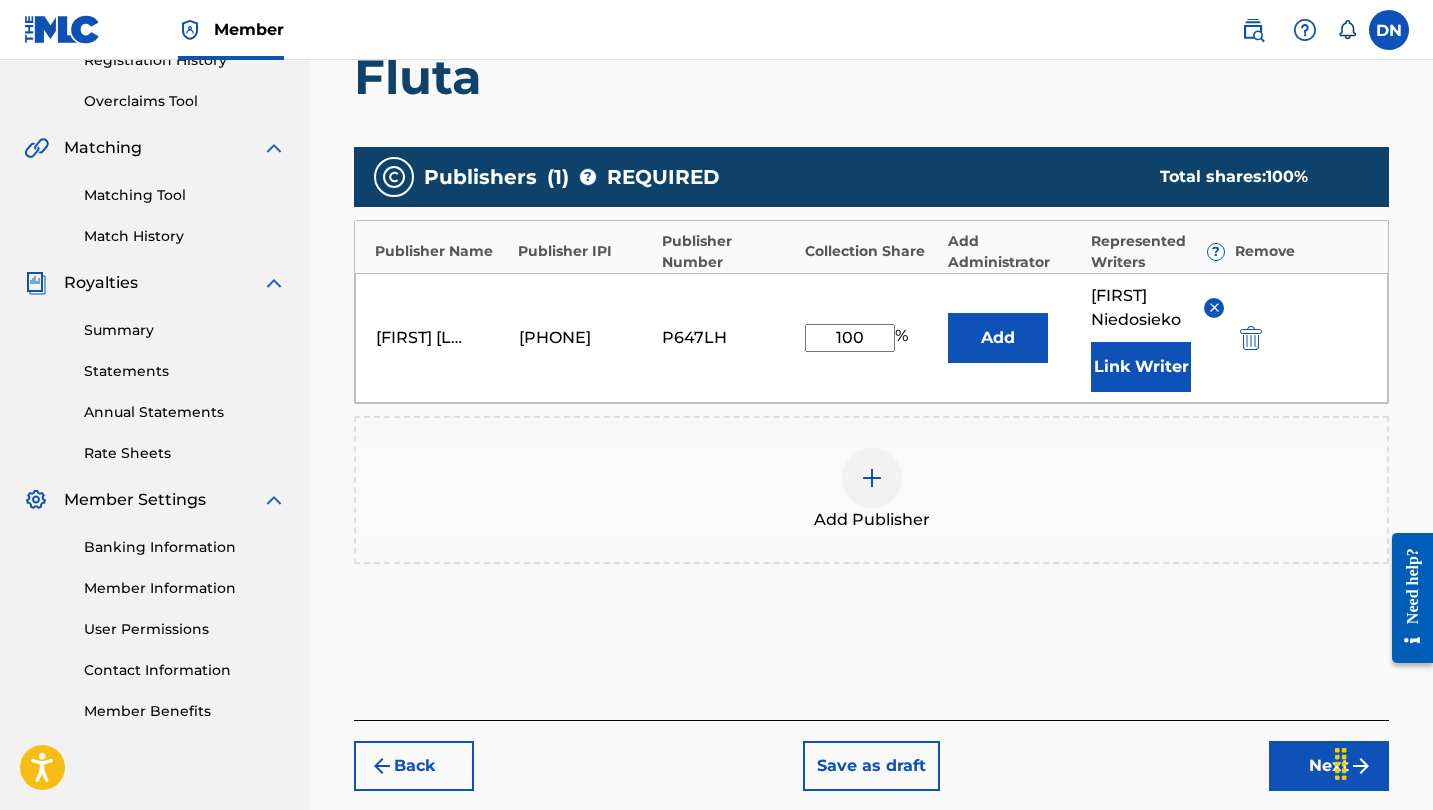 click on "Next" at bounding box center [1329, 766] 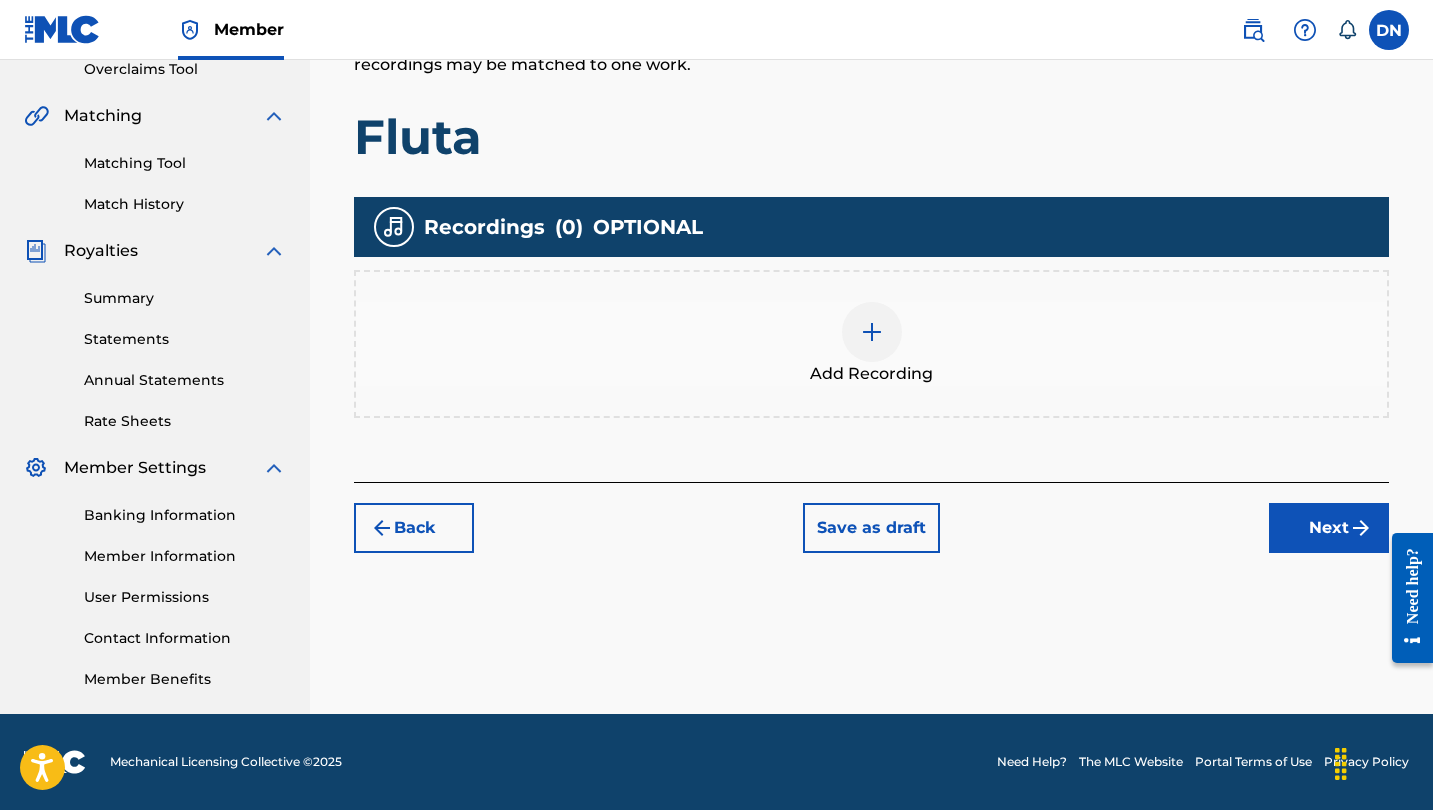 scroll, scrollTop: 430, scrollLeft: 0, axis: vertical 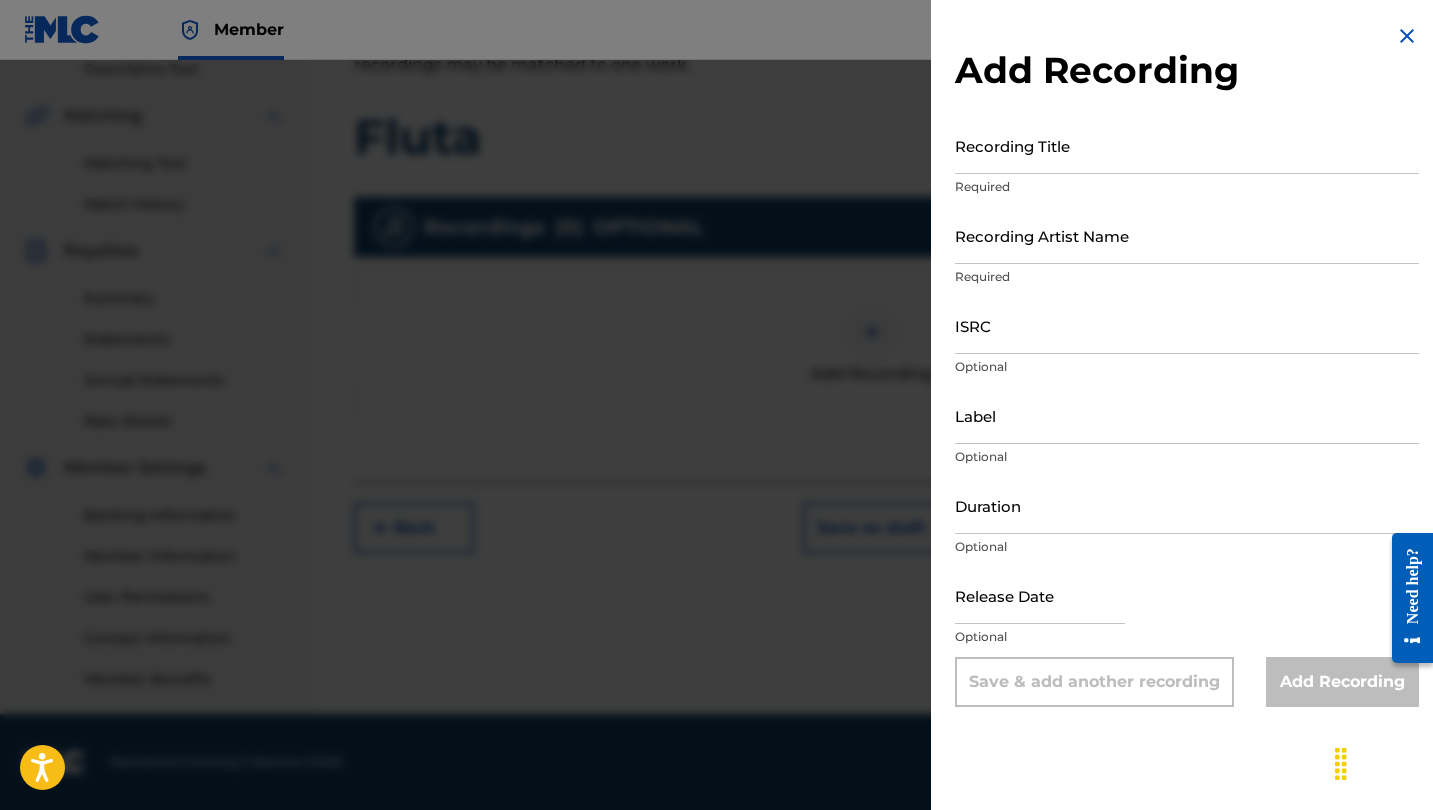 click on "Recording Title" at bounding box center (1187, 145) 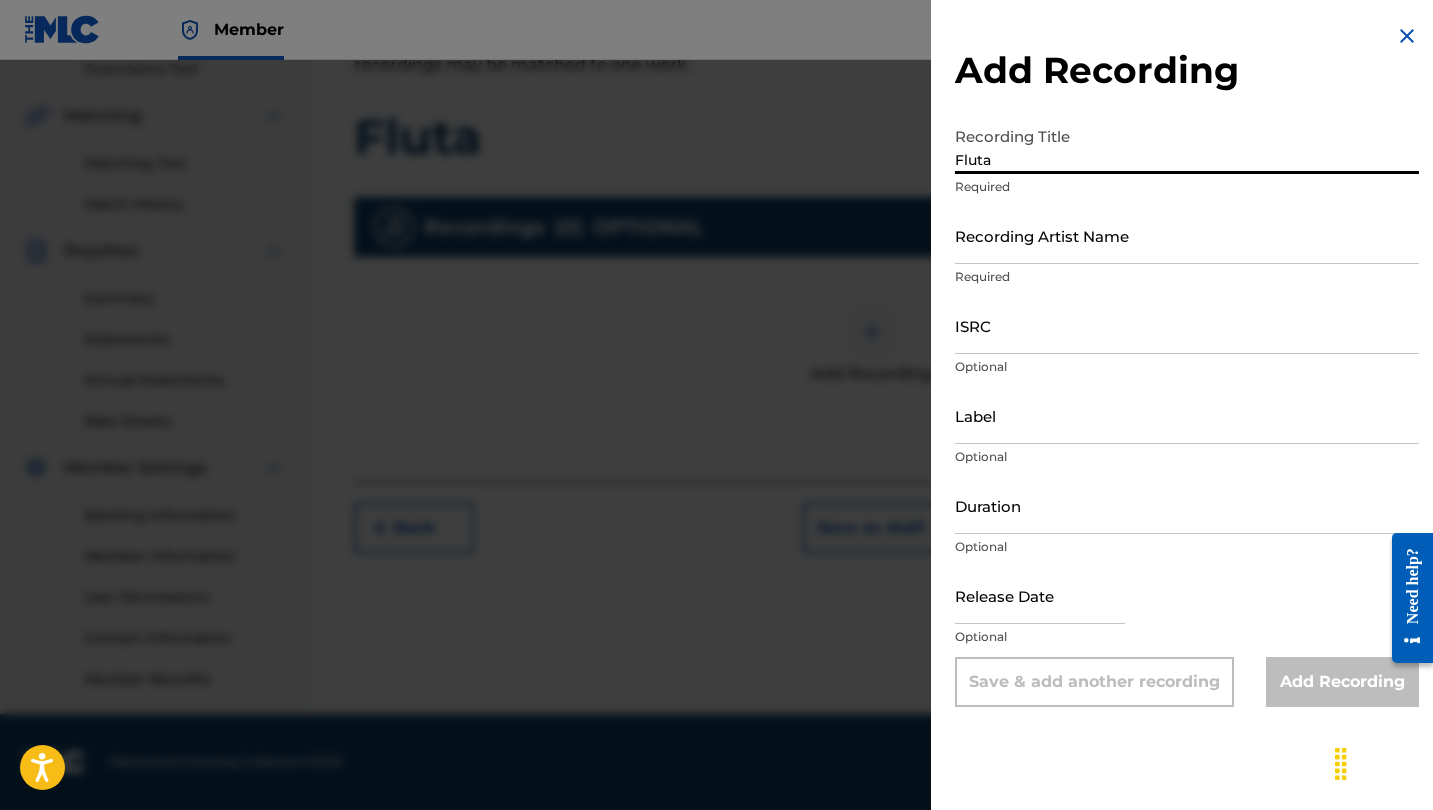 type on "Fluta" 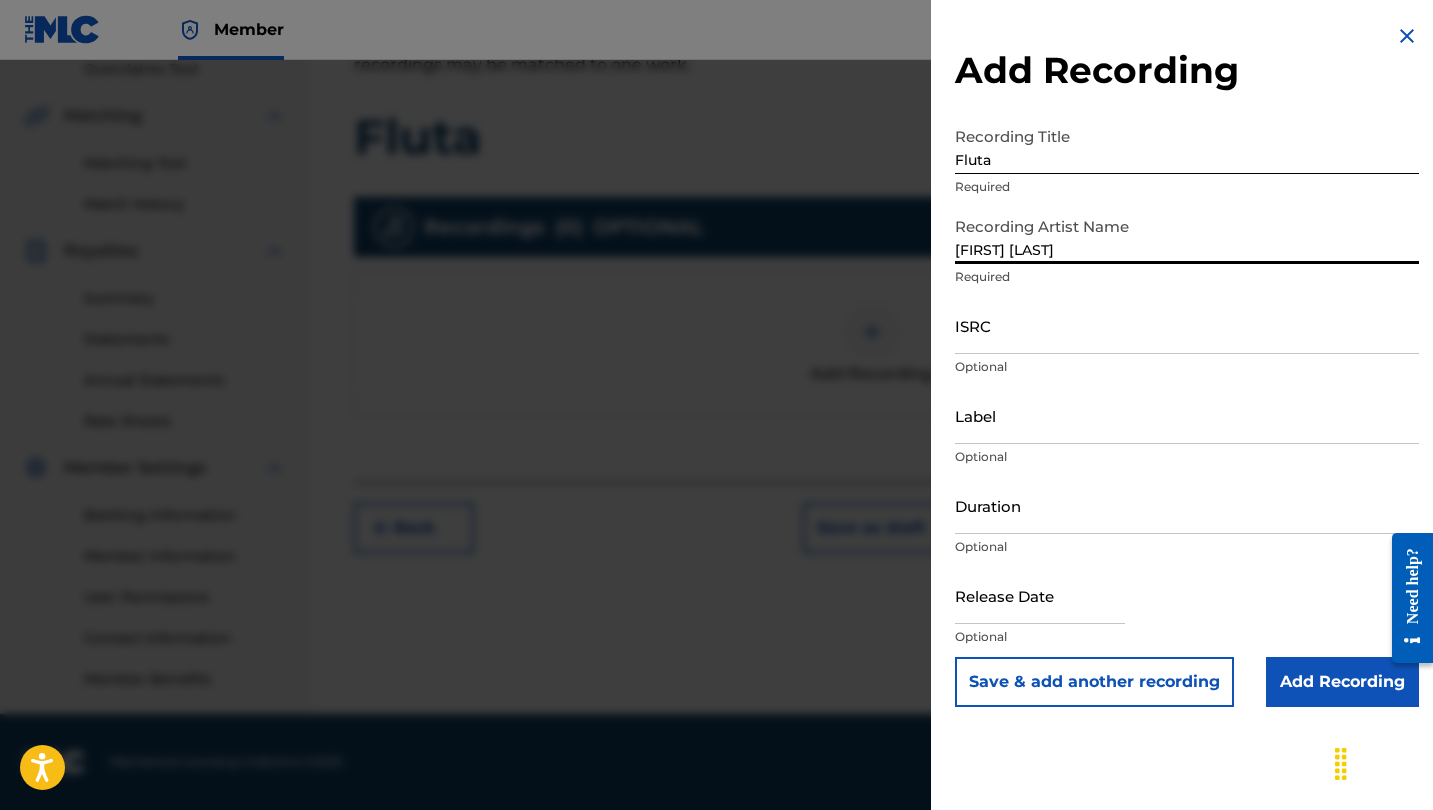 type on "[FIRST] [LAST]" 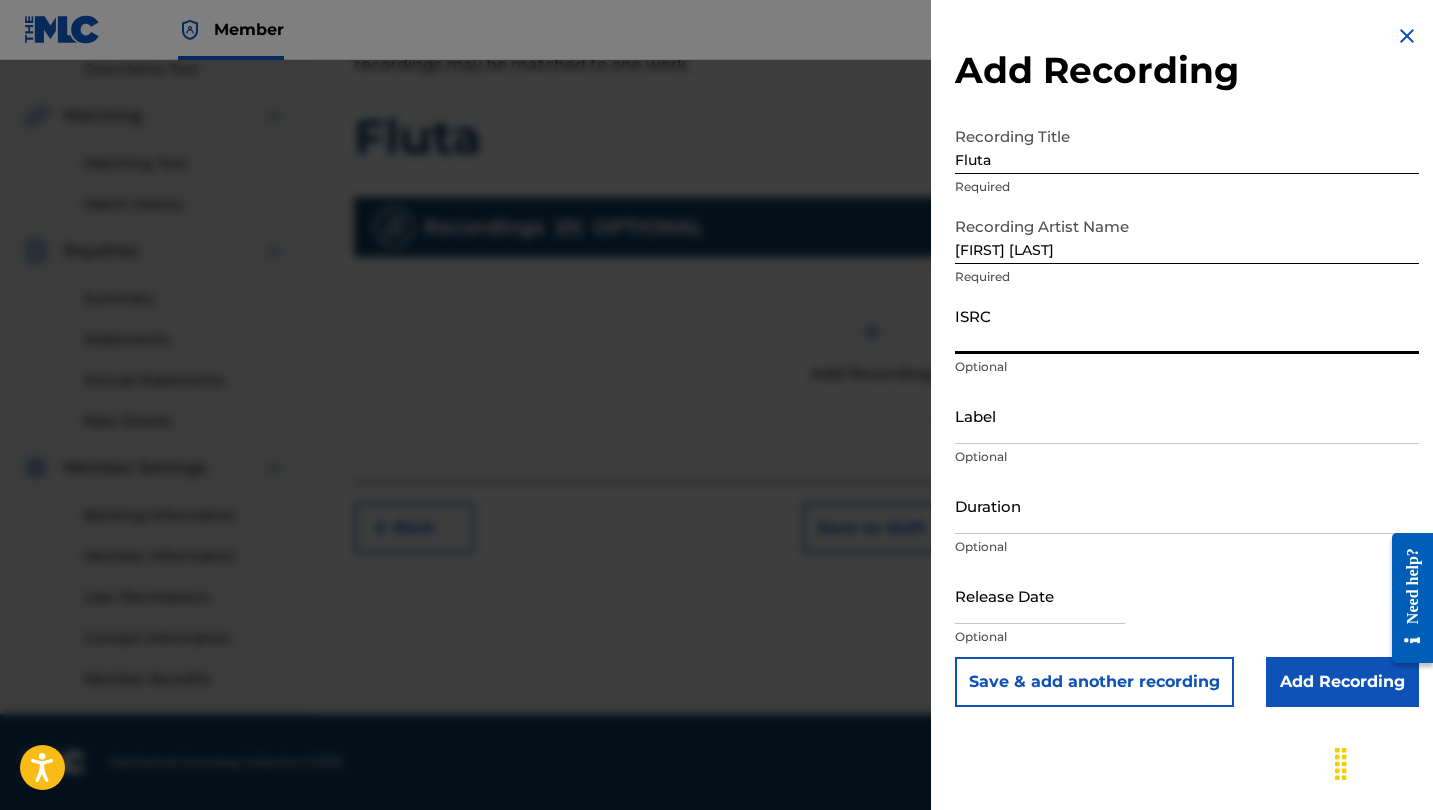 paste on "NLF711609174" 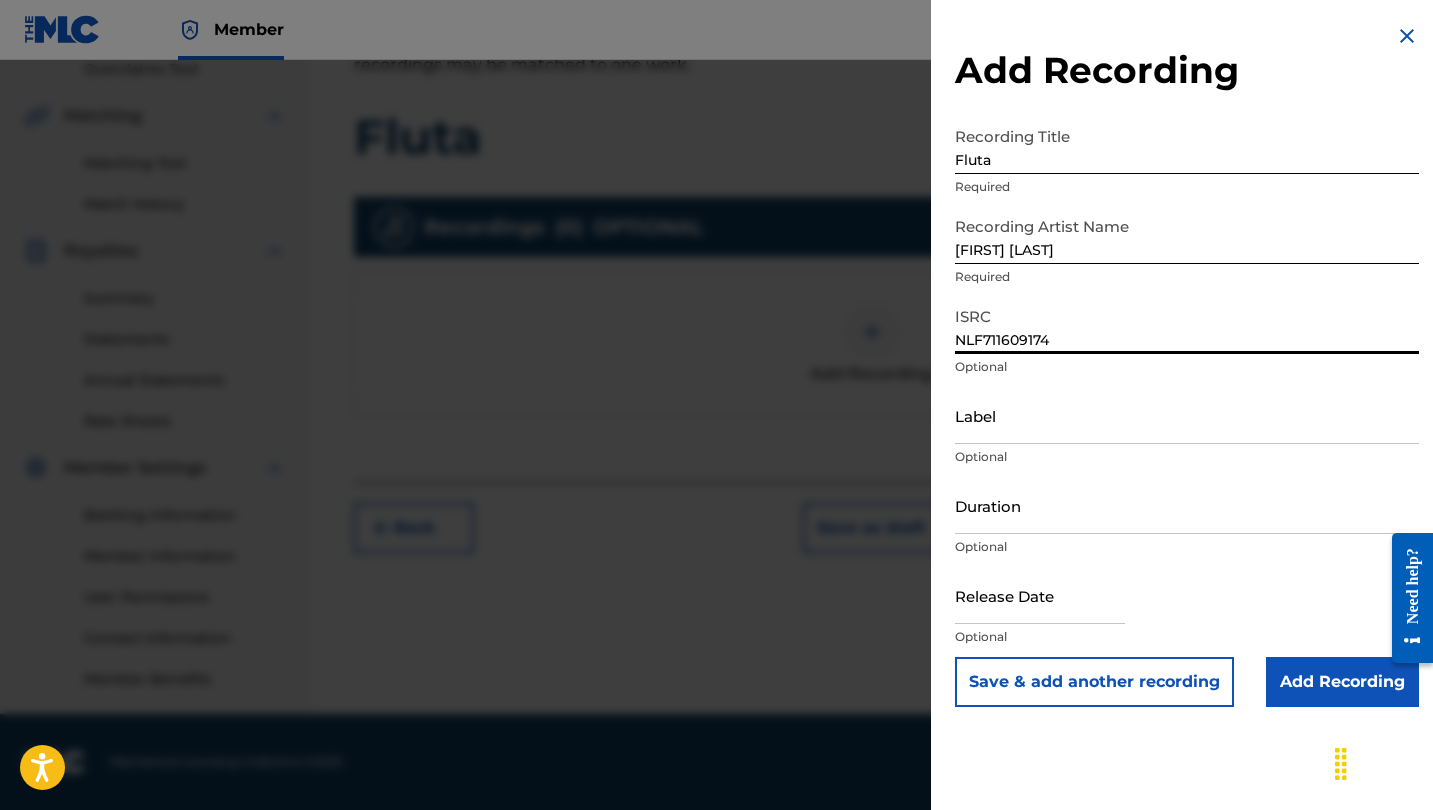 type on "NLF711609174" 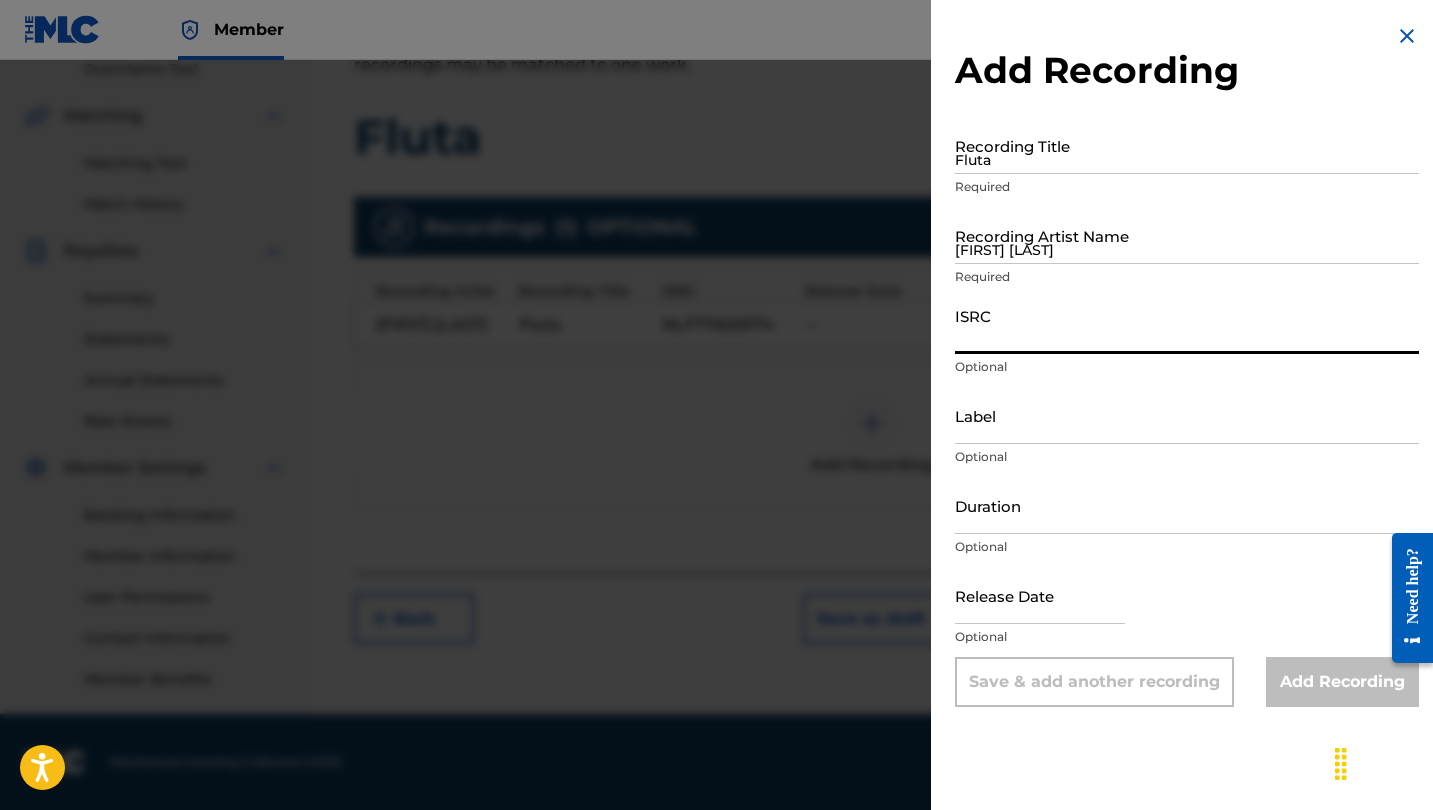 paste on "NLF711610334" 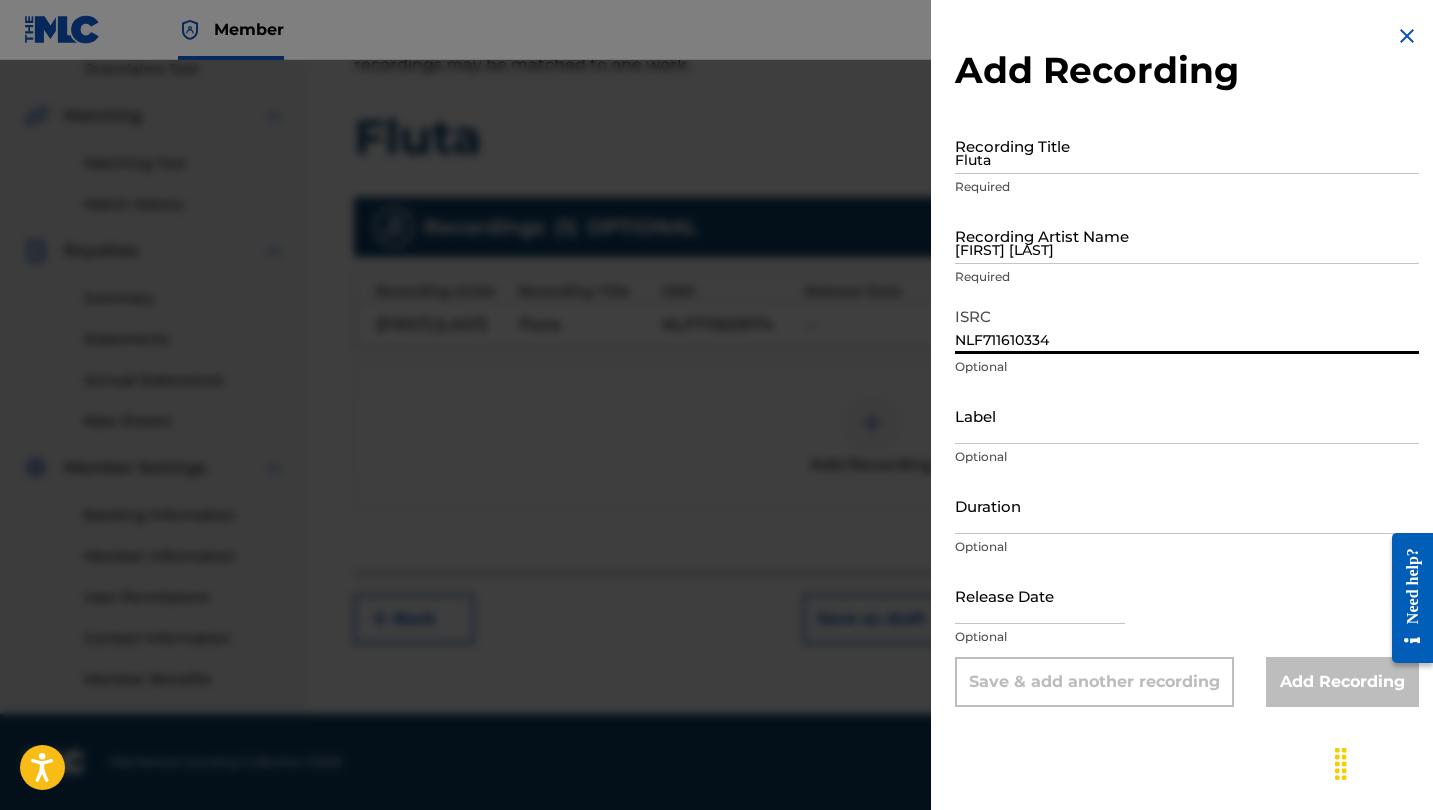 type on "NLF711610334" 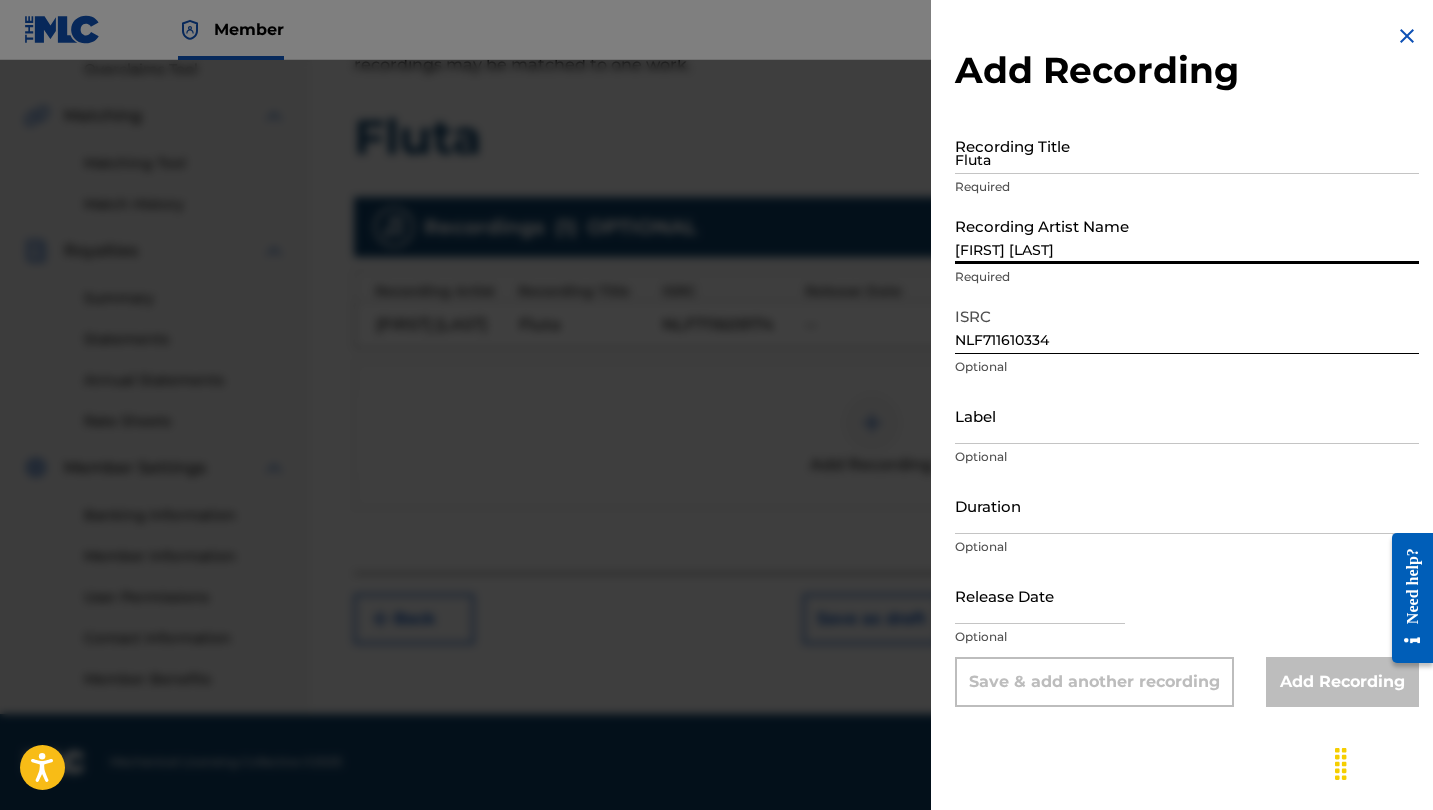 click on "[FIRST] [LAST]" at bounding box center (1187, 235) 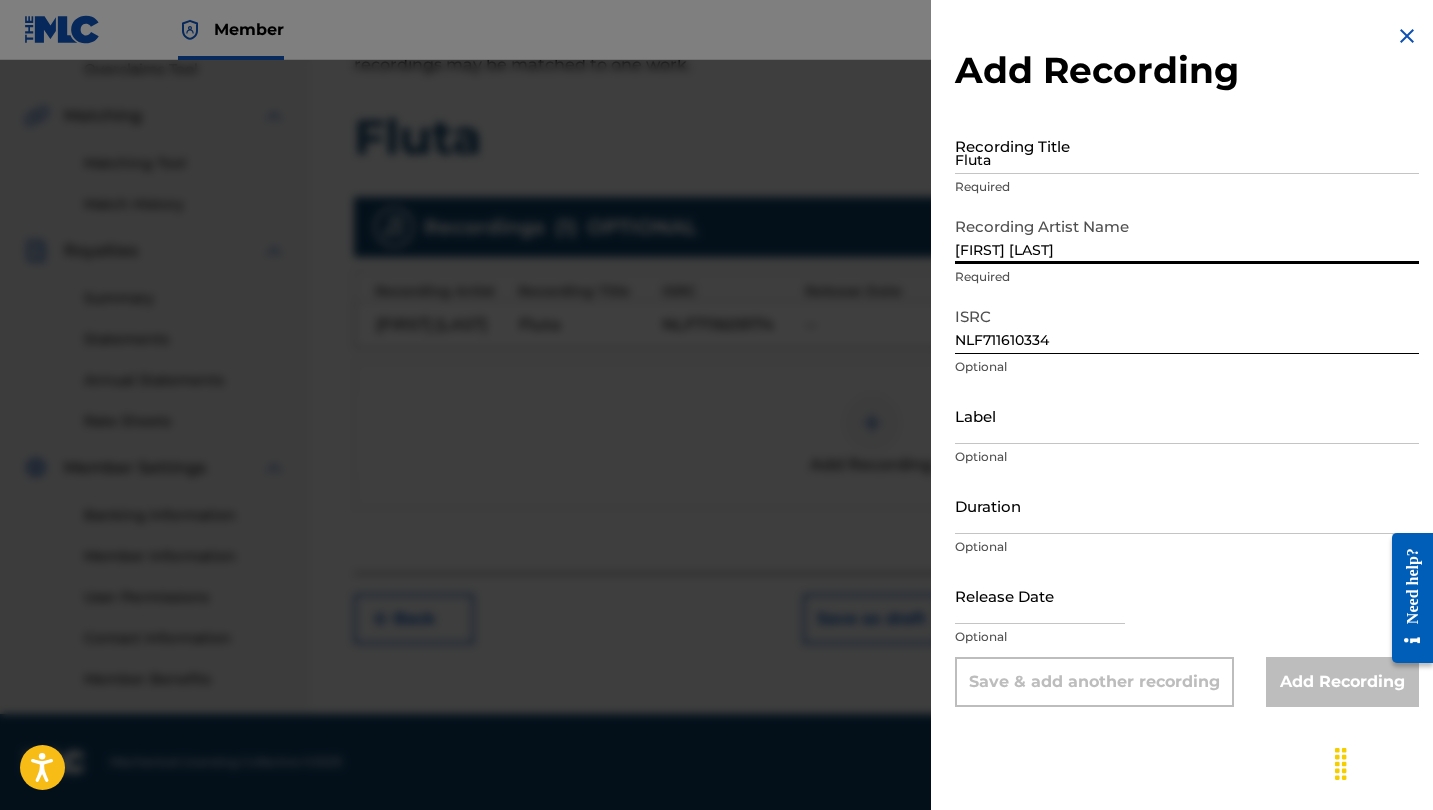 type on "[FIRST] [LAST]" 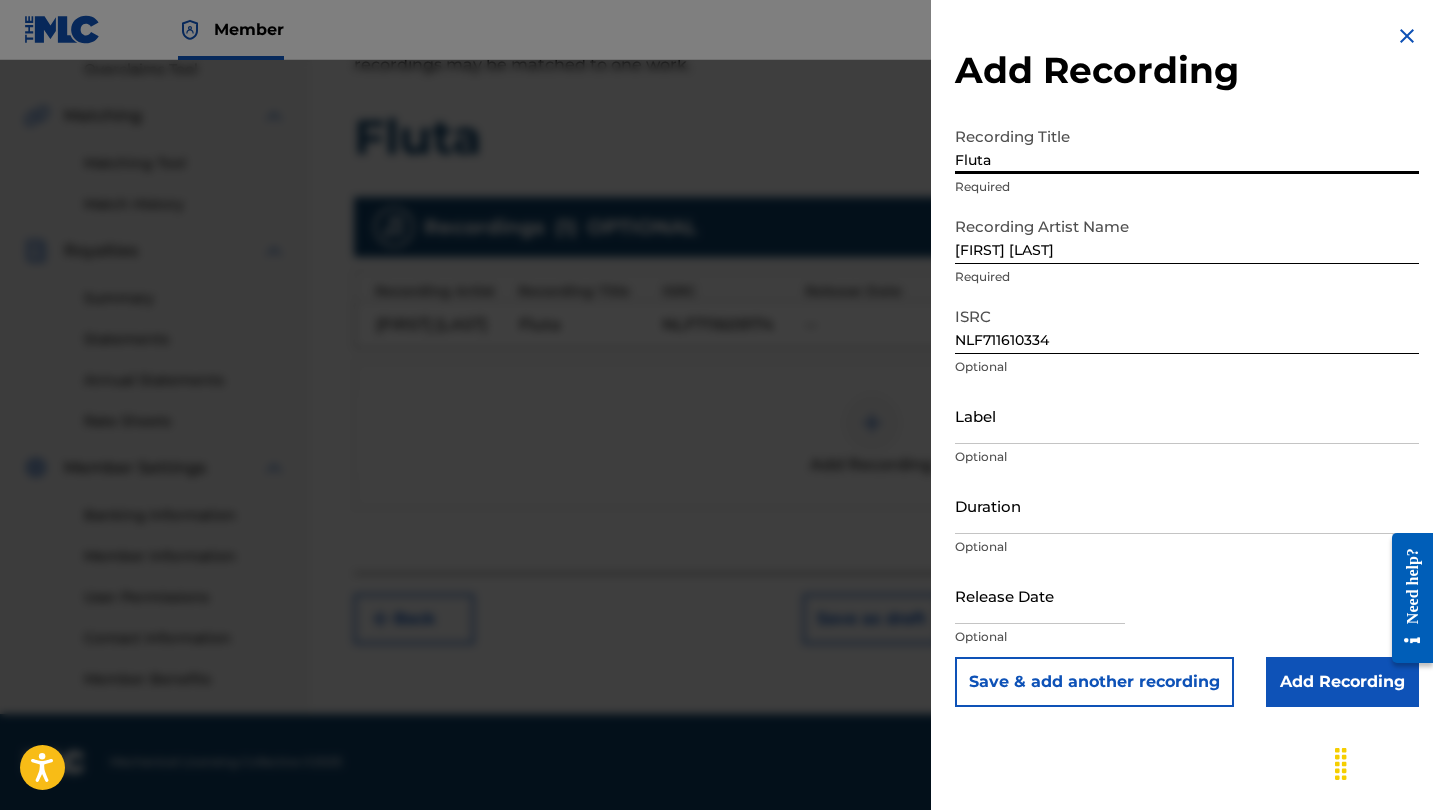 type on "Fluta" 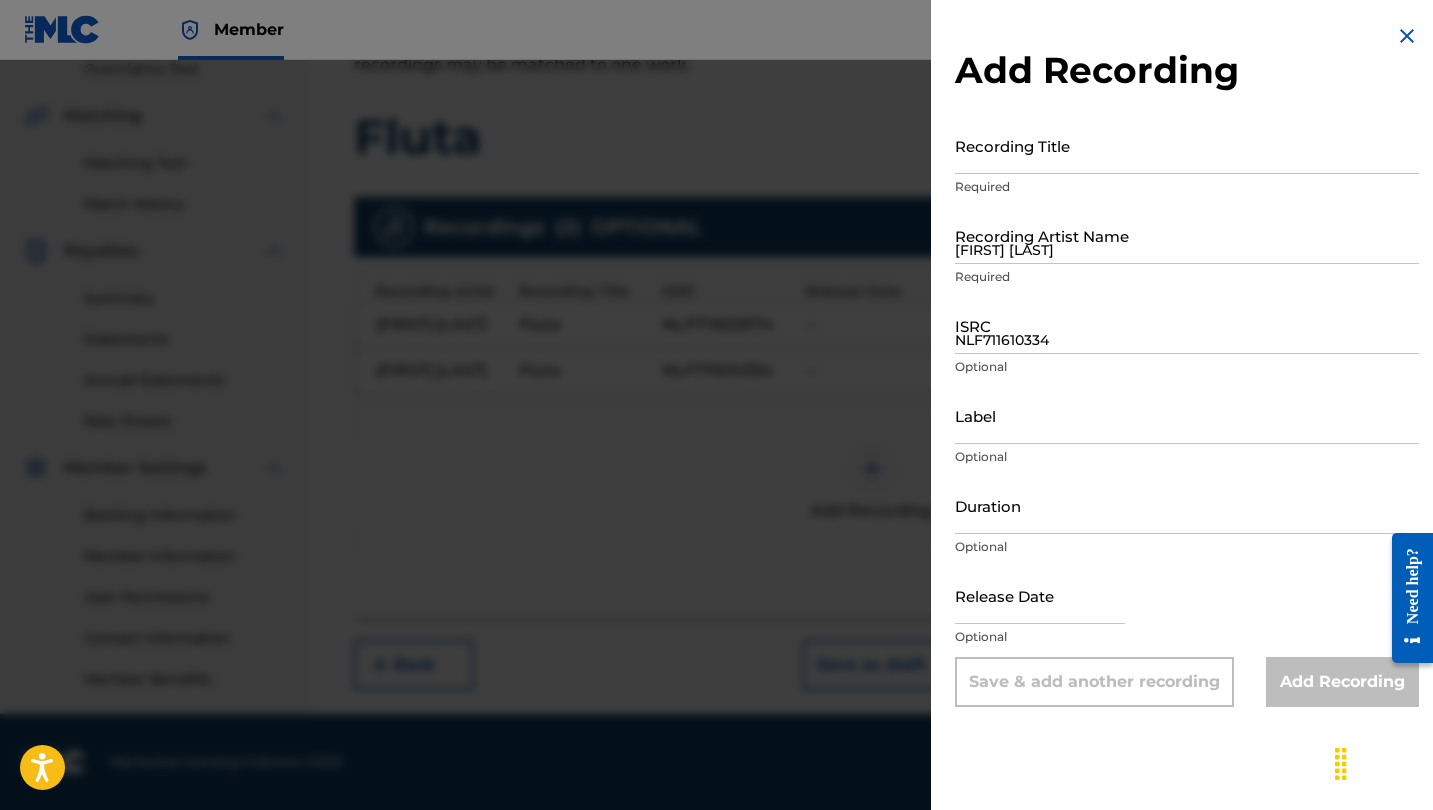 click at bounding box center (1407, 36) 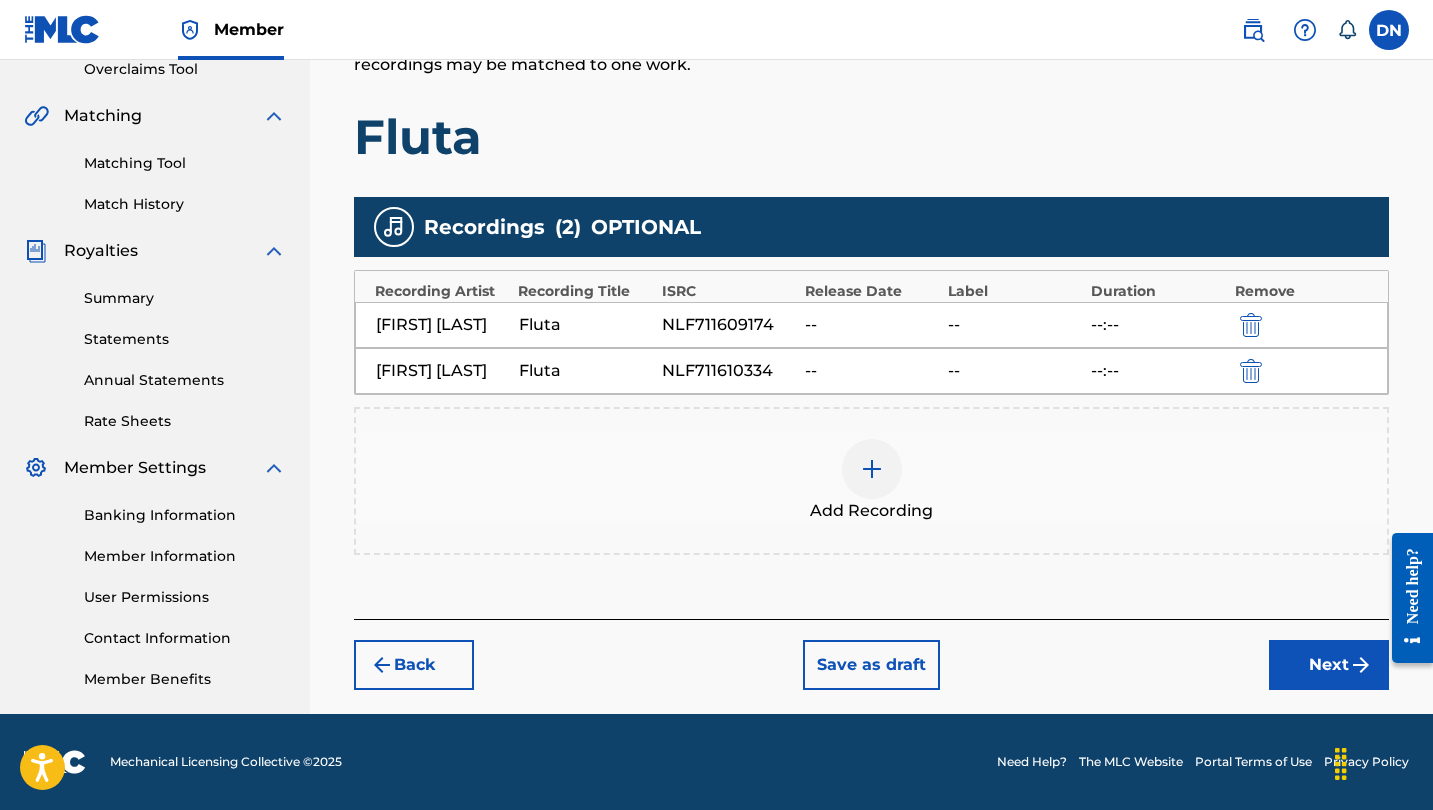 click on "Next" at bounding box center [1329, 665] 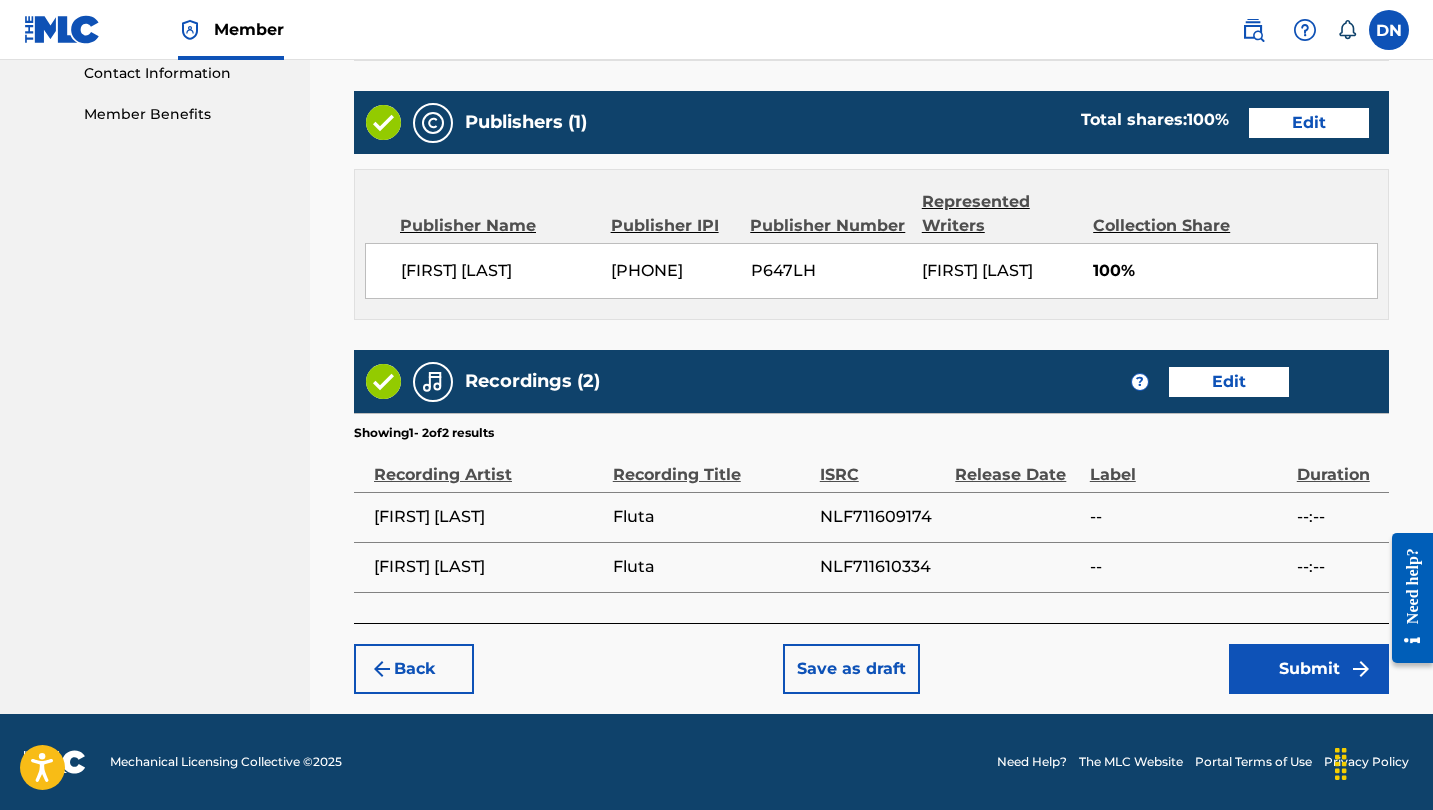 scroll, scrollTop: 1018, scrollLeft: 0, axis: vertical 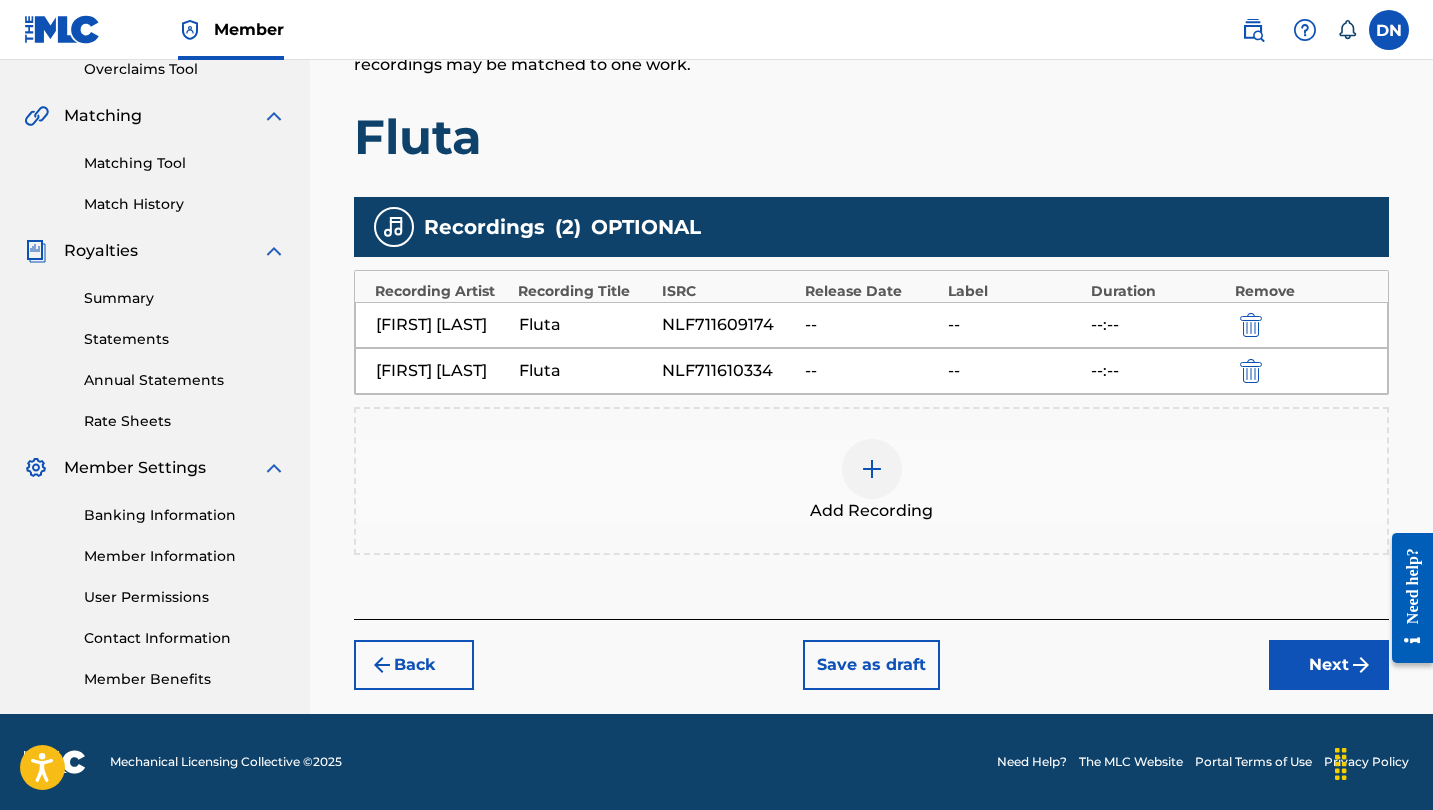 click at bounding box center (1251, 371) 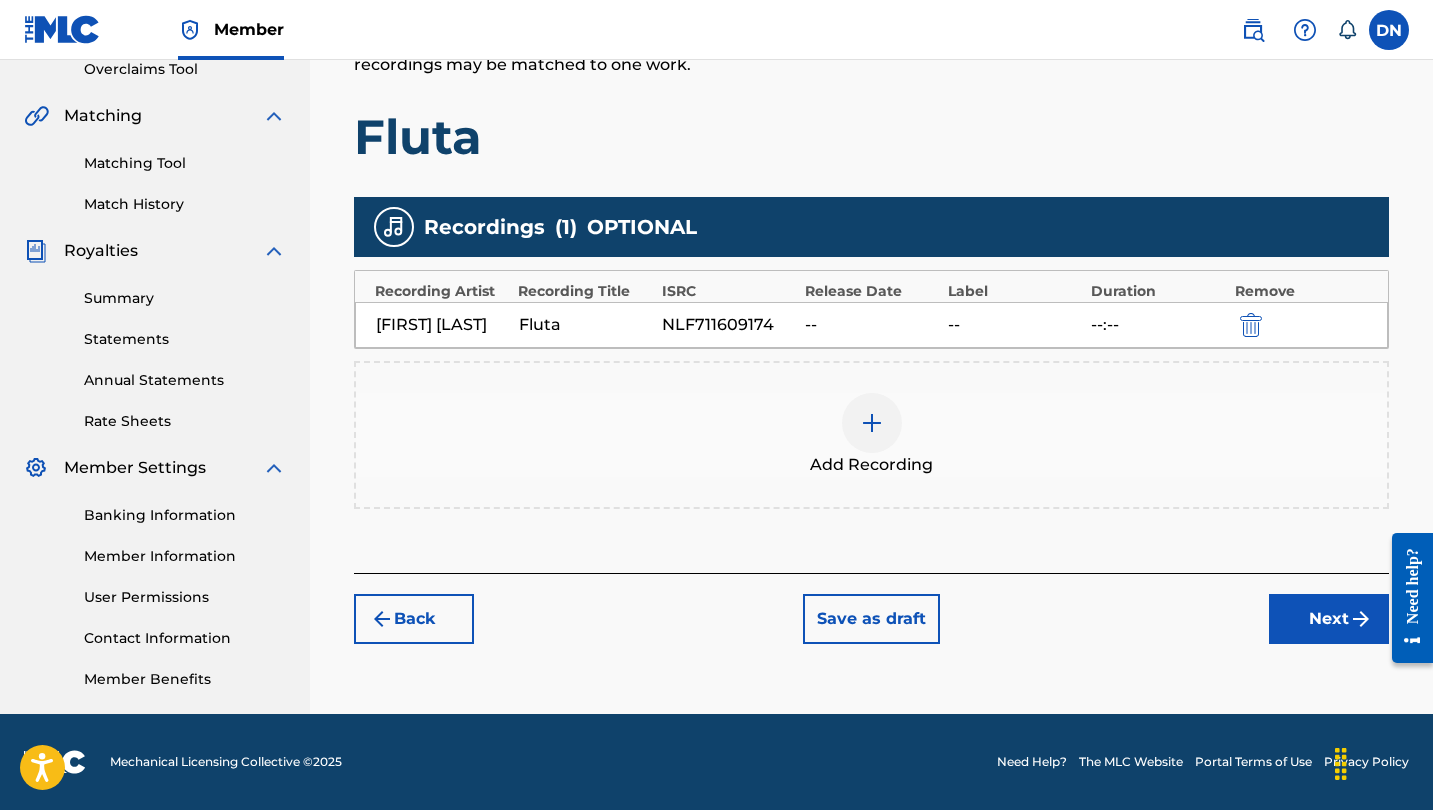 click at bounding box center [872, 423] 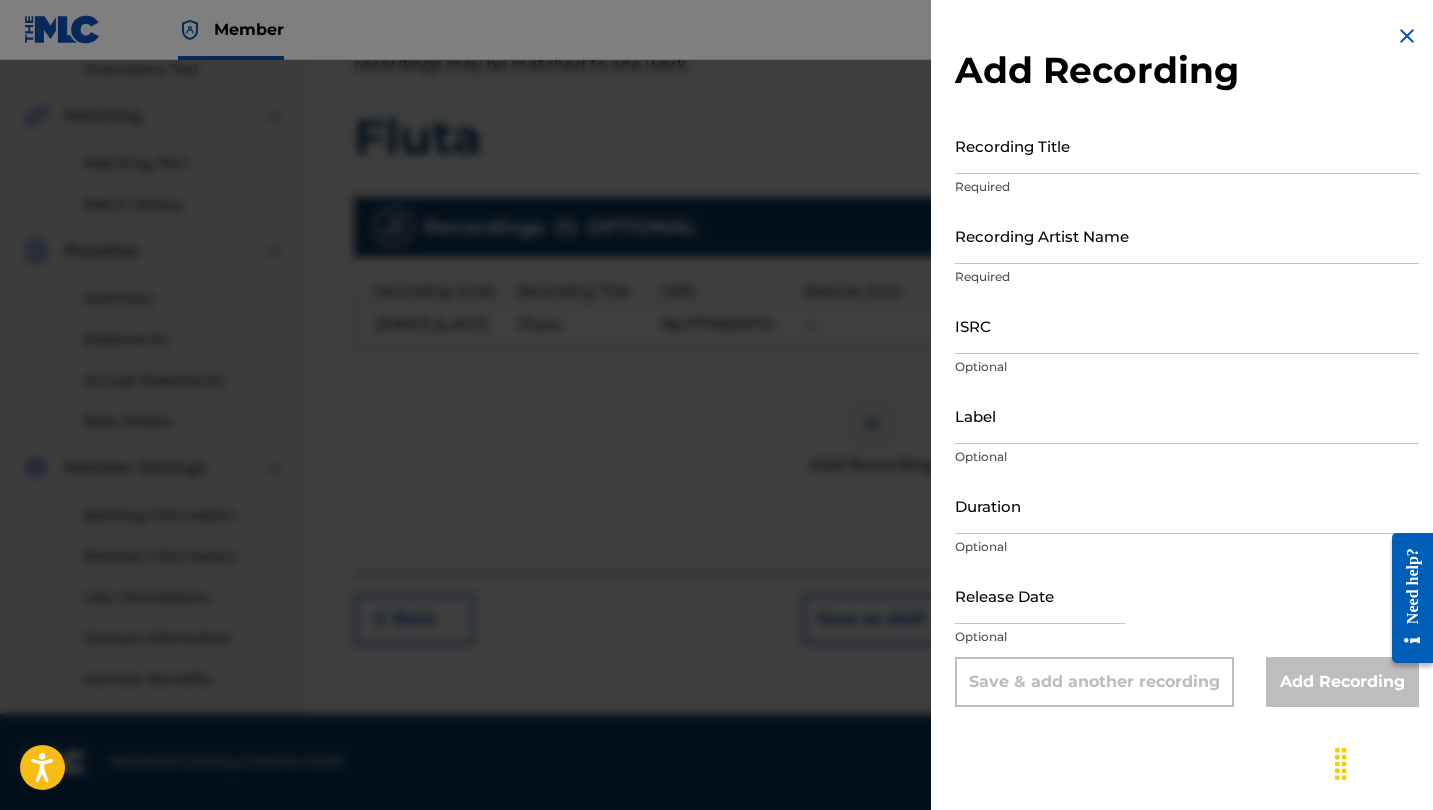 click on "ISRC" at bounding box center (1187, 325) 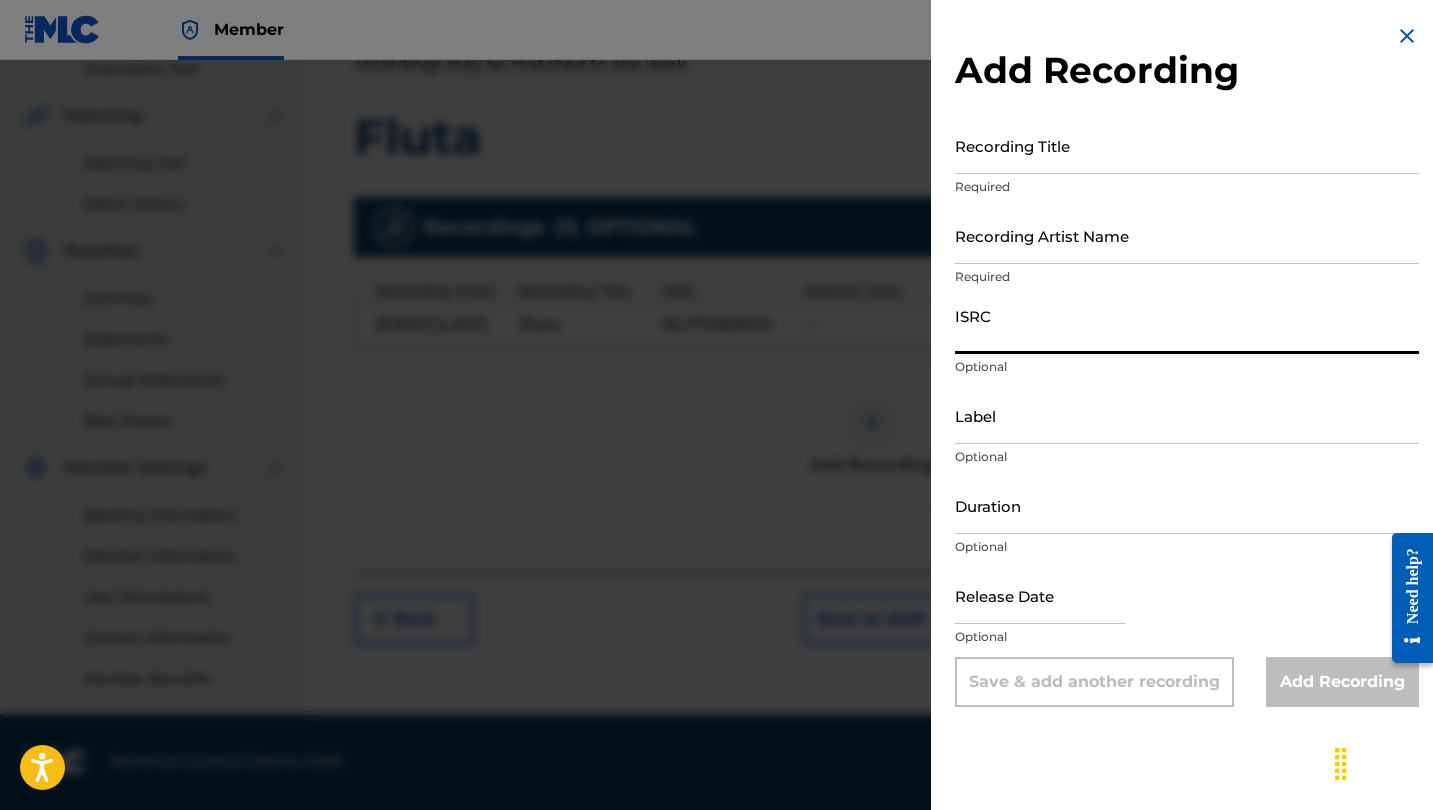paste on "NLF711610334" 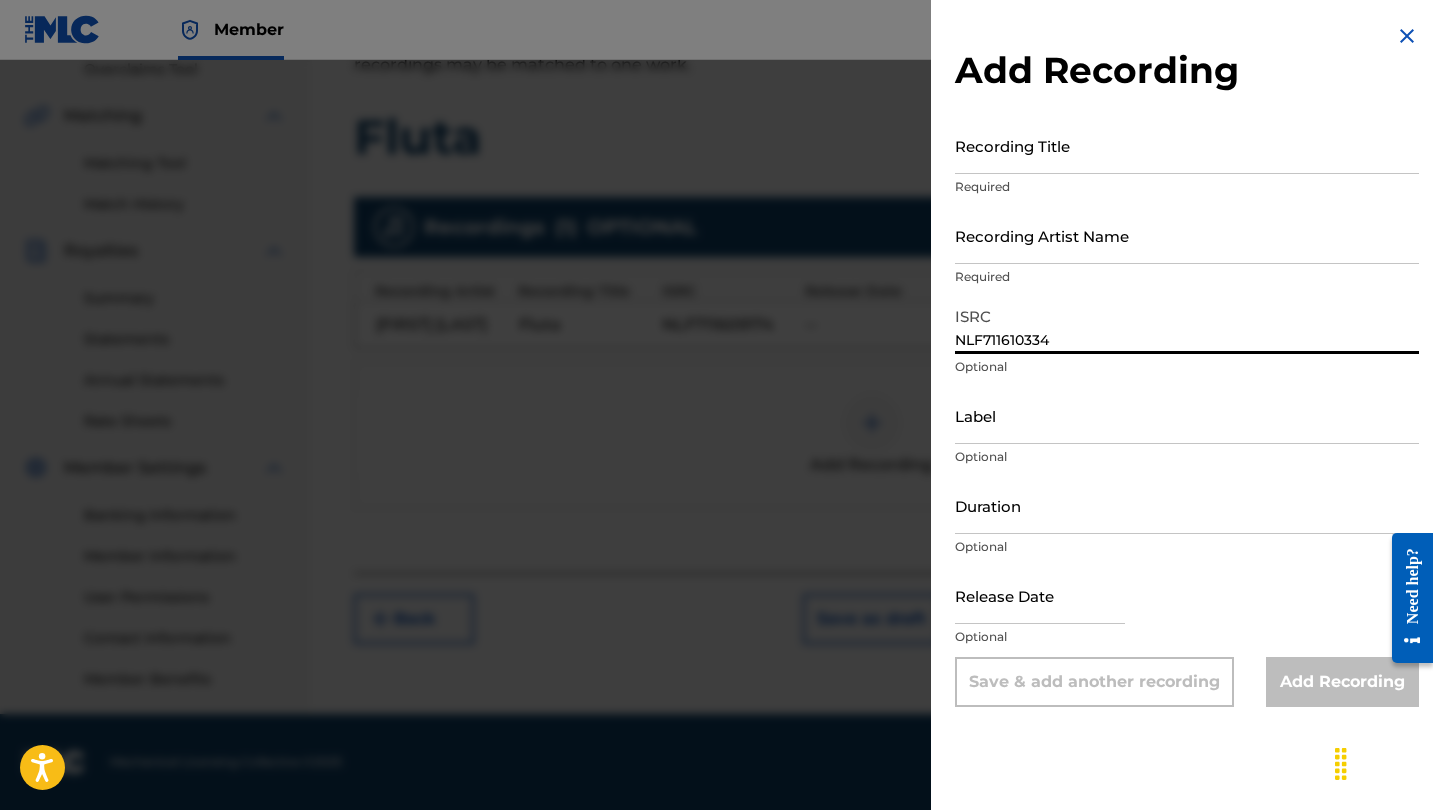 type on "NLF711610334" 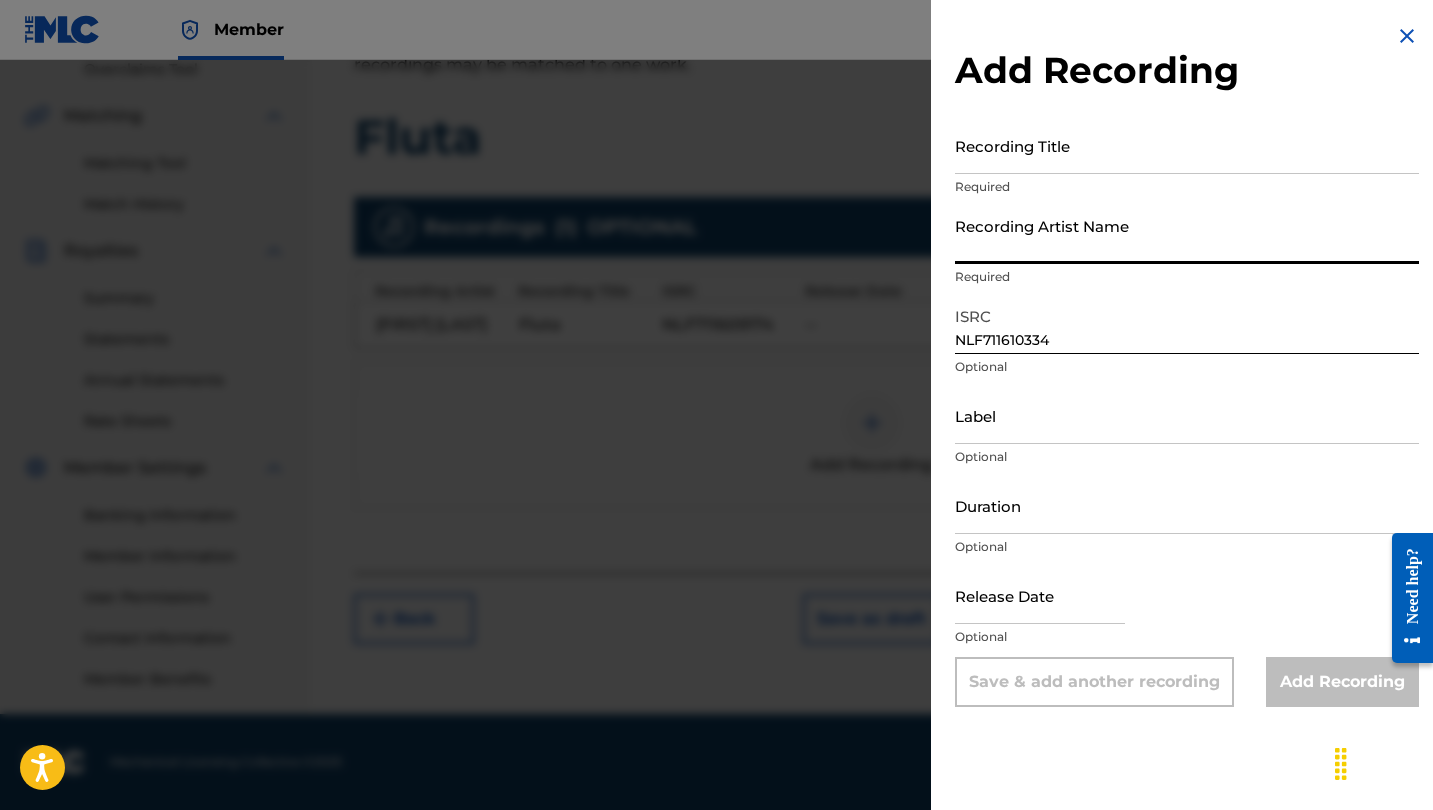 click on "Recording Artist Name" at bounding box center [1187, 235] 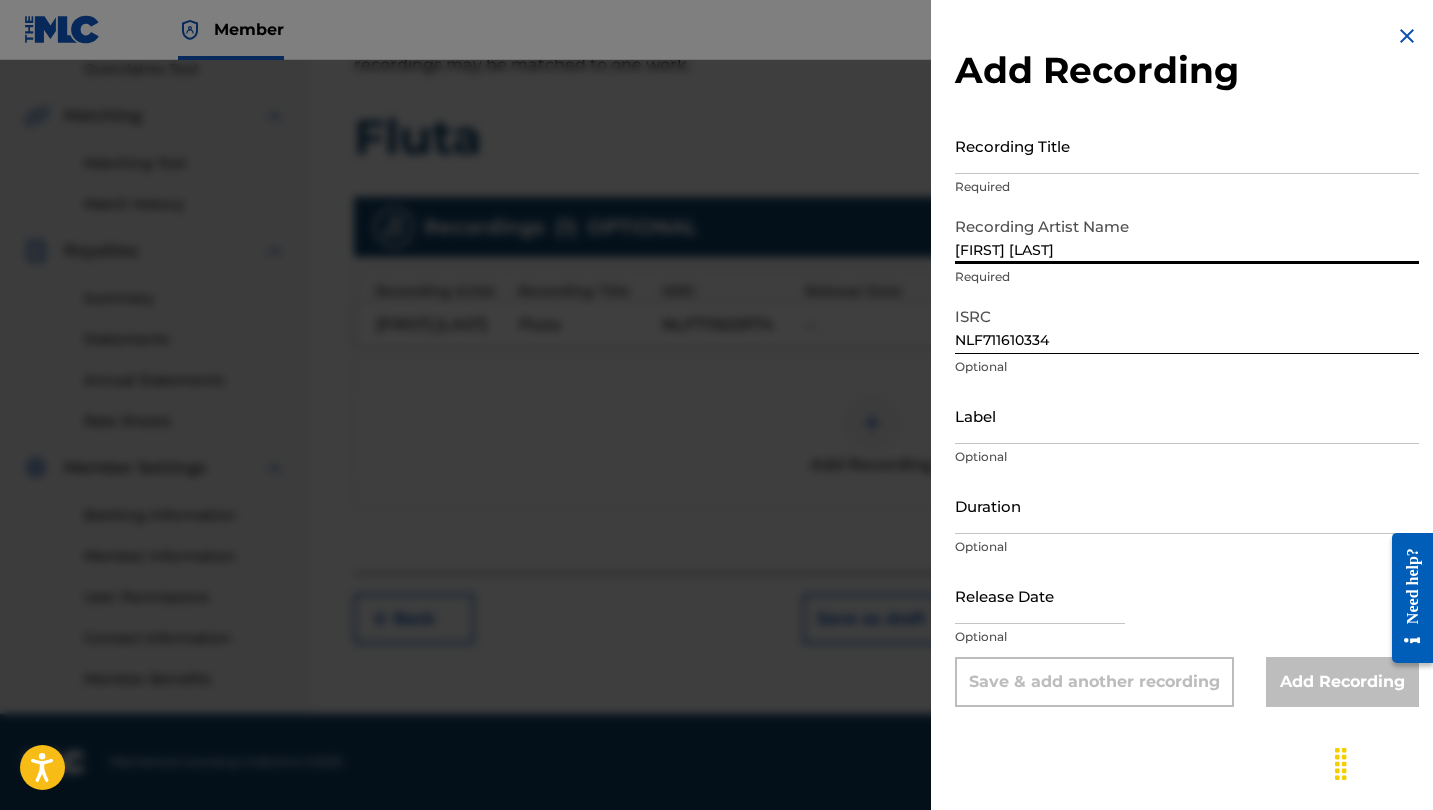 type on "[FIRST] [LAST]" 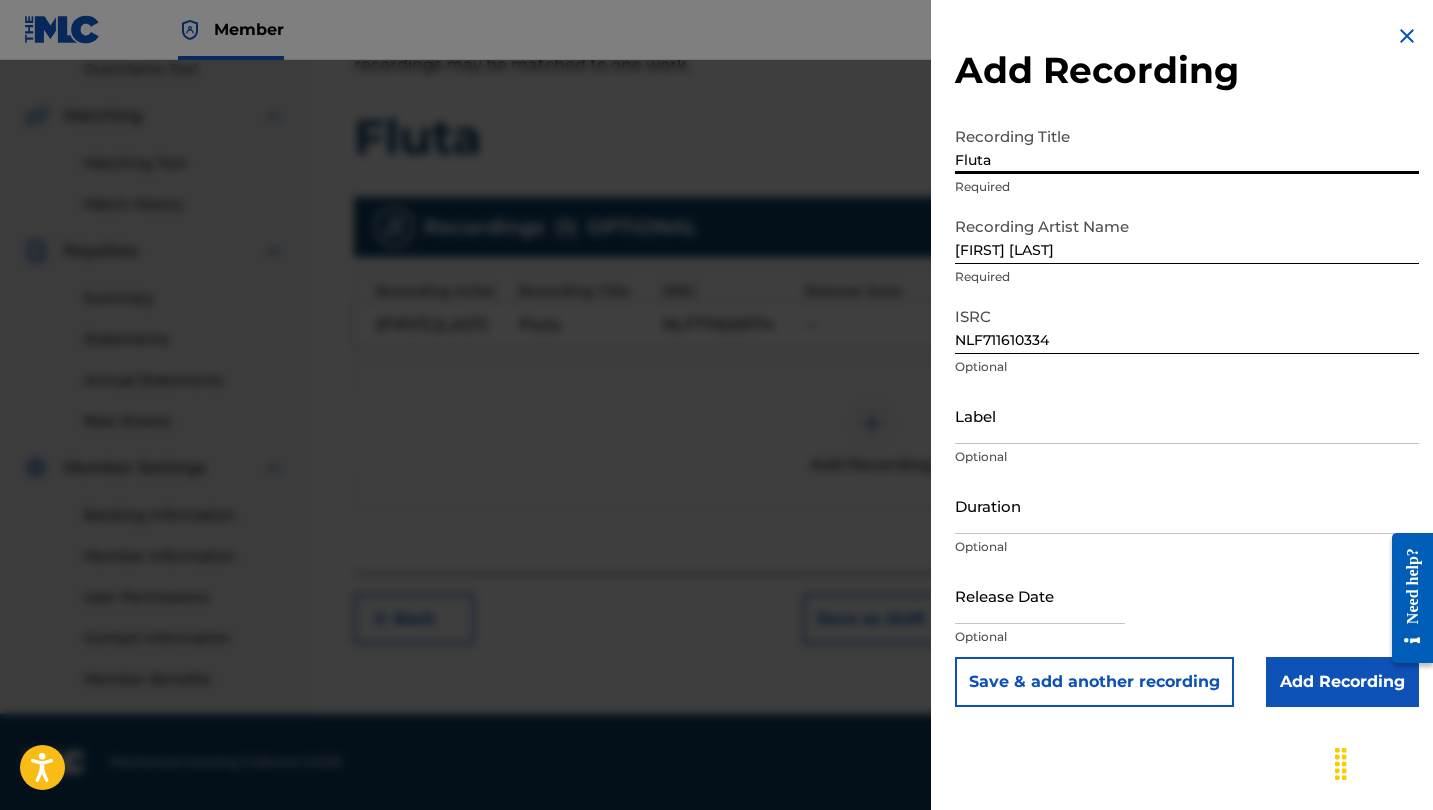 type on "Fluta" 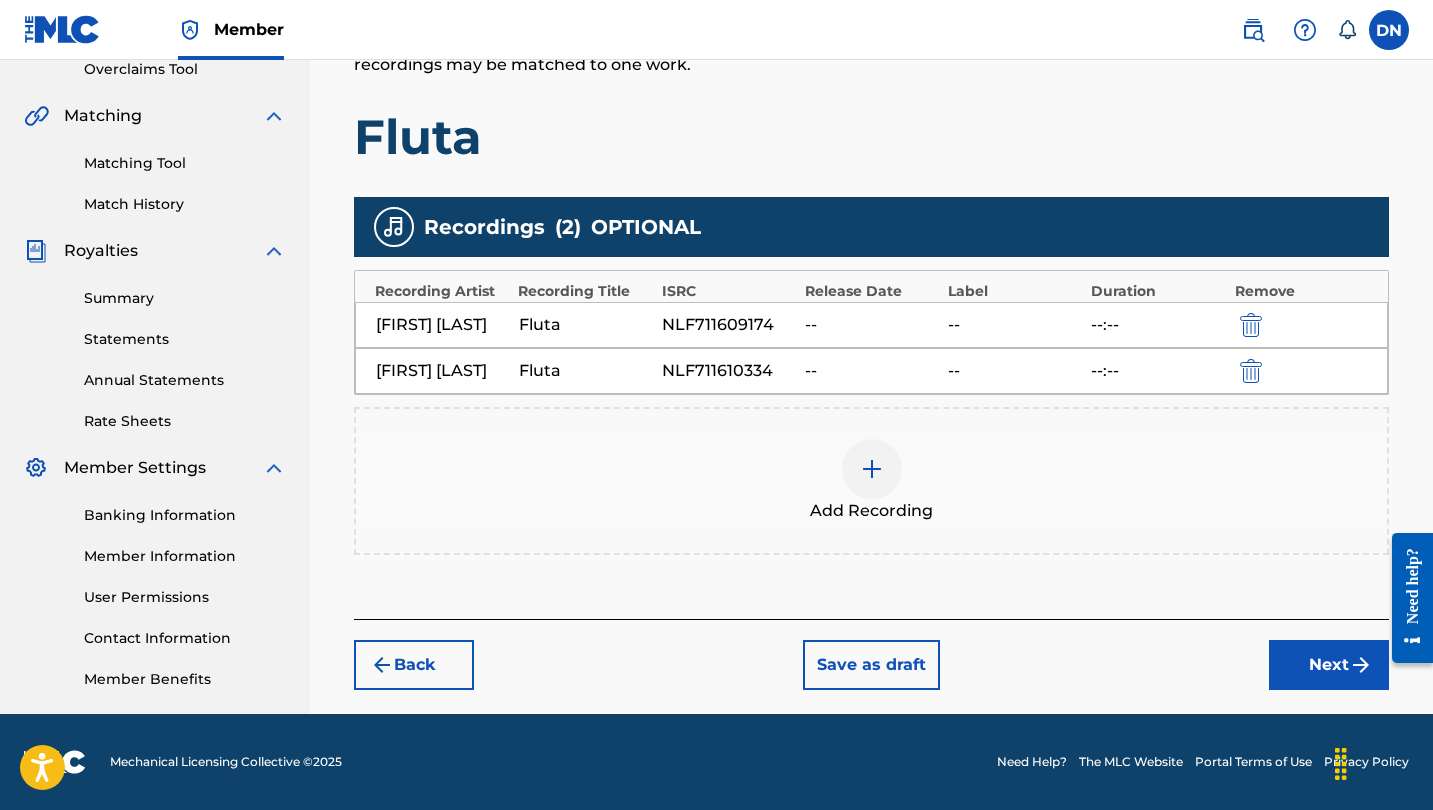 click on "Next" at bounding box center (1329, 665) 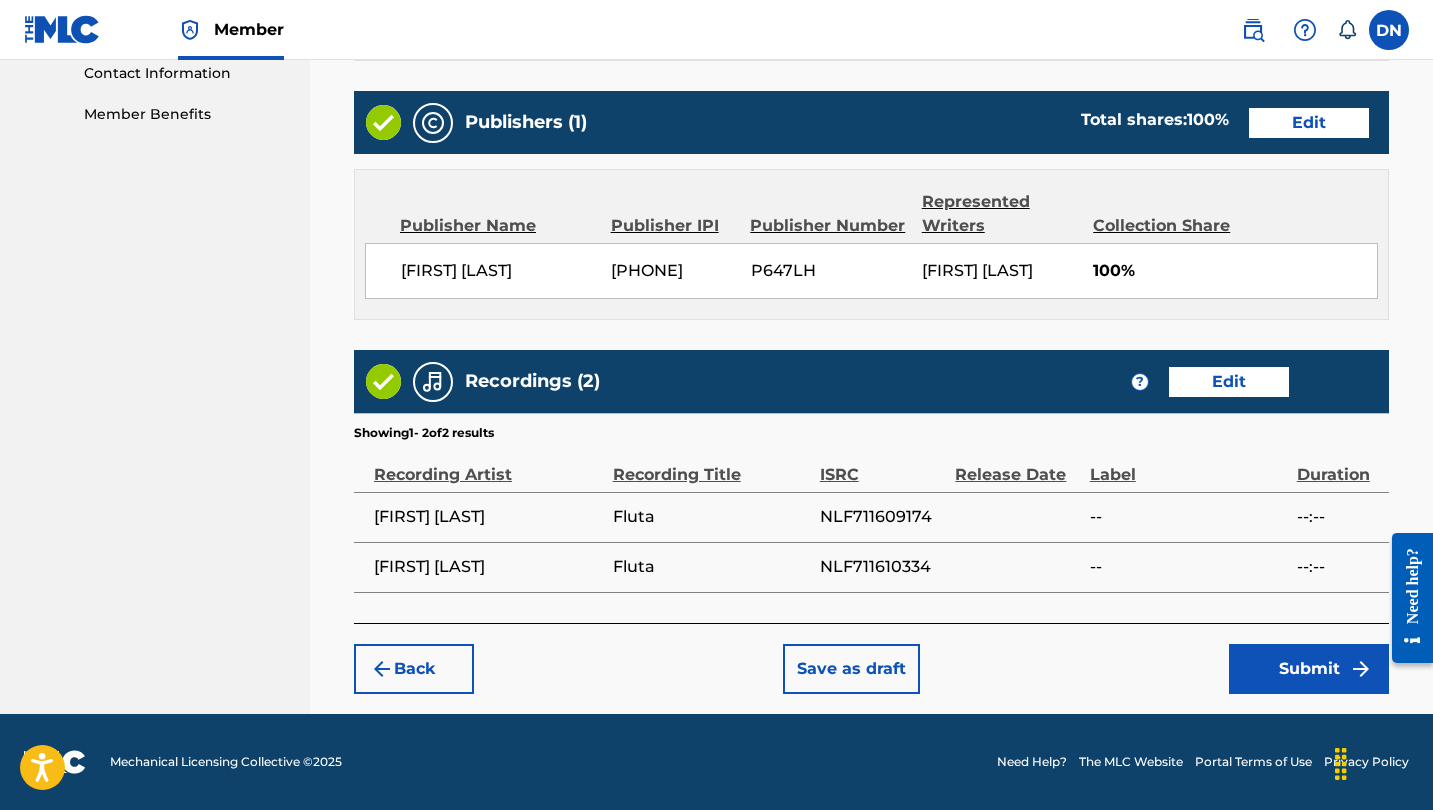 scroll, scrollTop: 1018, scrollLeft: 0, axis: vertical 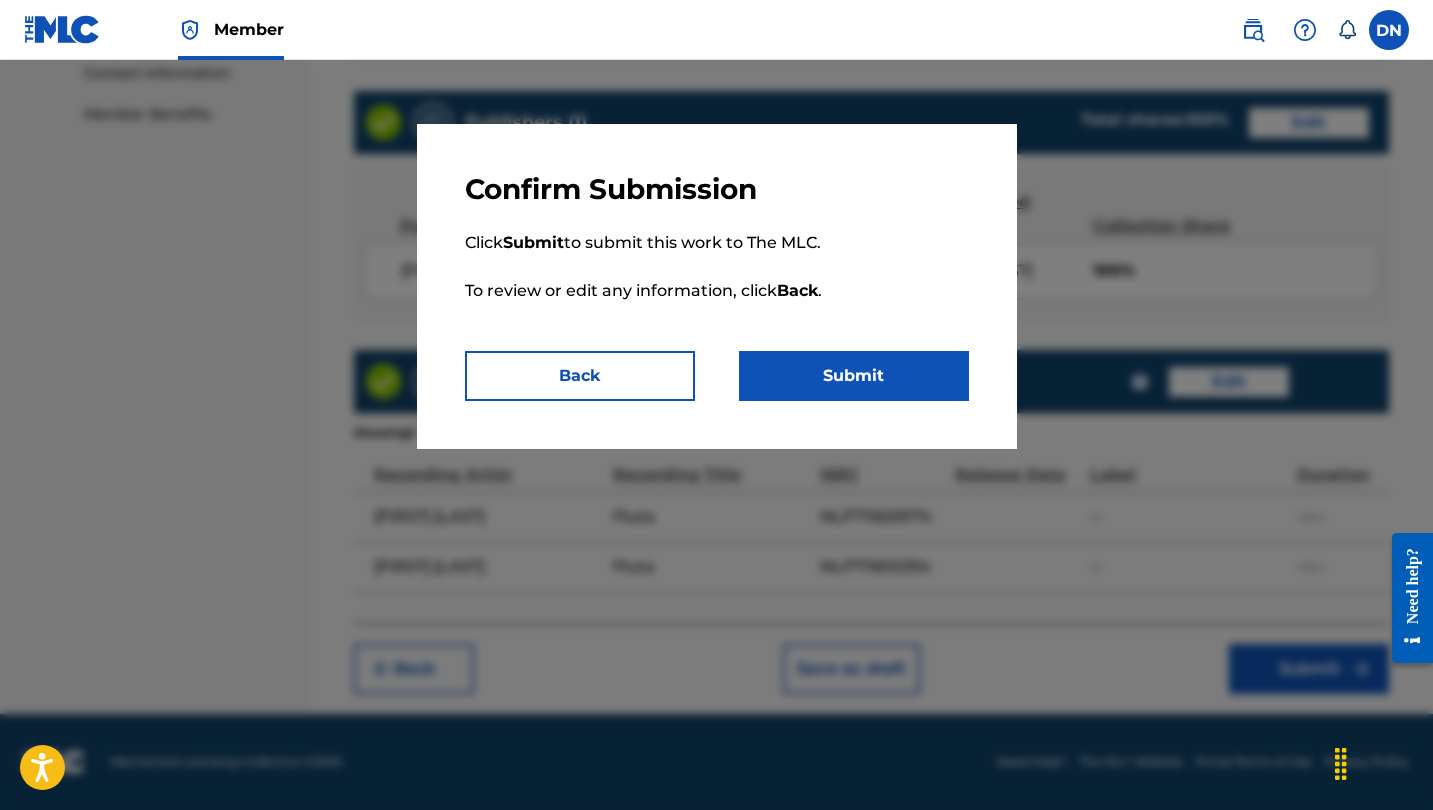 click on "Submit" at bounding box center [854, 376] 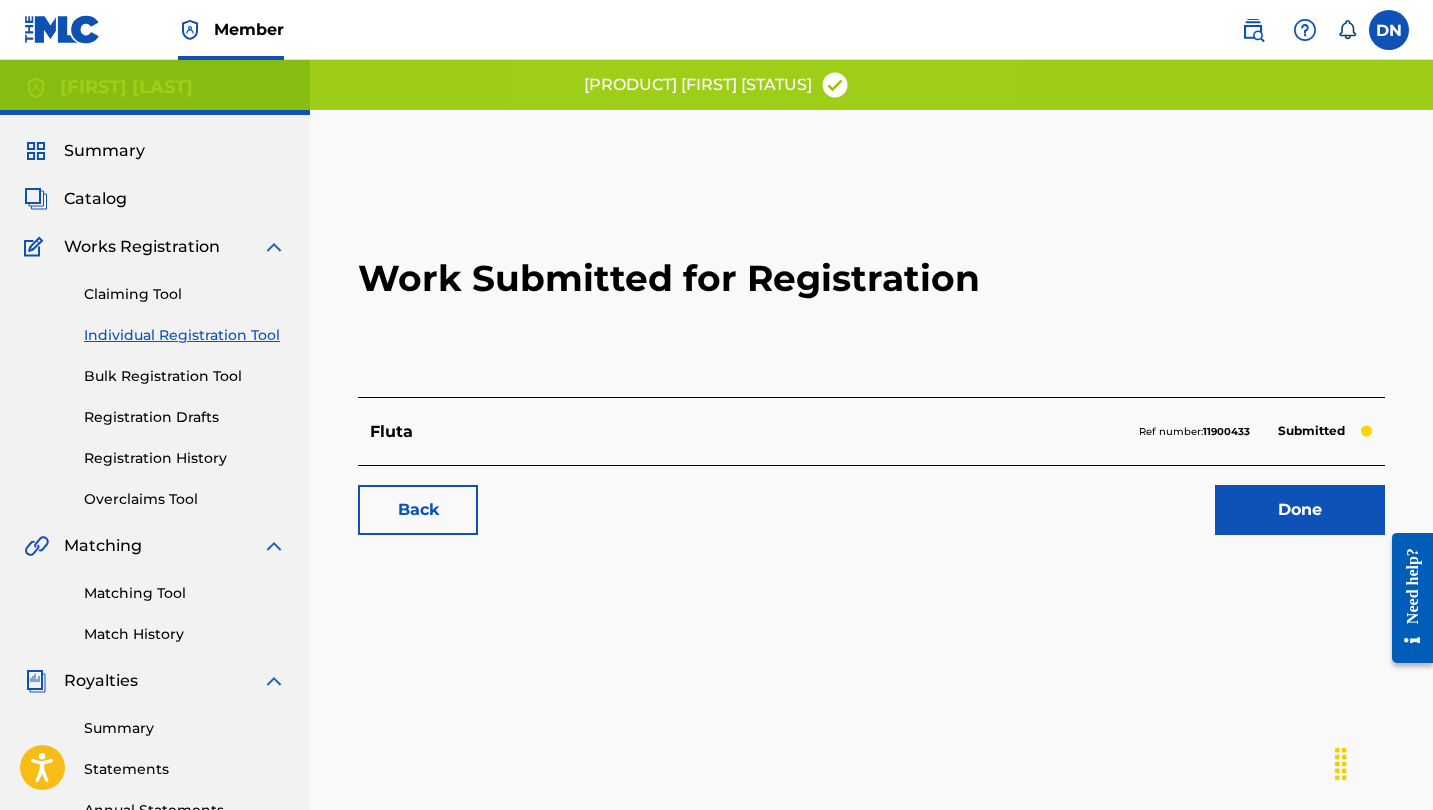 click on "Work Submitted for Registration" at bounding box center [871, 278] 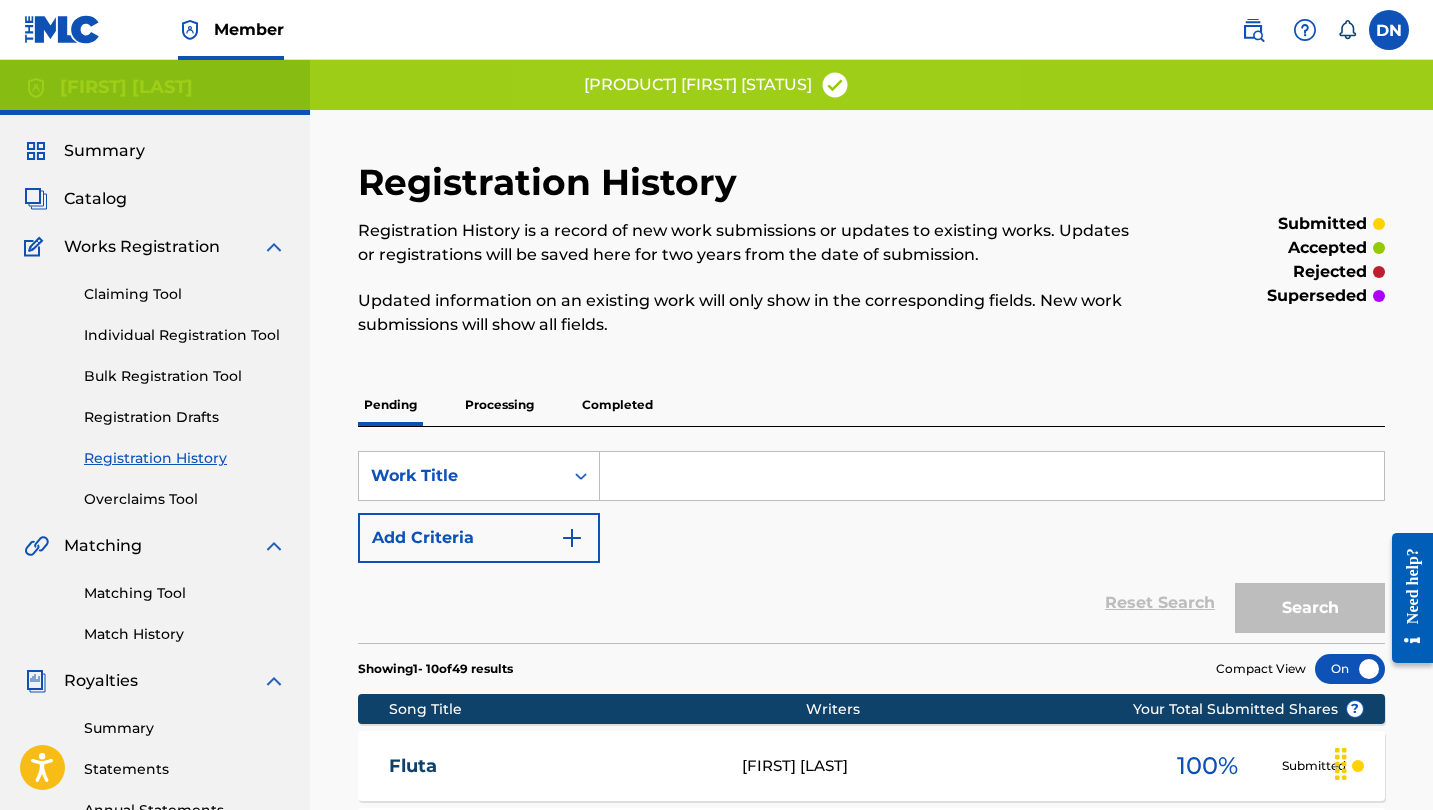 click on "Individual Registration Tool" at bounding box center [185, 335] 